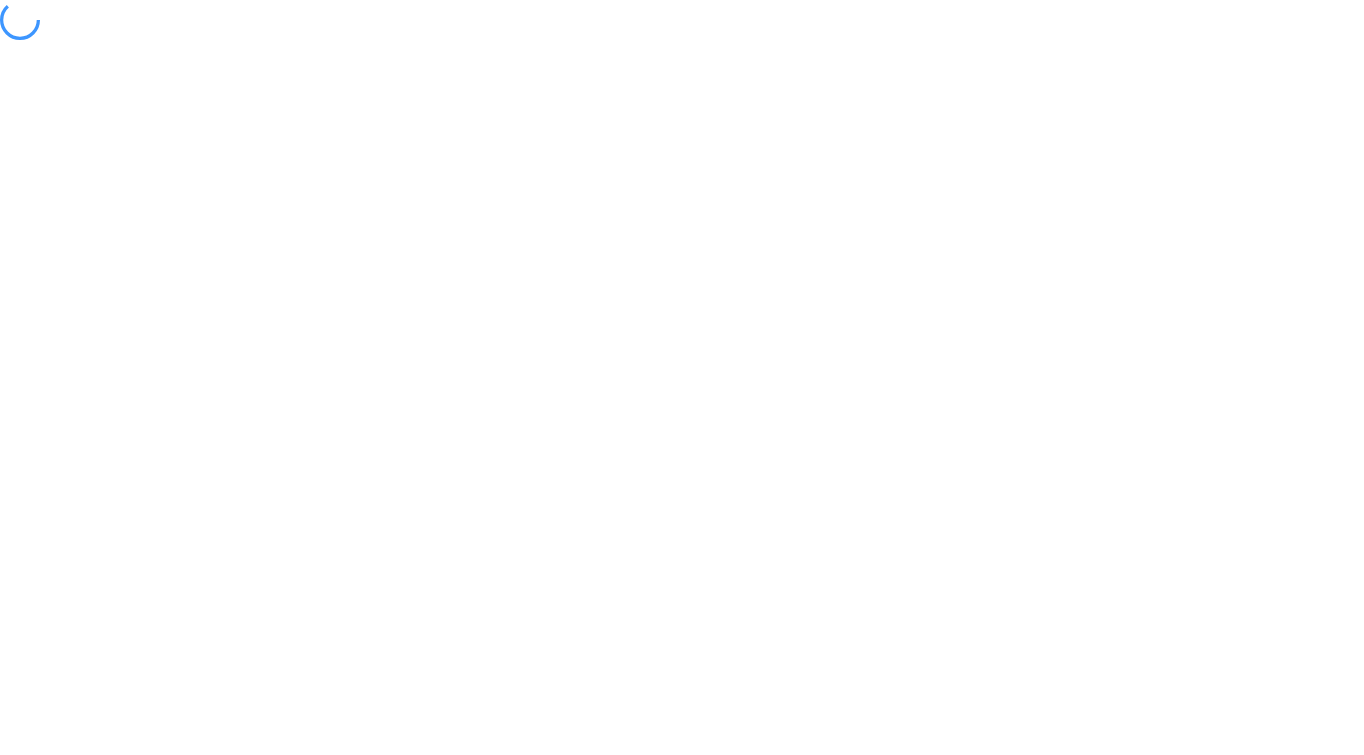 scroll, scrollTop: 0, scrollLeft: 0, axis: both 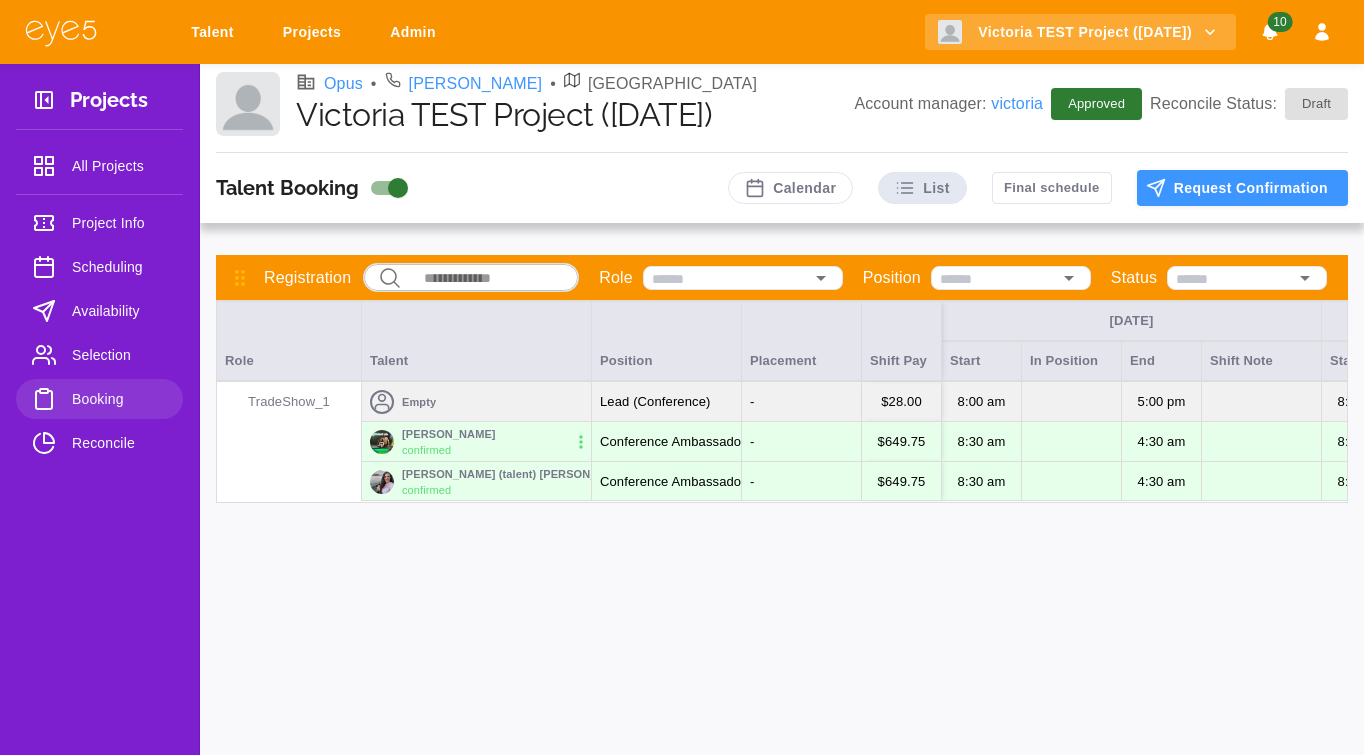 click on "All Projects" at bounding box center (119, 166) 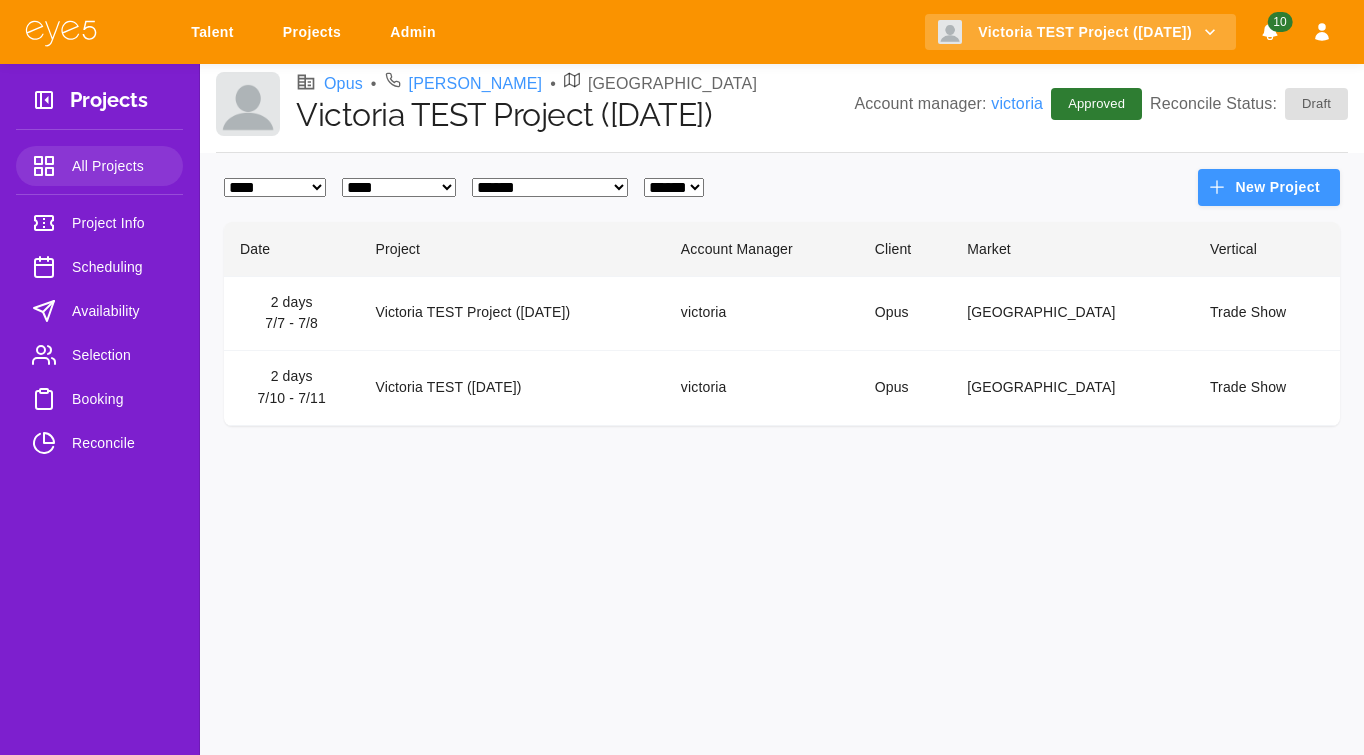 click on "Project Info" at bounding box center (119, 223) 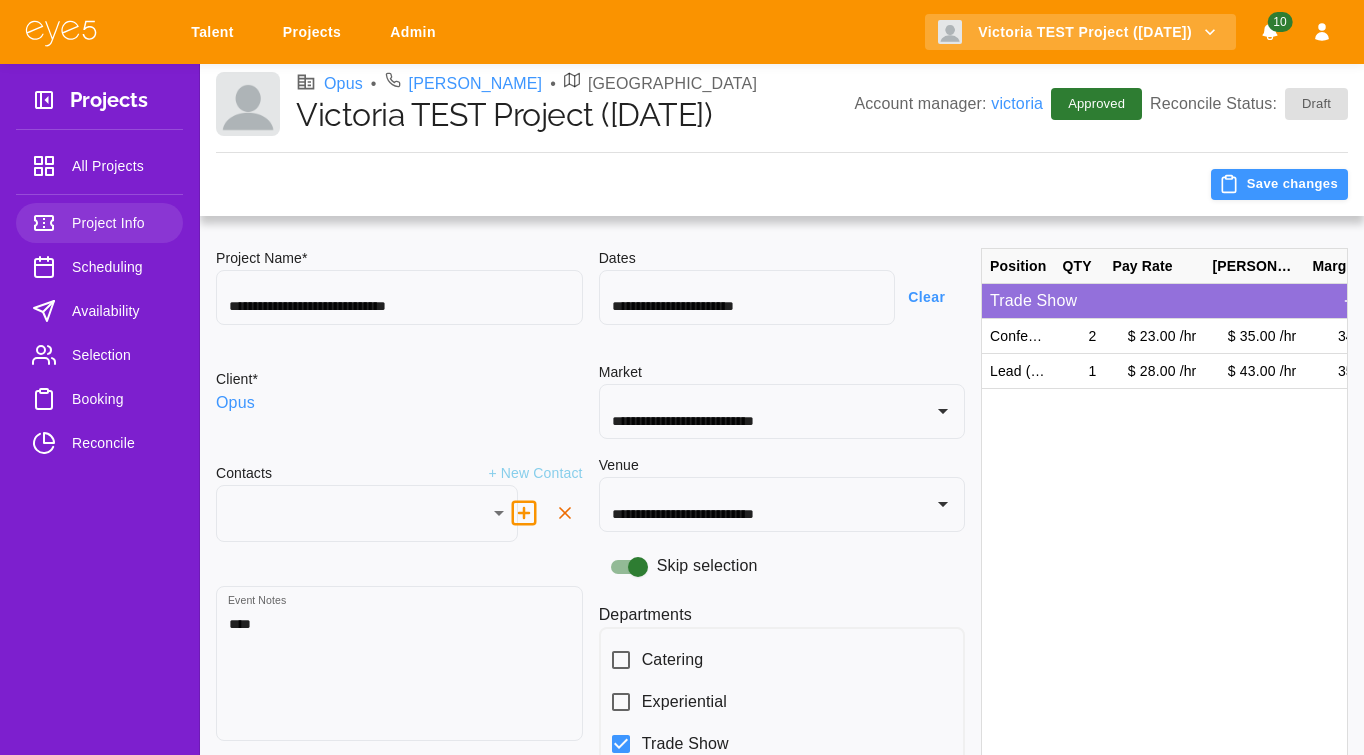type on "***" 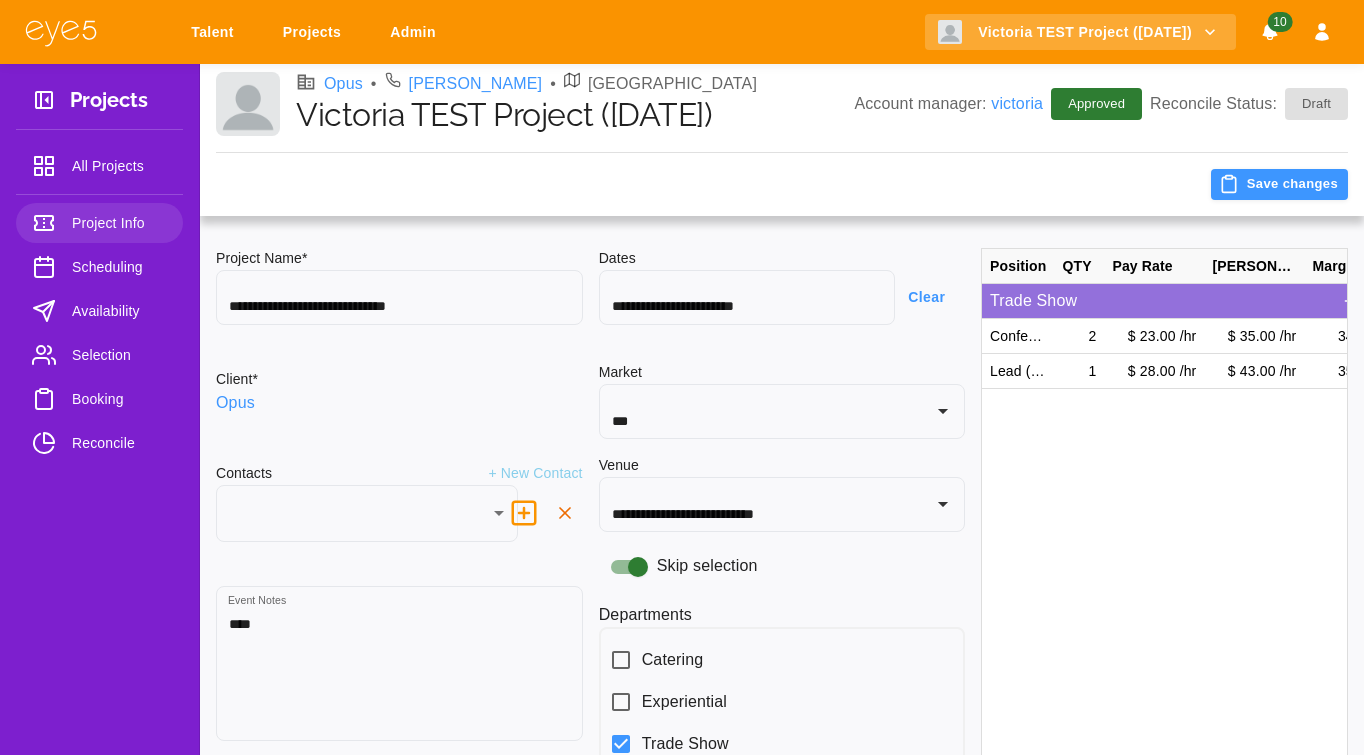 type on "**********" 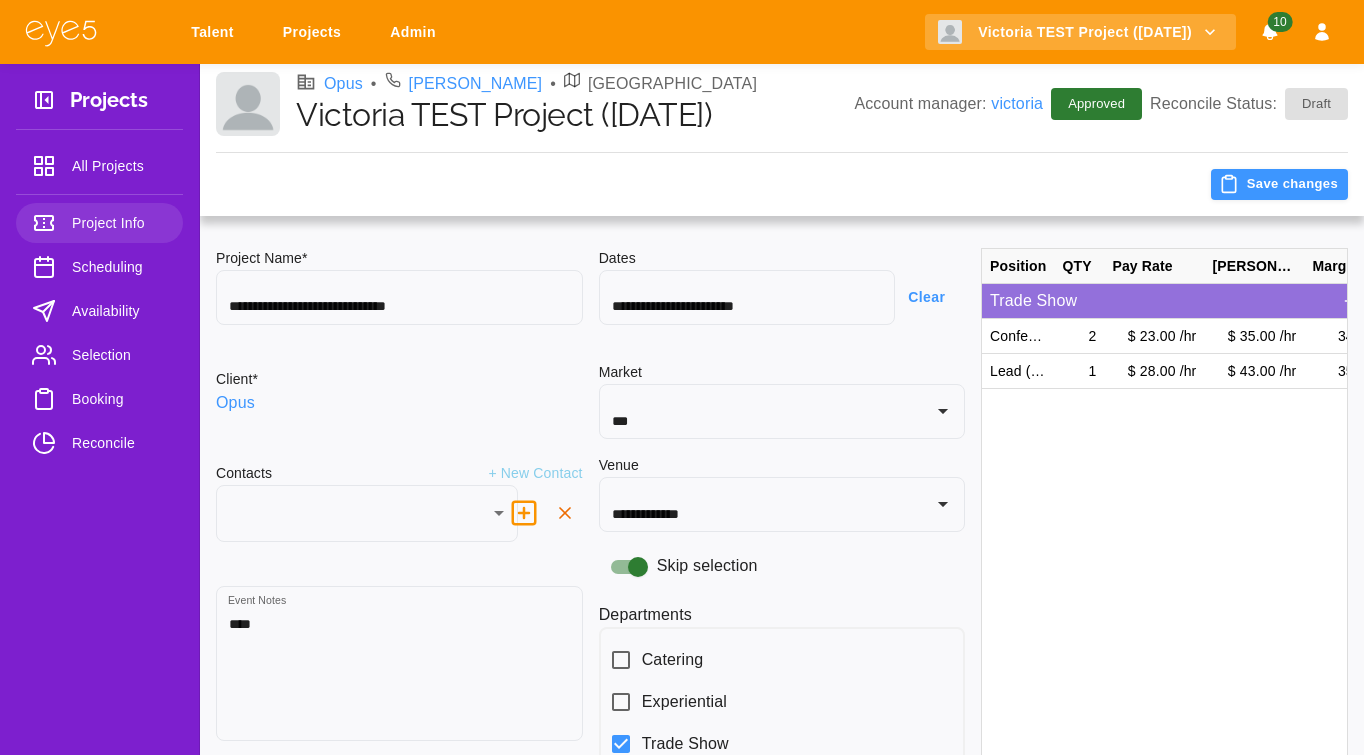 type on "********" 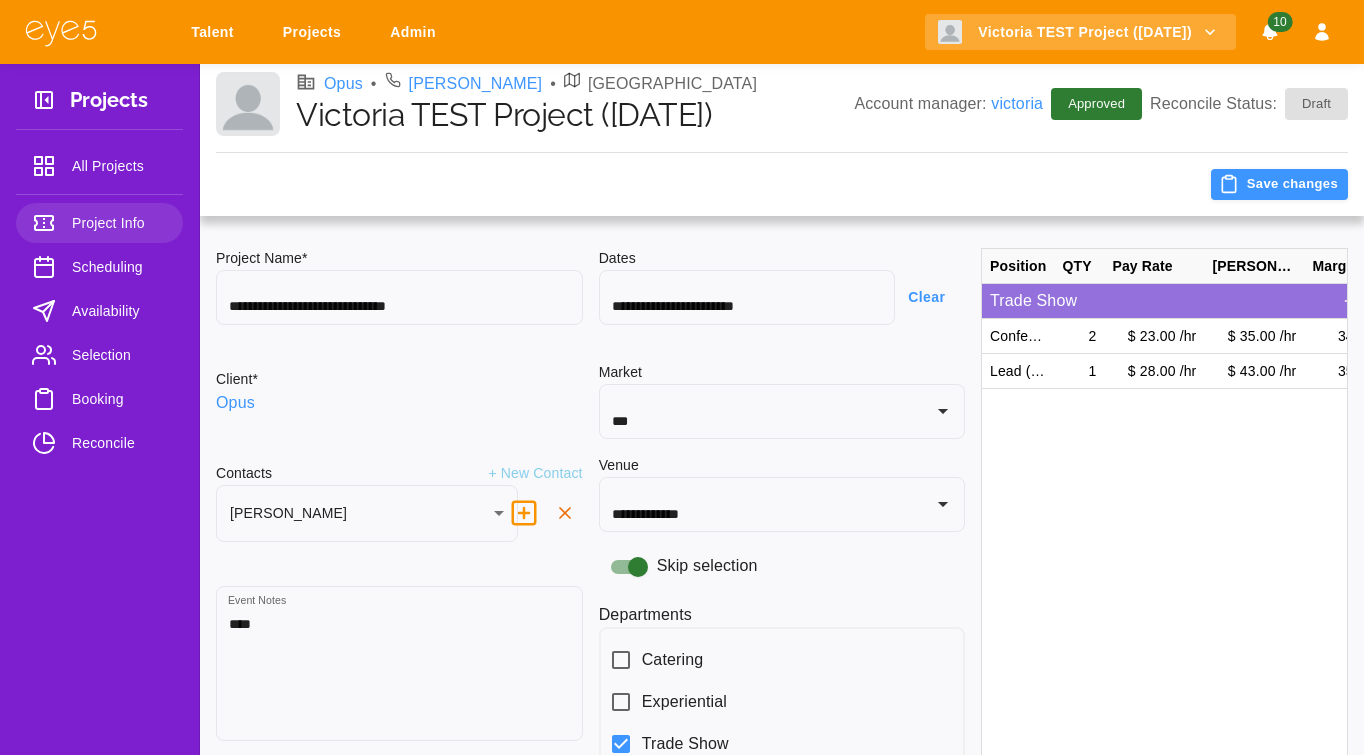 click on "All Projects" at bounding box center [119, 166] 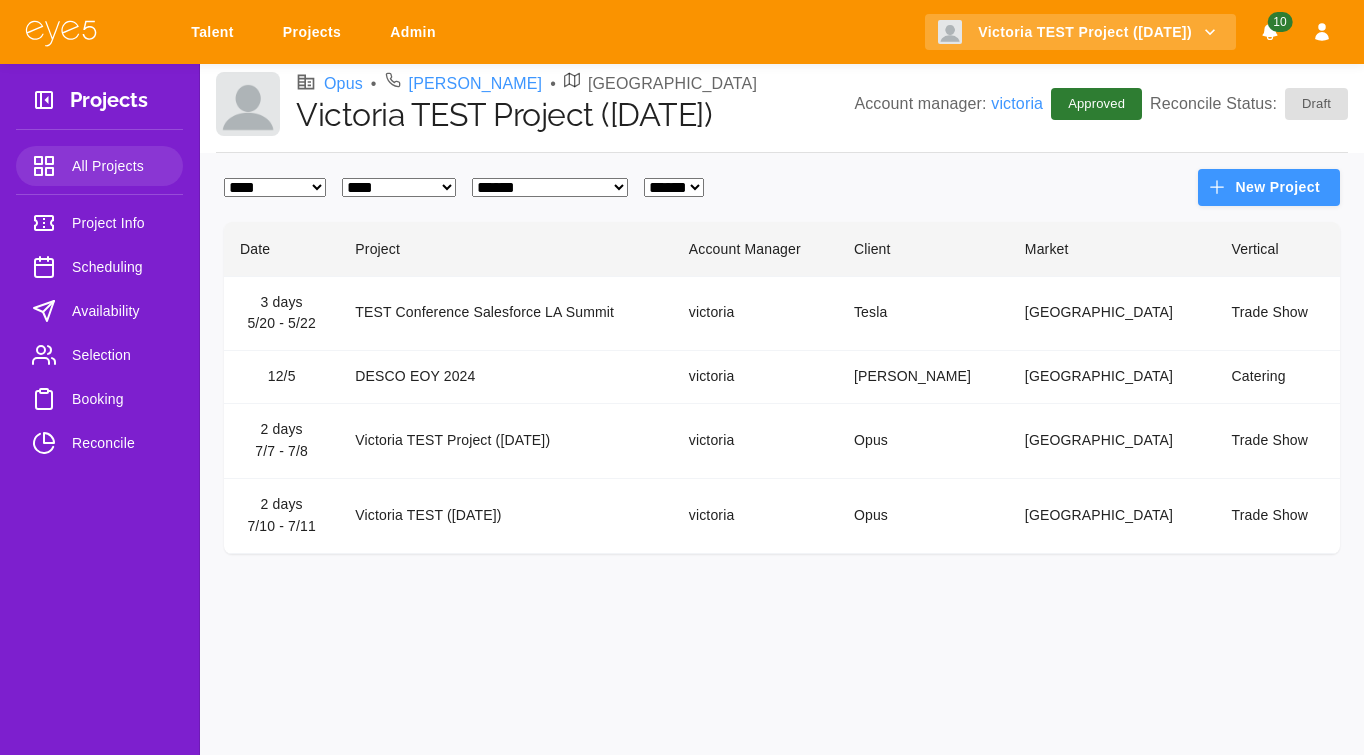 click on "**********" at bounding box center (782, 409) 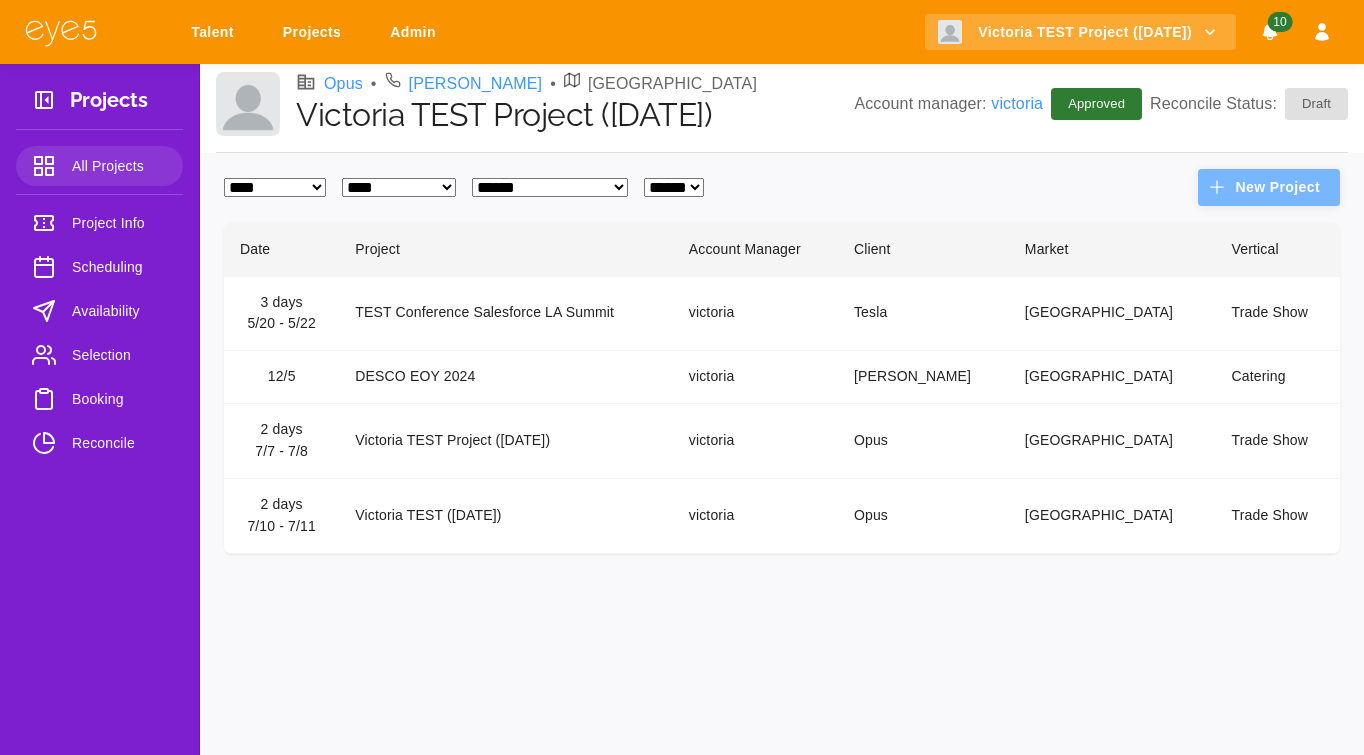 click on "New Project" at bounding box center (1269, 187) 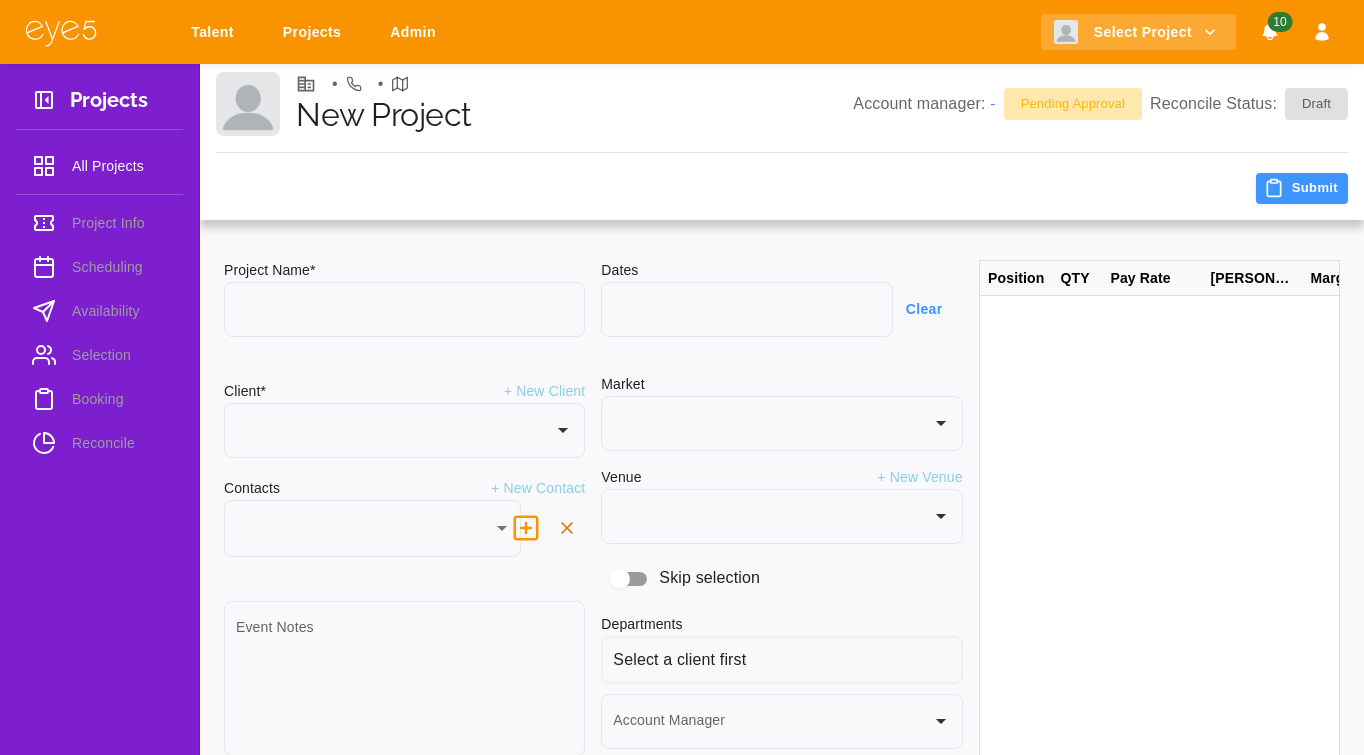 click on "Project Name*" at bounding box center (404, 271) 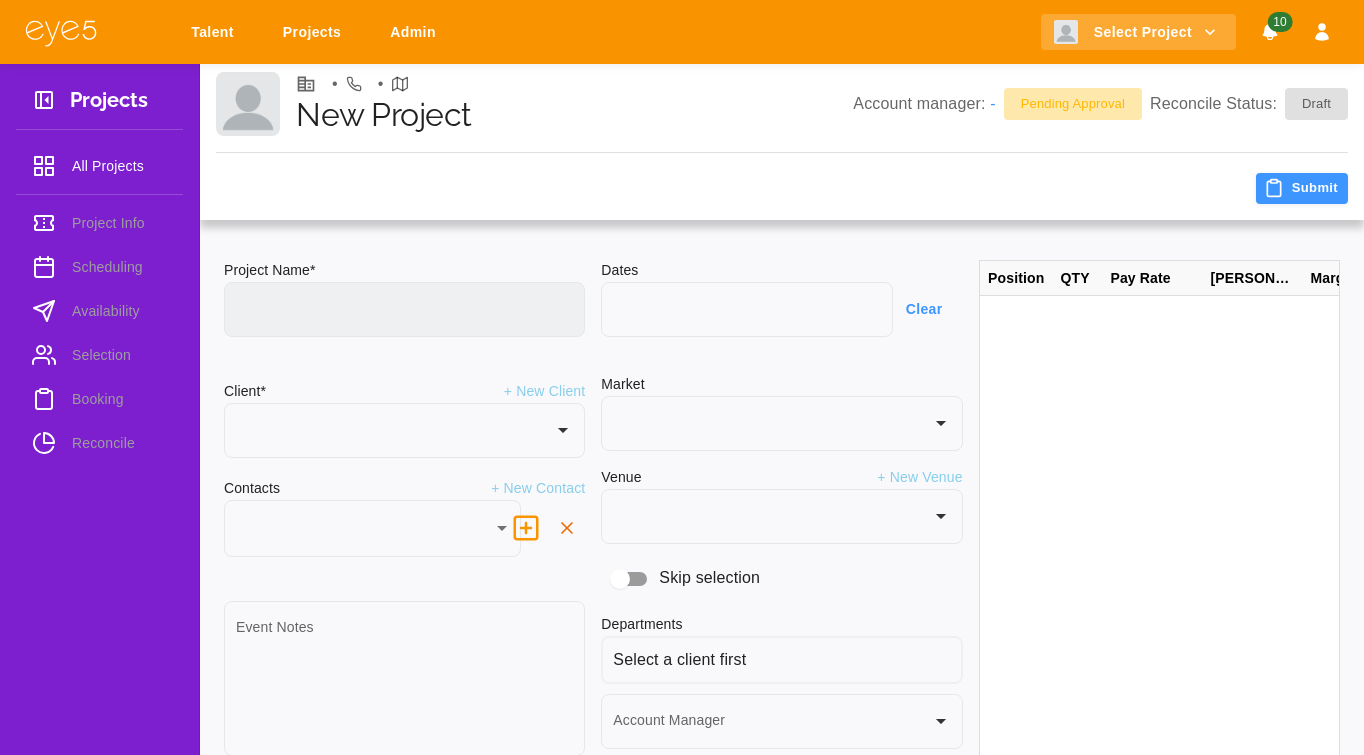 click at bounding box center (404, 309) 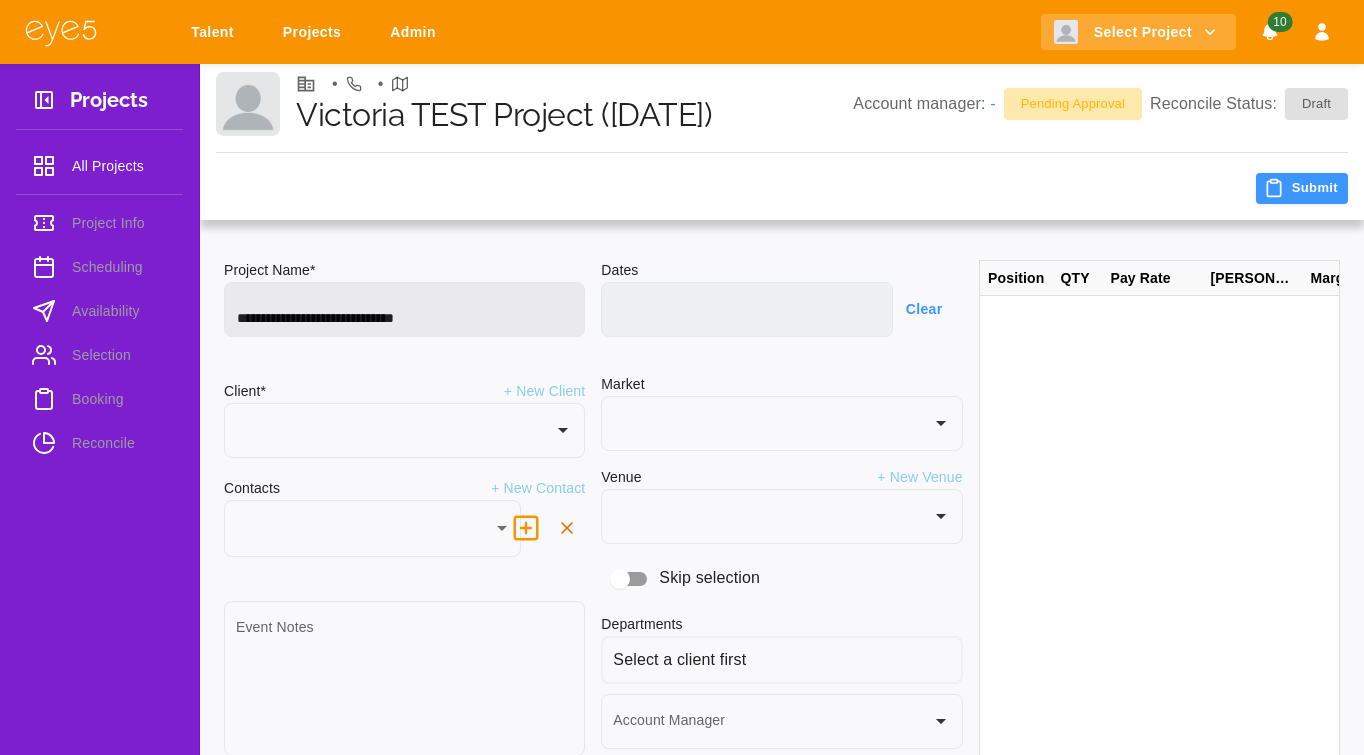 type on "**********" 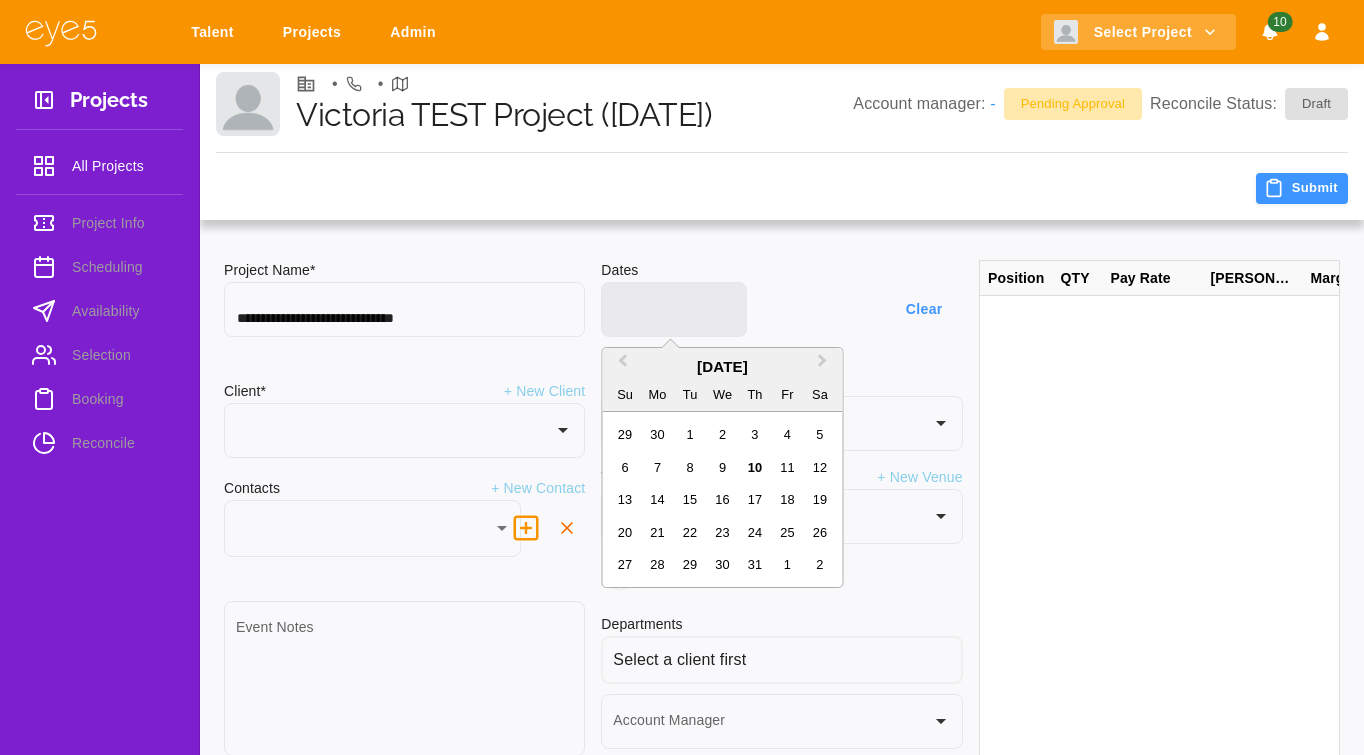 click on "Next Month" at bounding box center [823, 365] 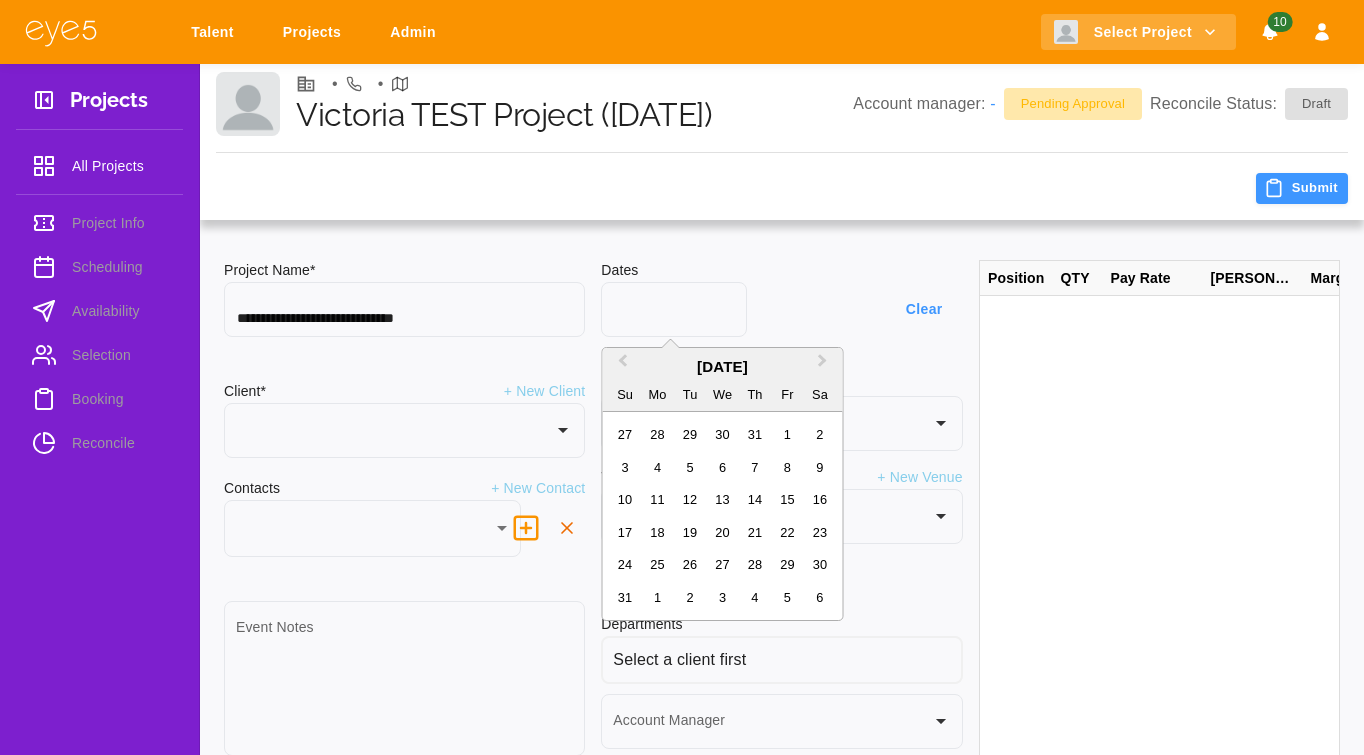 click on "14" at bounding box center (754, 499) 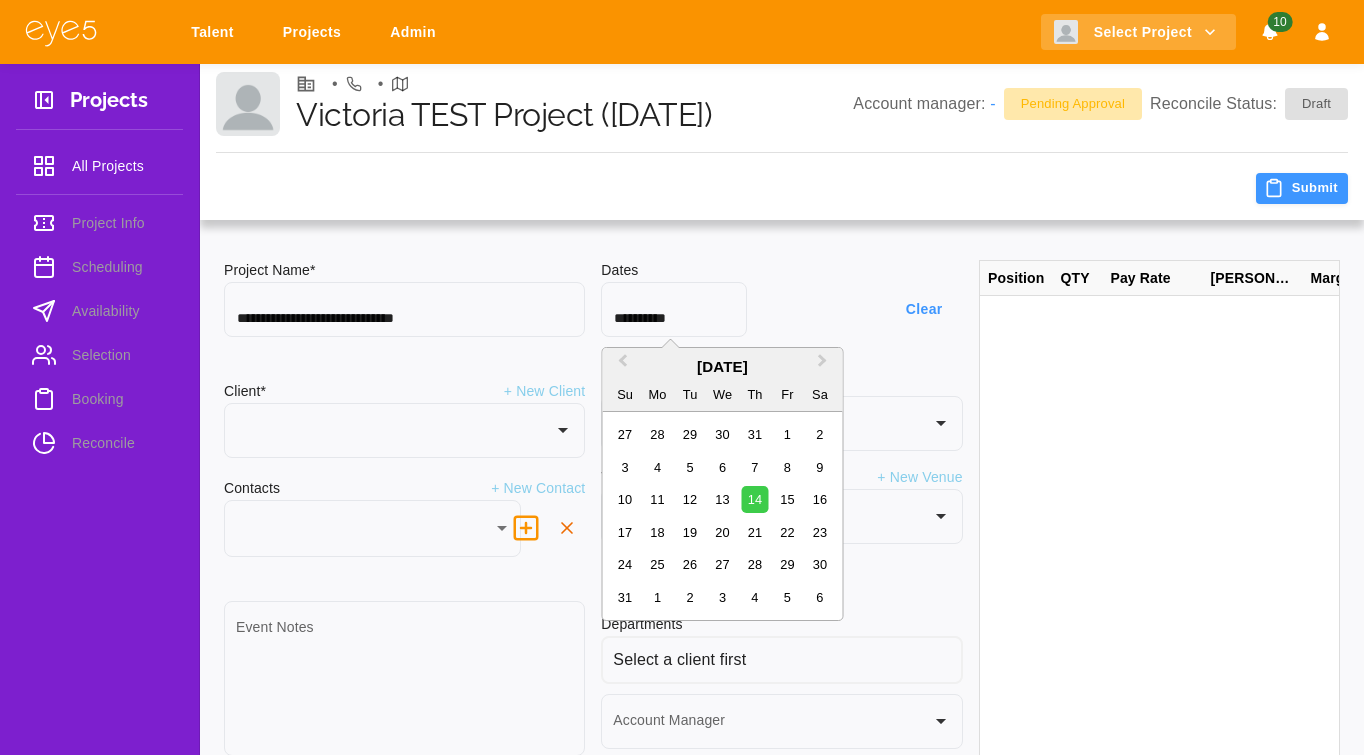 click on "15" at bounding box center [787, 499] 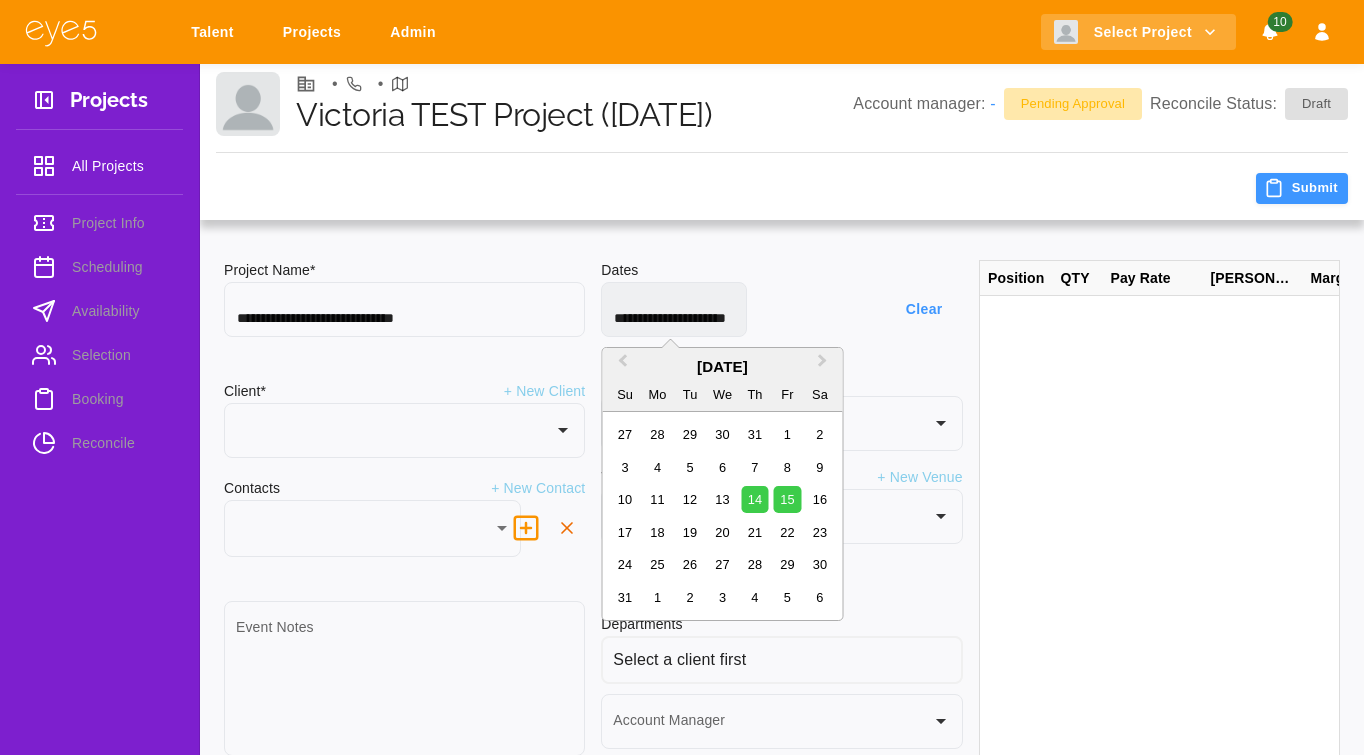 click on "August 2025 Previous Month Next Month August 2025 Su Mo Tu We Th Fr Sa 27 28 29 30 31 1 2 3 4 5 6 7 8 9 10 11 12 13 14 15 16 17 18 19 20 21 22 23 24 25 26 27 28 29 30 31 1 2 3 4 5 6 Clear" at bounding box center [781, 309] 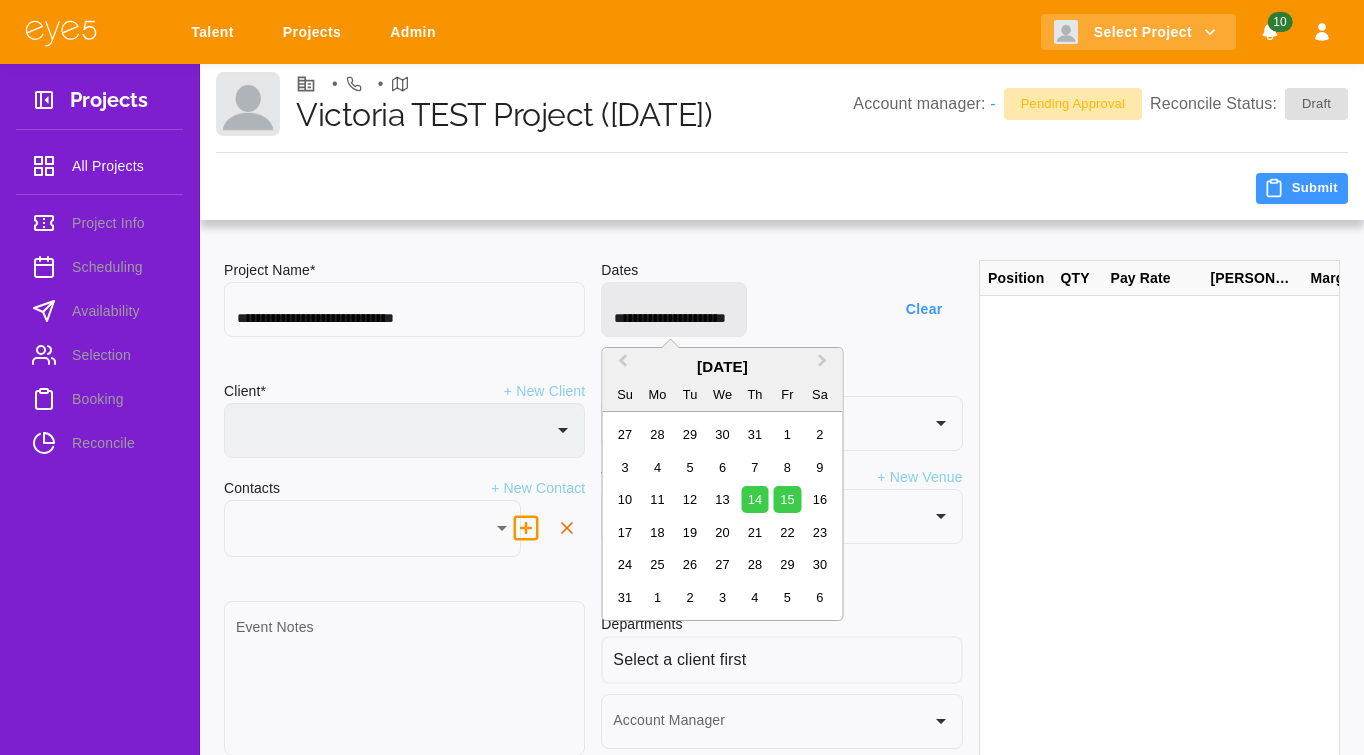 click at bounding box center (389, 440) 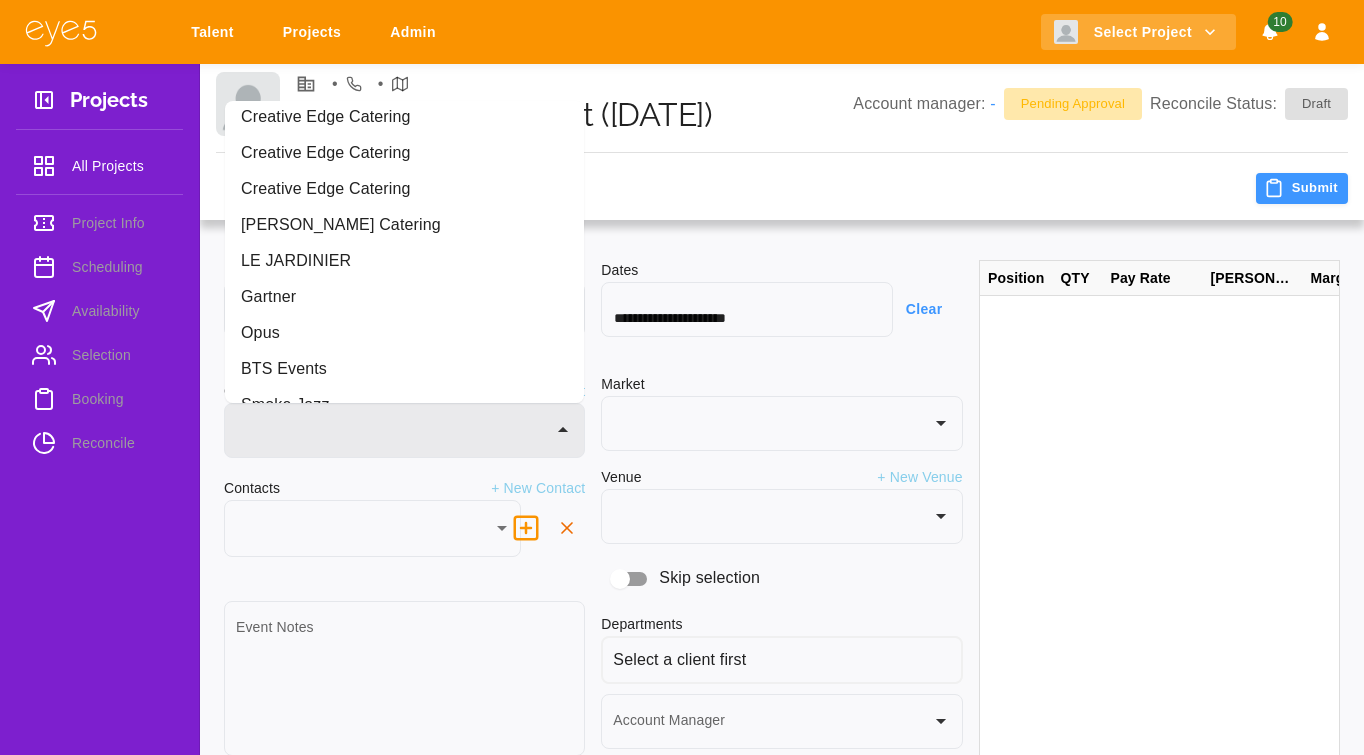 scroll, scrollTop: 180, scrollLeft: 0, axis: vertical 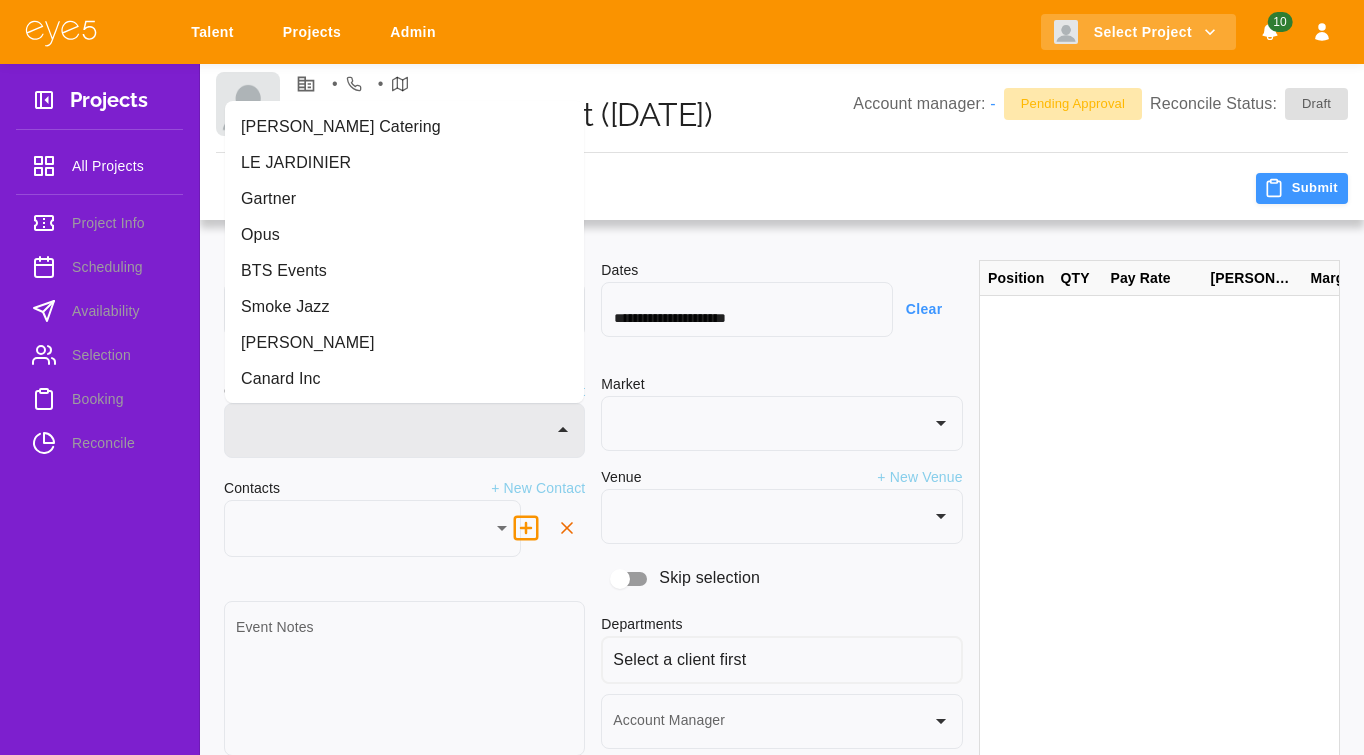 click on "Opus" at bounding box center (404, 235) 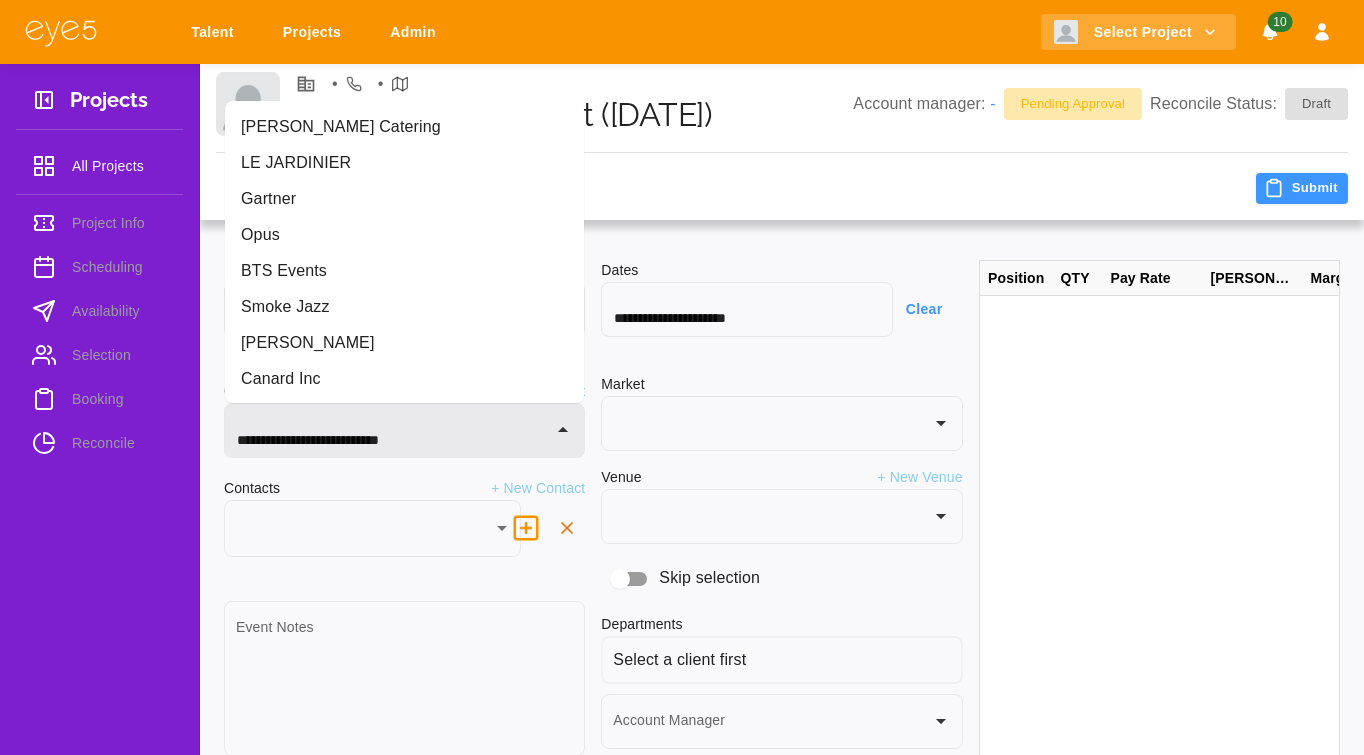 type on "****" 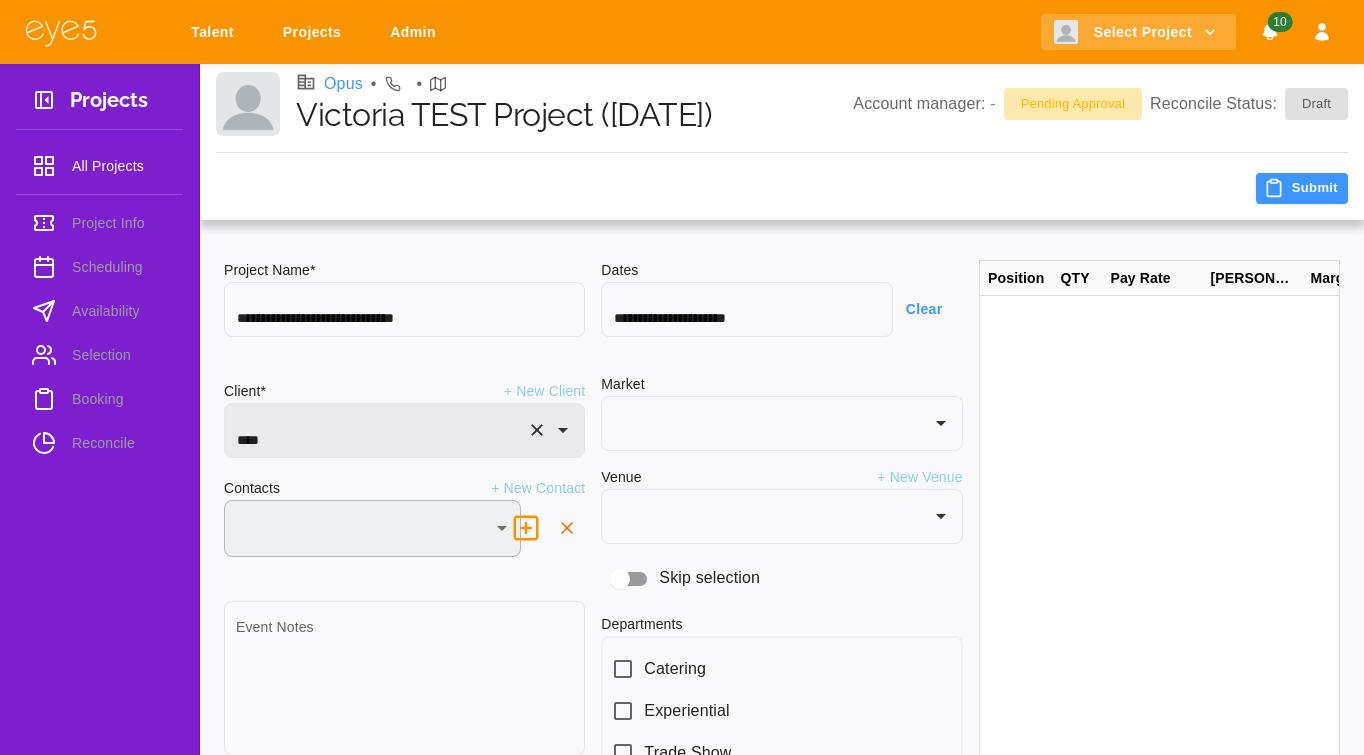 click on "**********" at bounding box center [682, 504] 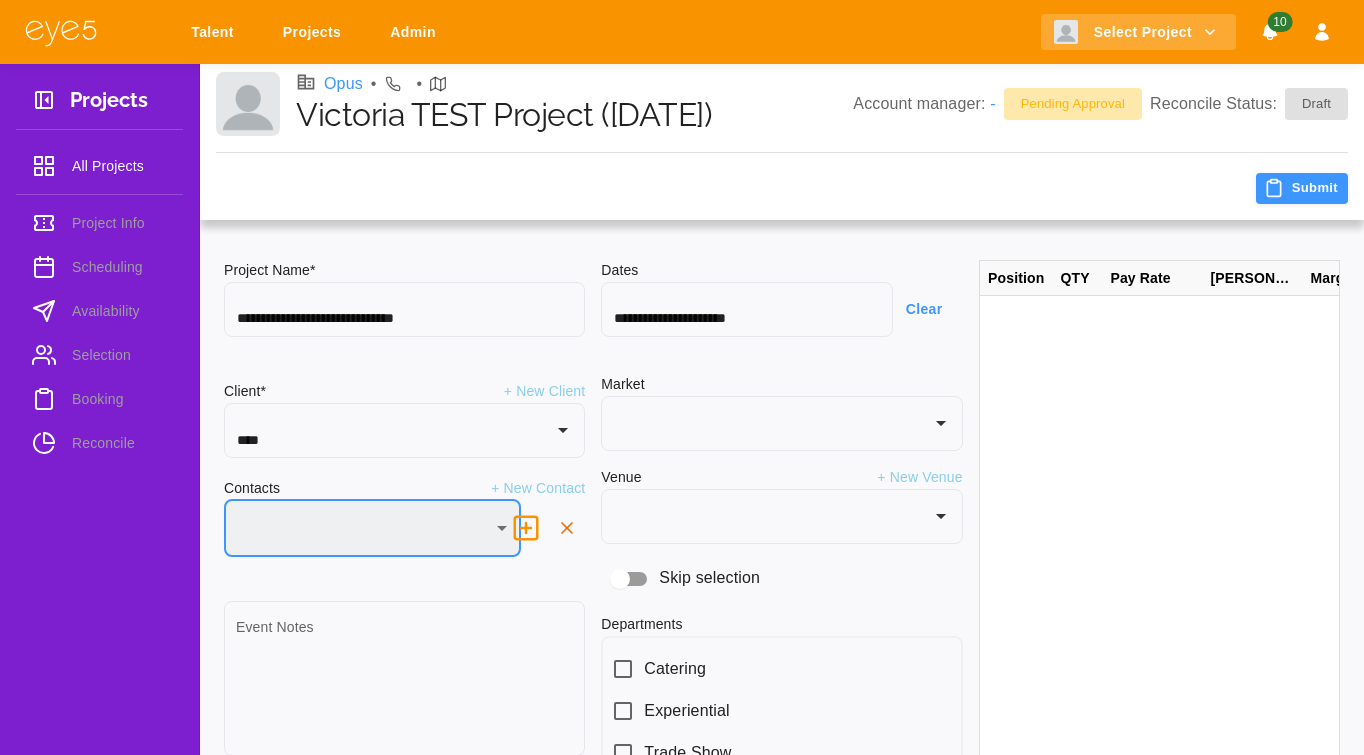click on "**********" at bounding box center (682, 504) 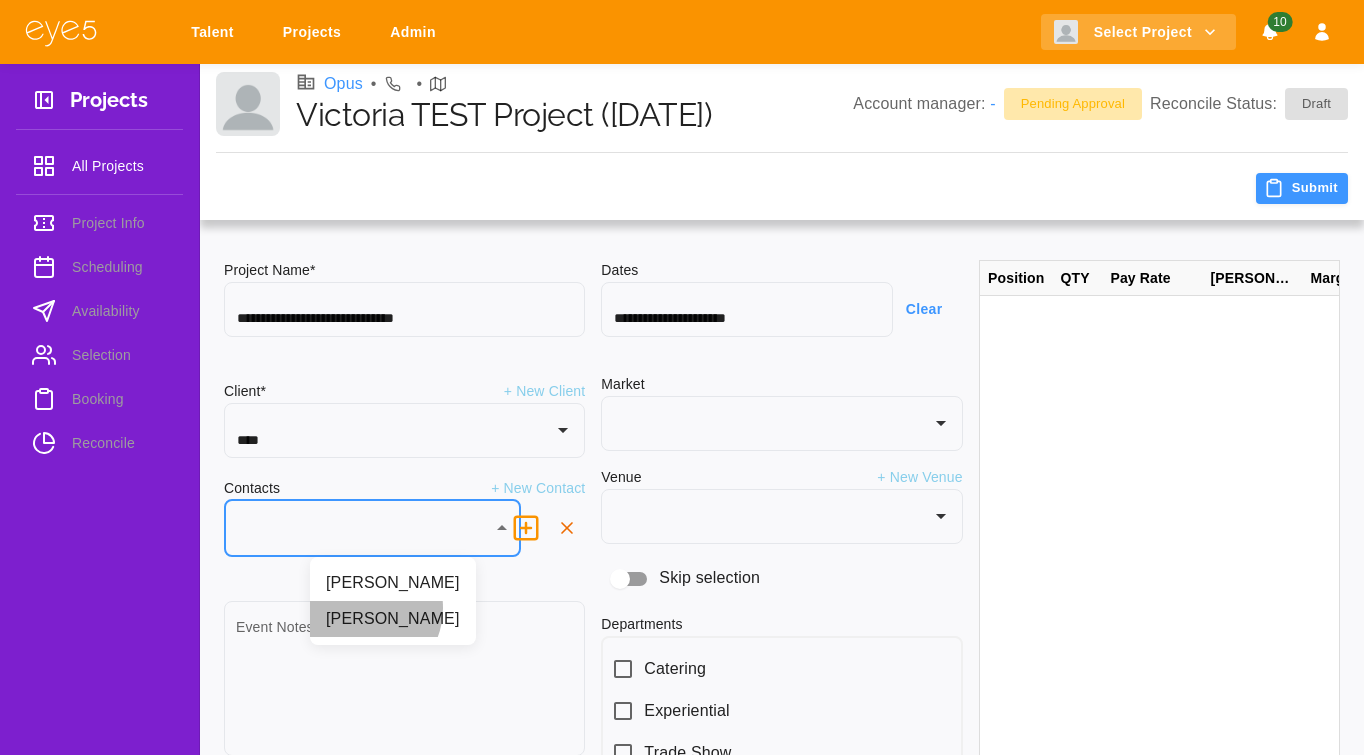 click on "[PERSON_NAME]" at bounding box center [393, 619] 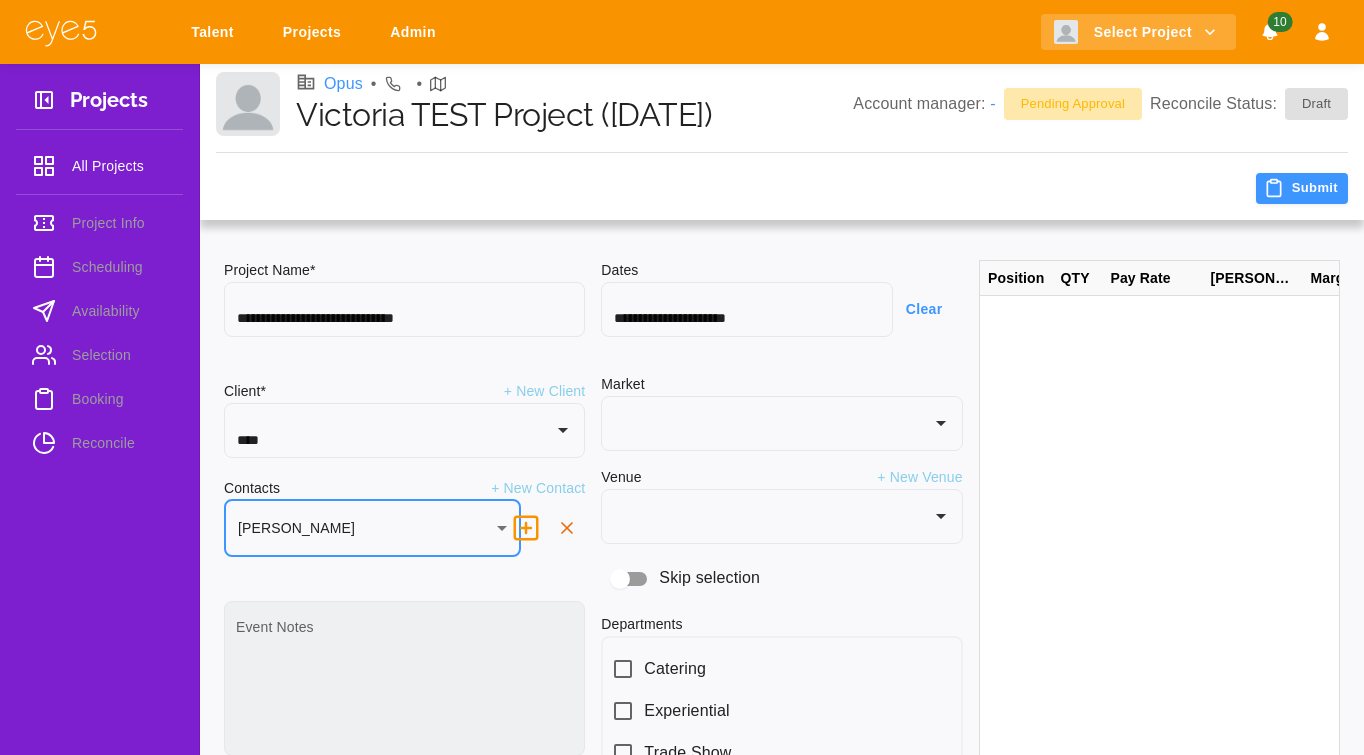 click on "Event Notes" at bounding box center [404, 687] 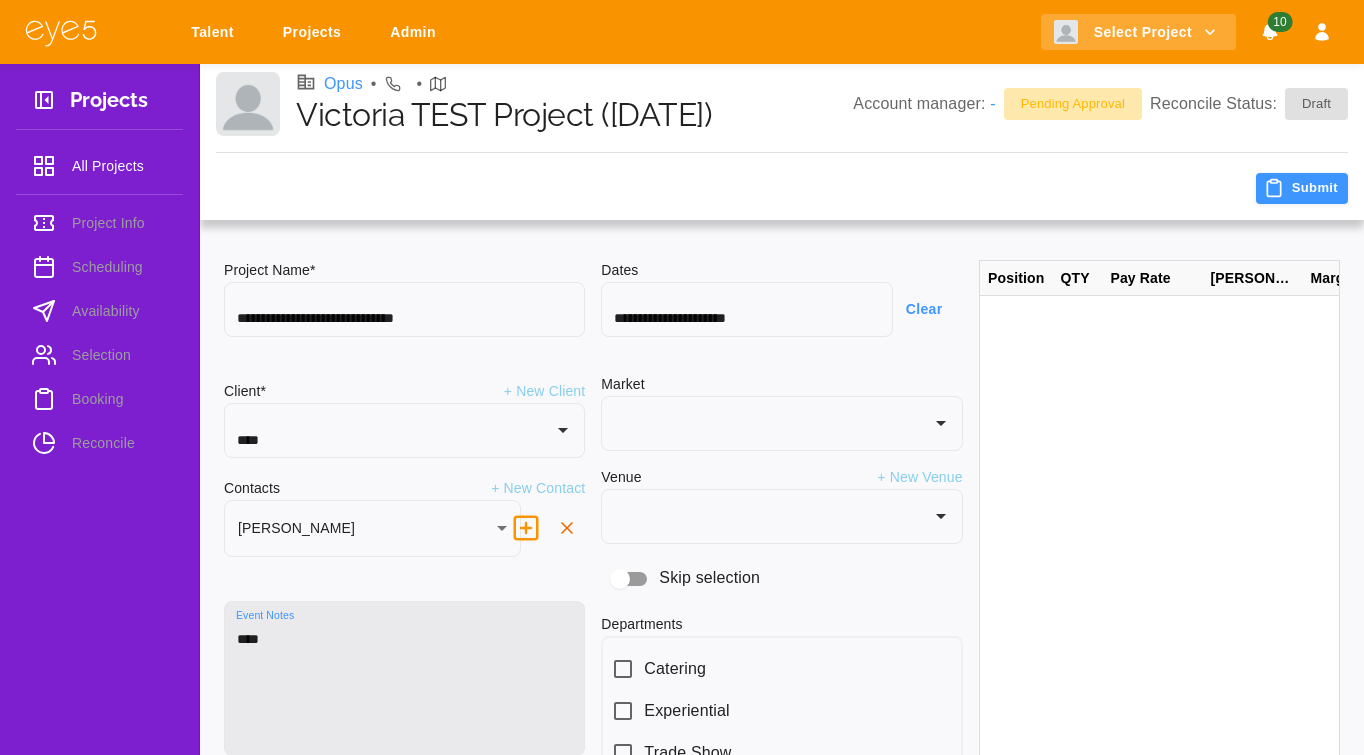 scroll, scrollTop: 254, scrollLeft: 0, axis: vertical 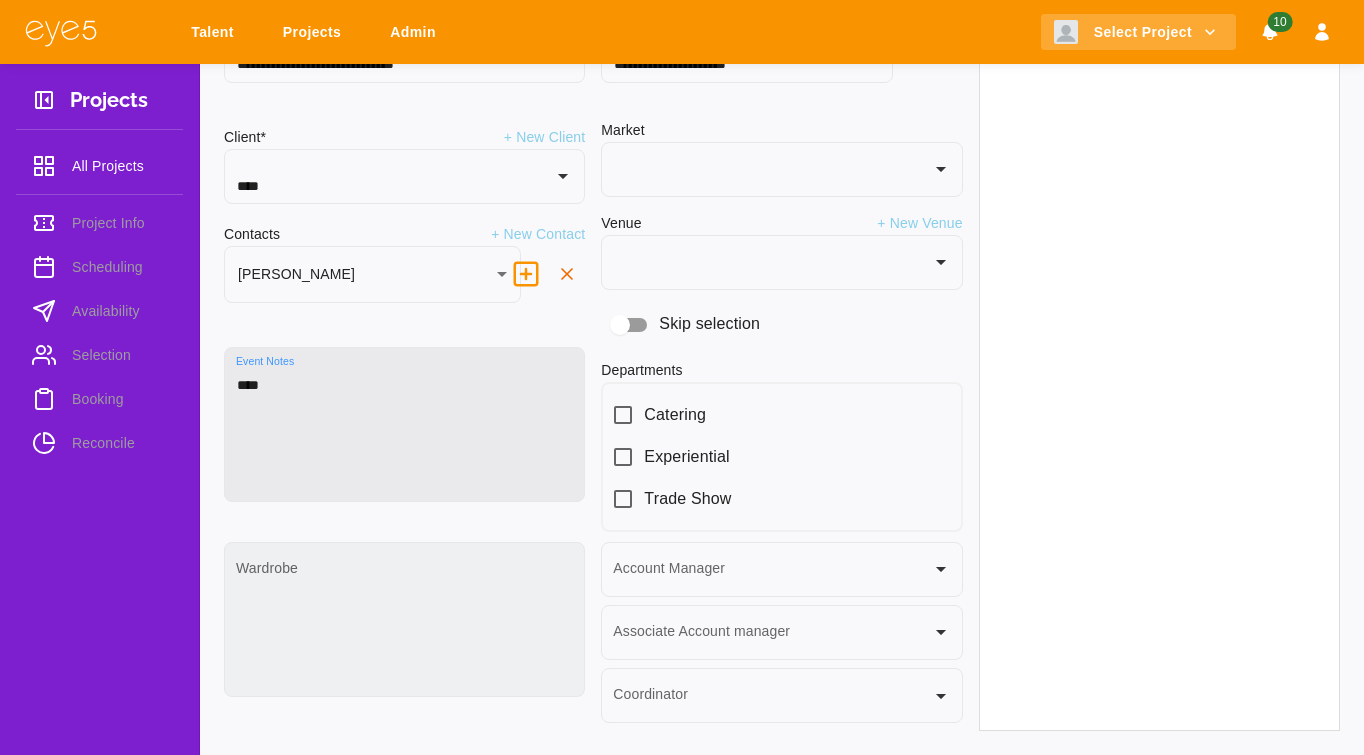 type on "****" 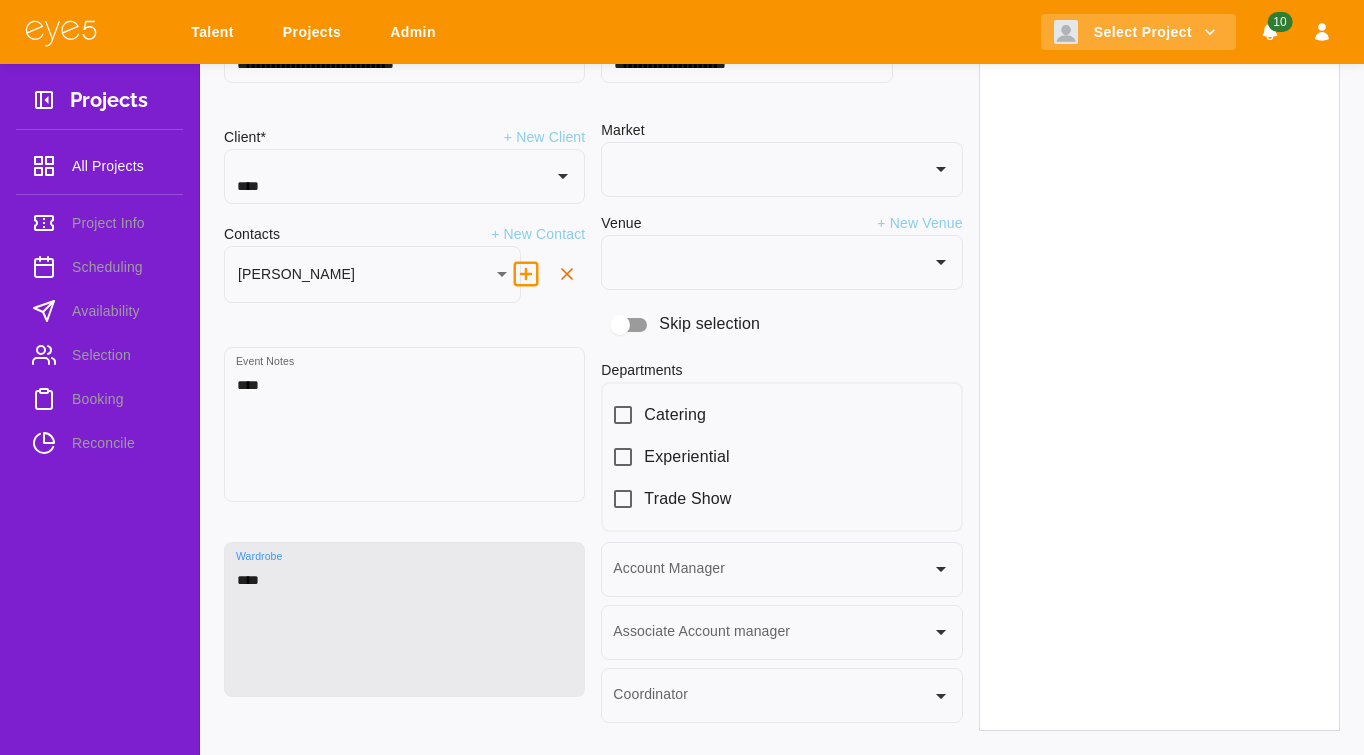 type on "****" 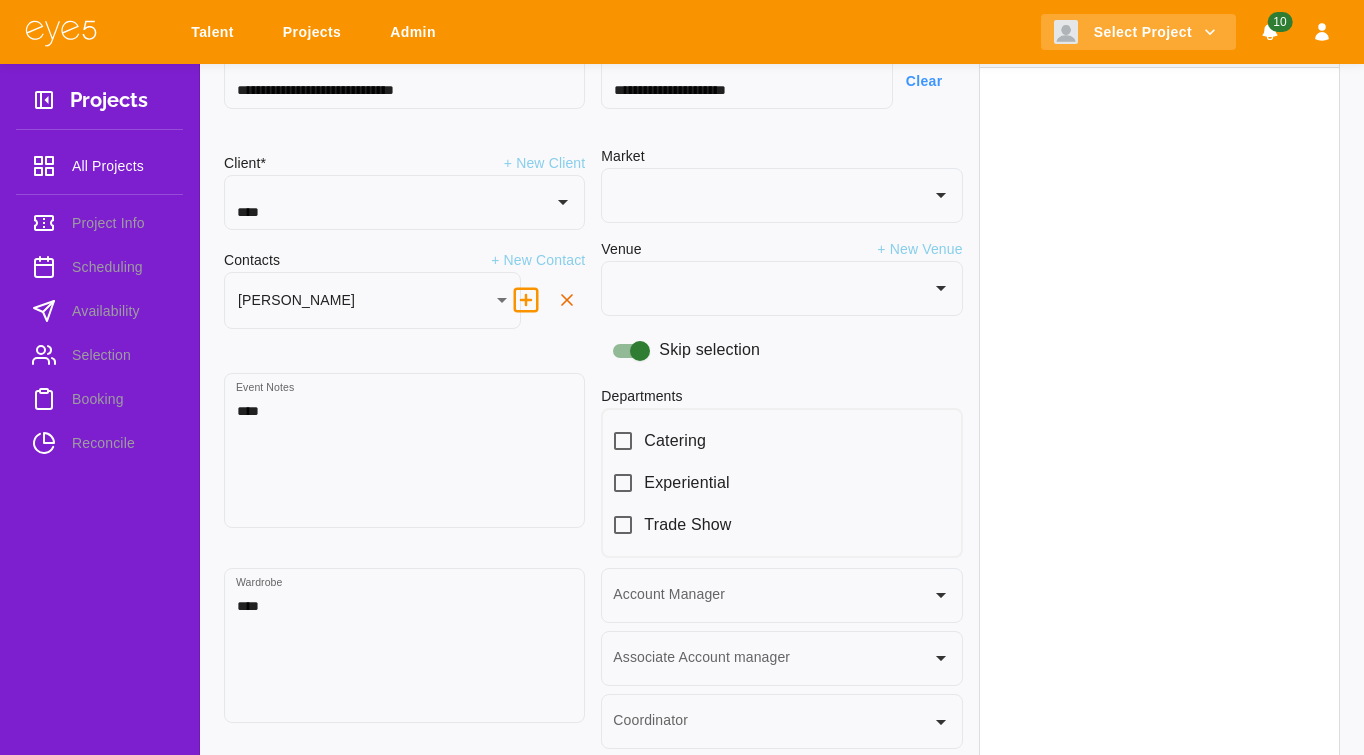 scroll, scrollTop: 198, scrollLeft: 0, axis: vertical 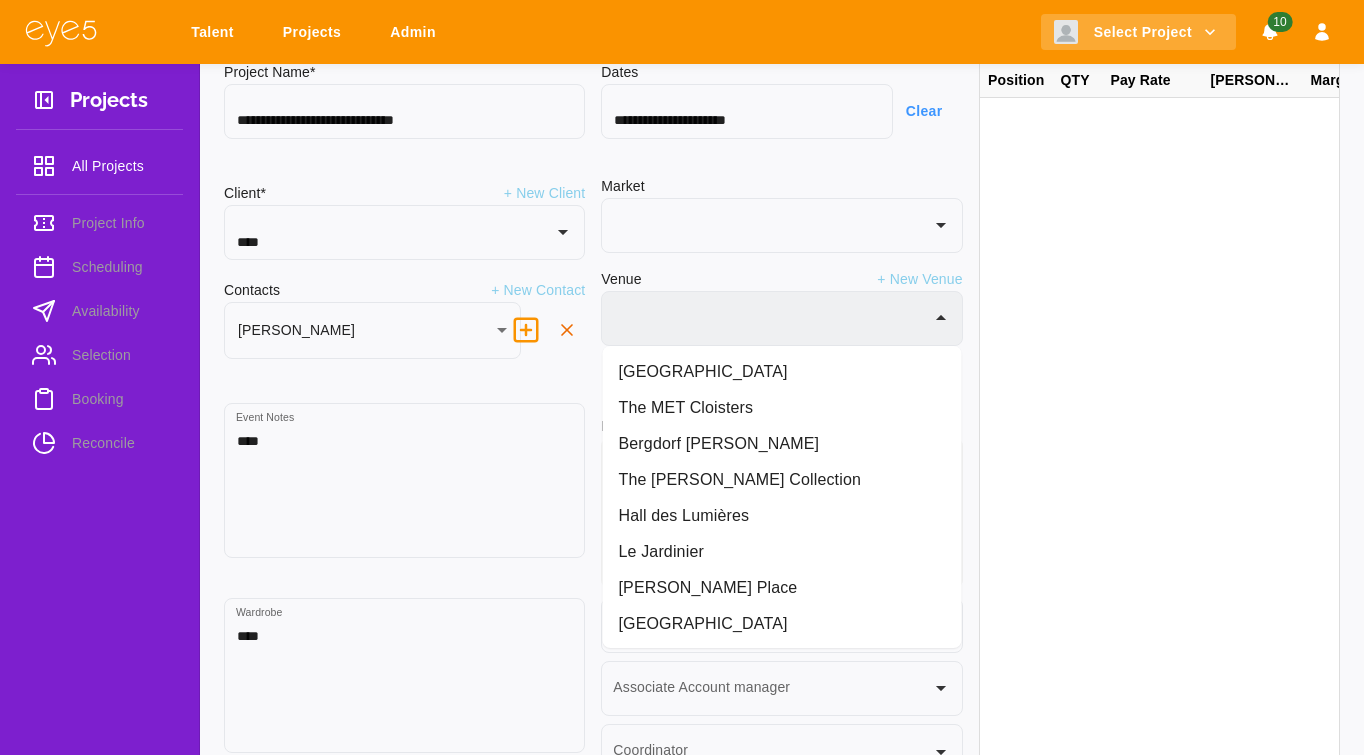 click at bounding box center [766, 328] 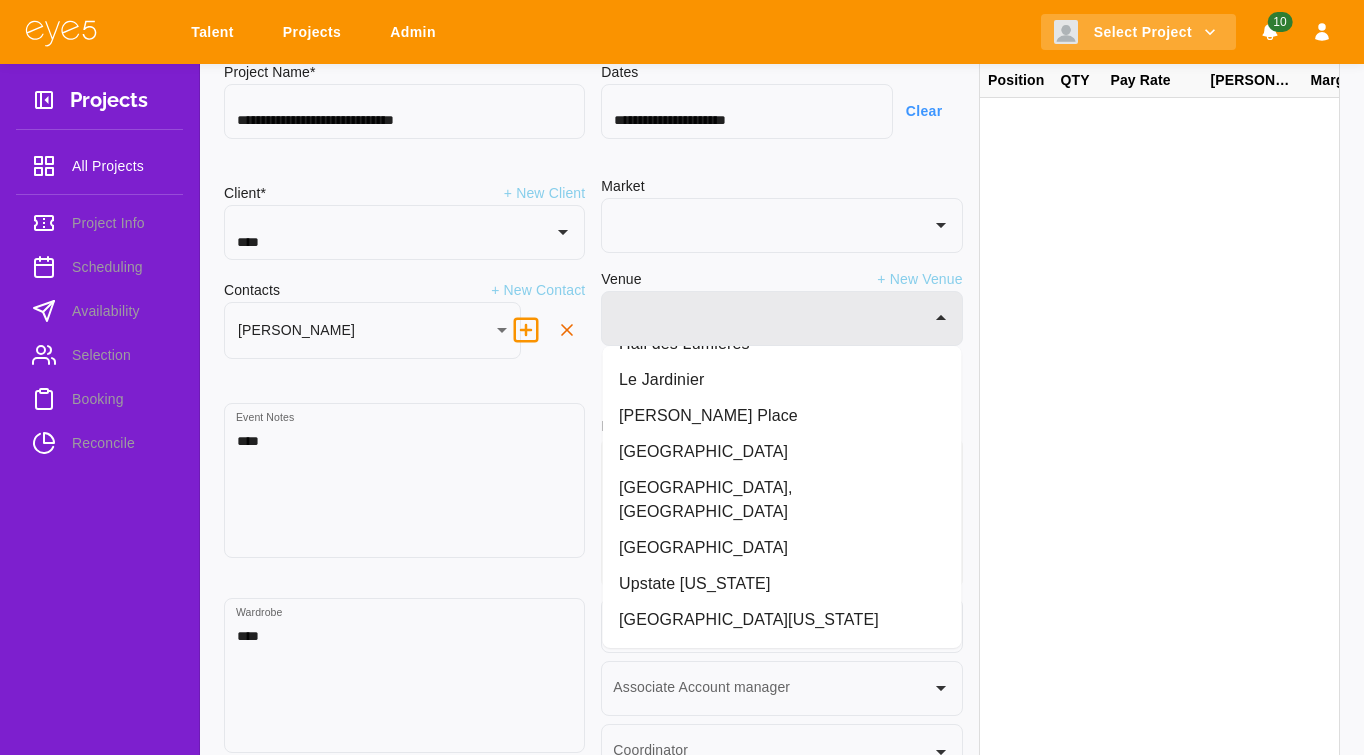scroll, scrollTop: 175, scrollLeft: 0, axis: vertical 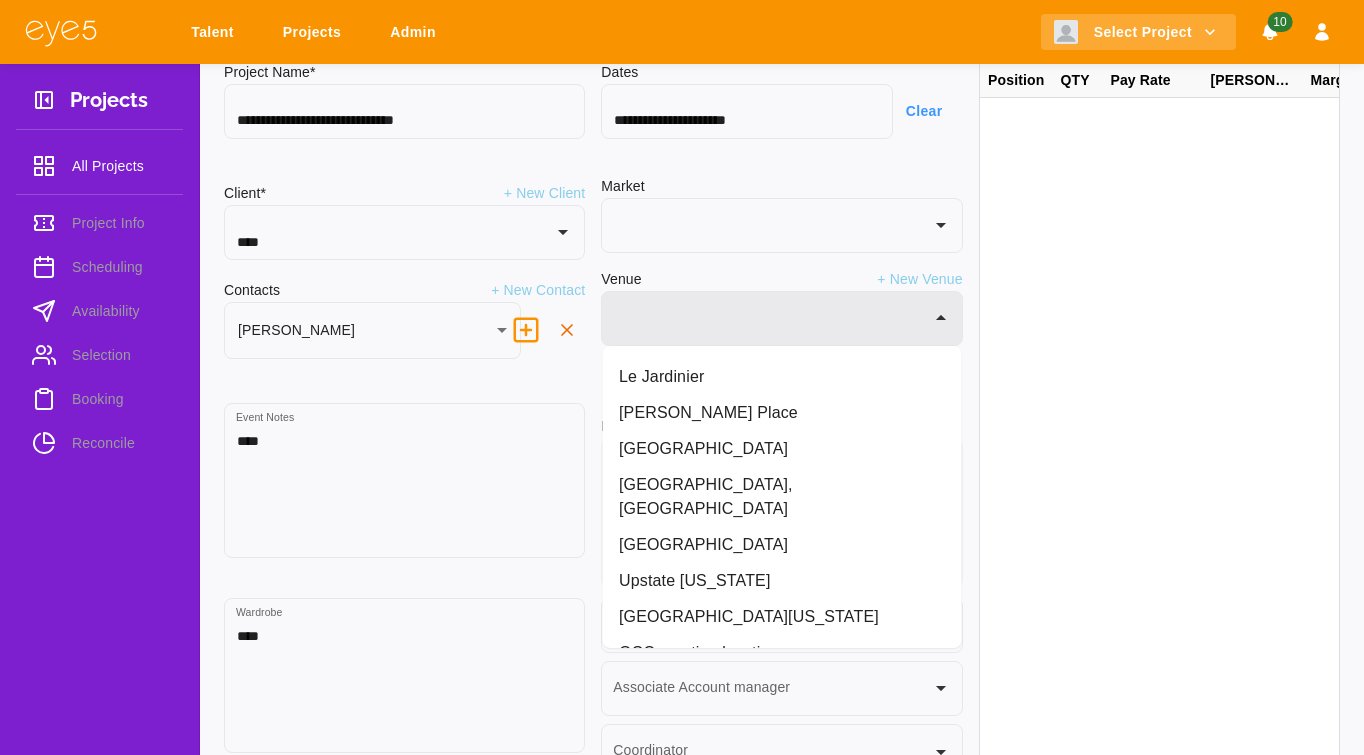 click on "Javits Center" at bounding box center (782, 449) 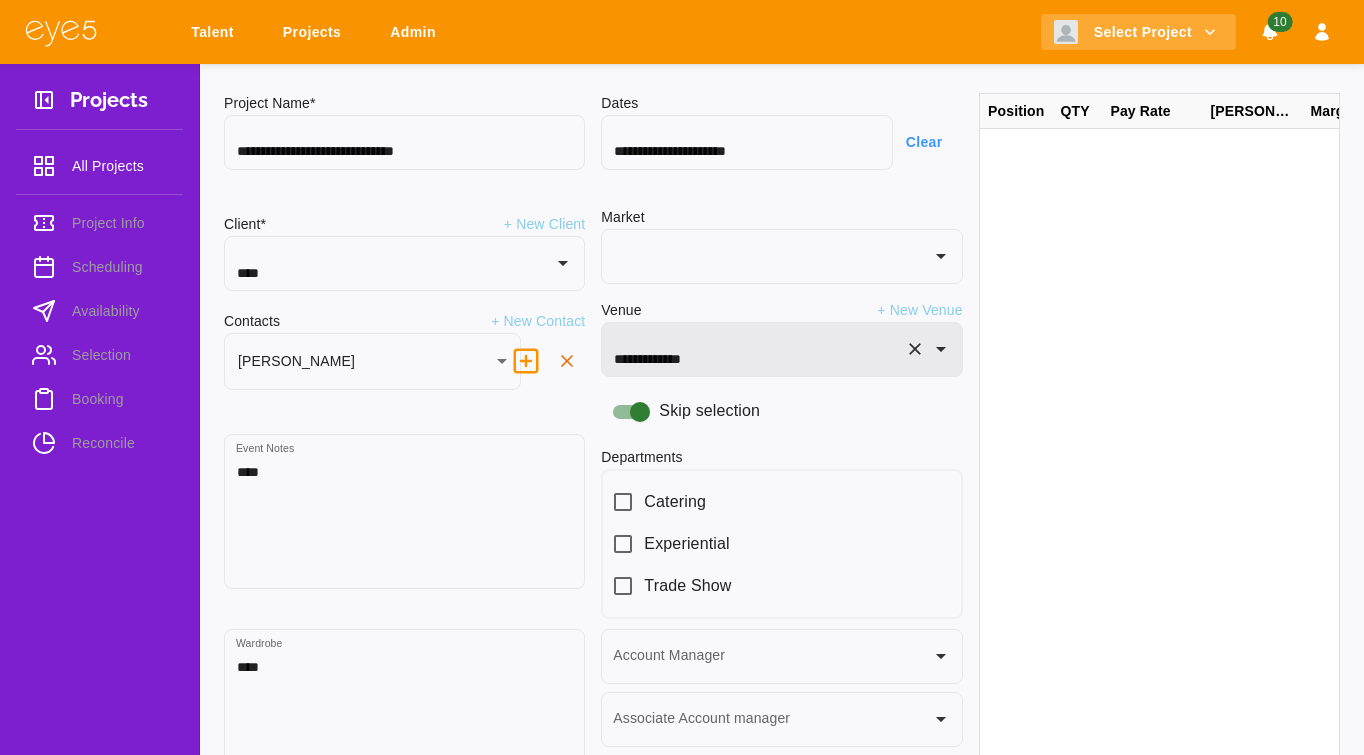scroll, scrollTop: 117, scrollLeft: 0, axis: vertical 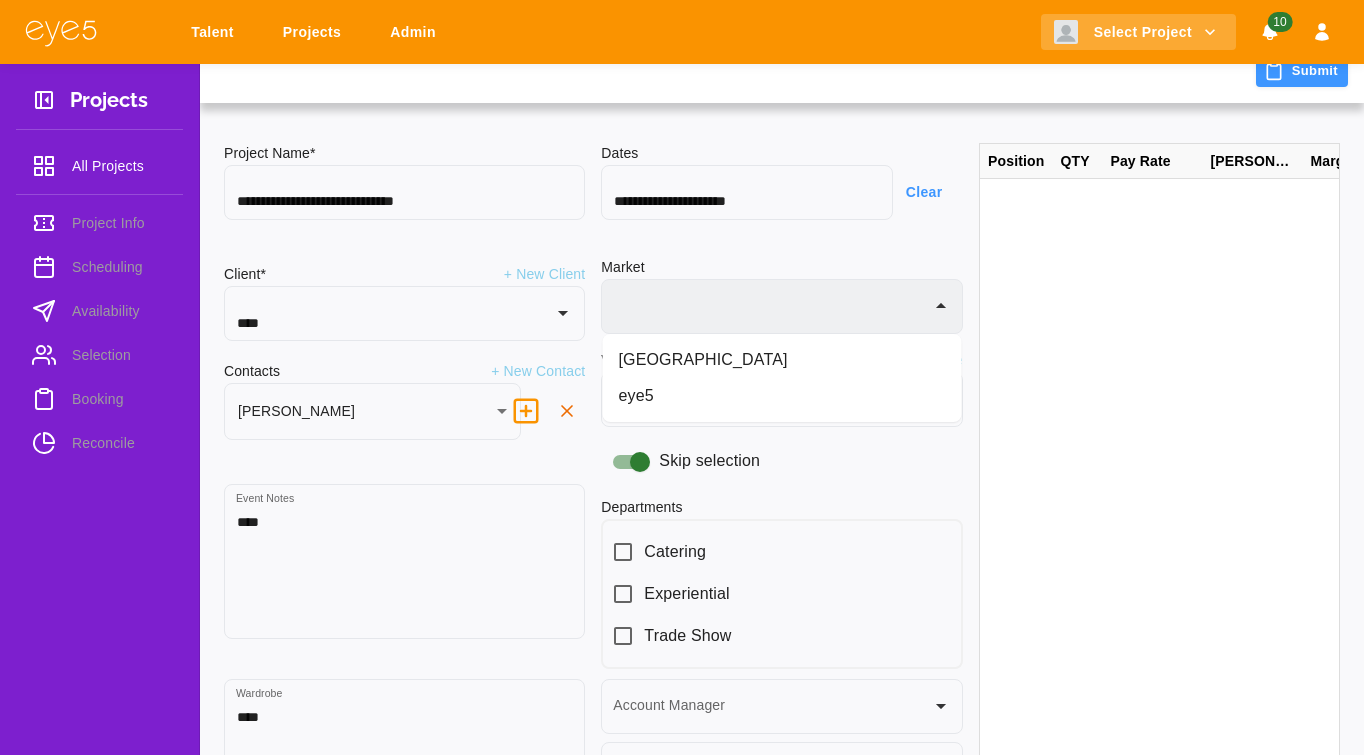 click at bounding box center (766, 316) 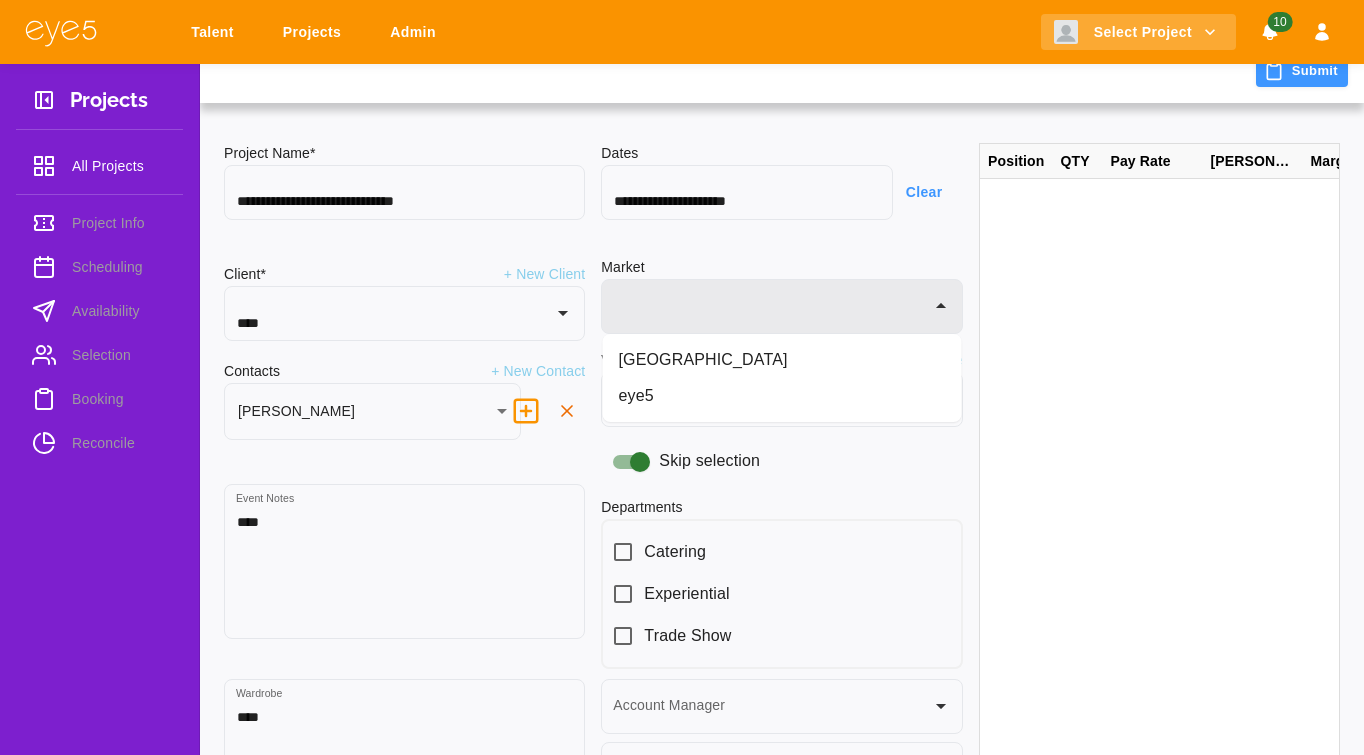 click on "[GEOGRAPHIC_DATA]" at bounding box center (782, 360) 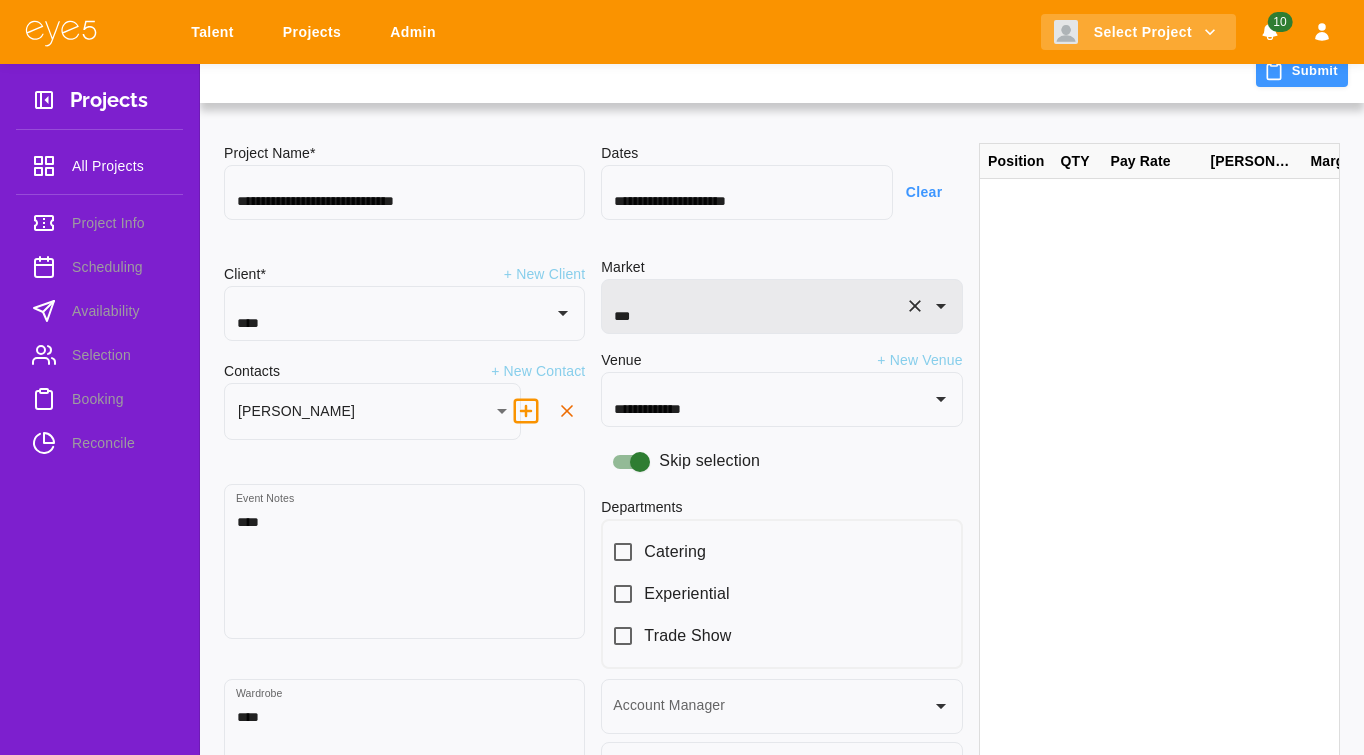 scroll, scrollTop: 254, scrollLeft: 0, axis: vertical 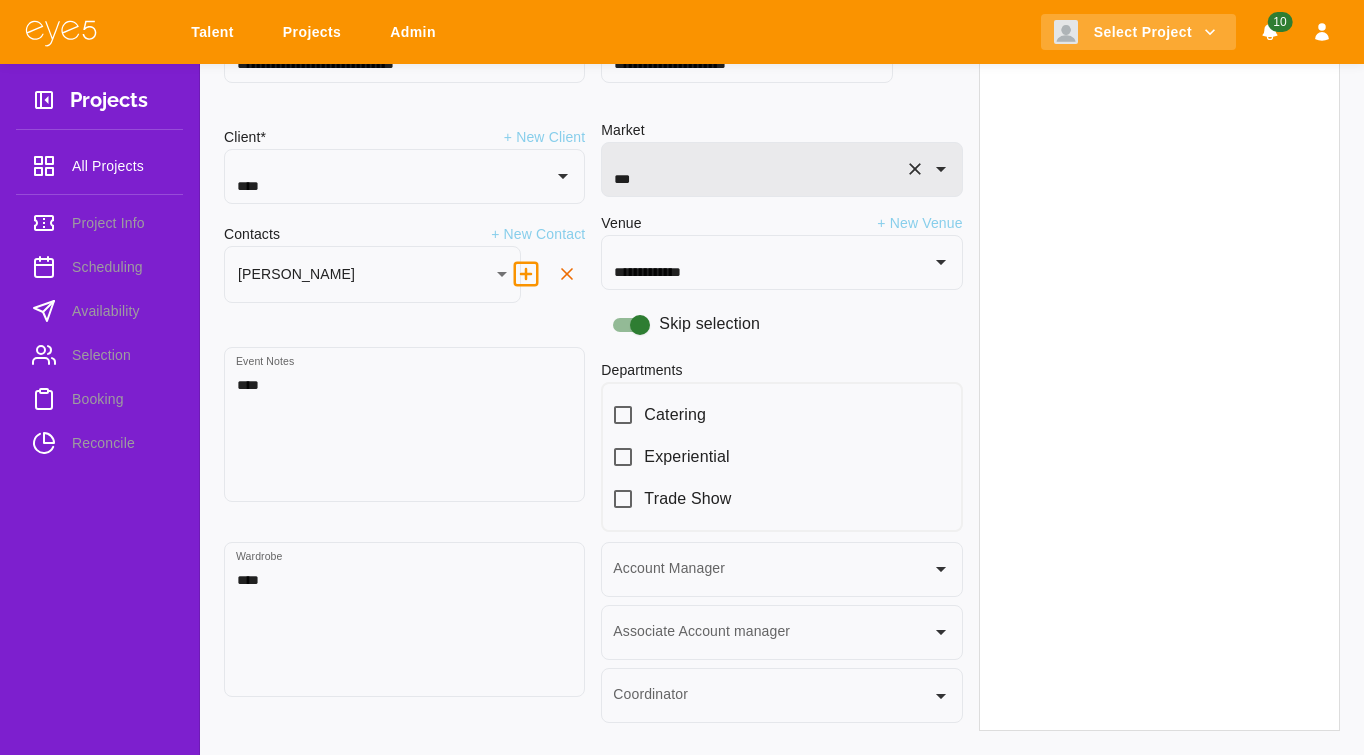click on "Account Manager" at bounding box center (781, 569) 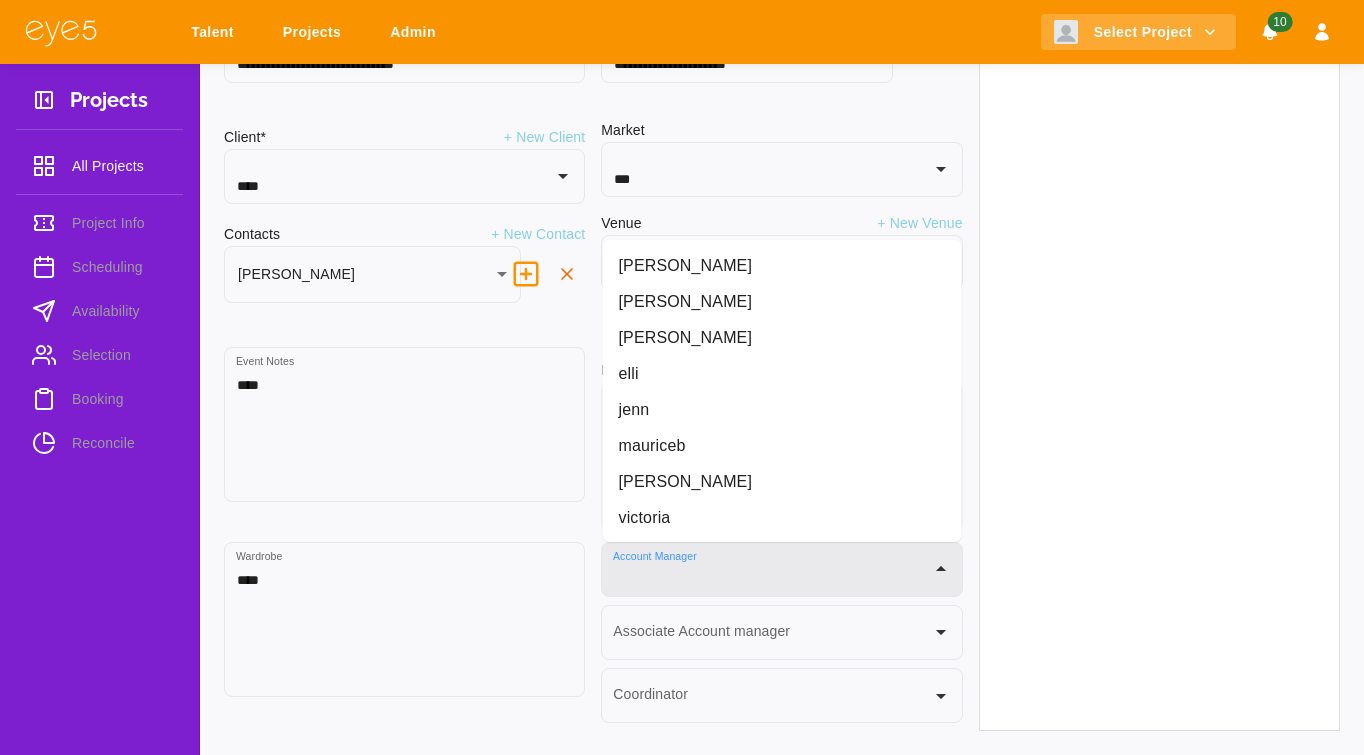 drag, startPoint x: 698, startPoint y: 520, endPoint x: 653, endPoint y: 499, distance: 49.658836 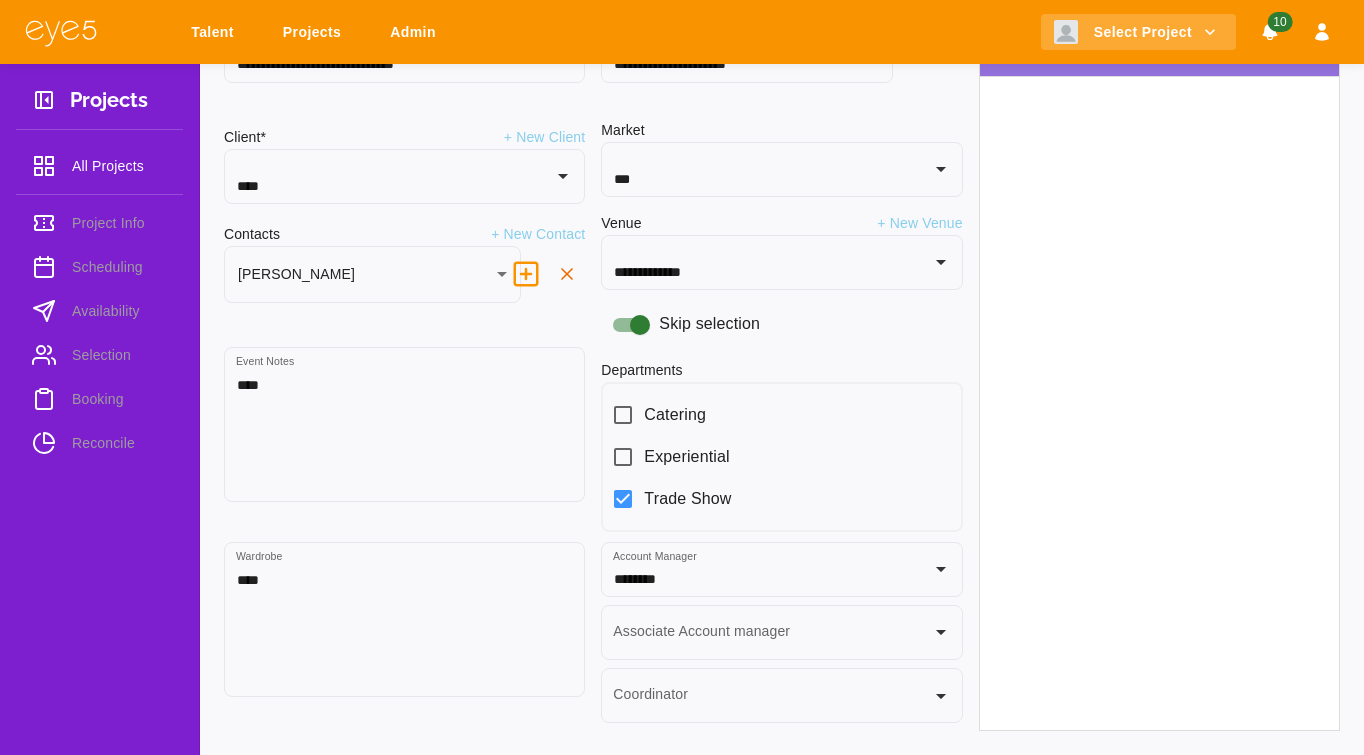 scroll, scrollTop: 73, scrollLeft: 0, axis: vertical 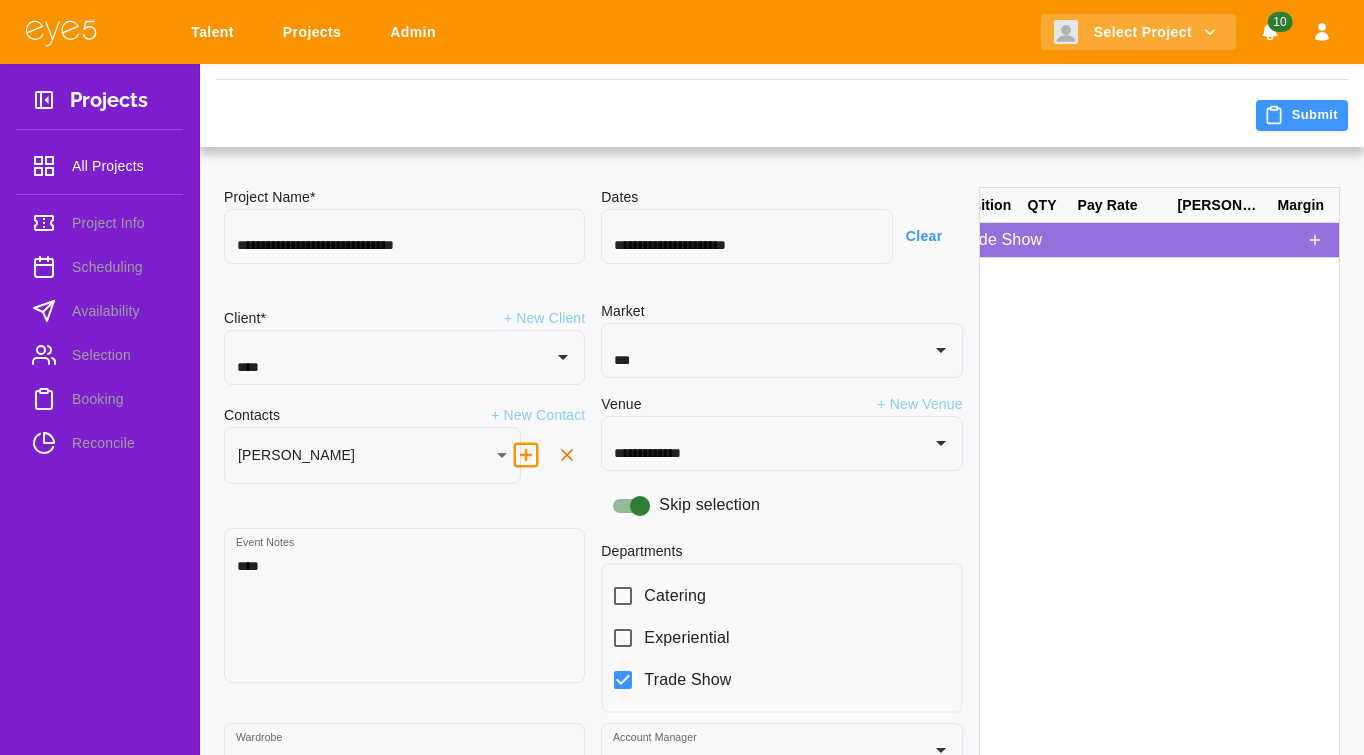 click 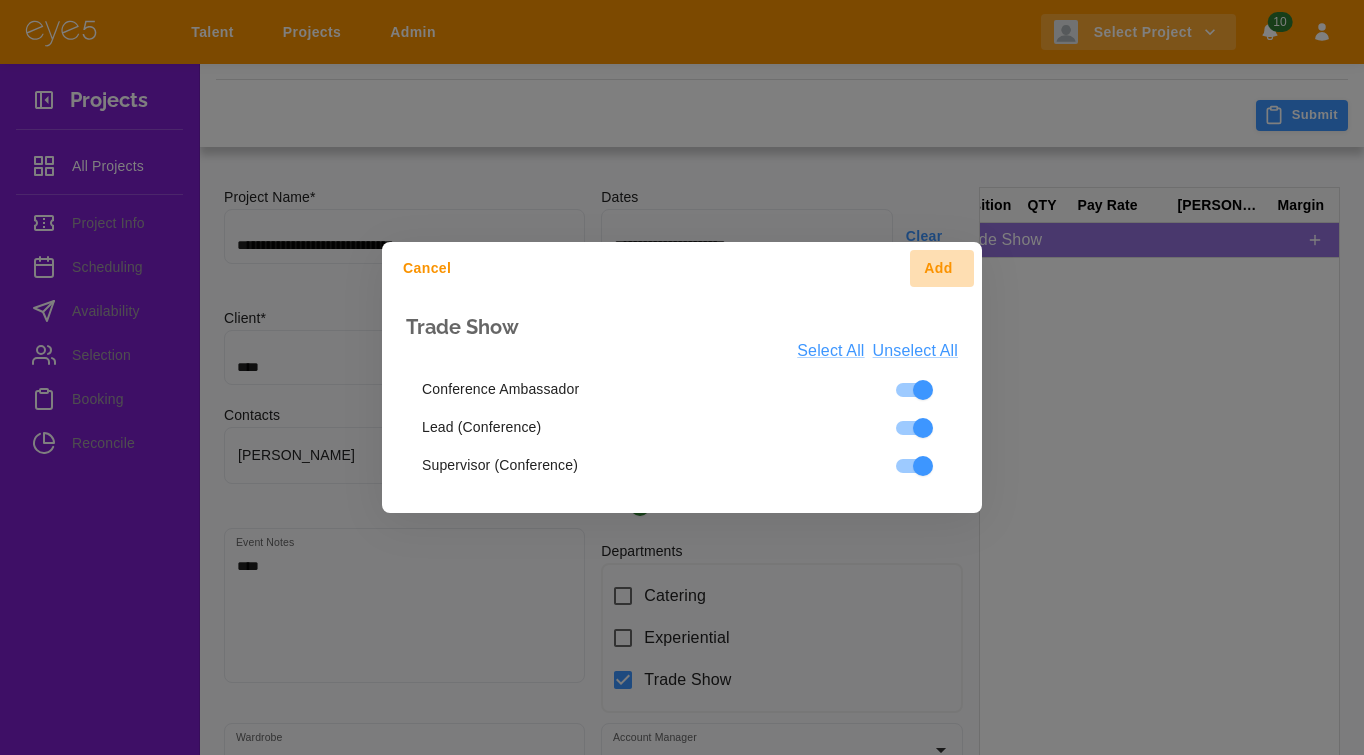 click on "Add" at bounding box center (942, 268) 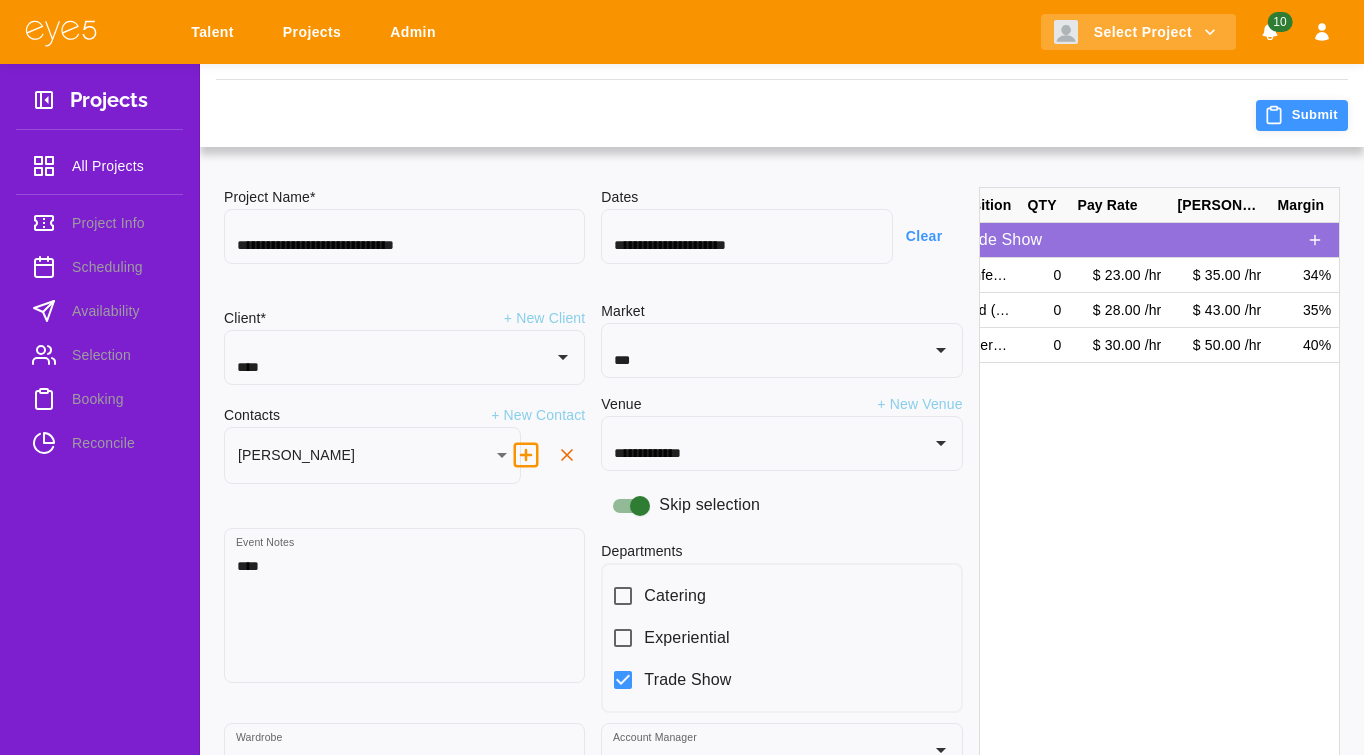 click on "Submit" at bounding box center [1302, 115] 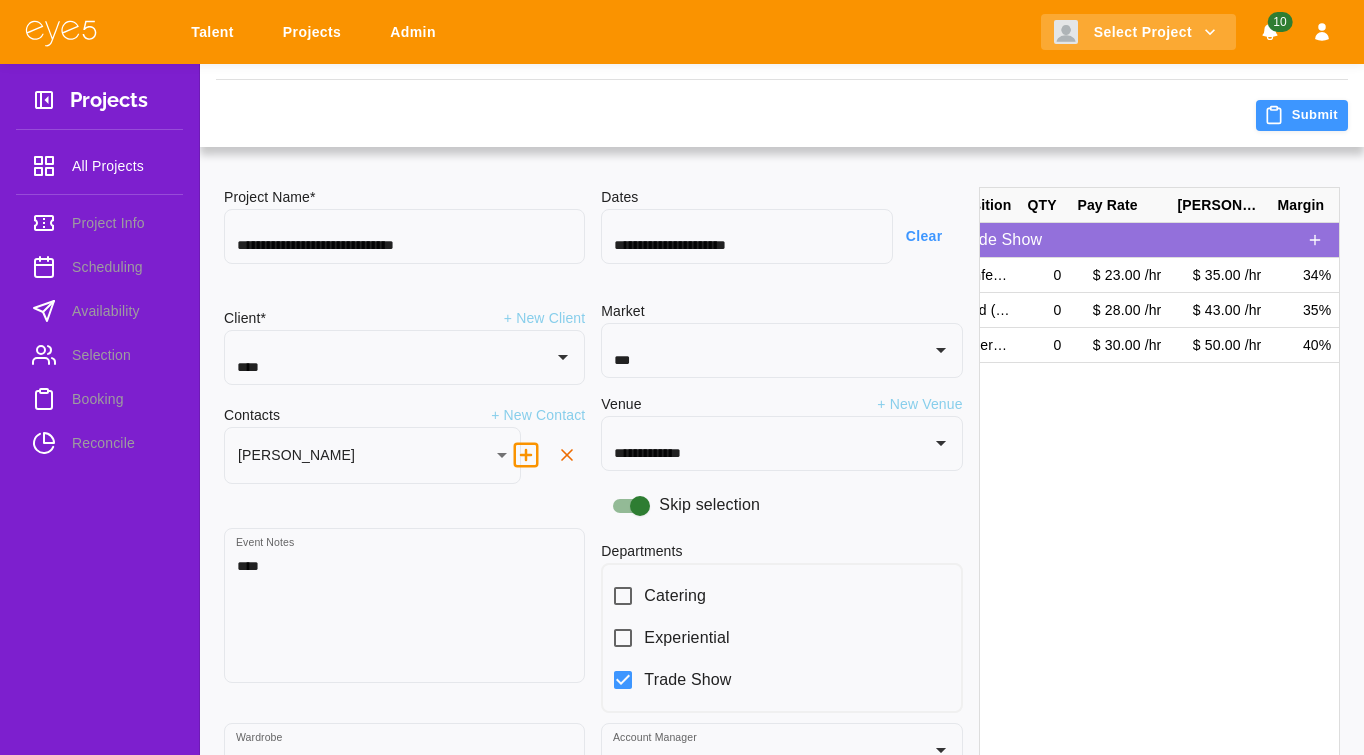 scroll, scrollTop: 0, scrollLeft: 0, axis: both 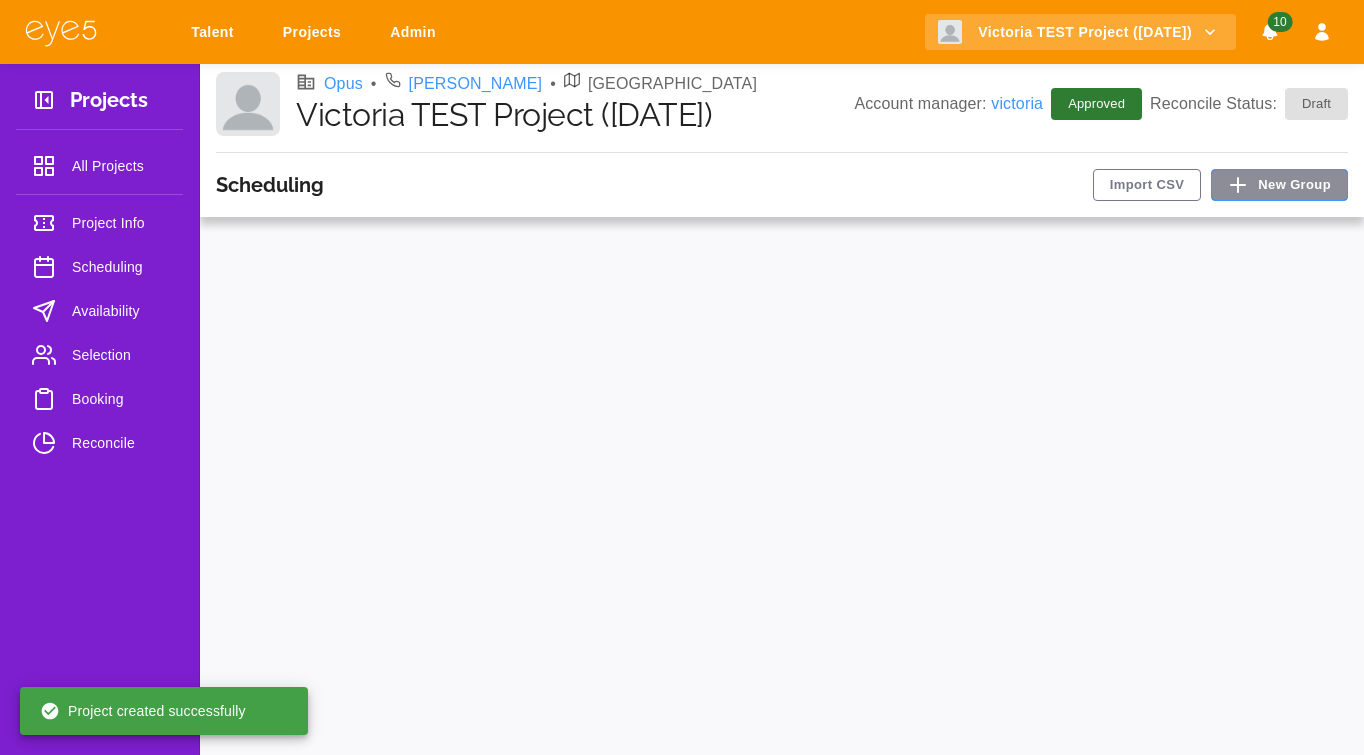 click on "New Group" at bounding box center (1279, 185) 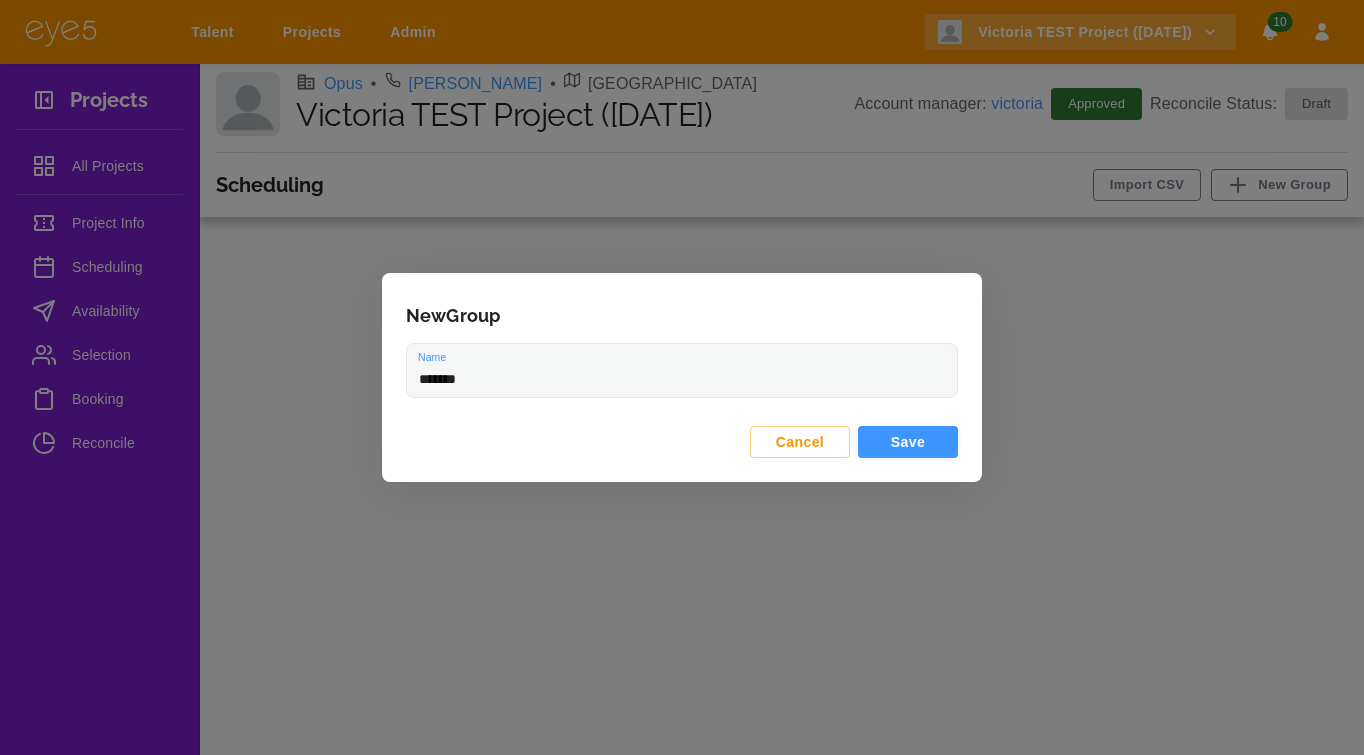 type on "**********" 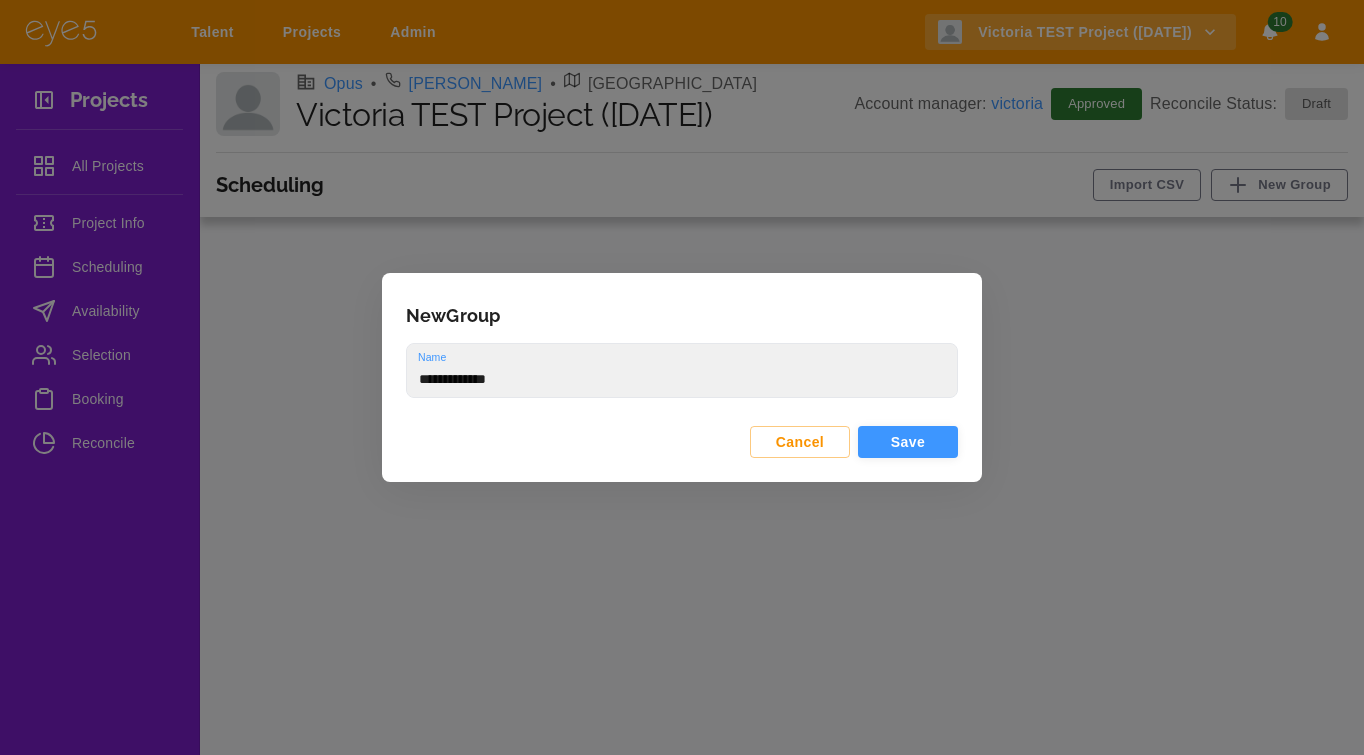click on "Save" at bounding box center [908, 442] 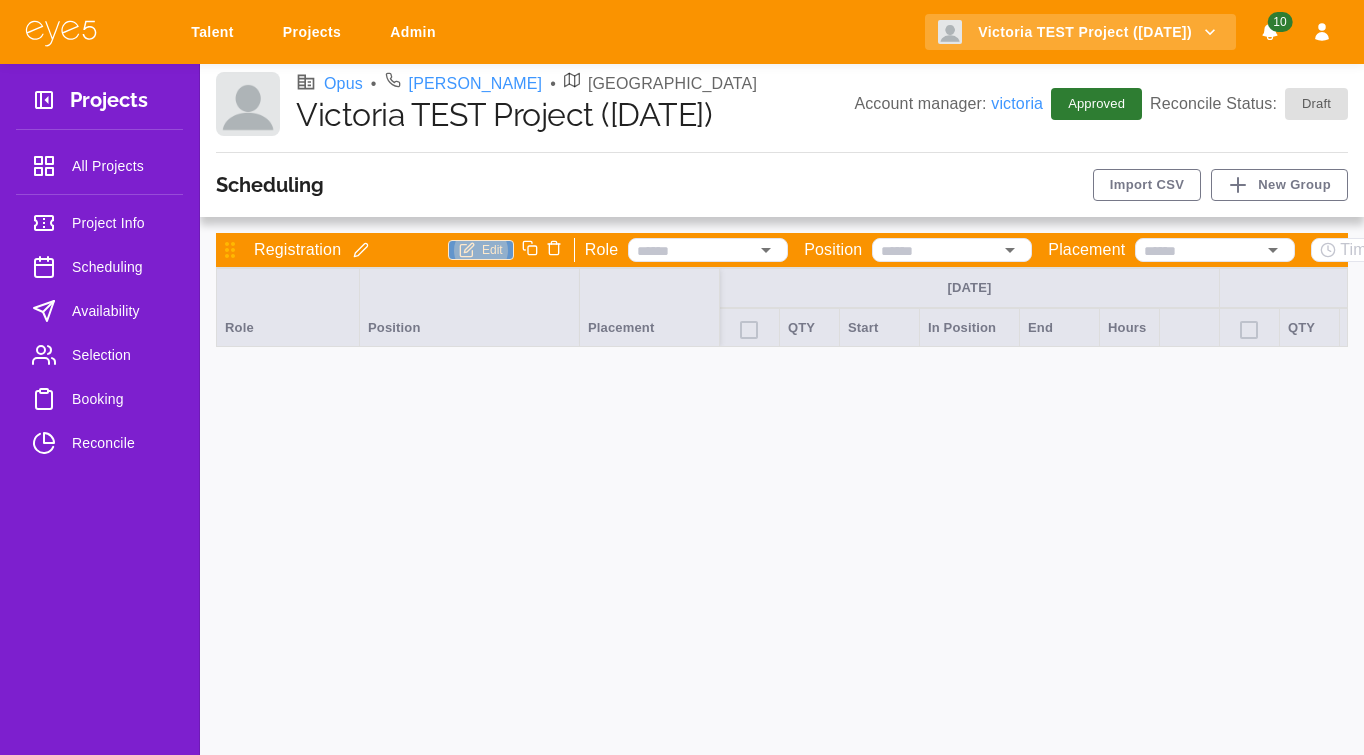 click on "Edit" at bounding box center (481, 250) 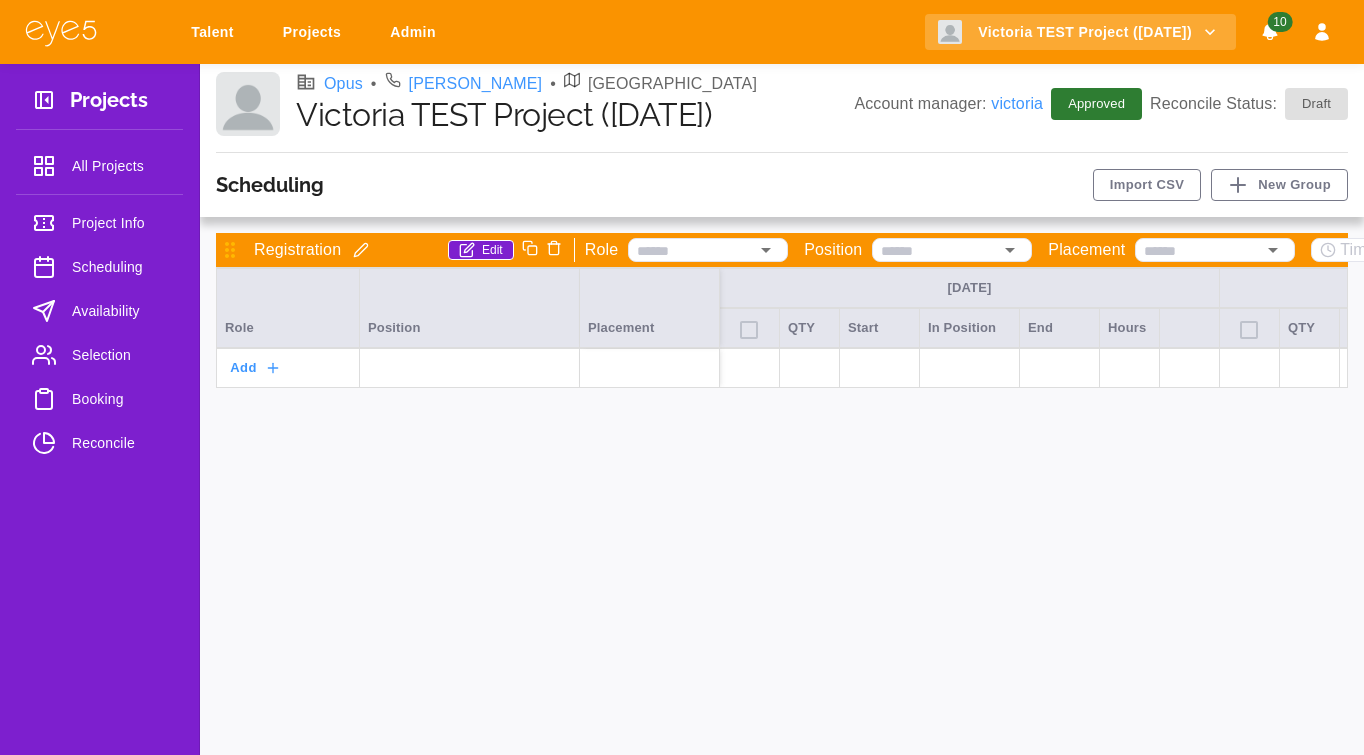 click on "Add" at bounding box center [257, 368] 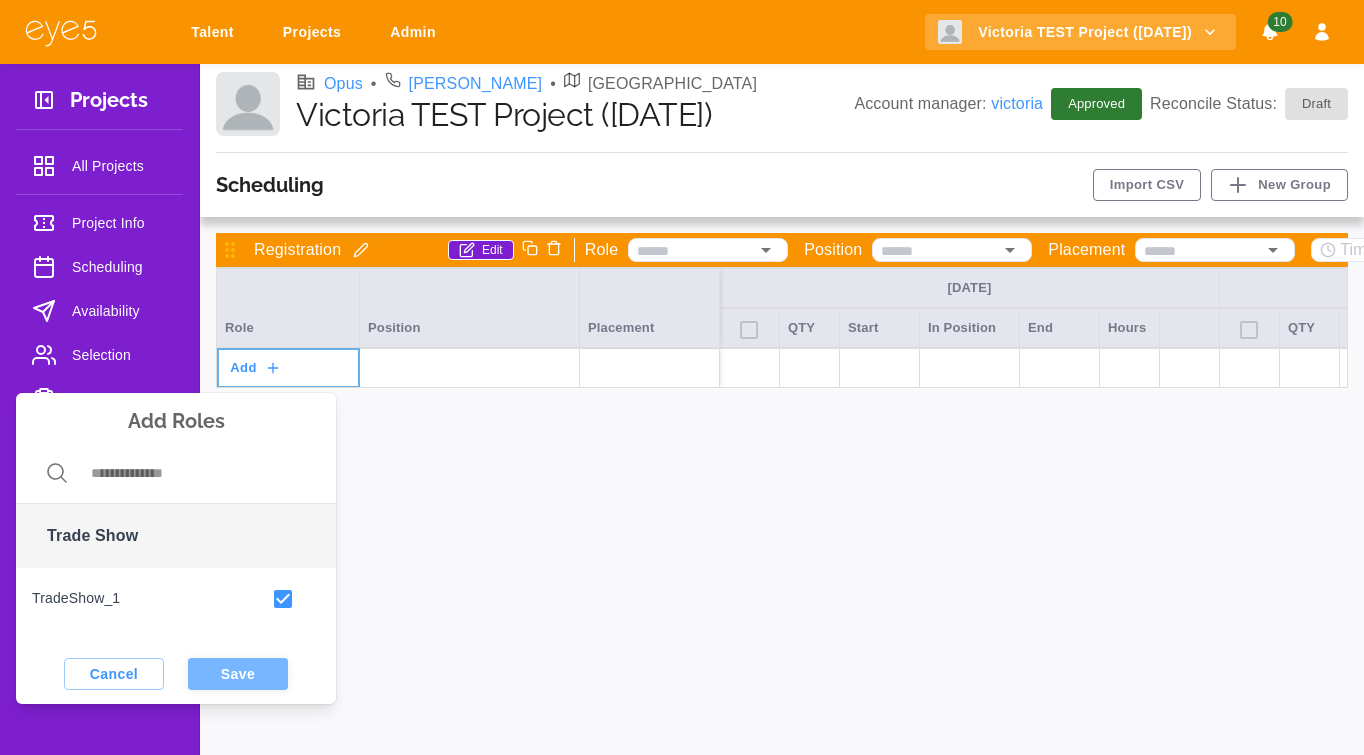 click on "Save" at bounding box center [238, 674] 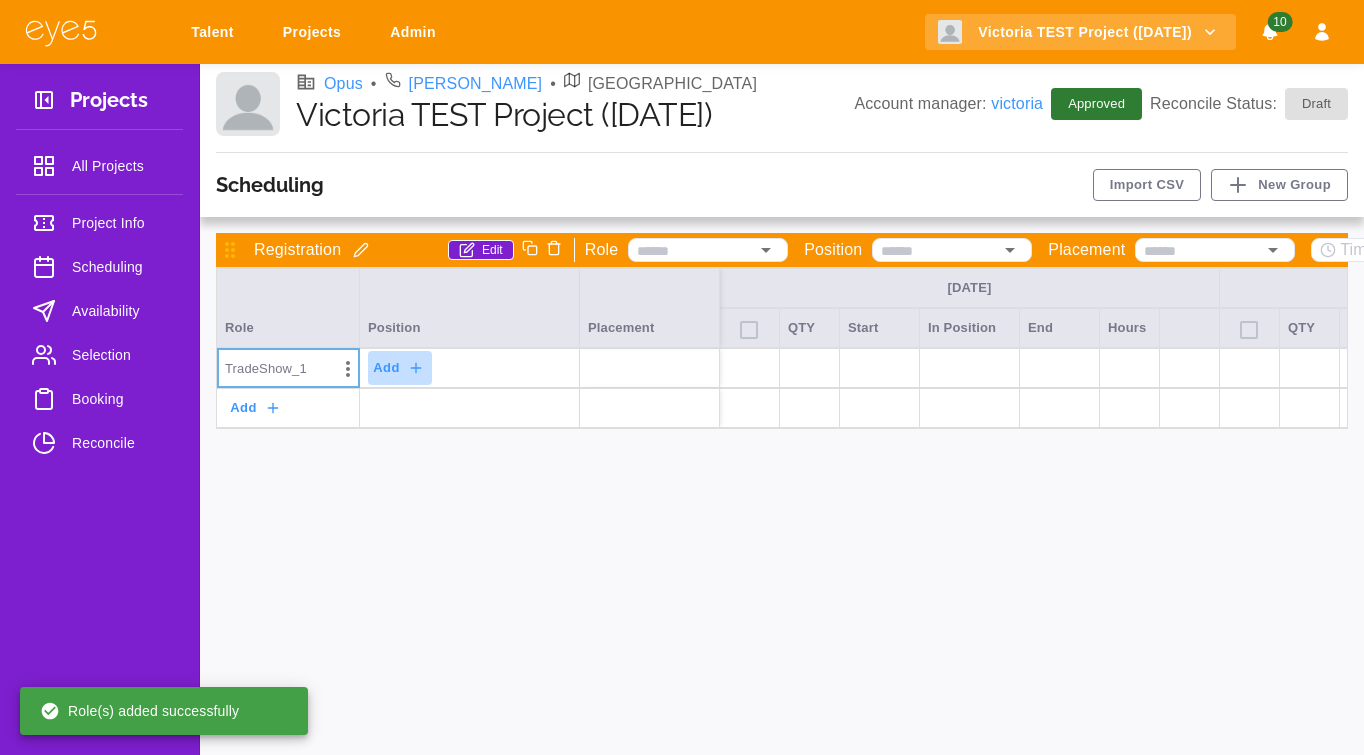 click 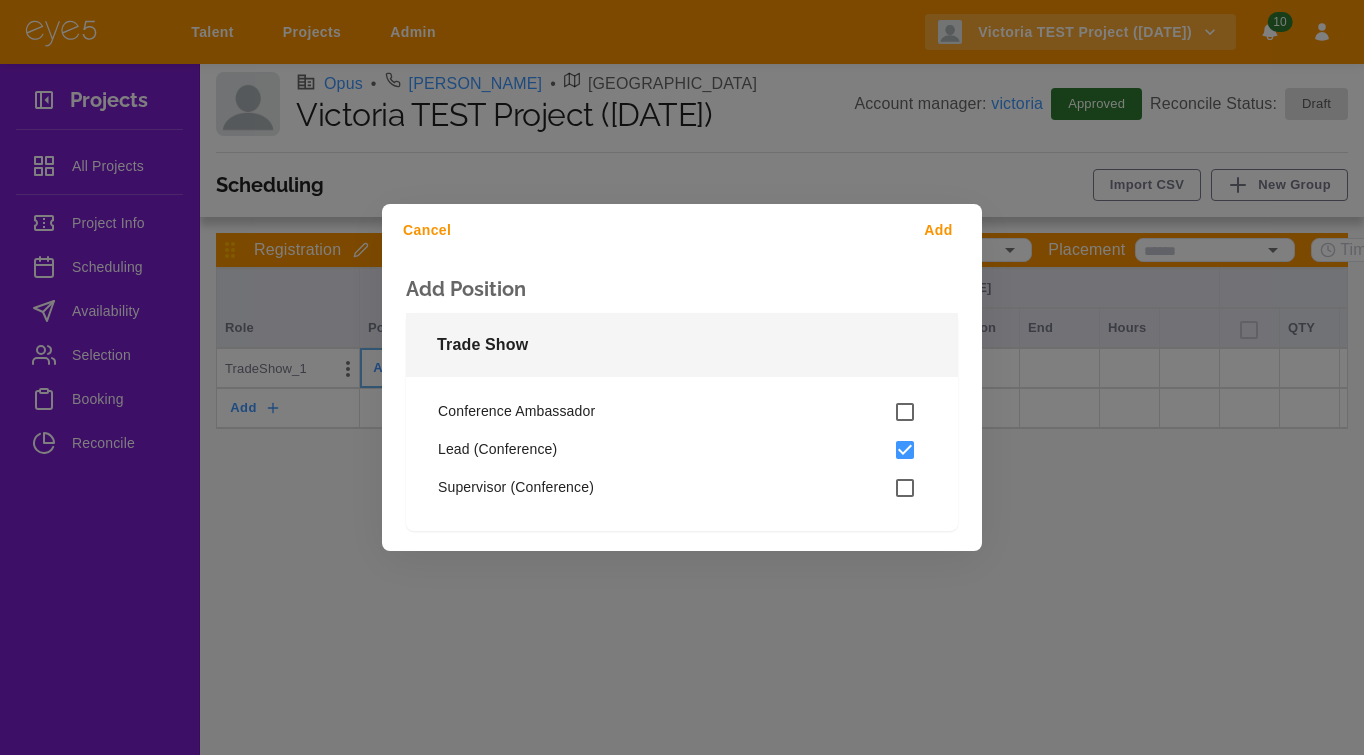click on "Add" at bounding box center [942, 230] 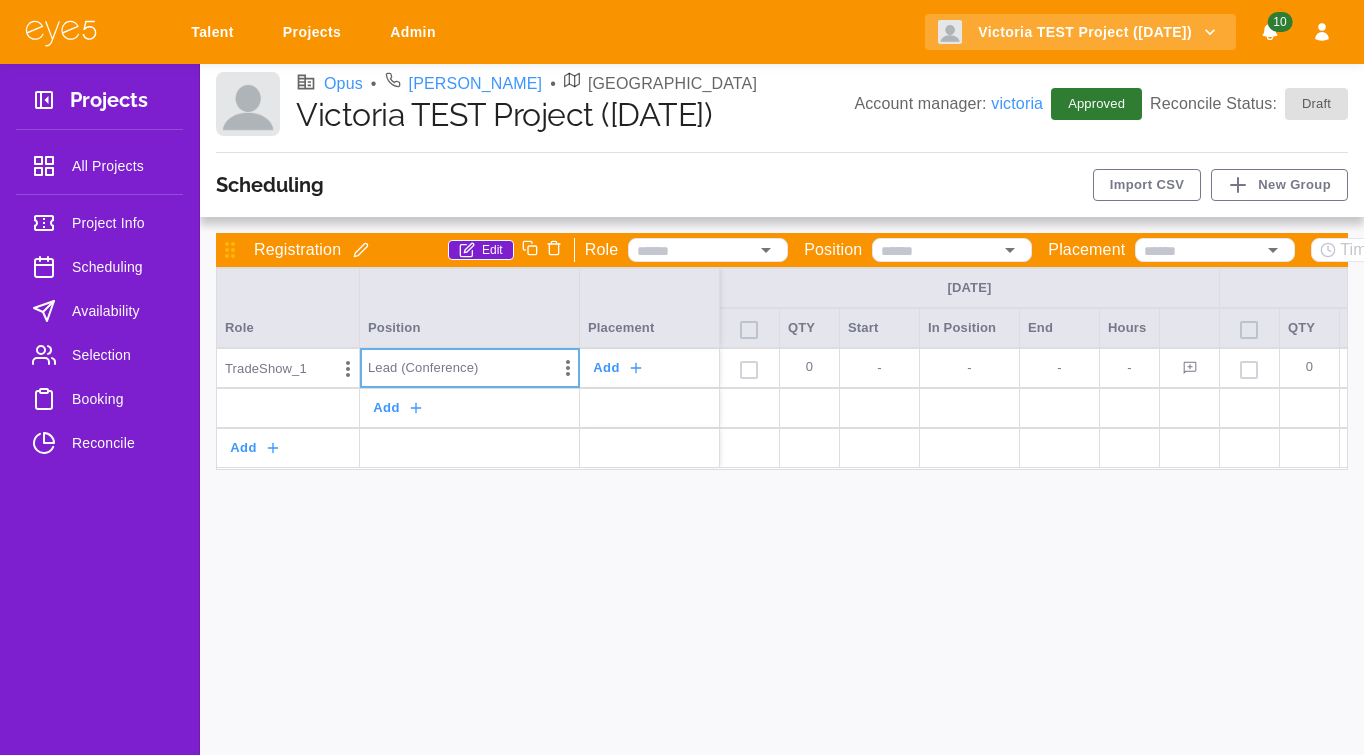 click on "0" at bounding box center (809, 368) 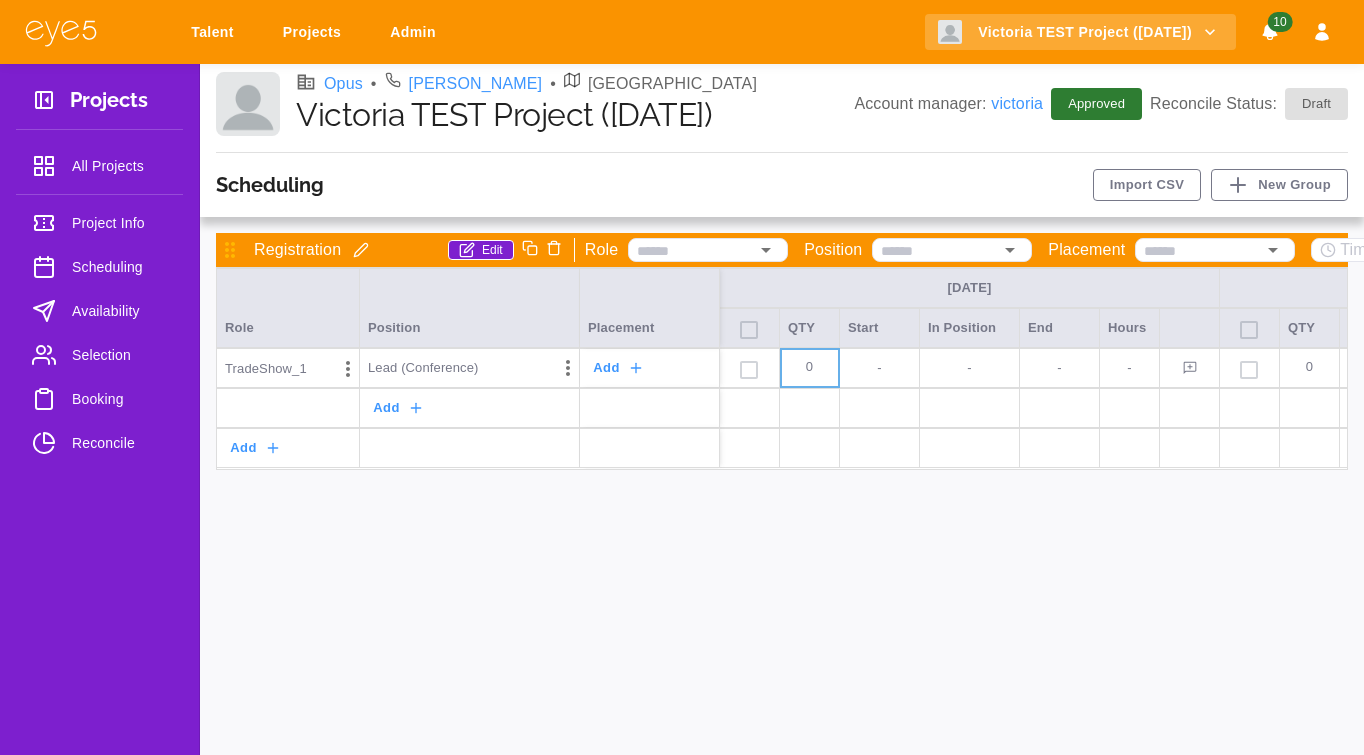 click on "0" at bounding box center (809, 368) 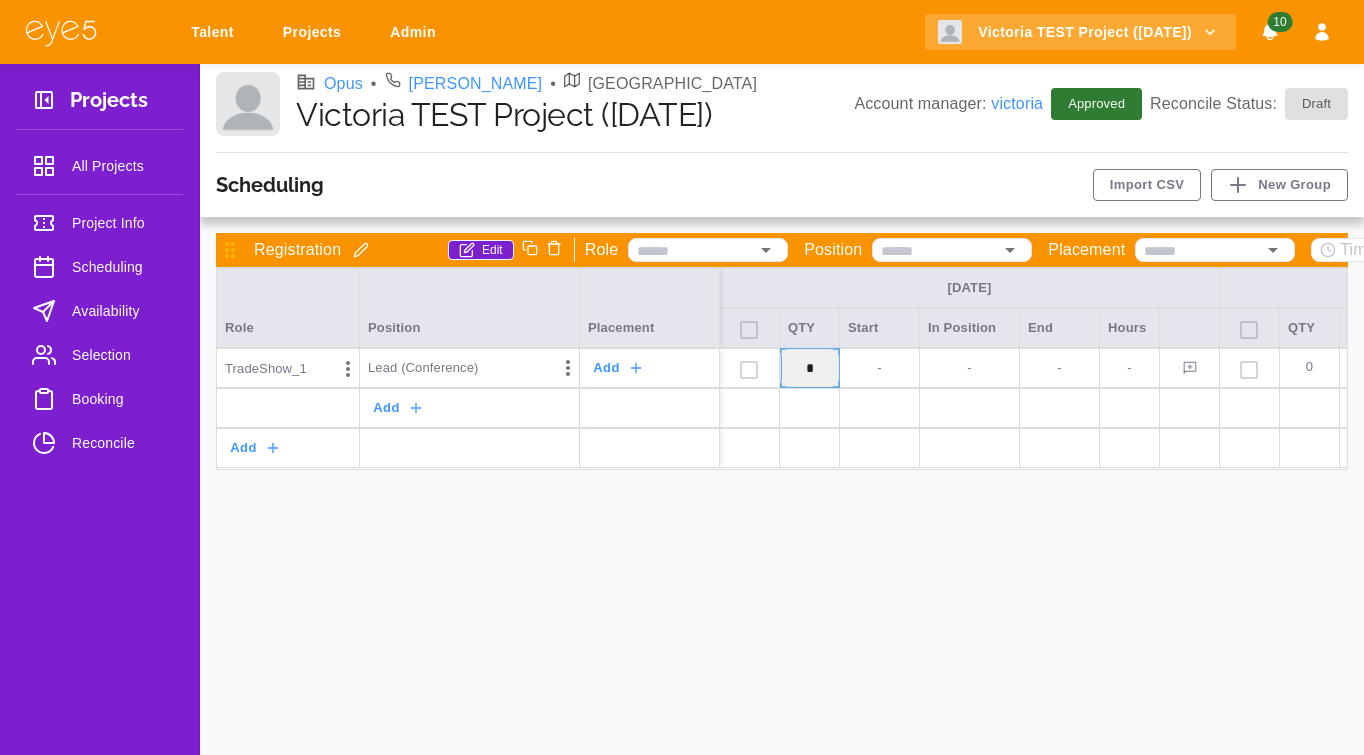 type on "*" 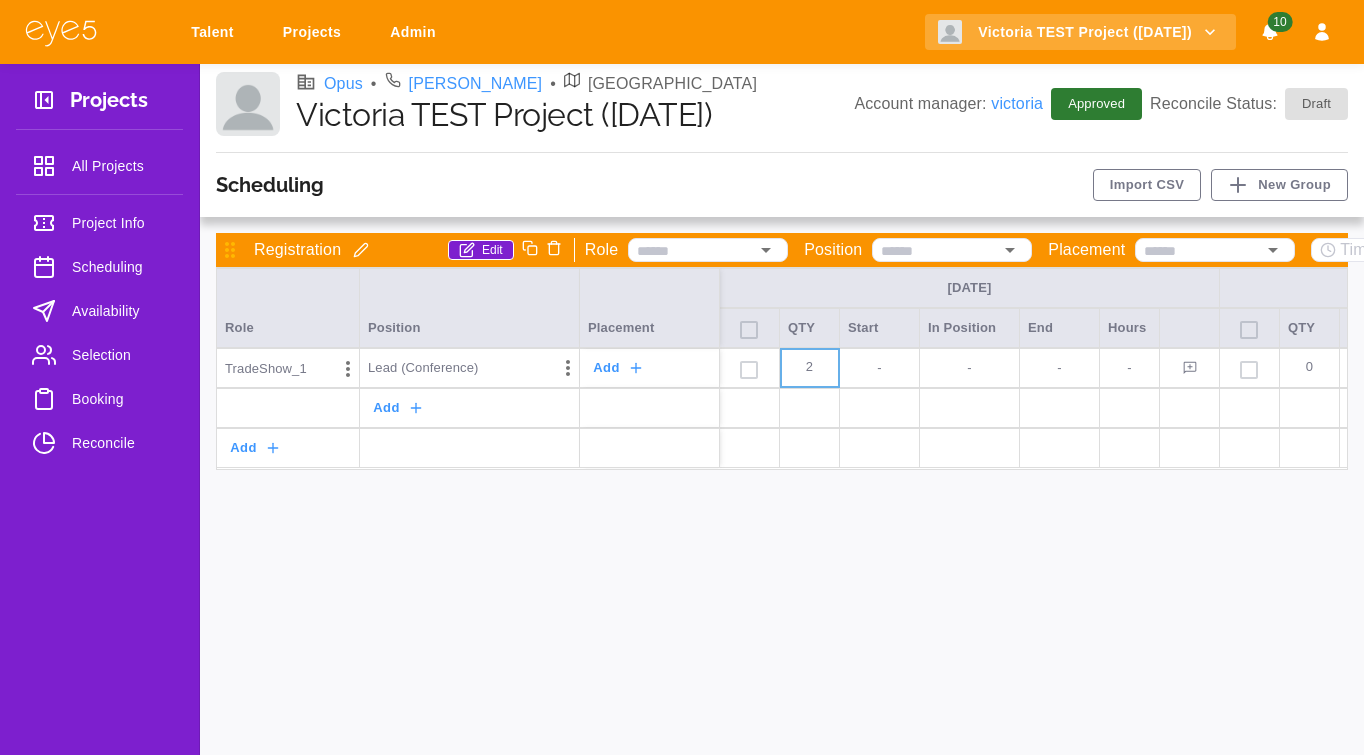 click on "Start" at bounding box center [880, 328] 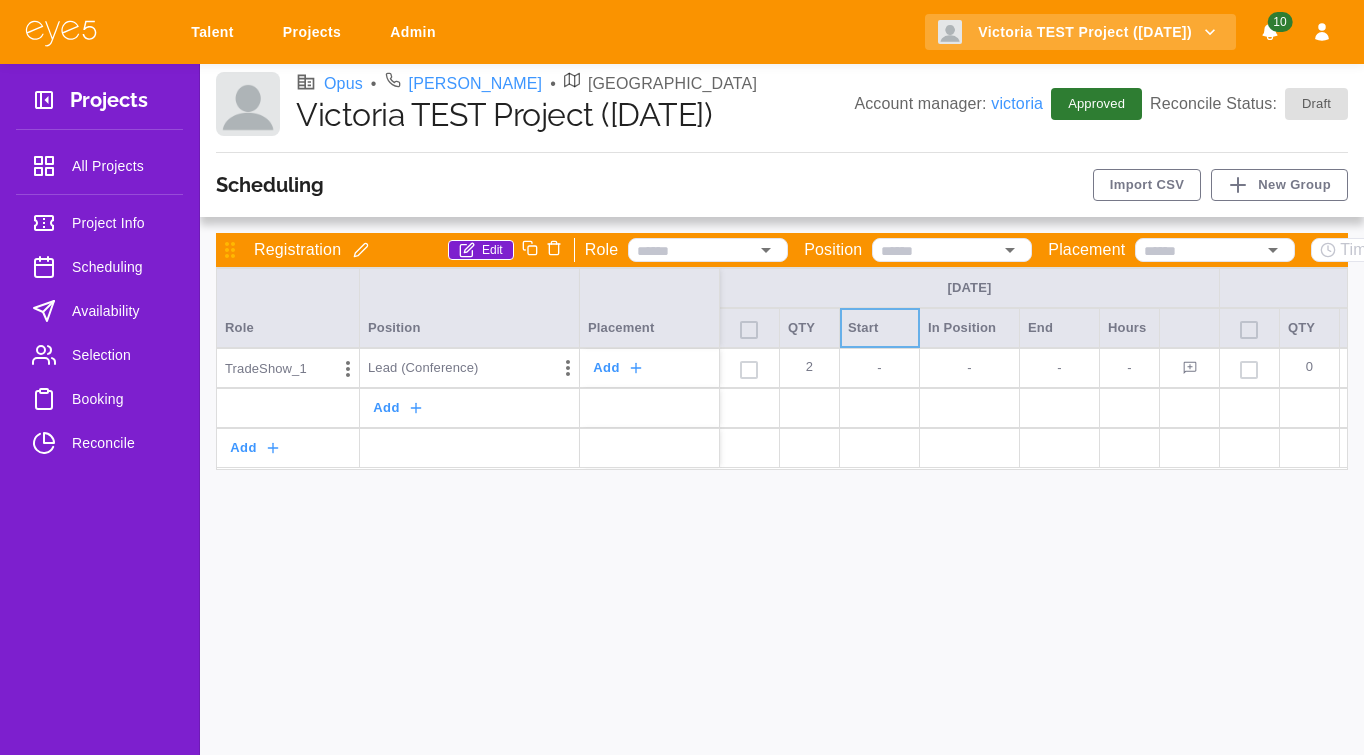 click on "2" at bounding box center (809, 368) 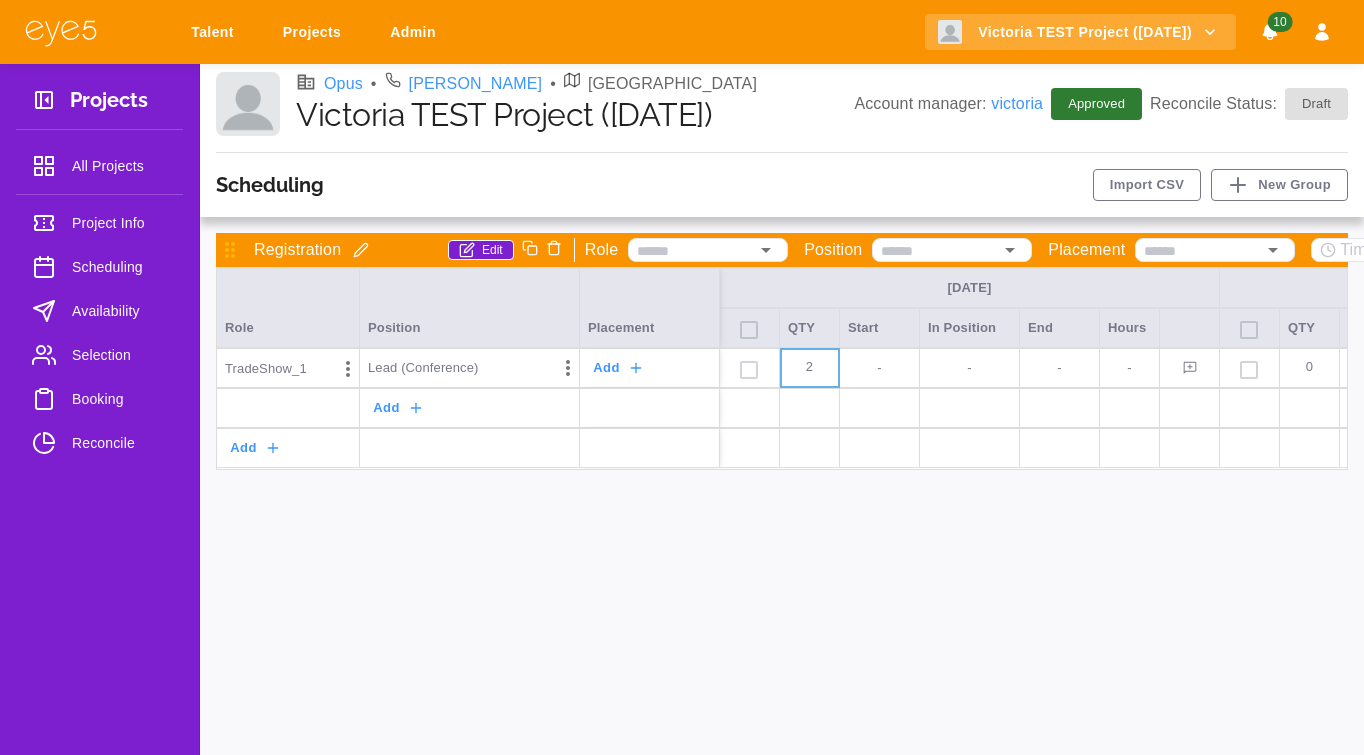 click on "2" at bounding box center (809, 368) 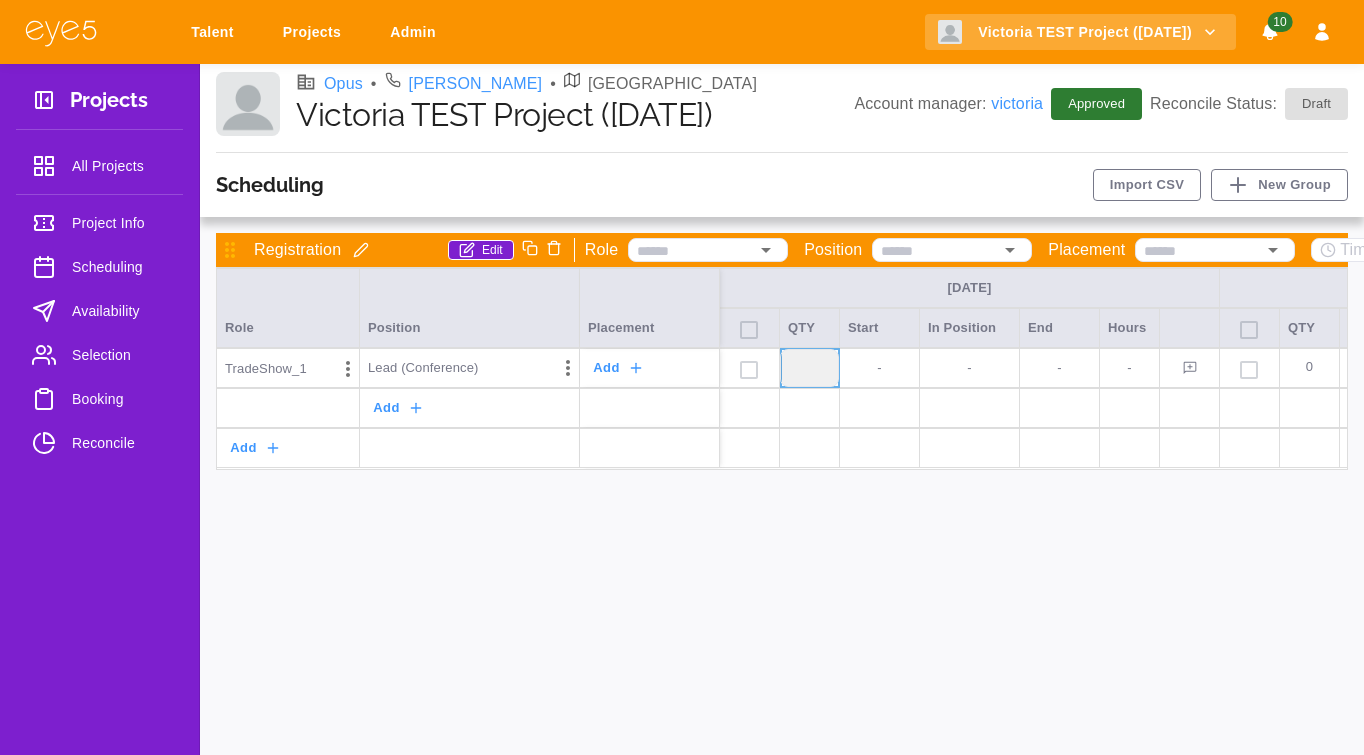type on "*" 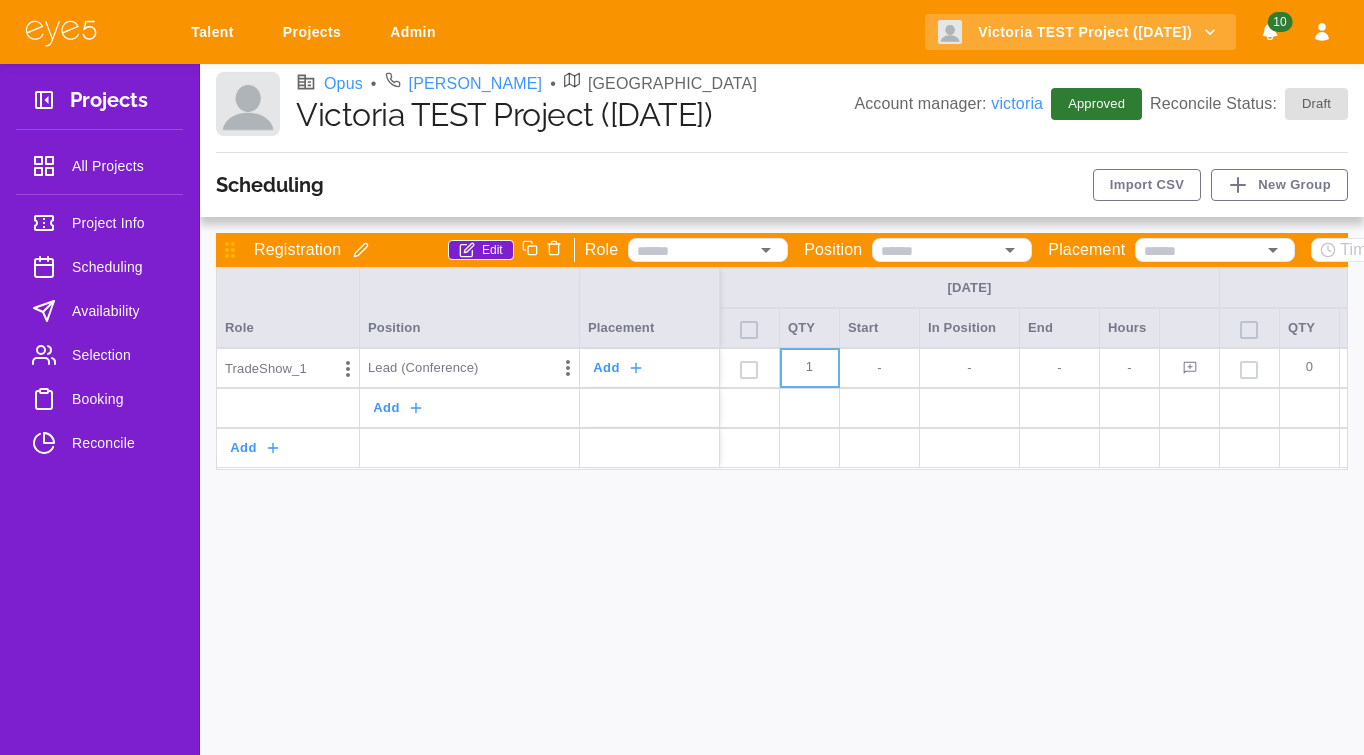 click on "1" at bounding box center [810, 368] 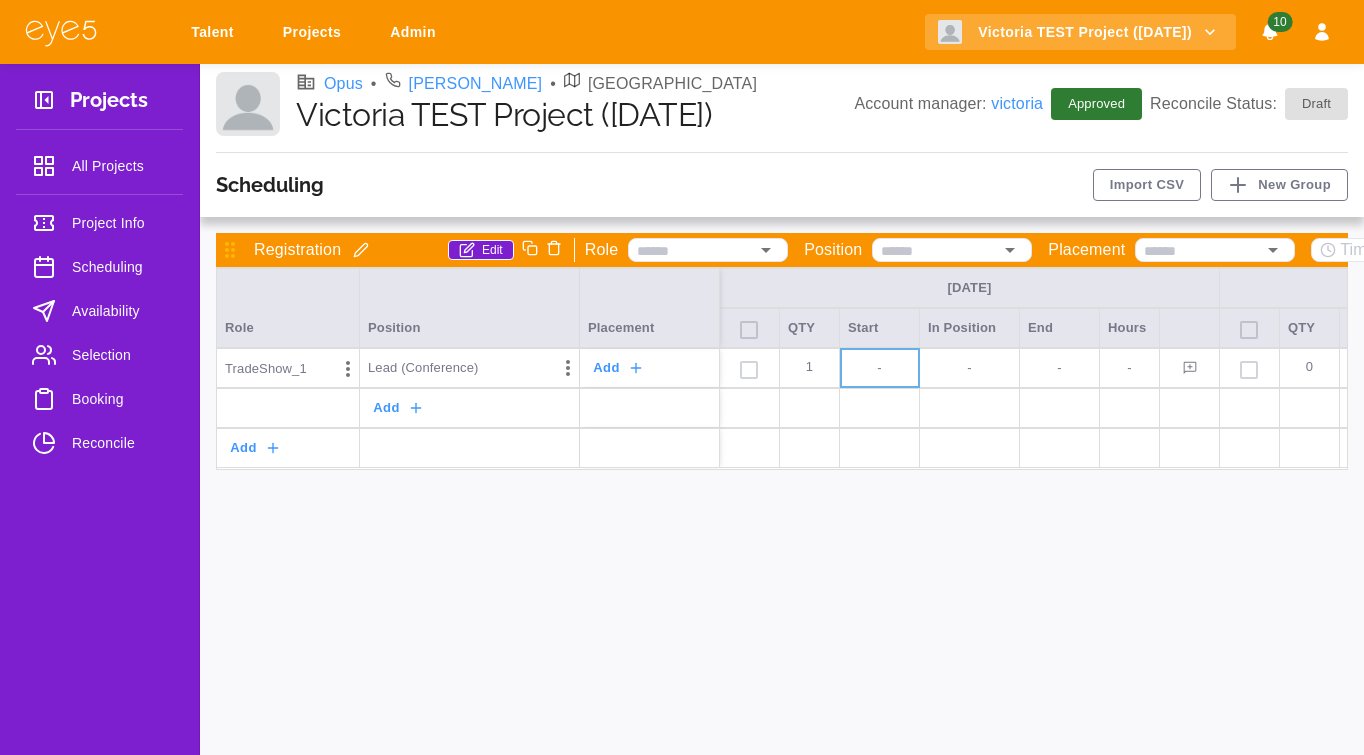 click on "-" at bounding box center (879, 368) 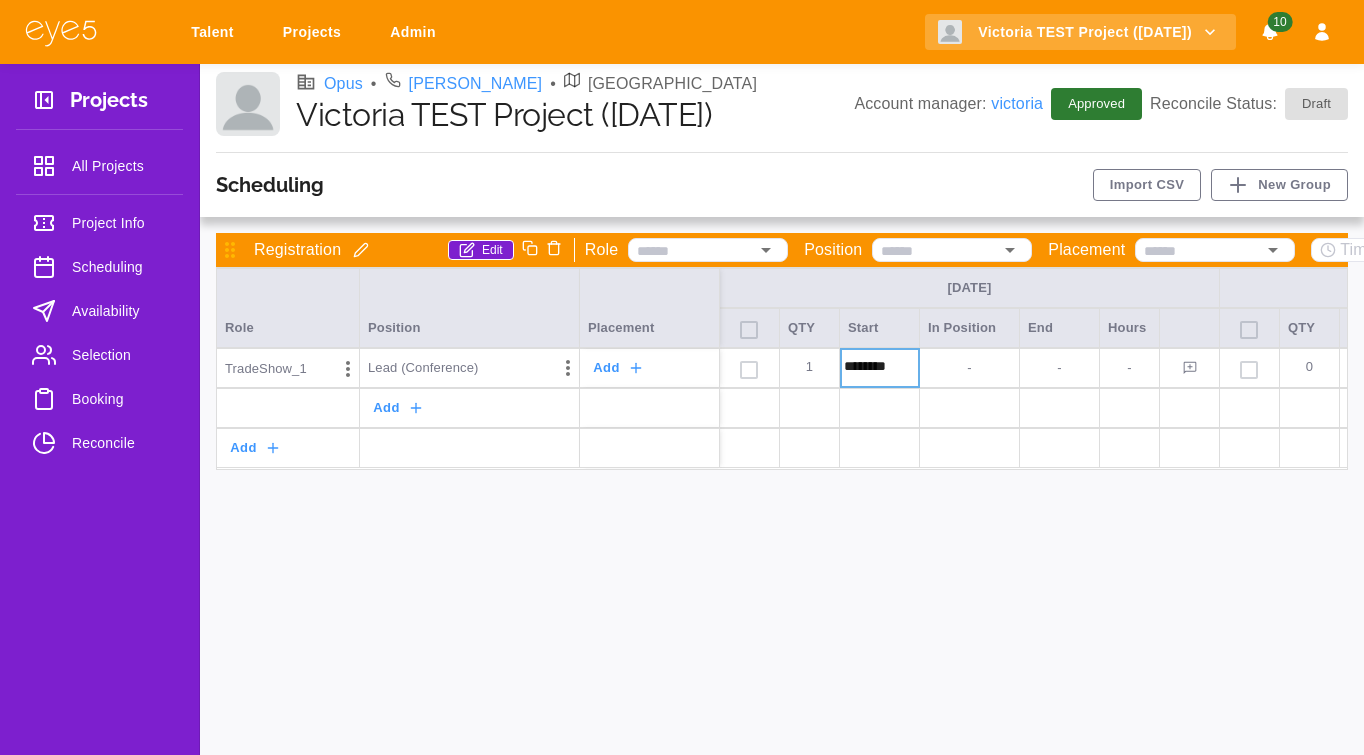 type on "********" 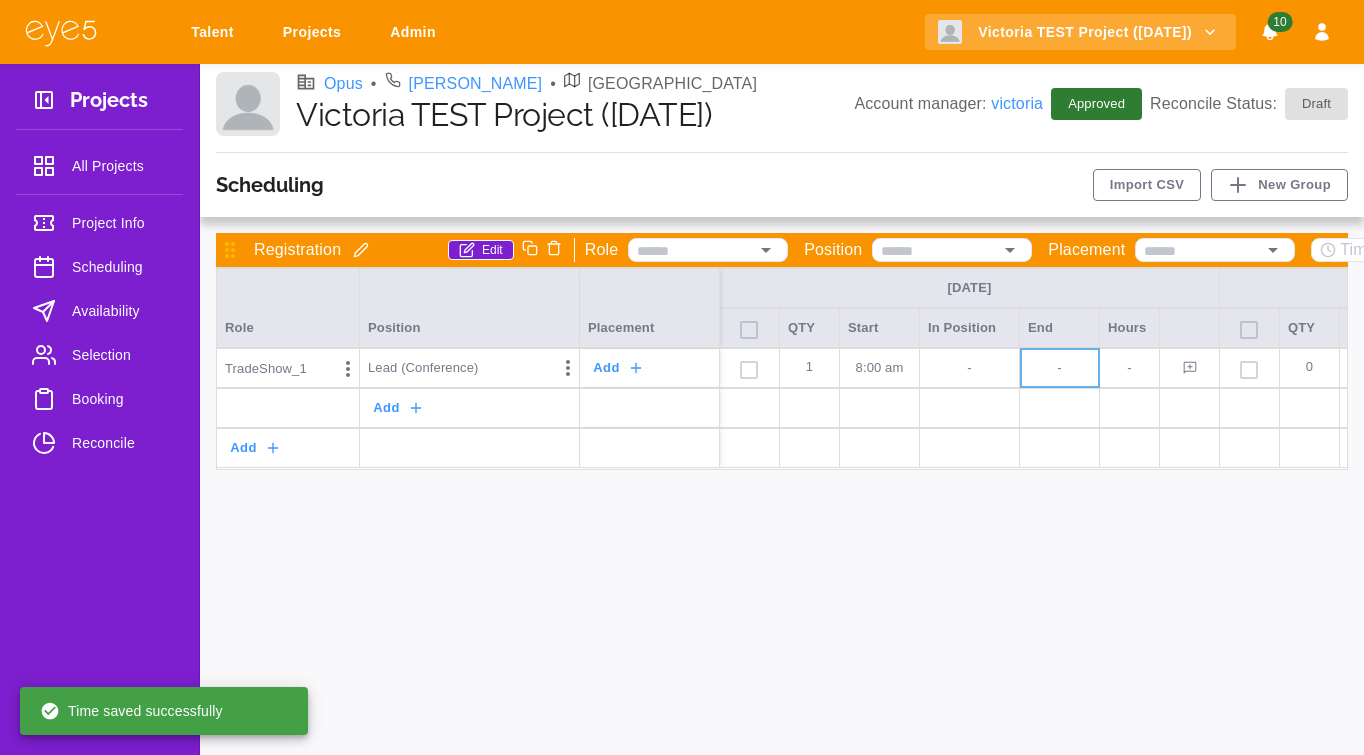 click on "-" at bounding box center [1059, 368] 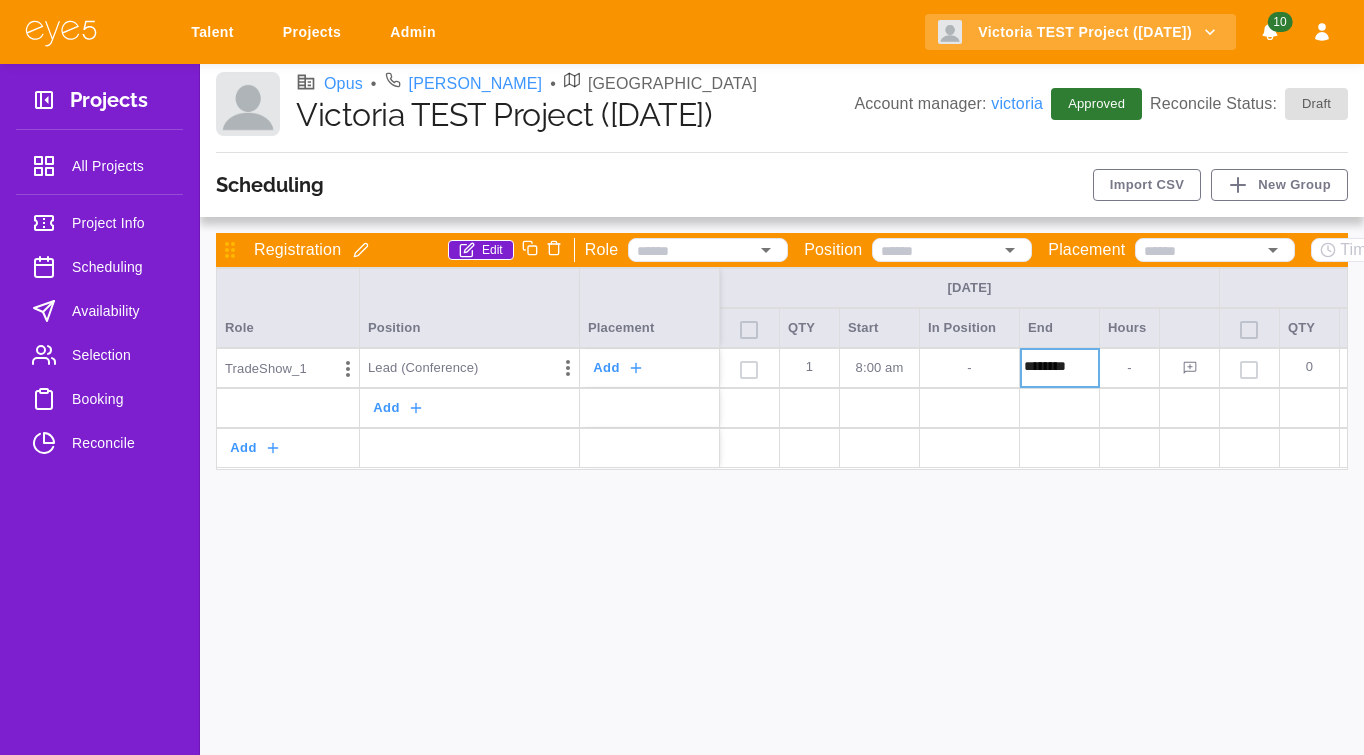 type on "********" 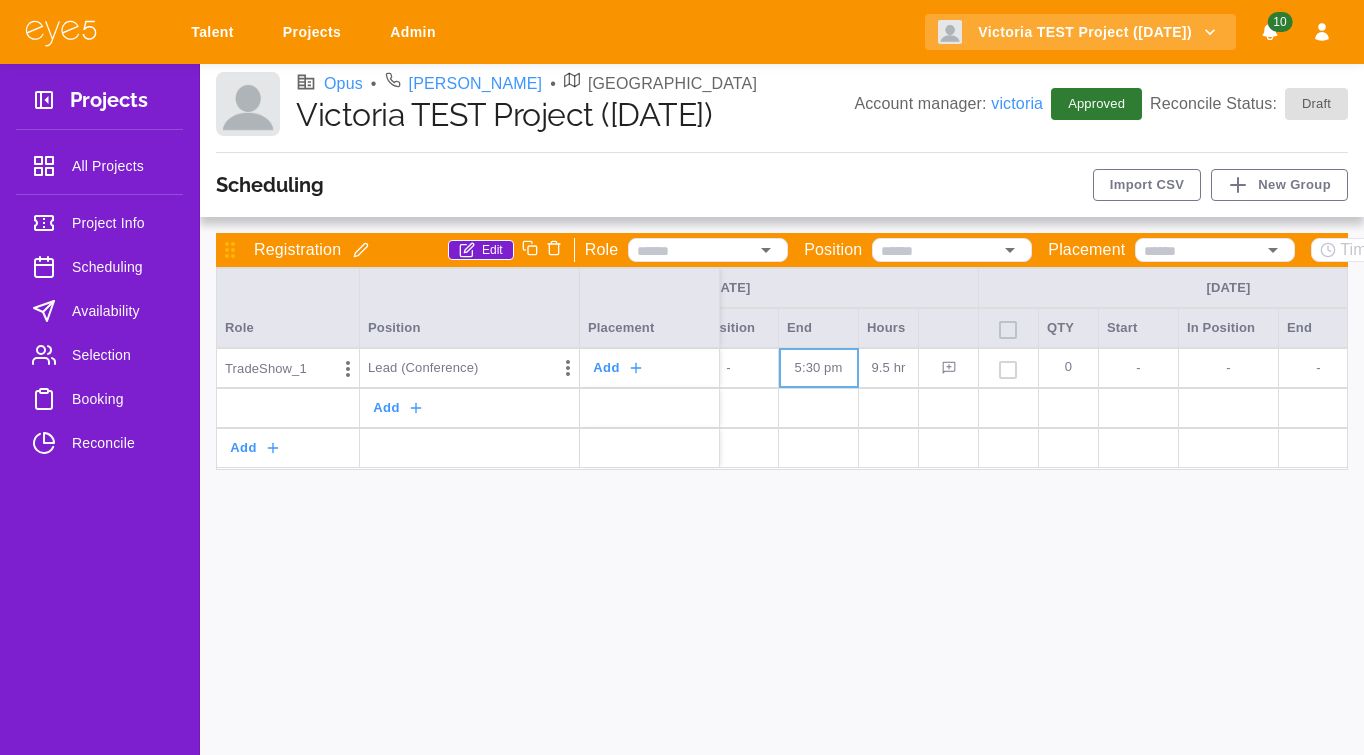 scroll, scrollTop: 0, scrollLeft: 239, axis: horizontal 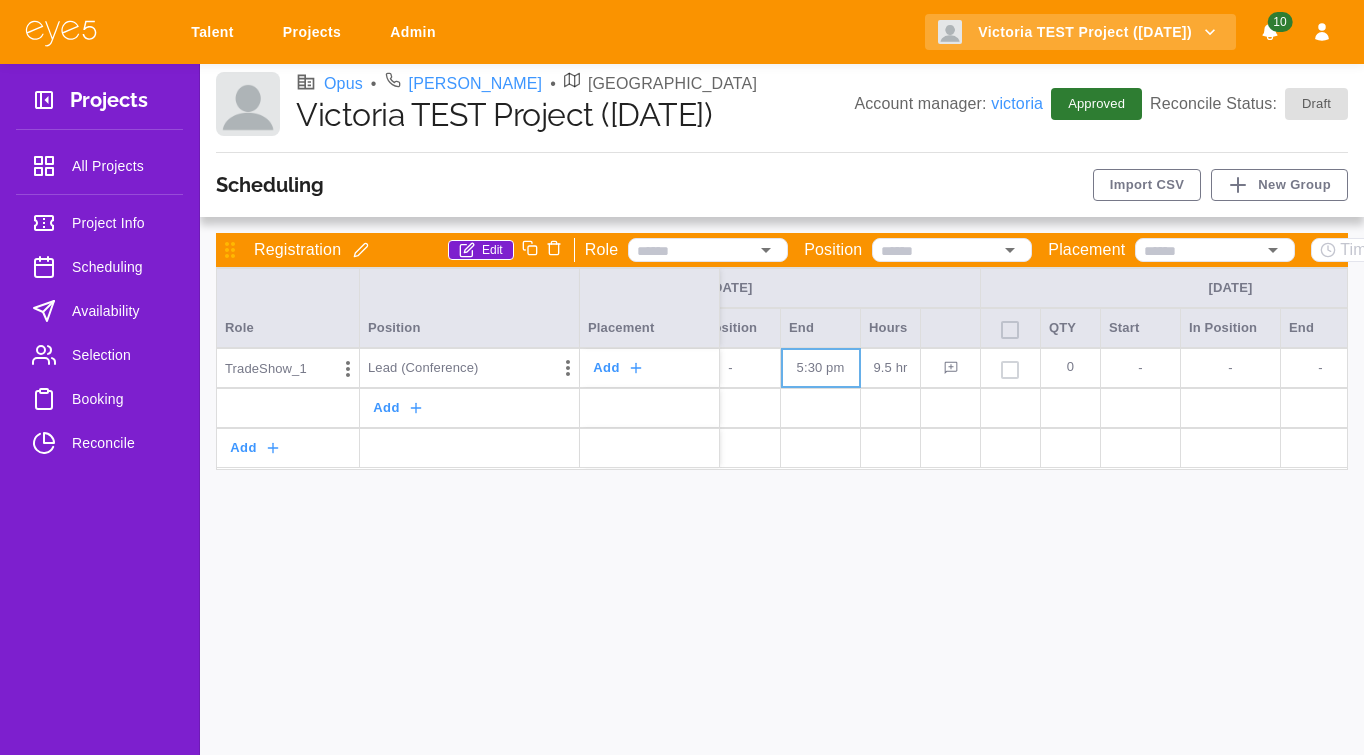 click on "Add" at bounding box center (288, 448) 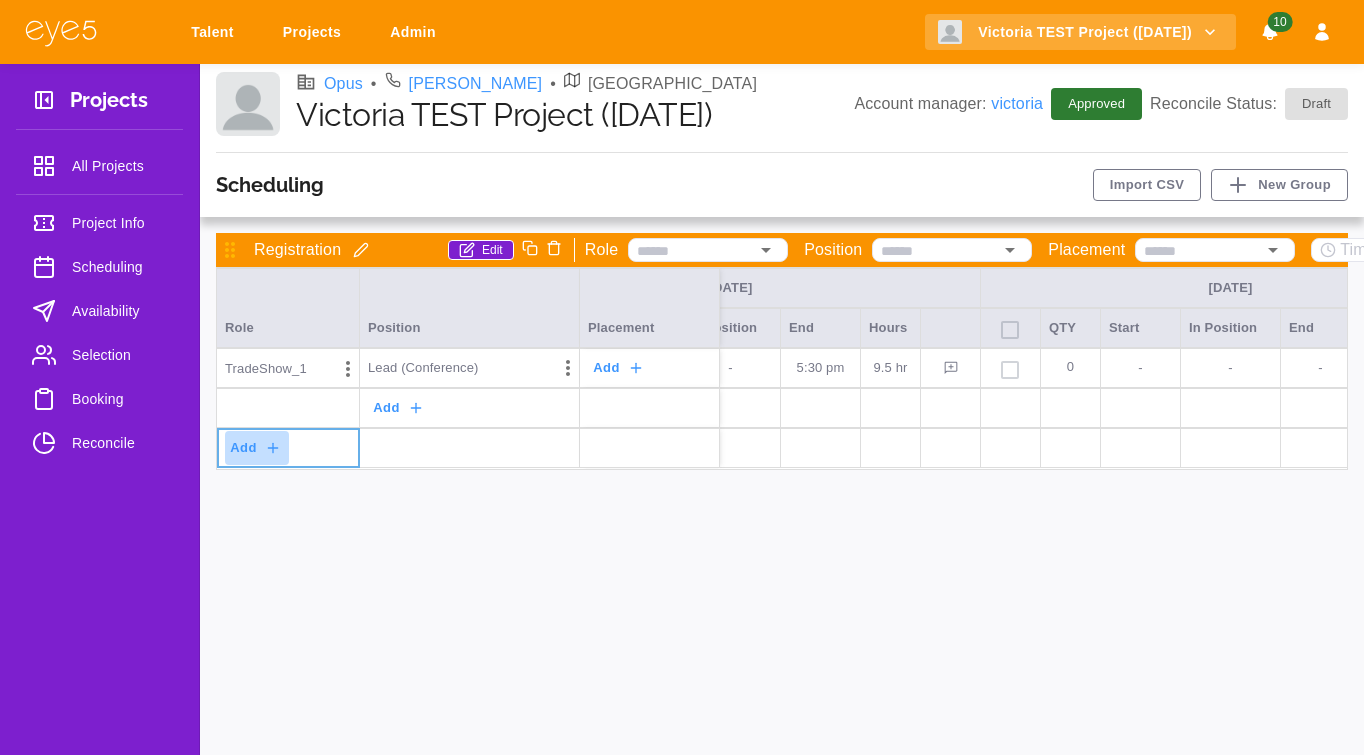 click on "Add" at bounding box center [257, 448] 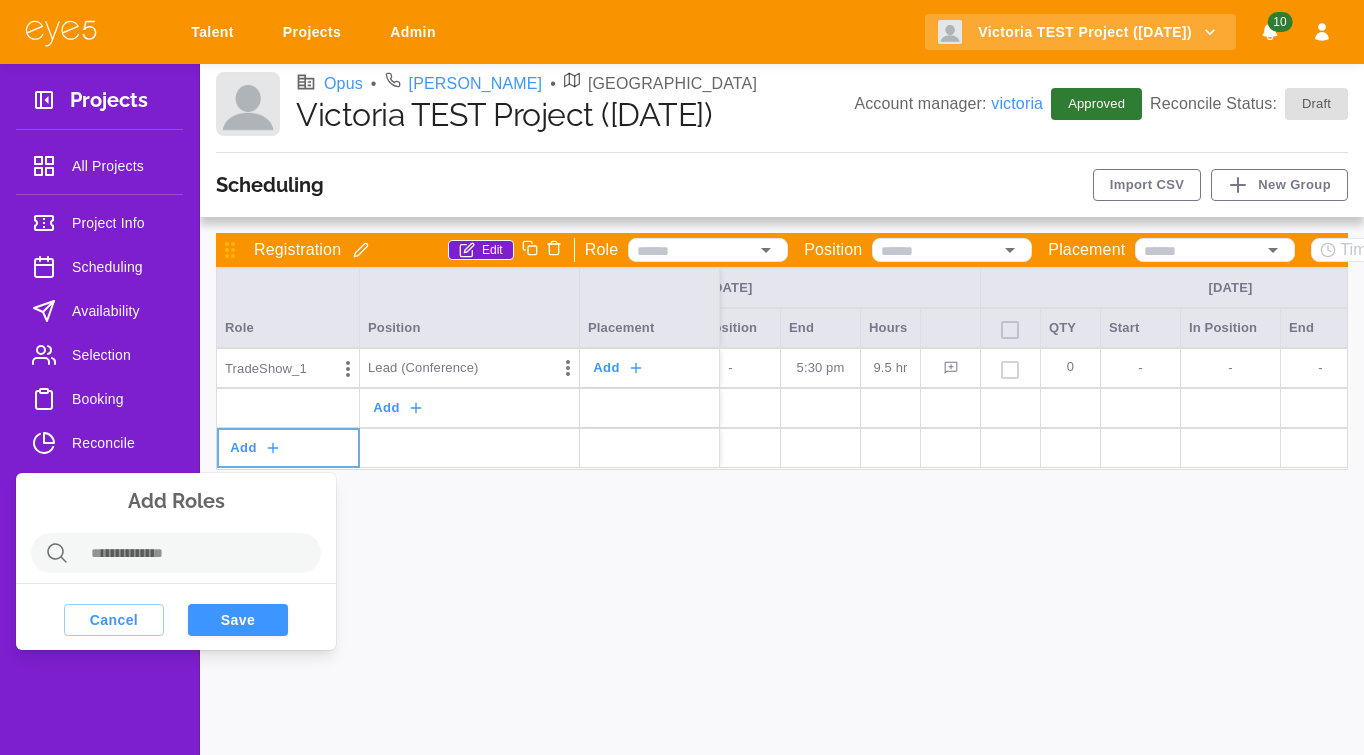 click at bounding box center (199, 553) 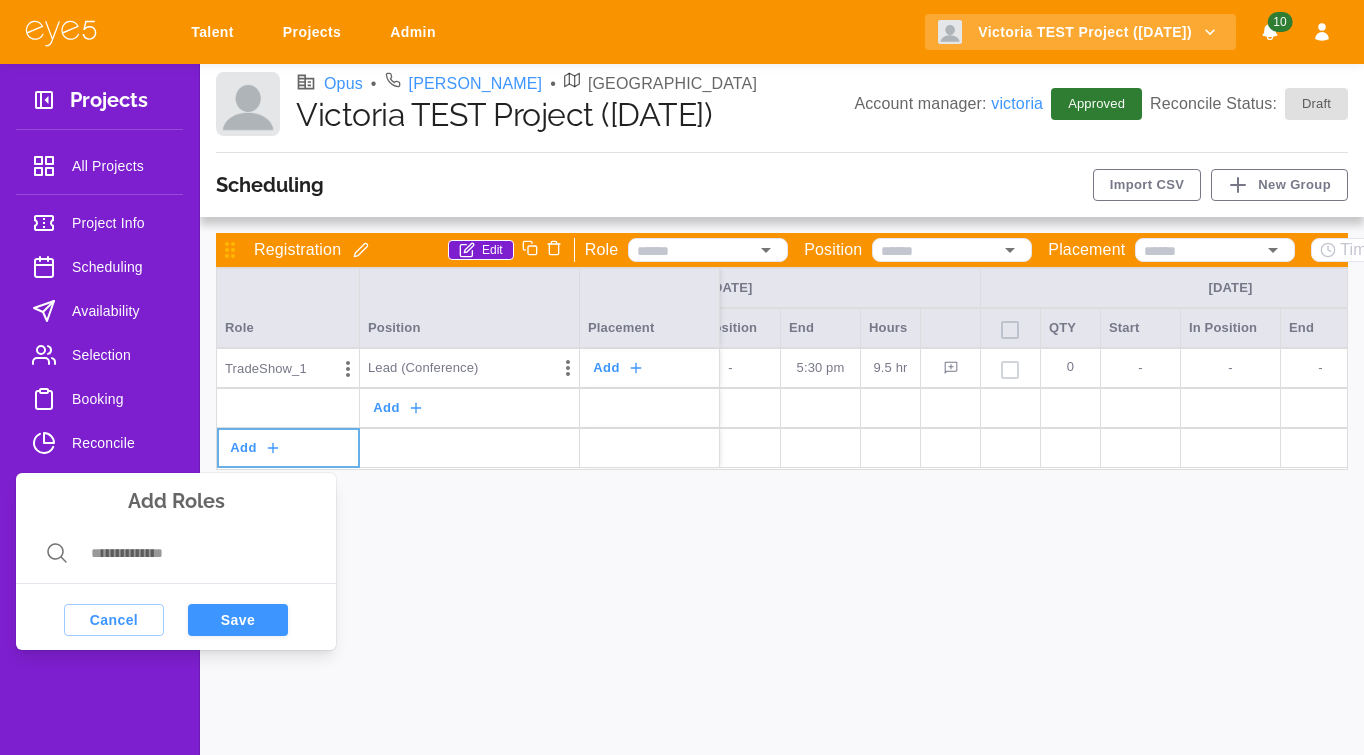 drag, startPoint x: 388, startPoint y: 520, endPoint x: 383, endPoint y: 477, distance: 43.289722 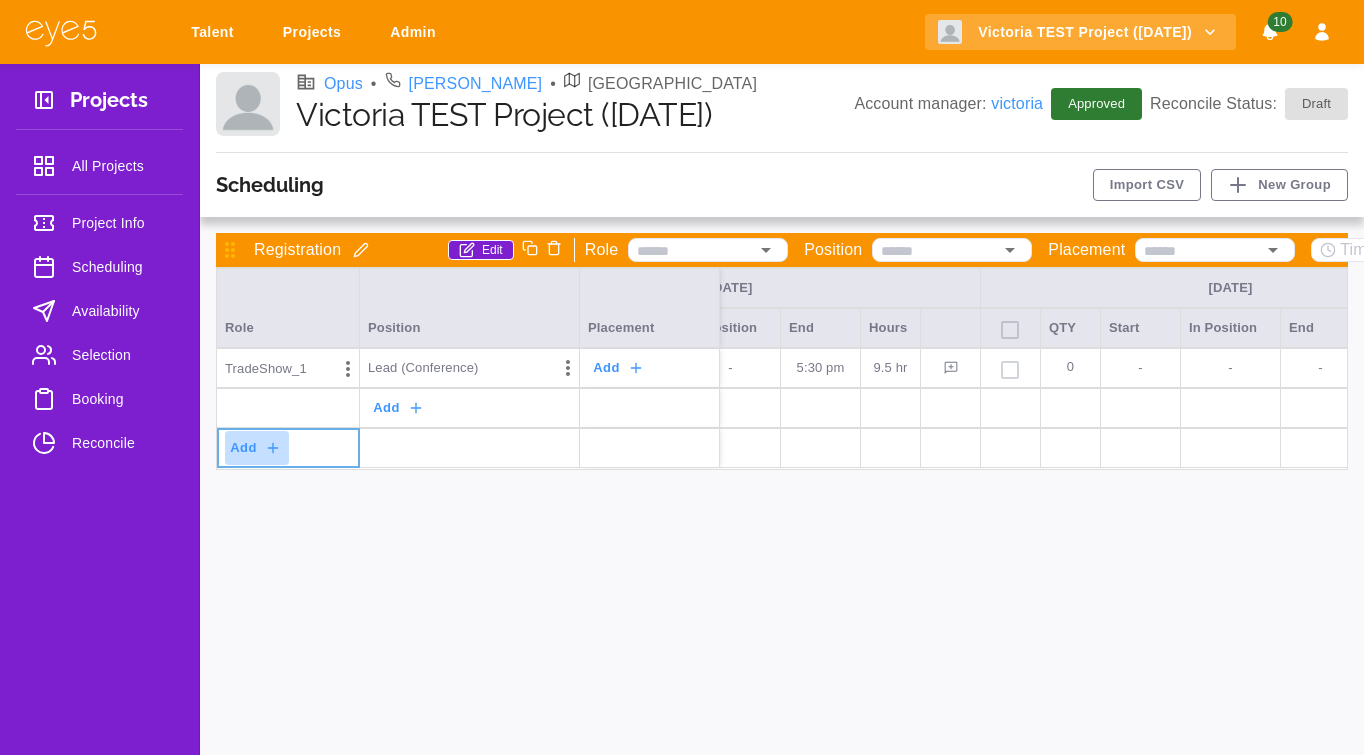 click 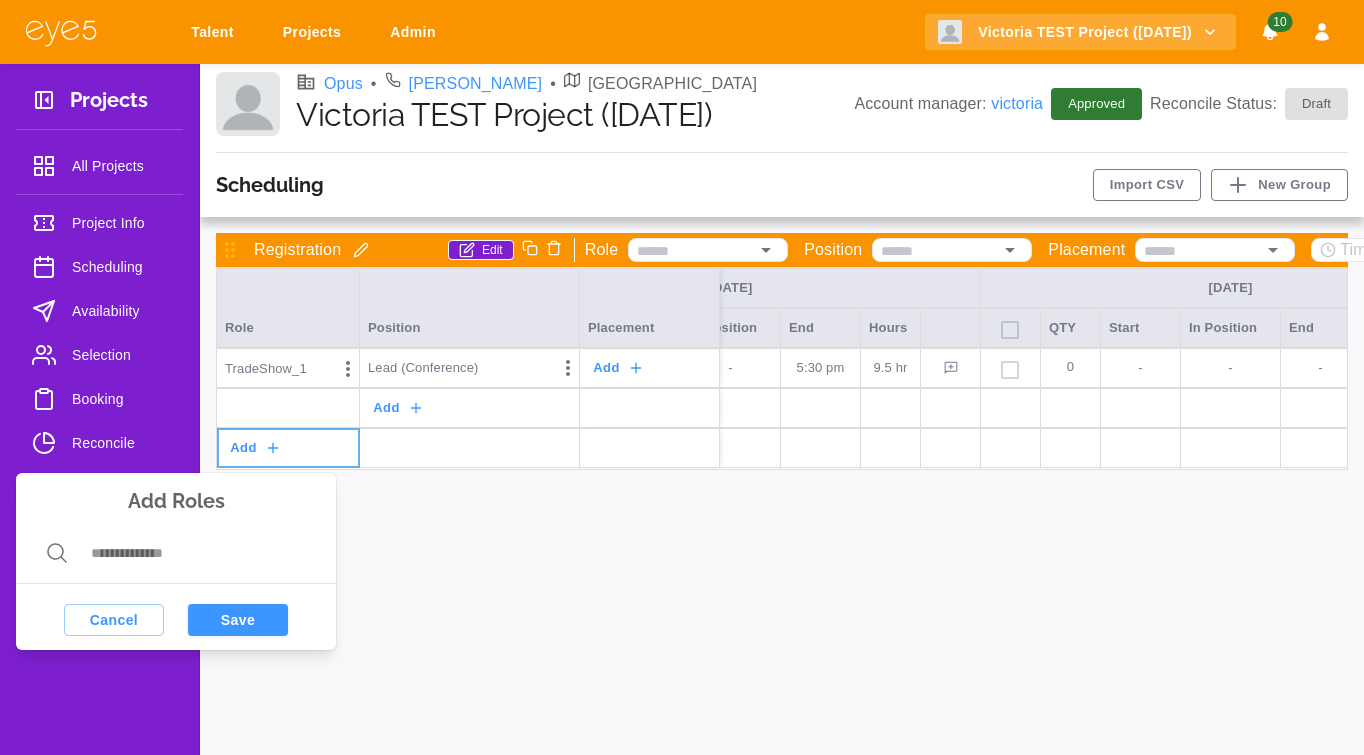 click at bounding box center (682, 377) 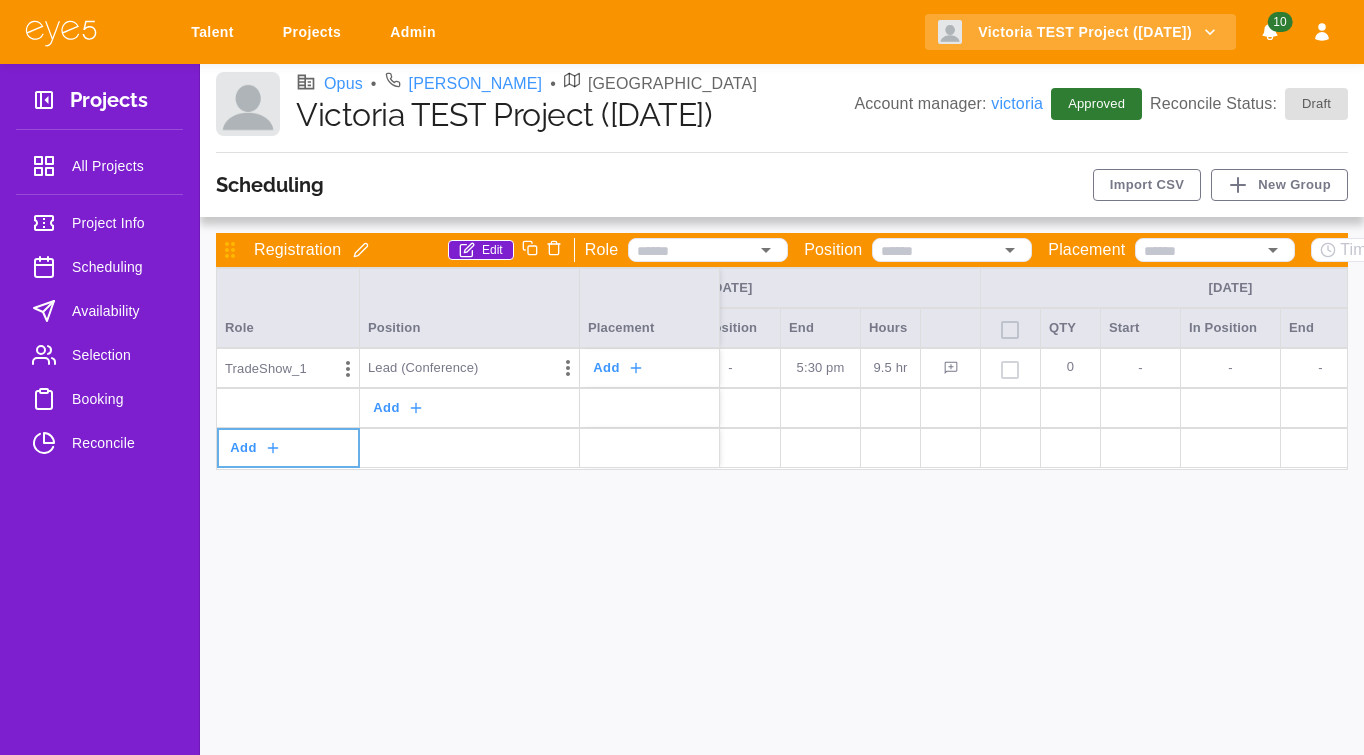 click on "Add" at bounding box center (400, 408) 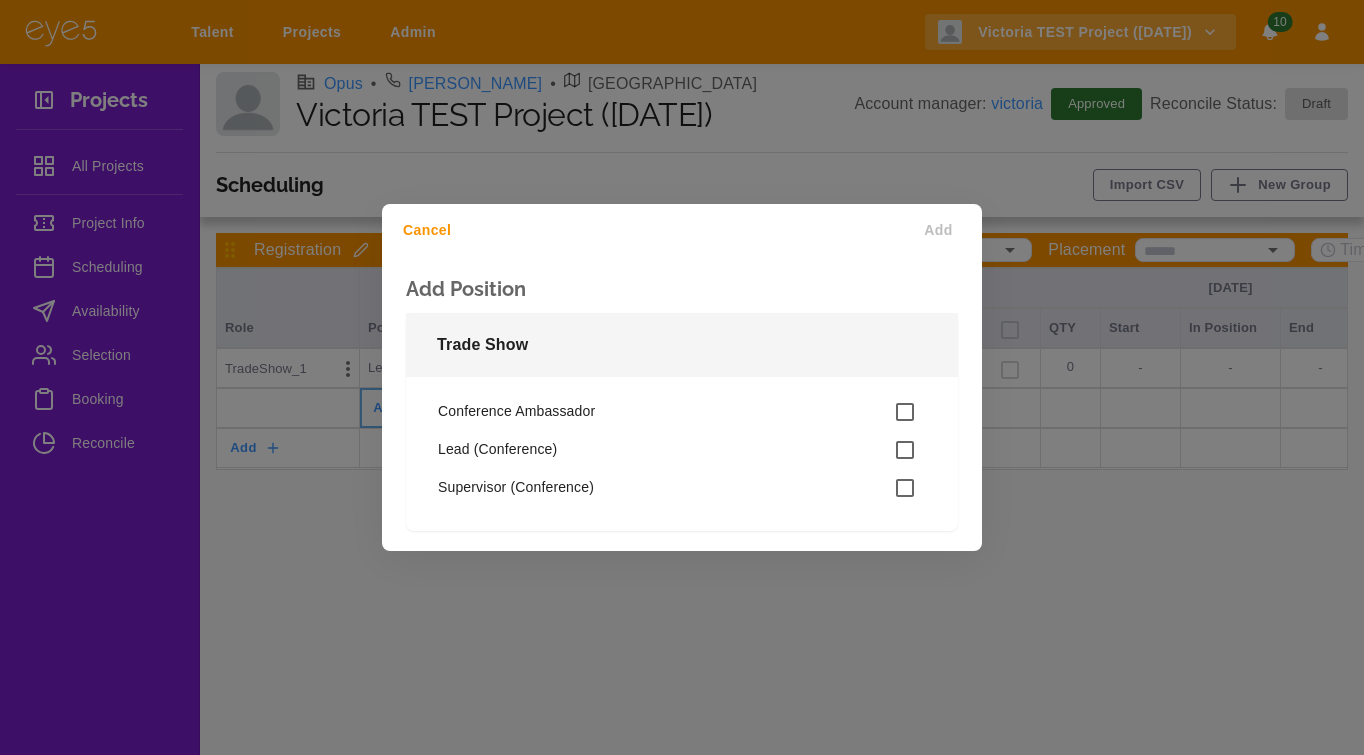 click on "Conference Ambassador" at bounding box center [666, 412] 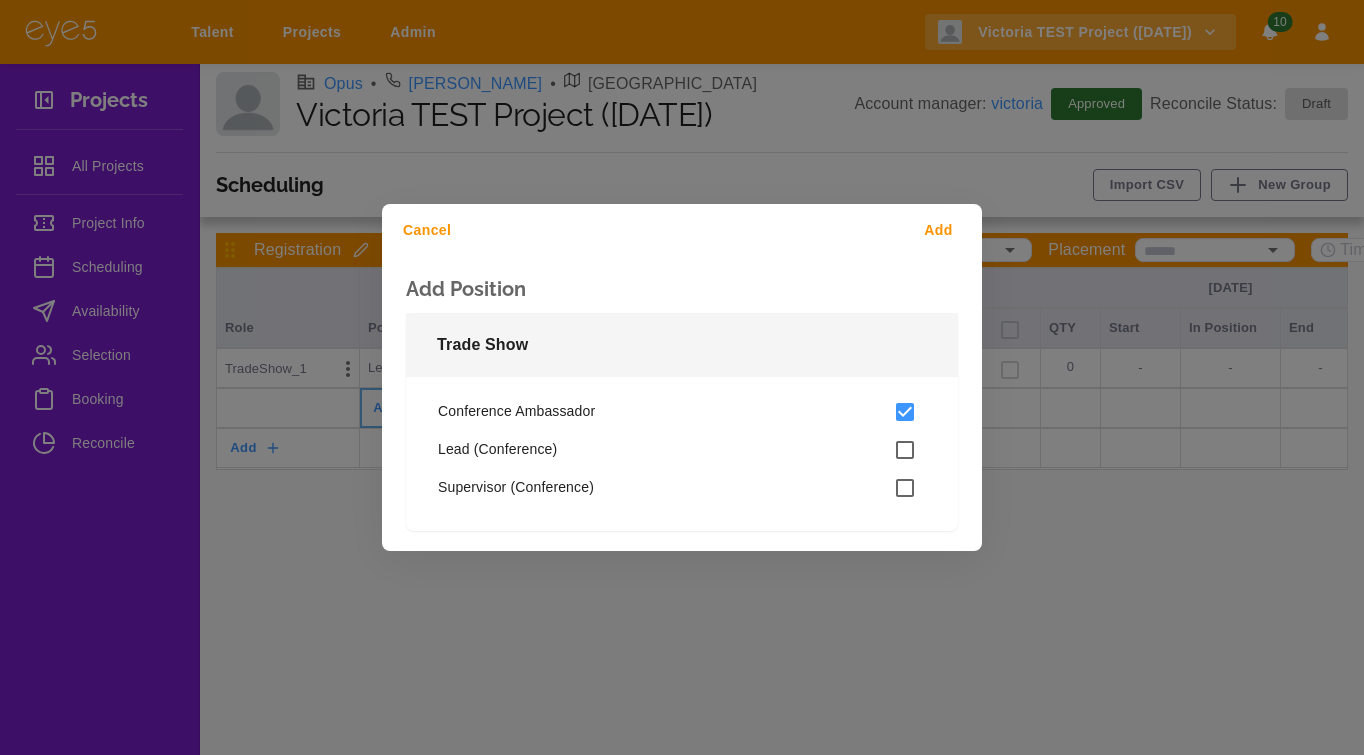 click on "Add" at bounding box center [942, 230] 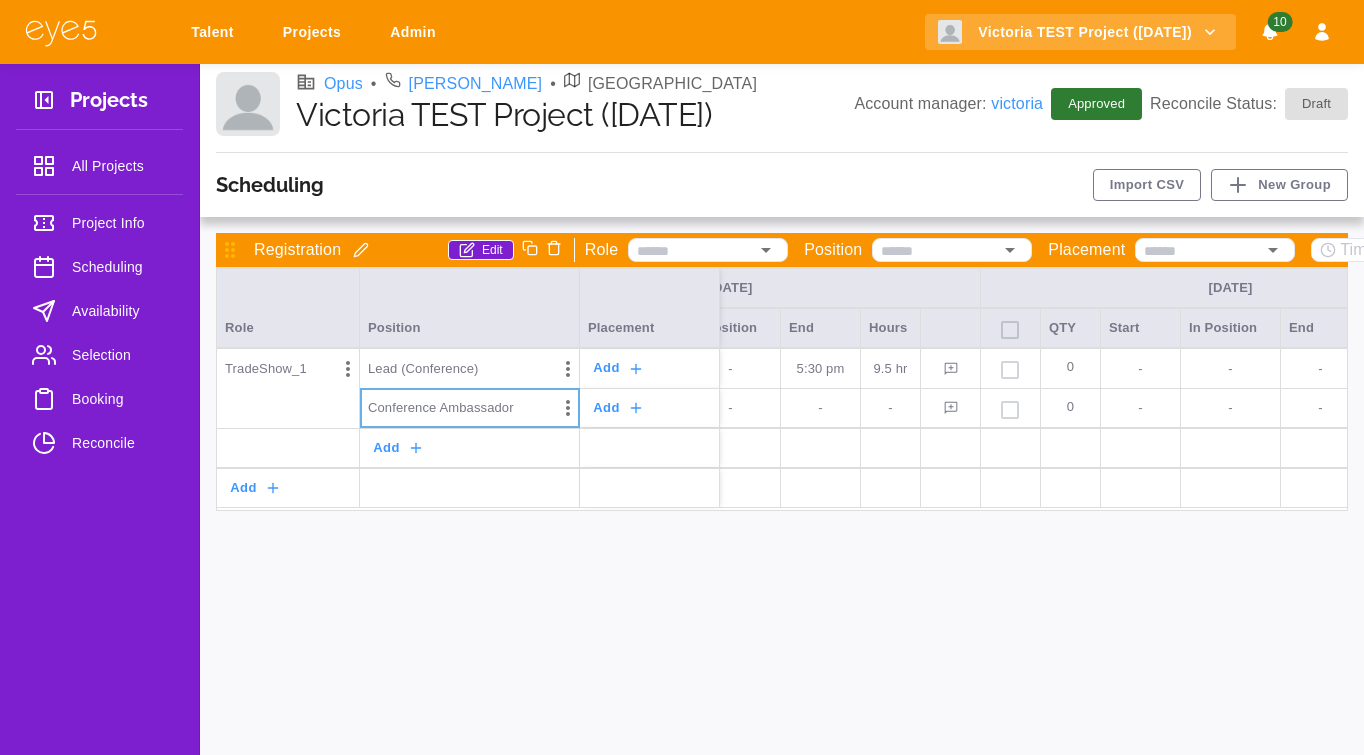 click on "-" at bounding box center (821, 408) 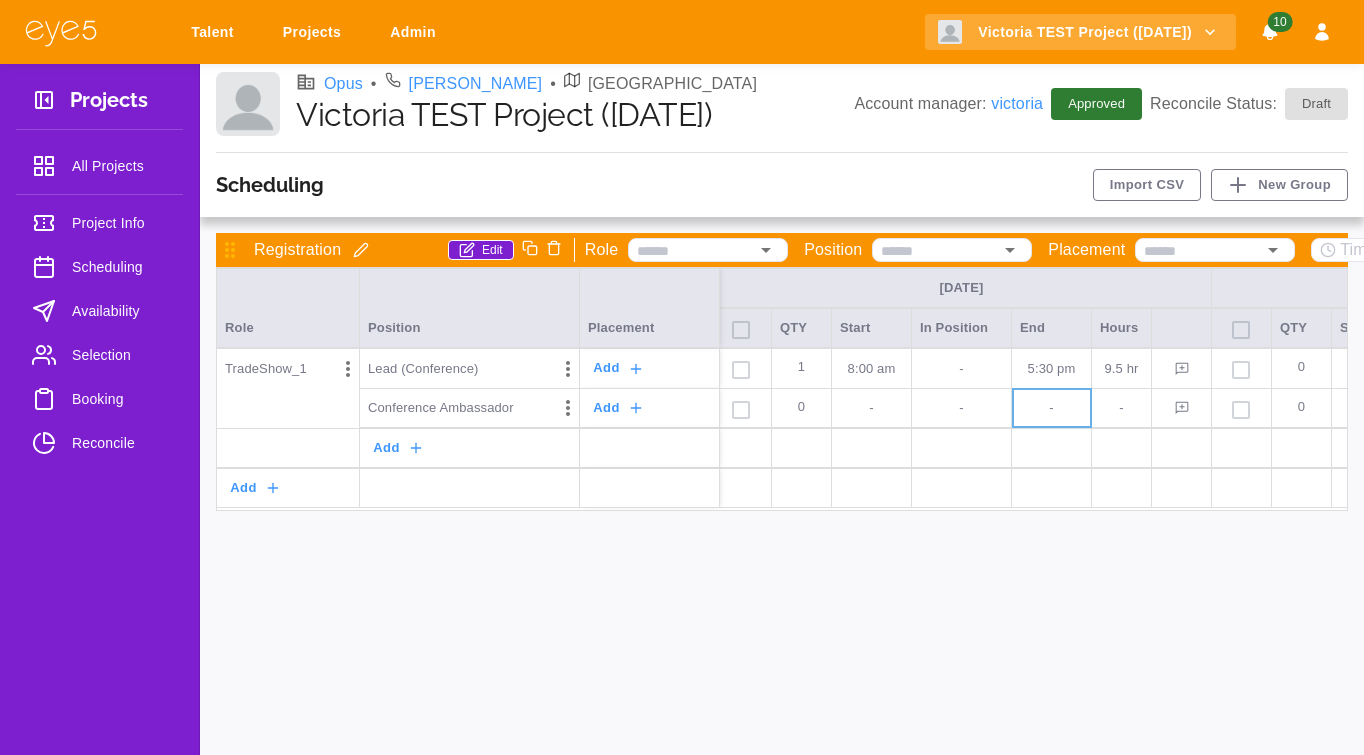 scroll, scrollTop: 0, scrollLeft: 0, axis: both 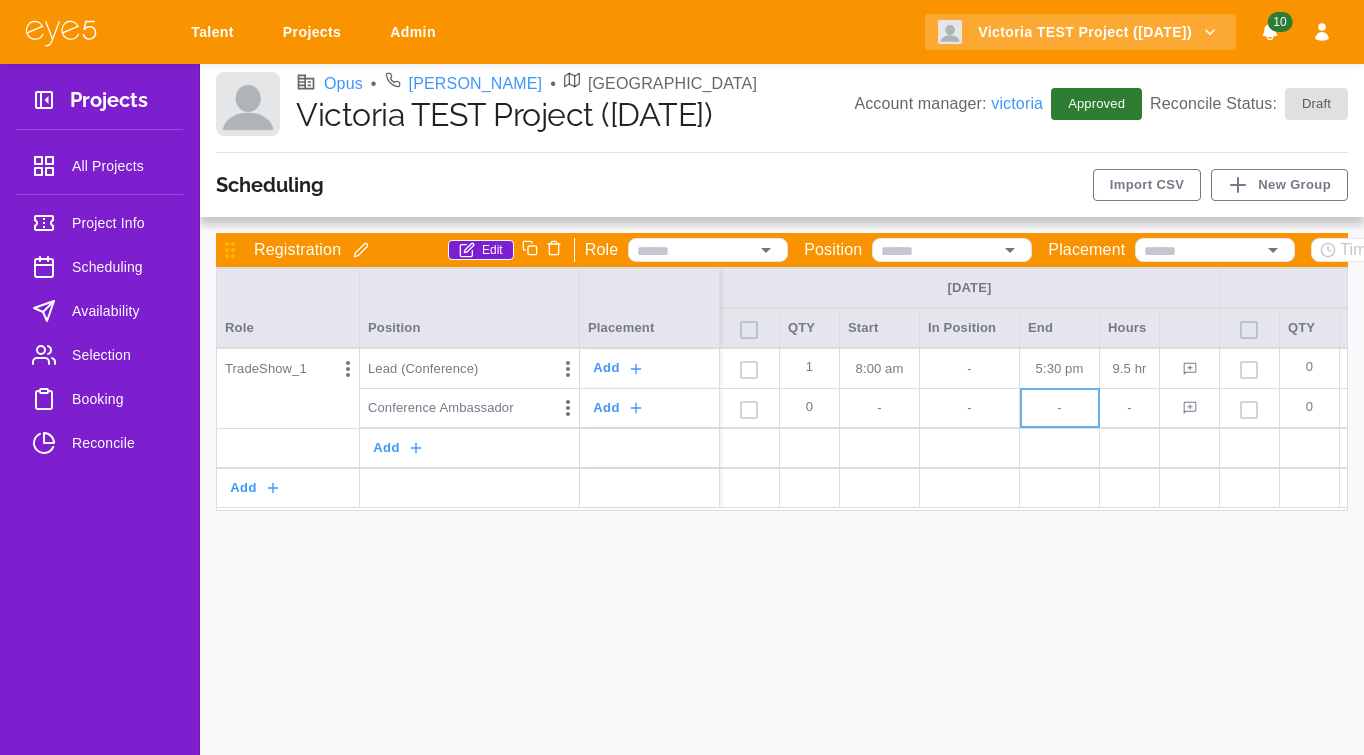click on "-" at bounding box center (879, 408) 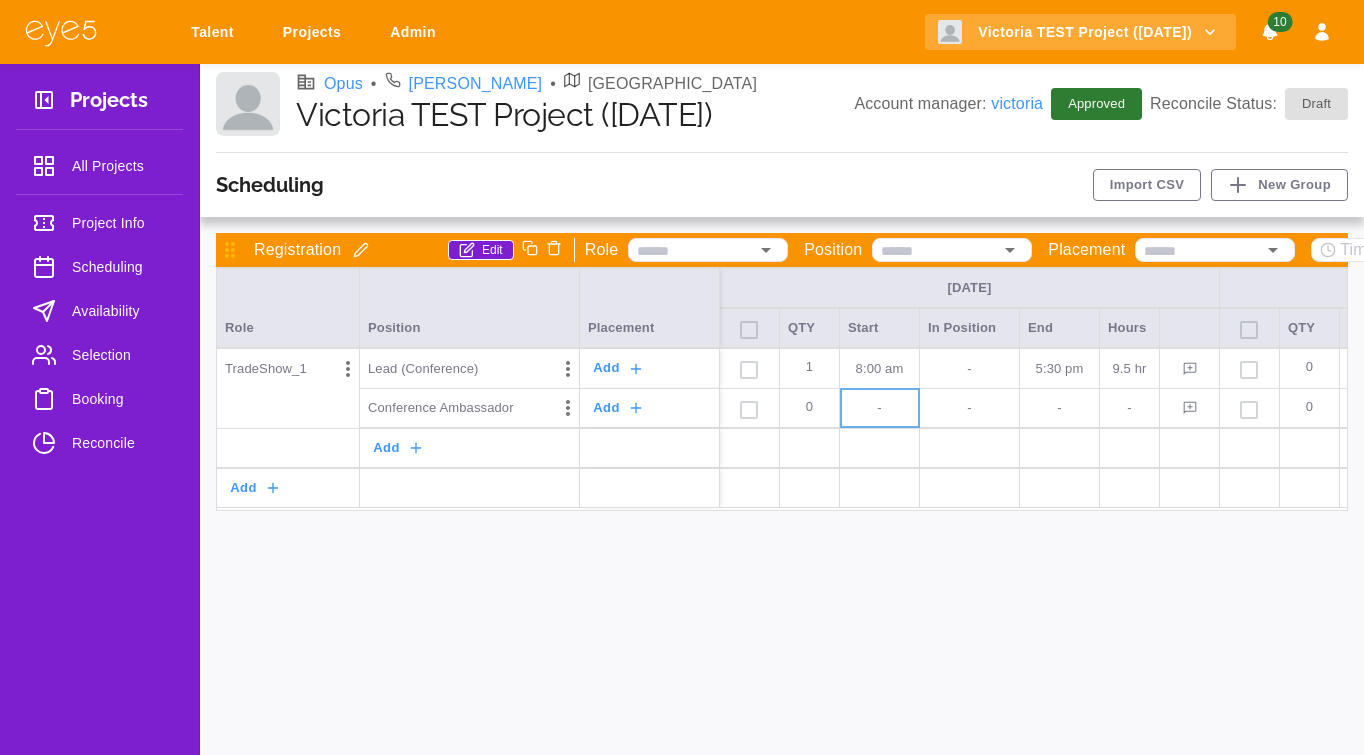 click on "-" at bounding box center [879, 408] 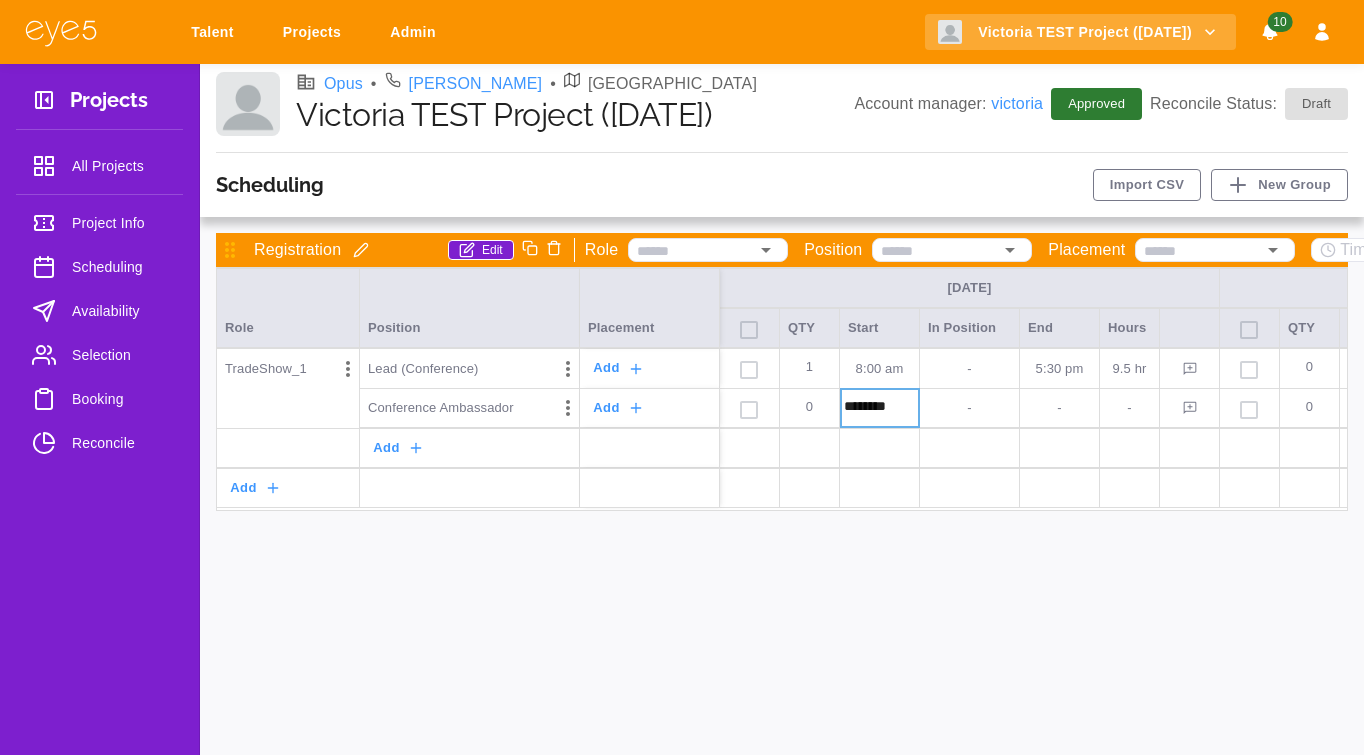 type on "********" 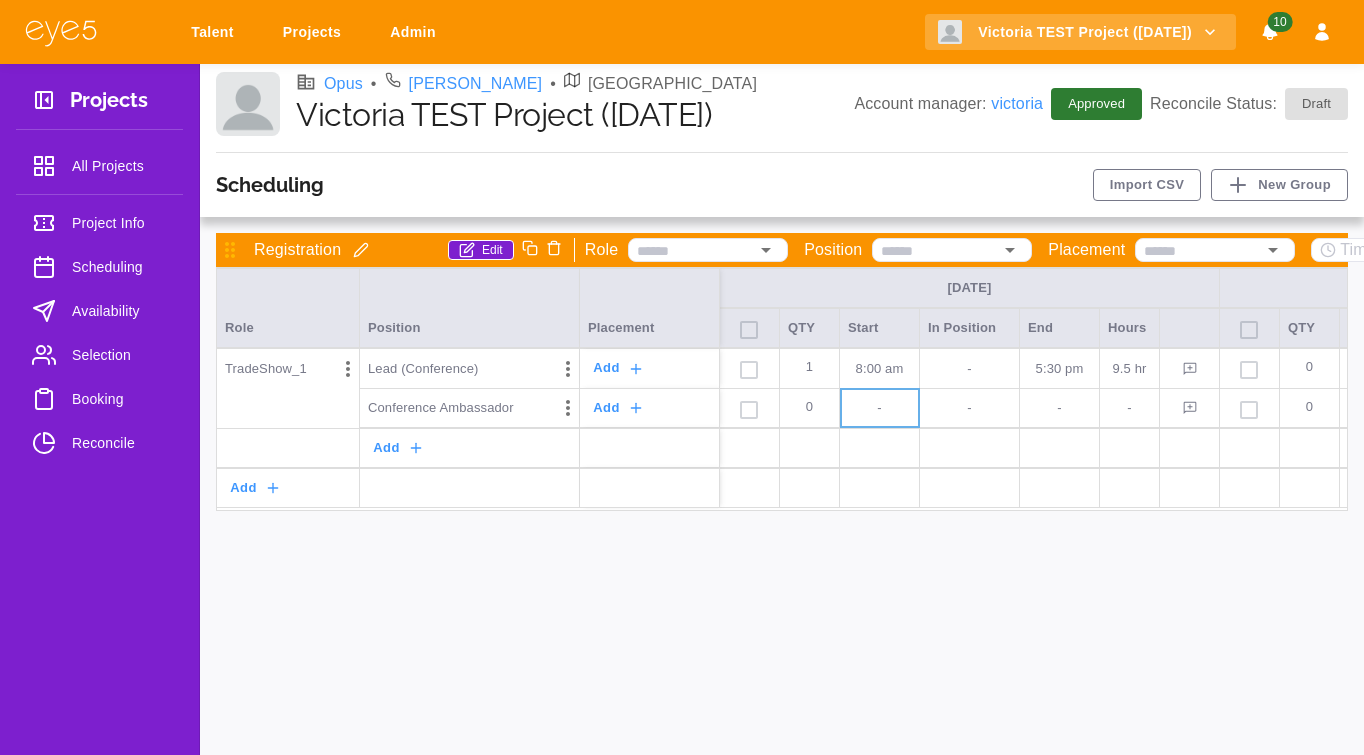 click on "-" at bounding box center (1059, 408) 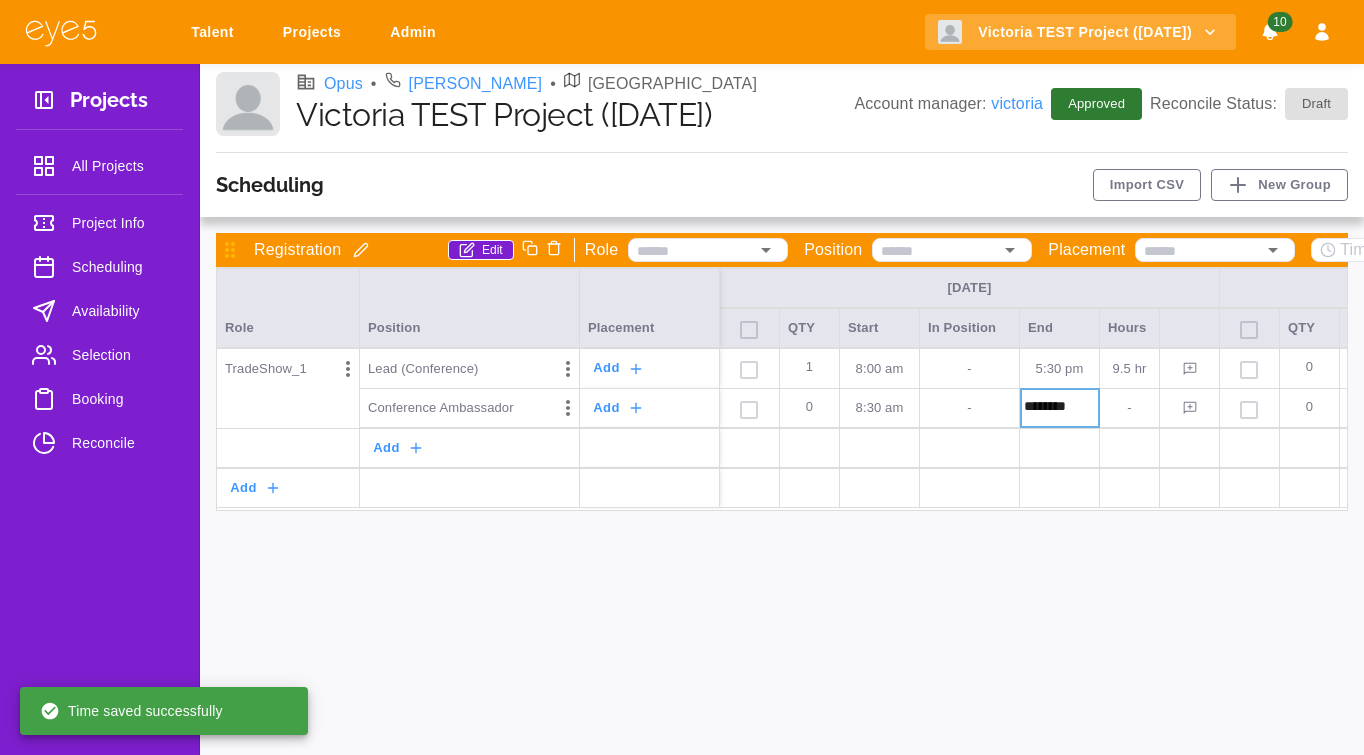 type on "********" 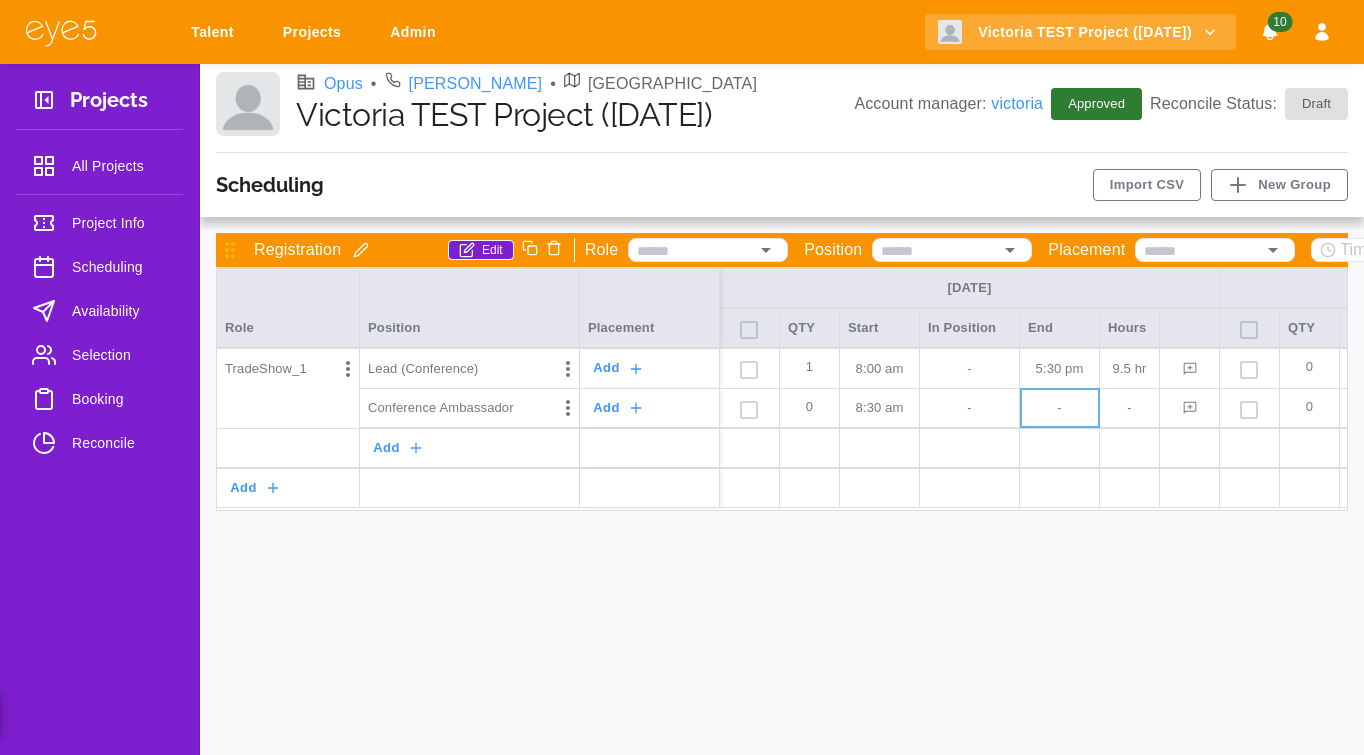 click at bounding box center [1060, 448] 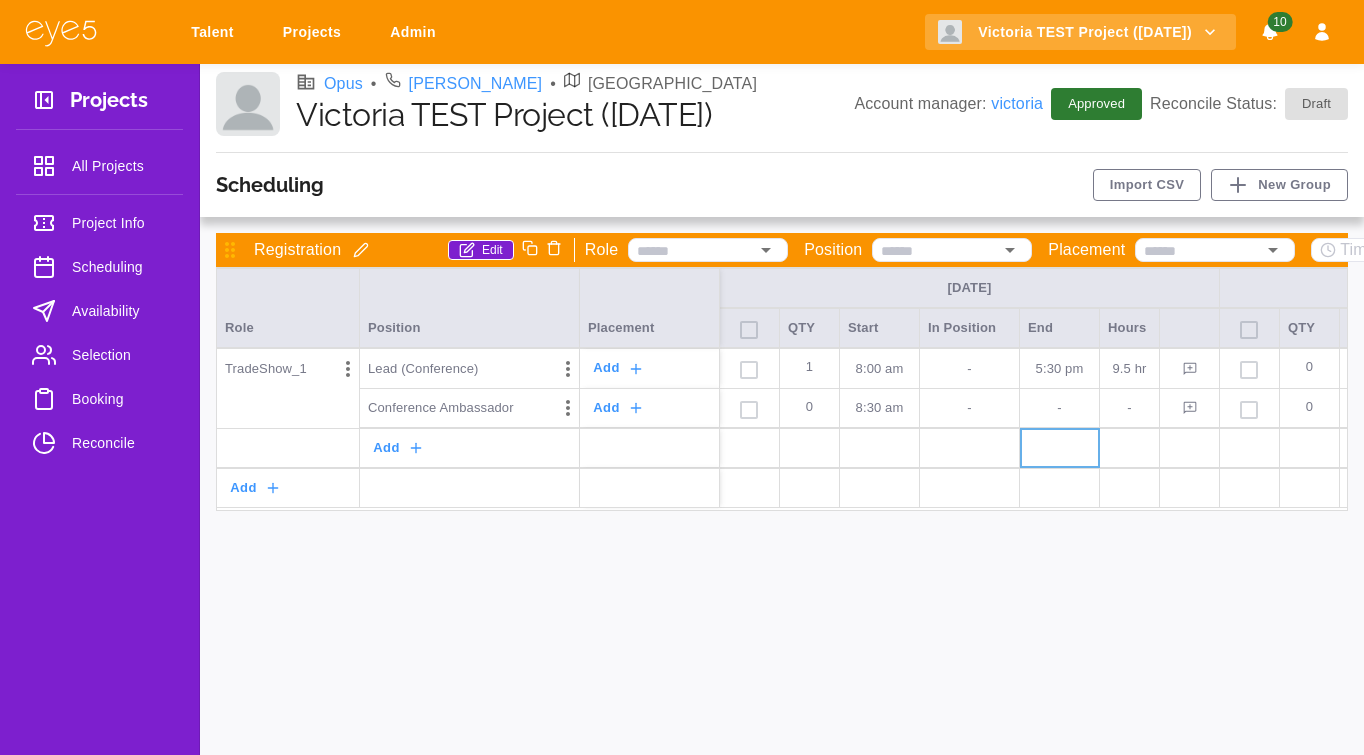 click at bounding box center [1060, 448] 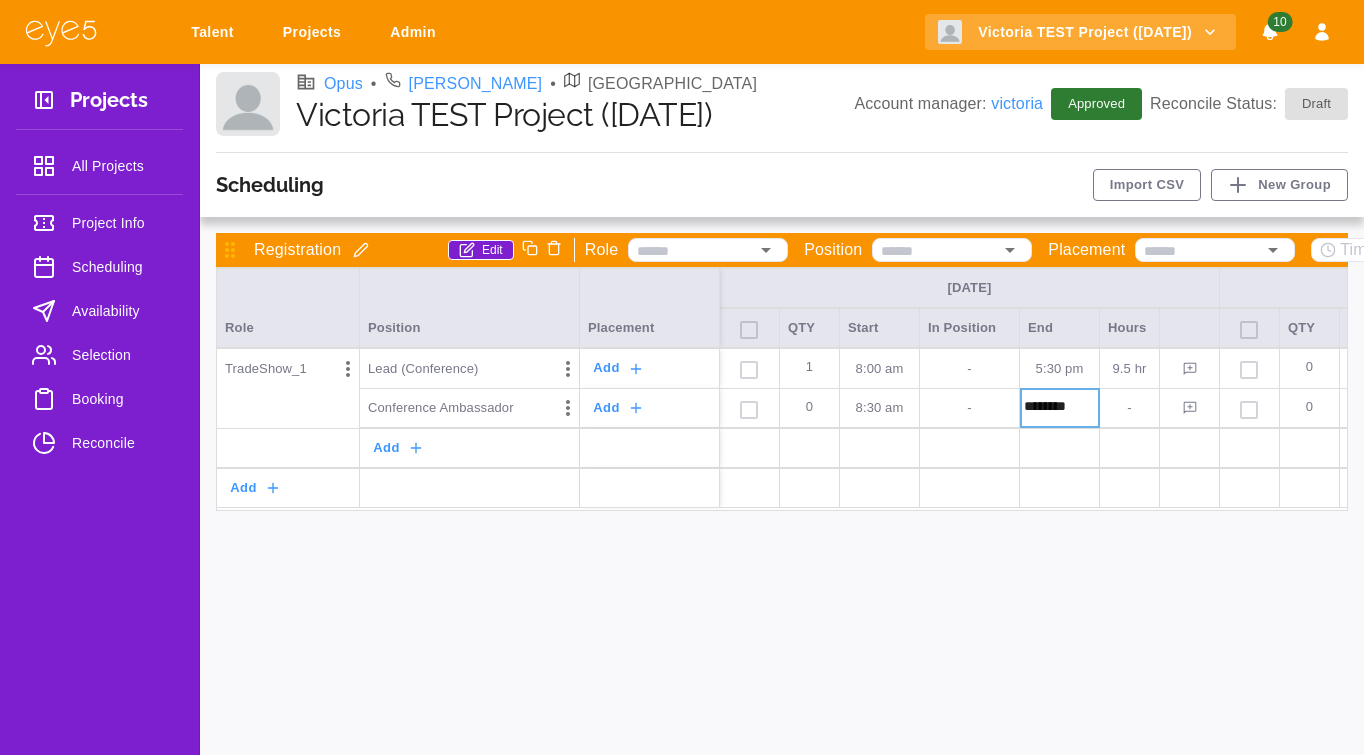 type on "********" 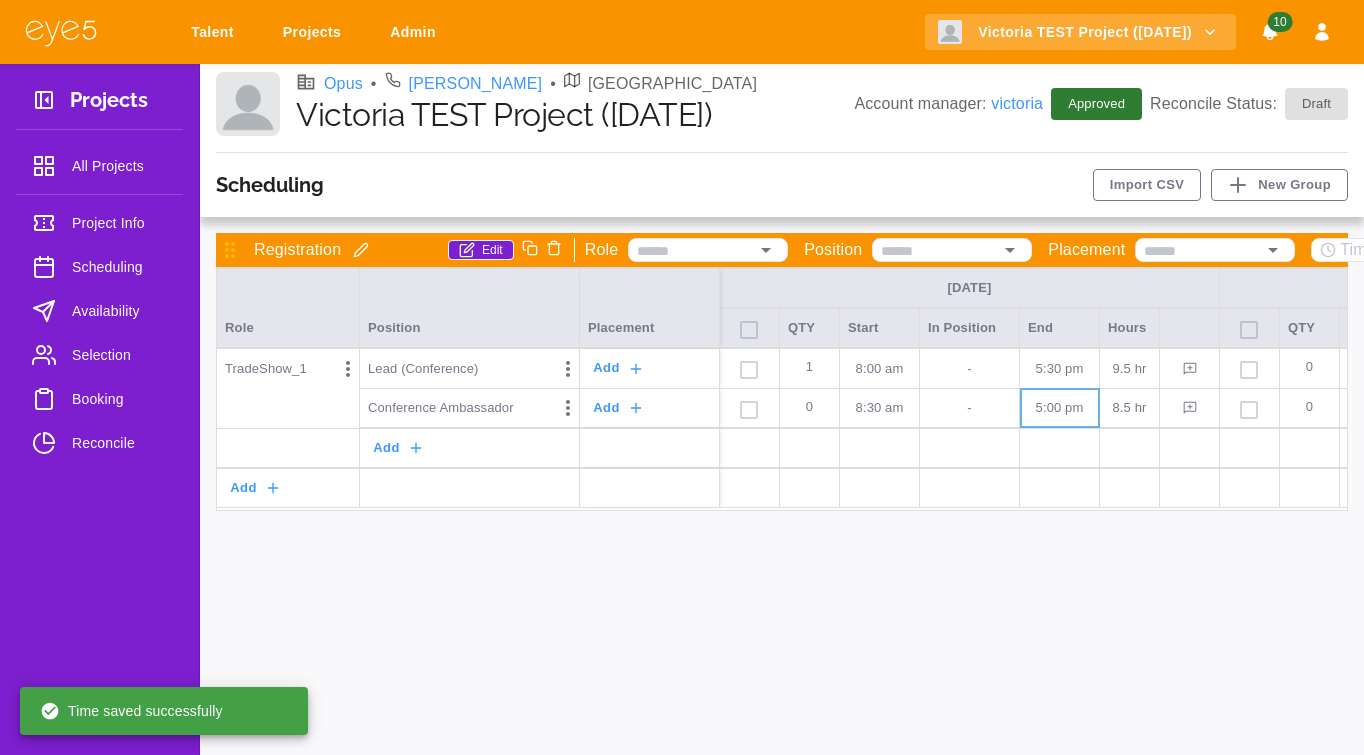 click at bounding box center [1060, 488] 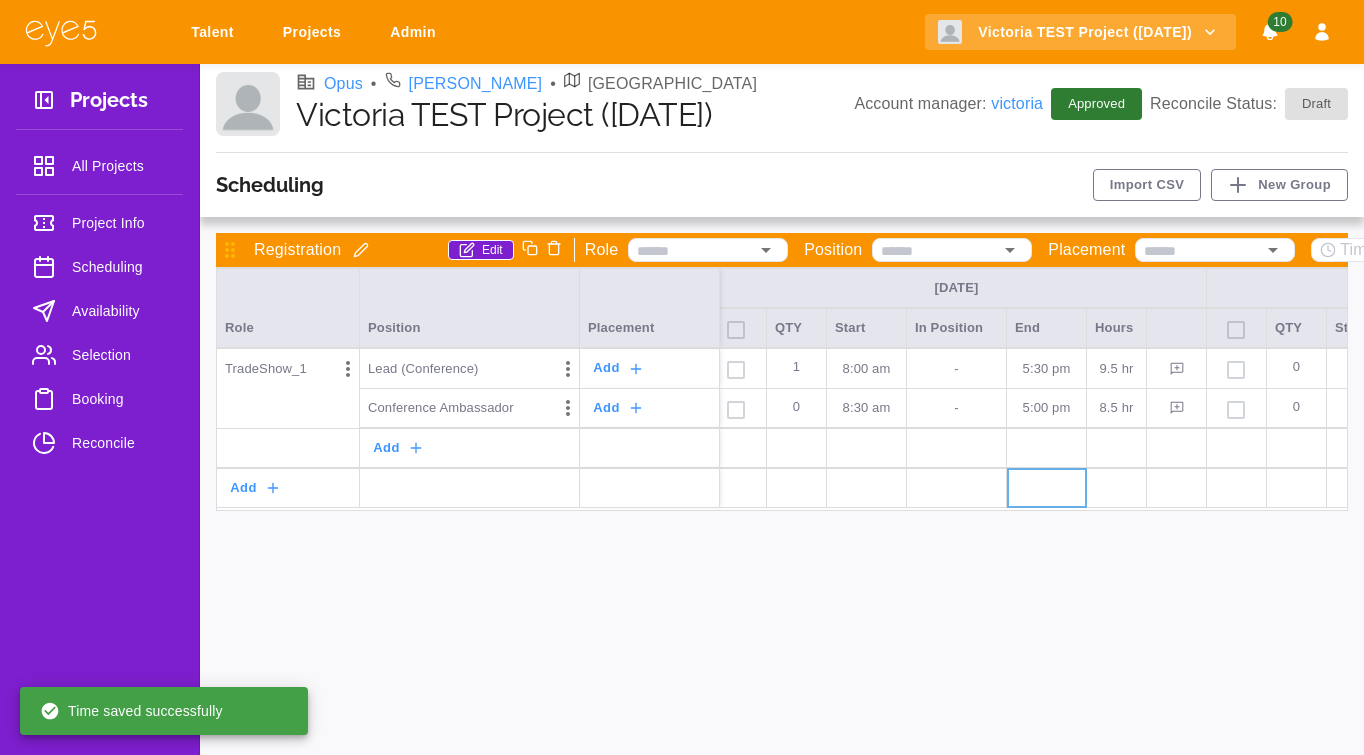scroll, scrollTop: 0, scrollLeft: 0, axis: both 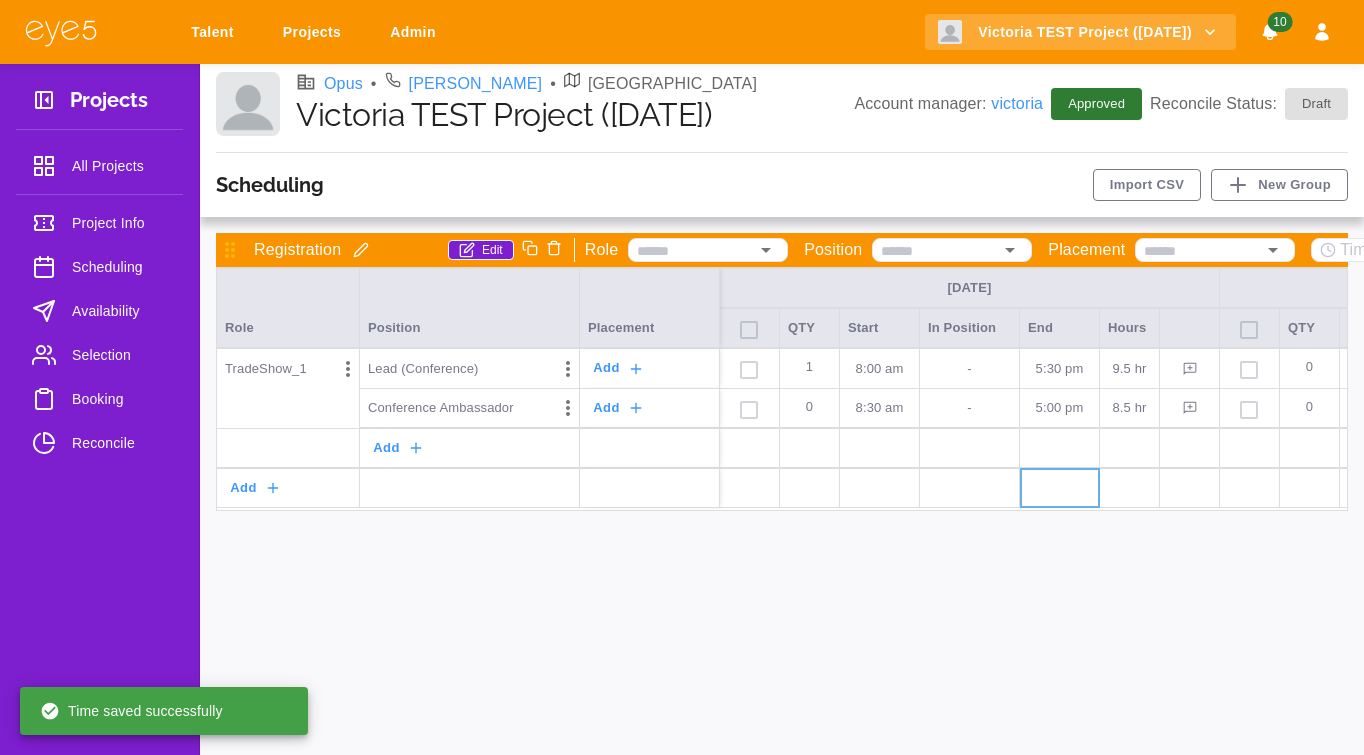 click on "0" at bounding box center (809, 408) 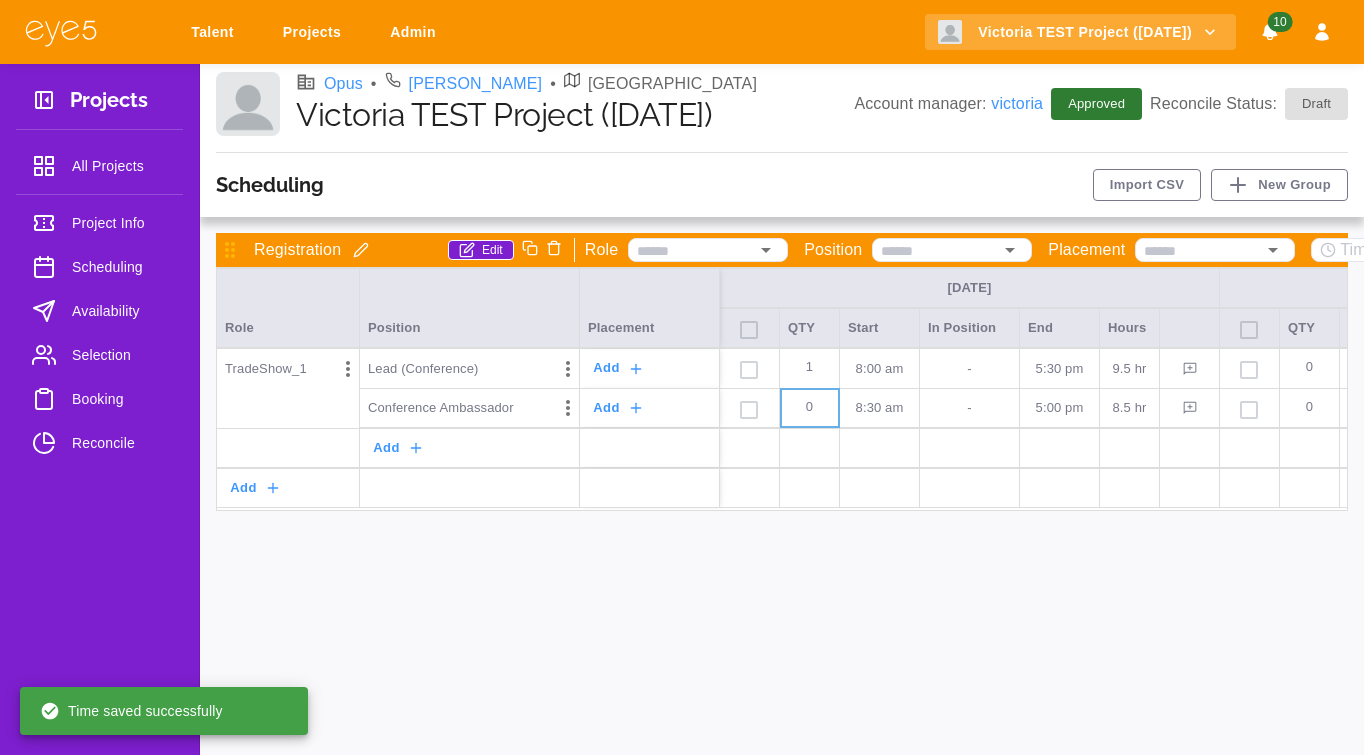 click on "0" at bounding box center [809, 408] 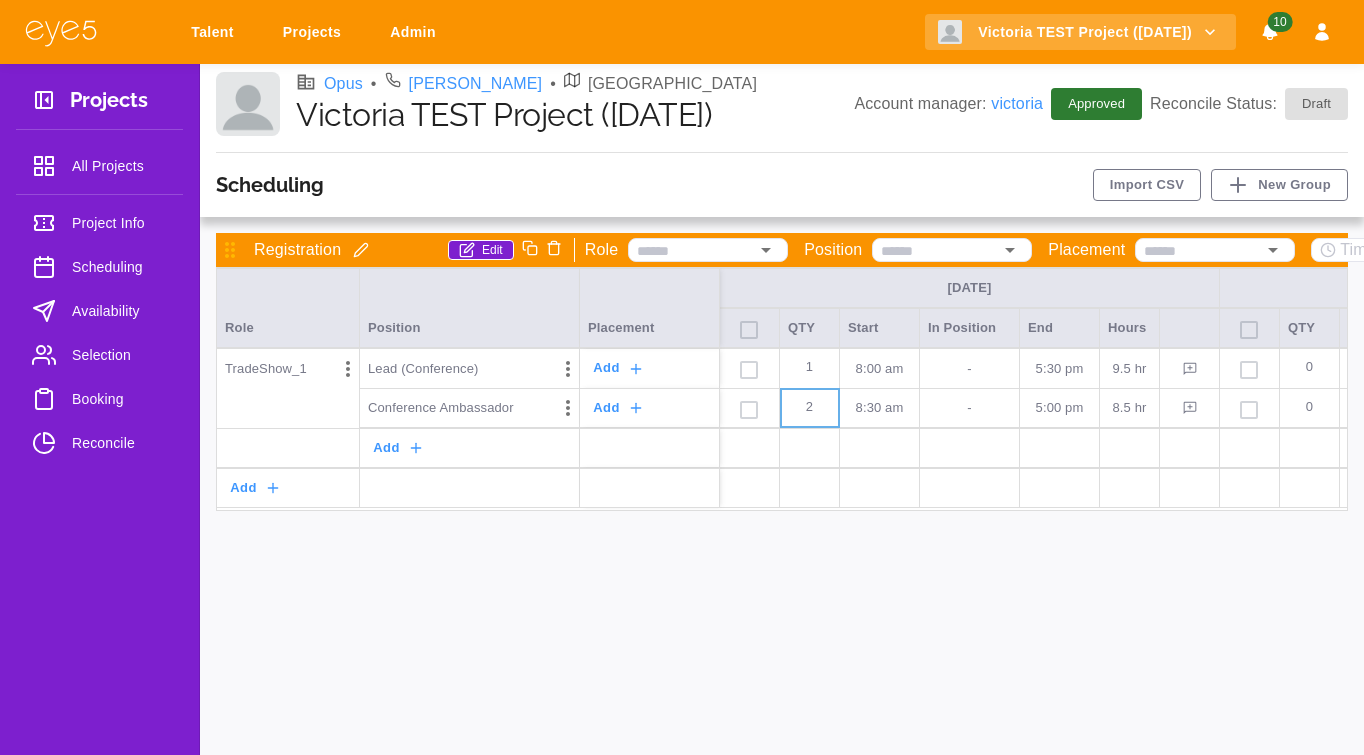 click on "Registration   Edit Role Position Placement Time Thu Aug 14 Fri Aug 15 Role Position Placement QTY Start In Position End Hours QTY Start In Position TradeShow_1 Lead (Conference) Add 1 8:00 AM - 5:30 PM 9.5 hr 0 - - Conference Ambassador Add 2 8:30 AM - 5:00 PM 8.5 hr 0 - - Add Add" at bounding box center [782, 485] 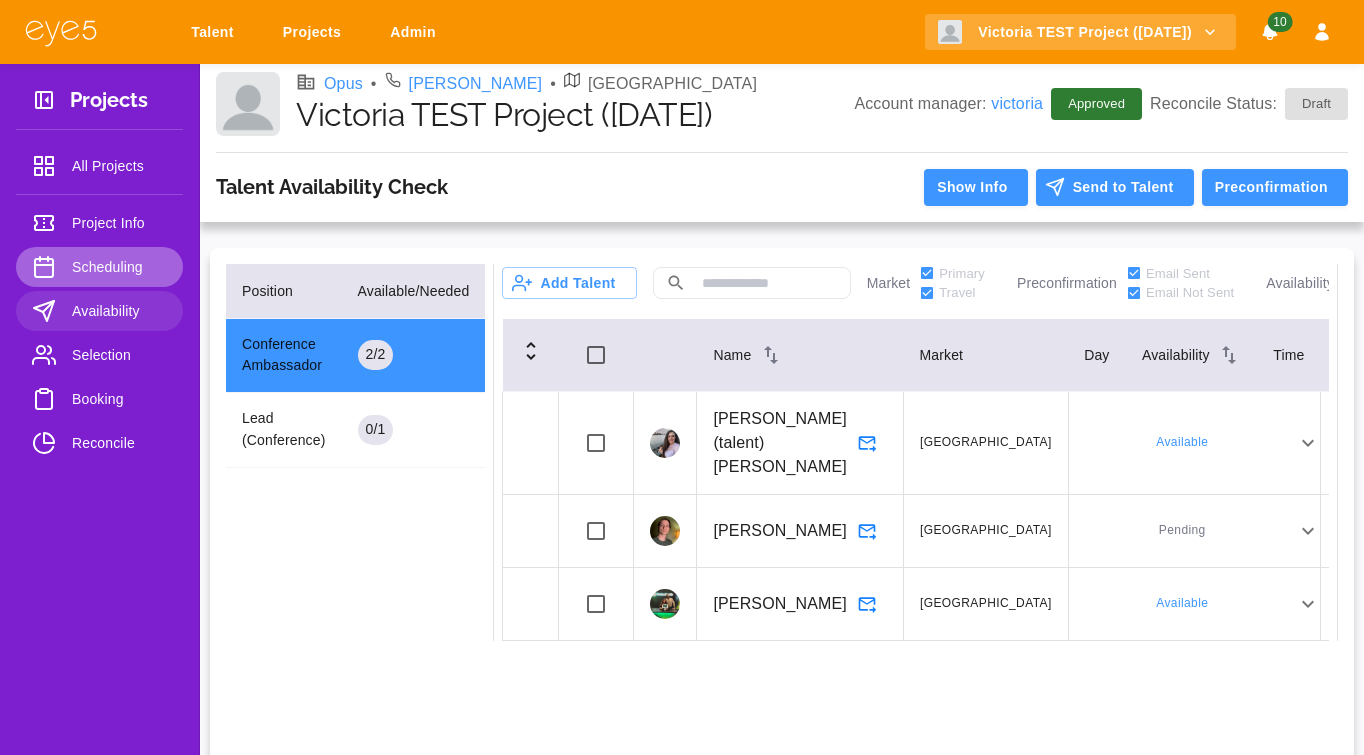 click on "Scheduling" at bounding box center [119, 267] 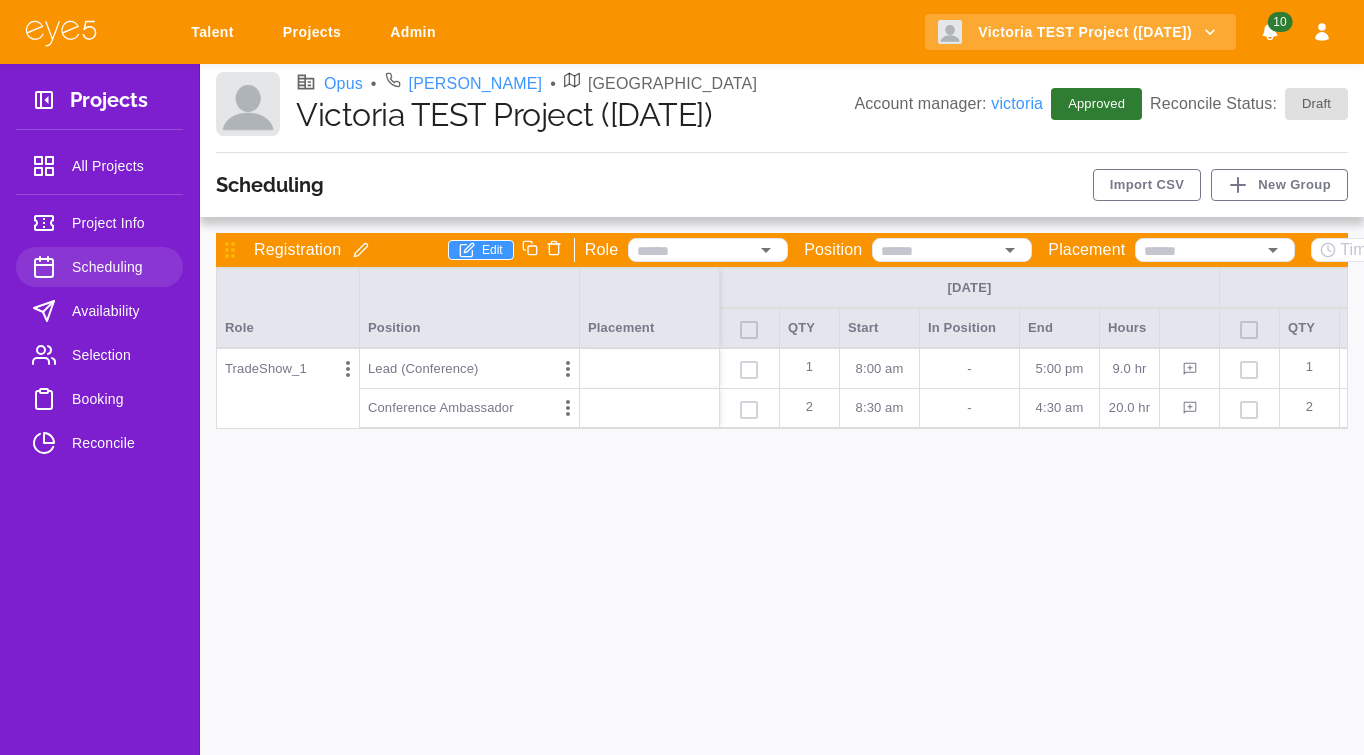 click on "Availability" at bounding box center [119, 311] 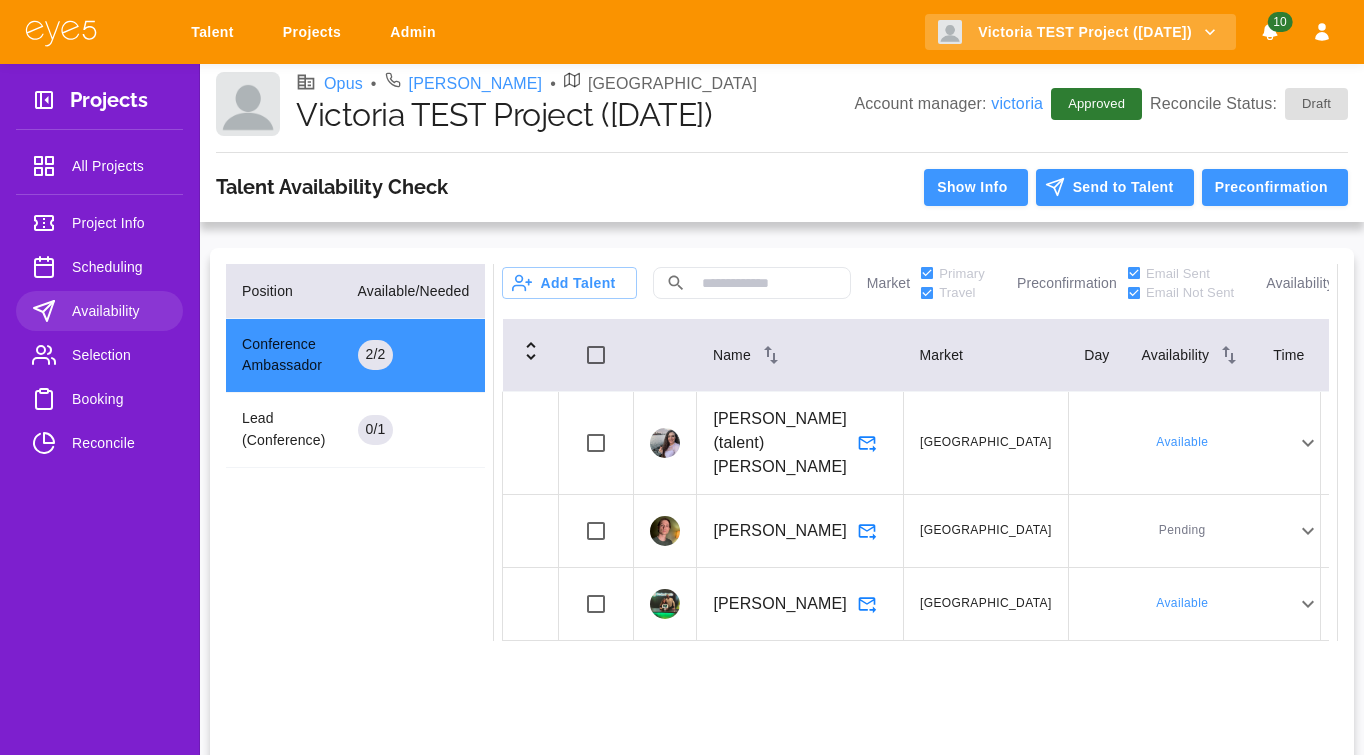 click on "Selection" at bounding box center [119, 355] 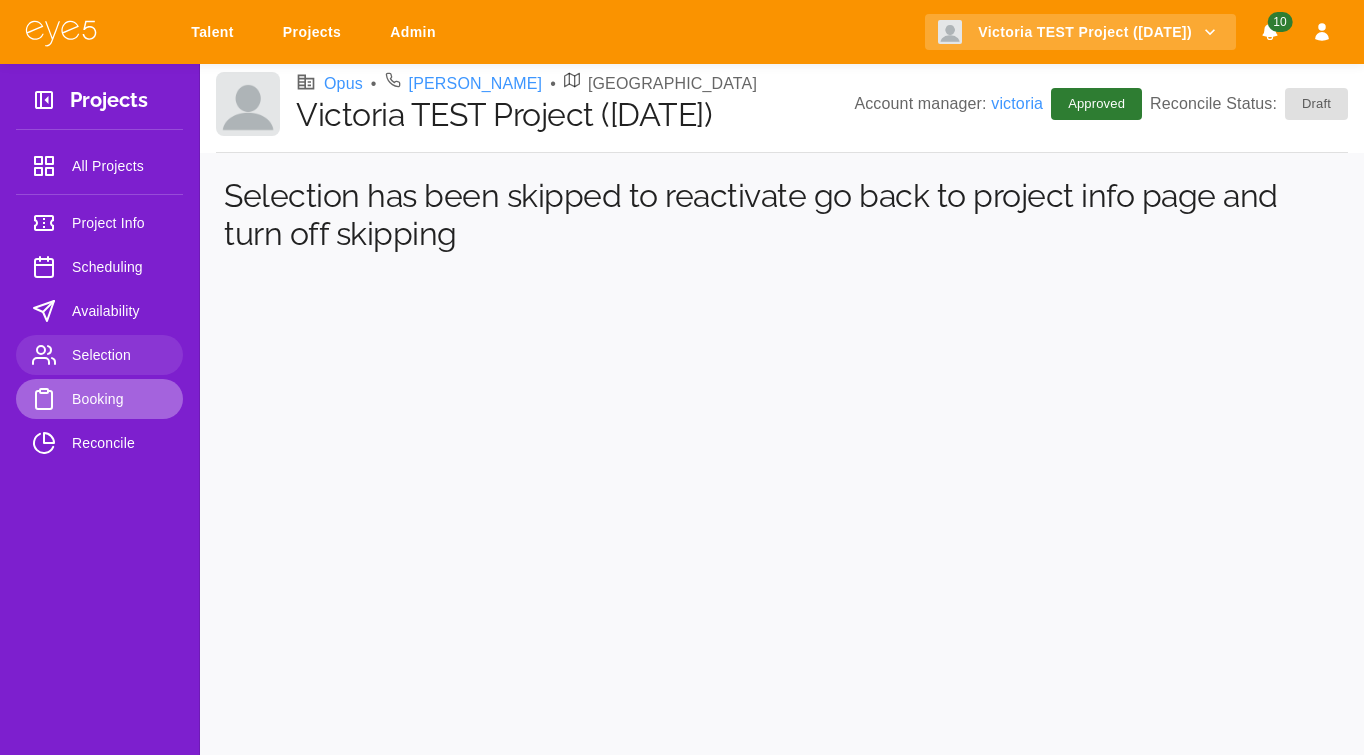 click on "Booking" at bounding box center [119, 399] 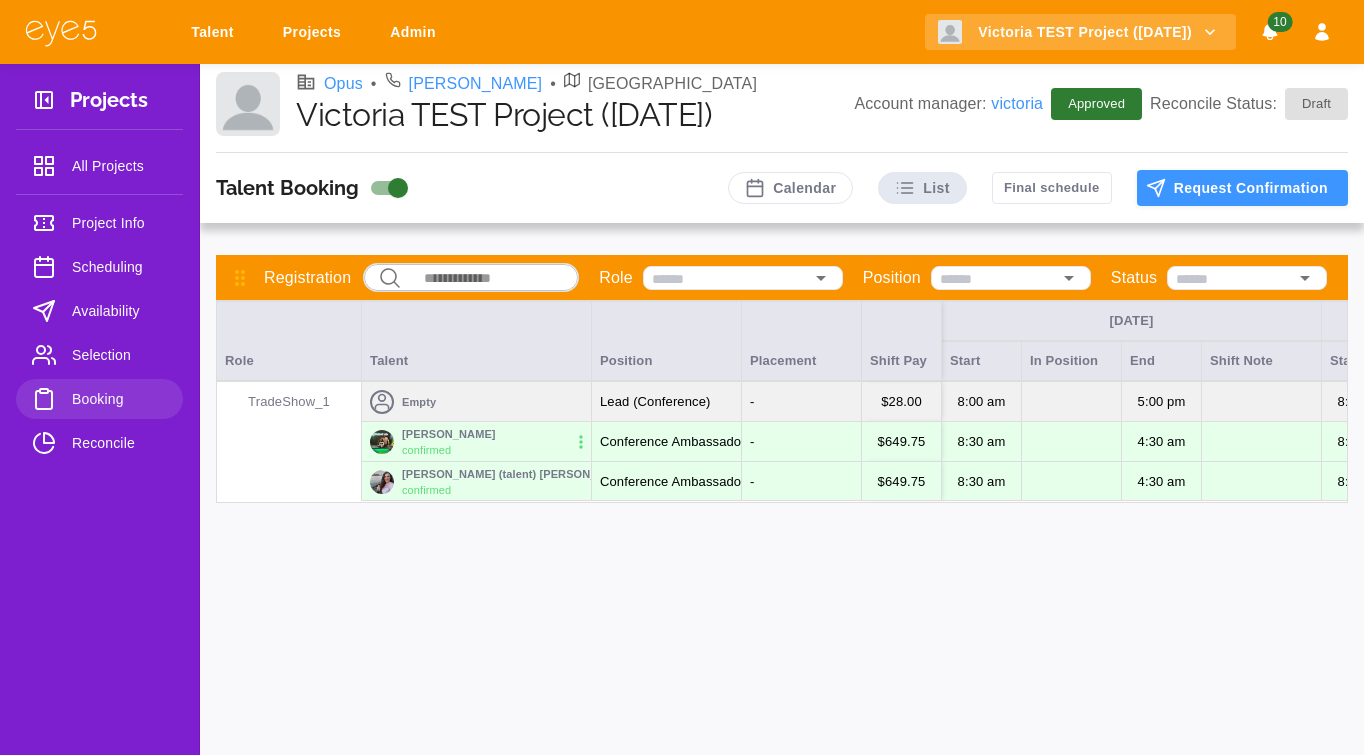 click on "All Projects" at bounding box center (119, 166) 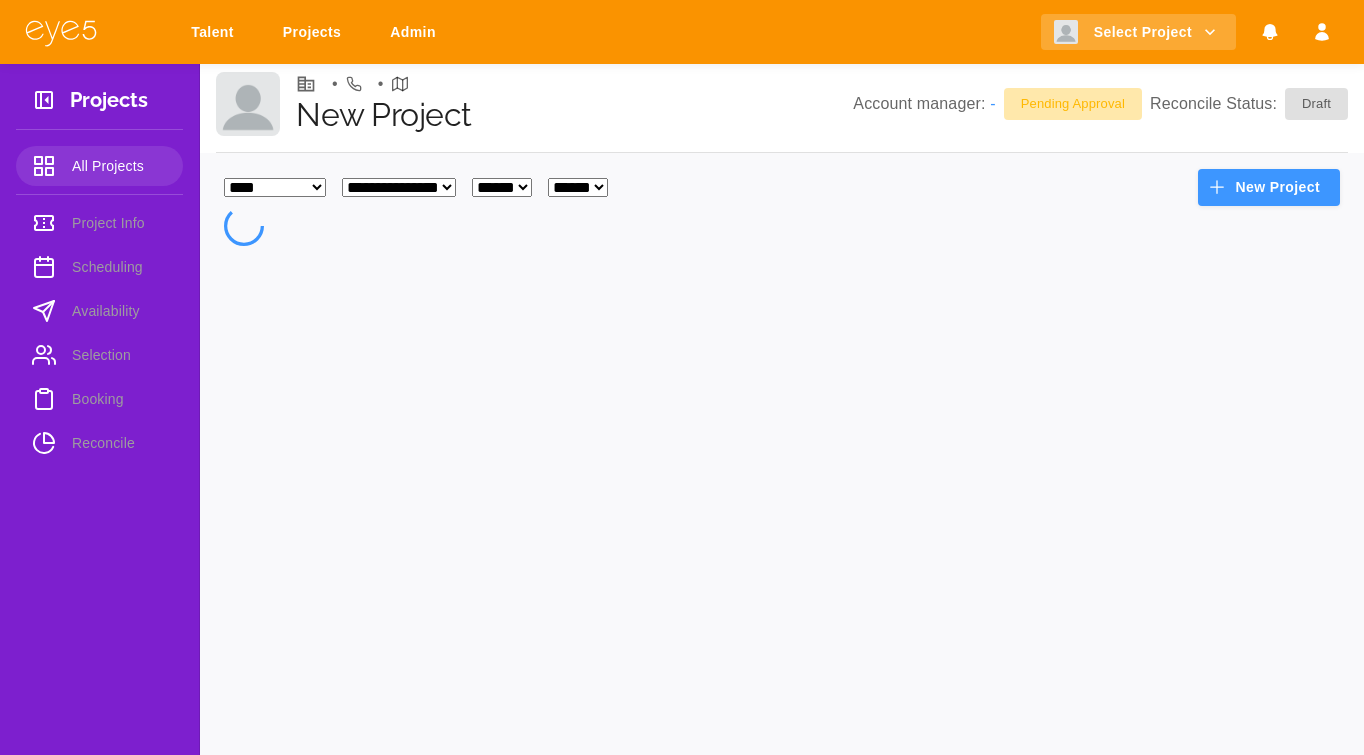 select on "*" 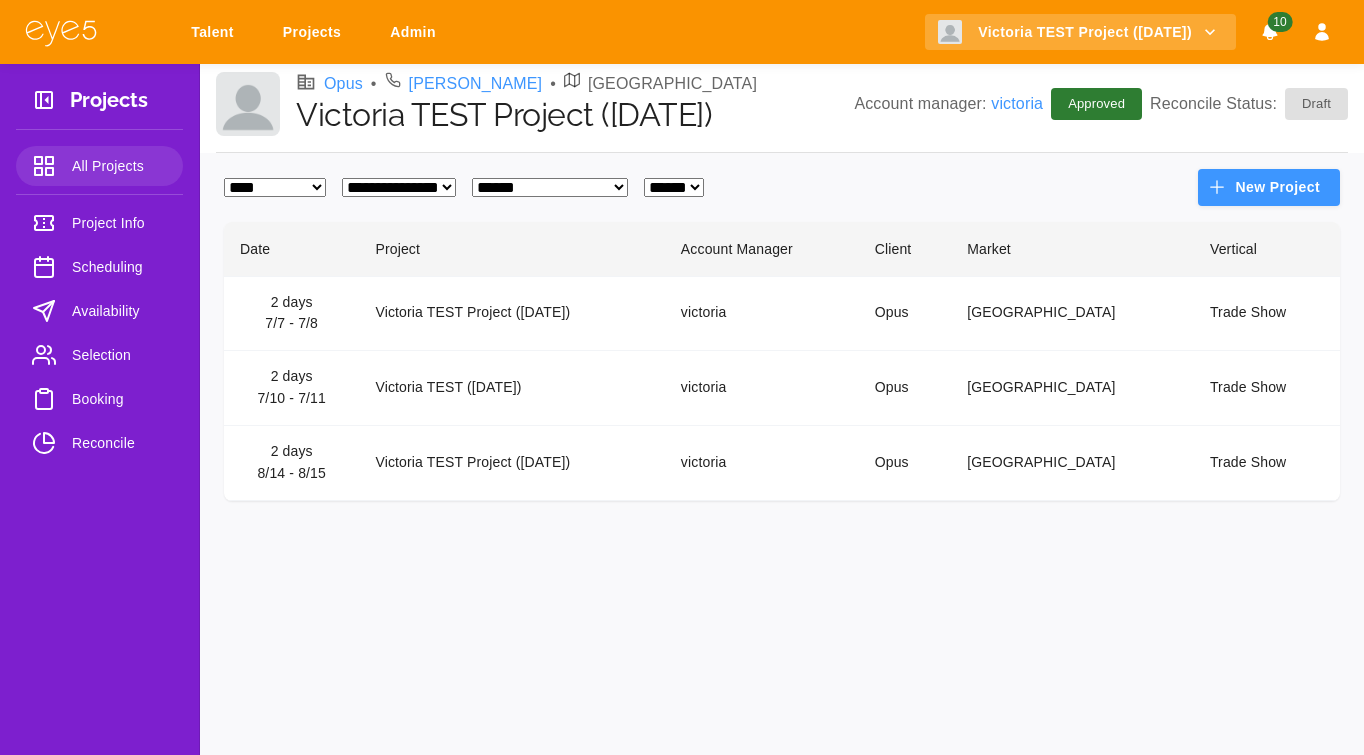 click on "Victoria TEST Project ([DATE])" at bounding box center [511, 463] 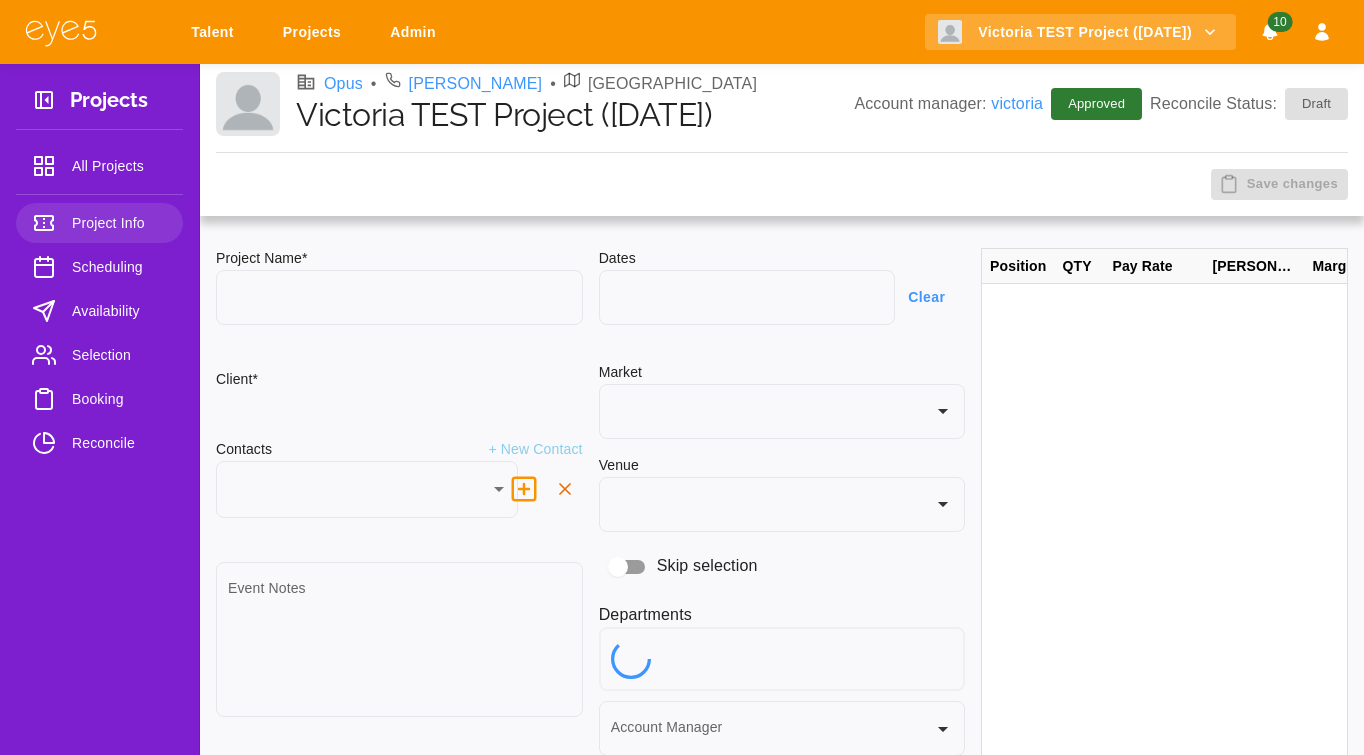 type on "**********" 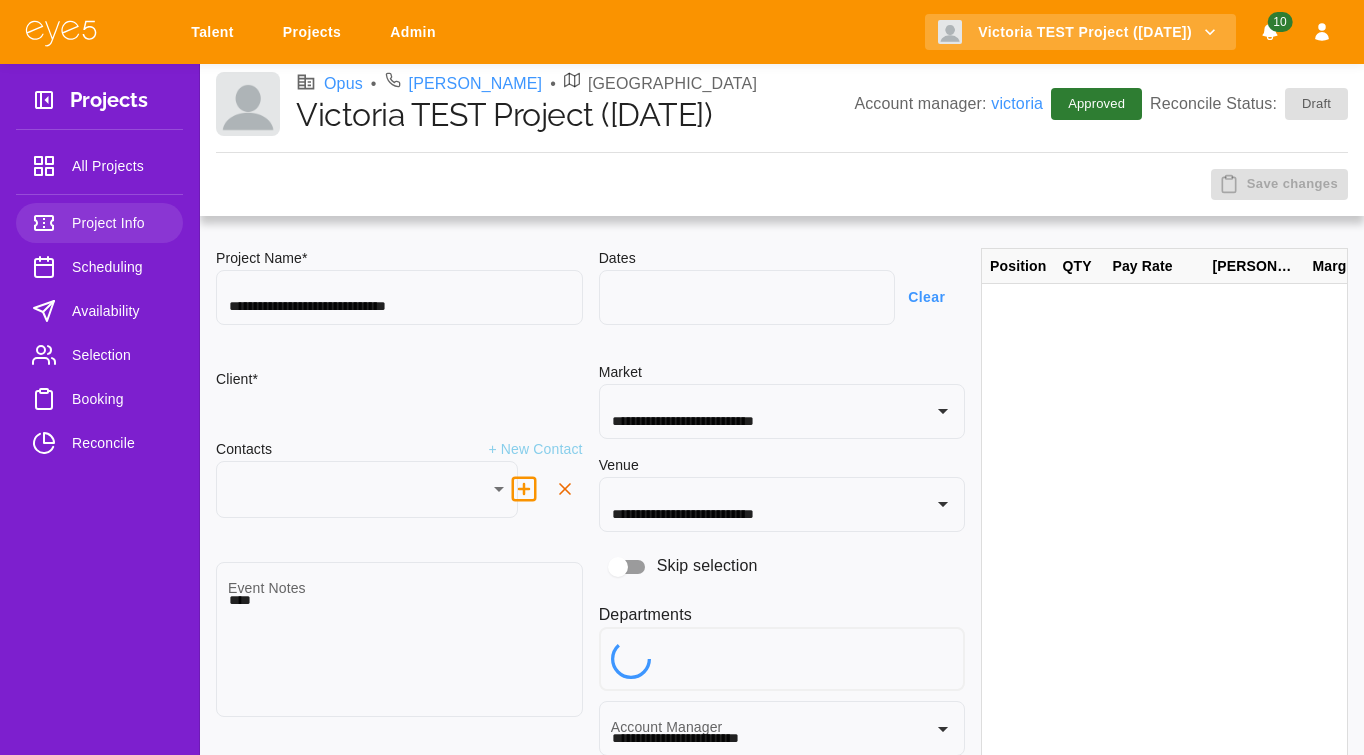 type on "***" 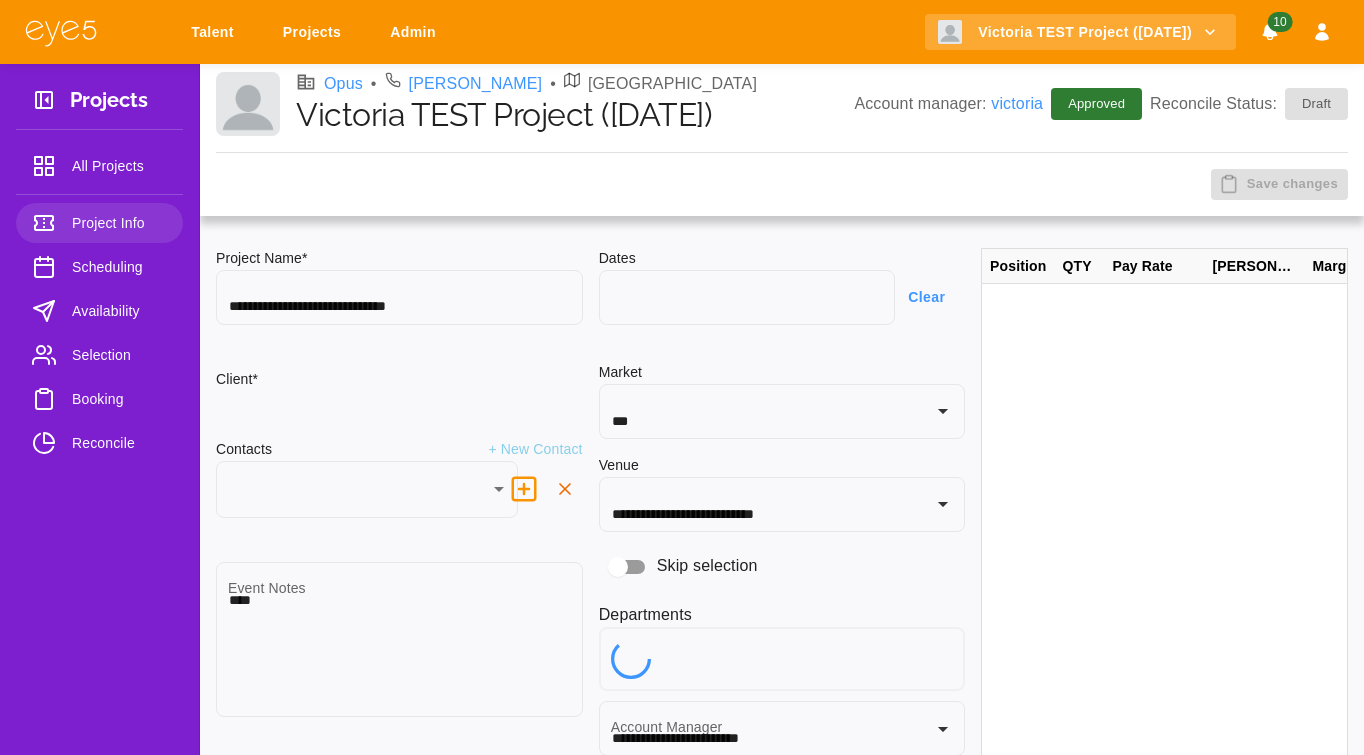 type on "**********" 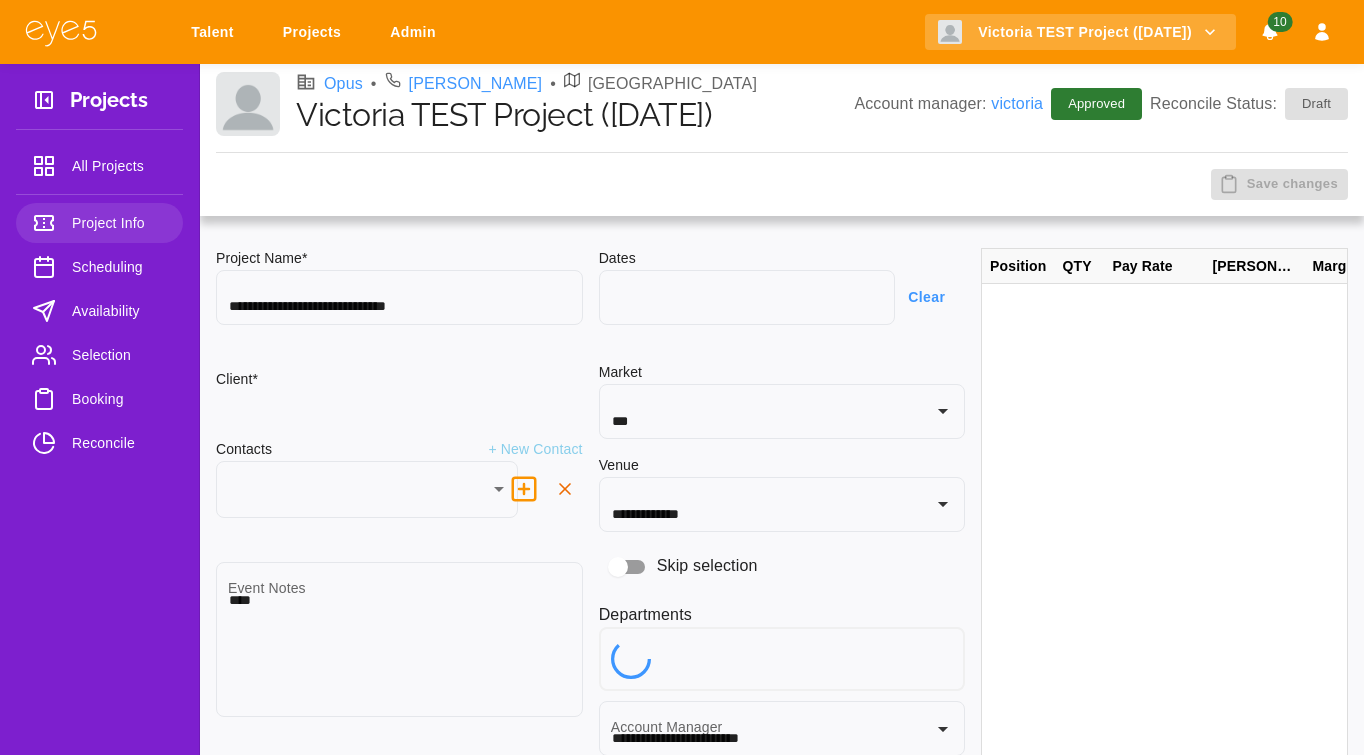 type on "********" 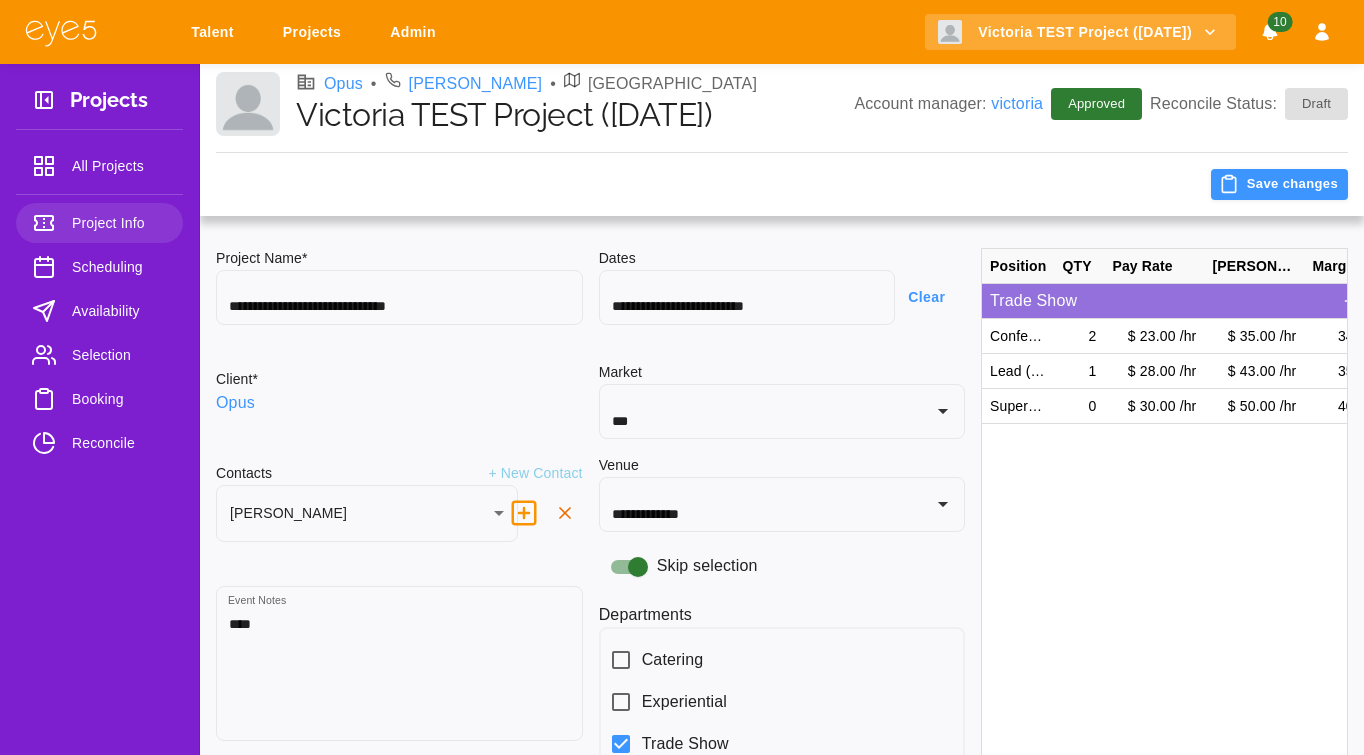 click on "Scheduling" at bounding box center [99, 267] 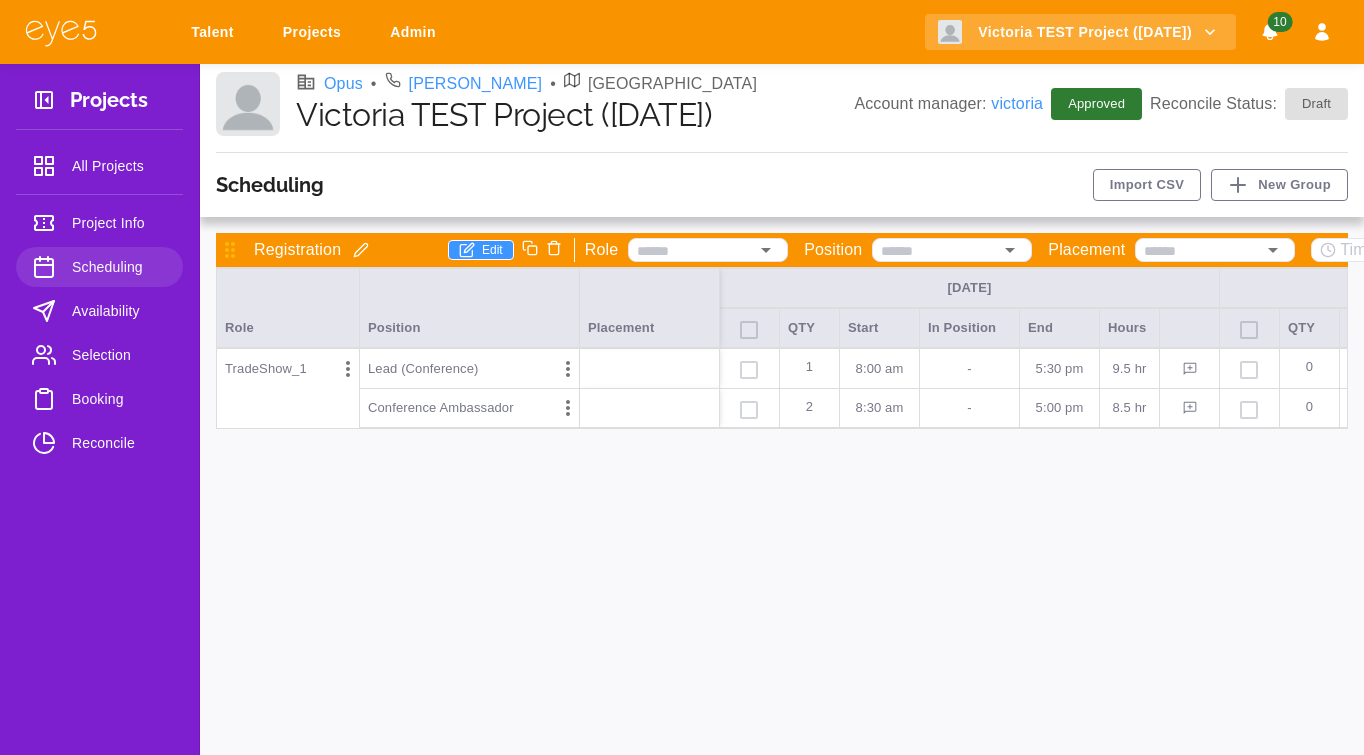 click on "Availability" at bounding box center [119, 311] 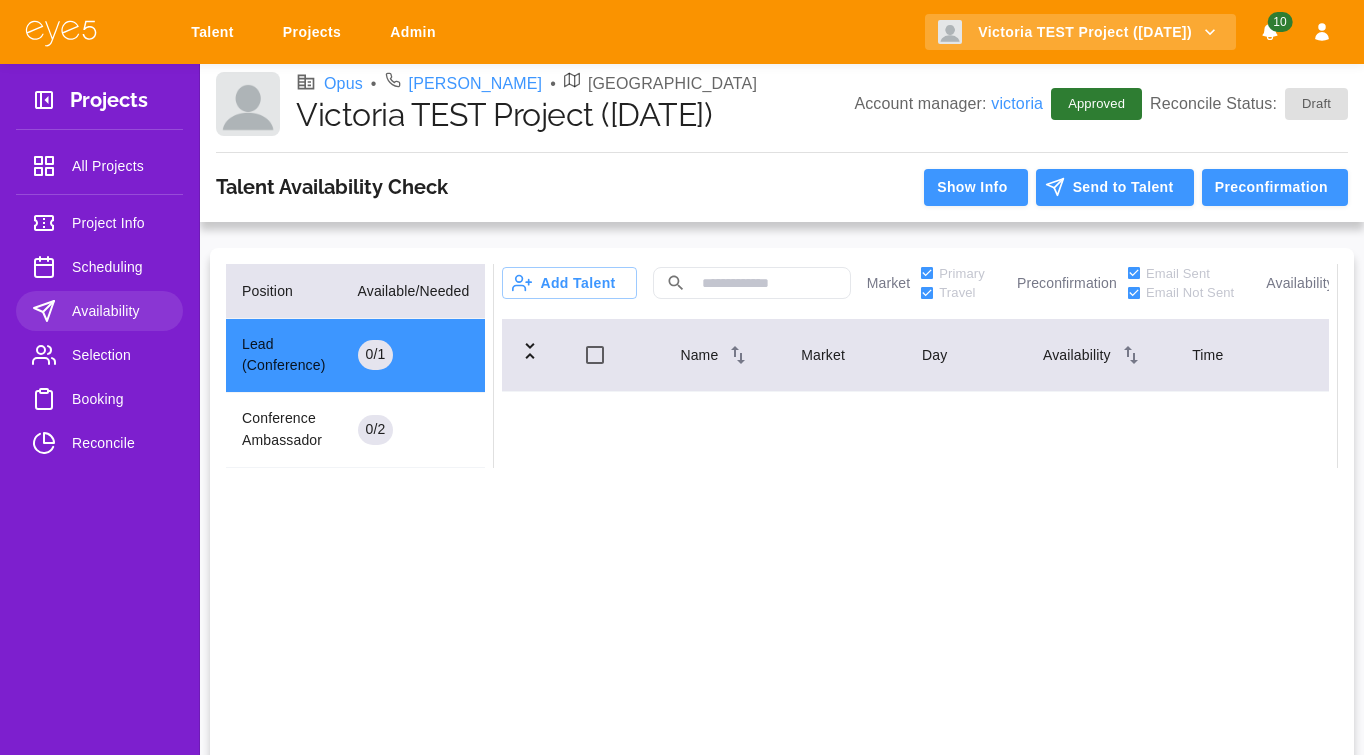 click on "Selection" at bounding box center (119, 355) 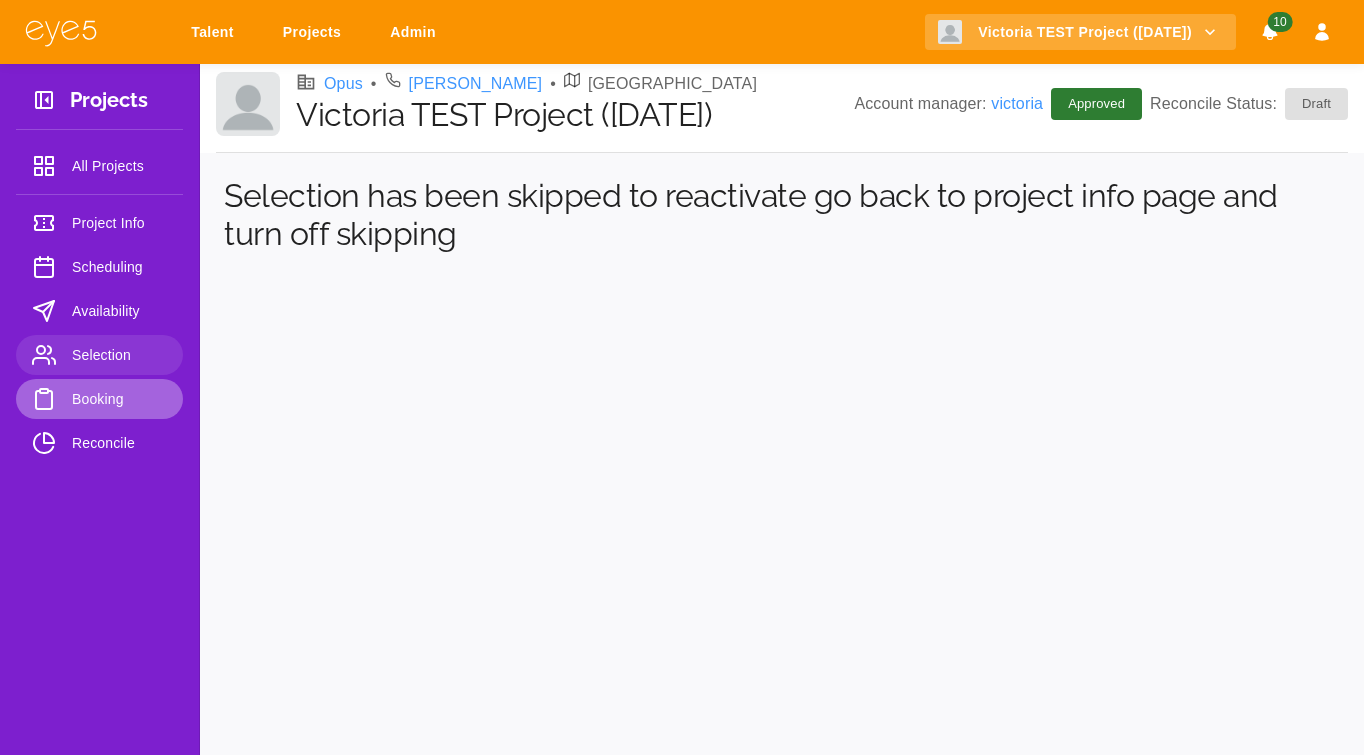 click on "Booking" at bounding box center [119, 399] 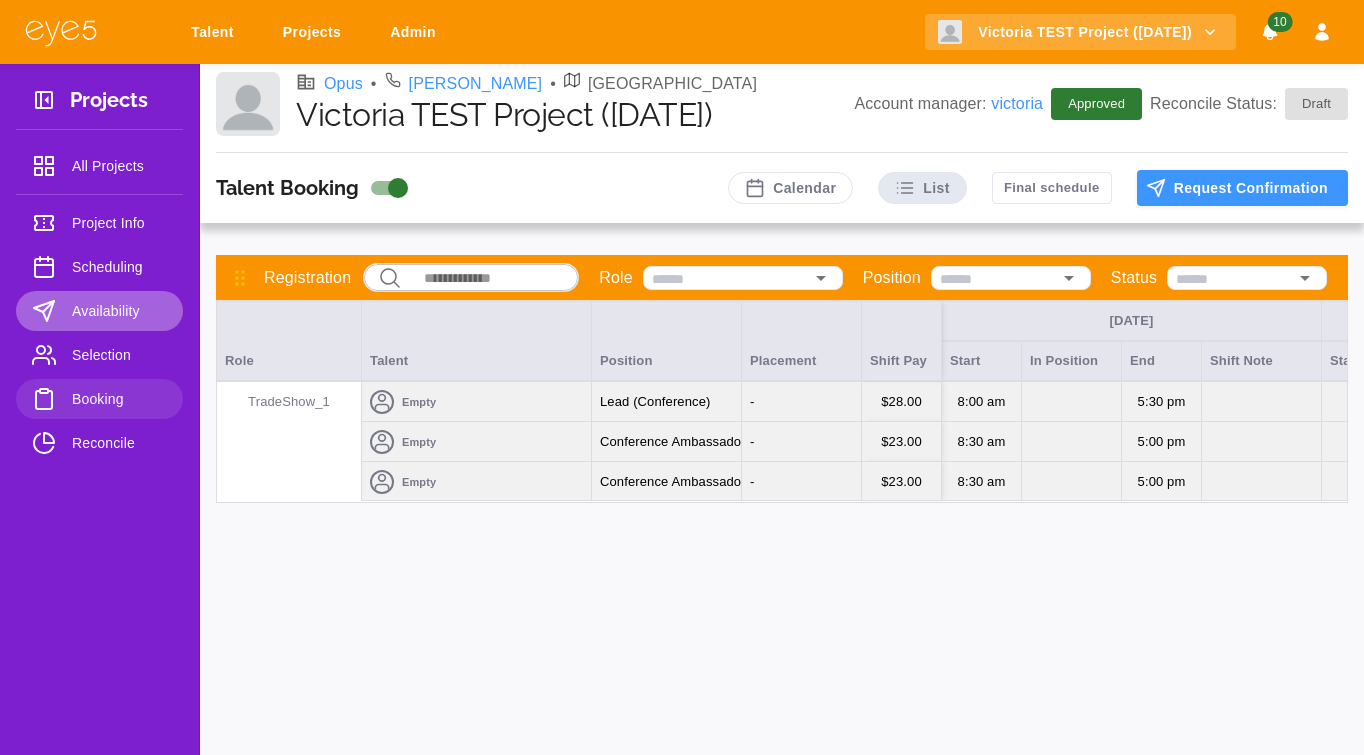 click on "Availability" at bounding box center [119, 311] 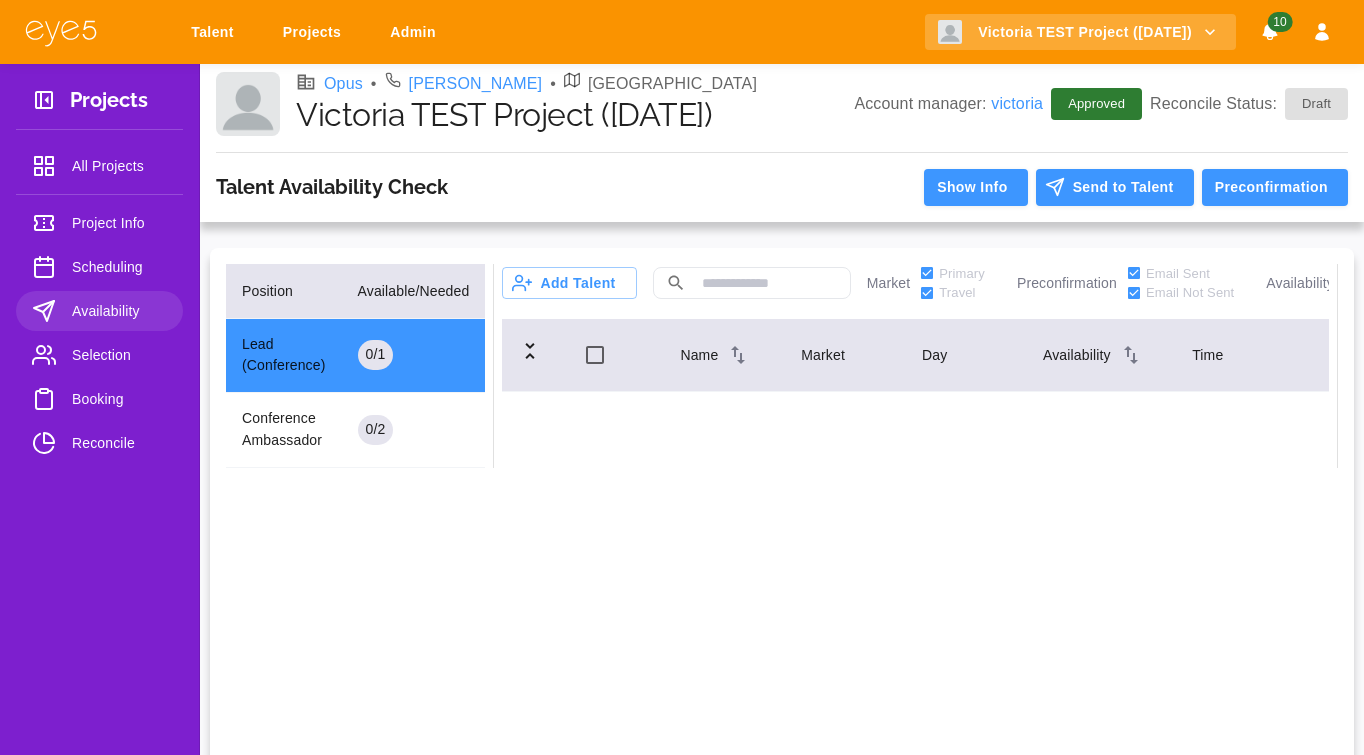 click on "Position Available/Needed Lead (Conference) 0 / 1 Conference Ambassador 0 / 2 Add Talent ​ Market Primary Travel Preconfirmation Email Sent Email Not Sent Availability All ​ Name Market Day Availability Time" at bounding box center [782, 512] 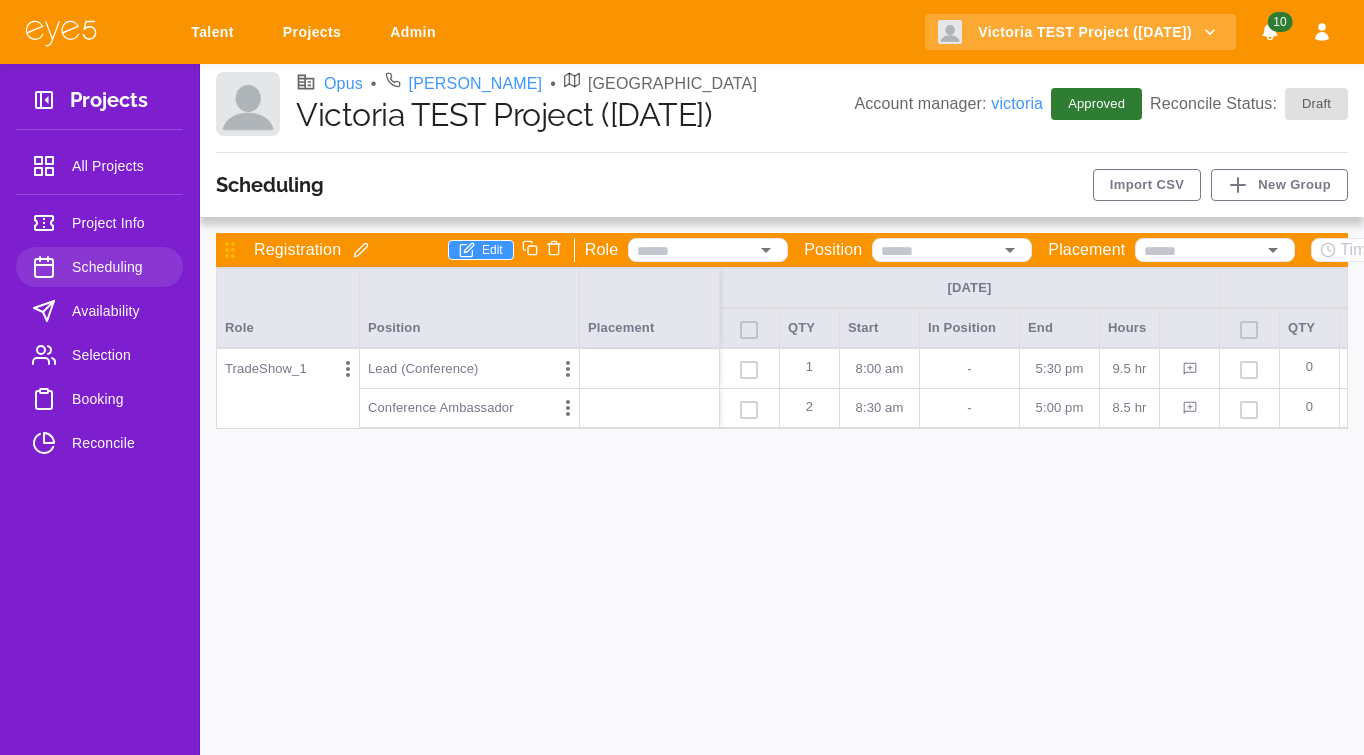 click on "Availability" at bounding box center (99, 311) 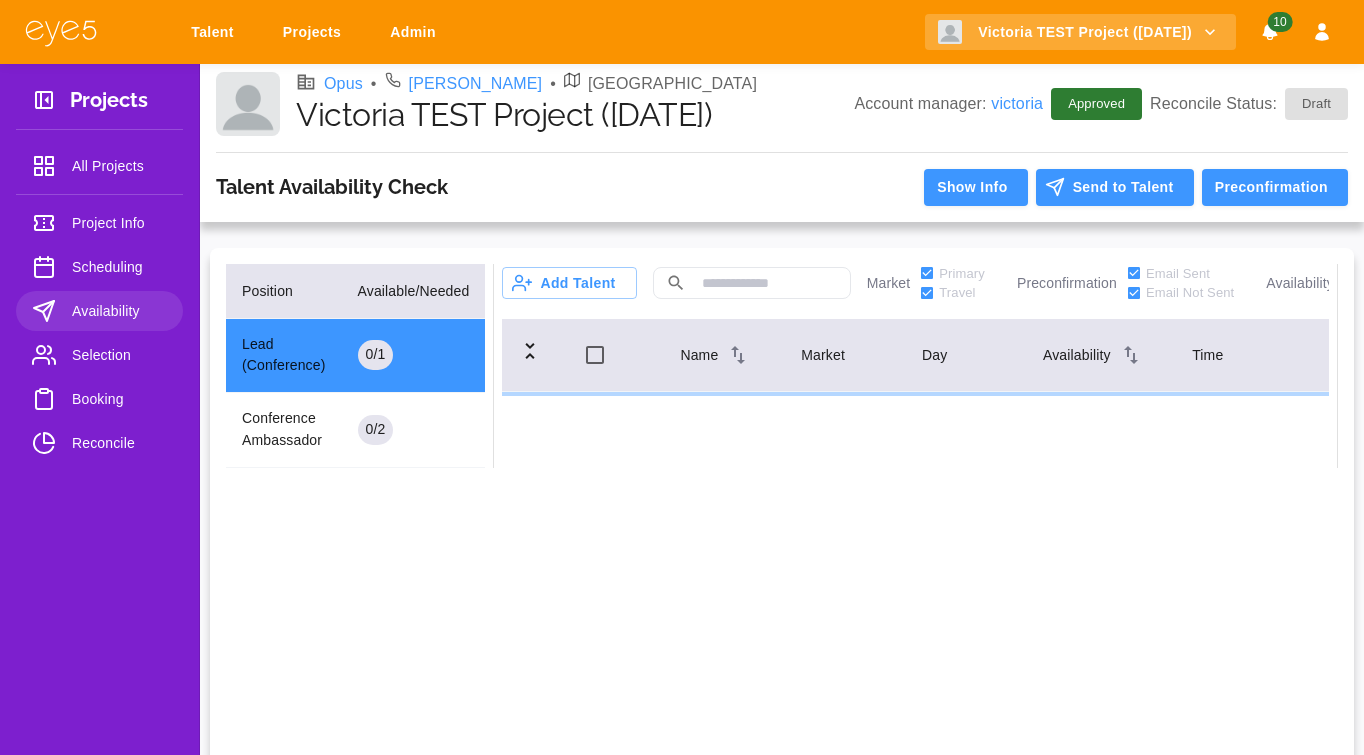 click on "Selection" at bounding box center [99, 355] 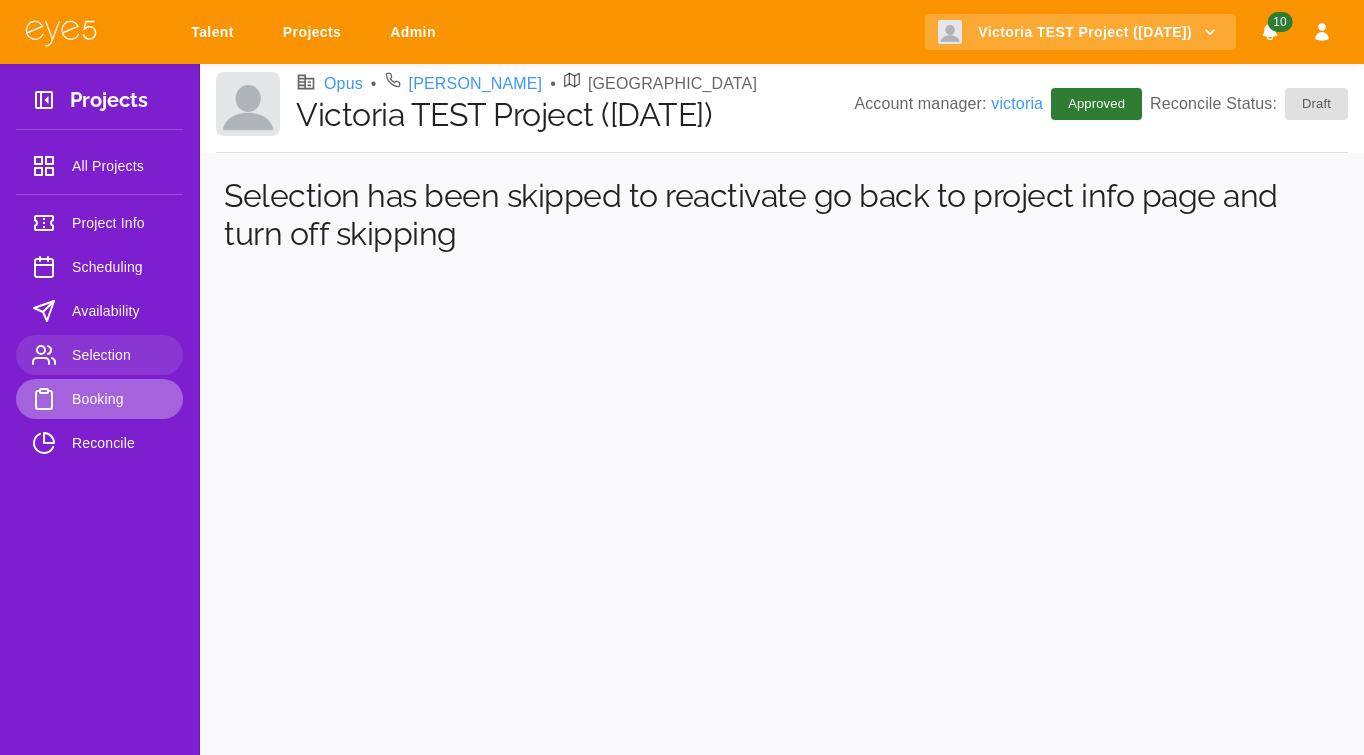 click on "Booking" at bounding box center [99, 399] 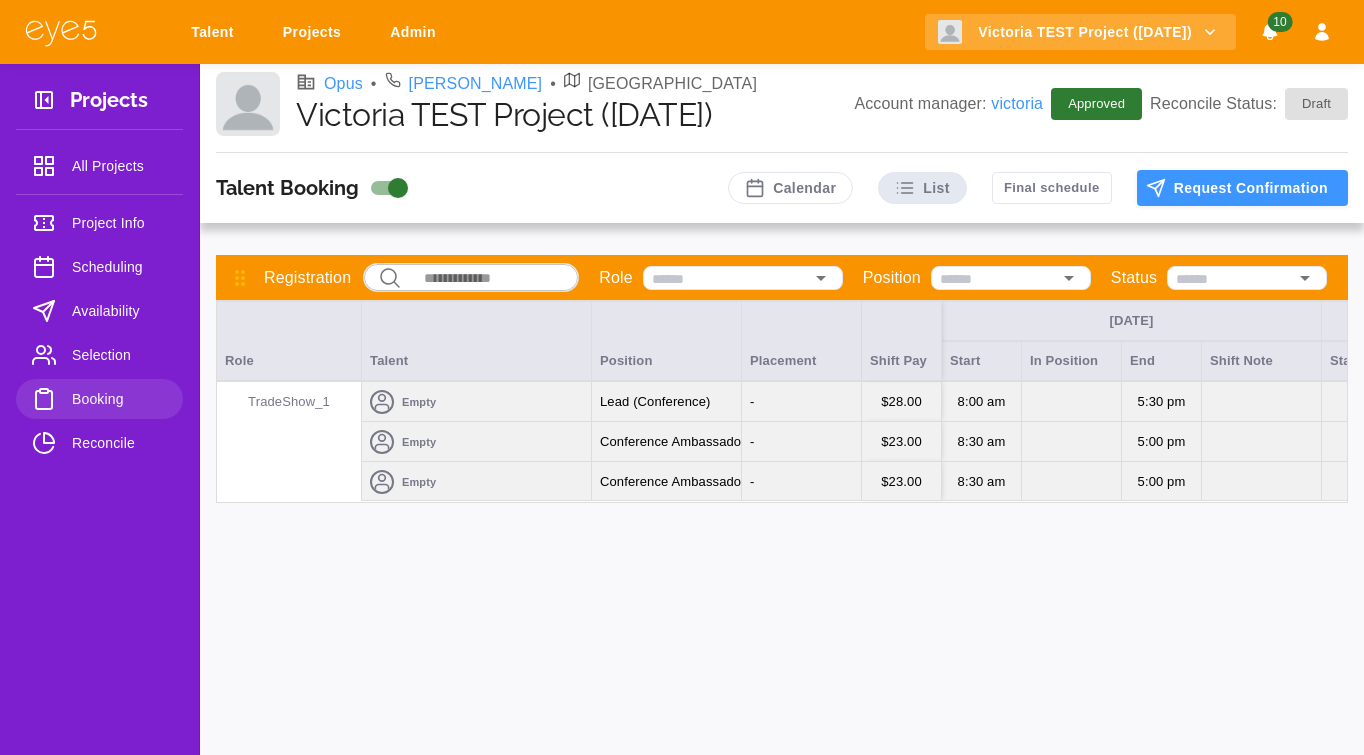 click on "Empty" at bounding box center [476, 402] 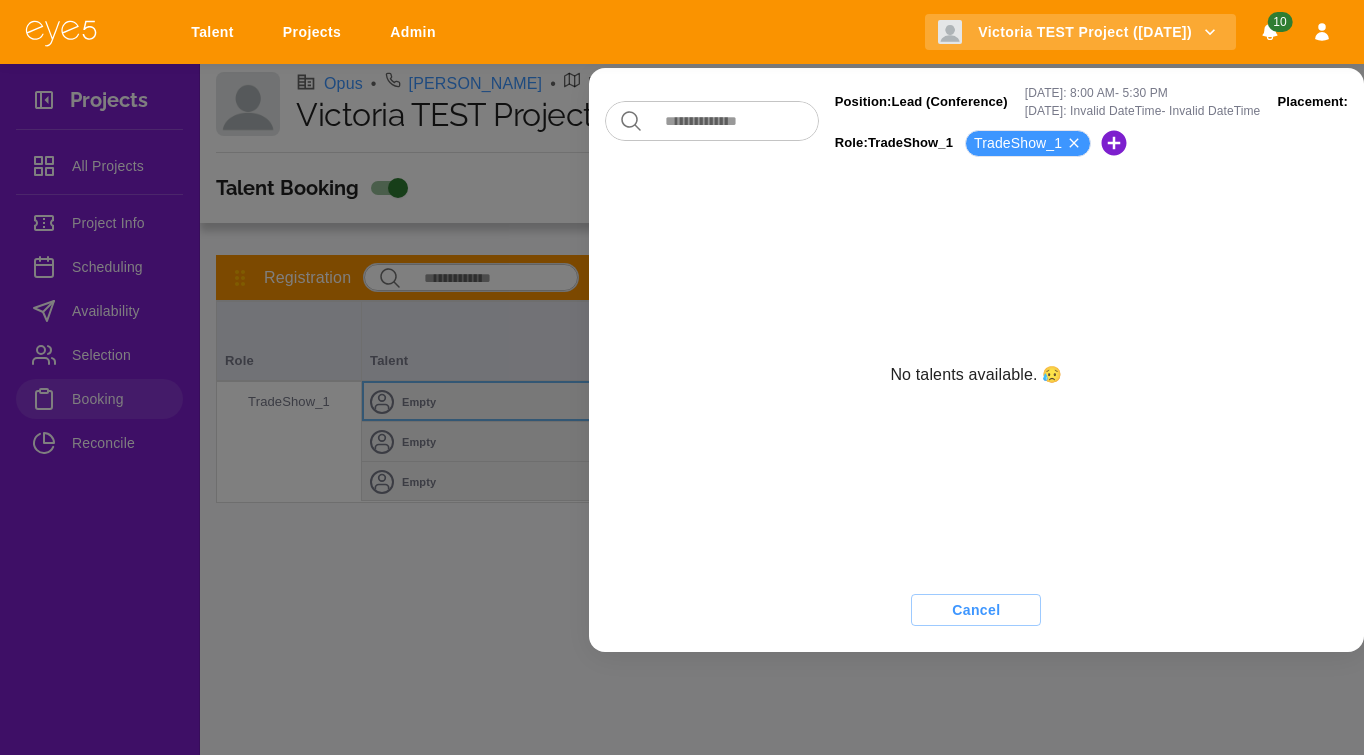 click at bounding box center [682, 377] 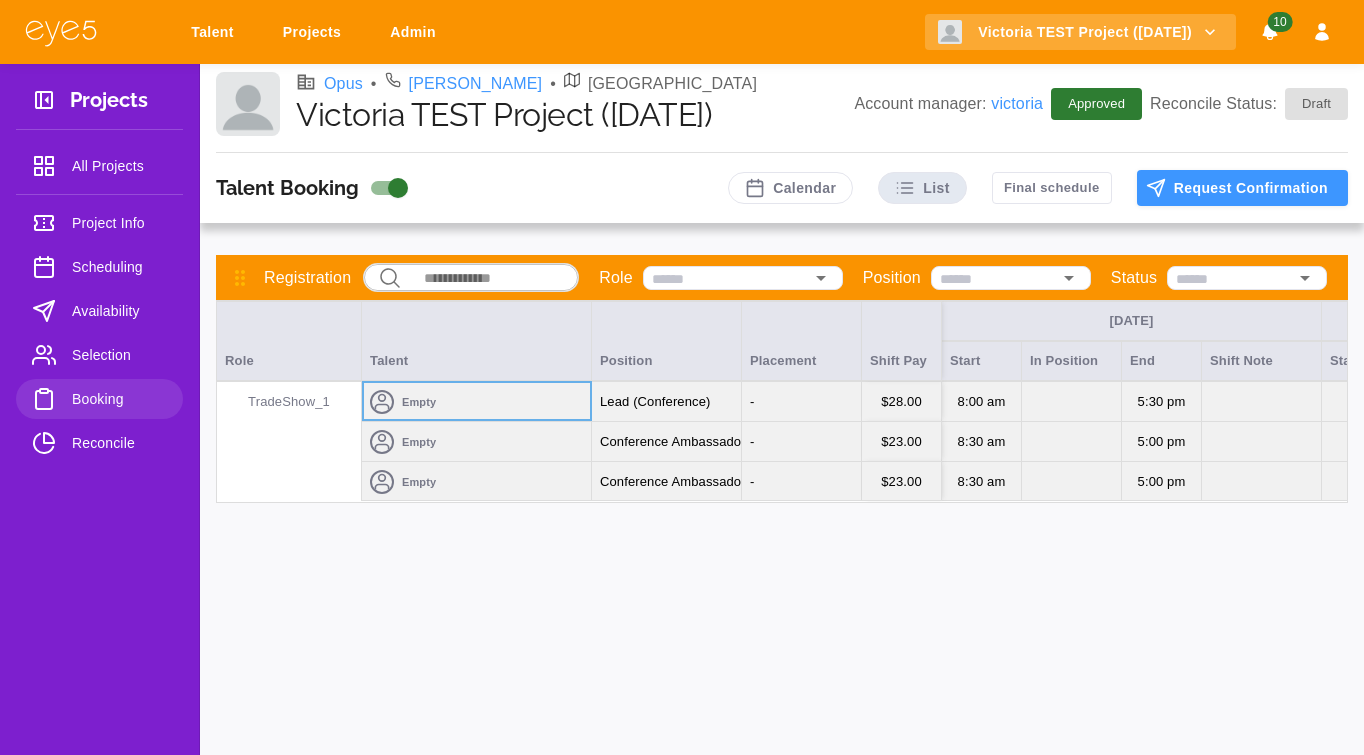 click on "Availability" at bounding box center (119, 311) 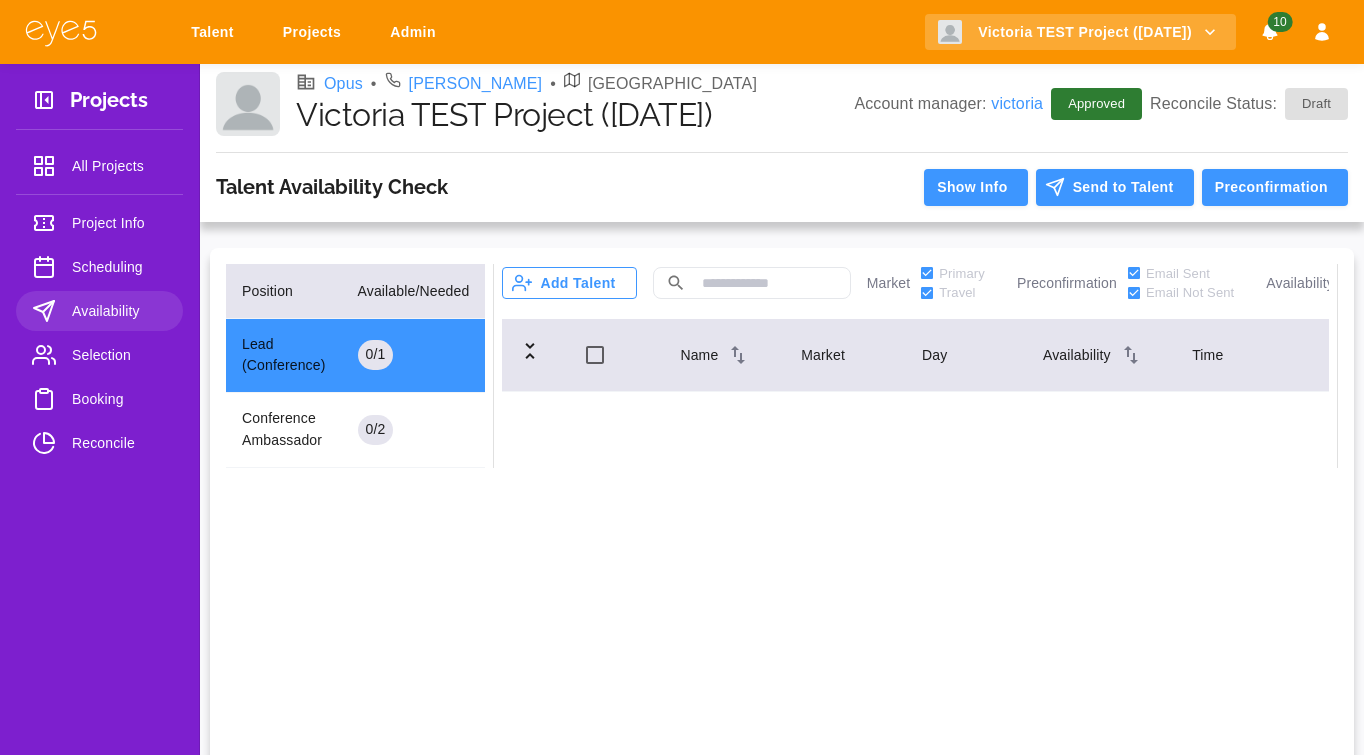 click on "Add Talent" at bounding box center [569, 283] 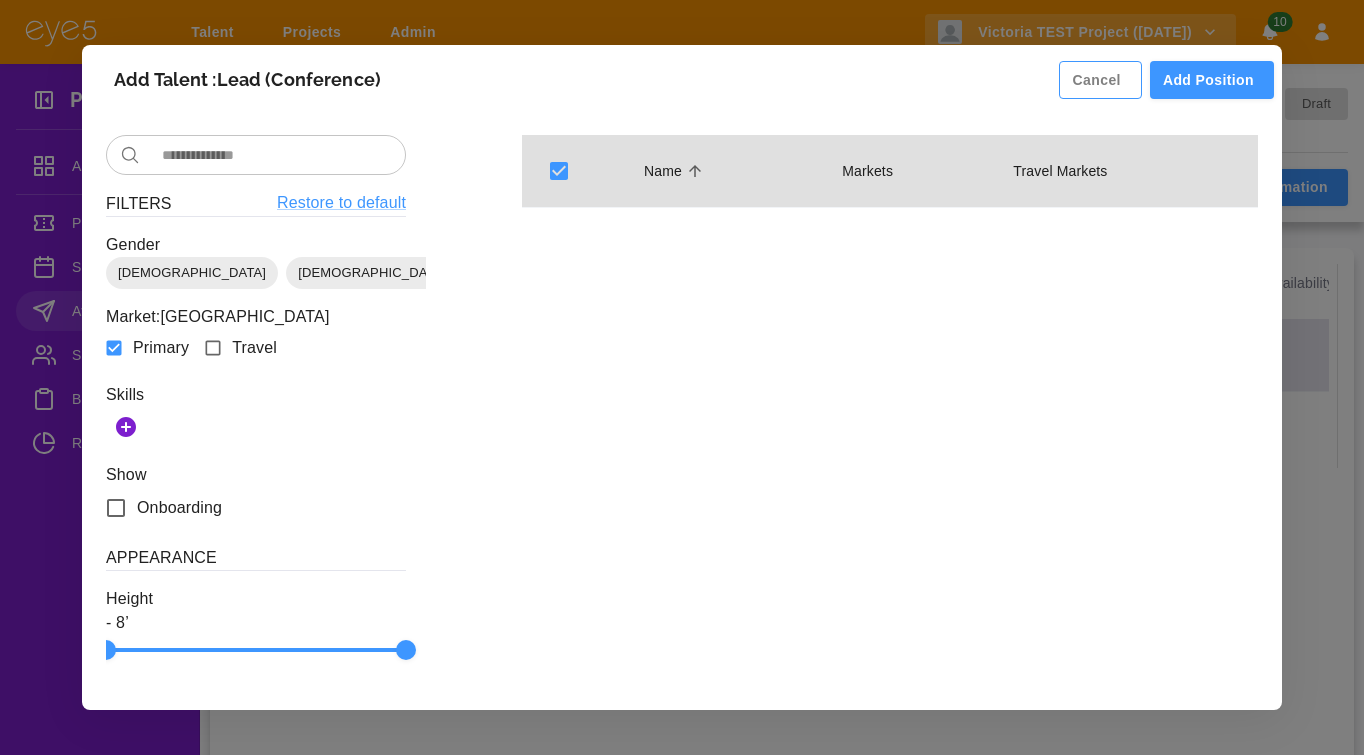 click on "Cancel" at bounding box center (1100, 80) 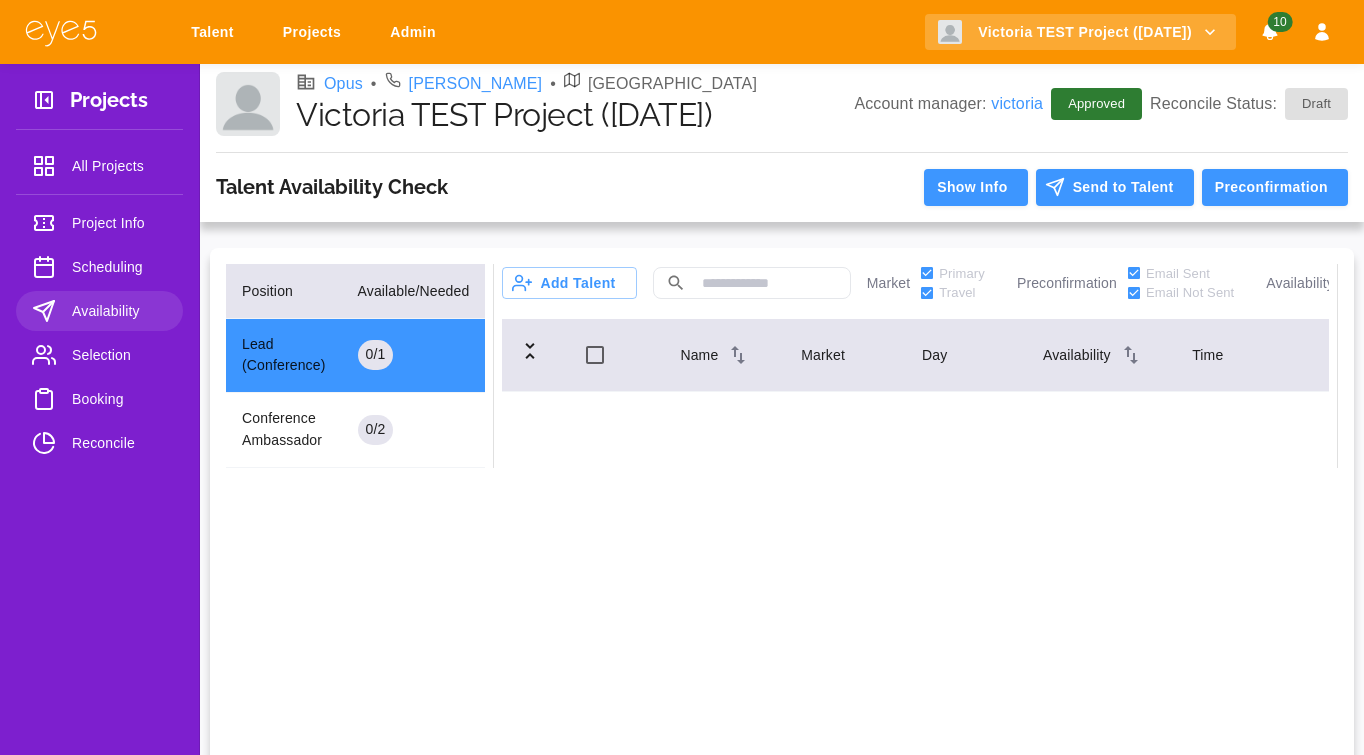 click on "Conference Ambassador" at bounding box center [284, 430] 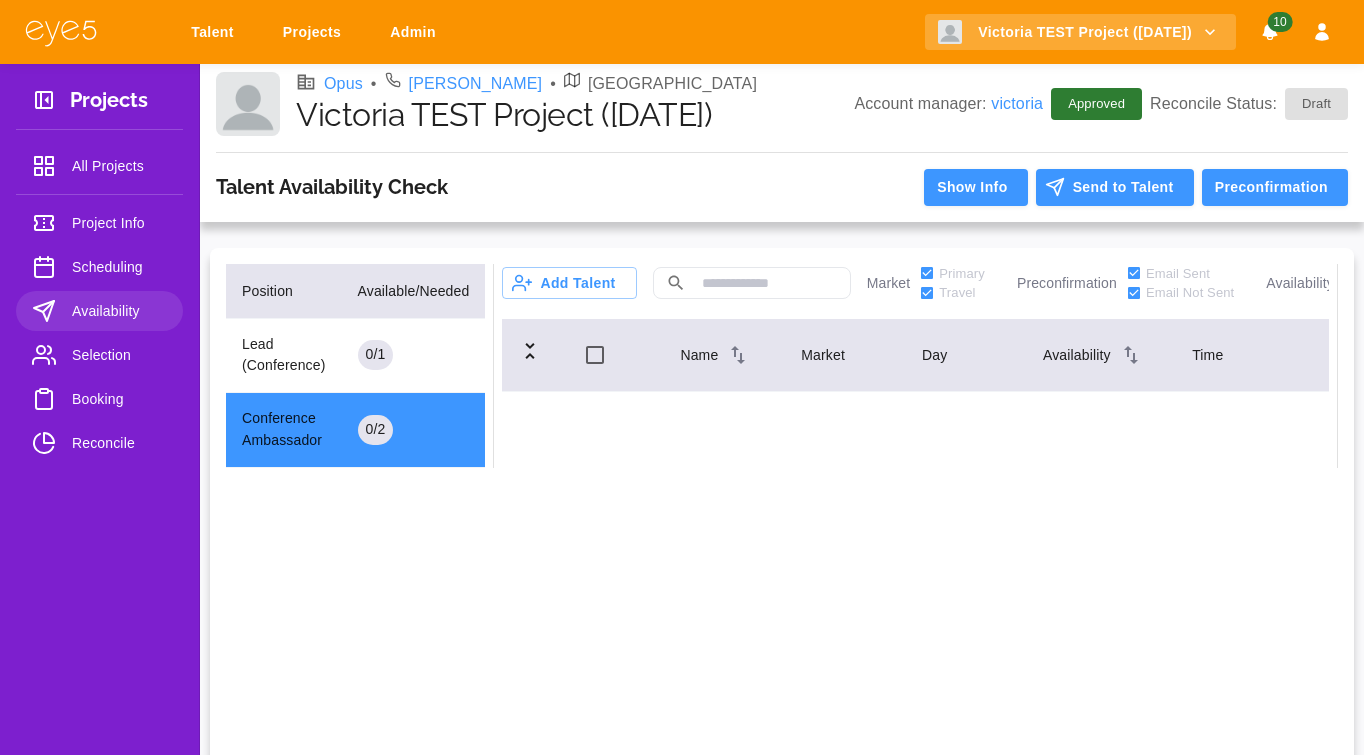 click on "0 / 1" at bounding box center [414, 355] 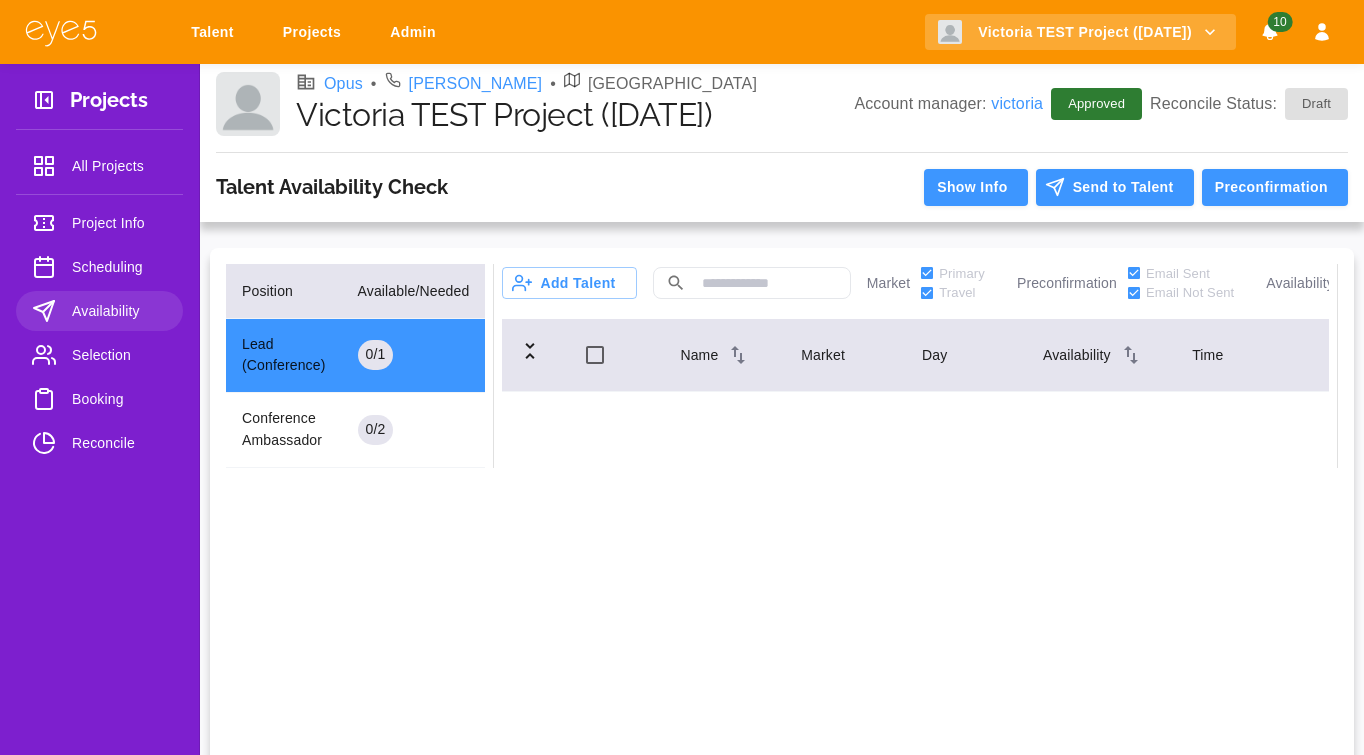 click on "0 / 2" at bounding box center (414, 430) 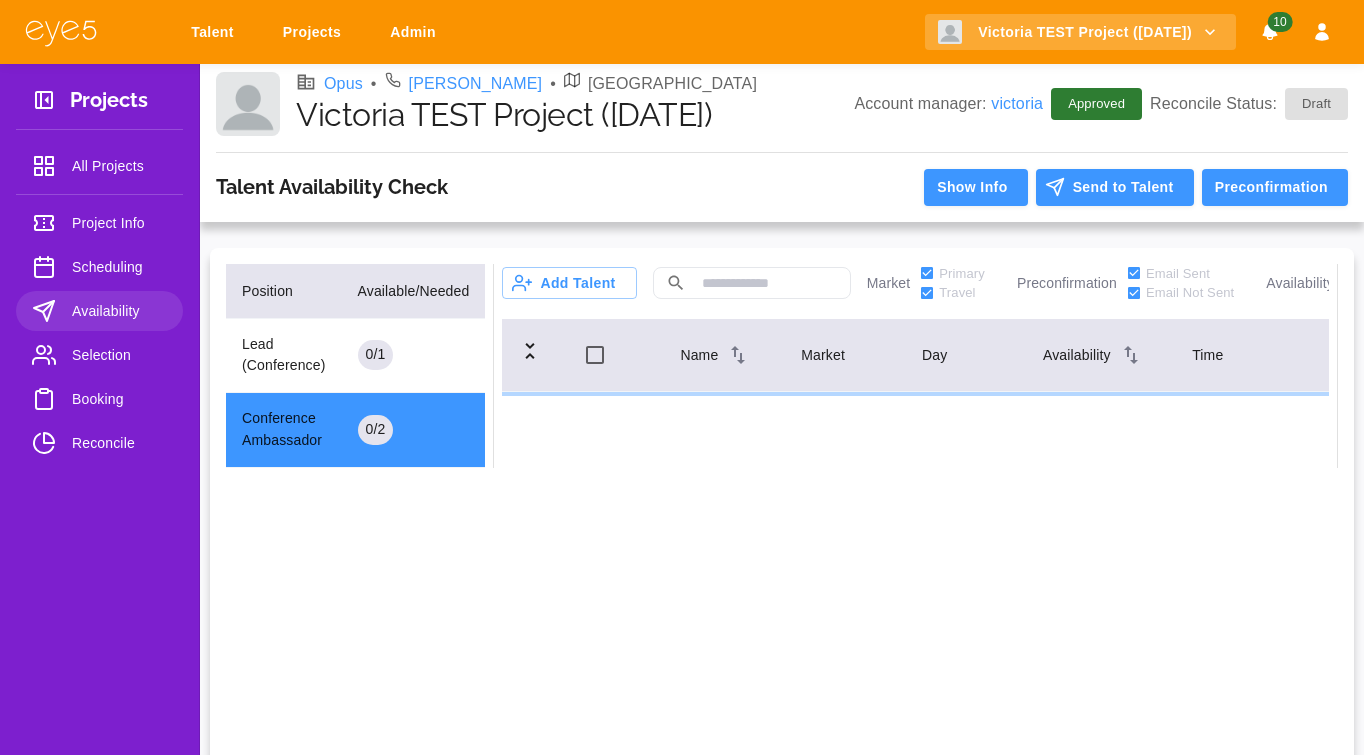 click on "0 / 1" at bounding box center (414, 355) 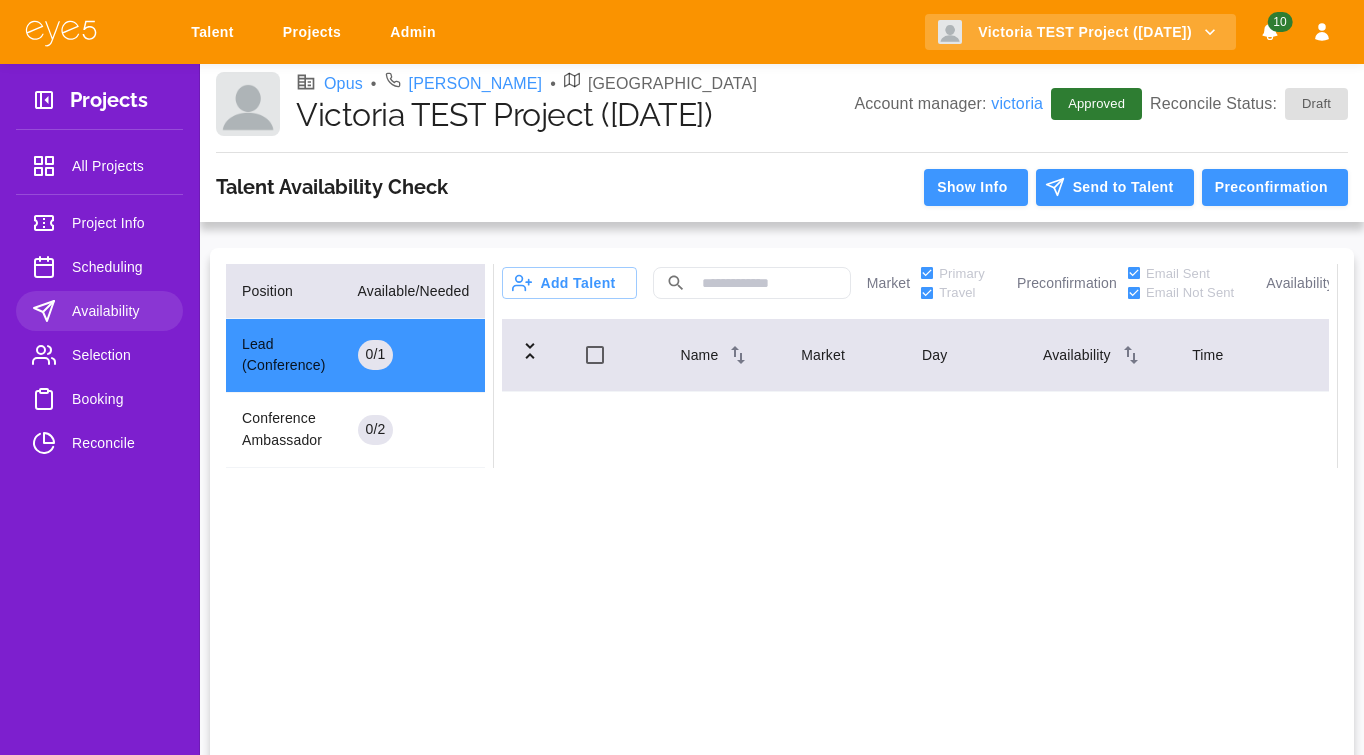 click on "Conference Ambassador" at bounding box center [284, 430] 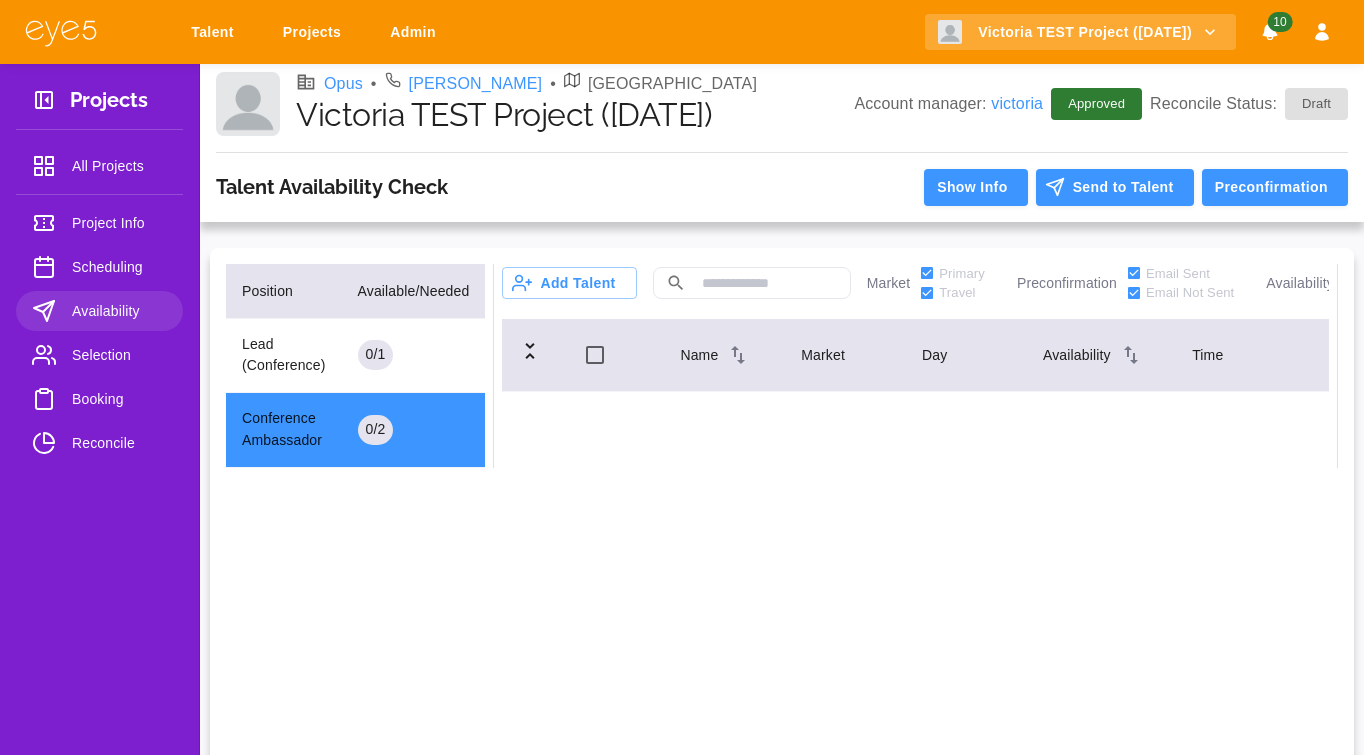 click on "Lead (Conference)" at bounding box center (284, 355) 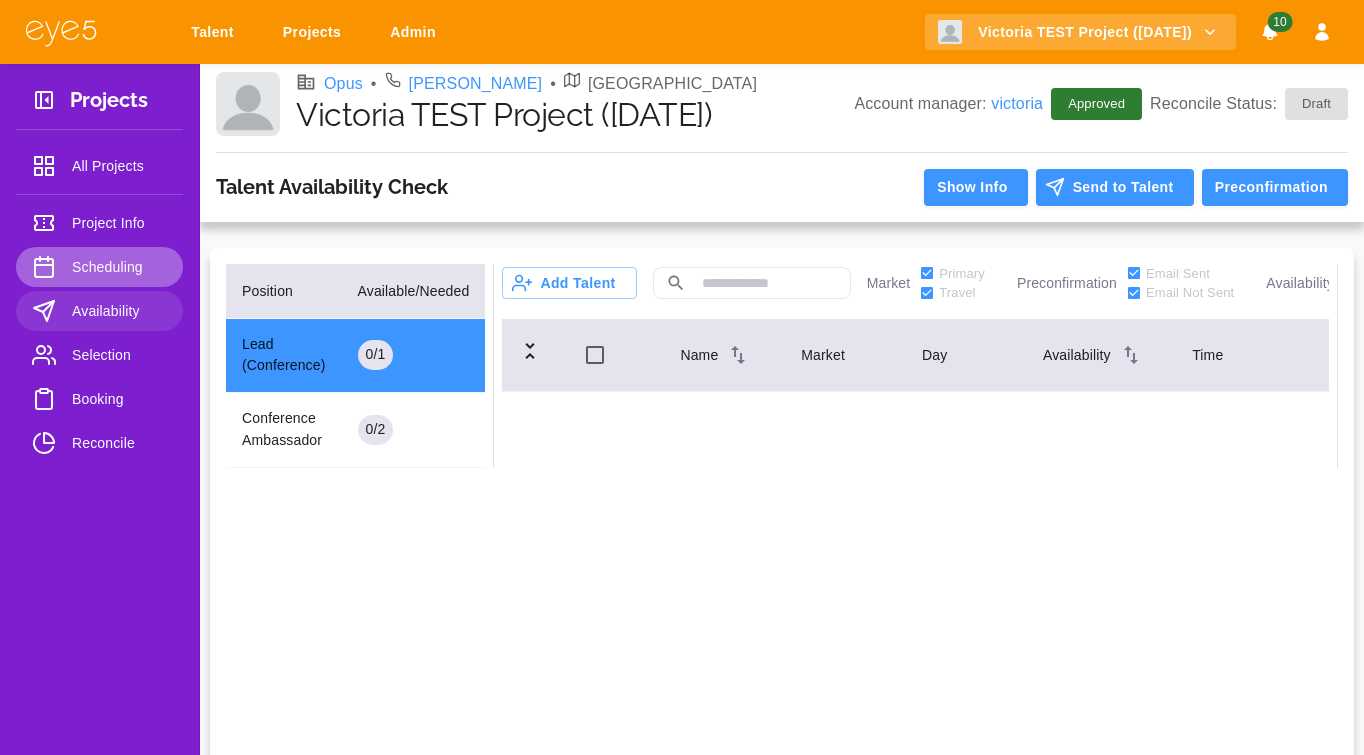 click on "Scheduling" at bounding box center (119, 267) 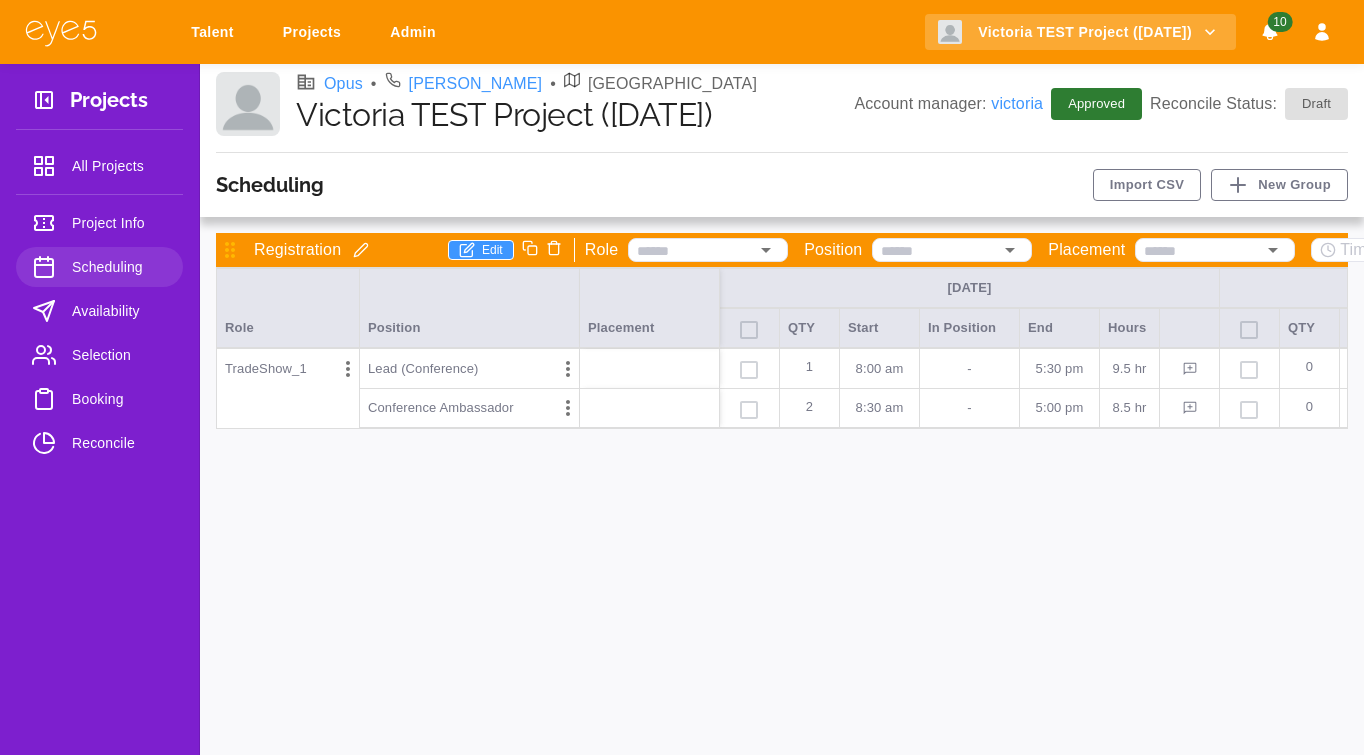 click 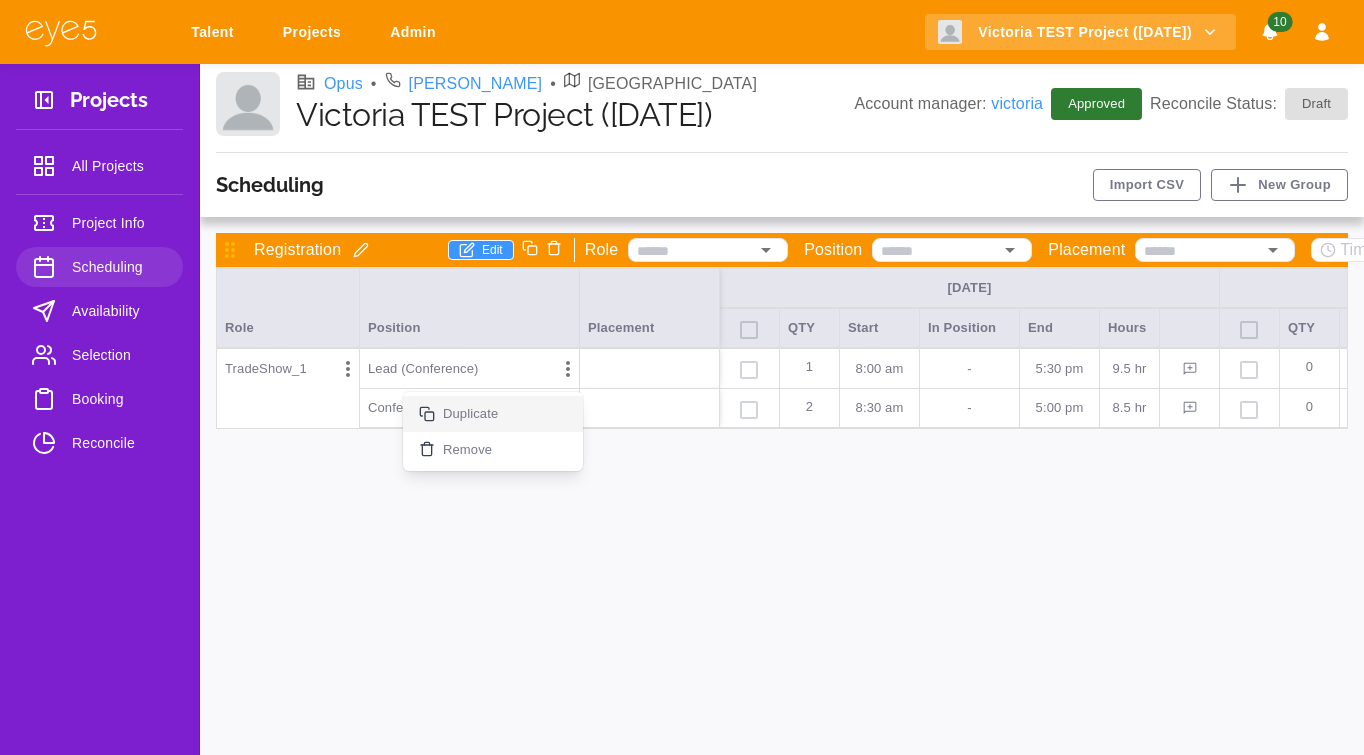 click on "Duplicate" at bounding box center (493, 414) 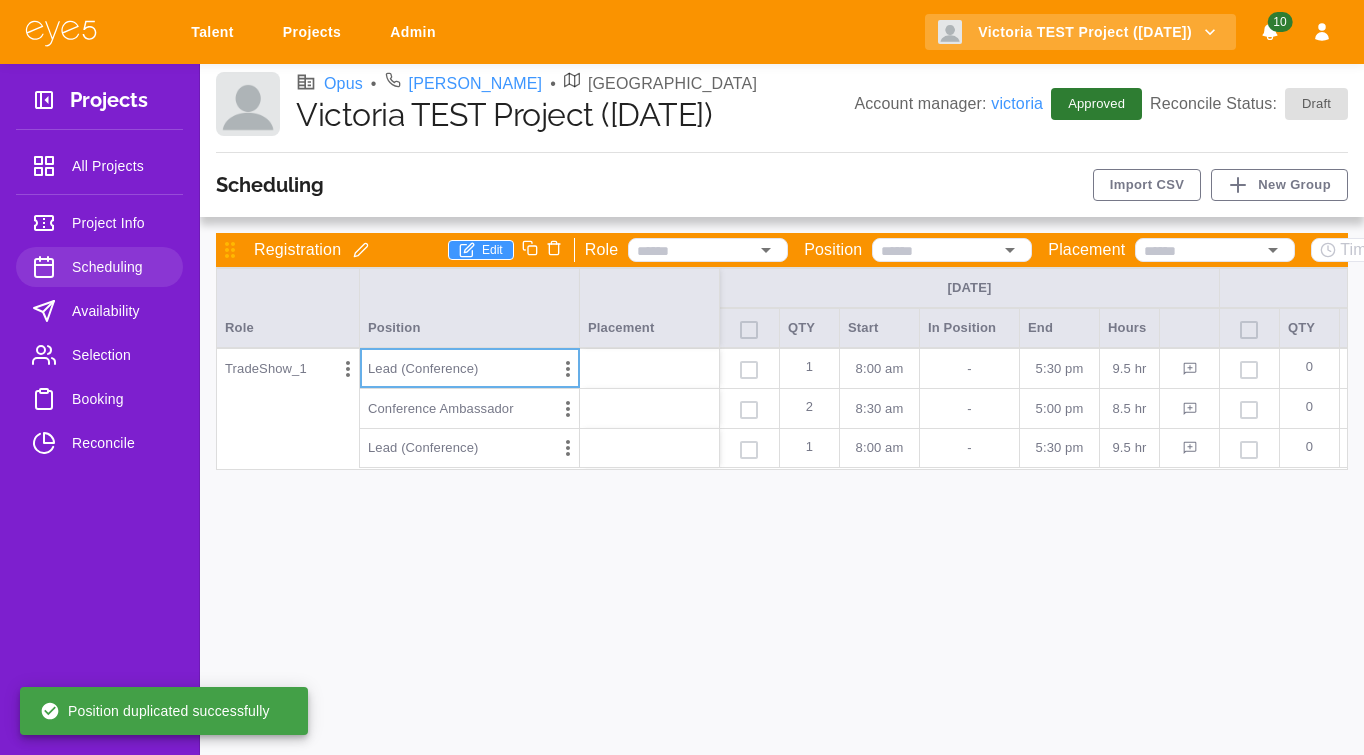 click 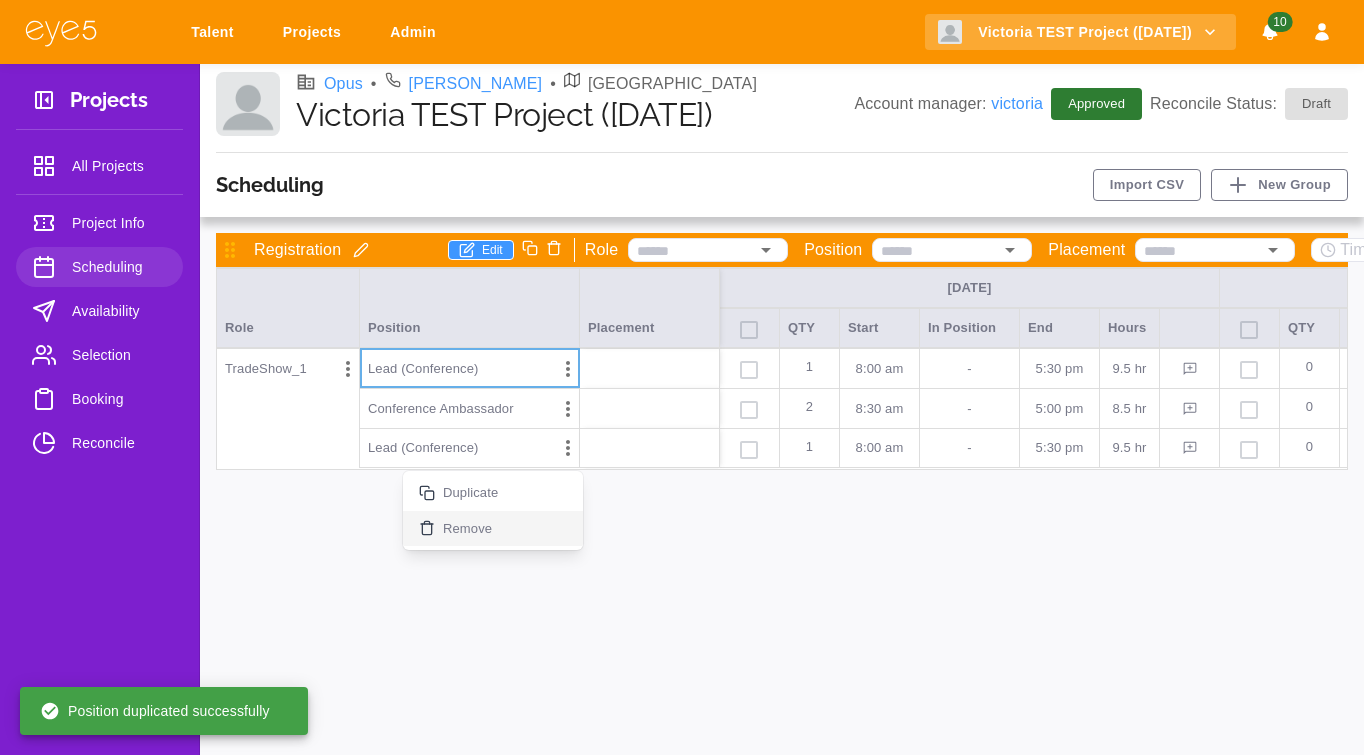 click on "Remove" at bounding box center [467, 529] 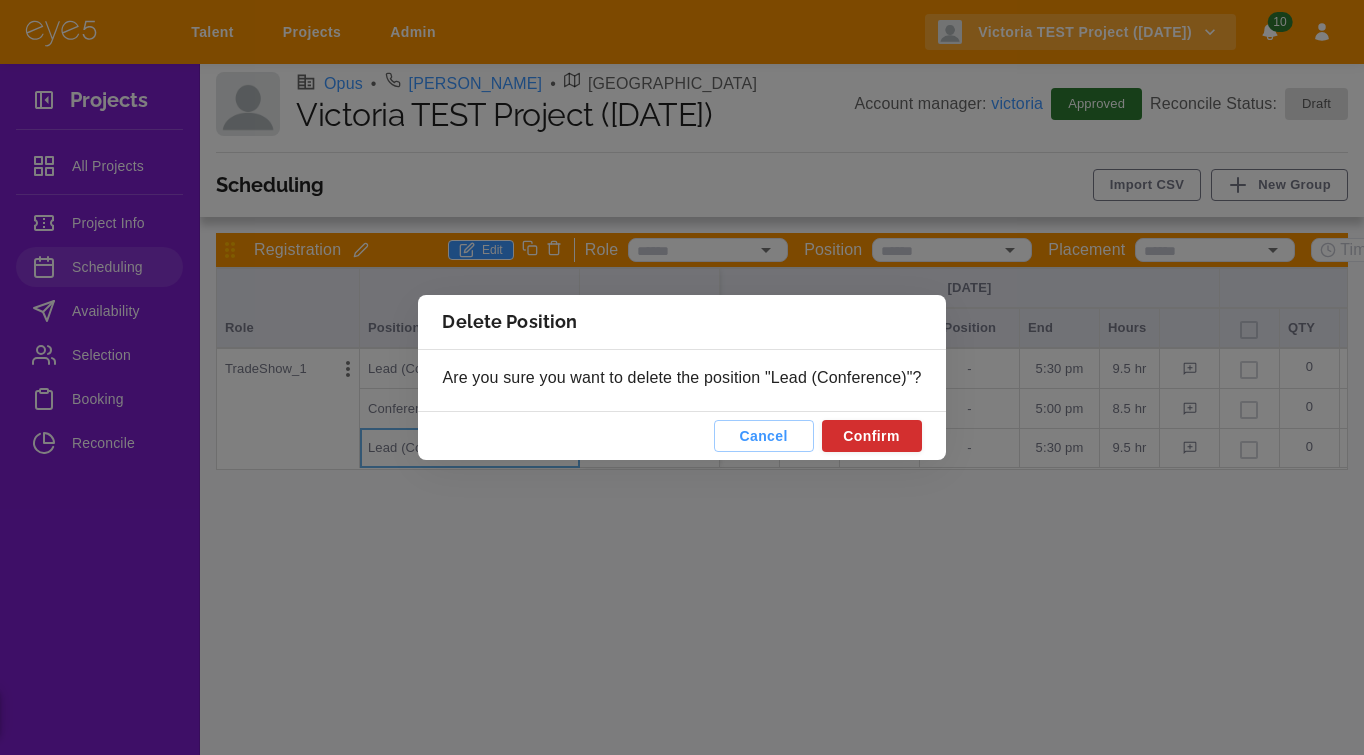 click on "Cancel Confirm" at bounding box center (681, 436) 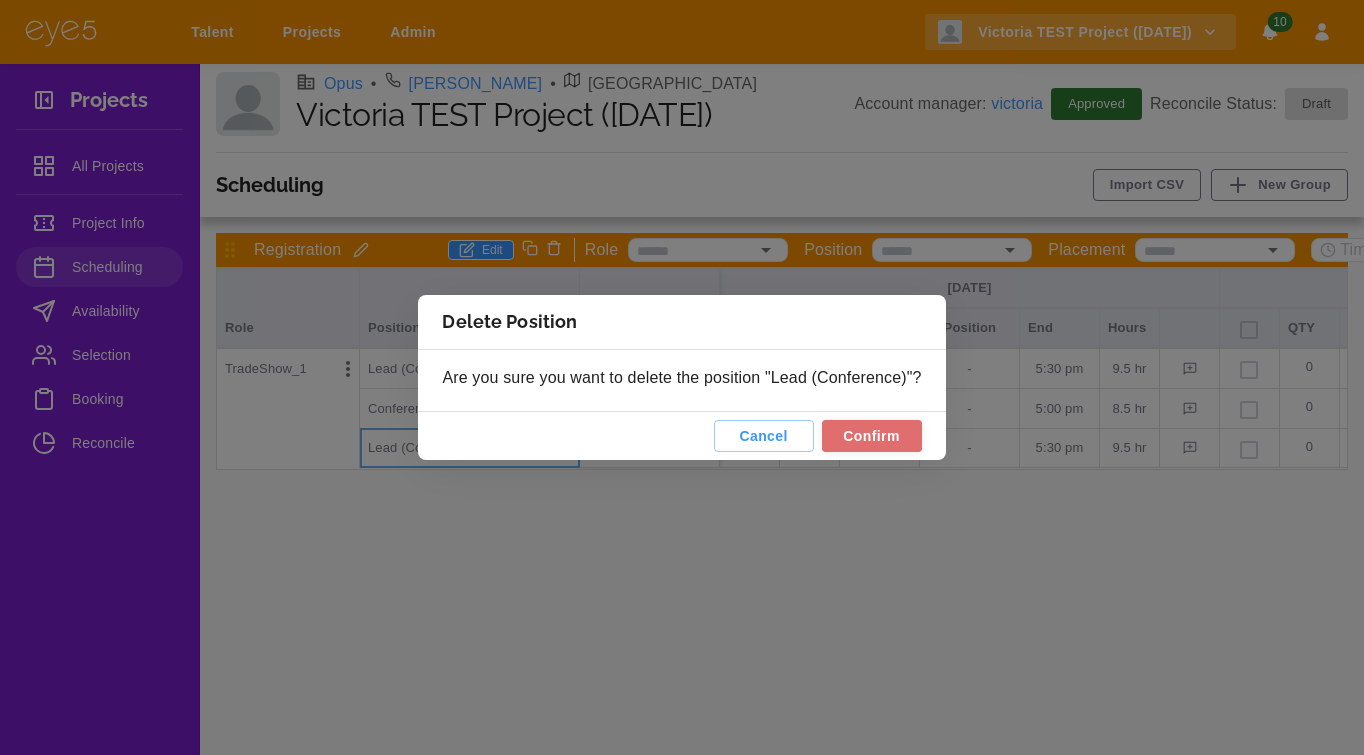 click on "Confirm" at bounding box center [872, 436] 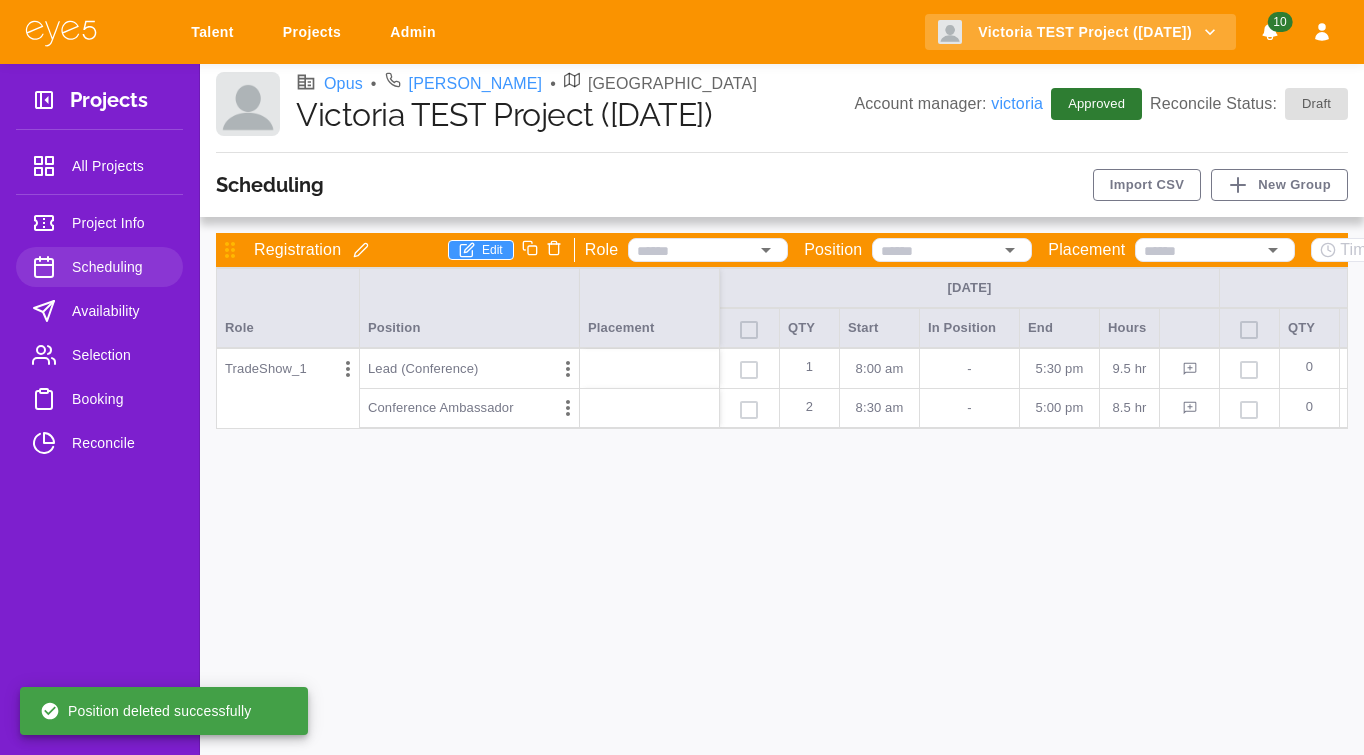 click 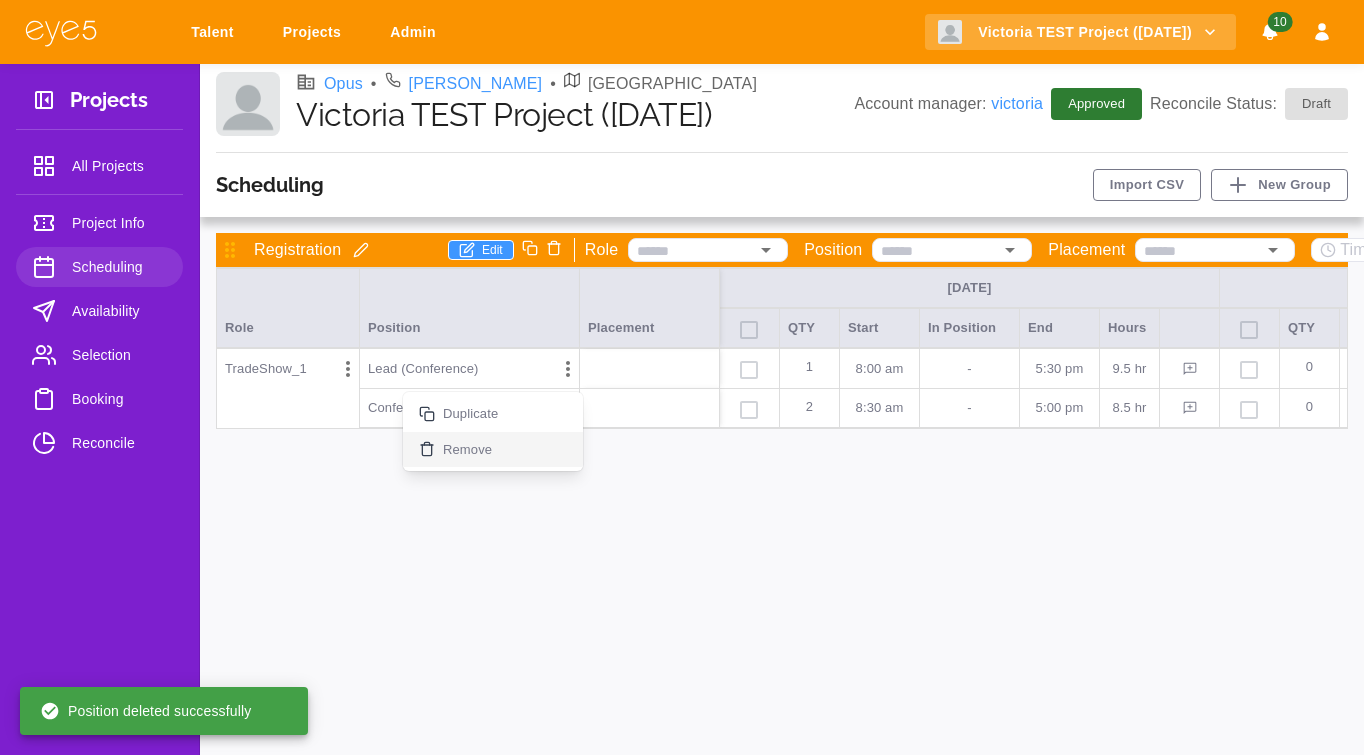 click on "Remove" at bounding box center [493, 450] 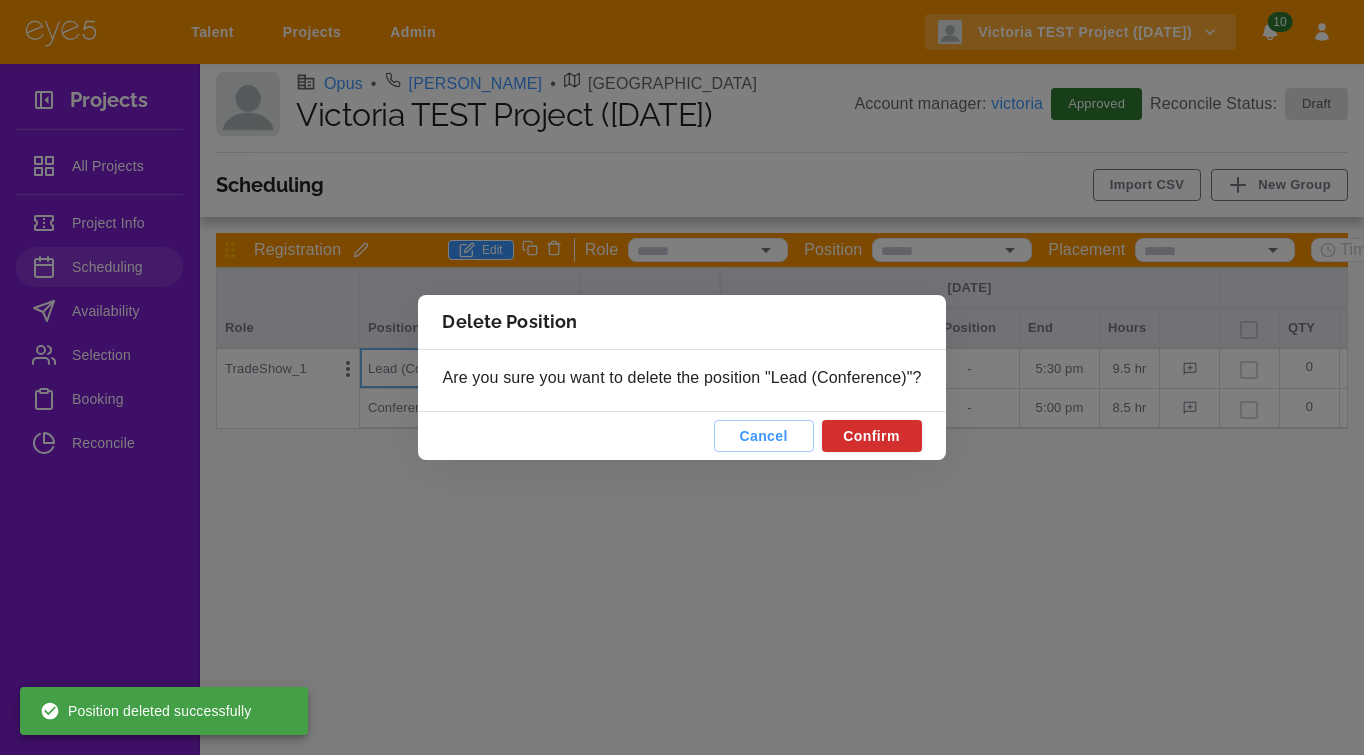 click on "Cancel Confirm" at bounding box center [681, 436] 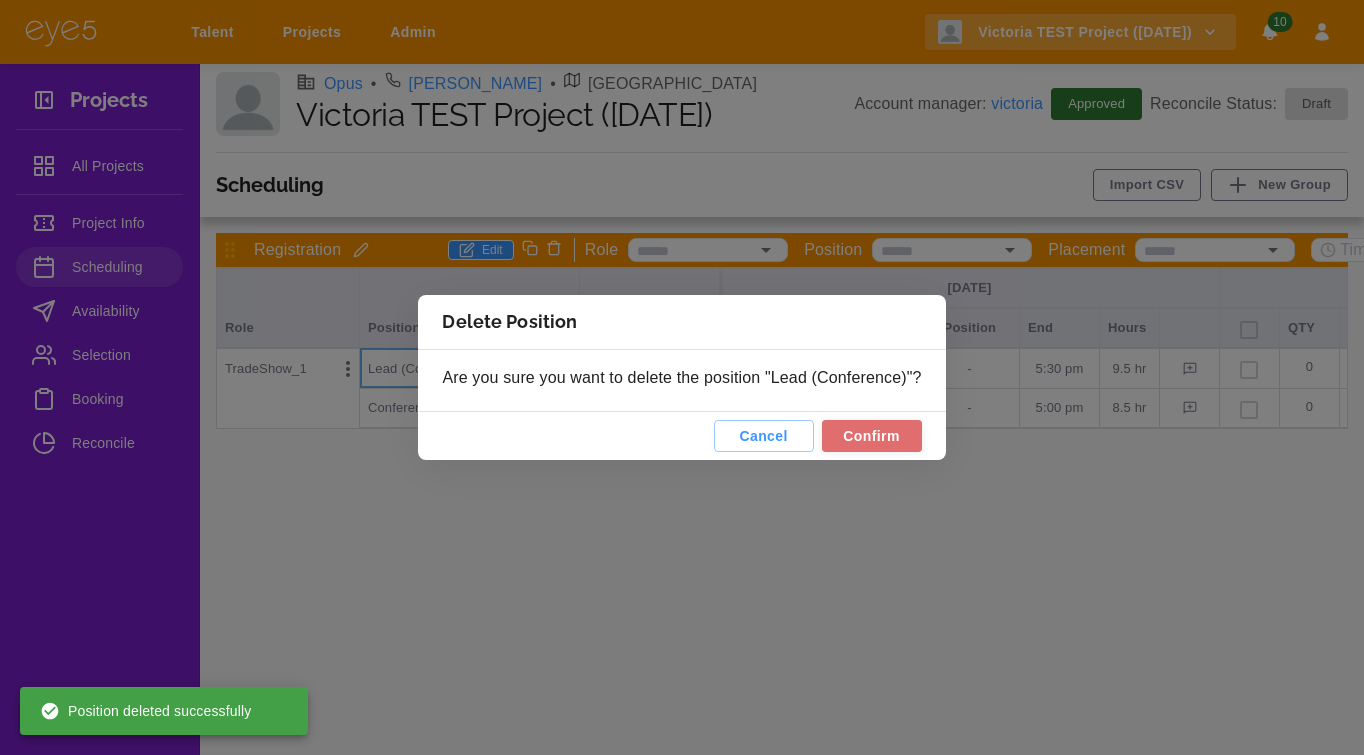 click on "Confirm" at bounding box center (872, 436) 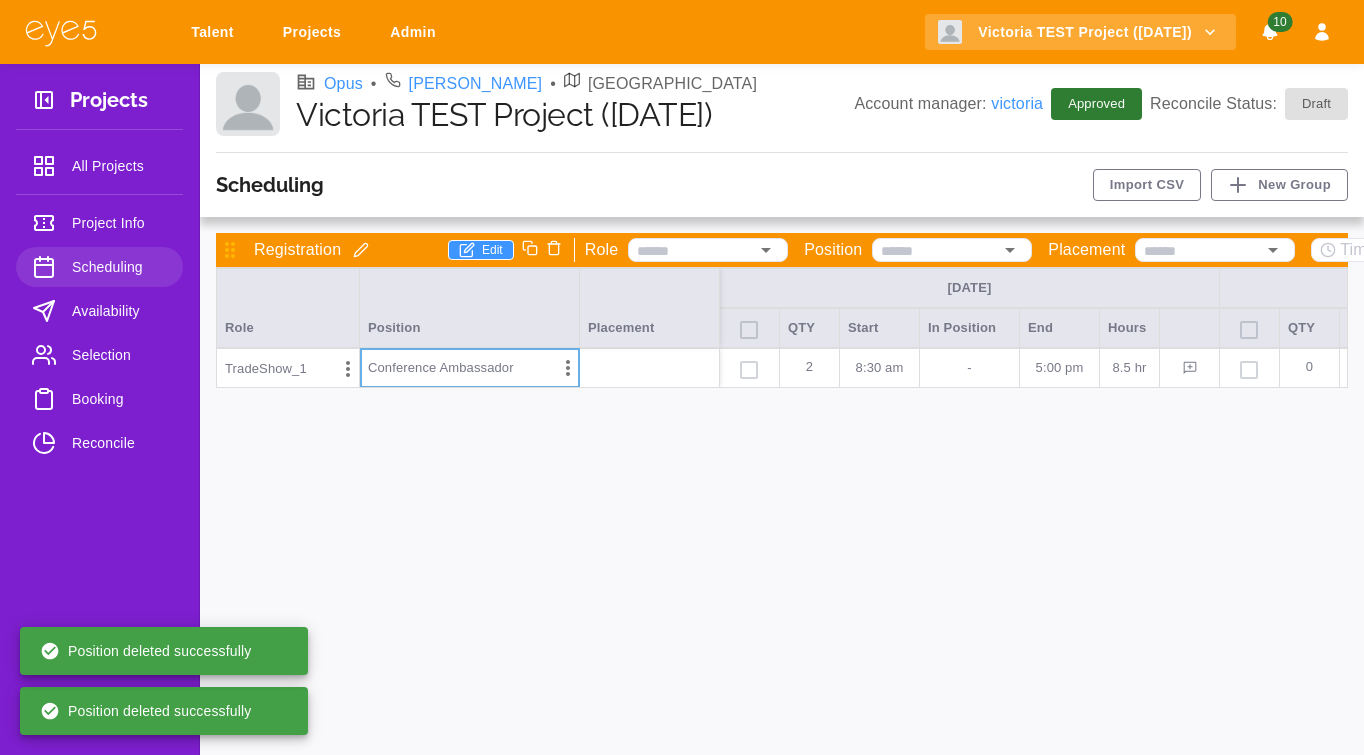 click on "Registration   Edit Role Position Placement Time Thu Aug 14 Fri Aug 15 Role Position Placement QTY Start In Position End Hours QTY Start In Position TradeShow_1 Conference Ambassador 2 8:30 AM - 5:00 PM 8.5 hr 0 - -" at bounding box center [782, 485] 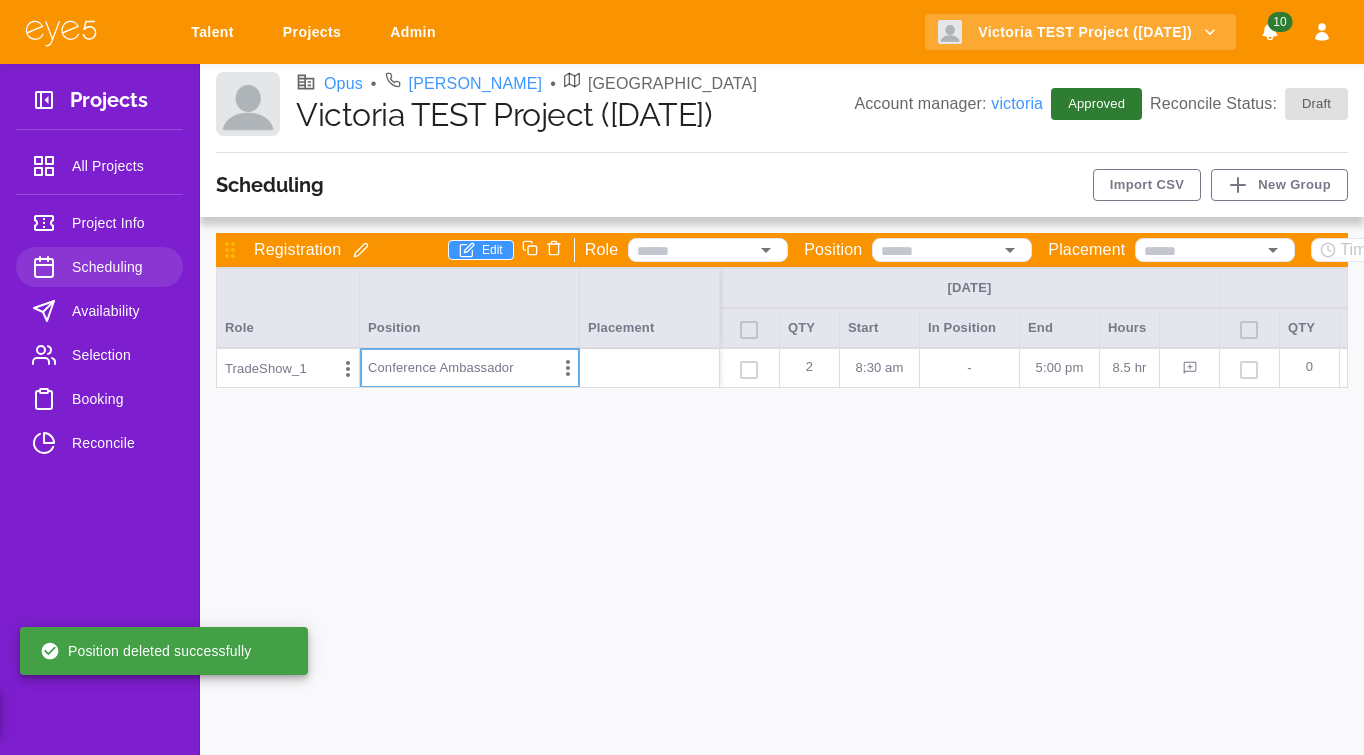 scroll, scrollTop: 0, scrollLeft: 21, axis: horizontal 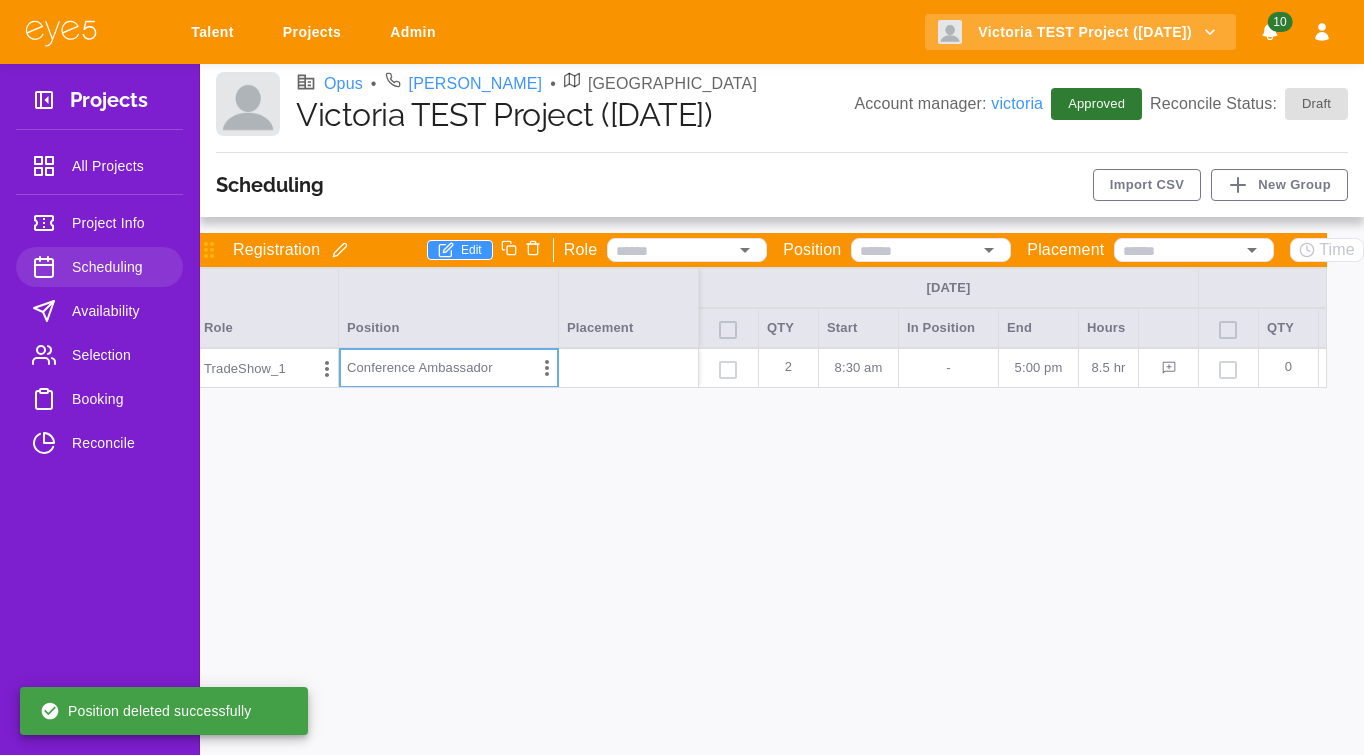 click on "Registration   Edit Role Position Placement Time Thu Aug 14 Fri Aug 15 Role Position Placement QTY Start In Position End Hours QTY Start In Position TradeShow_1 Conference Ambassador 2 8:30 AM - 5:00 PM 8.5 hr 0 - -" at bounding box center (782, 485) 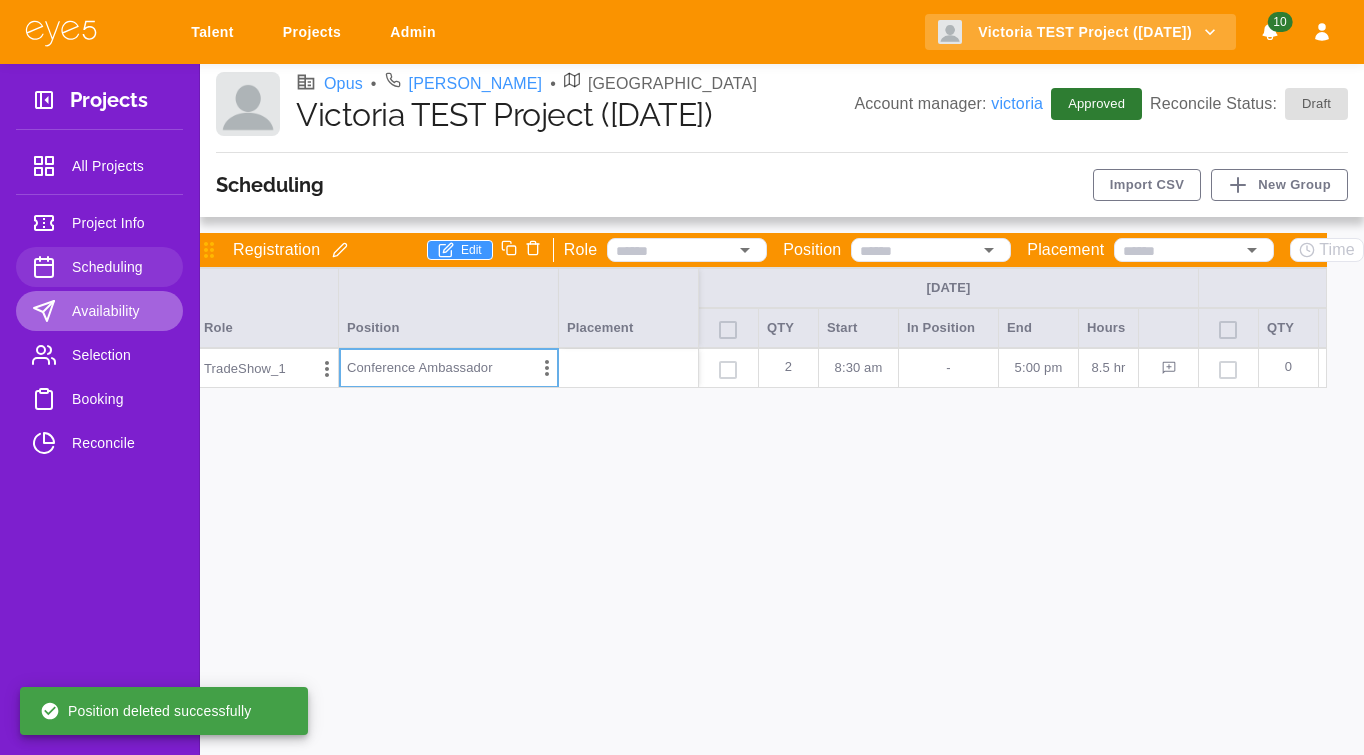 click on "Availability" at bounding box center (119, 311) 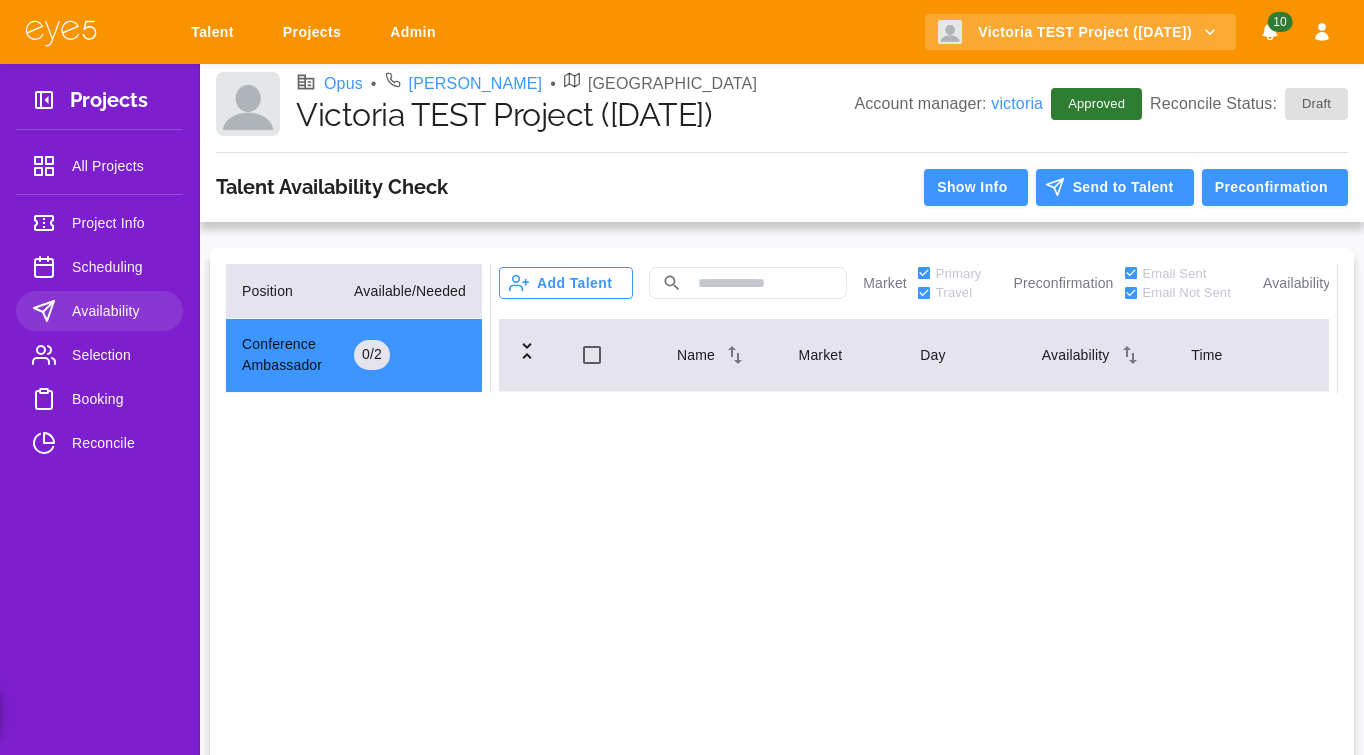 click on "Add Talent" at bounding box center (566, 283) 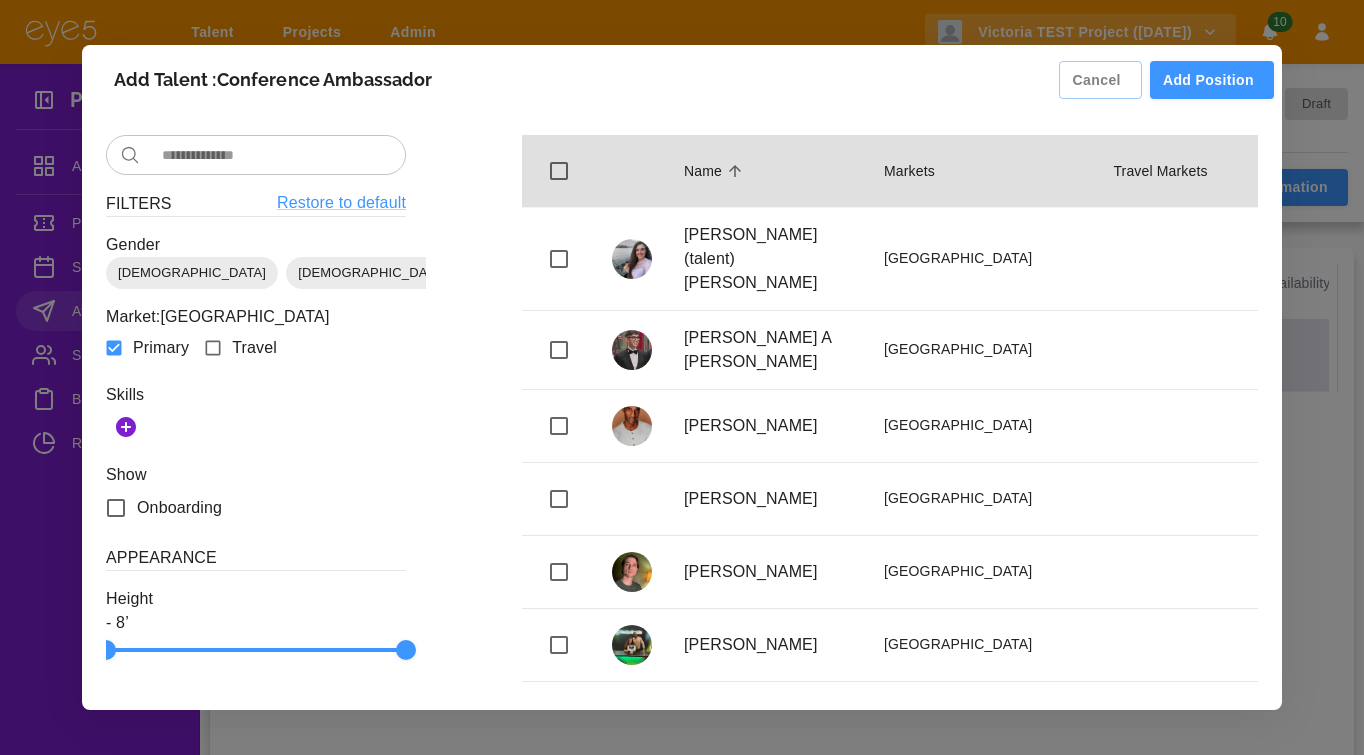 click on "​ ​ Filters Restore to default Gender Male Female Non-Binary Market:  NYC Primary Travel Positions Conference Ambassador Skills Show Onboarding Appearance Height  -   8’ Age - Hair Color Blonde Brunette Red Black Bald Gray Other Expertise Languages" at bounding box center (218, 364) 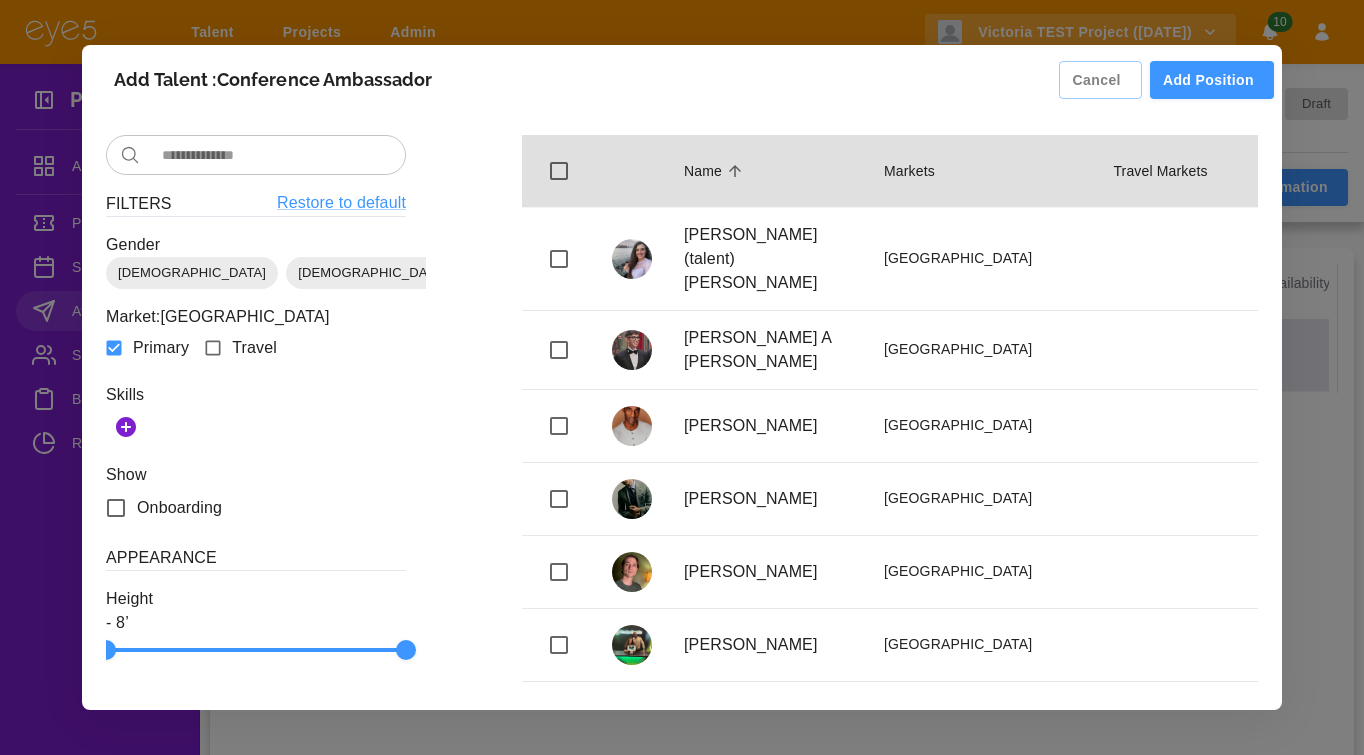 click at bounding box center (277, 155) 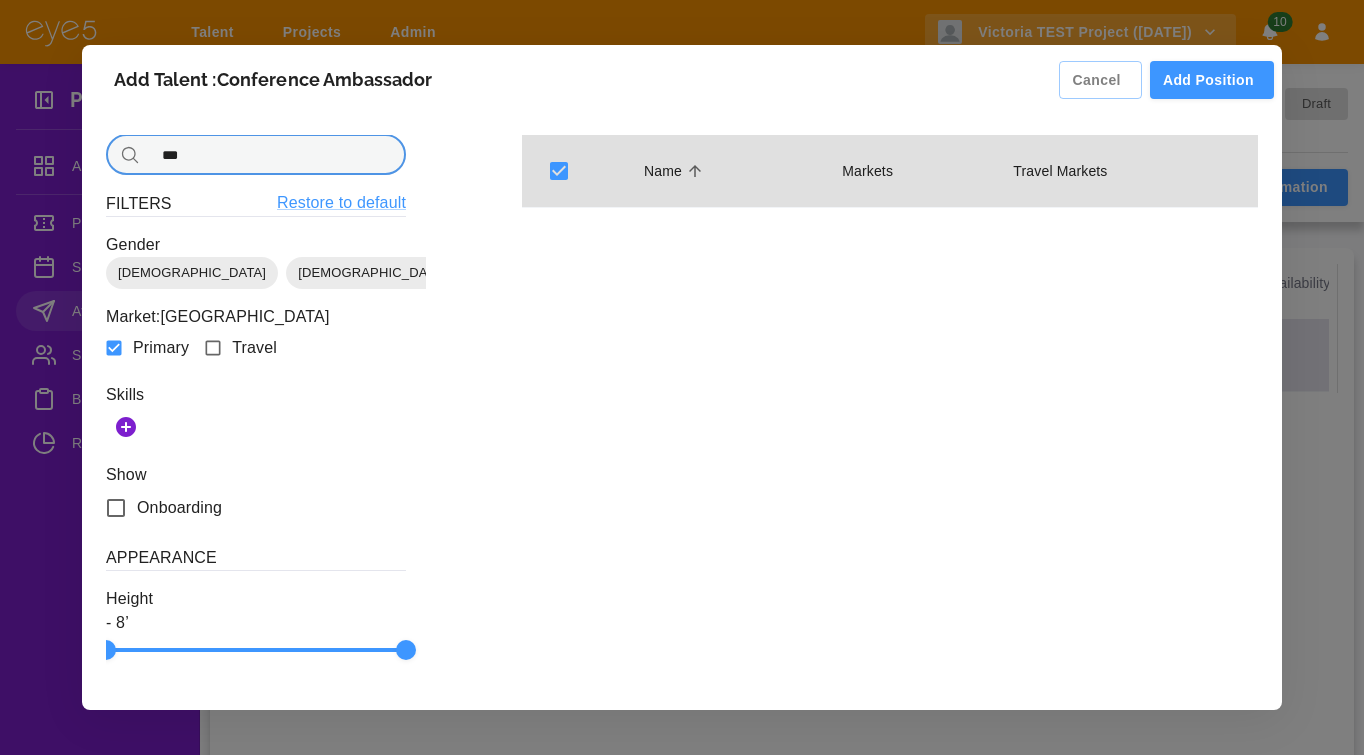 click on "***" at bounding box center [277, 155] 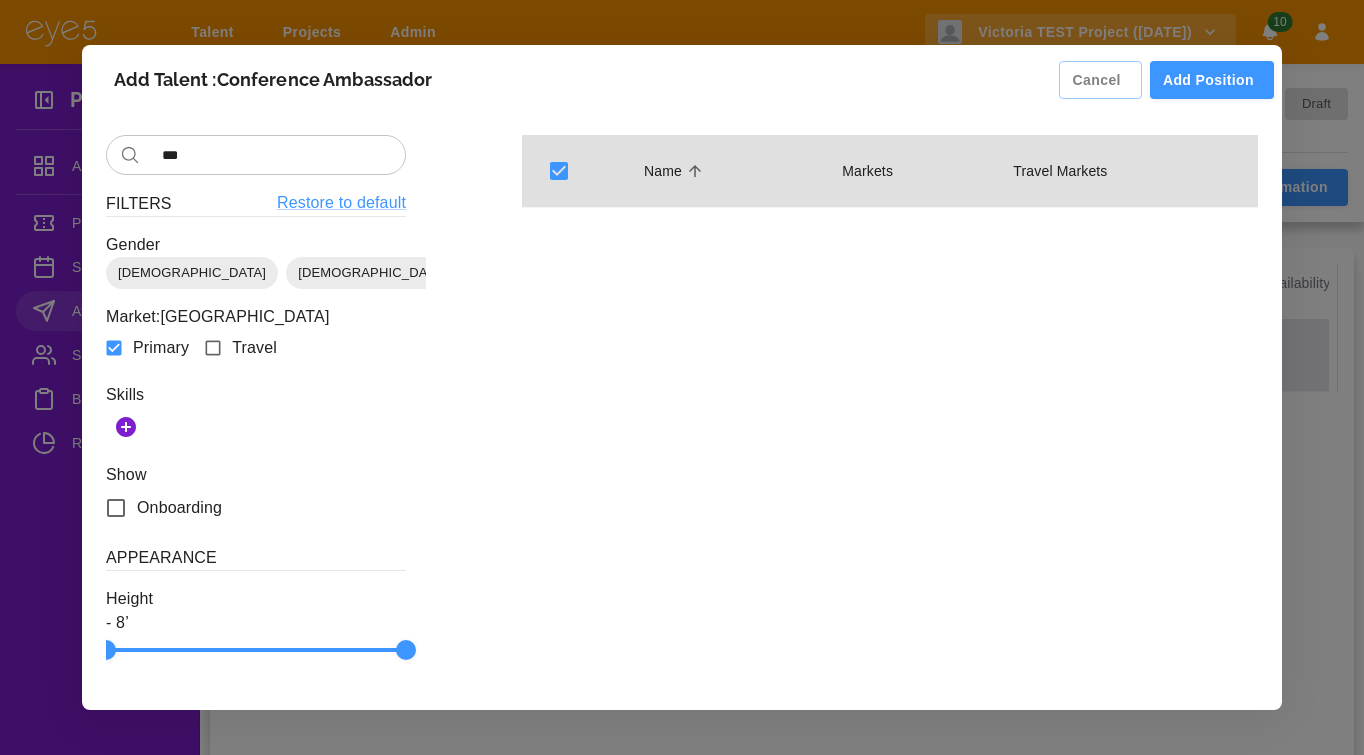 click on "Name Markets Travel Markets" at bounding box center [842, 364] 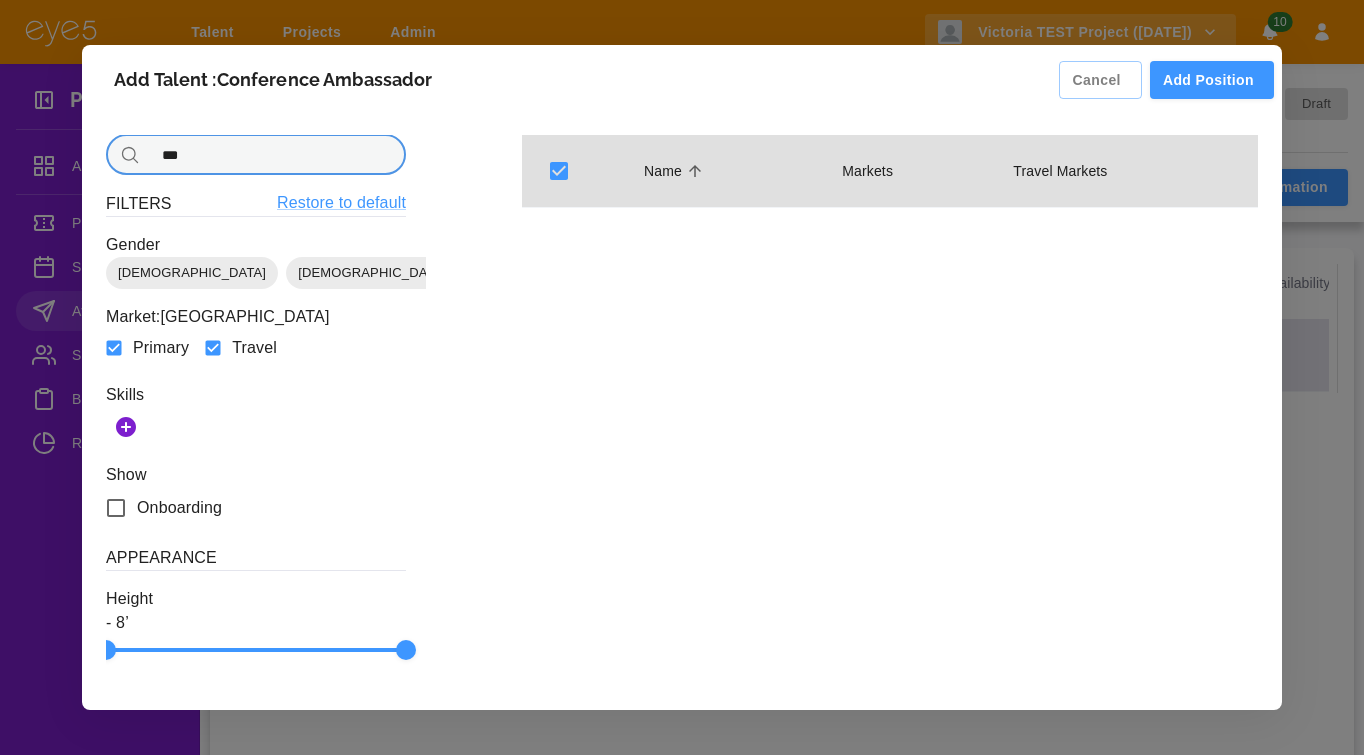 click on "***" at bounding box center [277, 155] 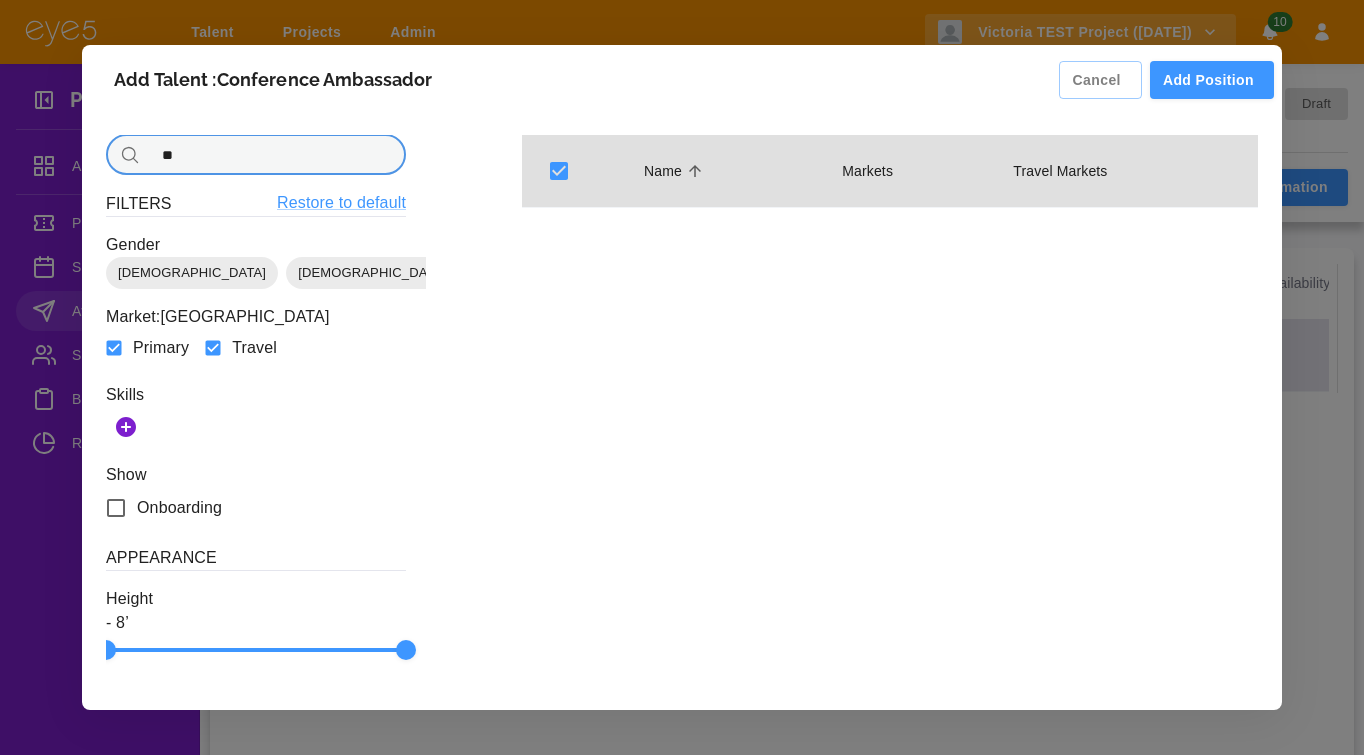type on "*" 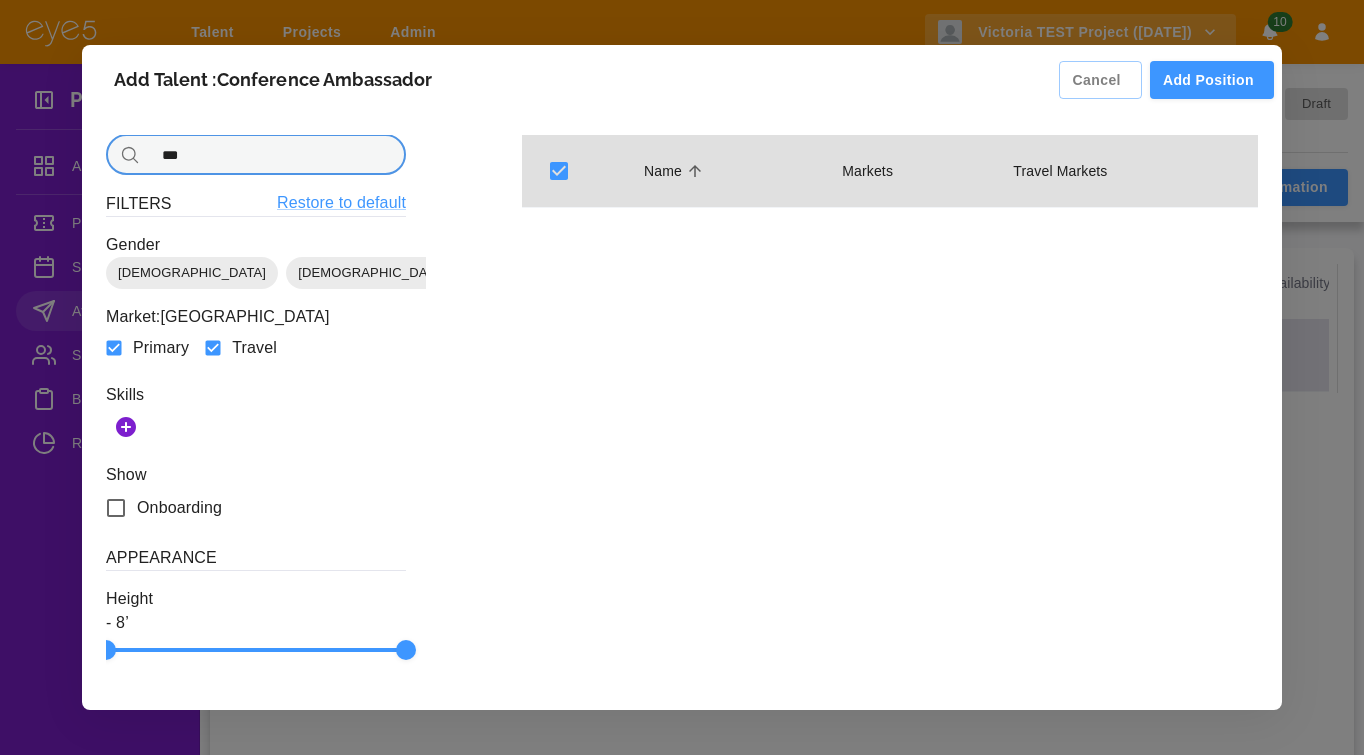 type on "***" 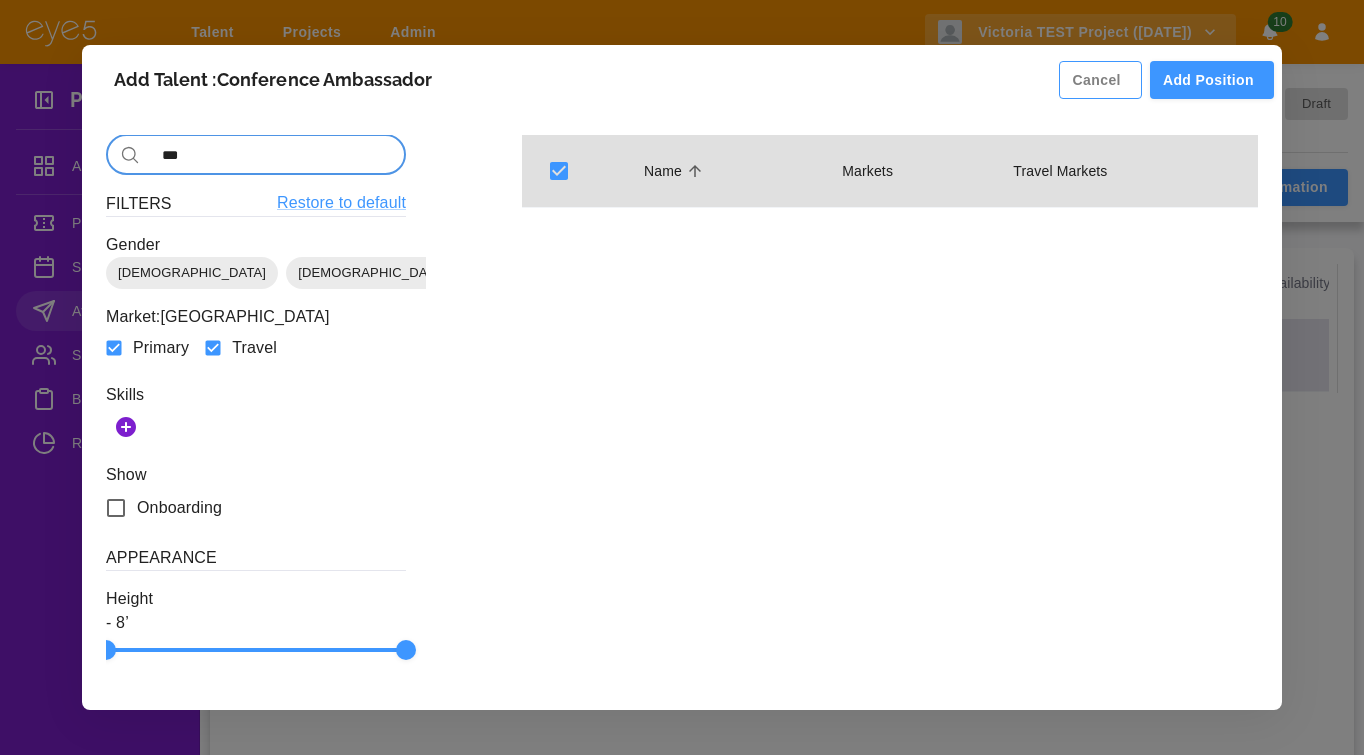 click on "Cancel" at bounding box center [1100, 80] 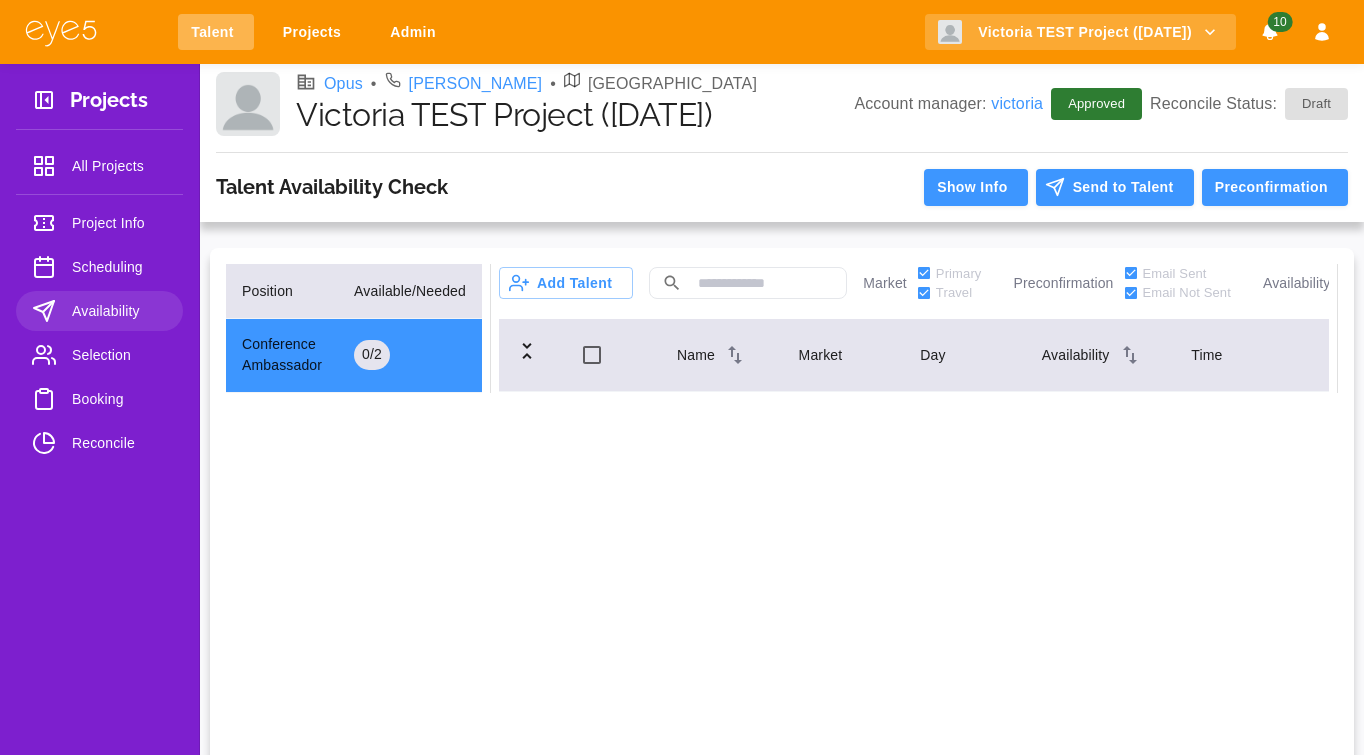click on "Talent" at bounding box center [216, 32] 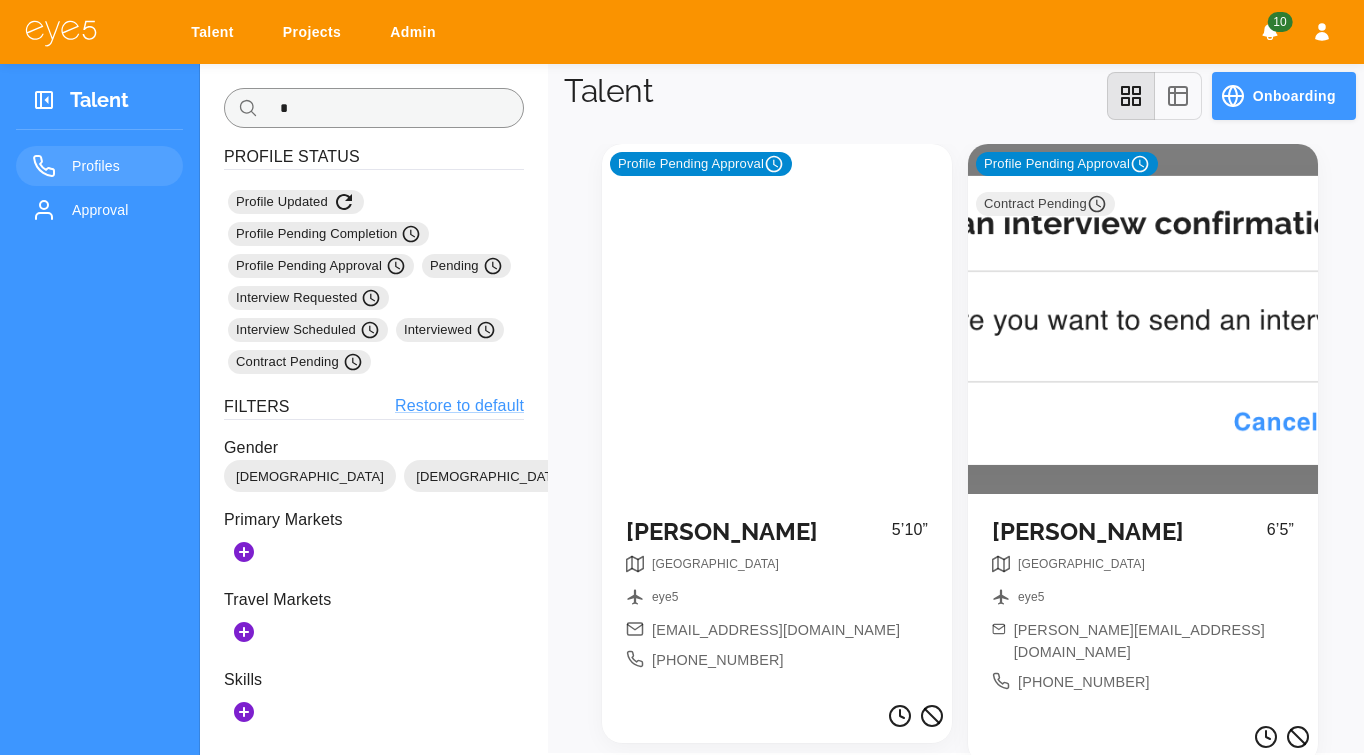 click at bounding box center [395, 108] 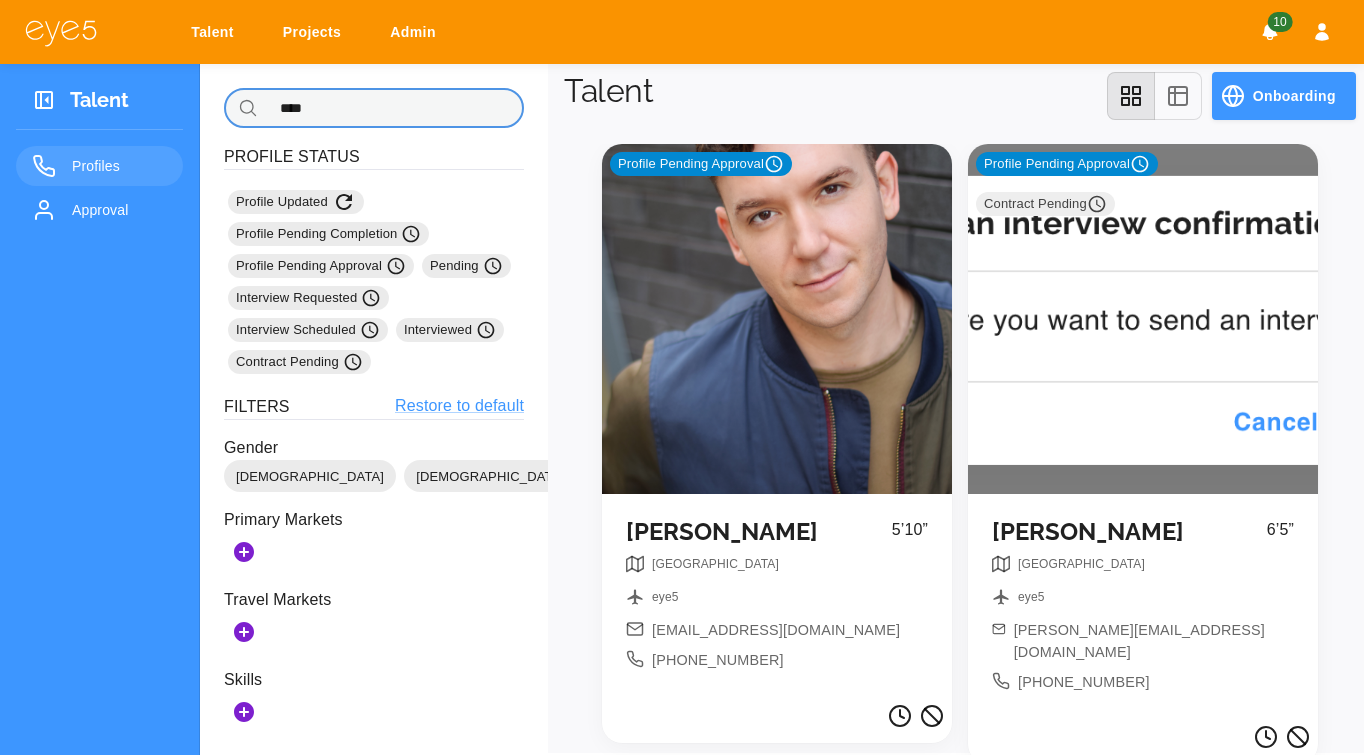 type on "***" 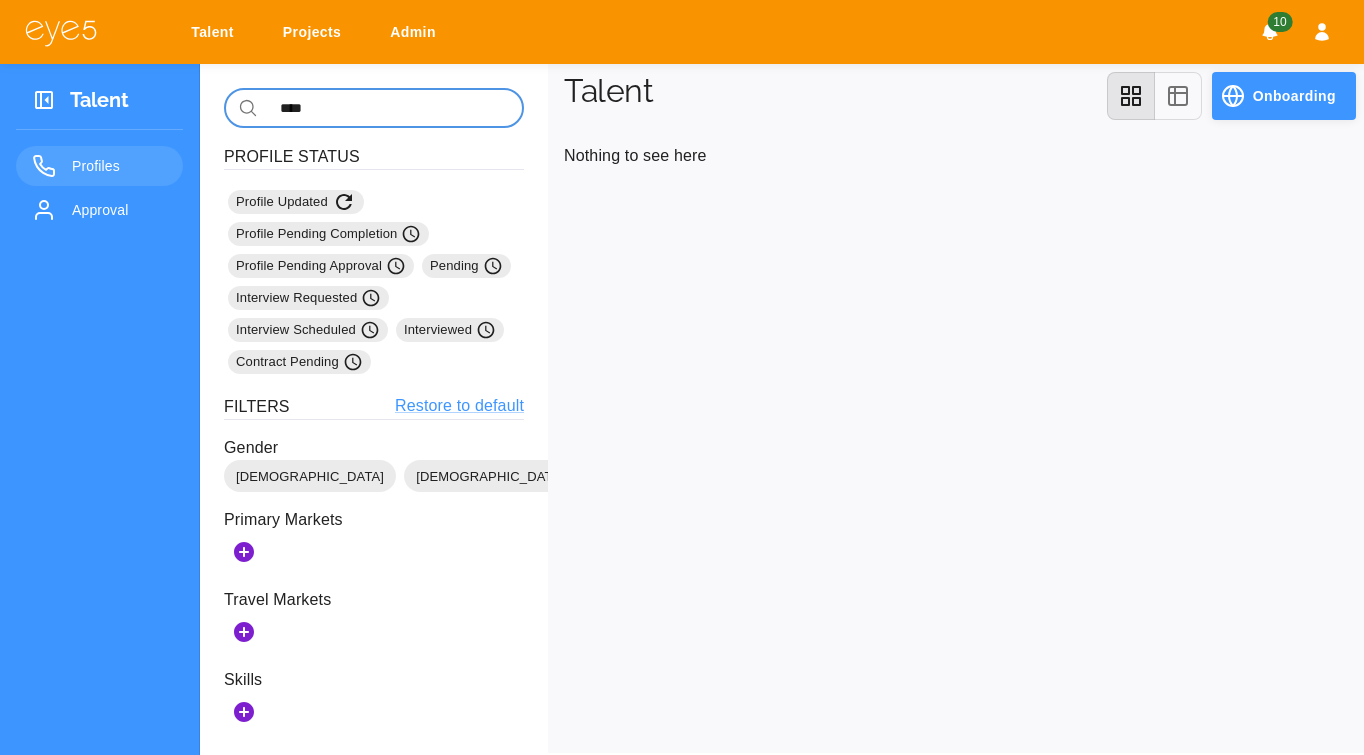 click on "Onboarding" at bounding box center [1284, 96] 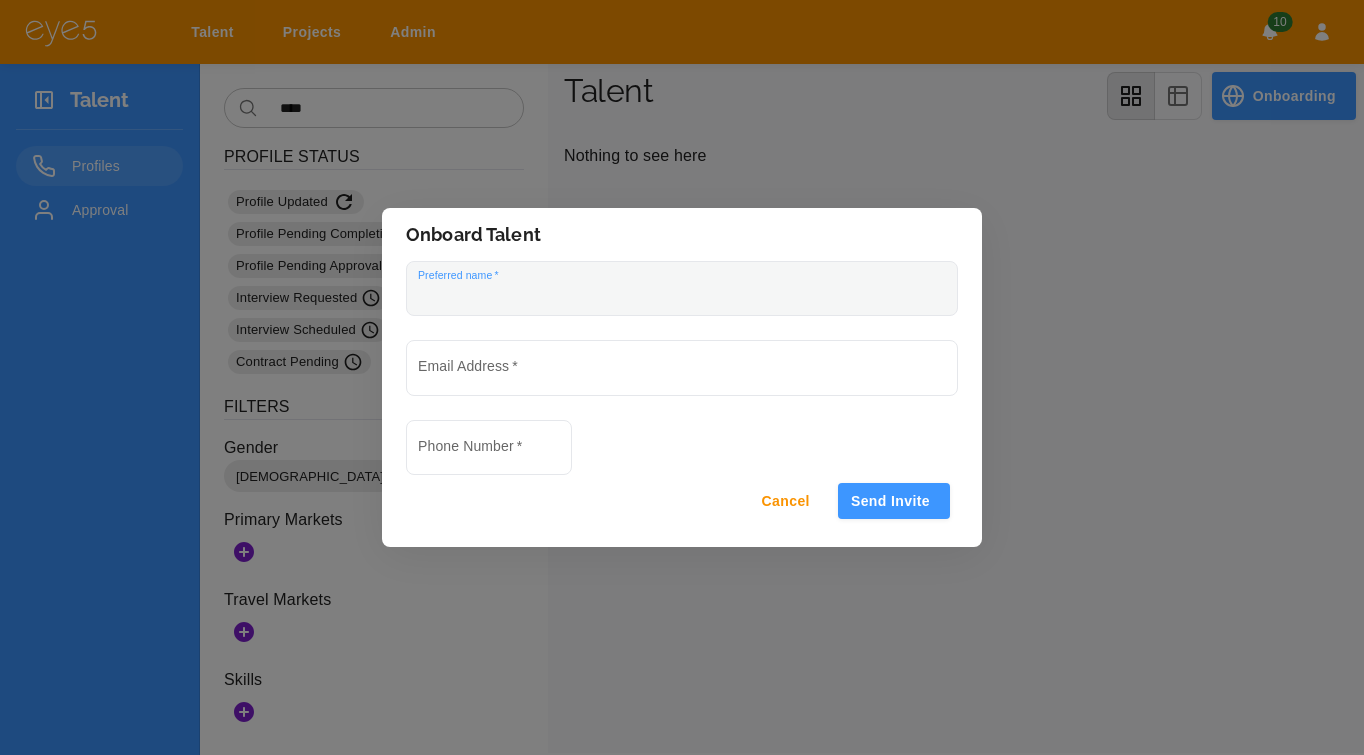 click at bounding box center [682, 288] 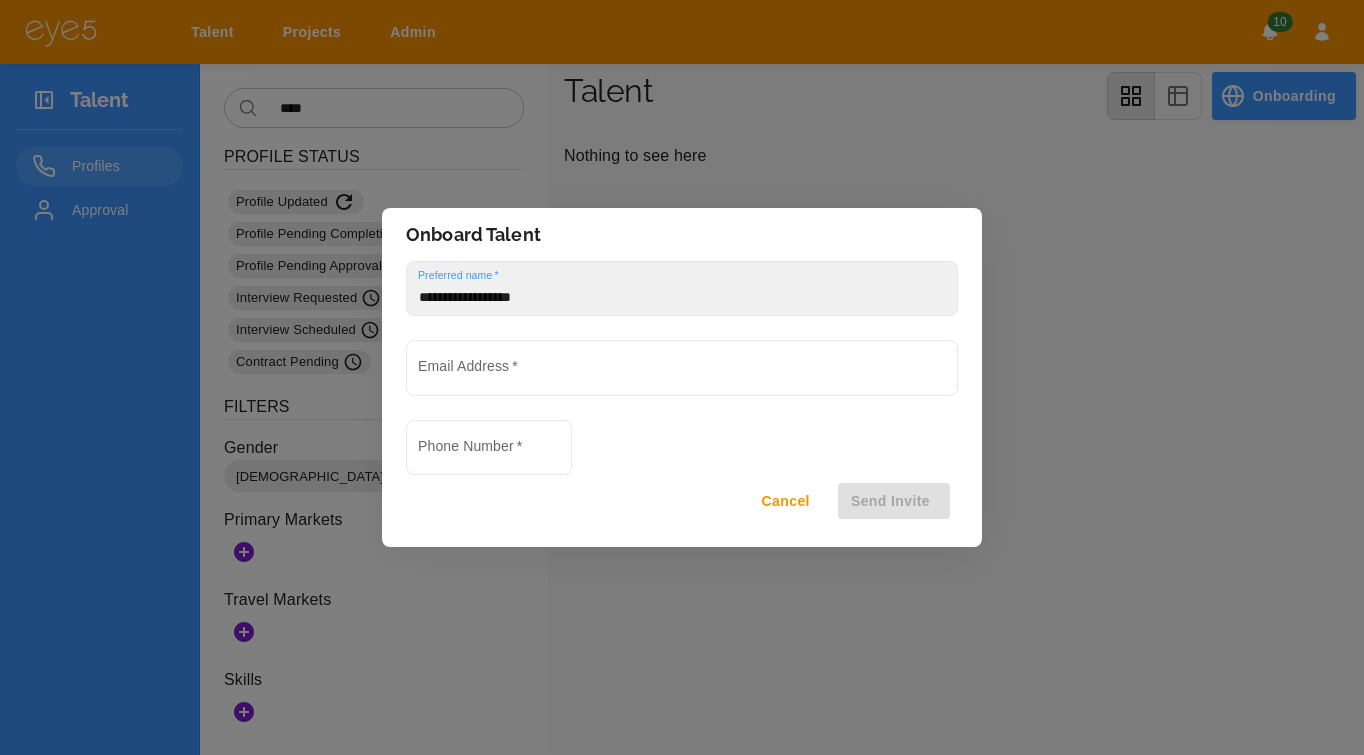 type on "**********" 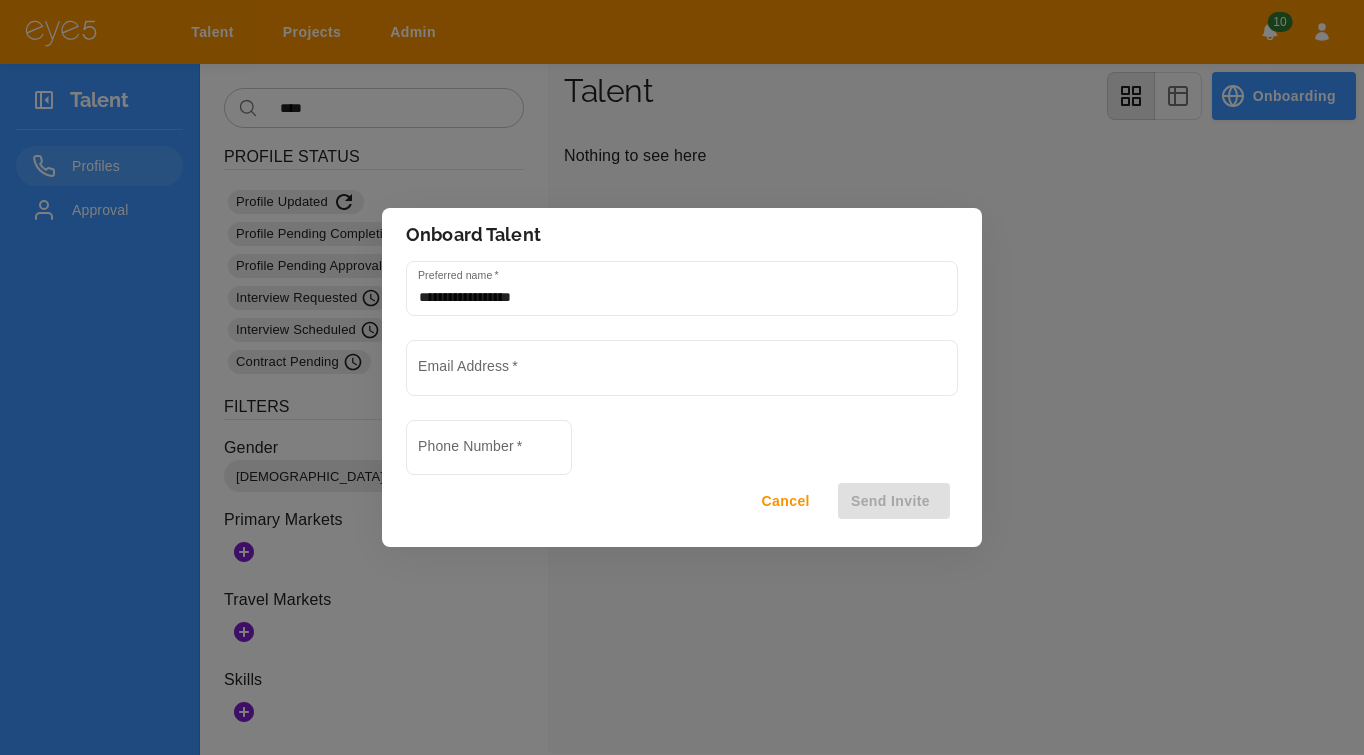 click on "**********" at bounding box center [682, 367] 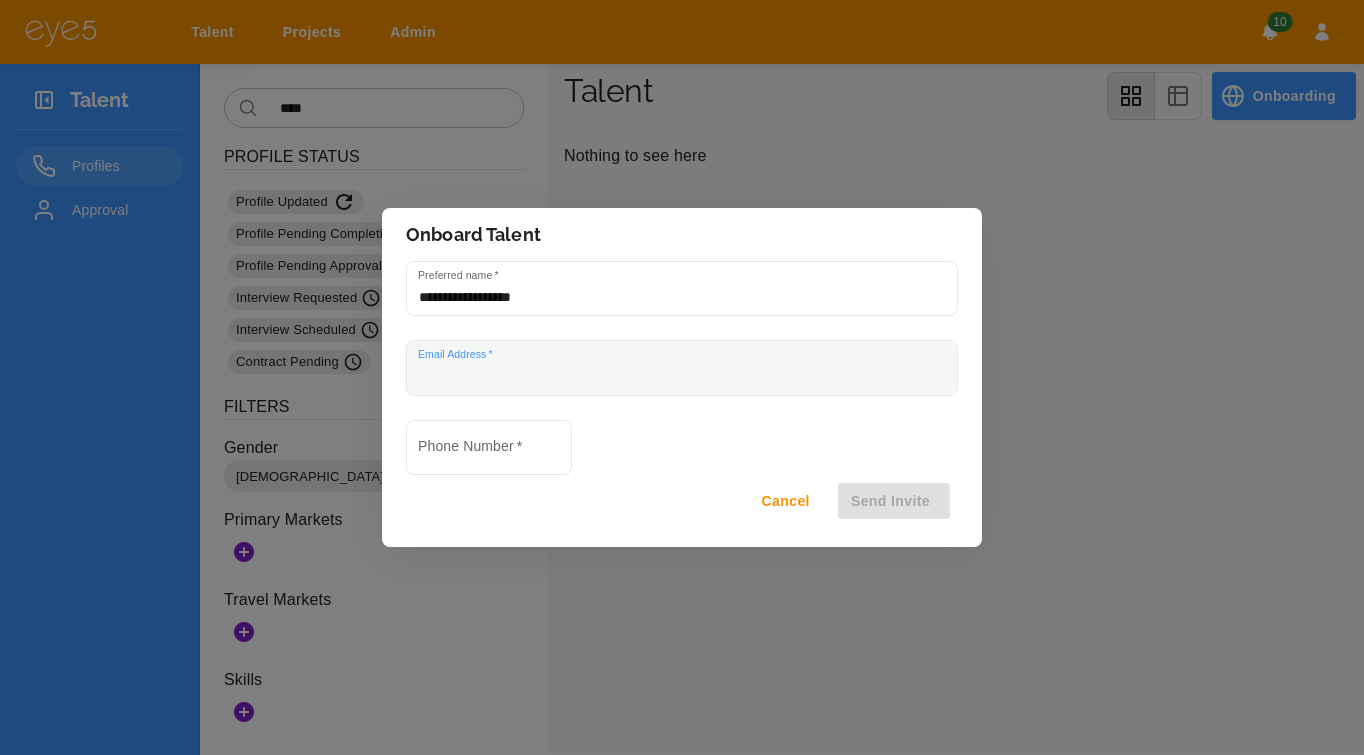 click on "Email Address   *" at bounding box center [682, 367] 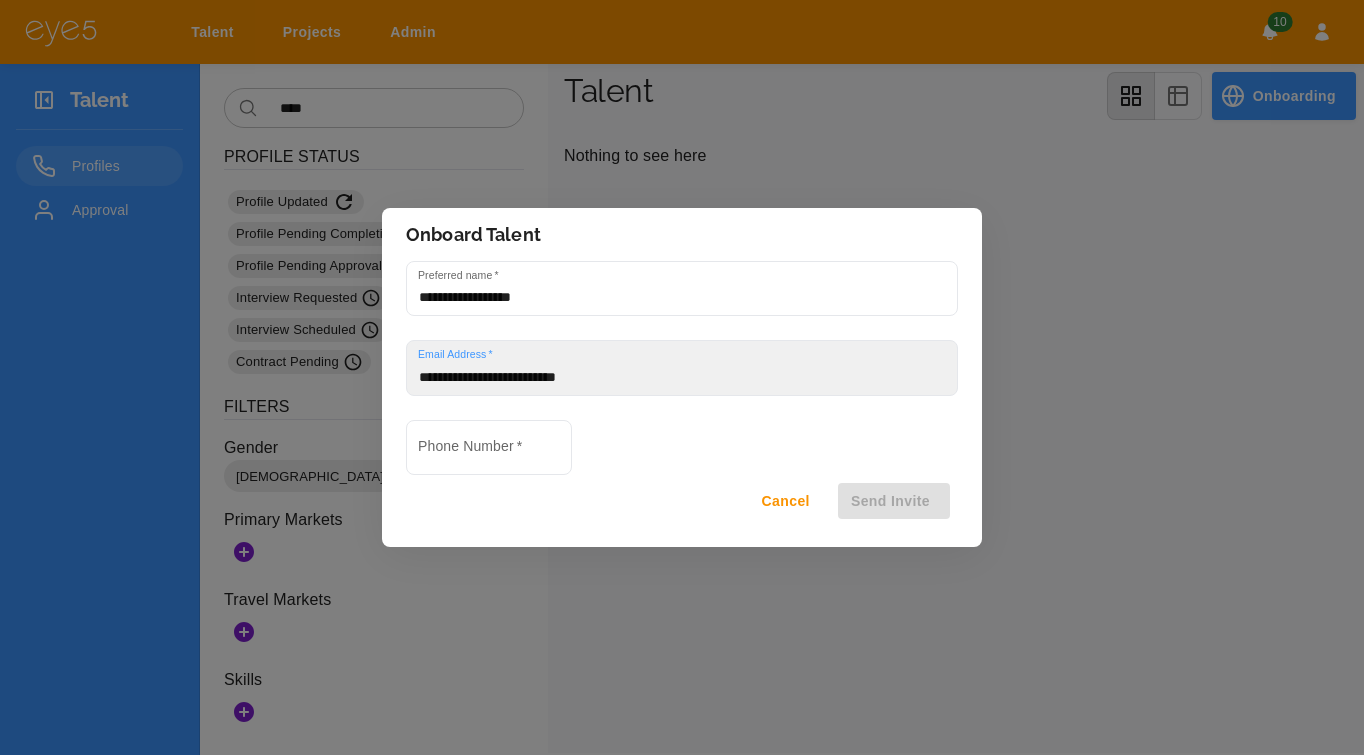 type on "**********" 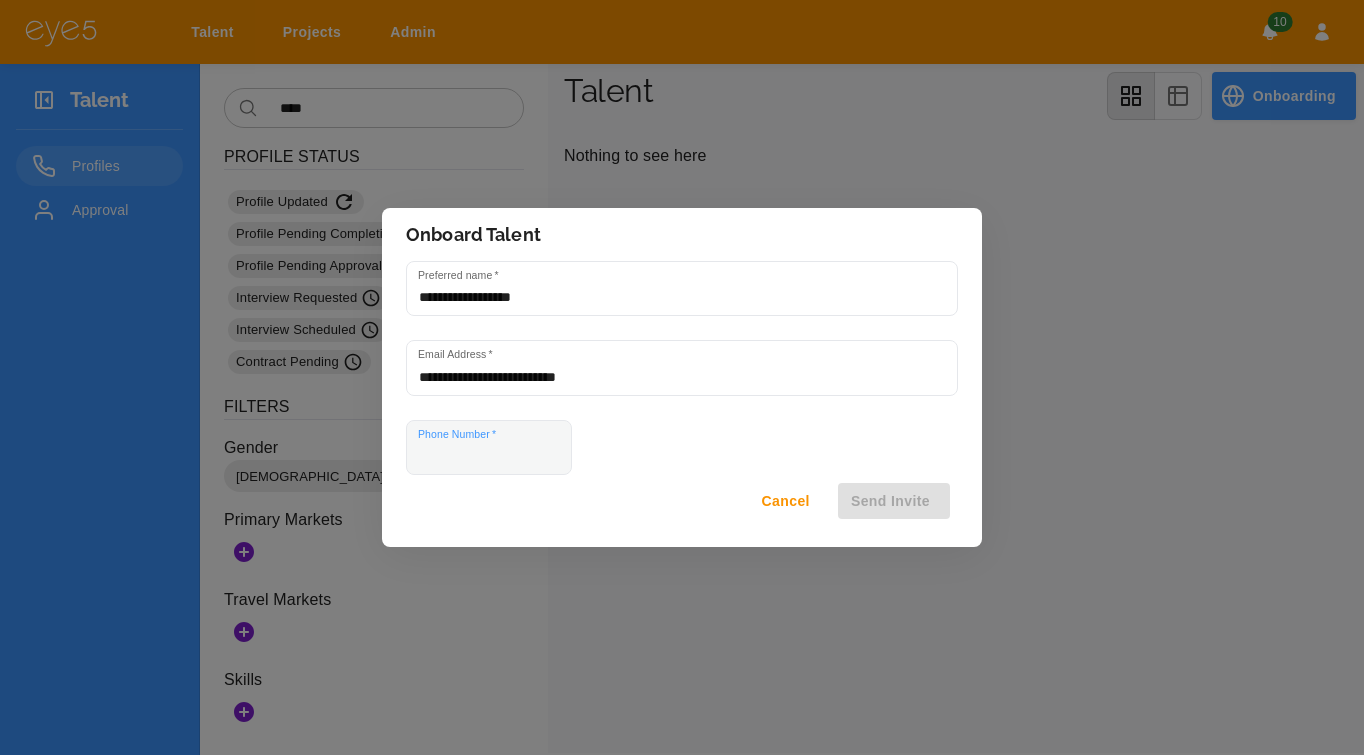 click on "Phone Number   *" at bounding box center [489, 447] 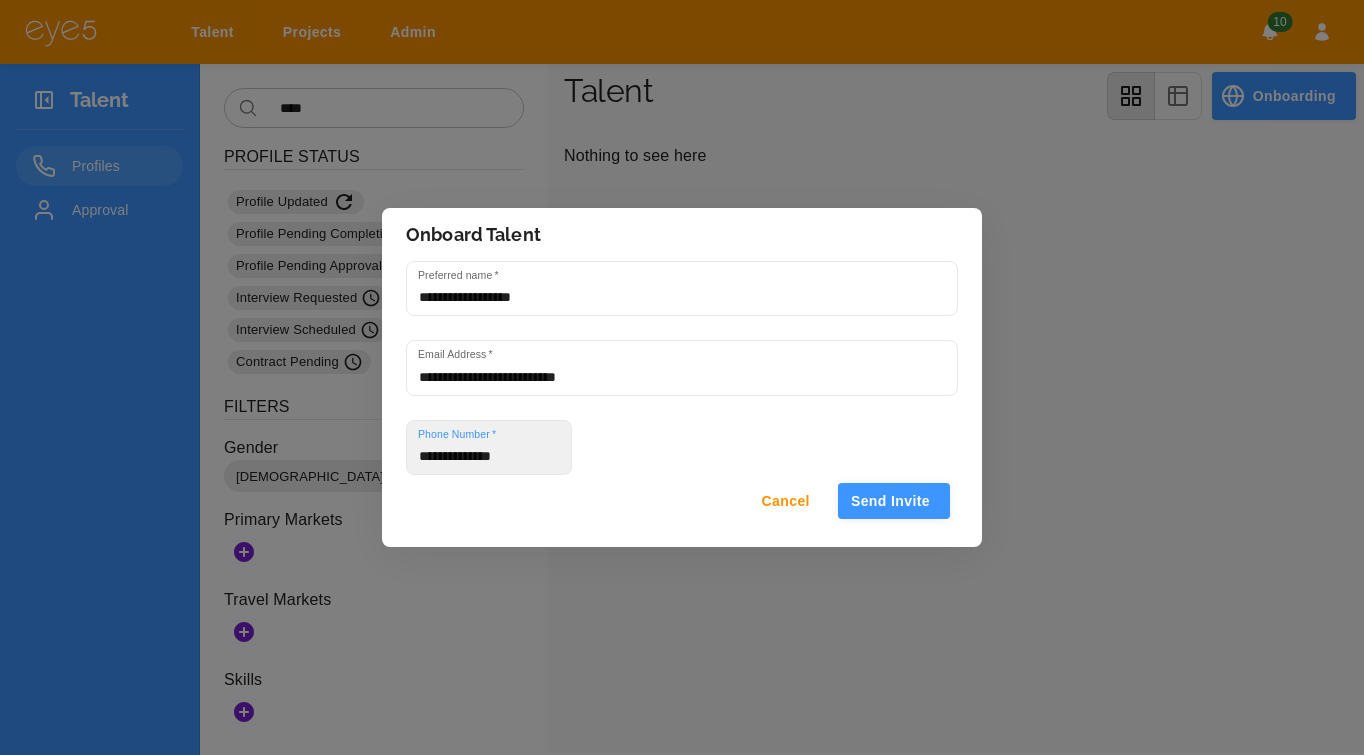 type on "**********" 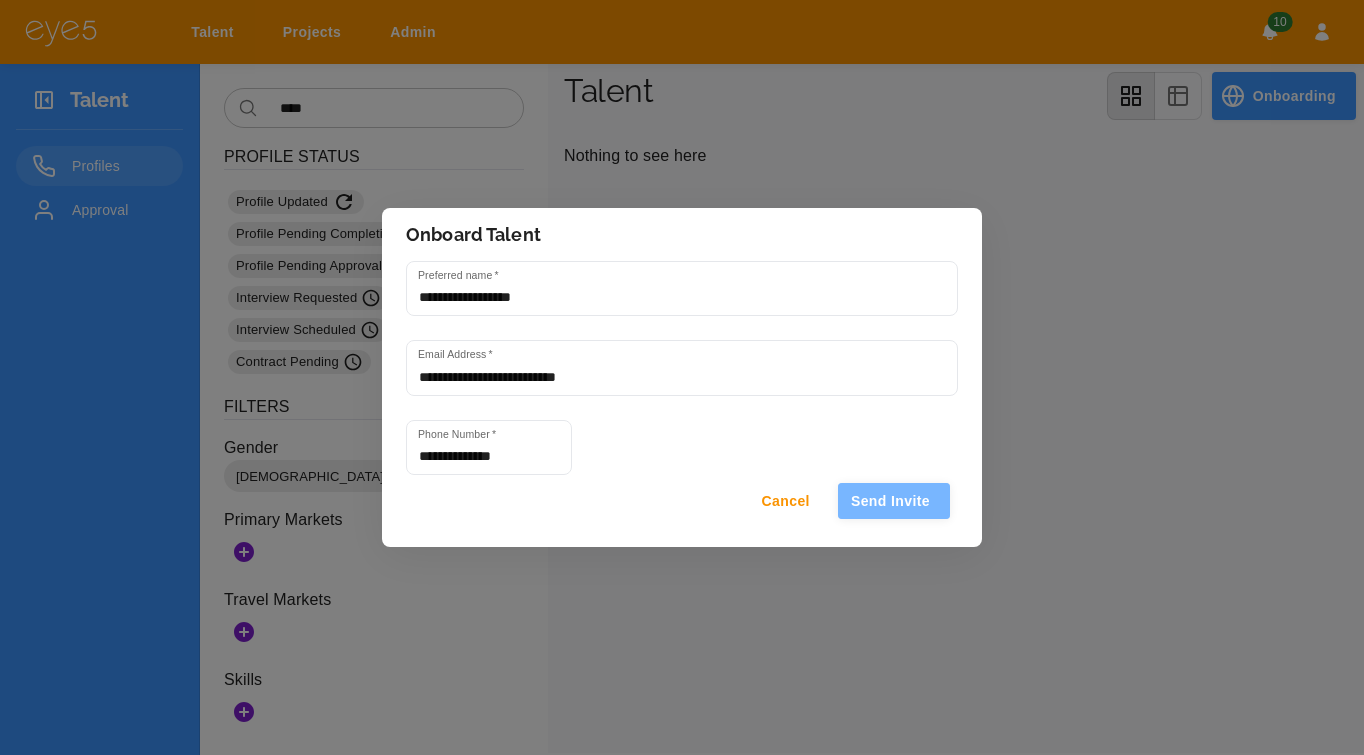 click on "Send Invite" at bounding box center [894, 501] 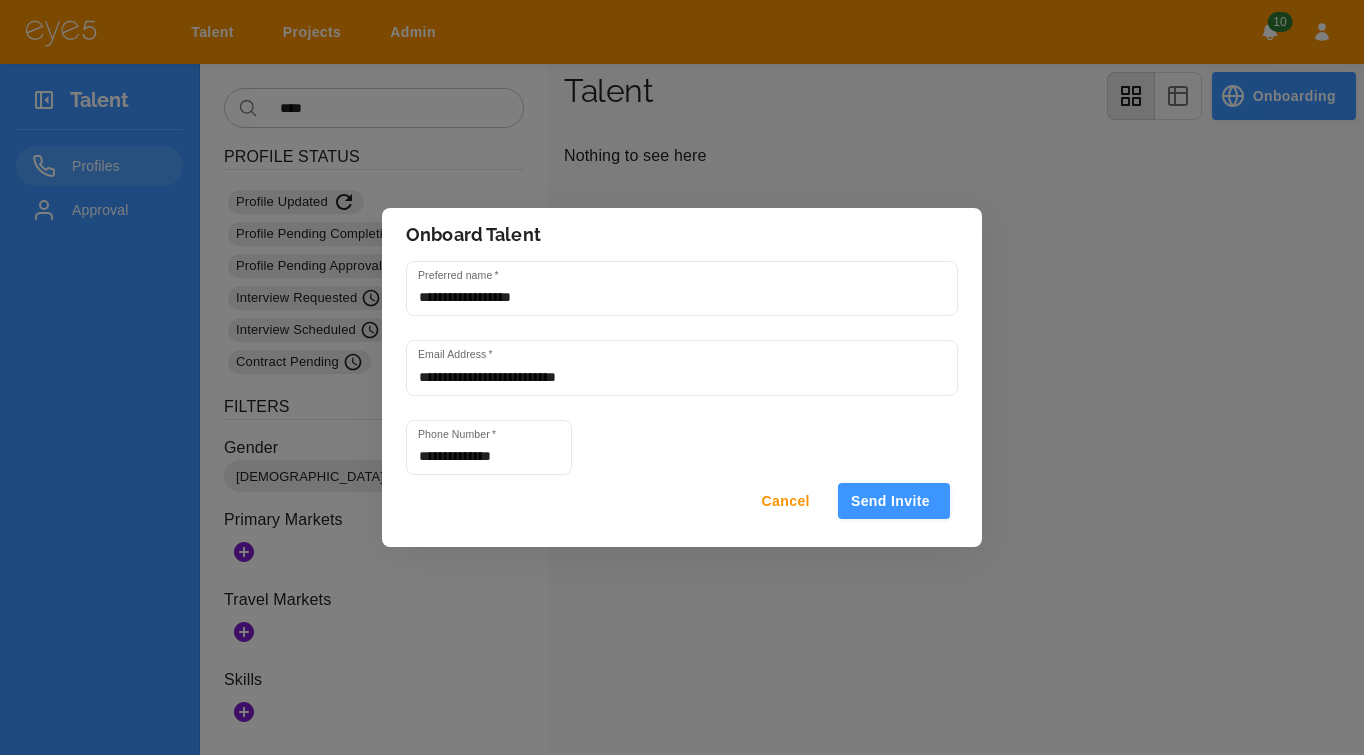 type 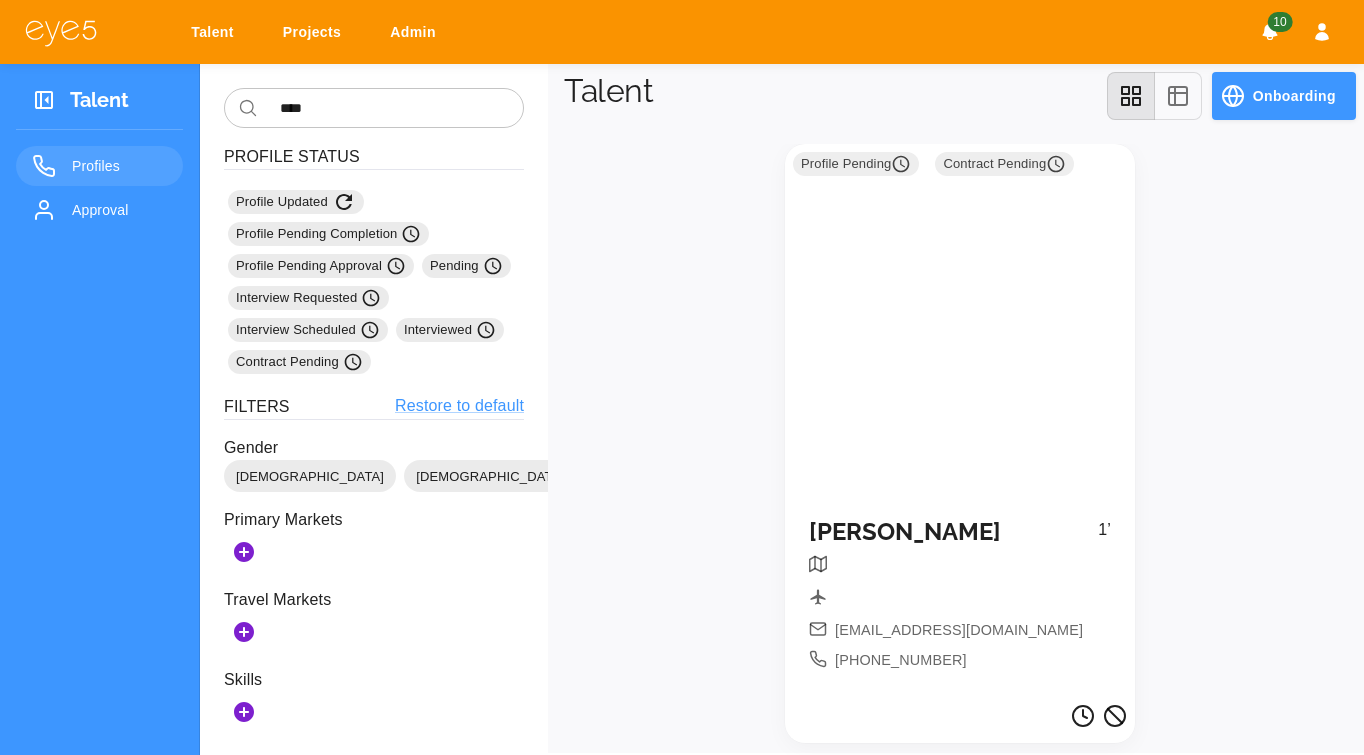 click on "Profile Status" at bounding box center [374, 157] 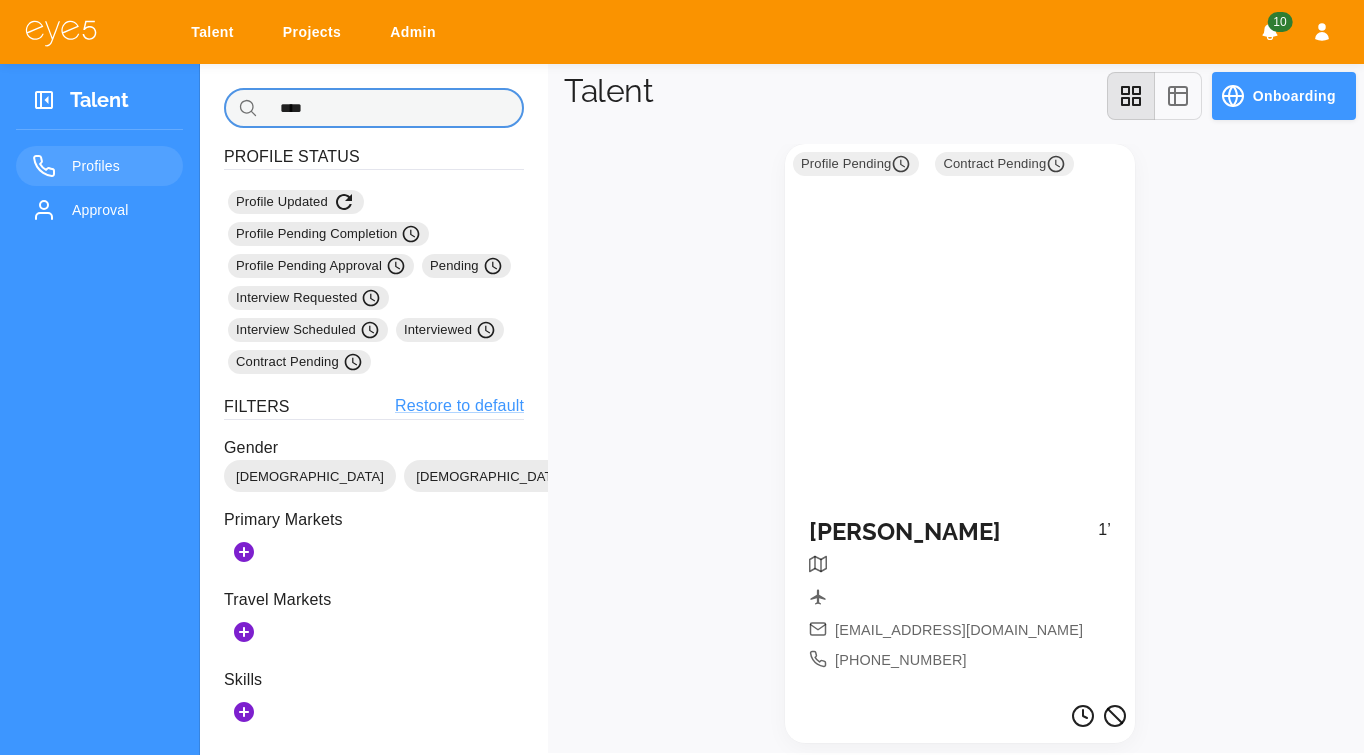 click on "***" at bounding box center (395, 108) 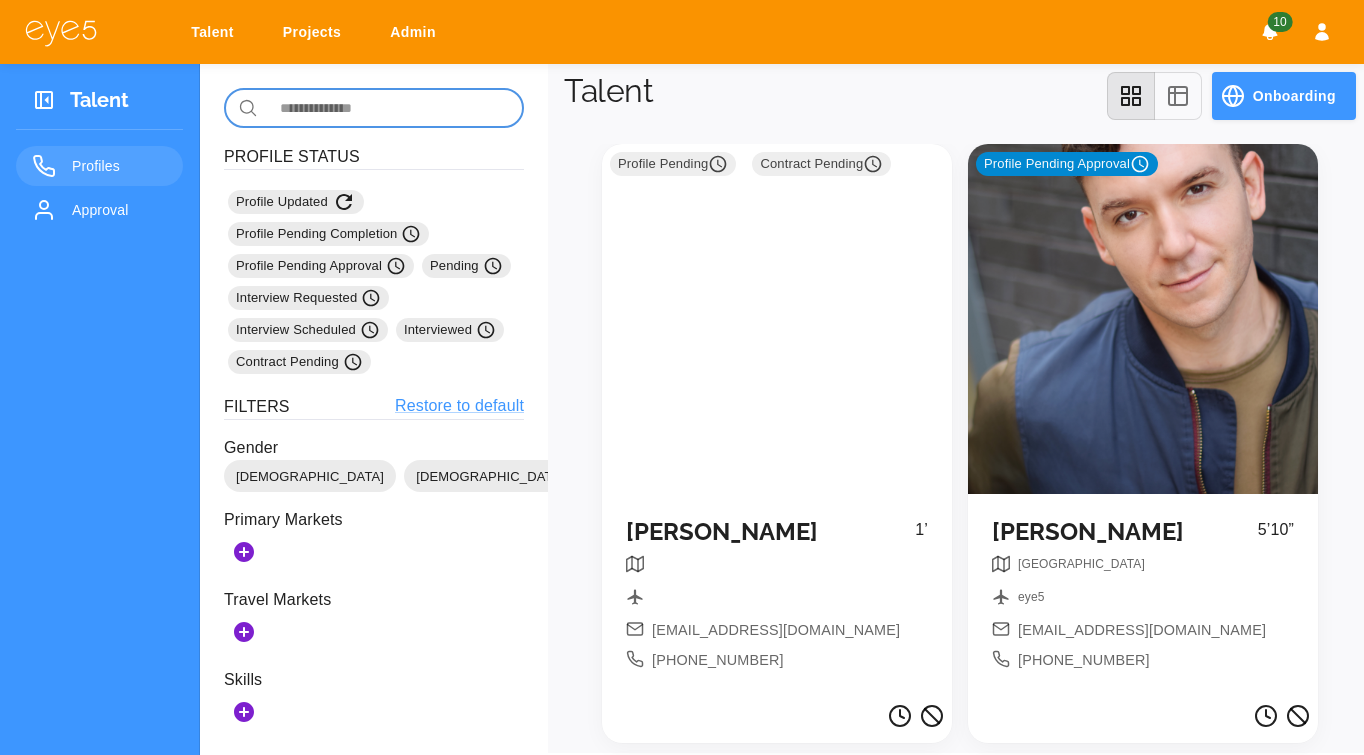 type 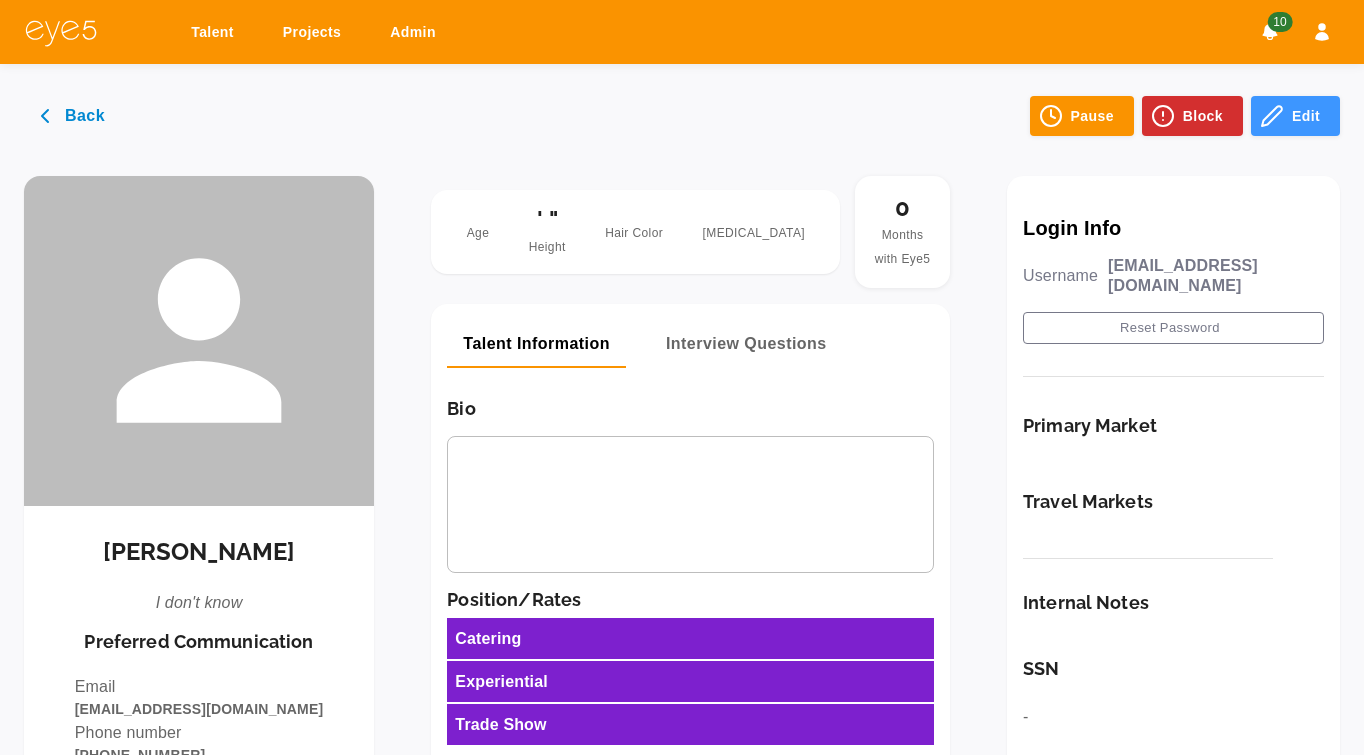 click on "Back" at bounding box center (74, 116) 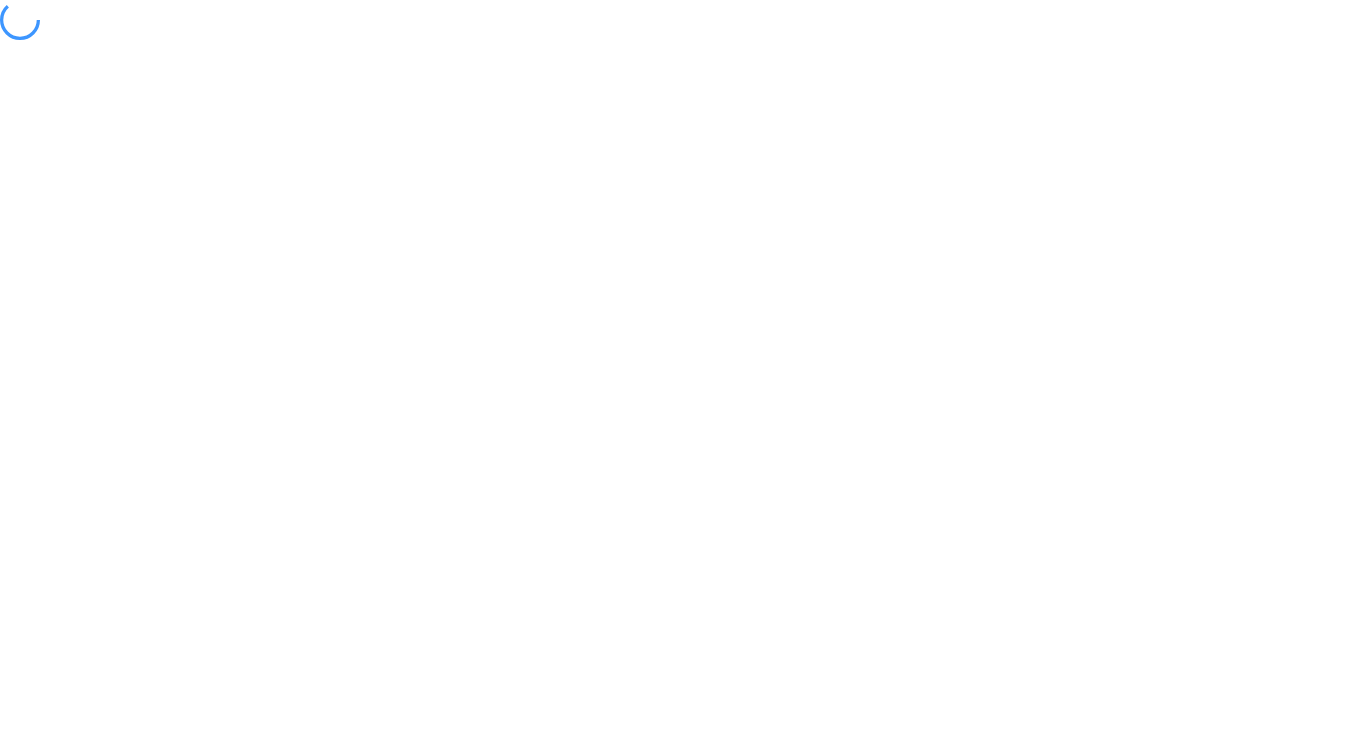 scroll, scrollTop: 0, scrollLeft: 0, axis: both 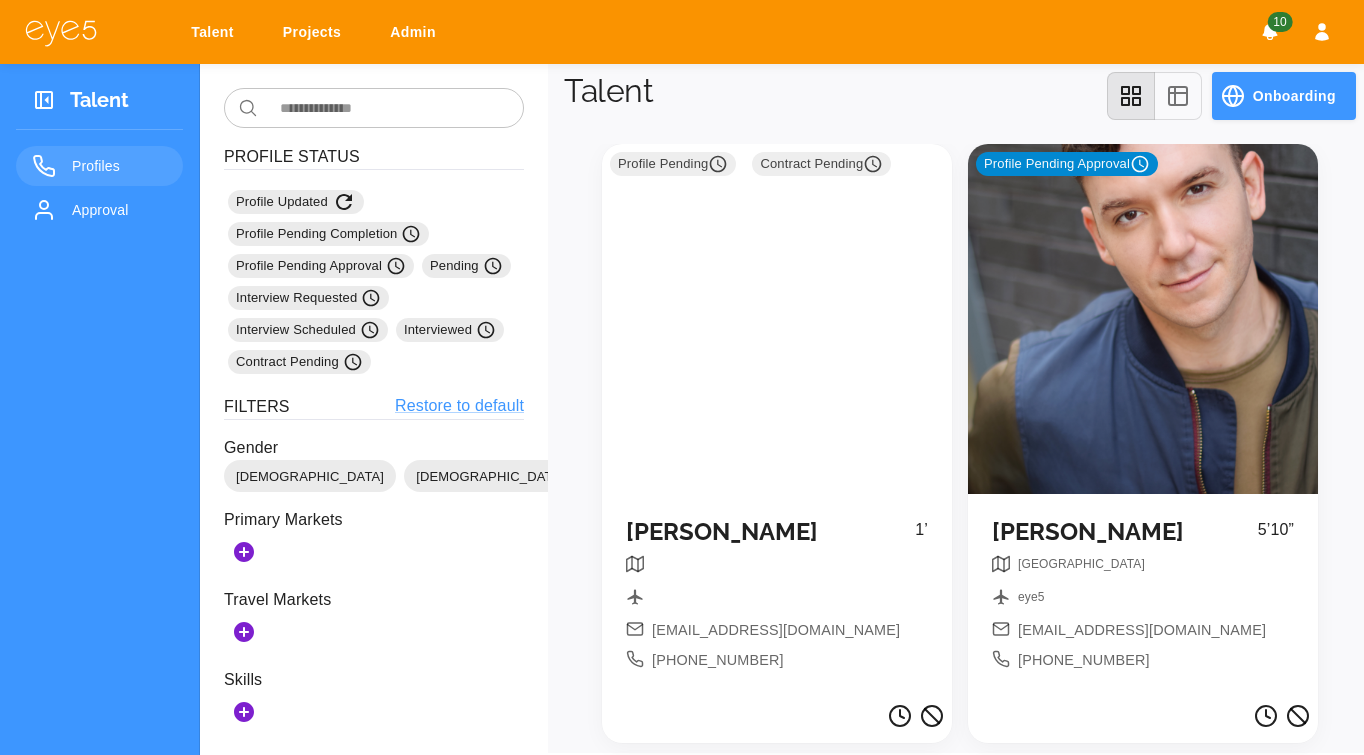 click on "Profile Pending   Contract Pending" at bounding box center [777, 319] 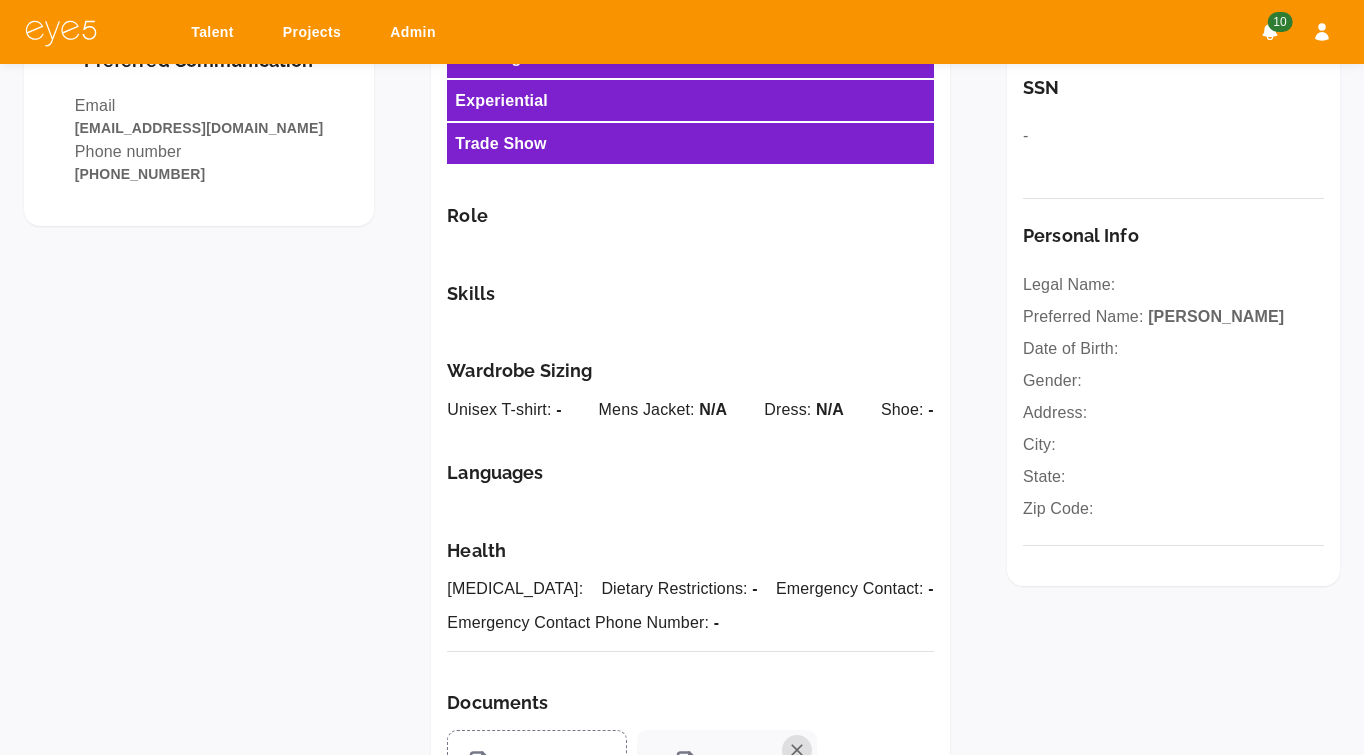 scroll, scrollTop: 0, scrollLeft: 0, axis: both 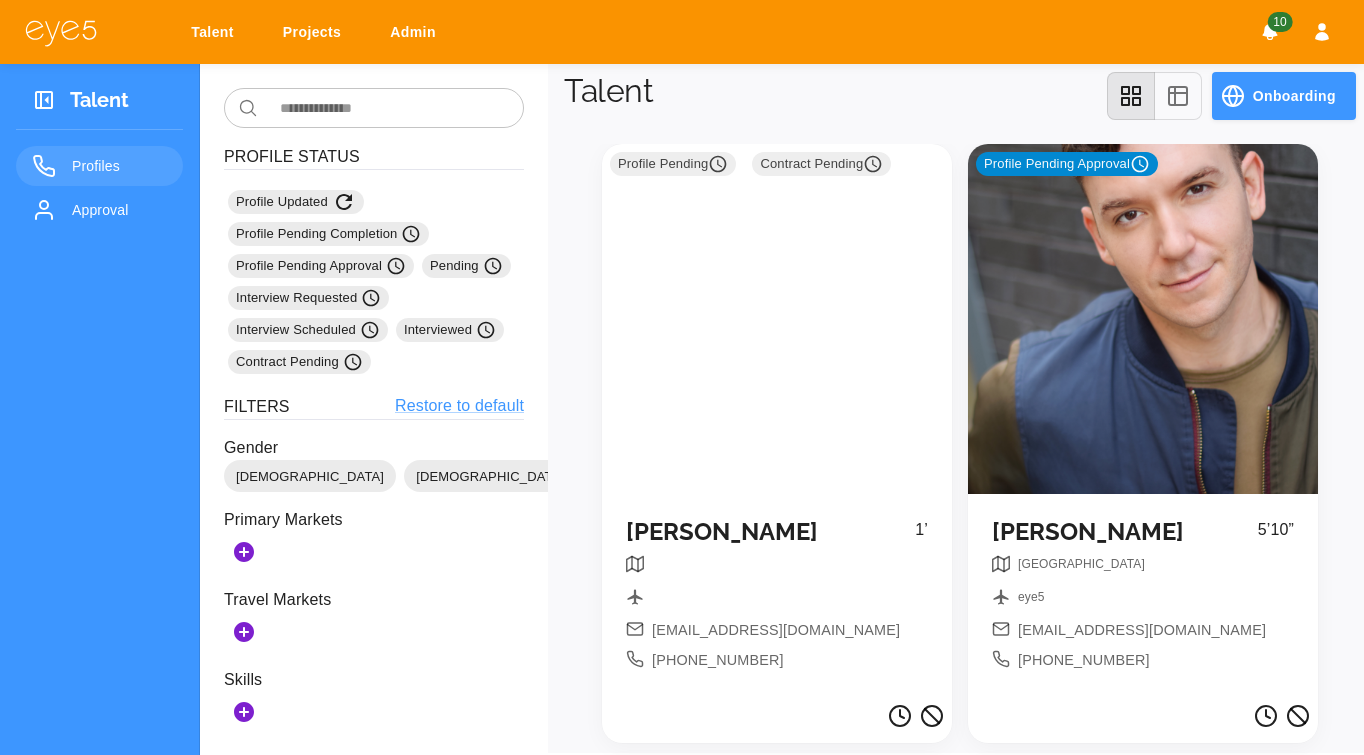 click on "Profiles" at bounding box center (99, 166) 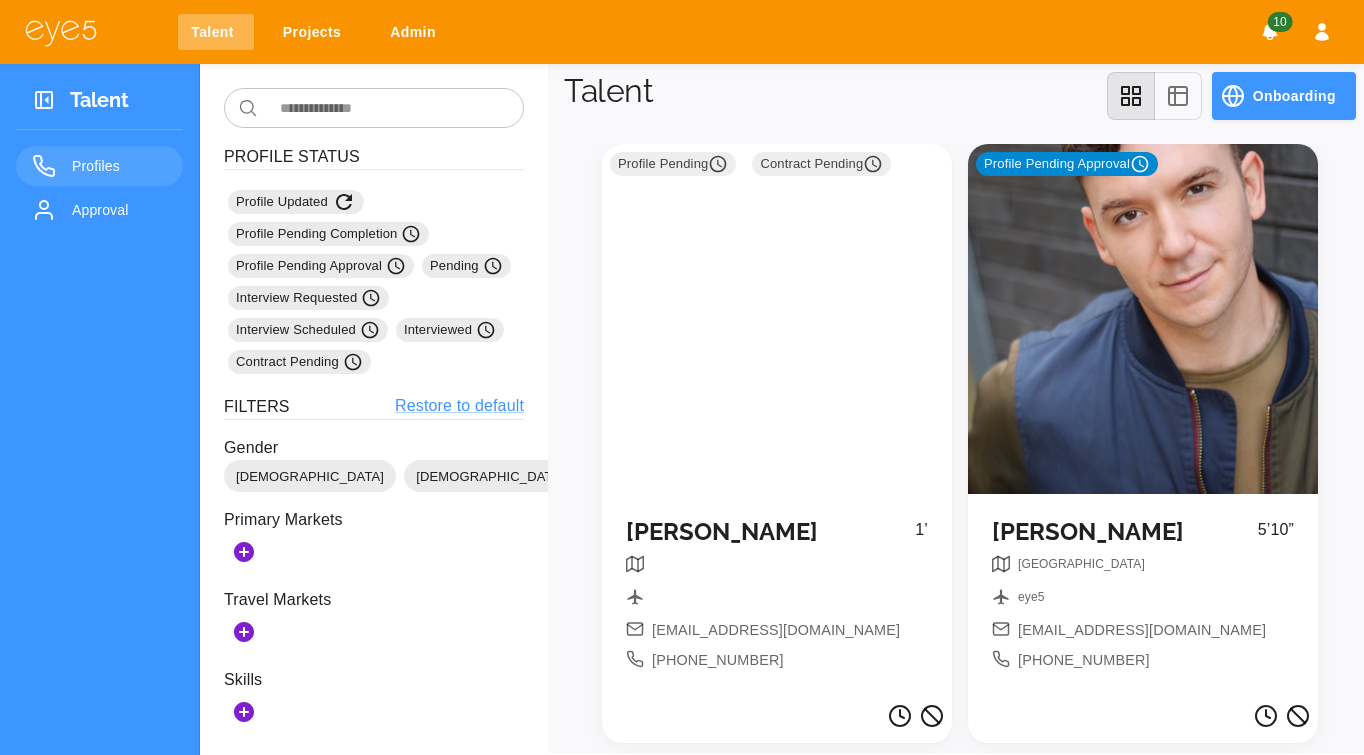 click on "Talent" at bounding box center [216, 32] 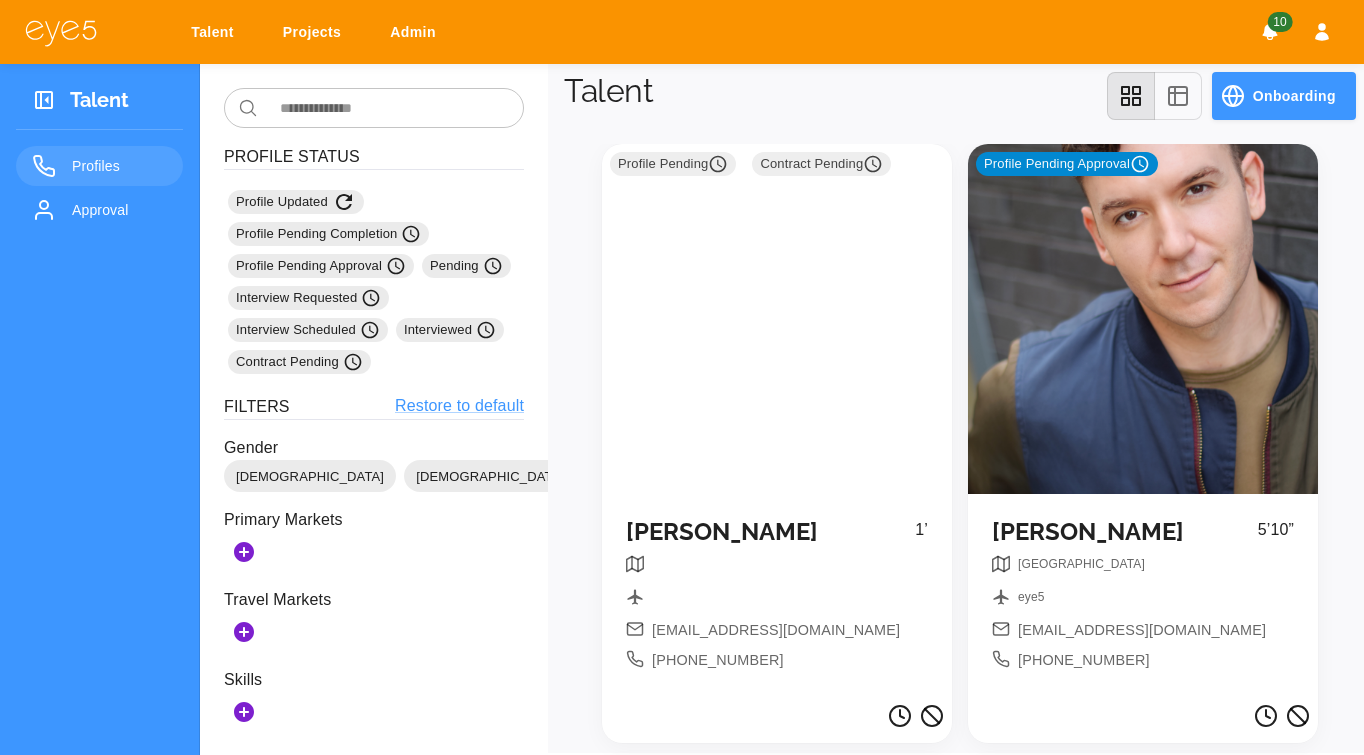 click on "Talent Projects Admin 10" at bounding box center [682, 32] 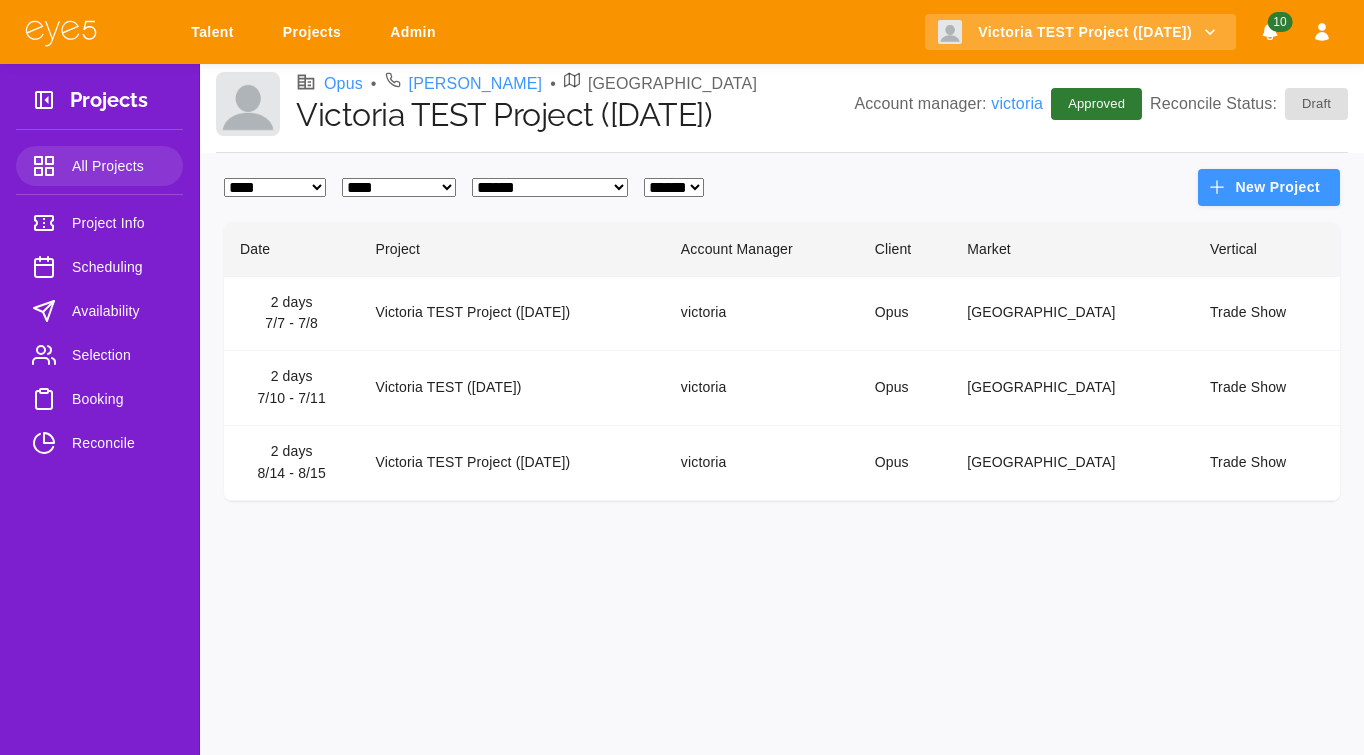 click on "**********" at bounding box center [782, 187] 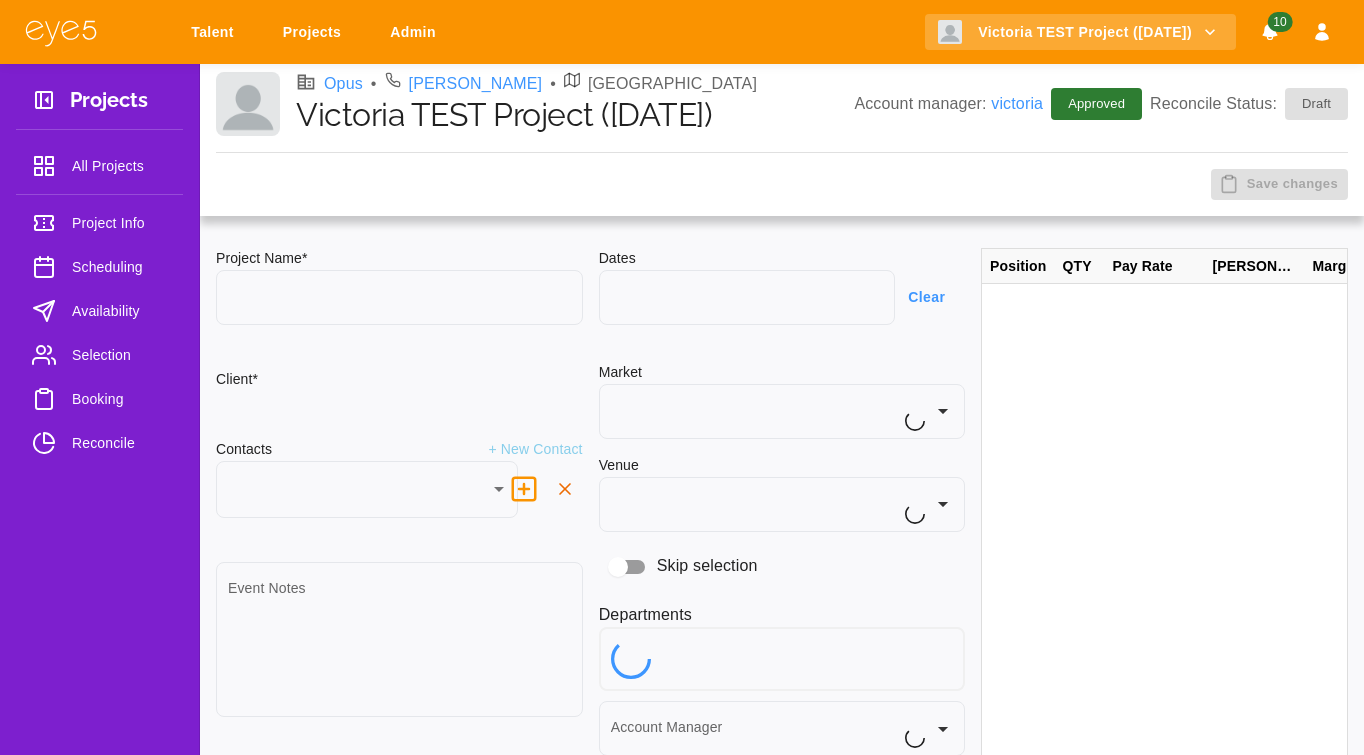type on "**********" 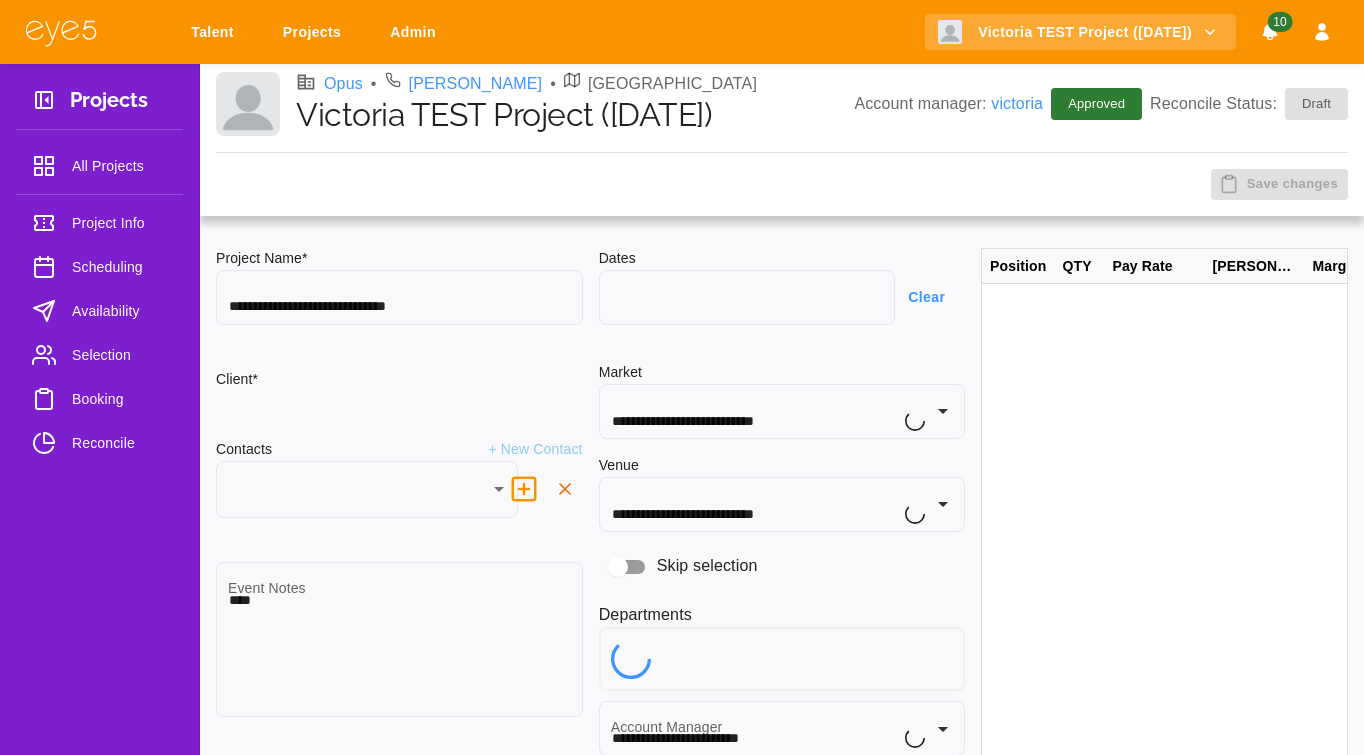 type on "***" 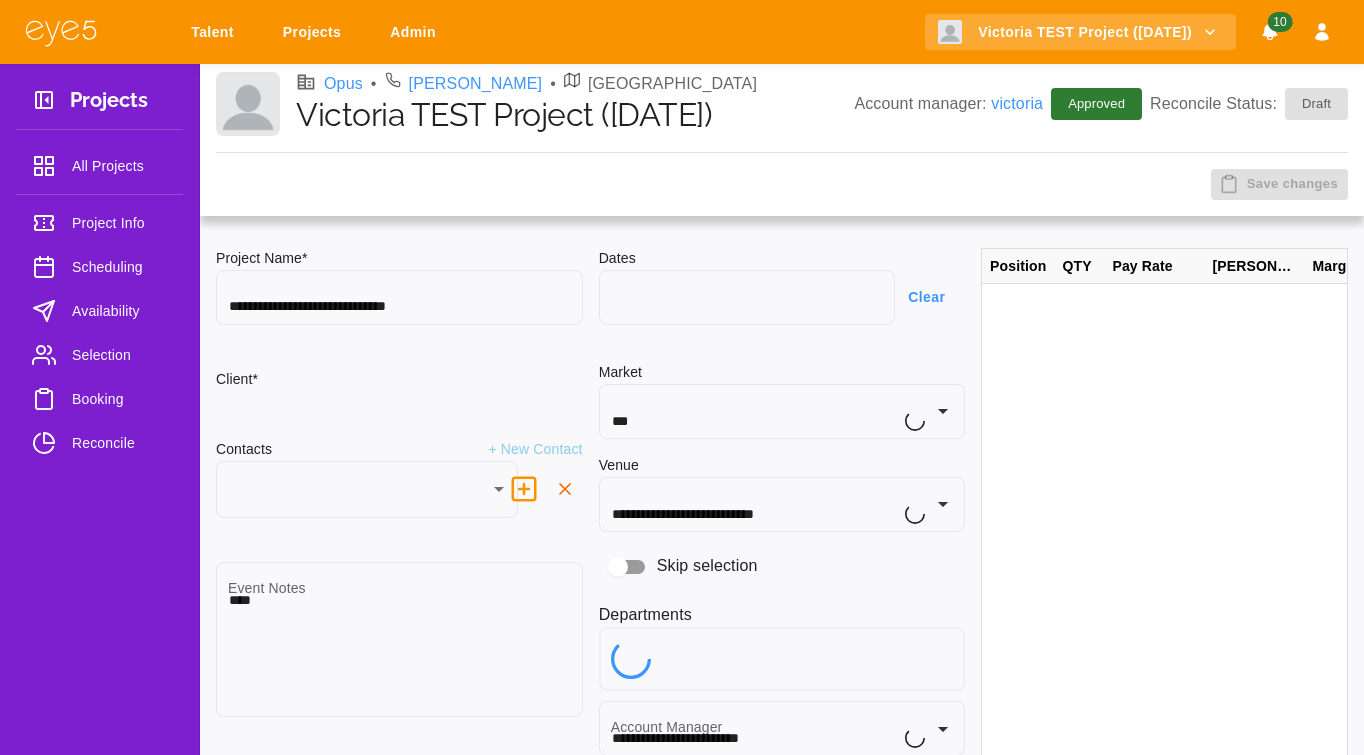 type on "**********" 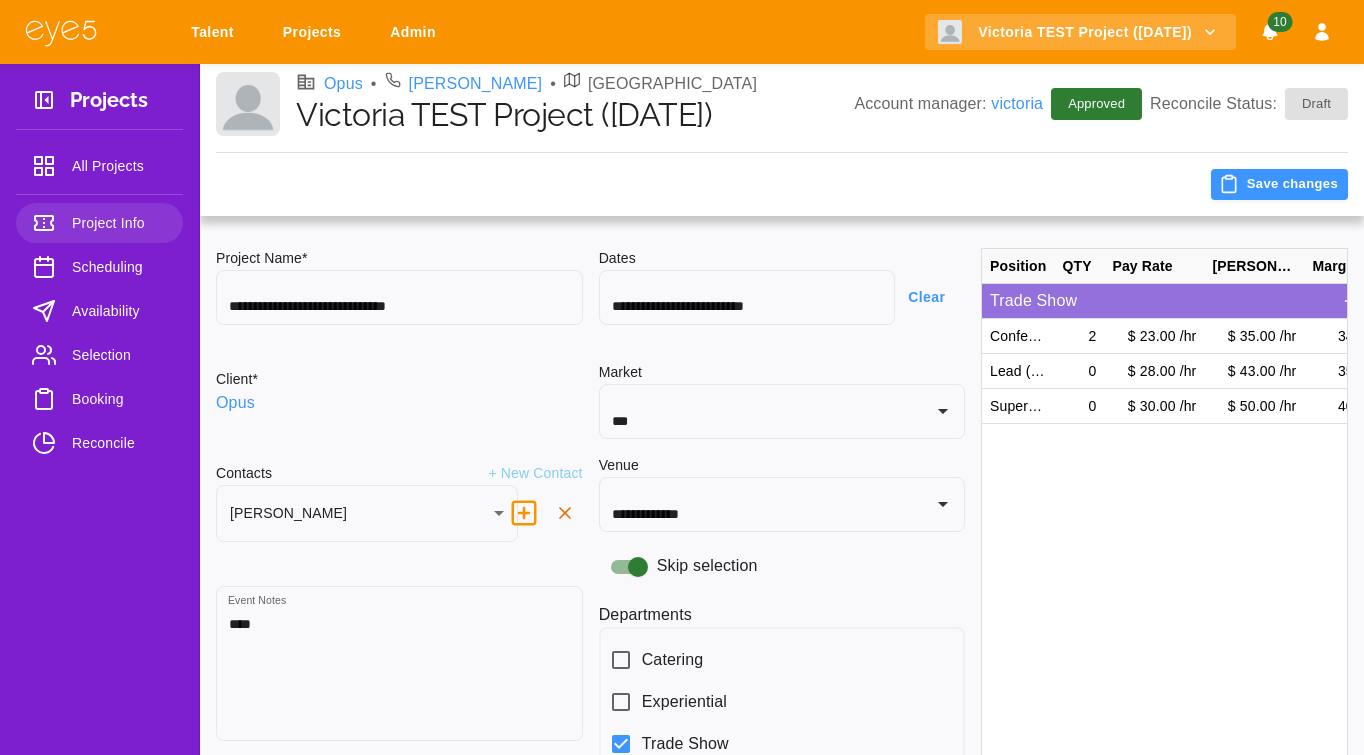 type on "********" 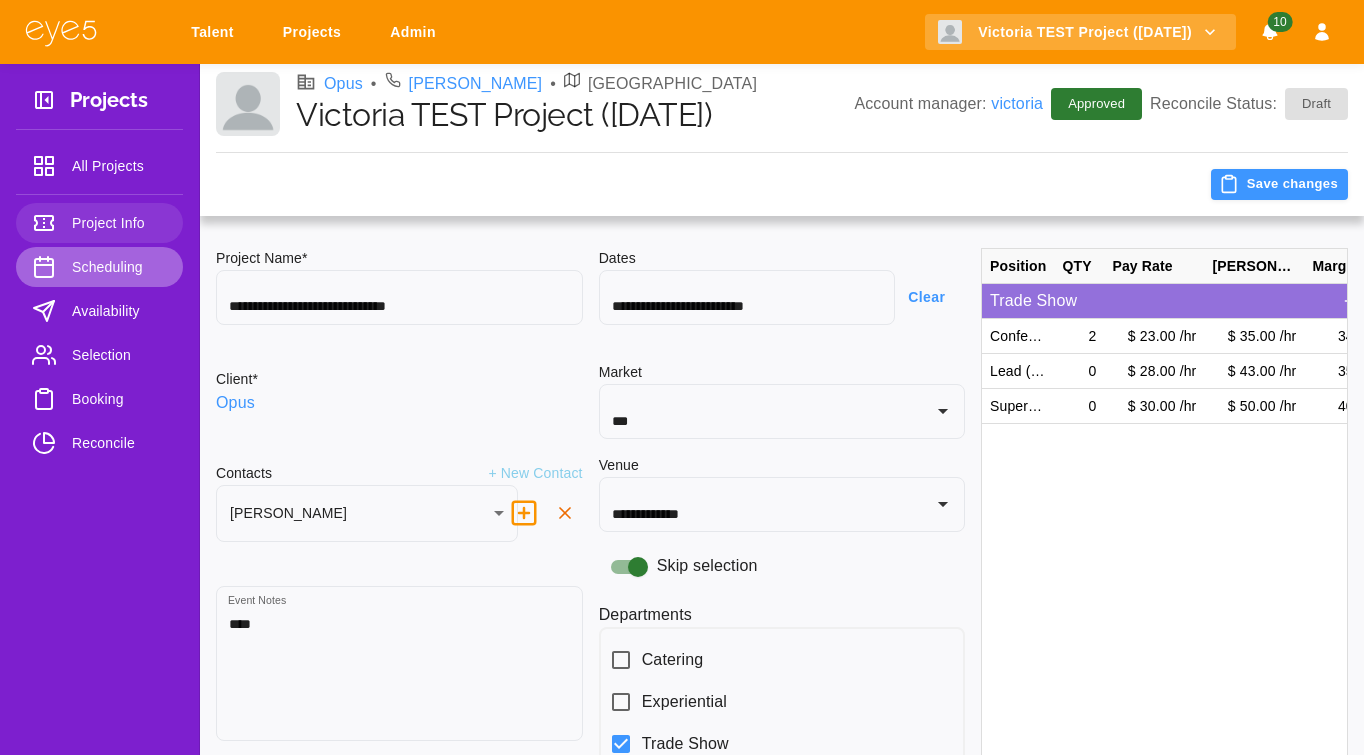 click on "Scheduling" at bounding box center (119, 267) 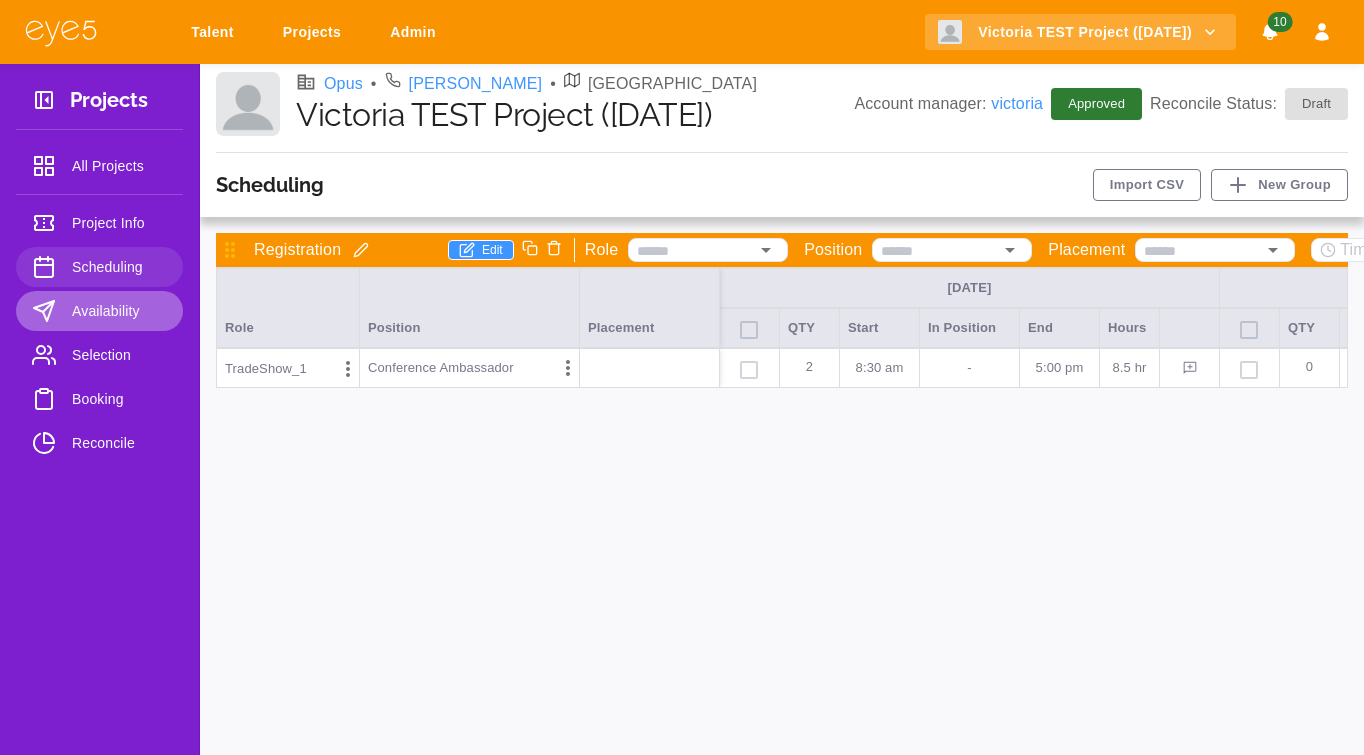click on "Availability" at bounding box center [119, 311] 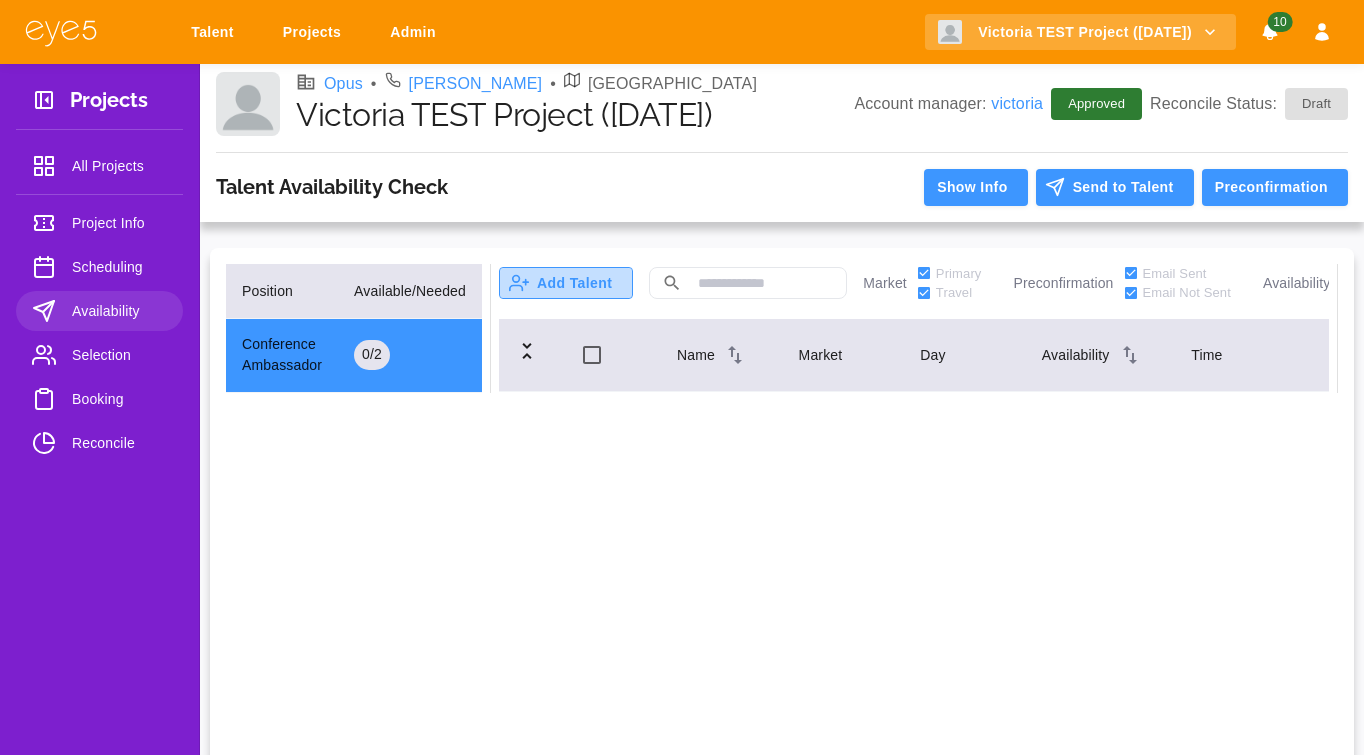 click on "Add Talent" at bounding box center [566, 283] 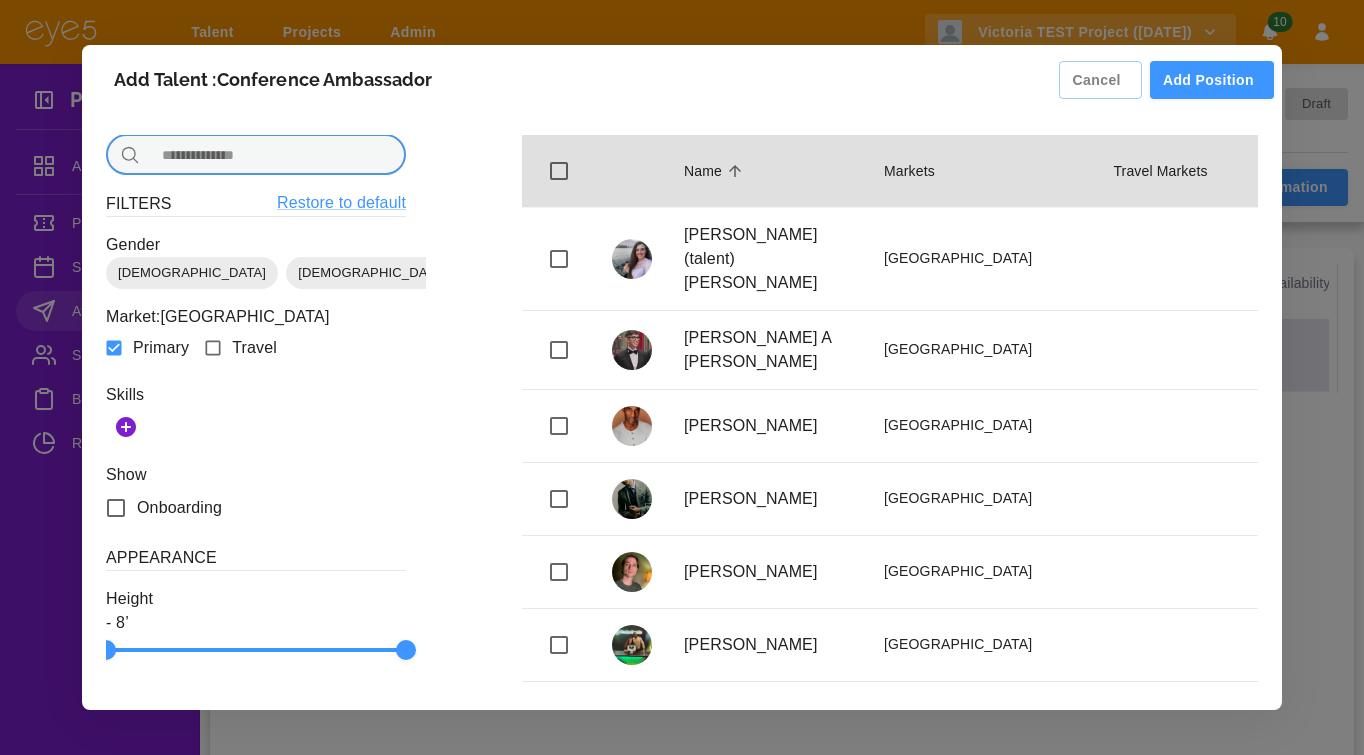 click at bounding box center [277, 155] 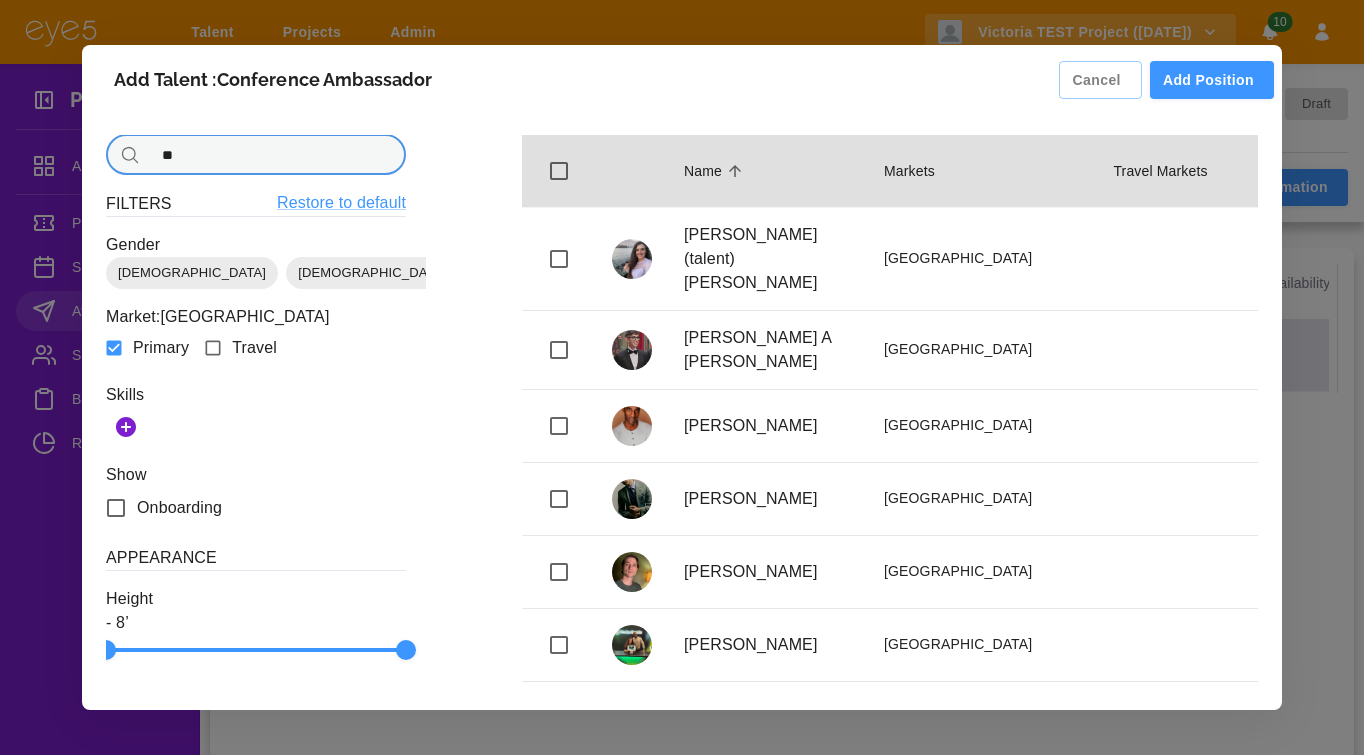 type on "*" 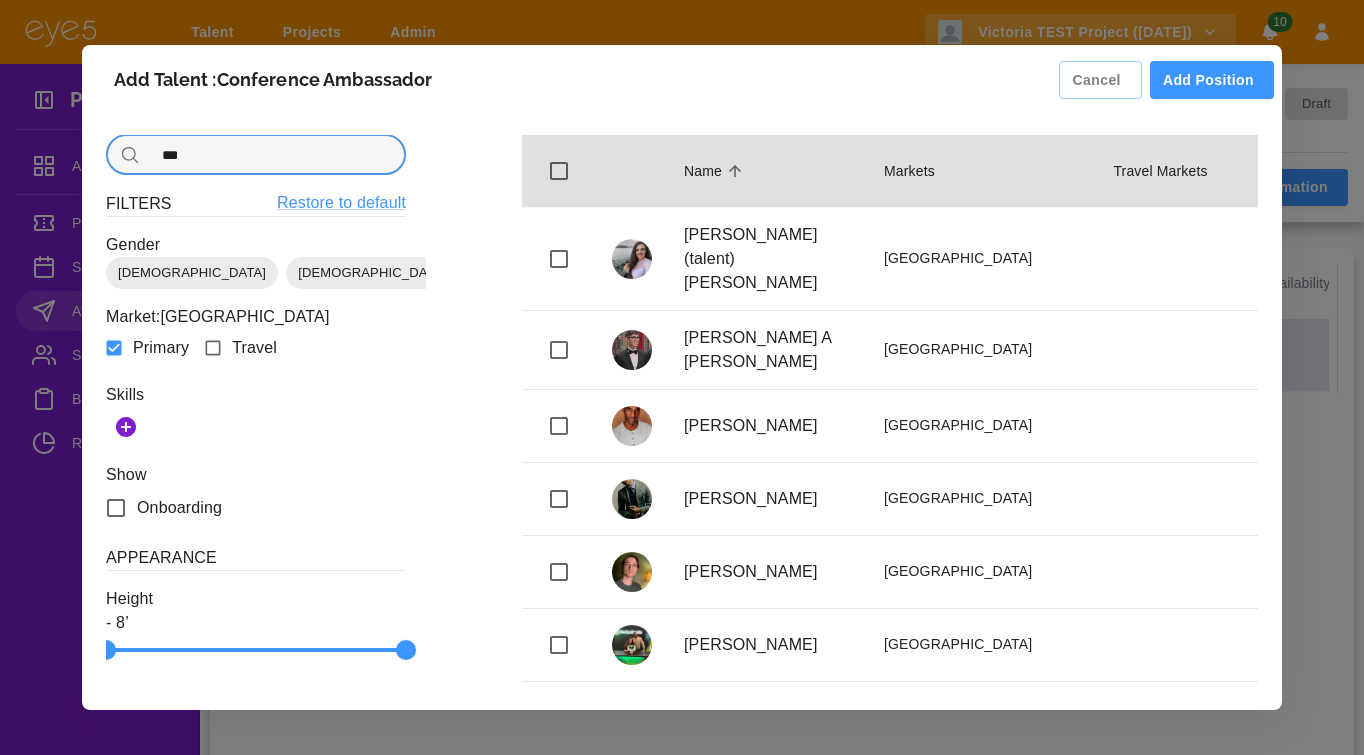 type on "***" 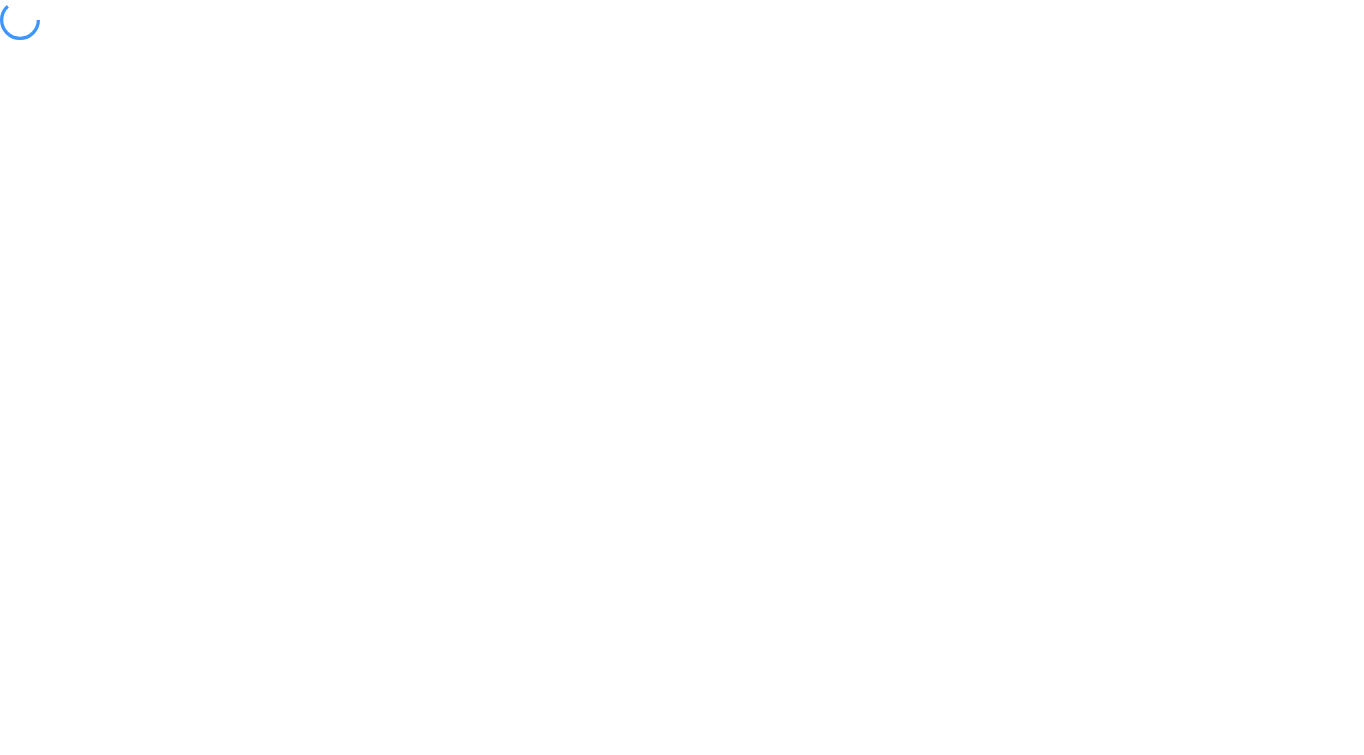 scroll, scrollTop: 0, scrollLeft: 0, axis: both 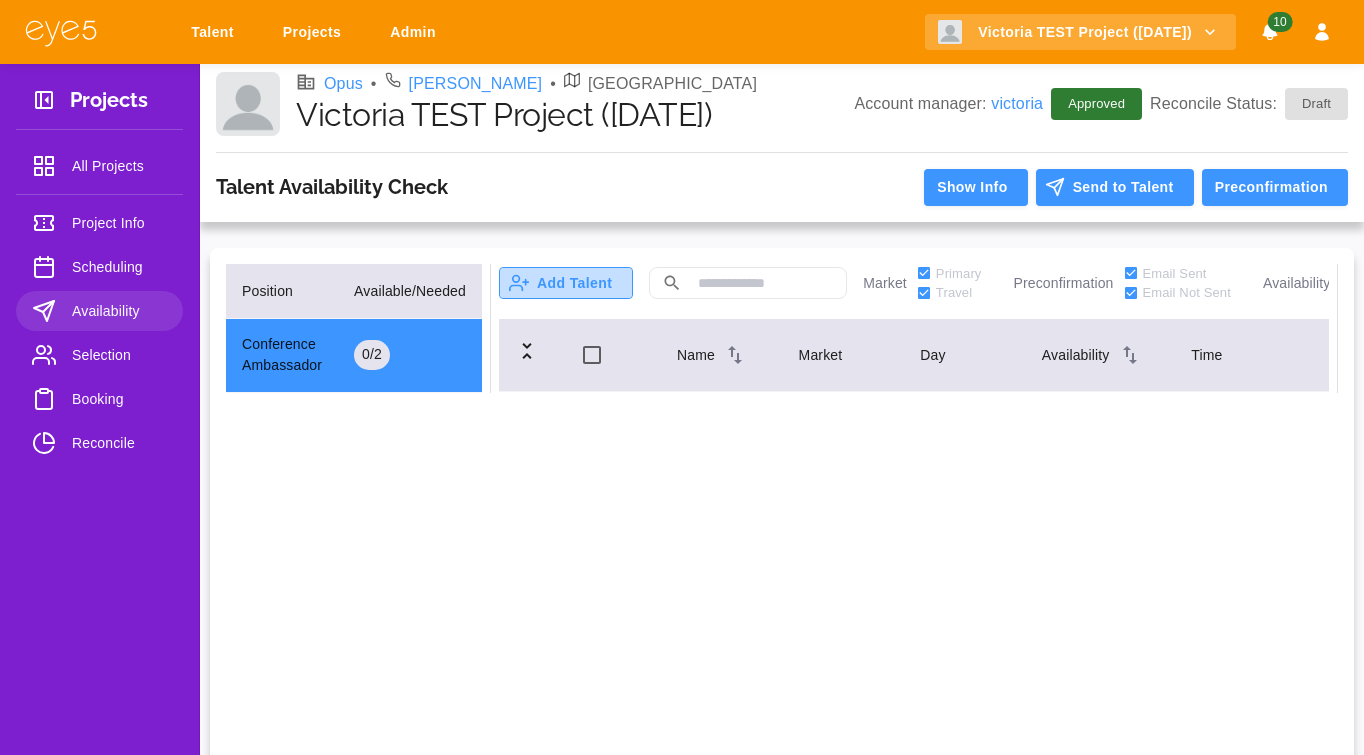 click on "Add Talent" at bounding box center [566, 283] 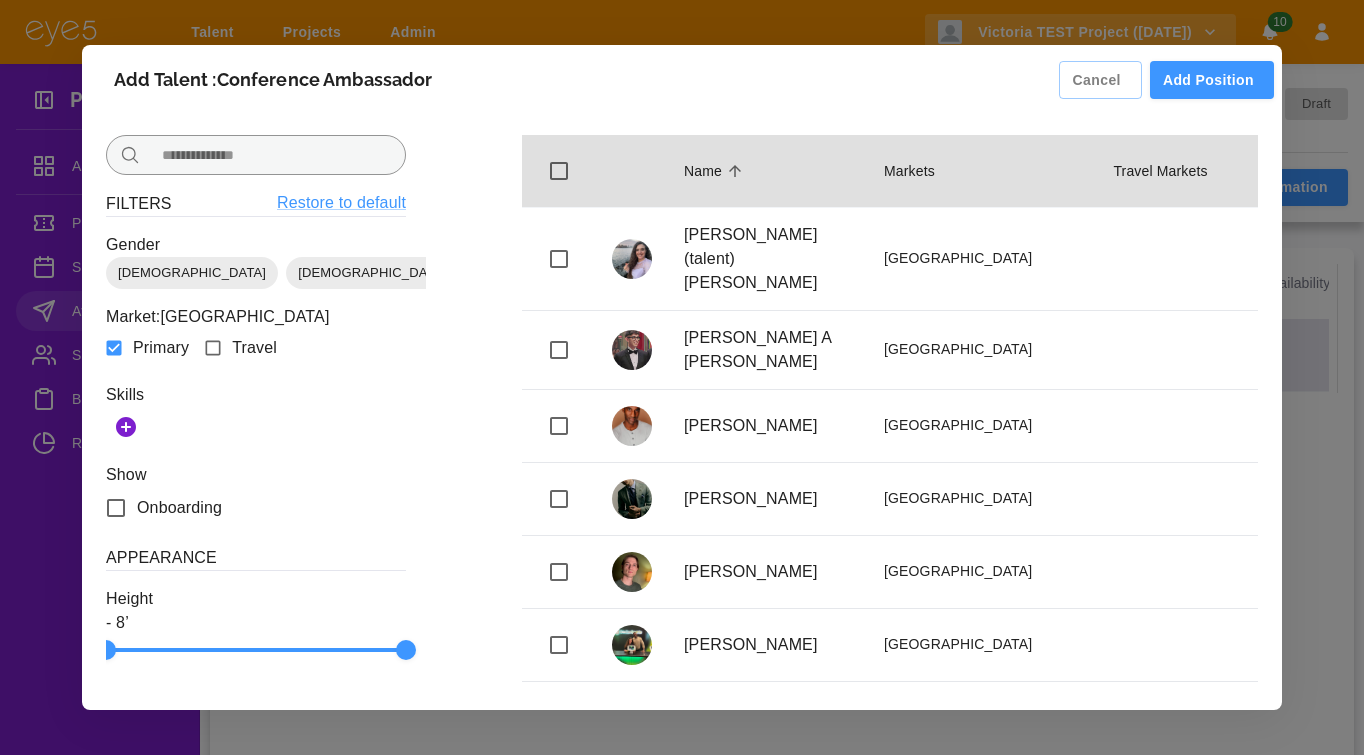 click at bounding box center [277, 155] 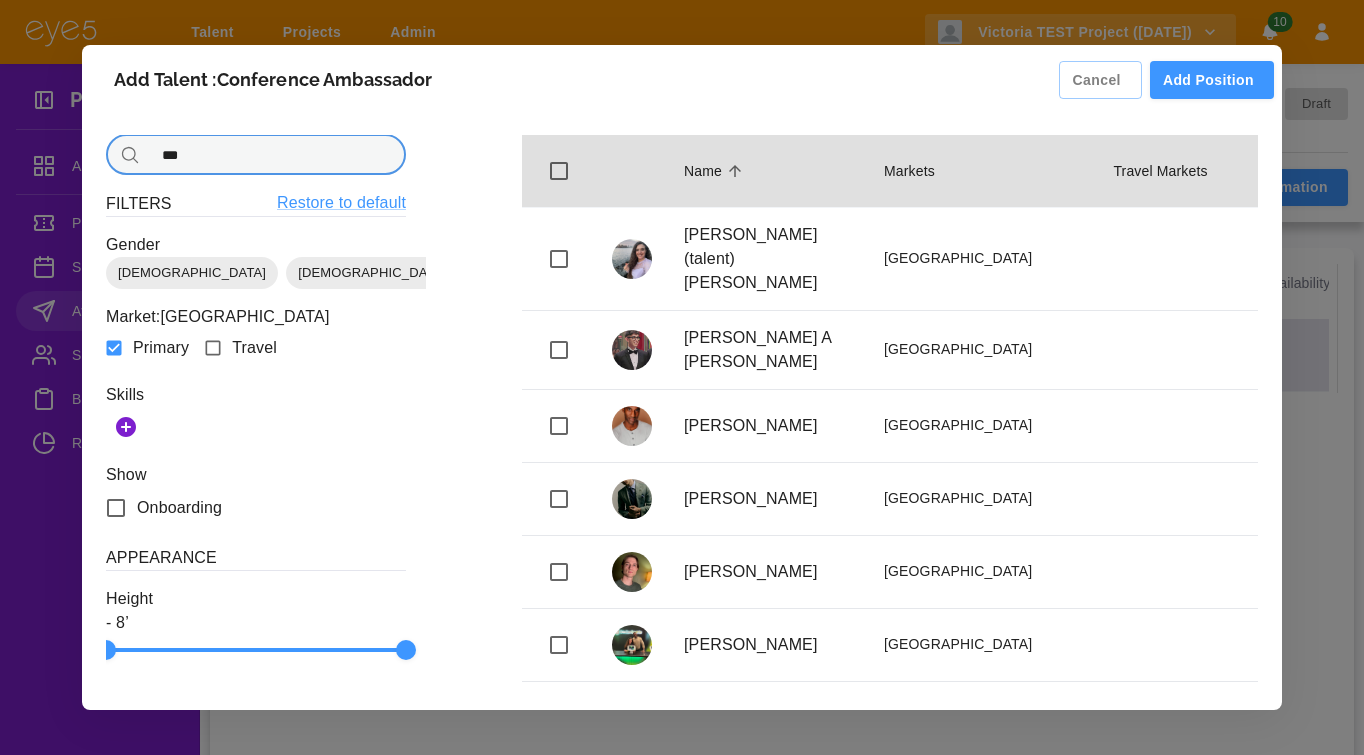 type on "***" 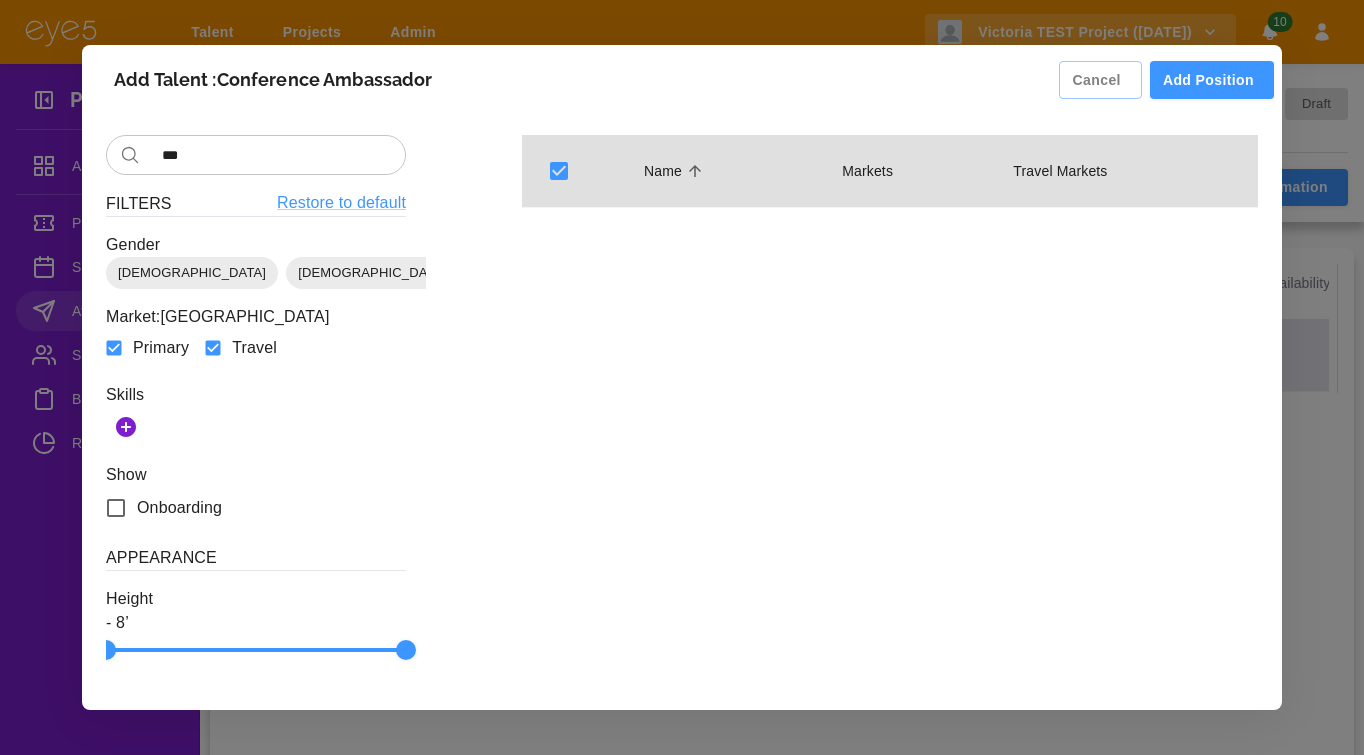 click on "​ *** ​ Filters Restore to default Gender [DEMOGRAPHIC_DATA] [DEMOGRAPHIC_DATA] [DEMOGRAPHIC_DATA] Market:  [GEOGRAPHIC_DATA] Primary Travel Positions Conference Ambassador Skills Show Onboarding Appearance Height  -   8’ Age - Hair Color Blonde Brunette Red Black Bald Gray Other Expertise Languages" at bounding box center [218, 364] 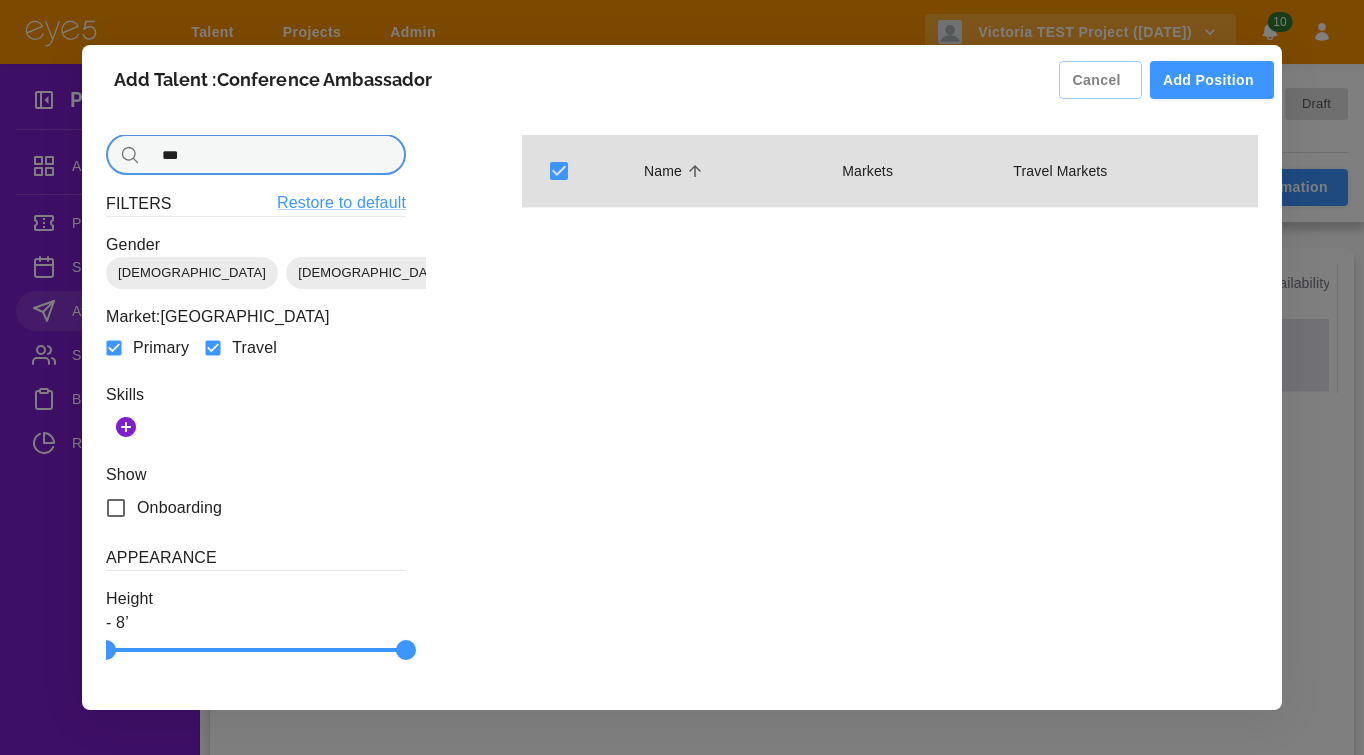 click on "***" at bounding box center (277, 155) 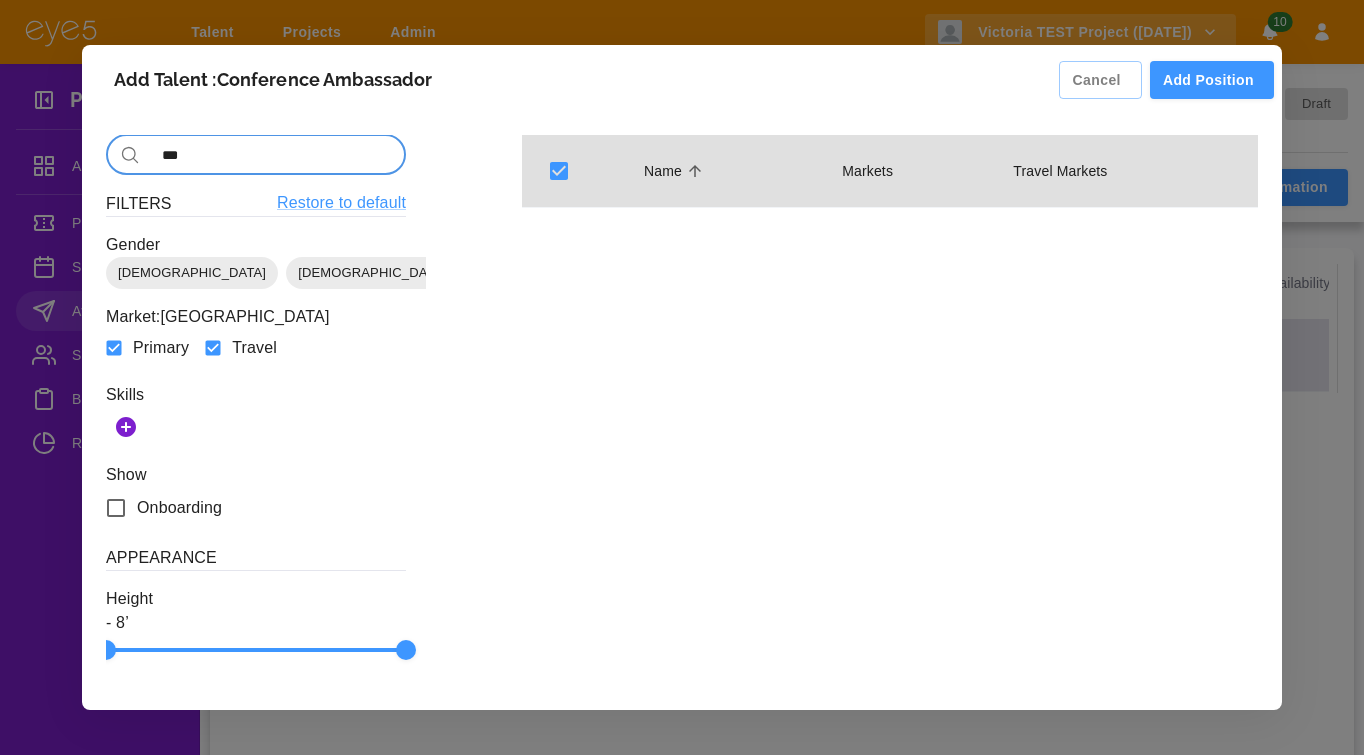 scroll, scrollTop: 2, scrollLeft: 0, axis: vertical 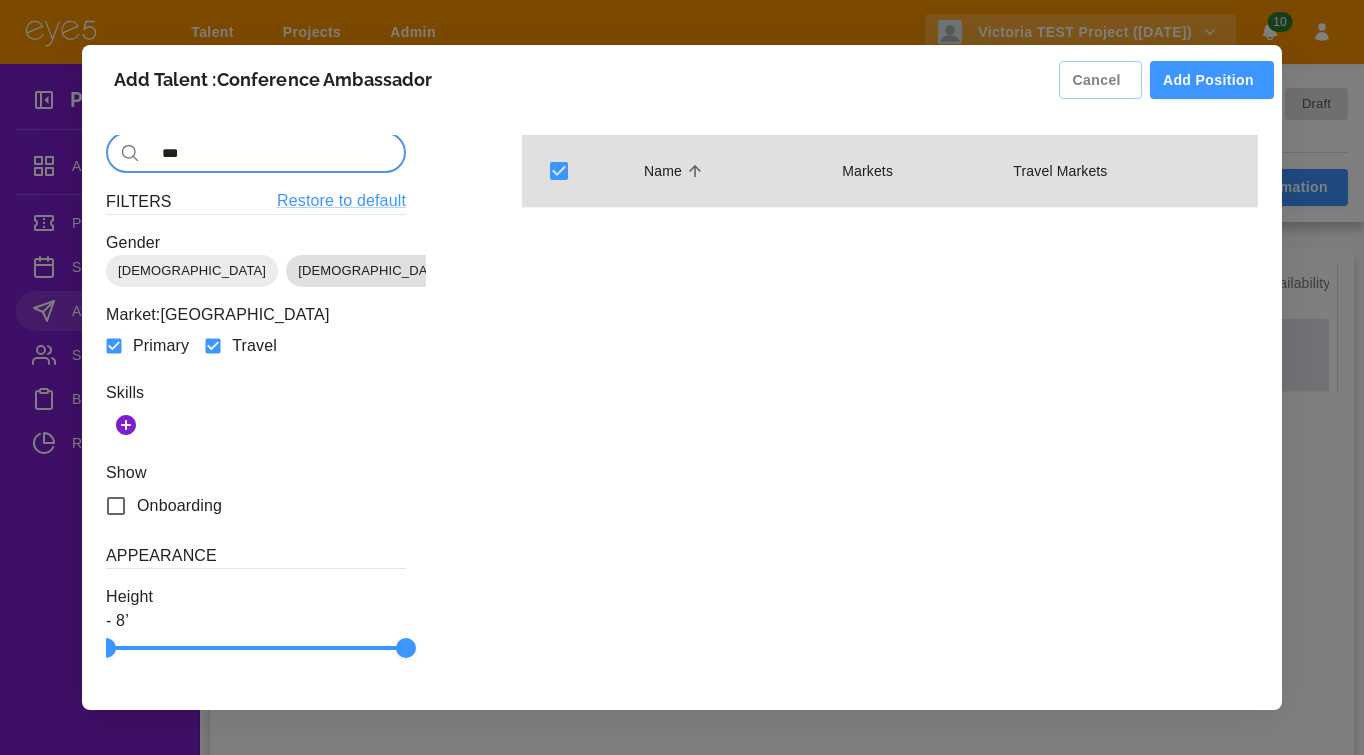 click on "[DEMOGRAPHIC_DATA]" at bounding box center [372, 271] 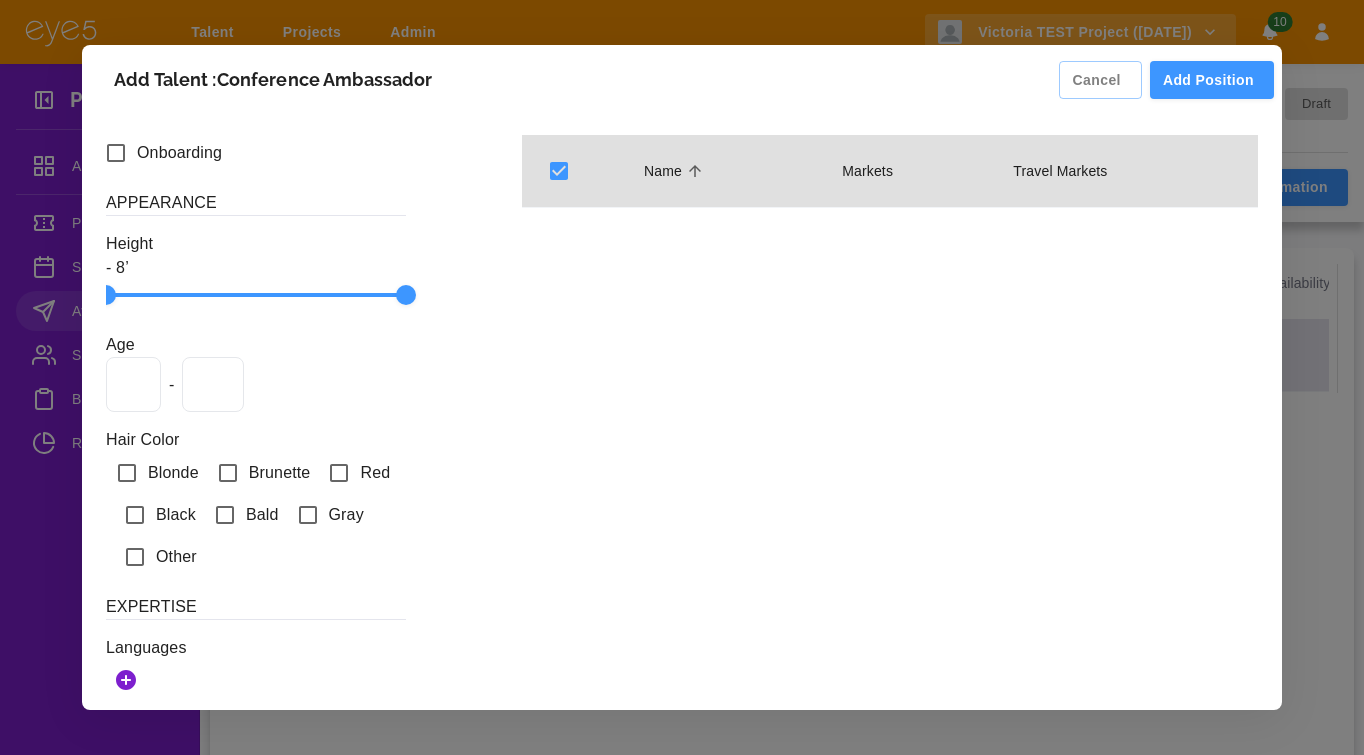 scroll, scrollTop: 365, scrollLeft: 0, axis: vertical 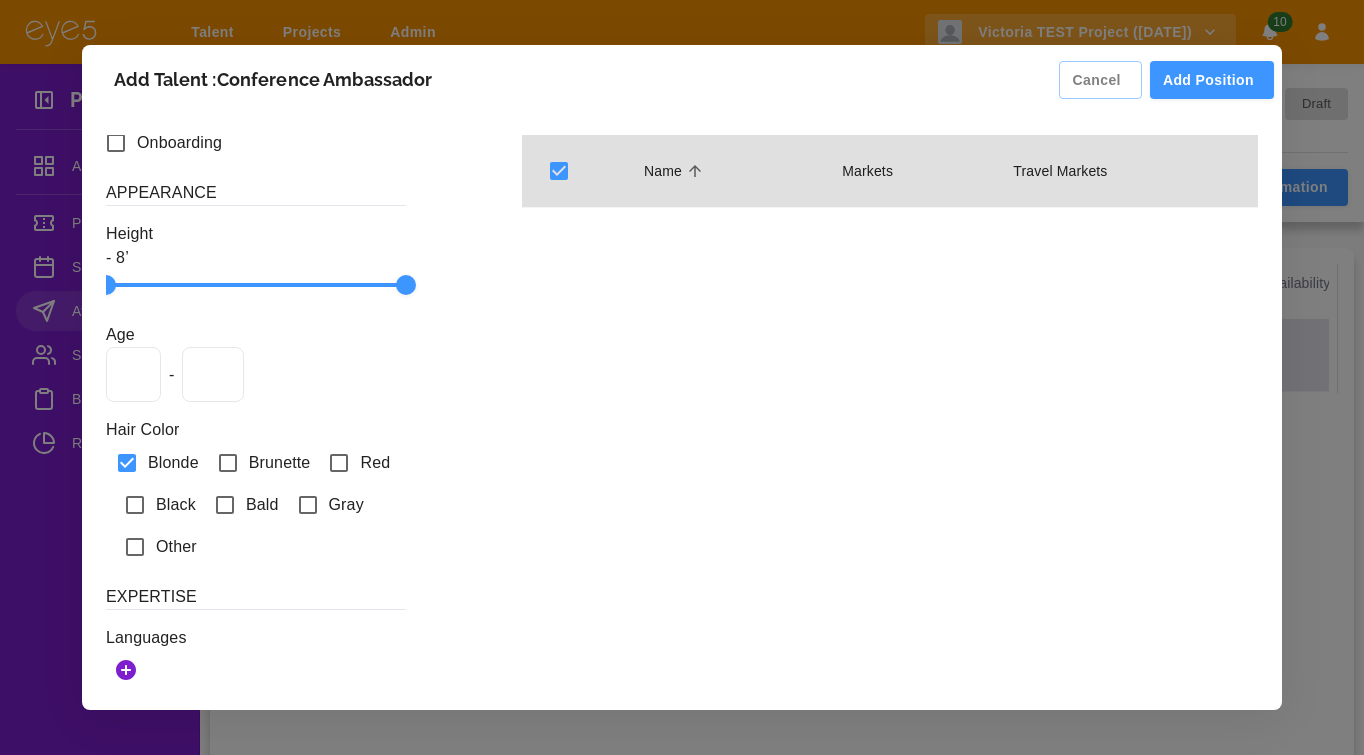 click on "Brunette" at bounding box center [280, 463] 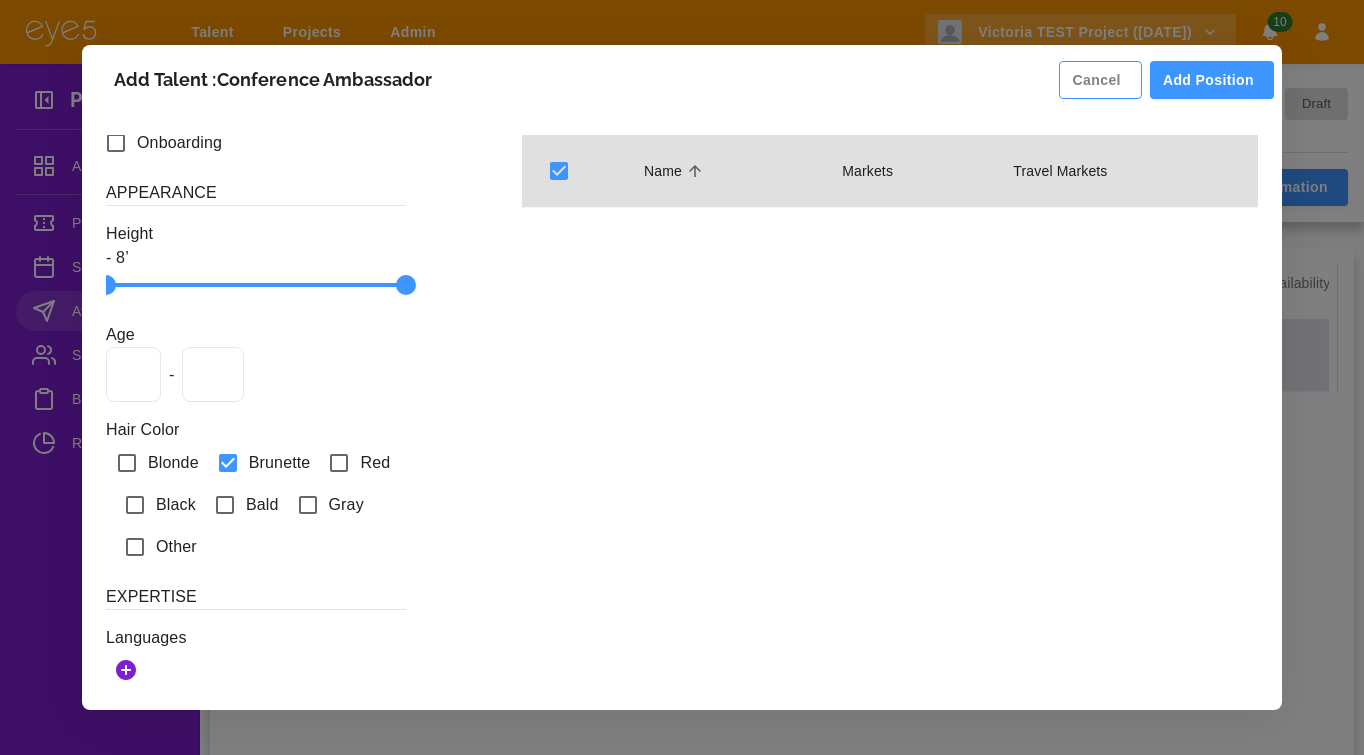 click on "Cancel" at bounding box center [1100, 80] 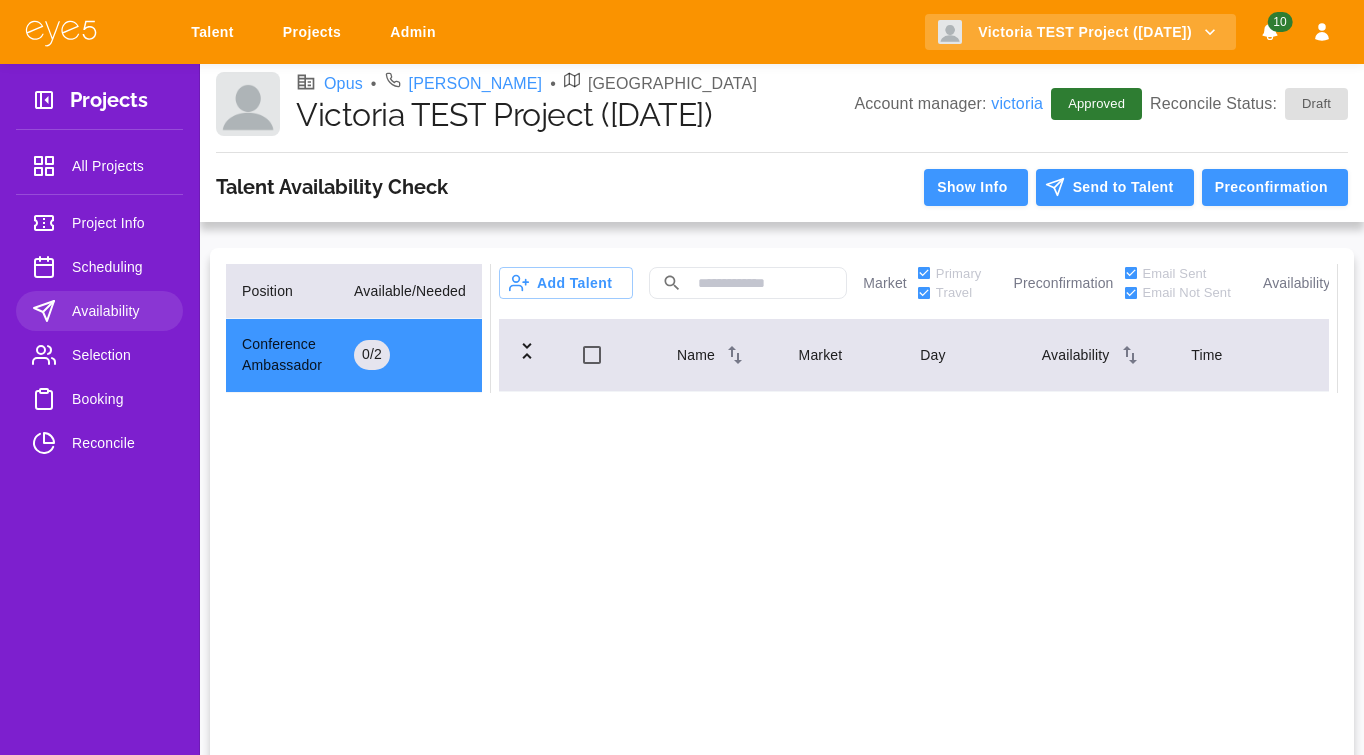 click on "Talent" at bounding box center [216, 32] 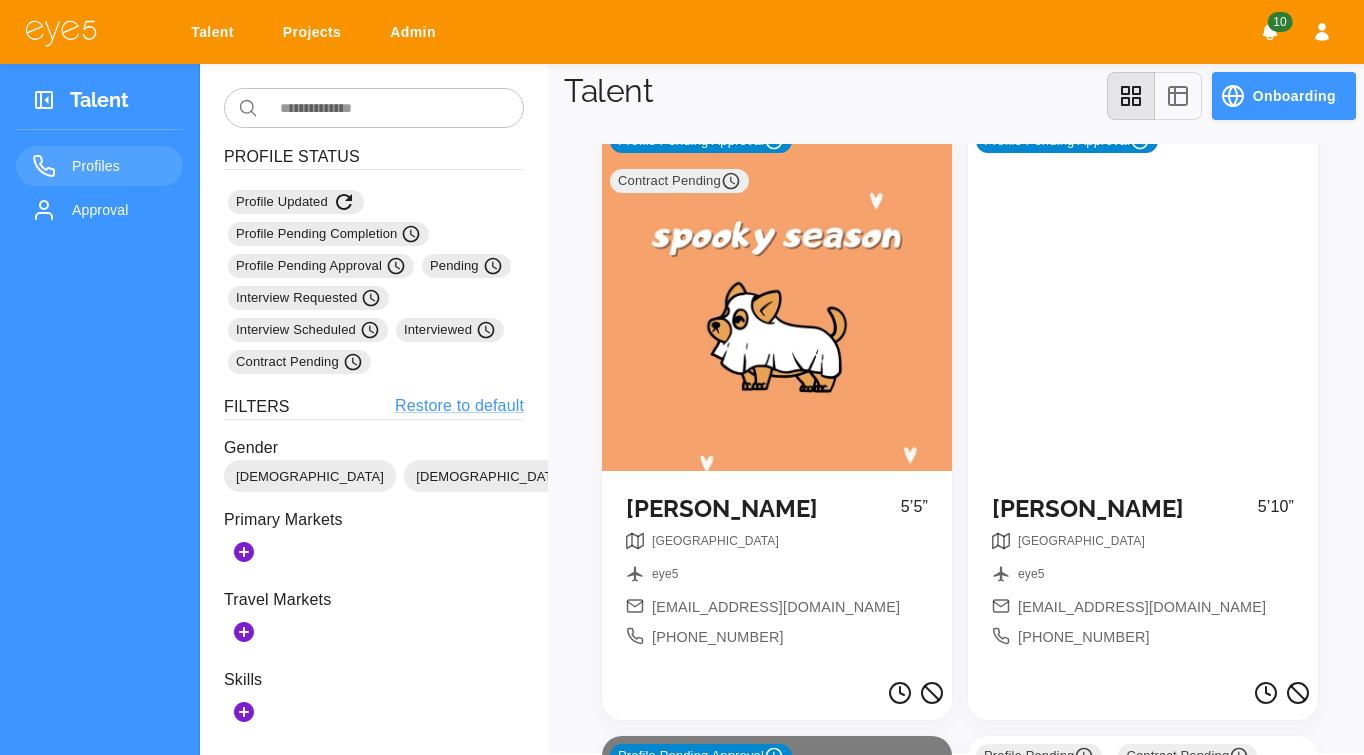 scroll, scrollTop: 31, scrollLeft: 0, axis: vertical 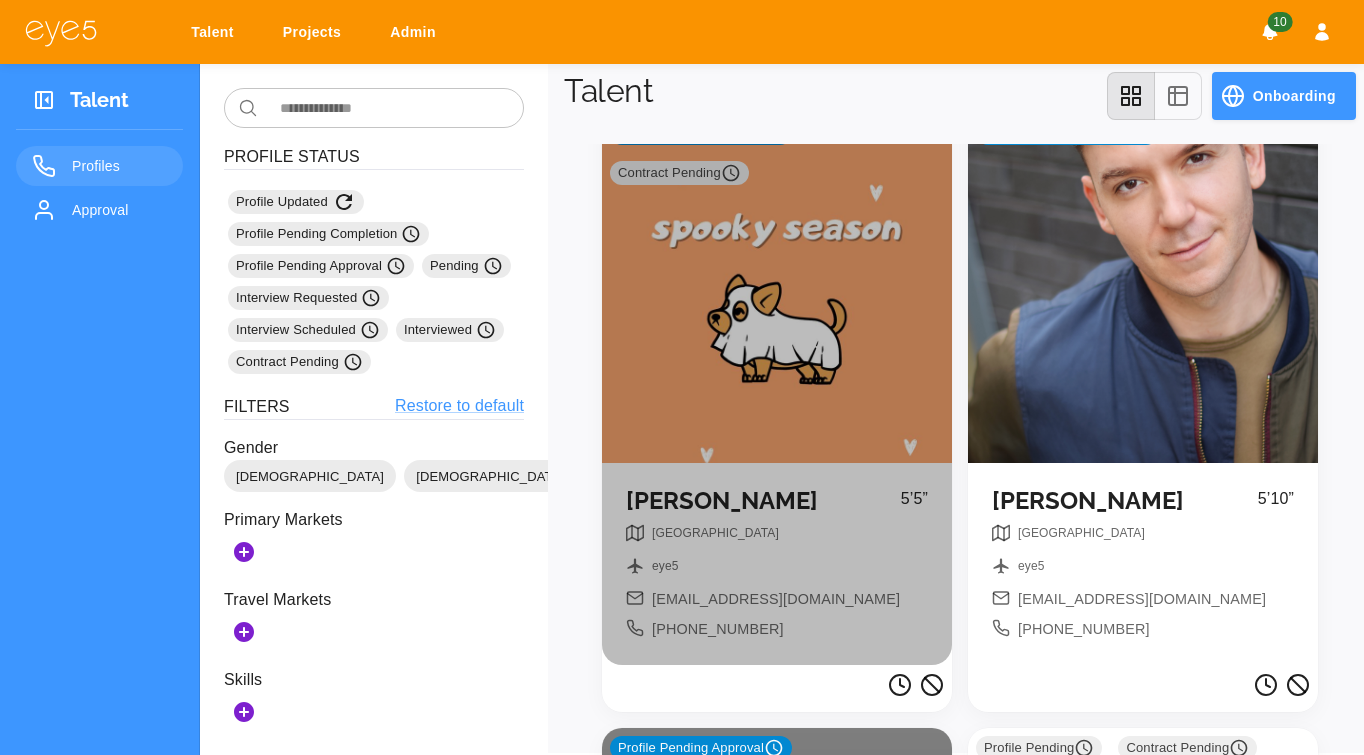click on "Profile Pending Approval   Contract Pending" at bounding box center [777, 288] 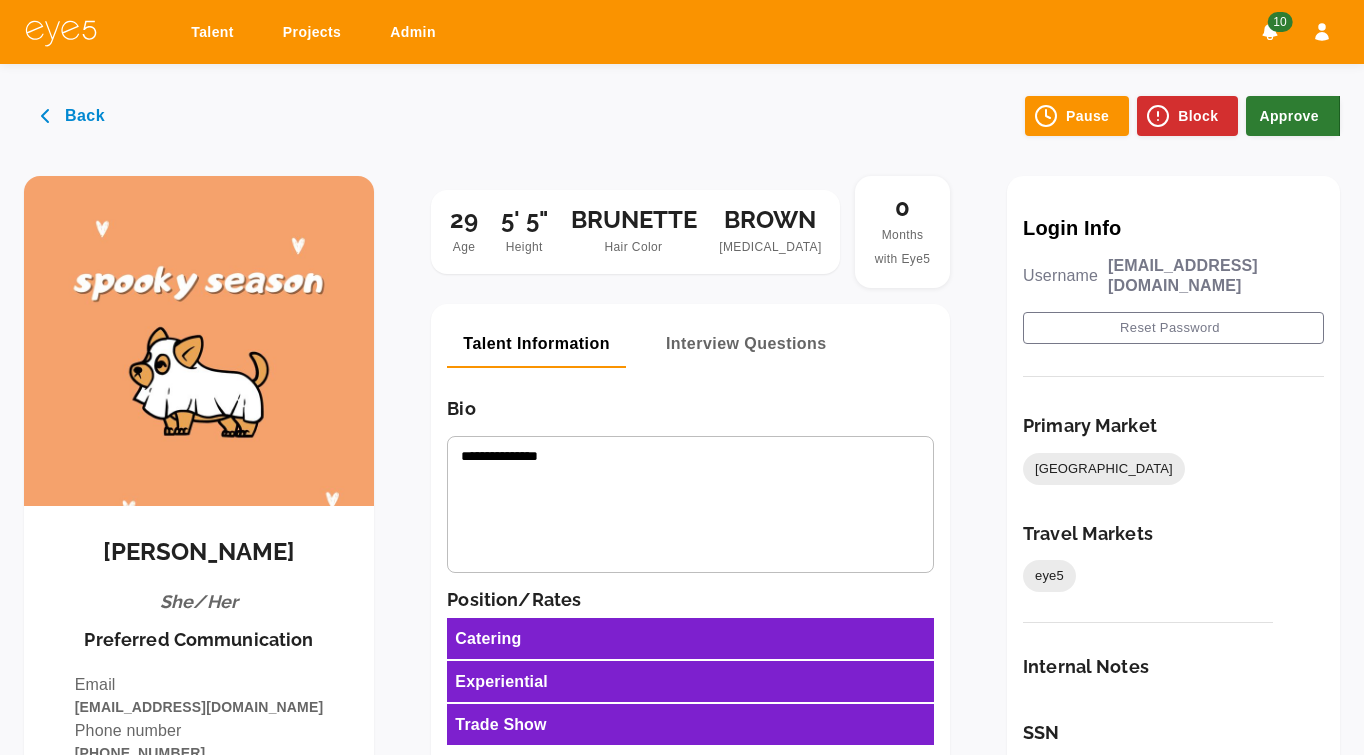 scroll, scrollTop: 6, scrollLeft: 0, axis: vertical 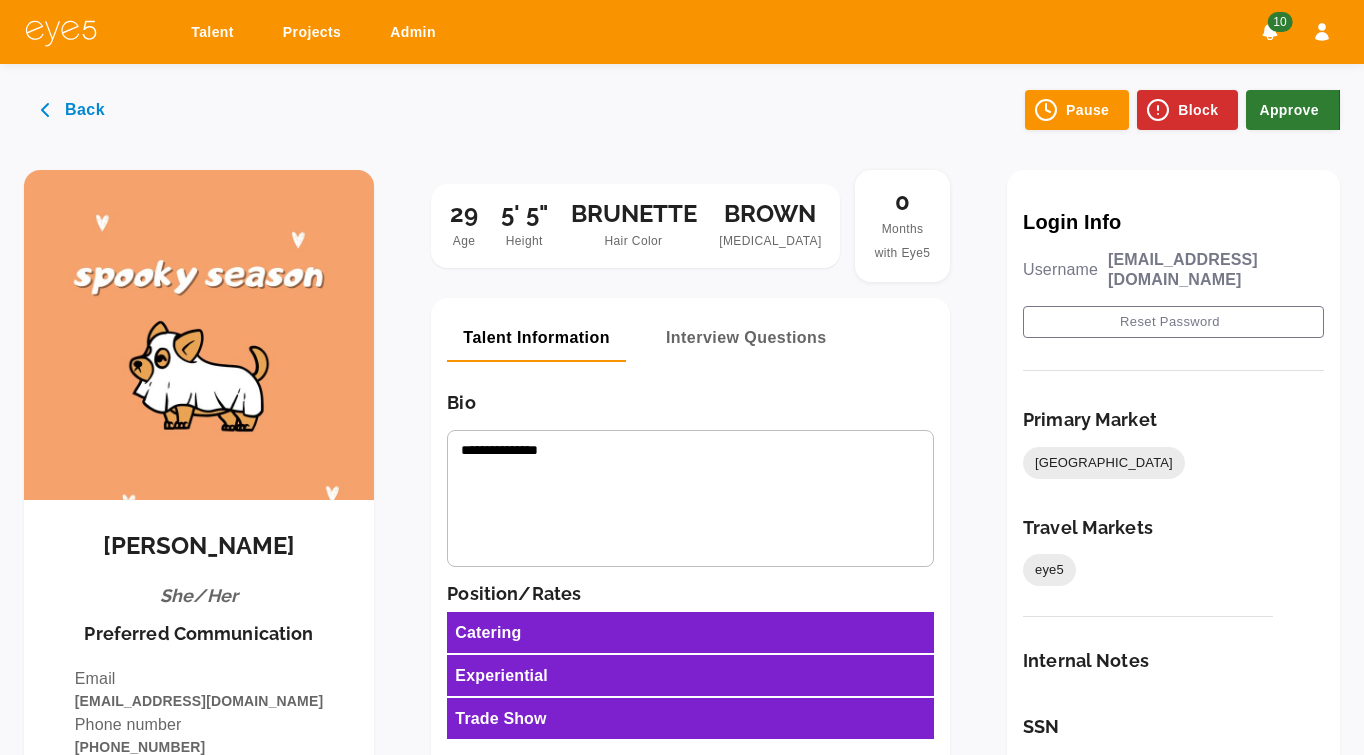 click on "Approve" at bounding box center [1293, 110] 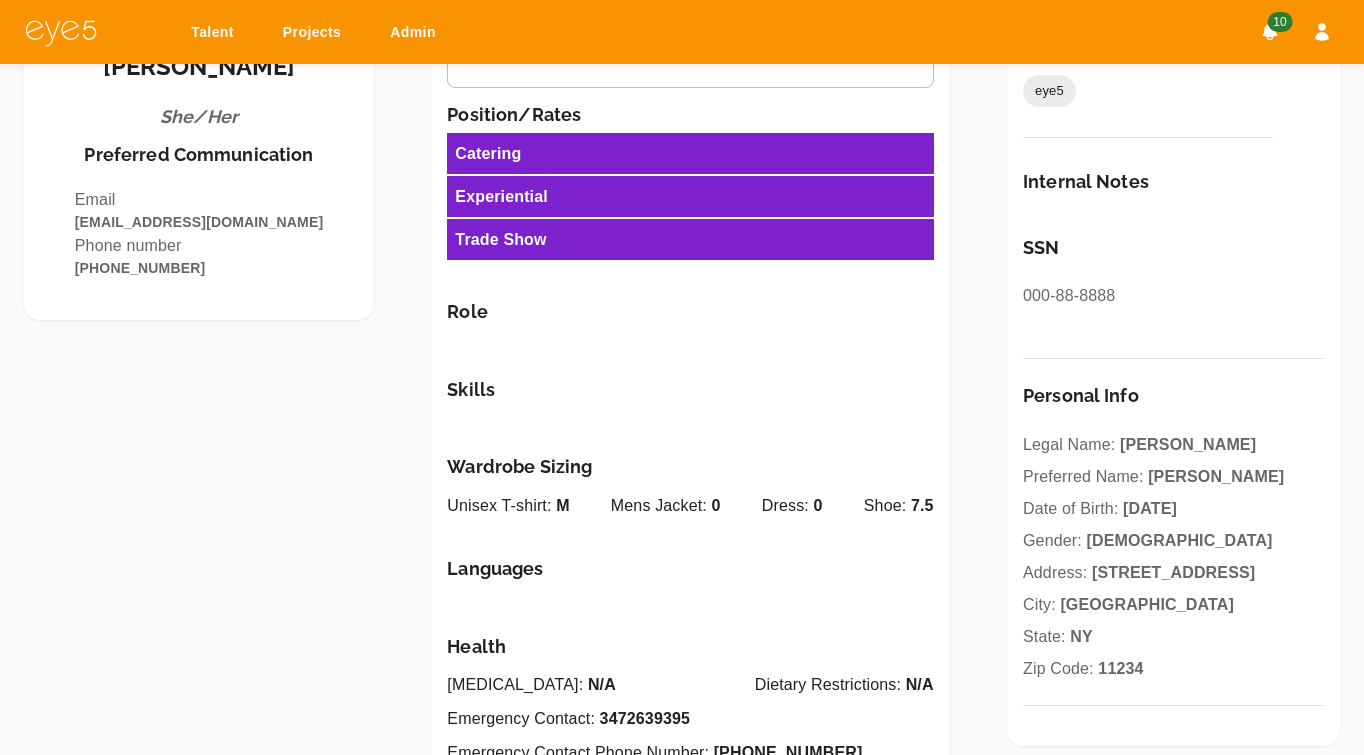 scroll, scrollTop: 0, scrollLeft: 0, axis: both 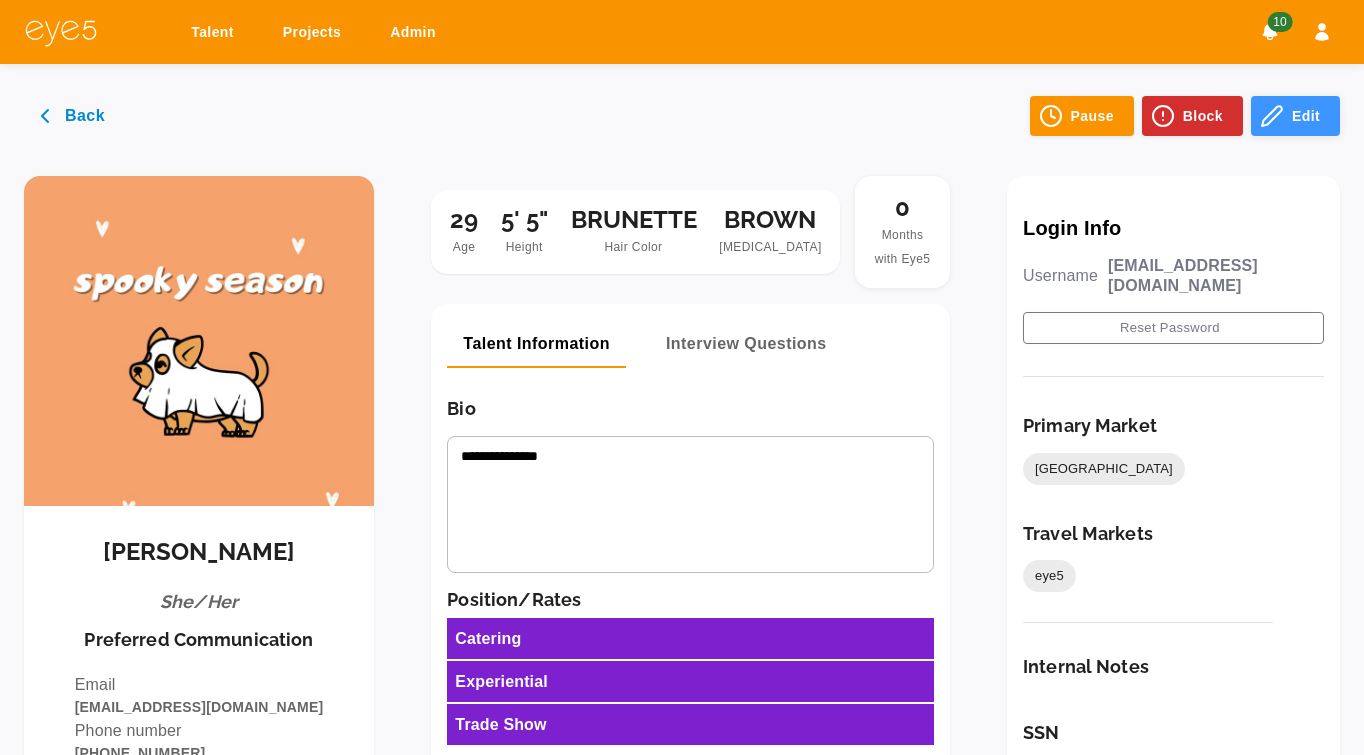 click on "Edit" at bounding box center (1295, 116) 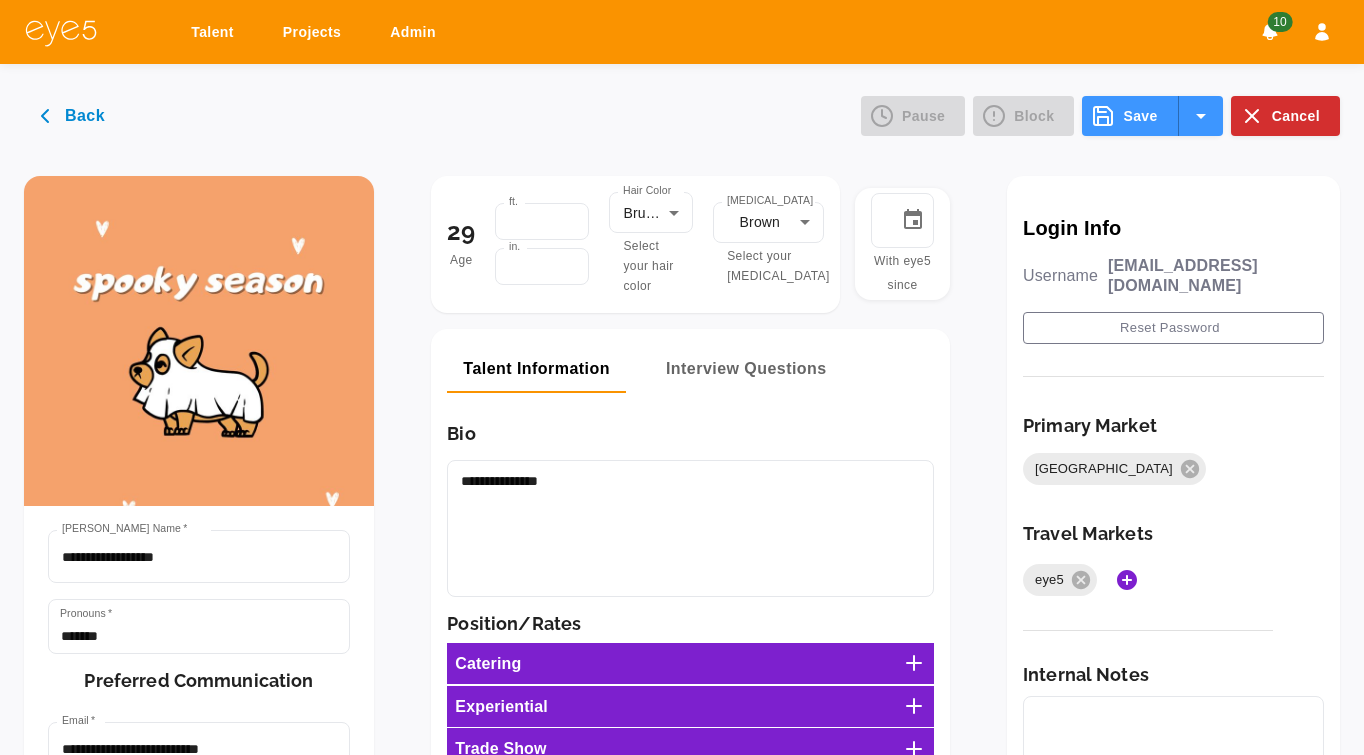 click at bounding box center [199, 341] 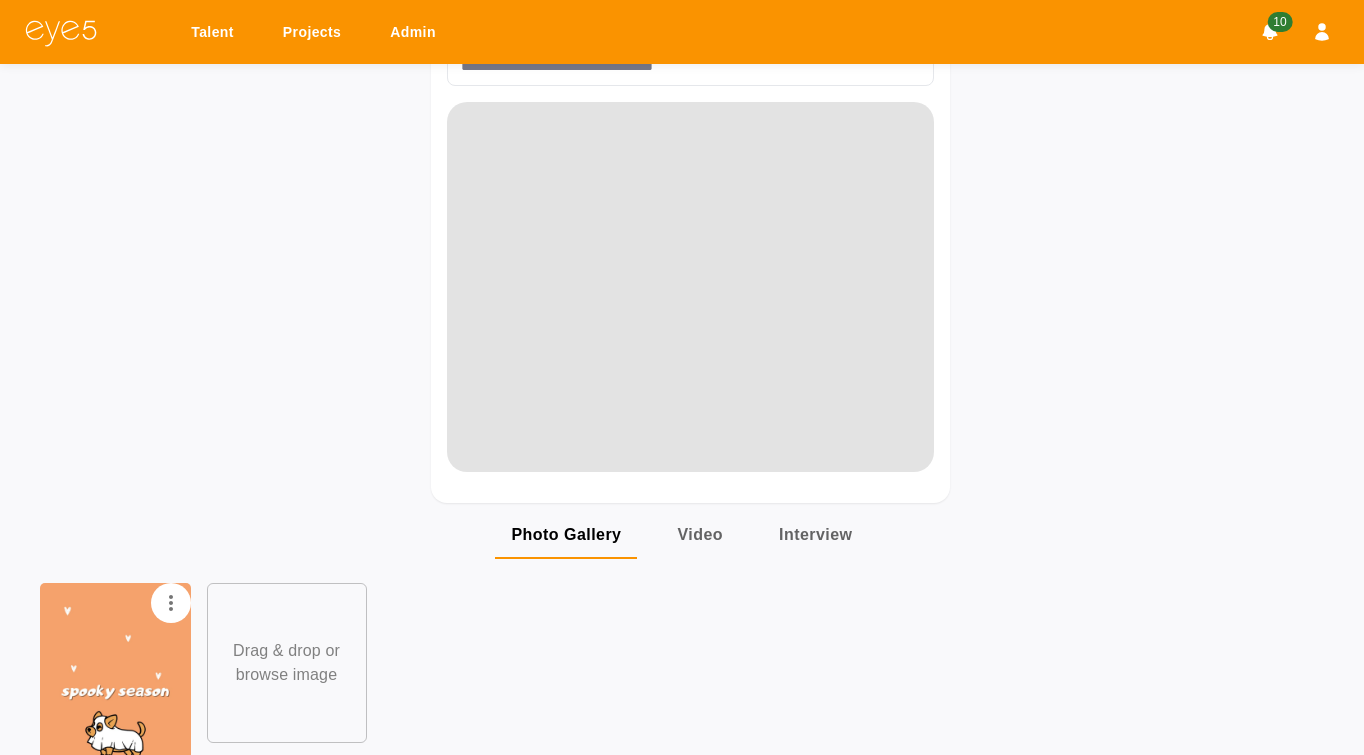 scroll, scrollTop: 1850, scrollLeft: 0, axis: vertical 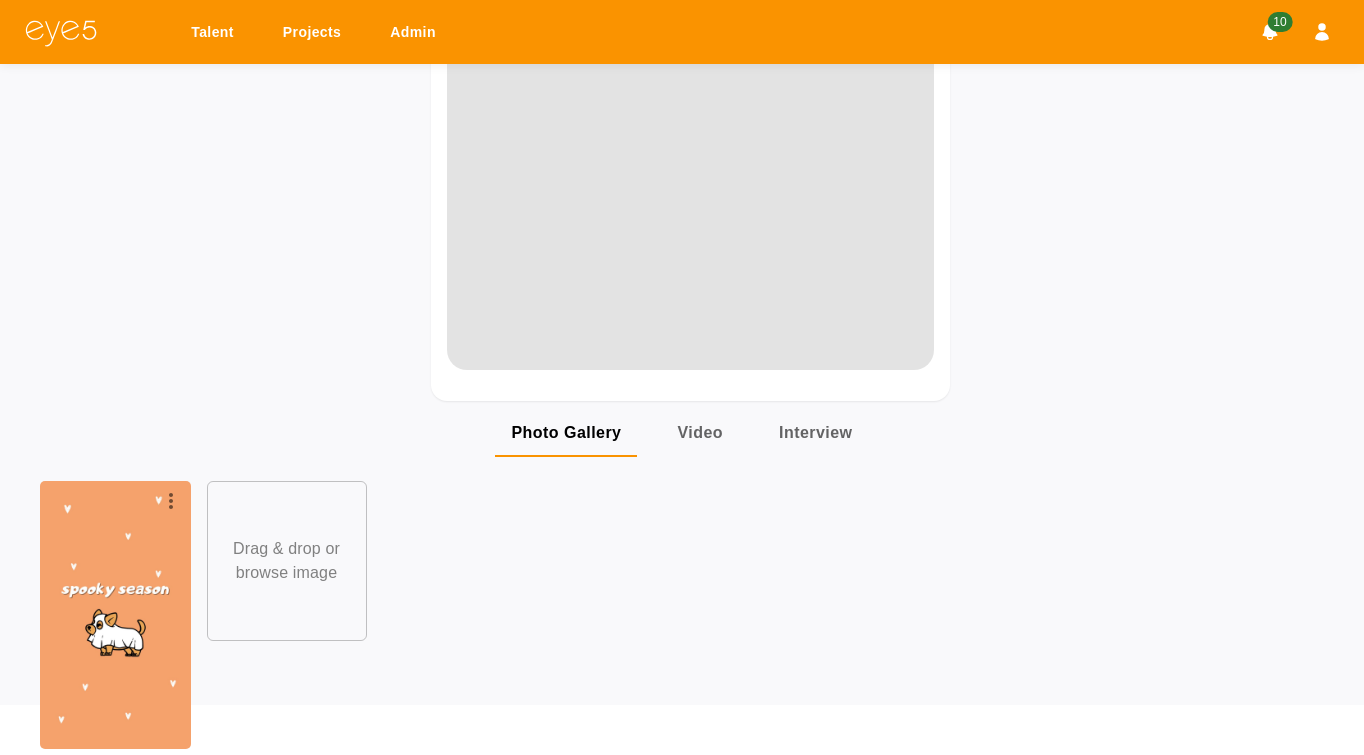 click 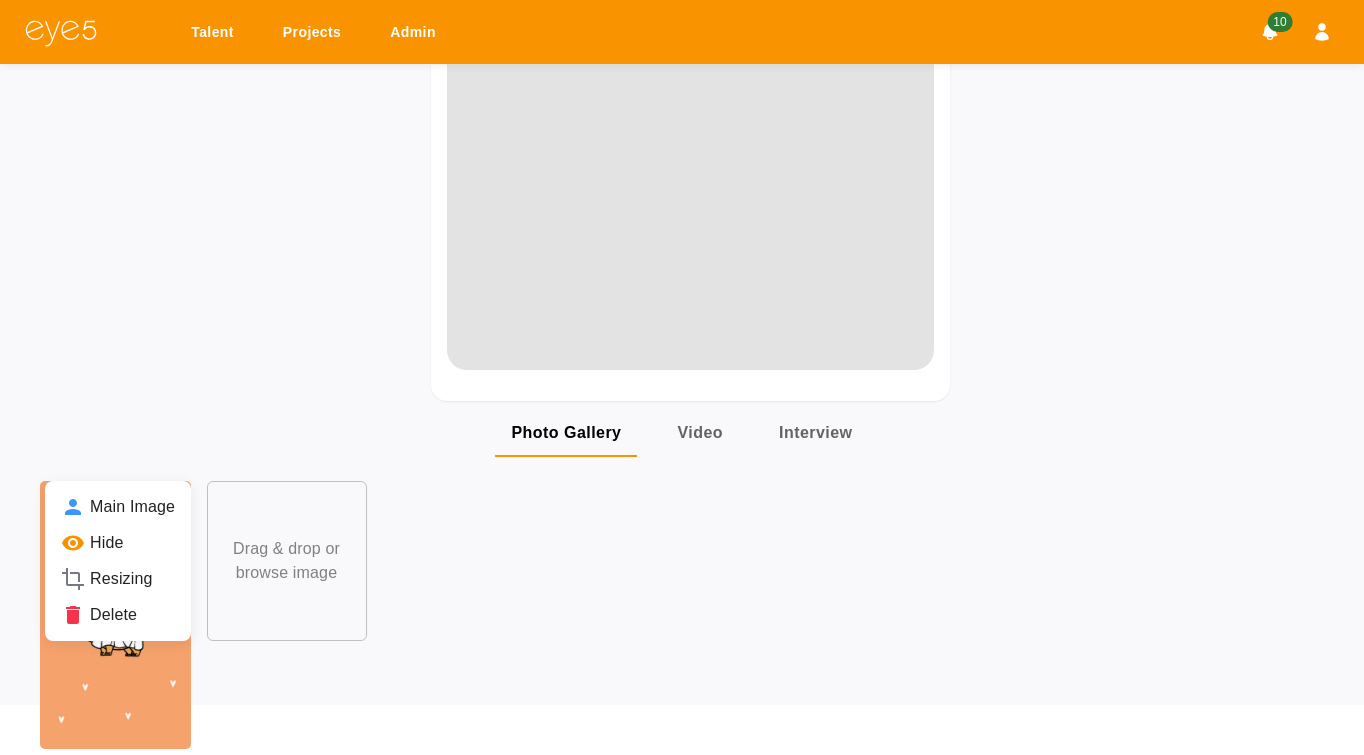 click on "Main Image" at bounding box center (118, 507) 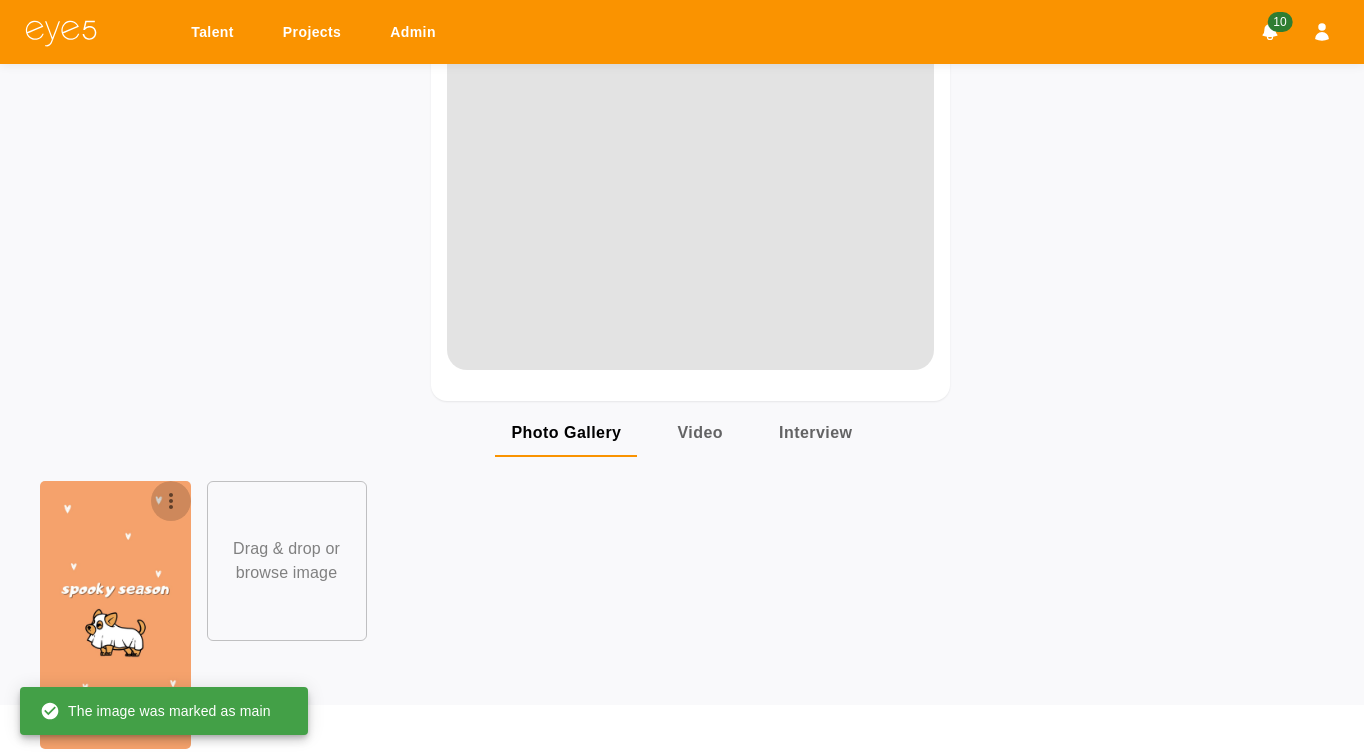 click at bounding box center (171, 501) 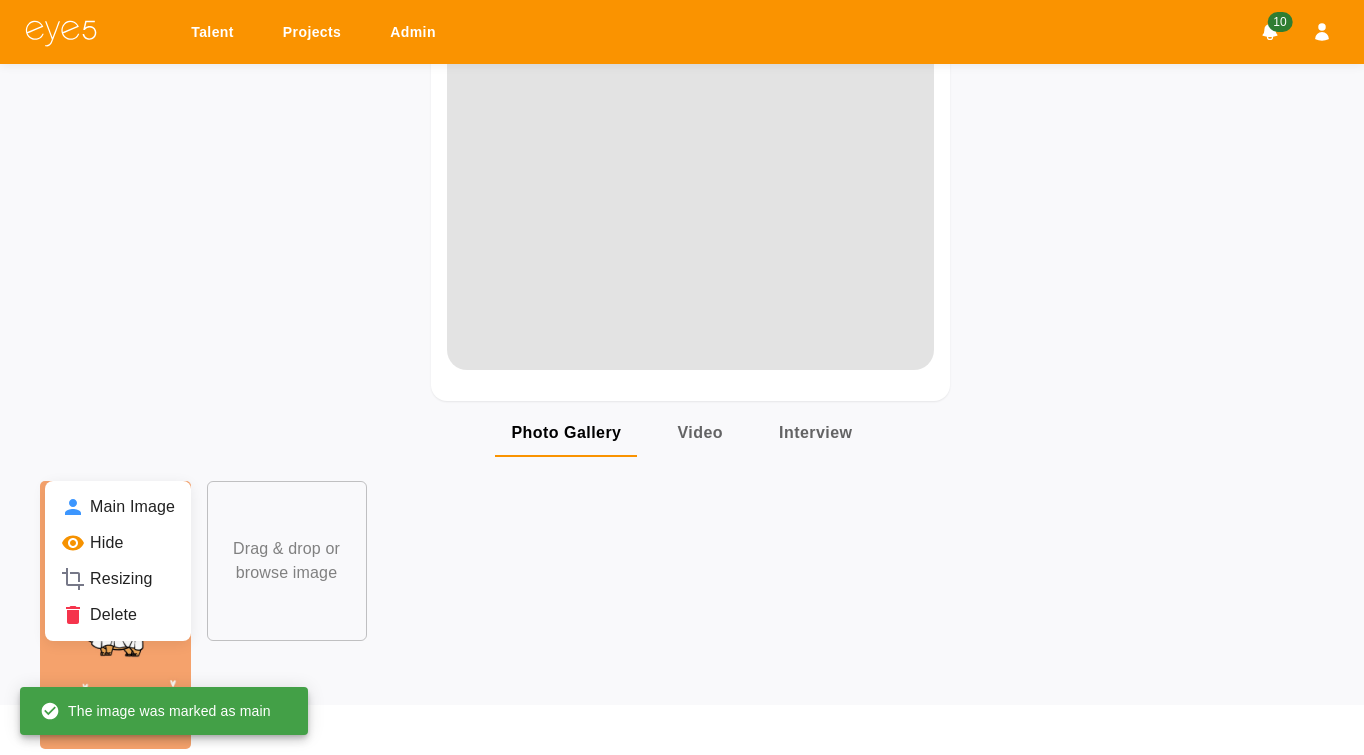 click at bounding box center (682, 377) 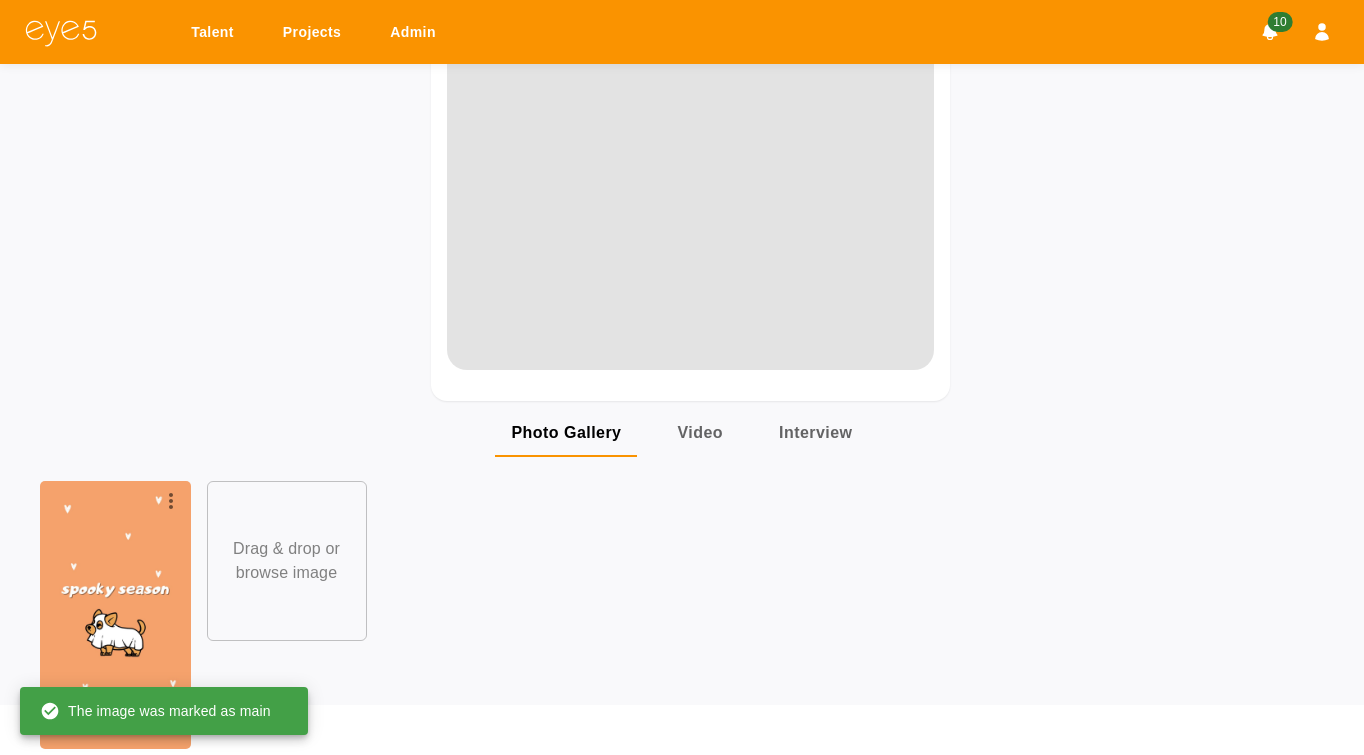 click 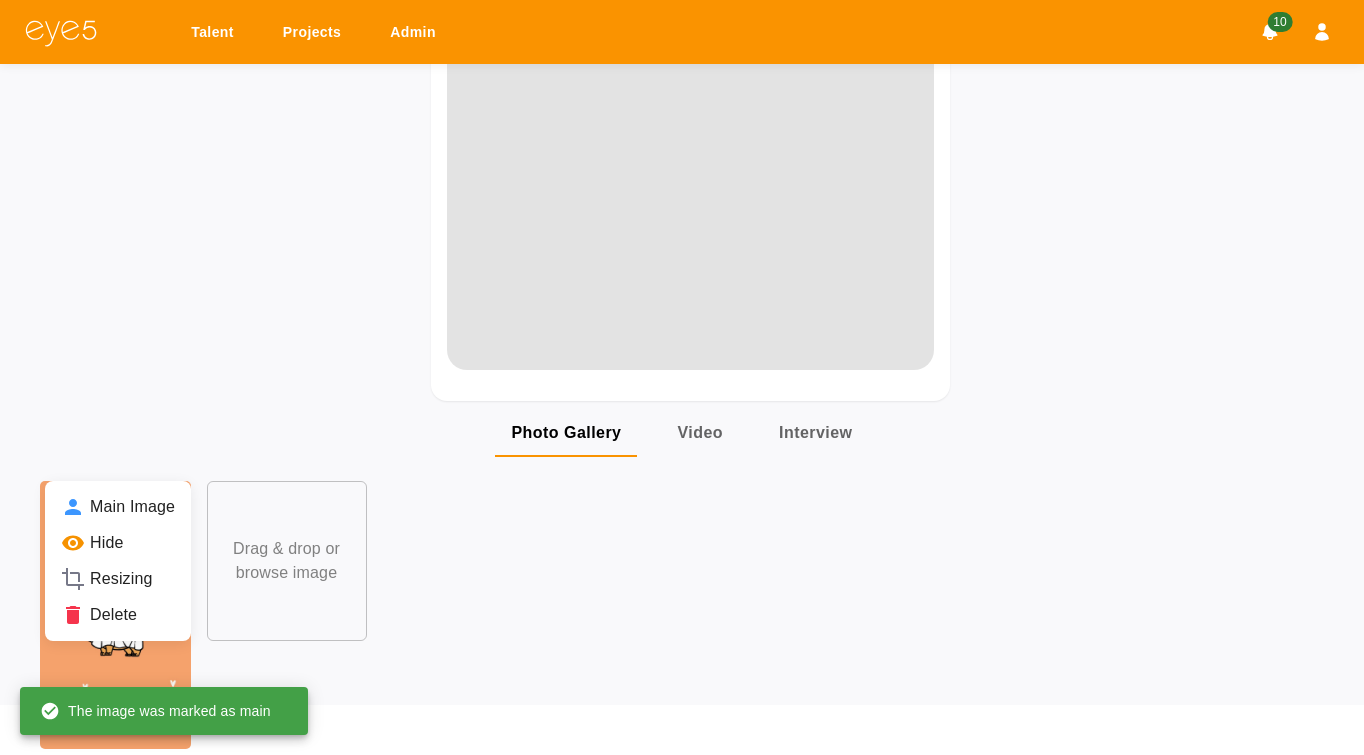 click on "Delete" at bounding box center [118, 615] 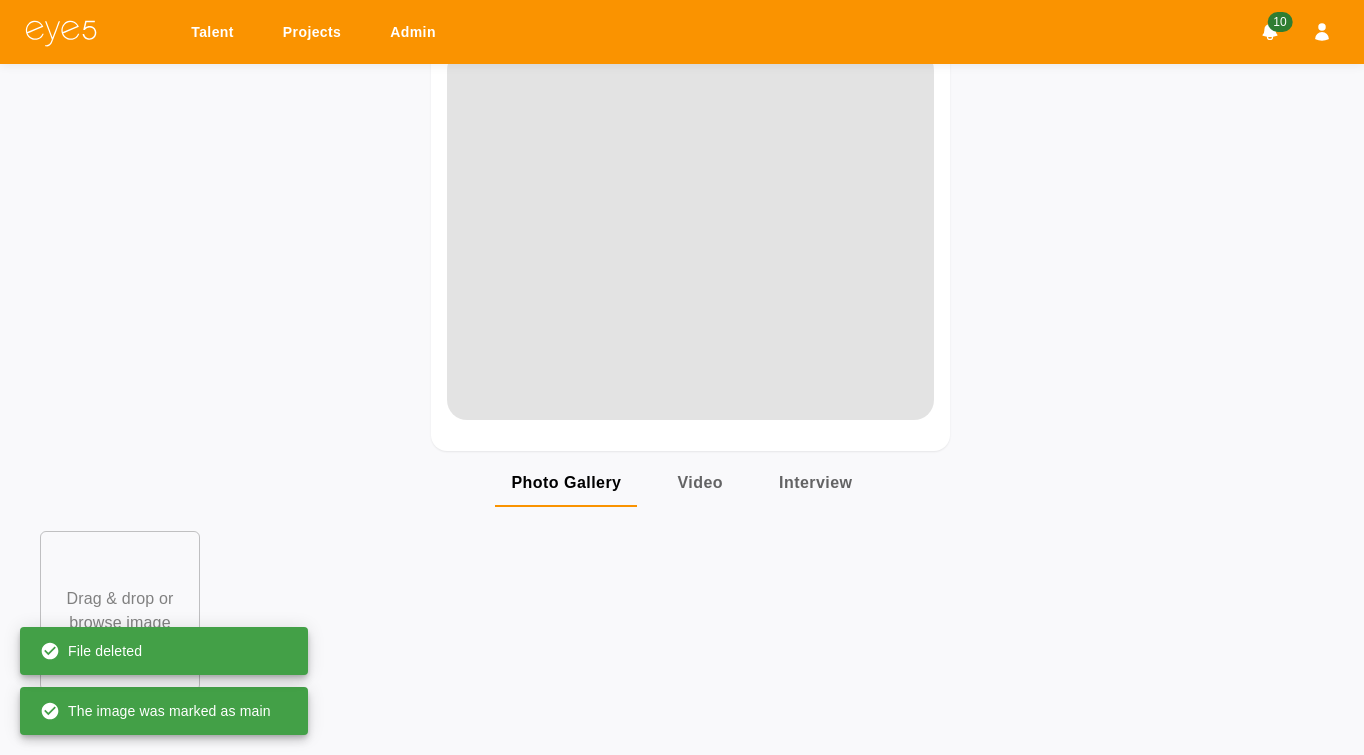 scroll, scrollTop: 1800, scrollLeft: 0, axis: vertical 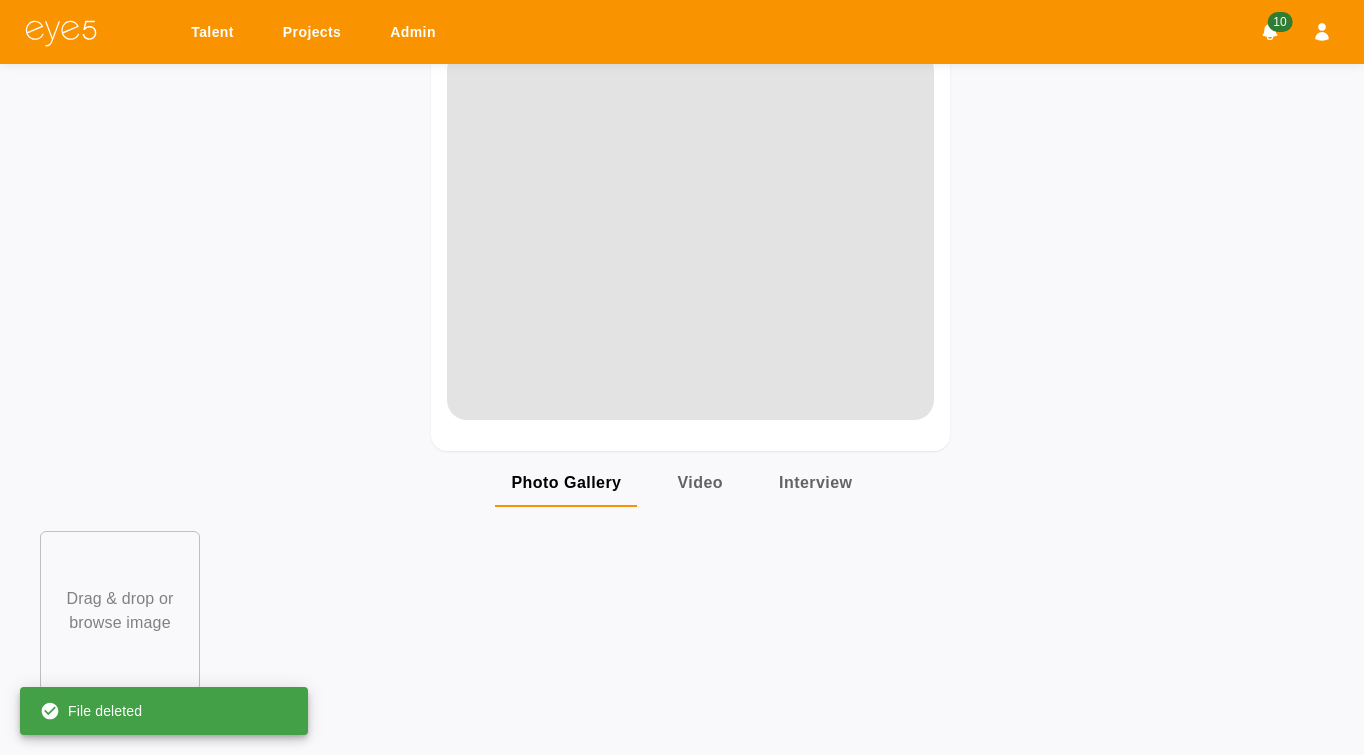 click on "Drag & drop or browse image" at bounding box center (120, 611) 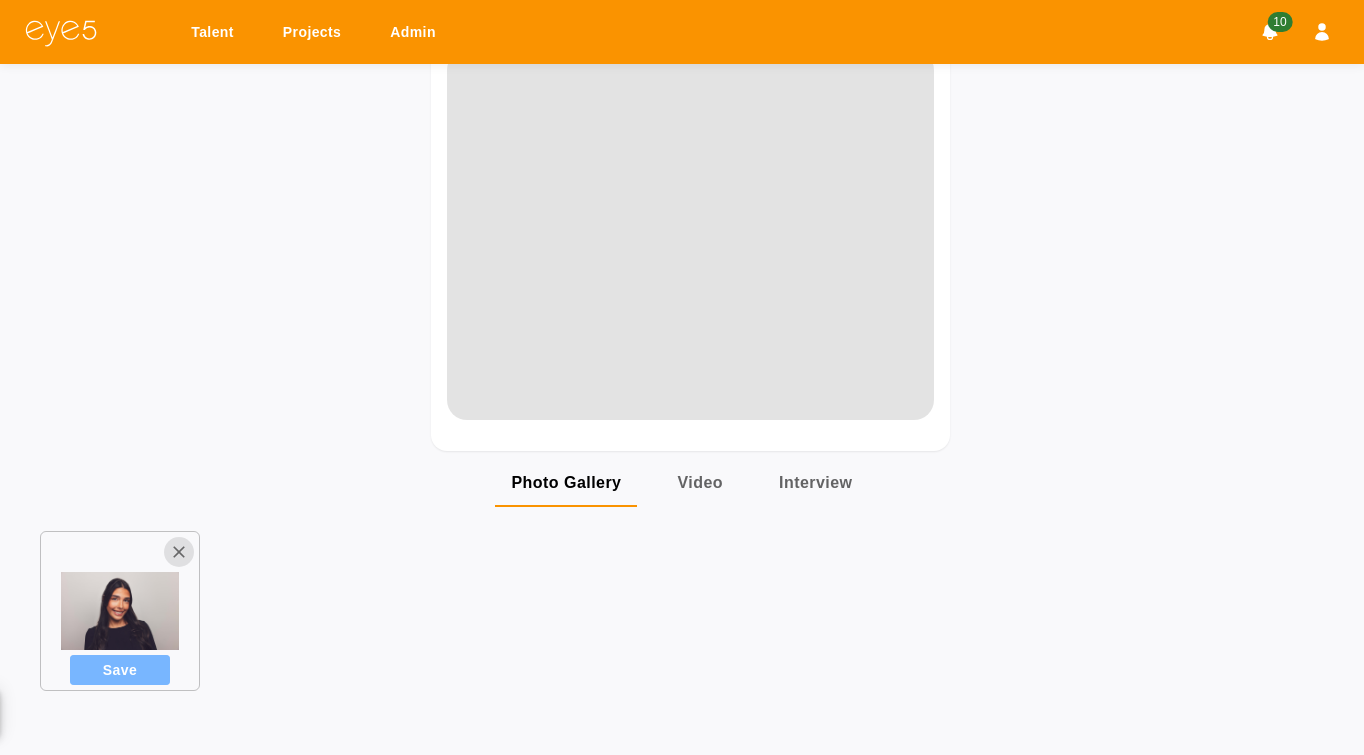click on "Save" at bounding box center (120, 670) 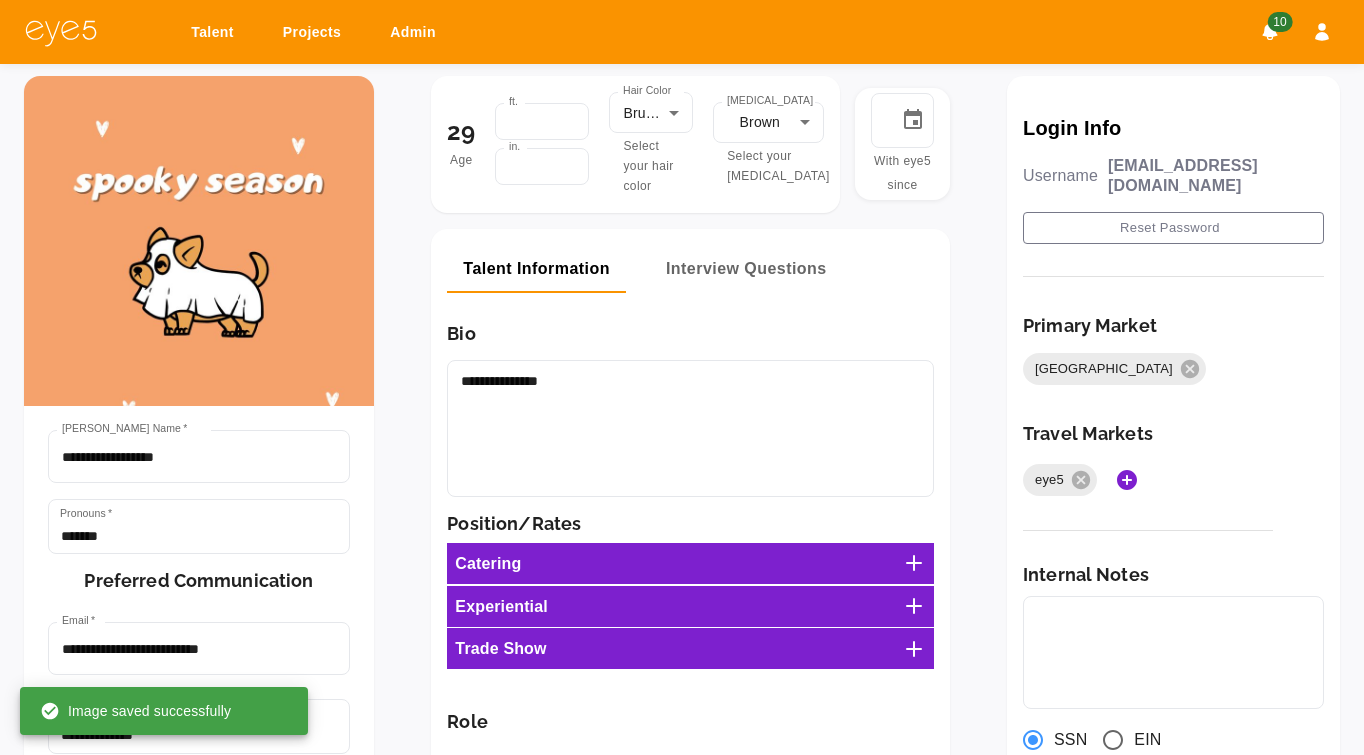 scroll, scrollTop: 0, scrollLeft: 0, axis: both 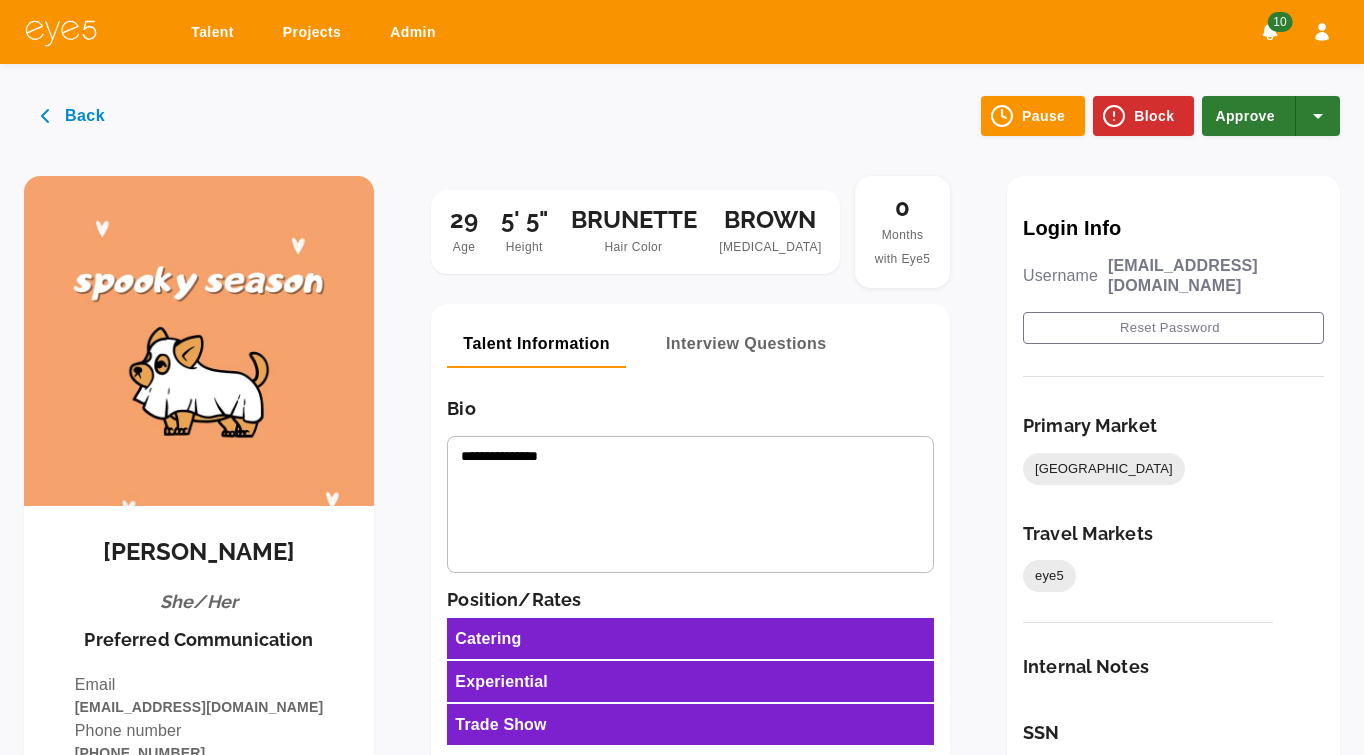 click on "Back" at bounding box center (74, 116) 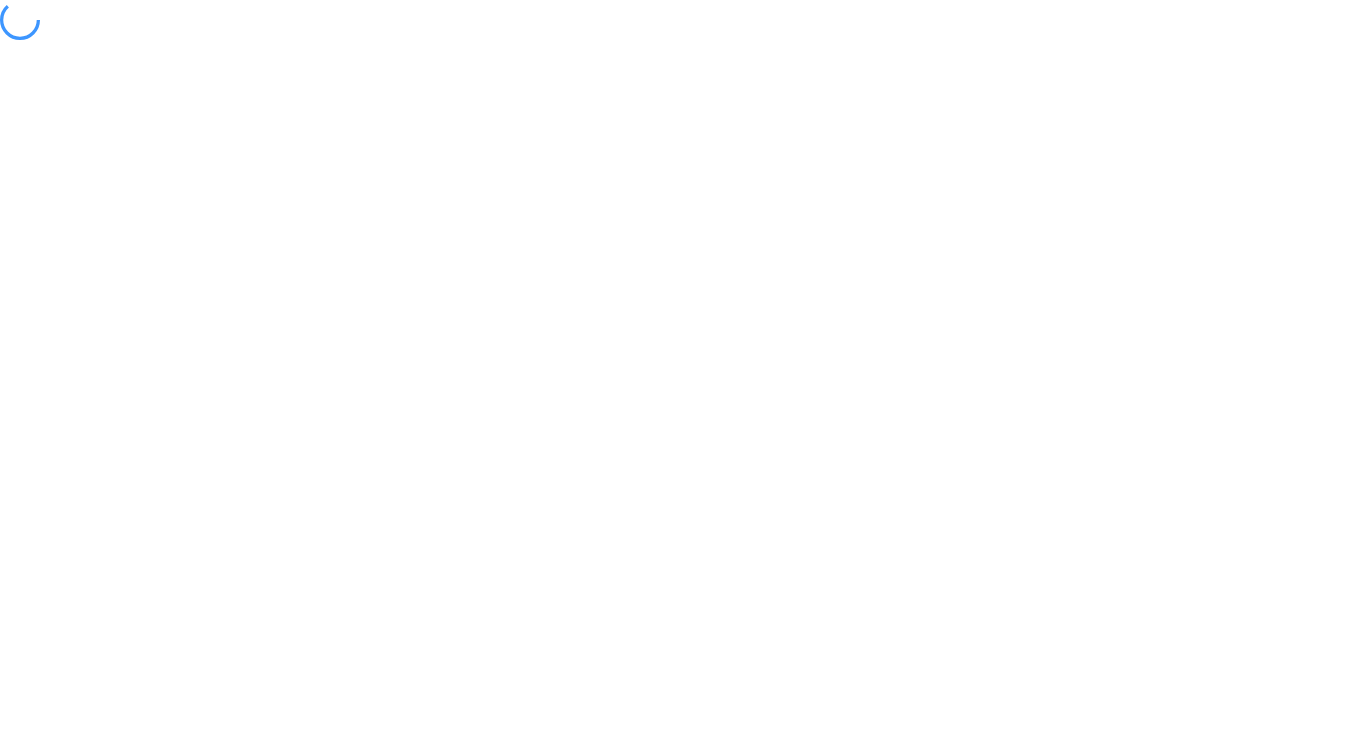 scroll, scrollTop: 0, scrollLeft: 0, axis: both 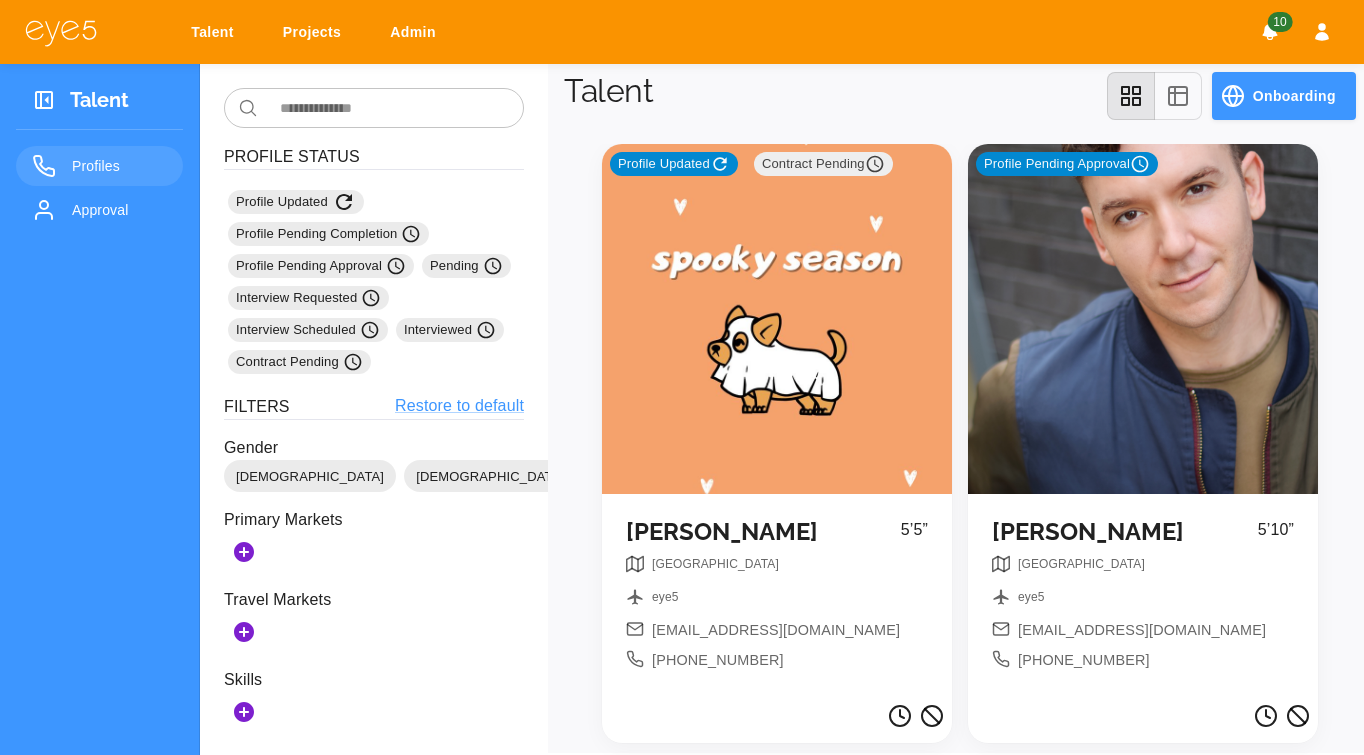 click on "Profile Updated   Contract Pending" at bounding box center [777, 319] 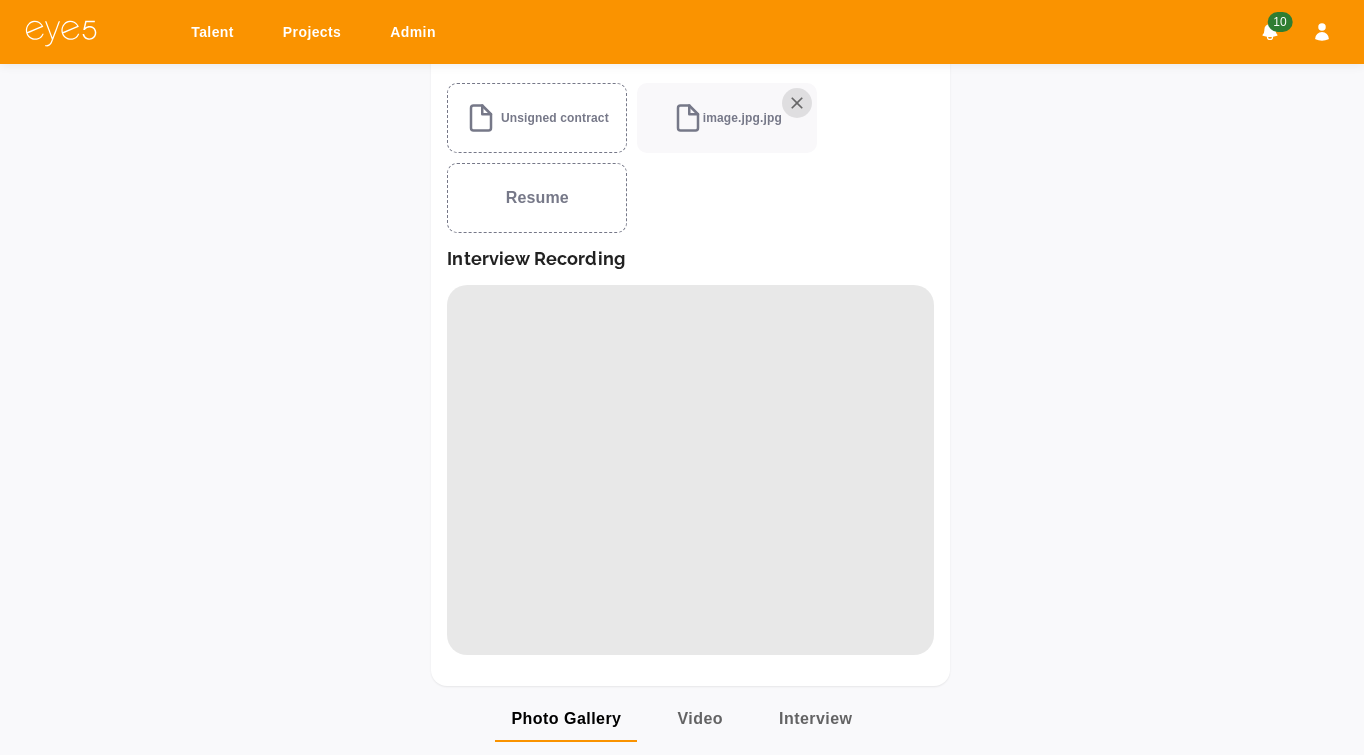 scroll, scrollTop: 1497, scrollLeft: 0, axis: vertical 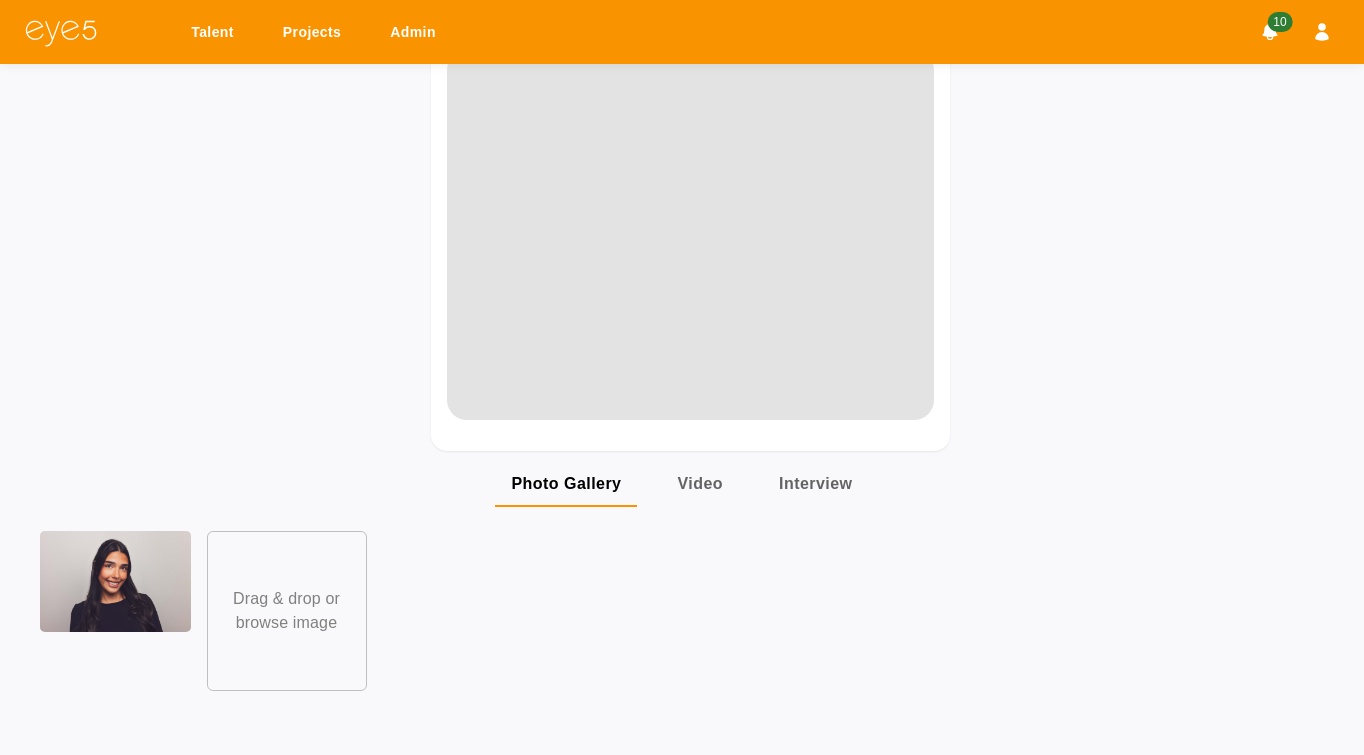 click at bounding box center [115, 581] 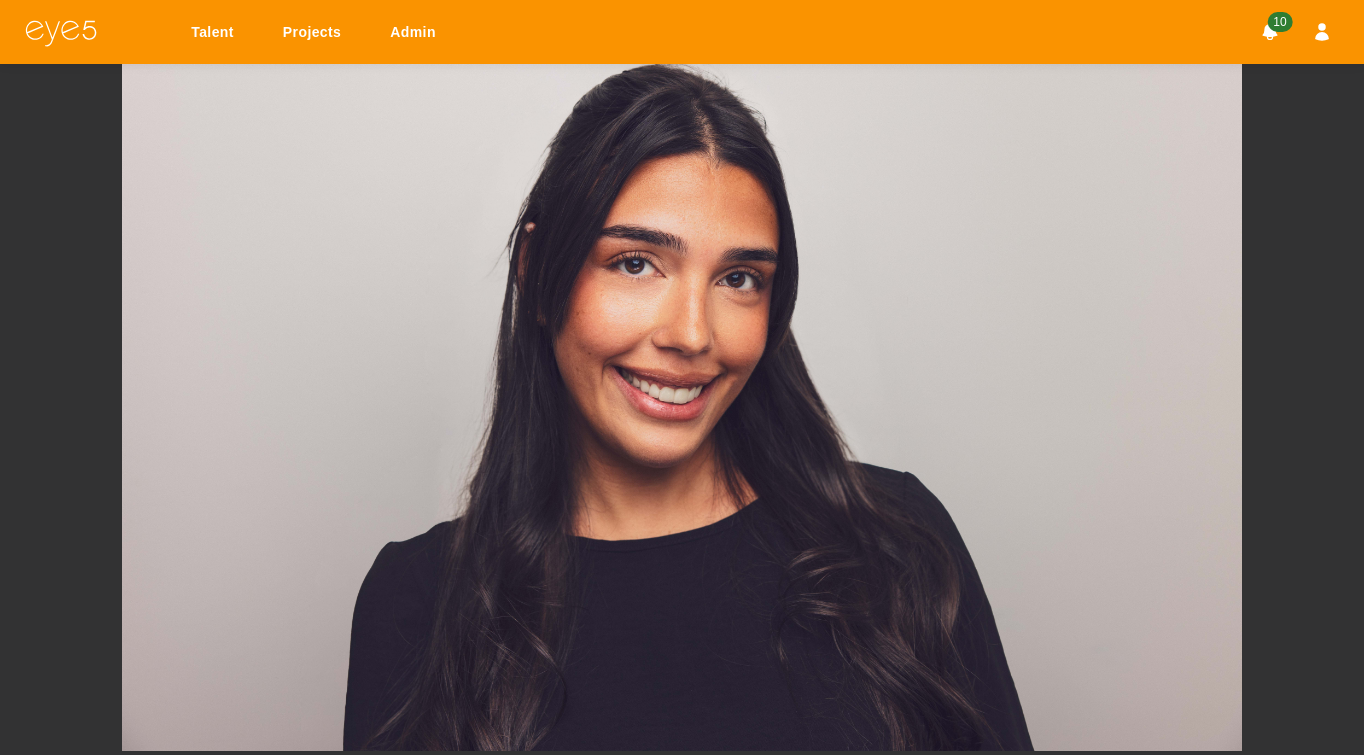 click on "×" at bounding box center [682, 377] 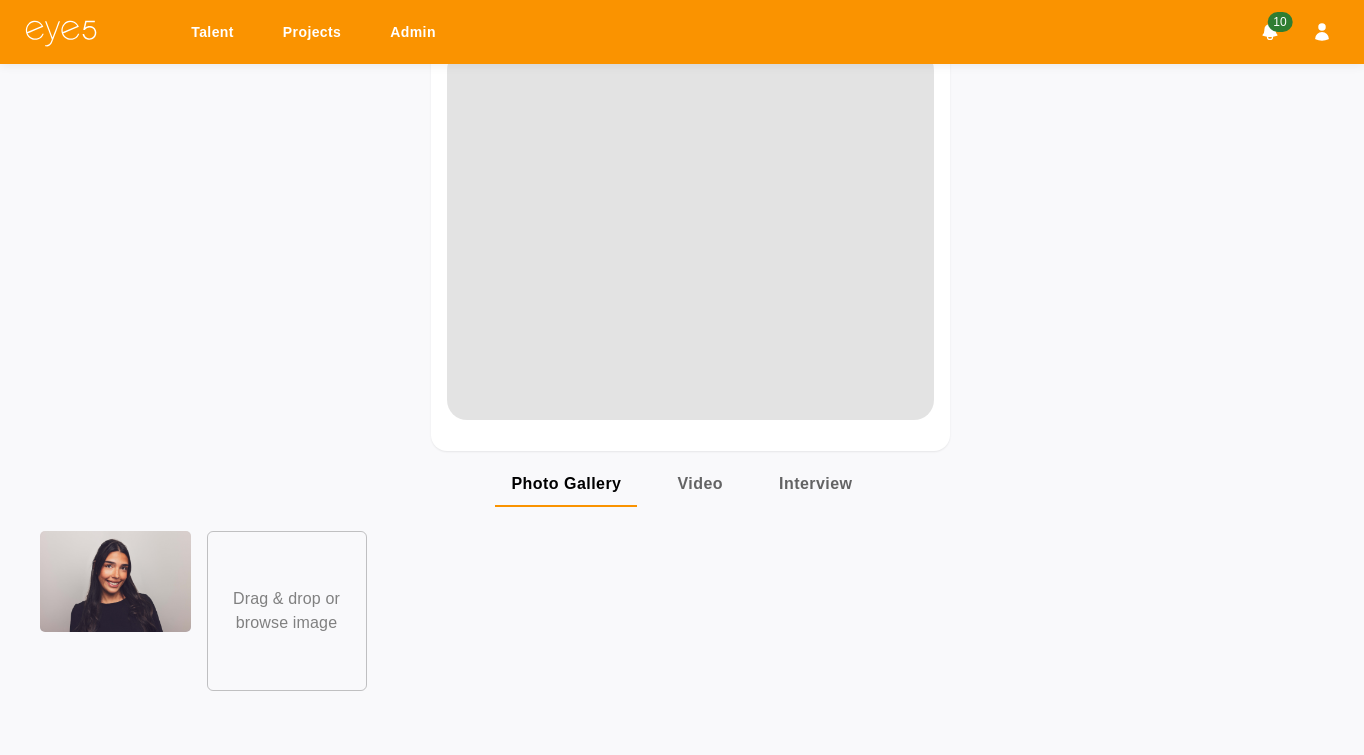 click at bounding box center (115, 581) 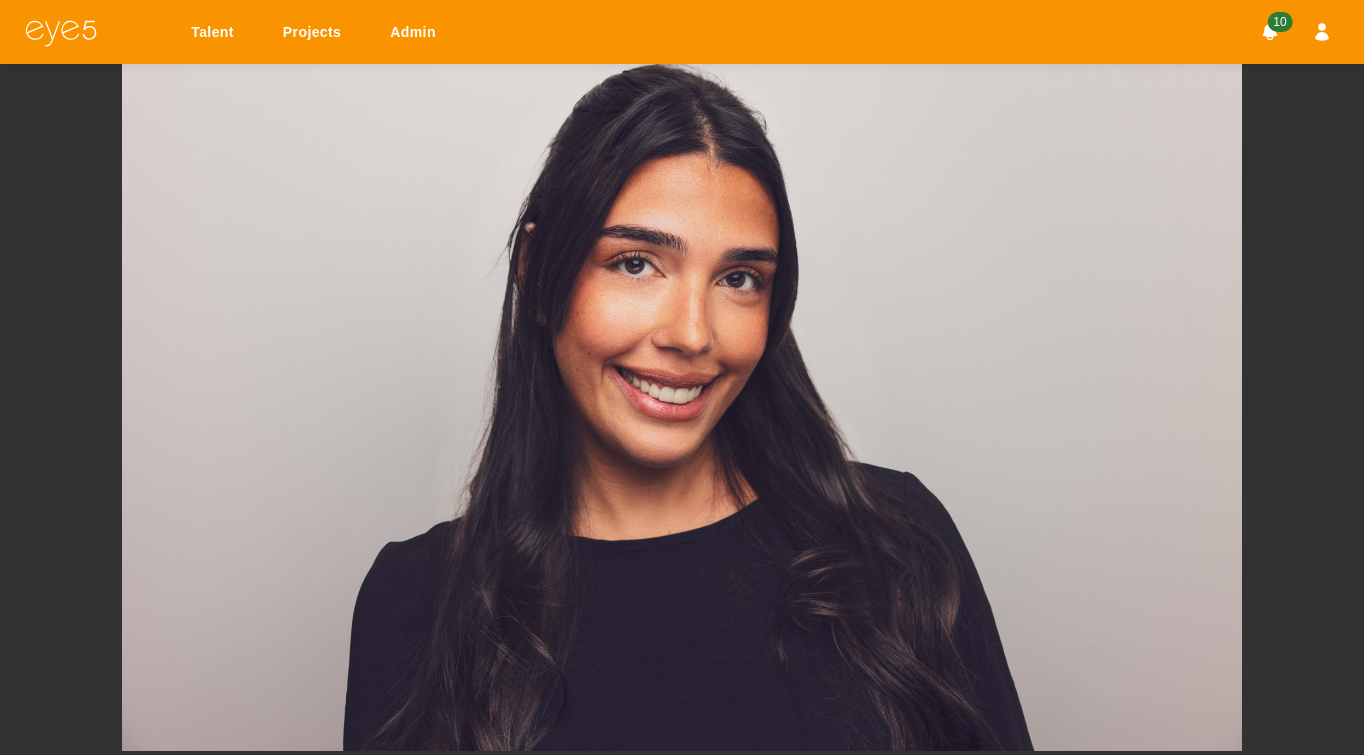 click on "×" at bounding box center (682, 377) 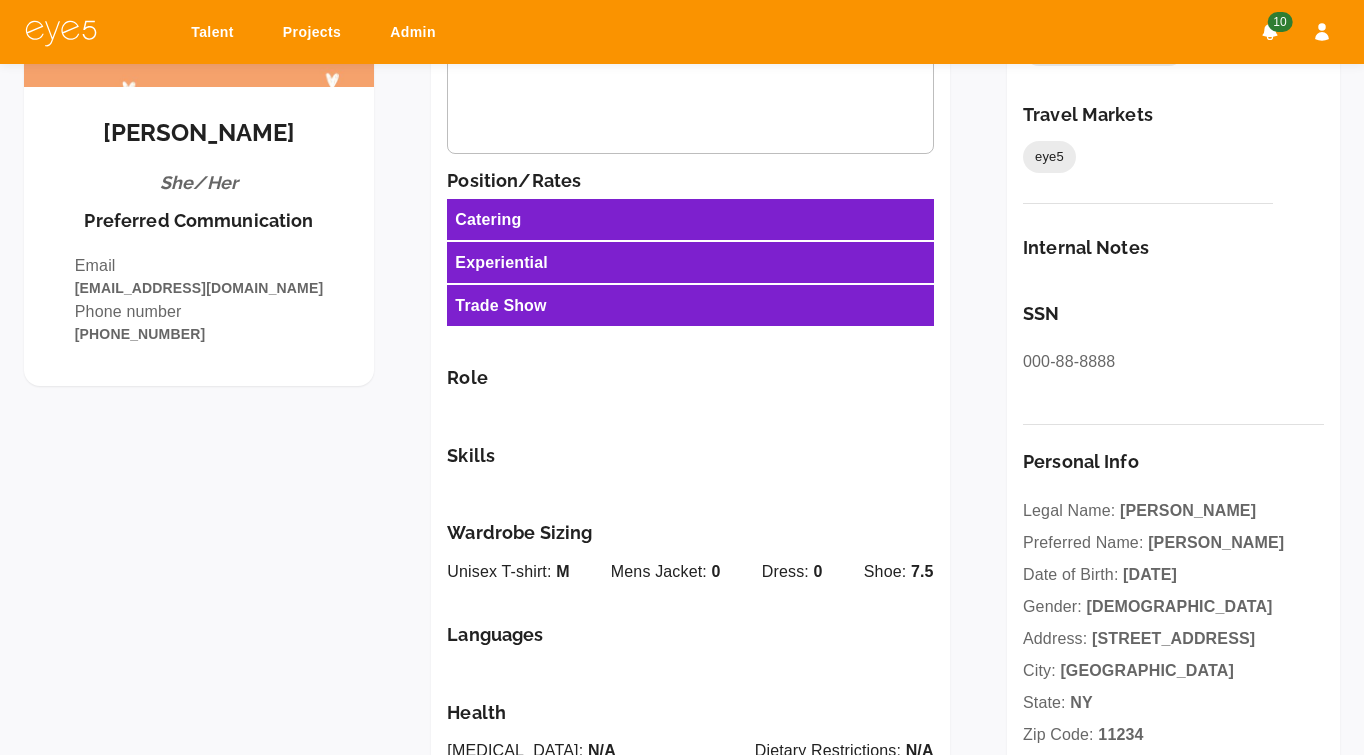 scroll, scrollTop: 0, scrollLeft: 0, axis: both 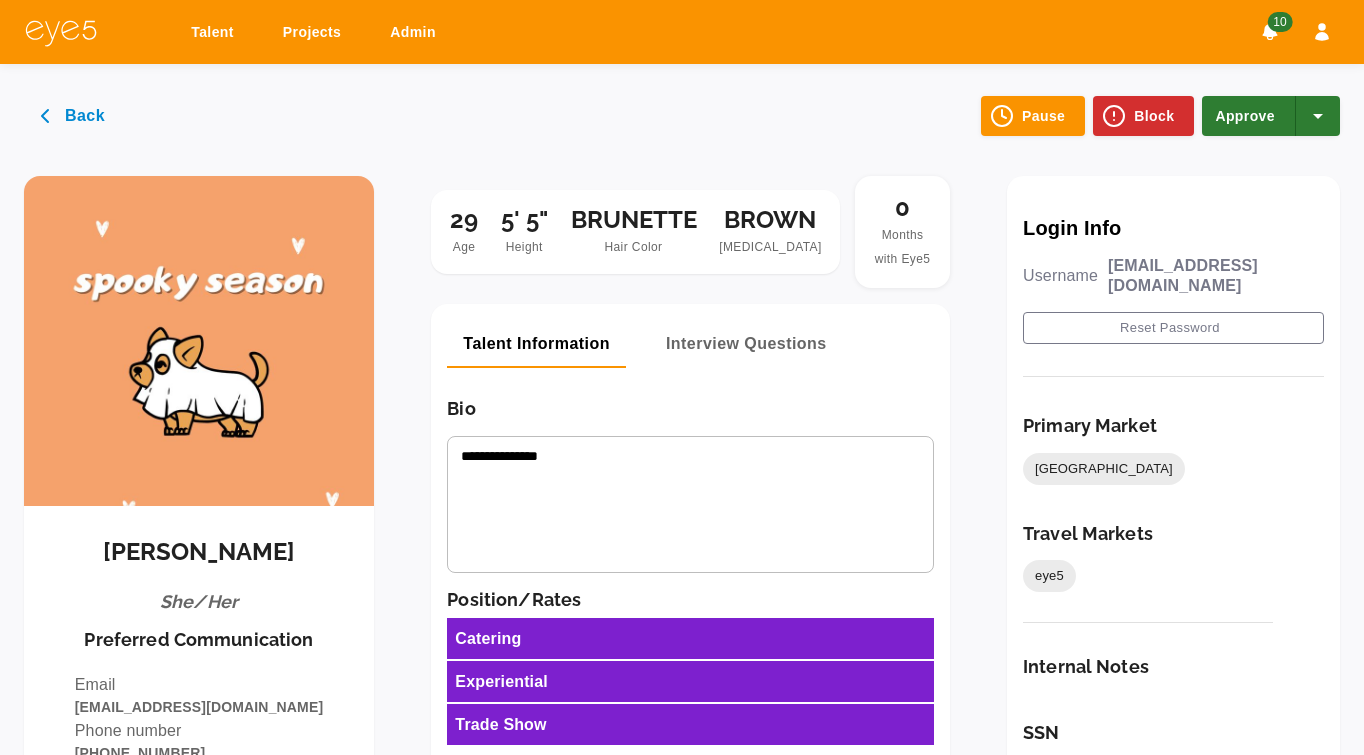 click on "Approve" at bounding box center [1249, 116] 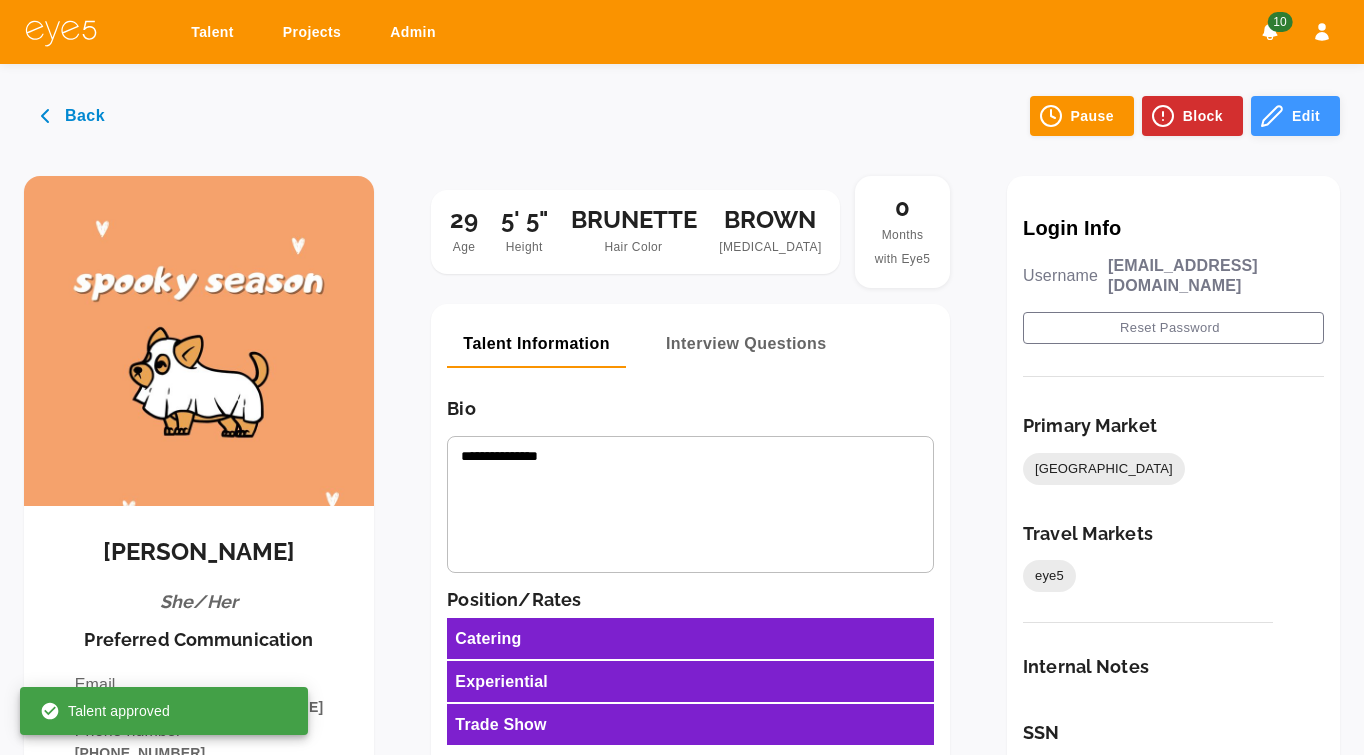 click 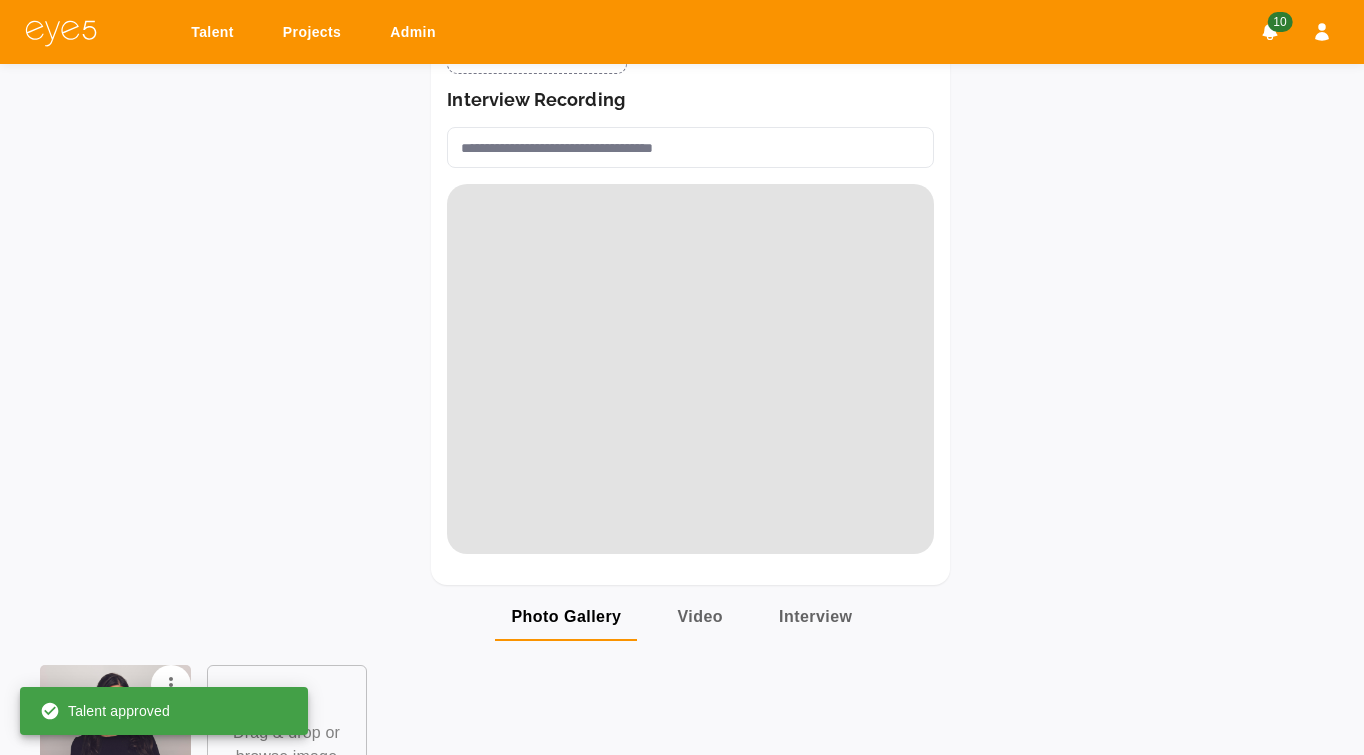 scroll, scrollTop: 1800, scrollLeft: 0, axis: vertical 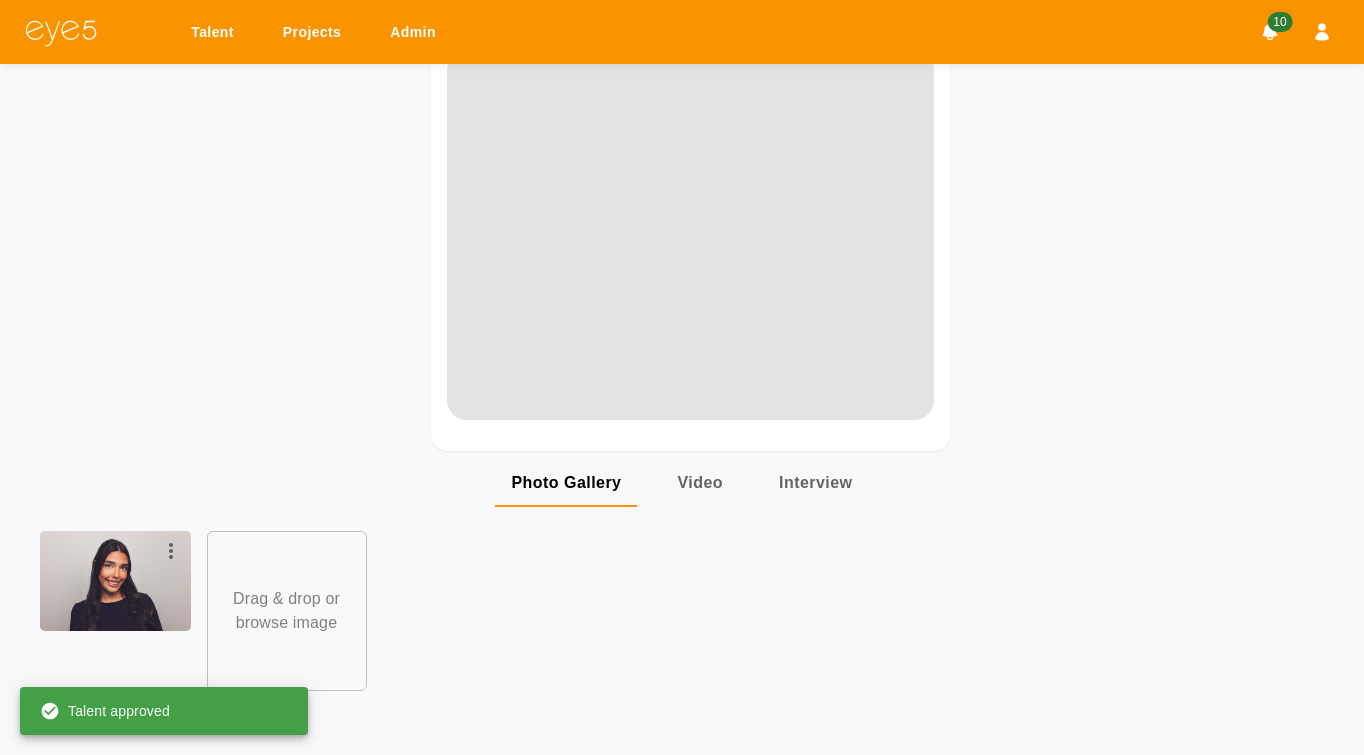 click 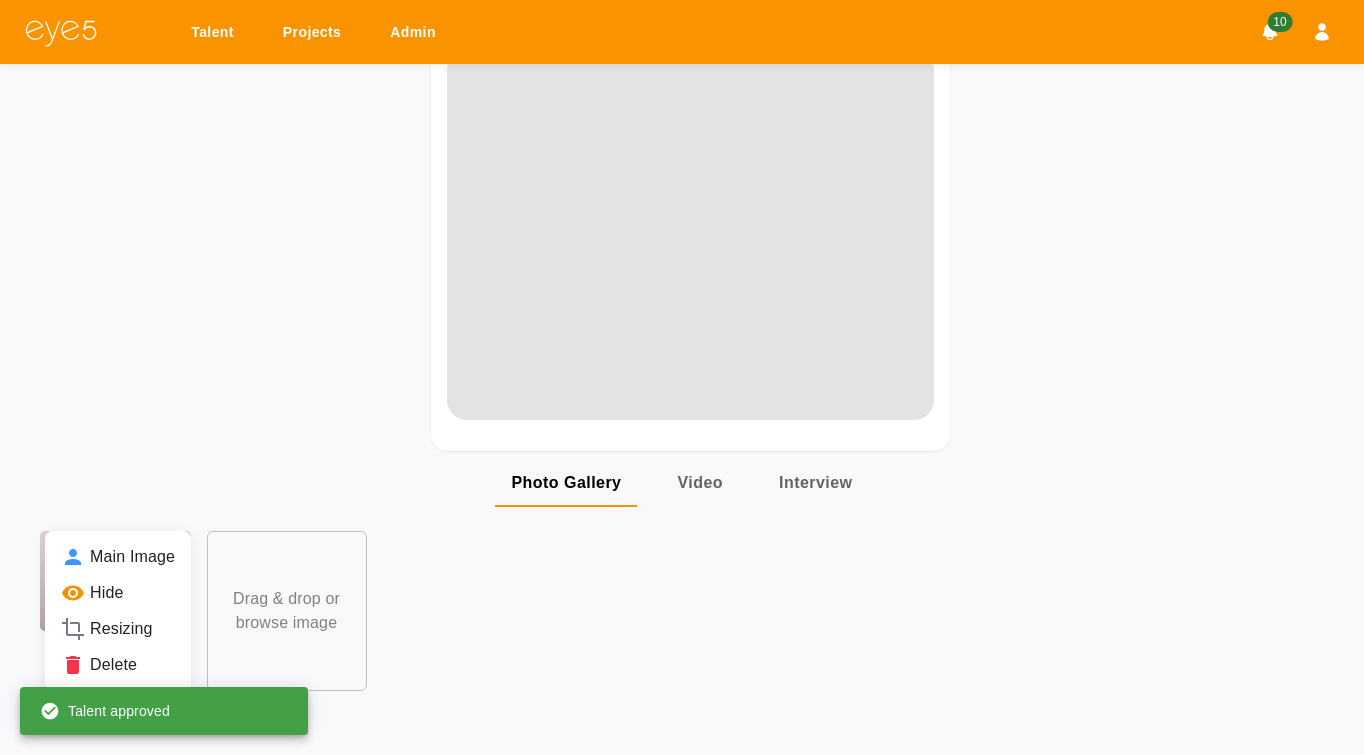 click on "Main Image" at bounding box center (118, 557) 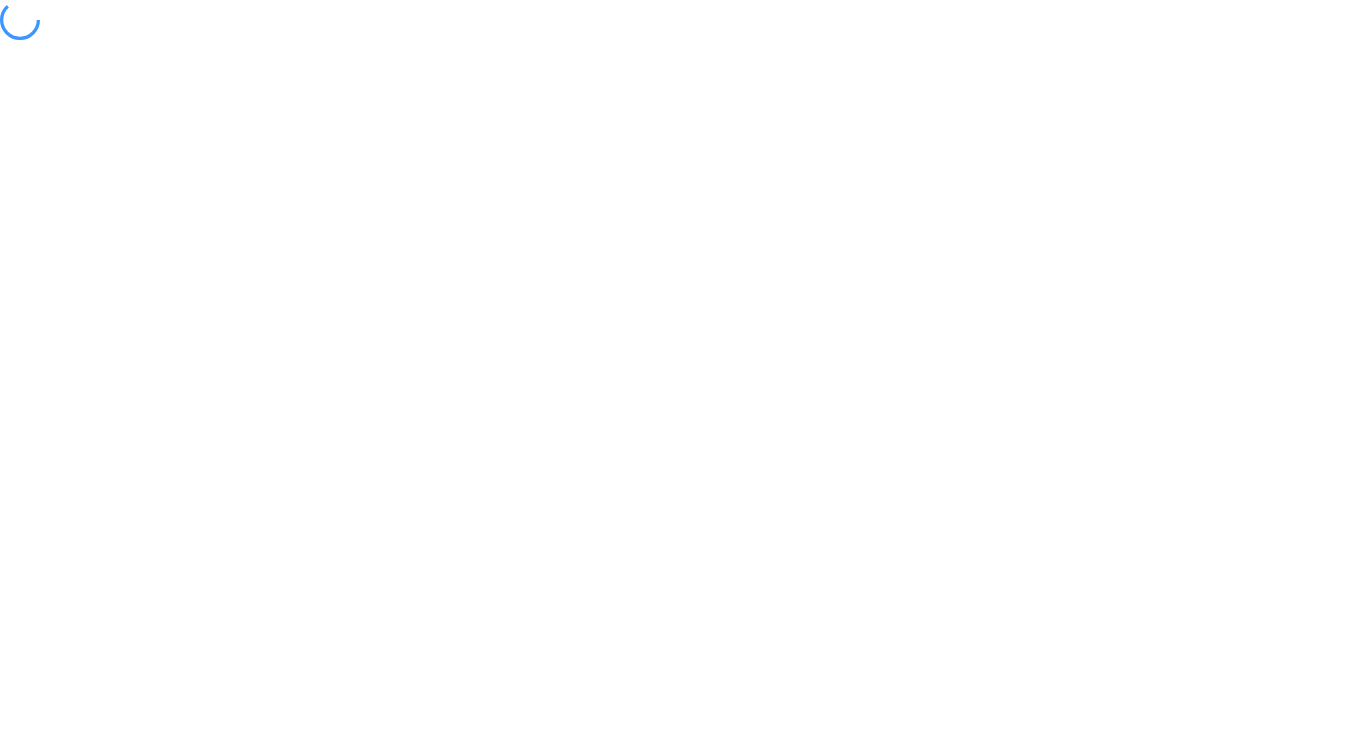 scroll, scrollTop: 0, scrollLeft: 0, axis: both 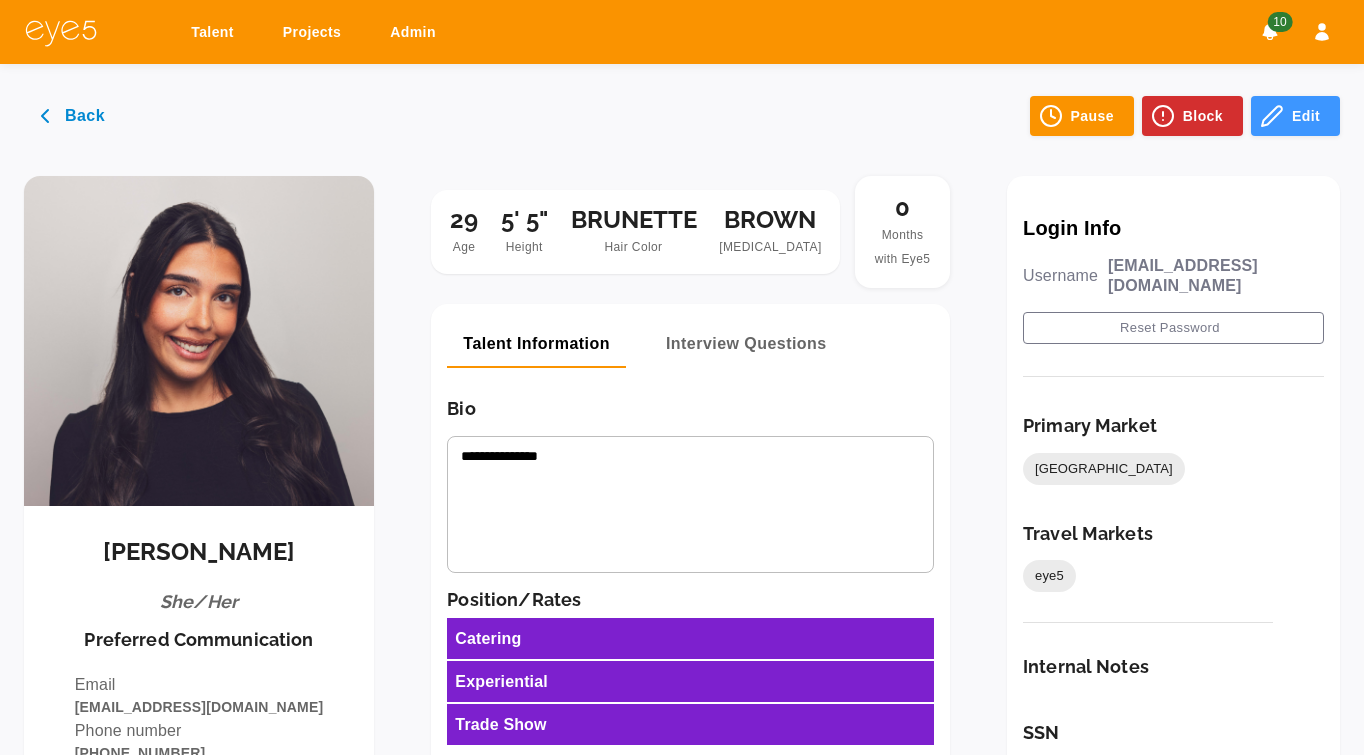 click on "Projects" at bounding box center (315, 32) 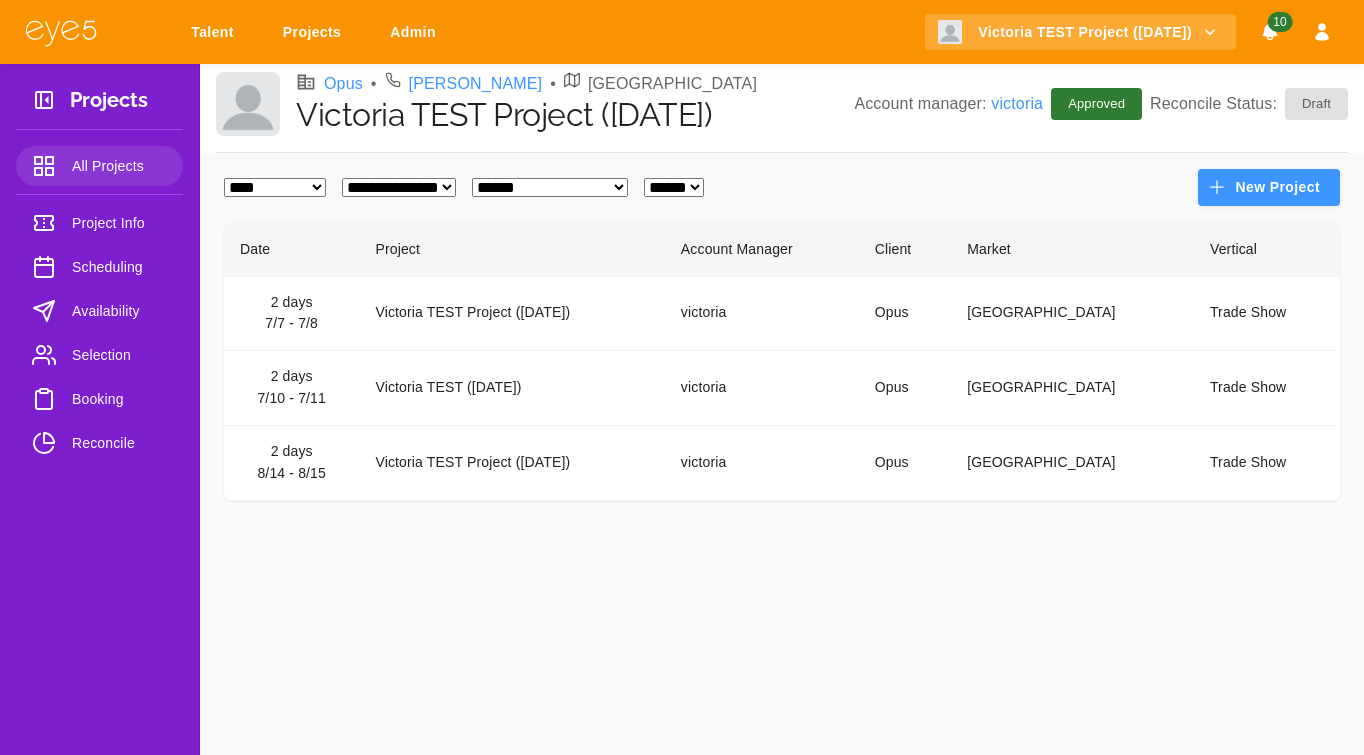 click on "Victoria TEST Project ([DATE])" at bounding box center [511, 463] 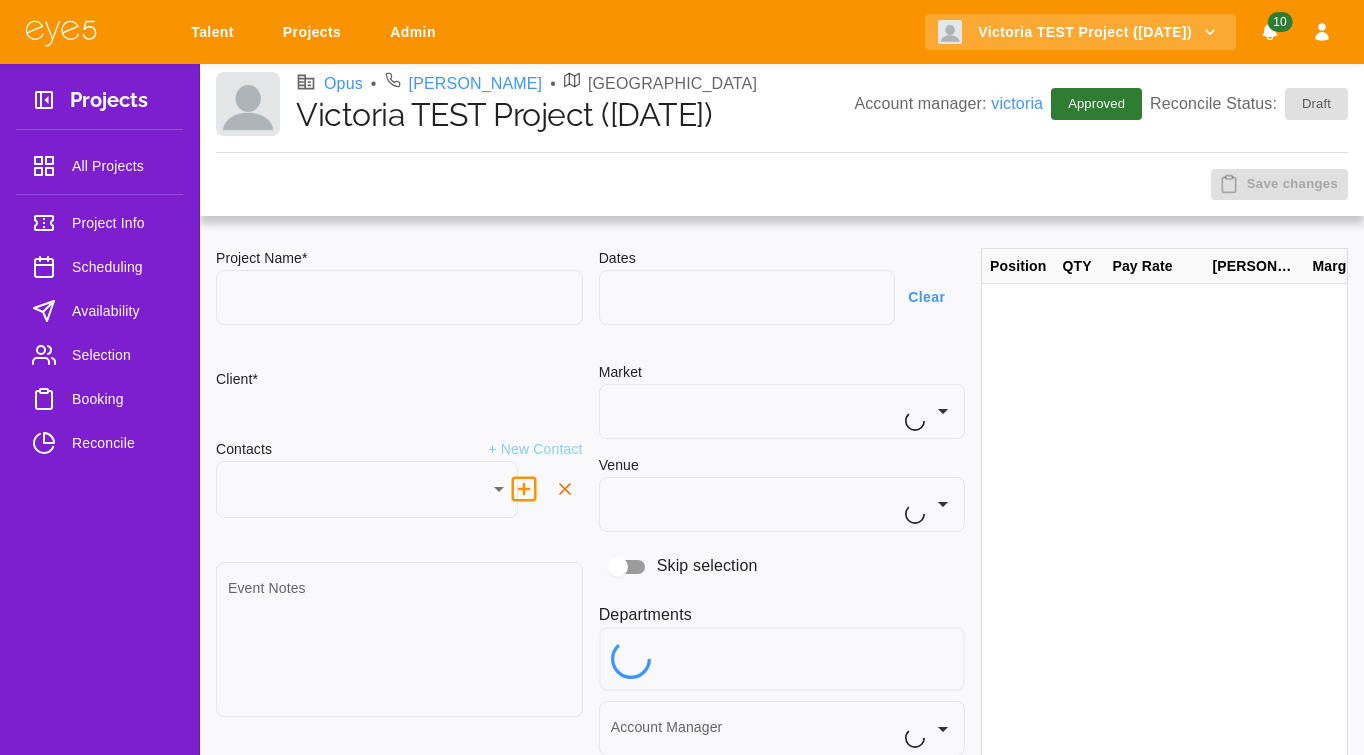 type on "**********" 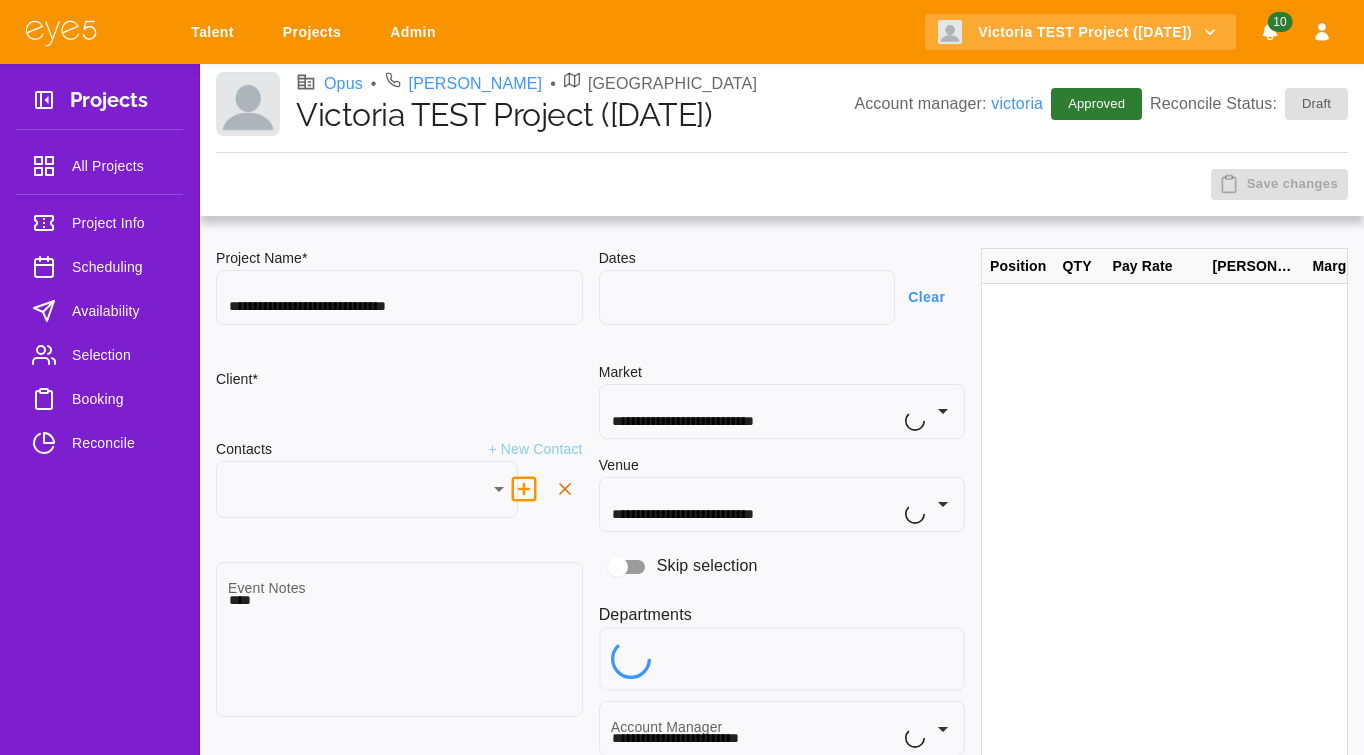type on "***" 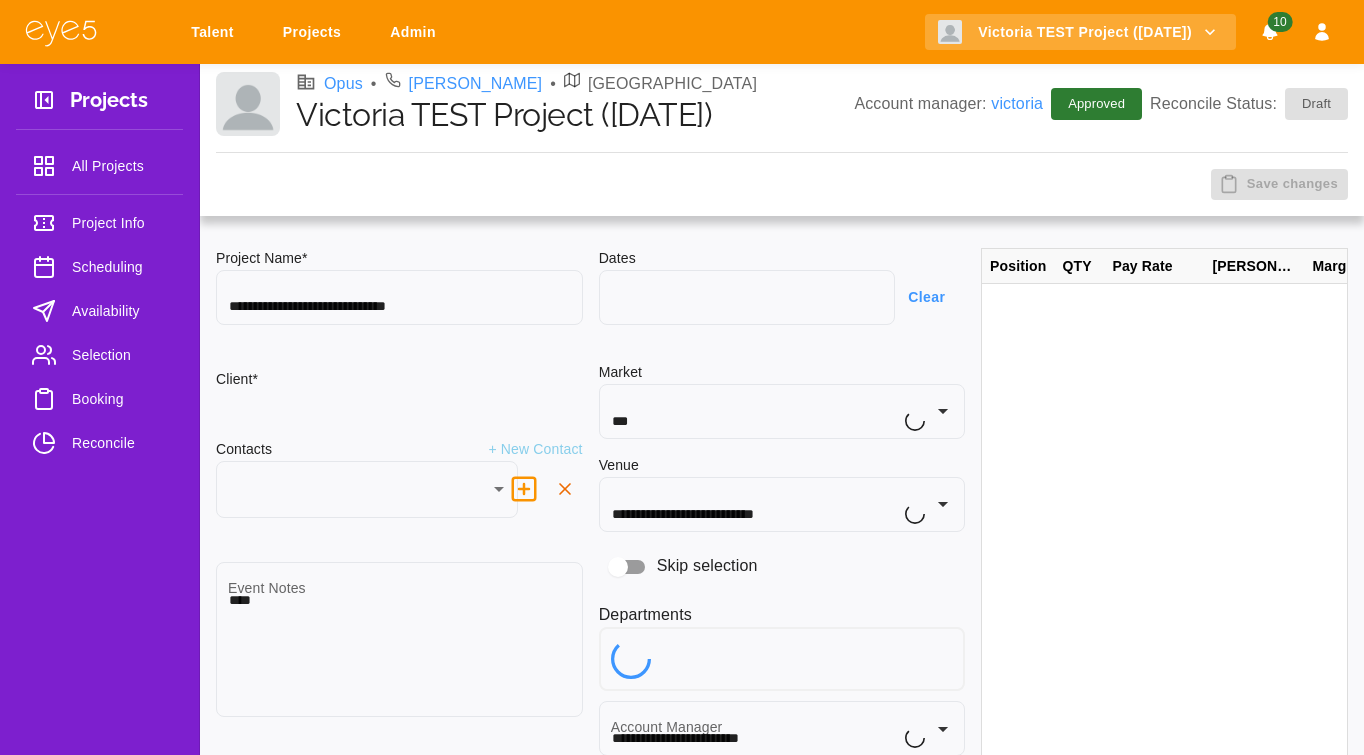 type on "**********" 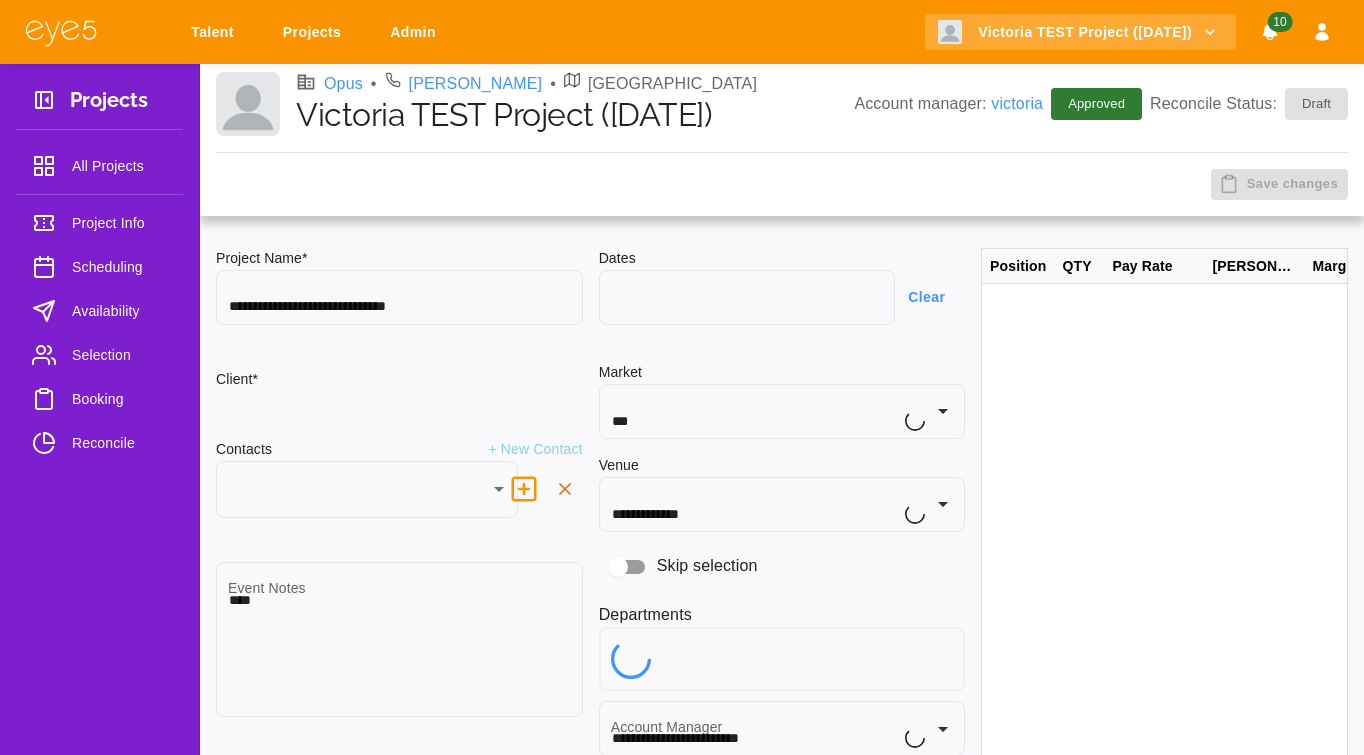 type on "********" 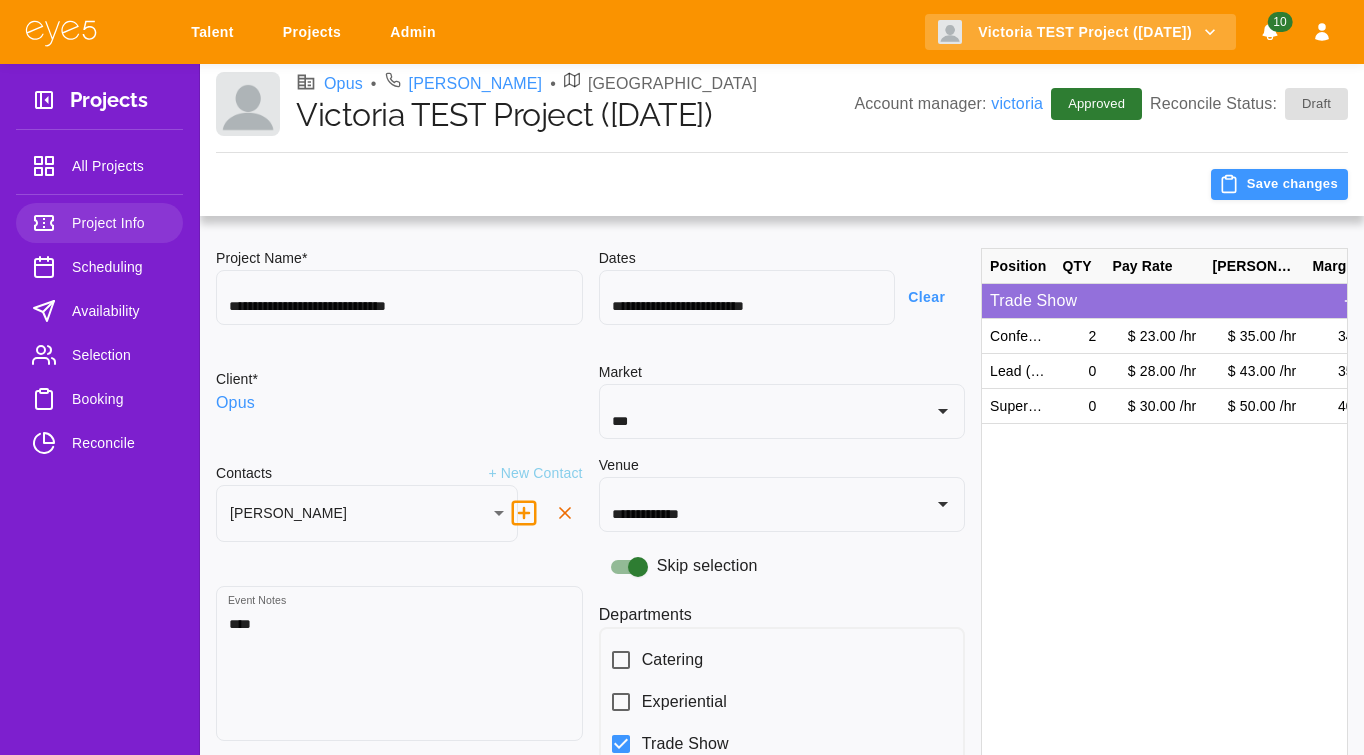 click on "Availability" at bounding box center [99, 311] 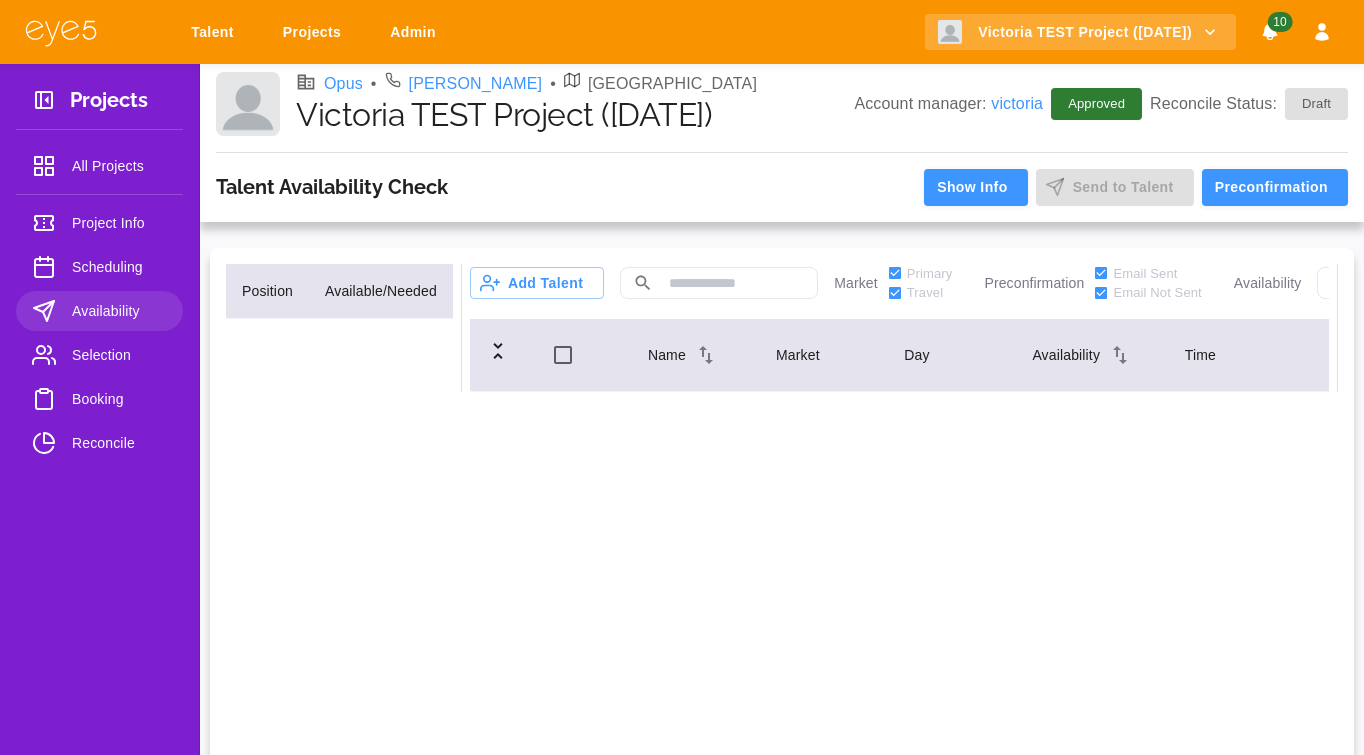 click on "Selection" at bounding box center [119, 355] 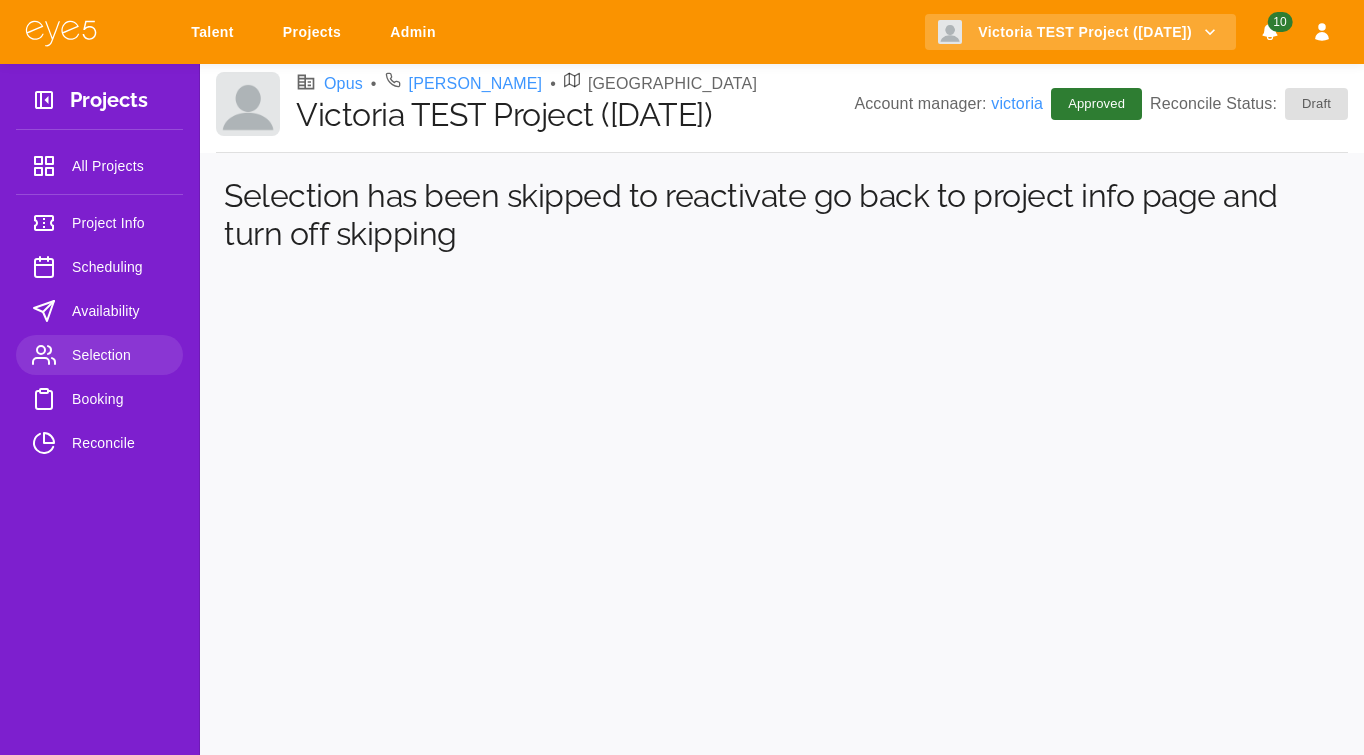 click on "Availability" at bounding box center (119, 311) 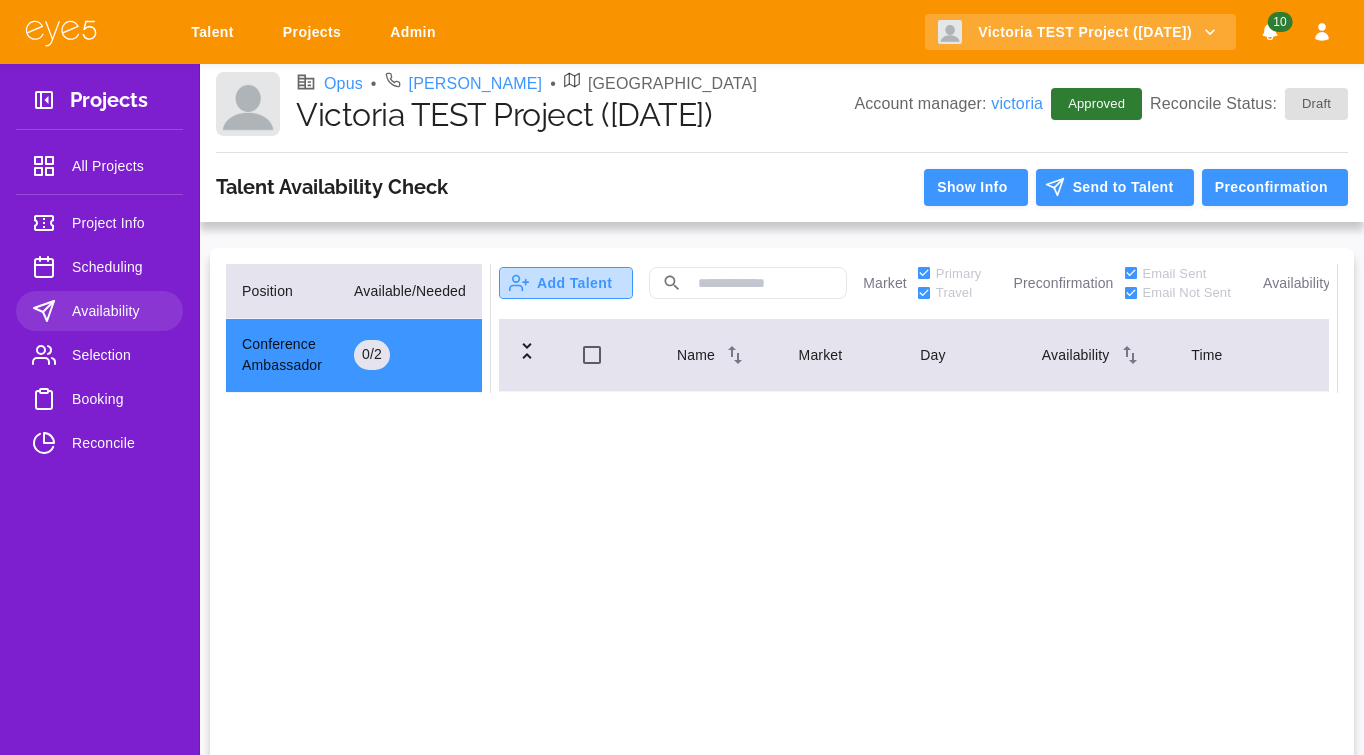 click on "Add Talent" at bounding box center (566, 283) 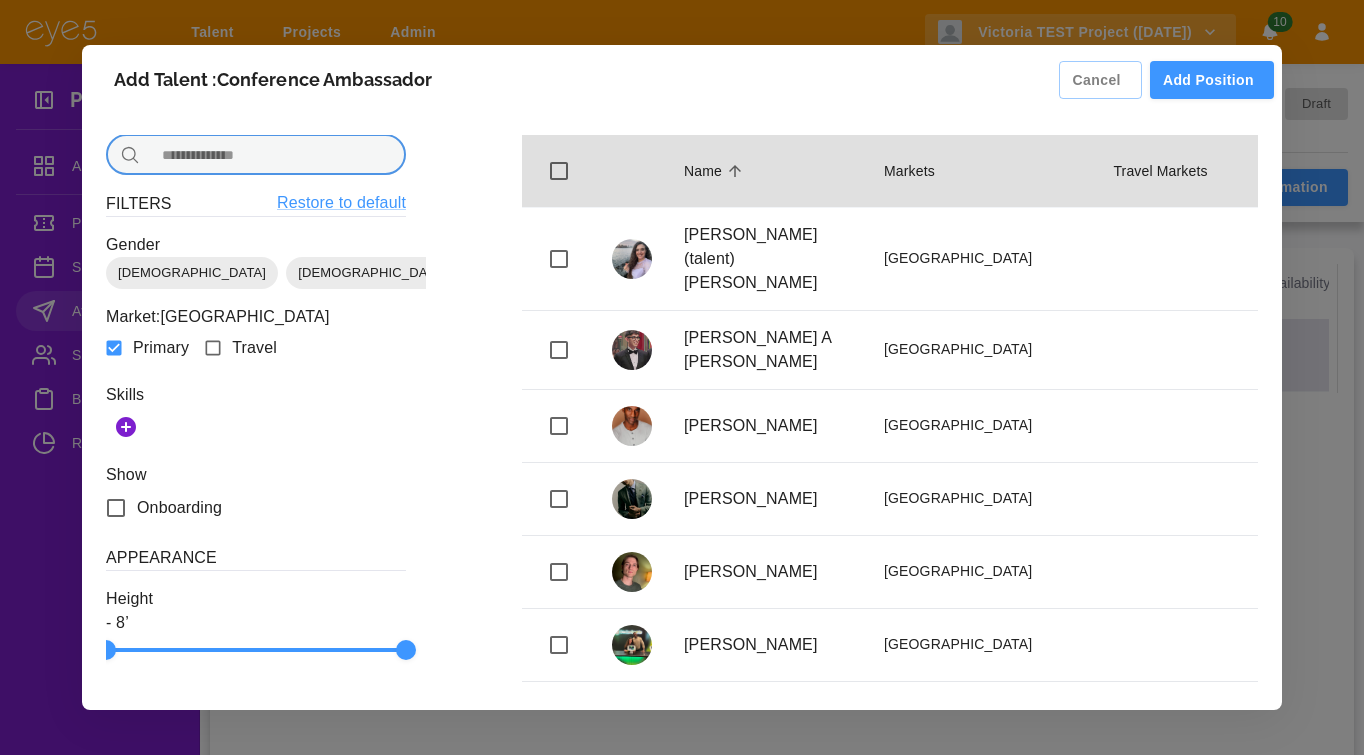 click at bounding box center [277, 155] 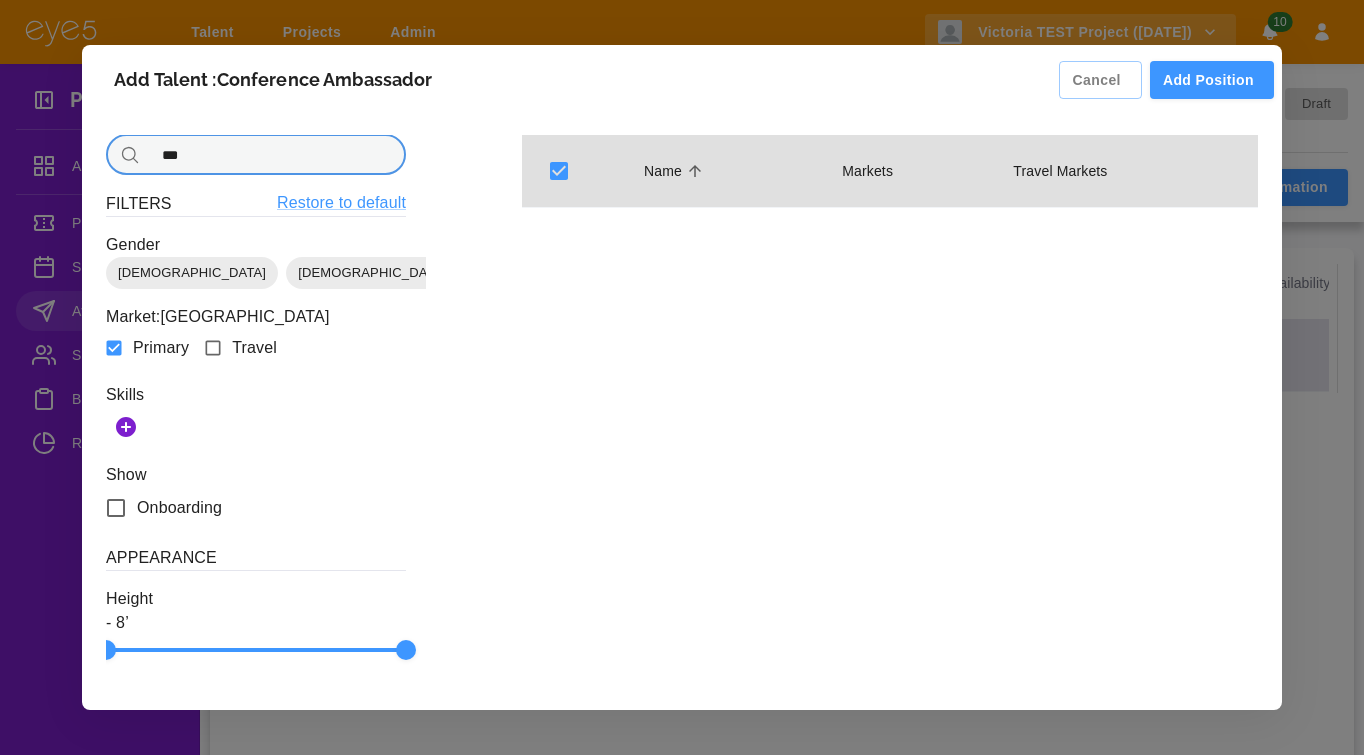 type on "***" 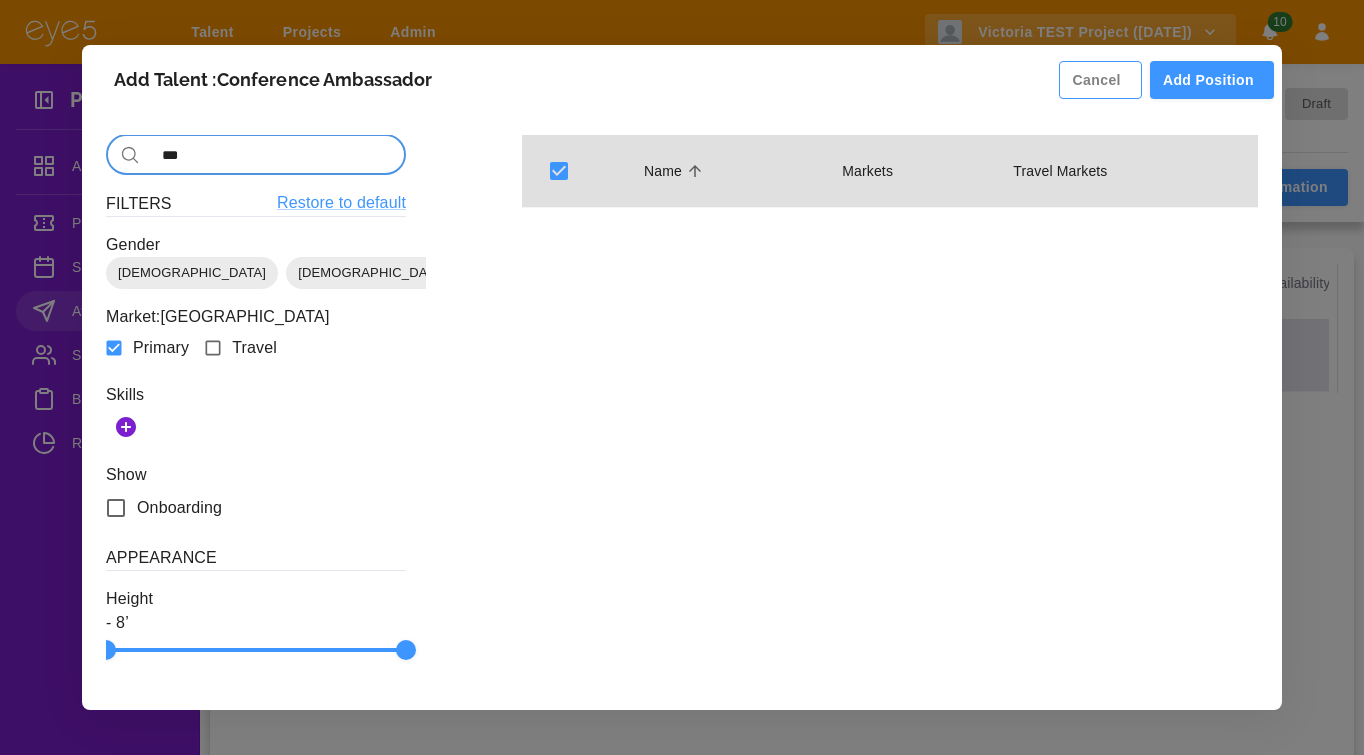 click on "Cancel" at bounding box center [1100, 80] 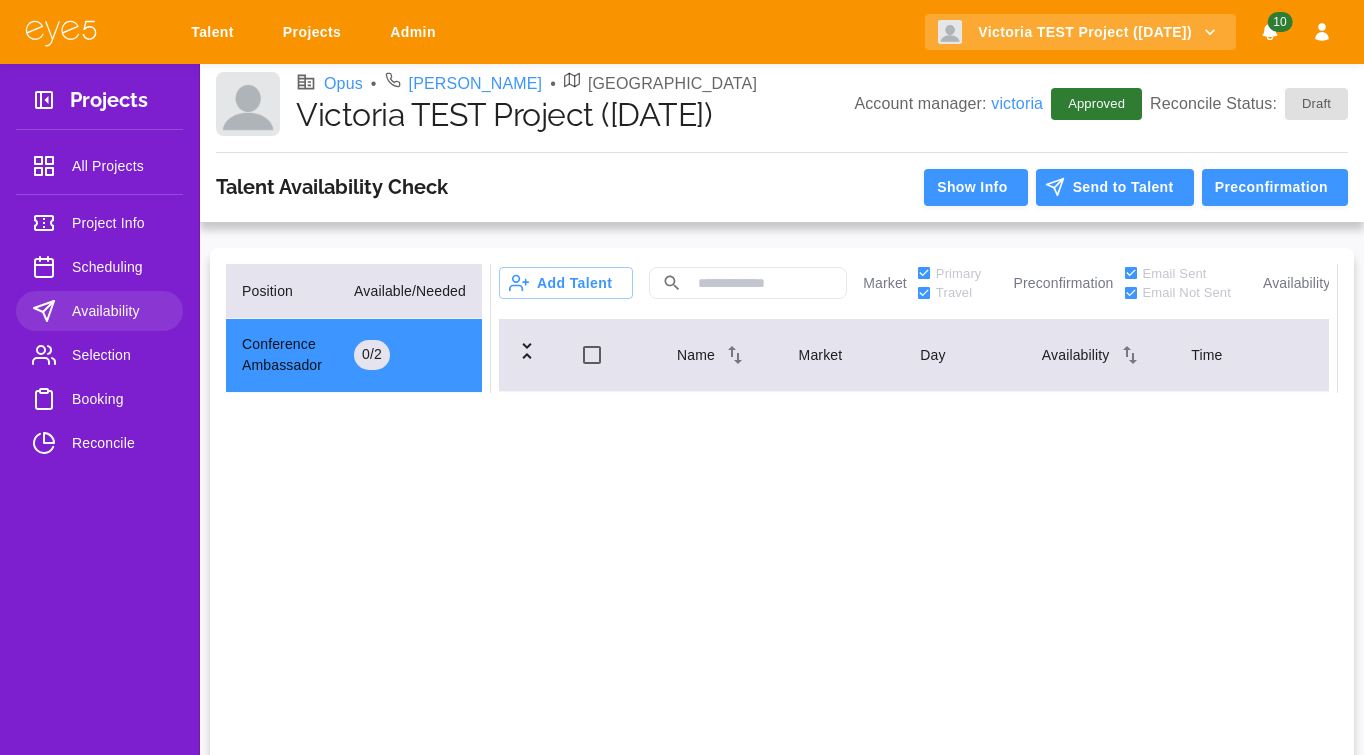 click on "Talent" at bounding box center (216, 32) 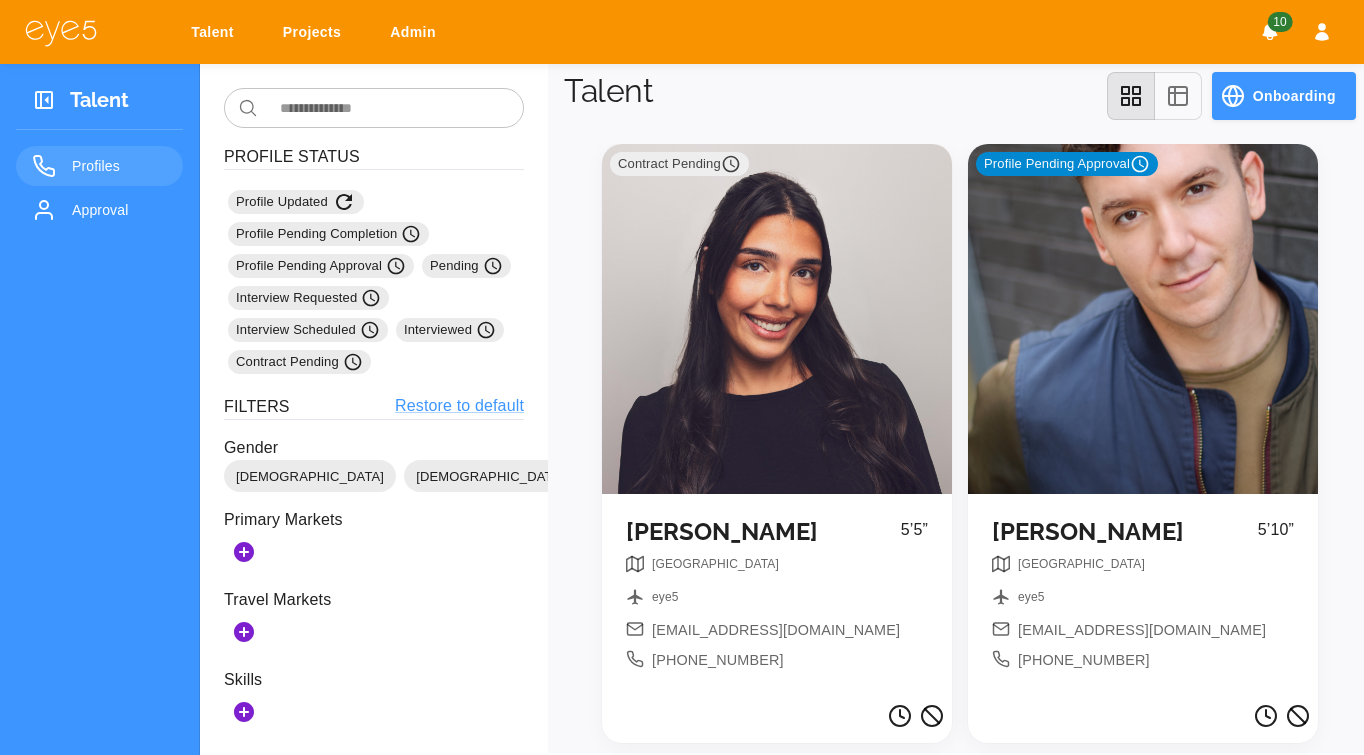 click on "Contract Pending" at bounding box center (777, 319) 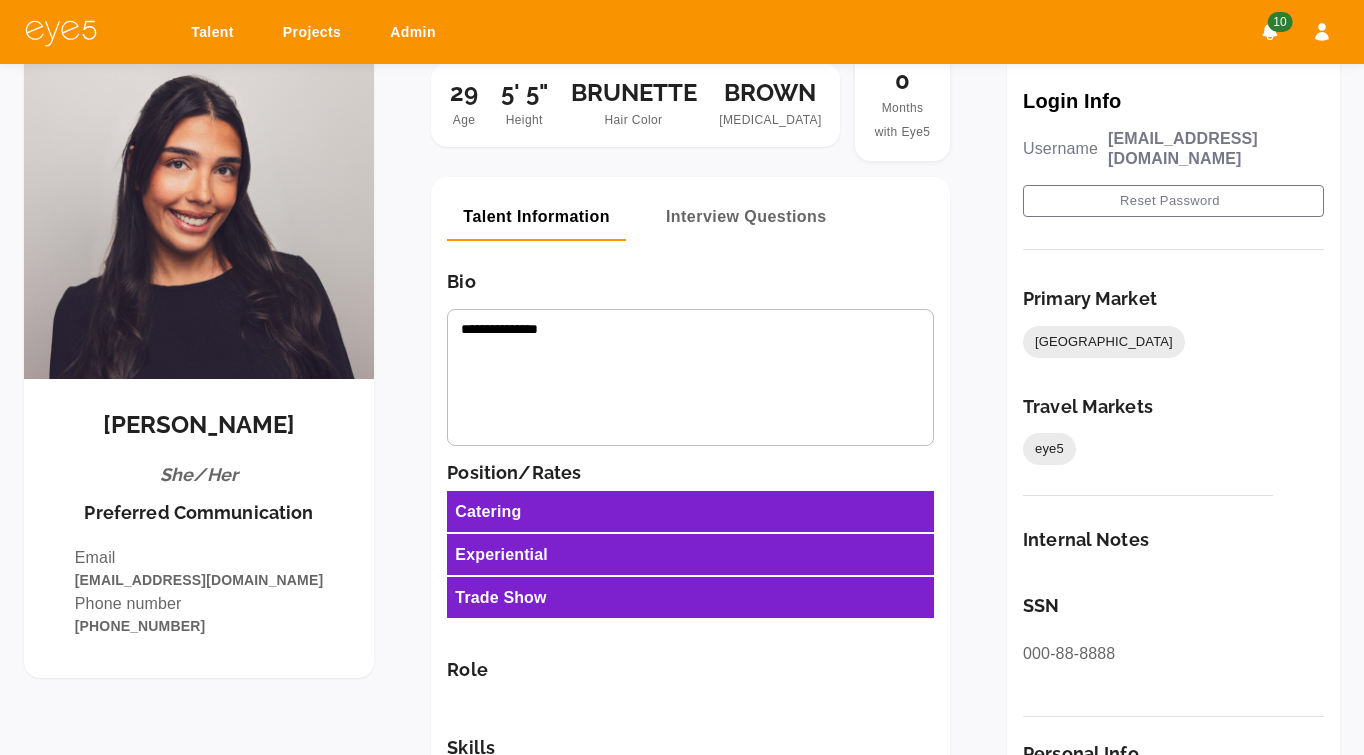 scroll, scrollTop: 0, scrollLeft: 0, axis: both 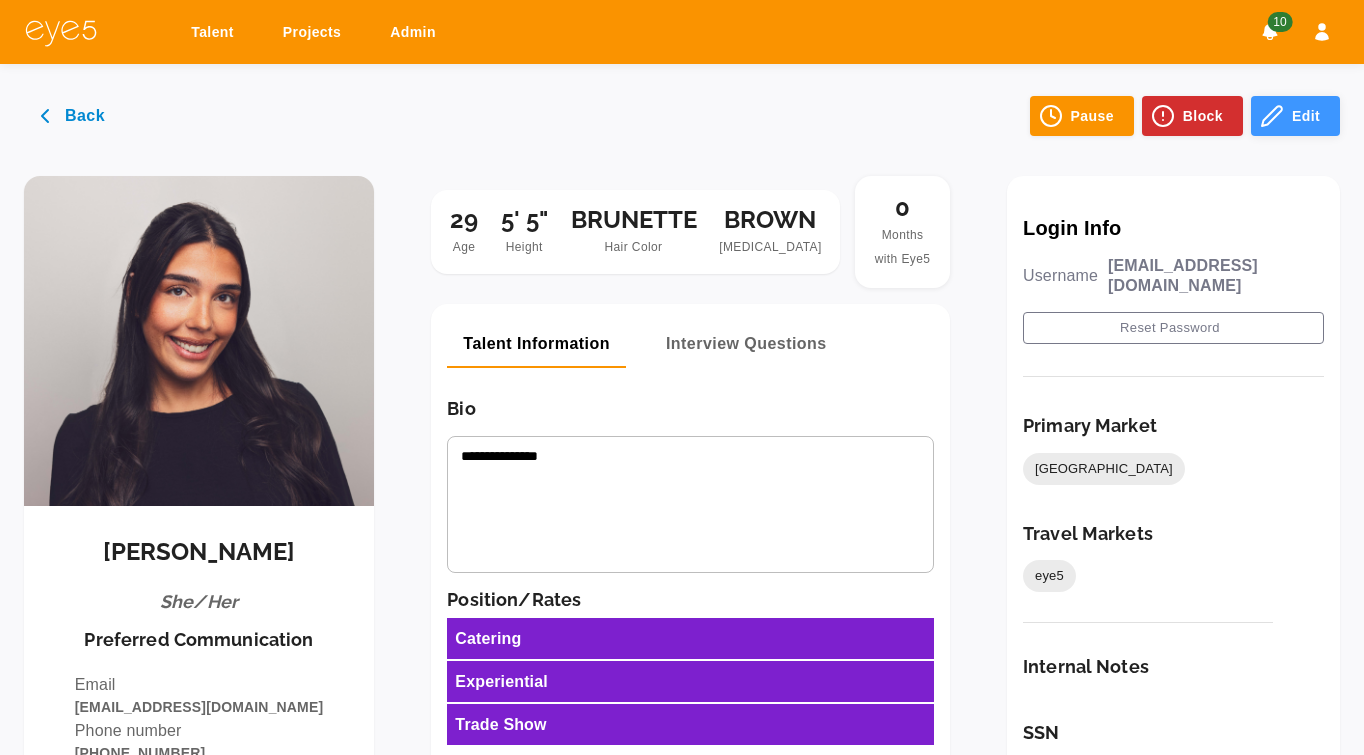 click 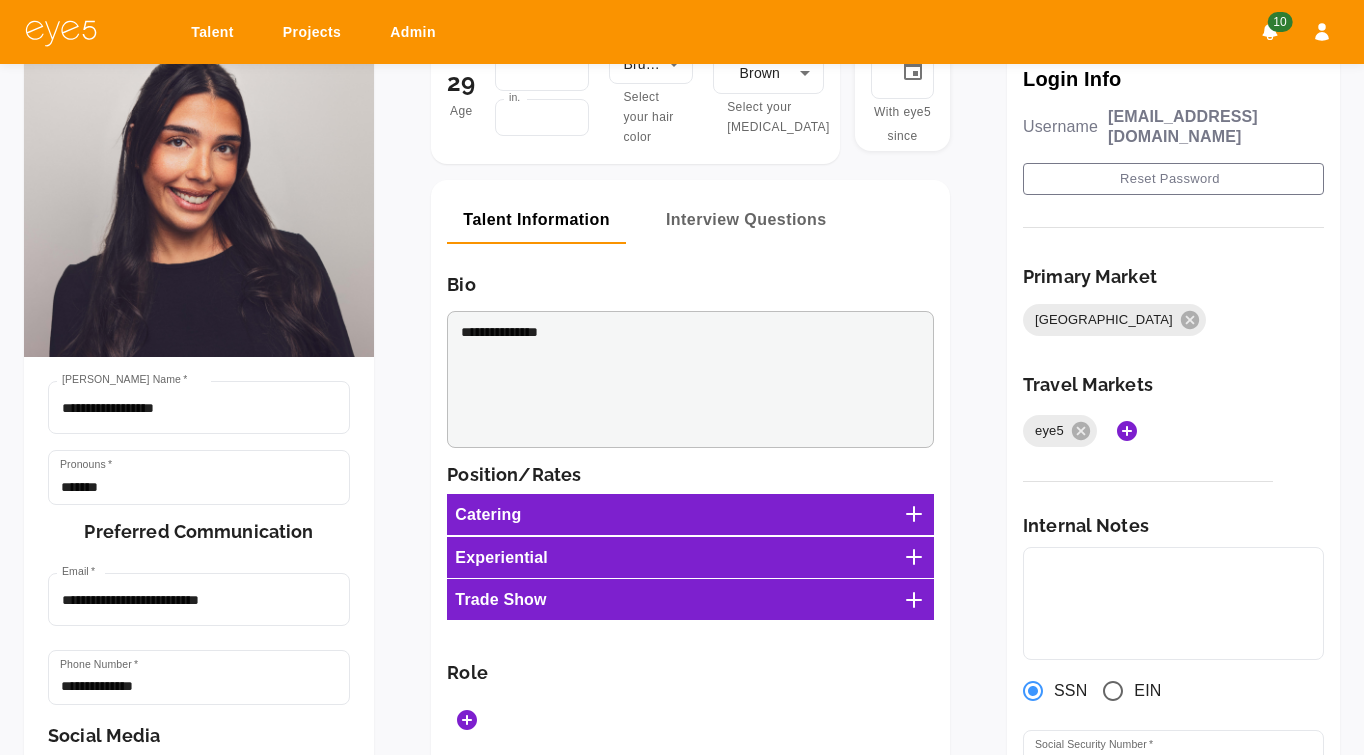 scroll, scrollTop: 405, scrollLeft: 0, axis: vertical 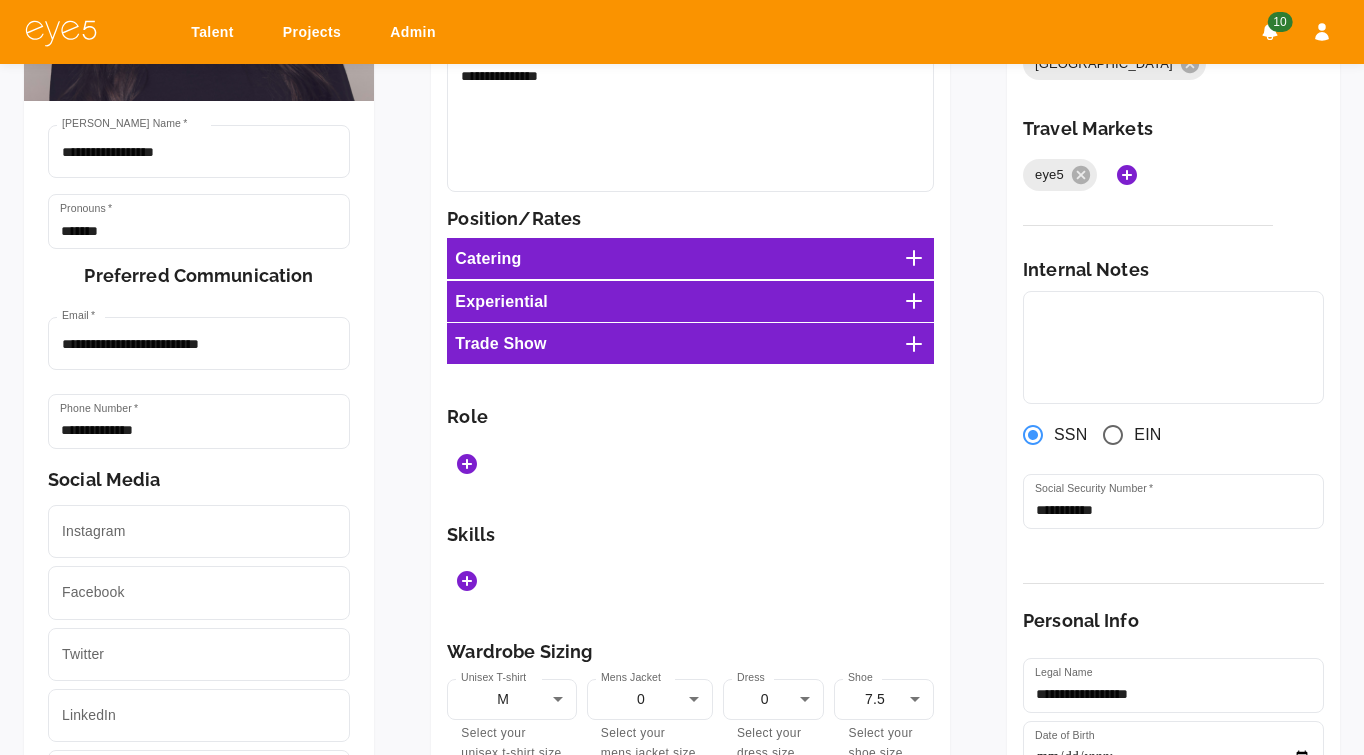 click 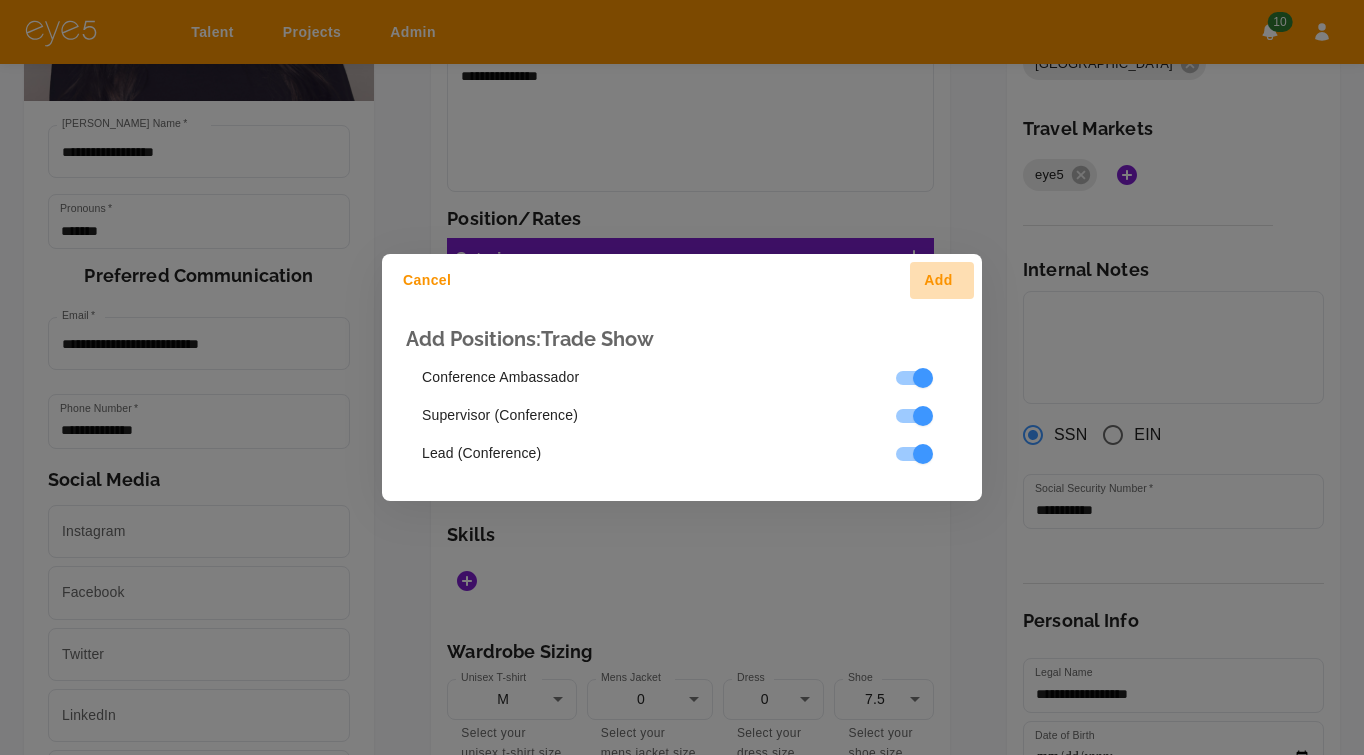 click on "Add" at bounding box center (942, 280) 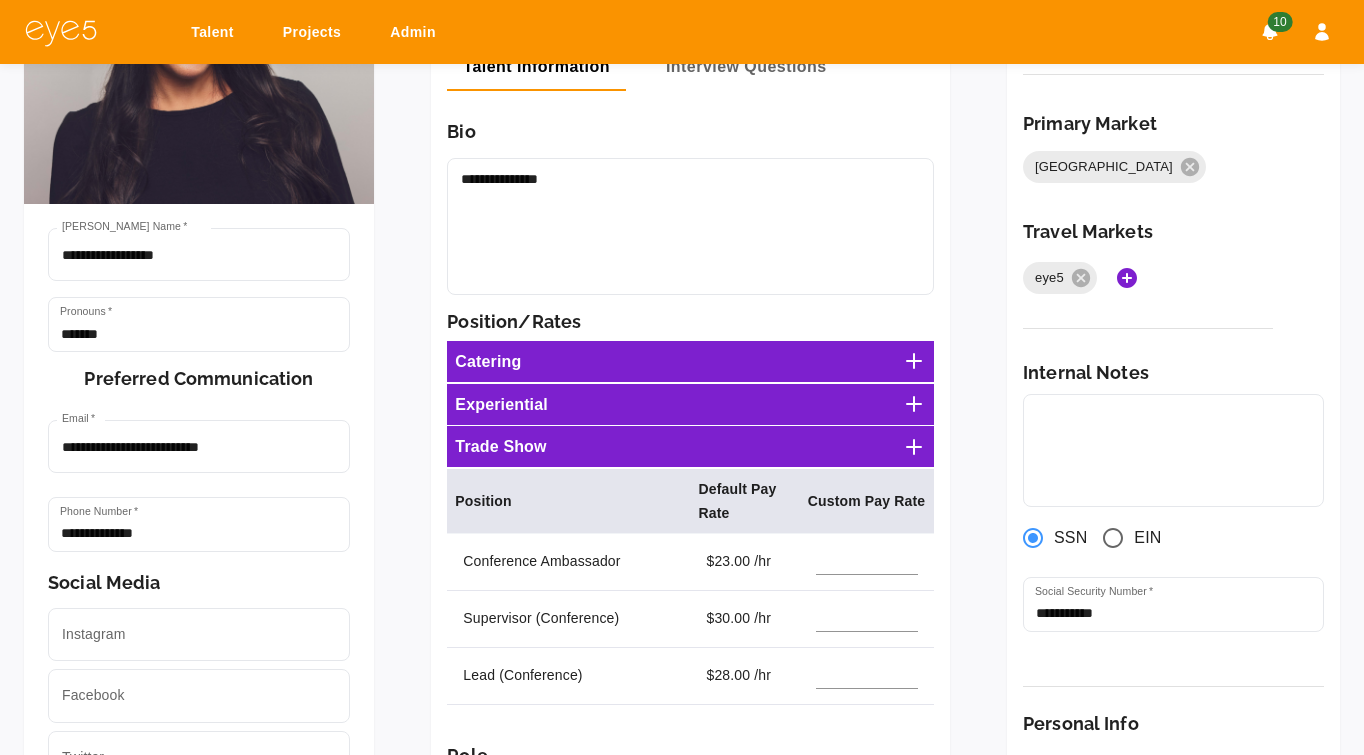 scroll, scrollTop: 0, scrollLeft: 0, axis: both 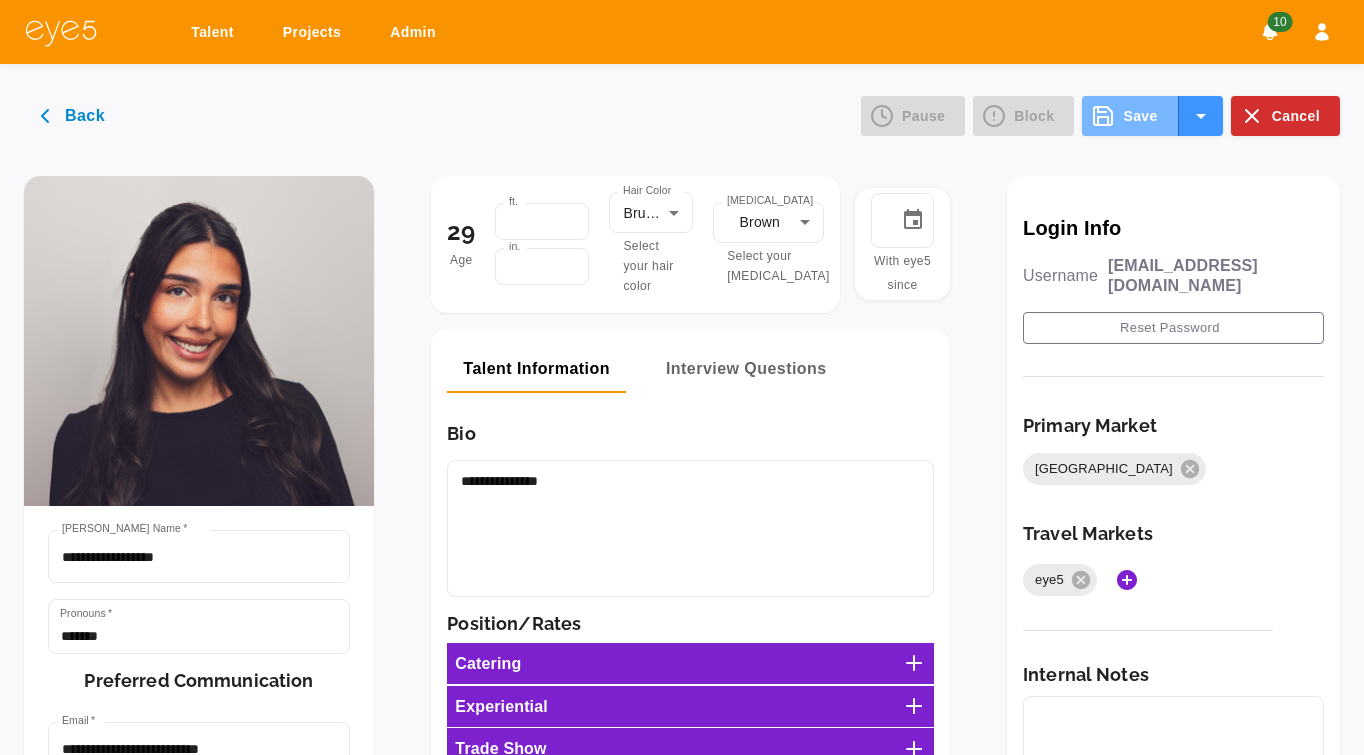 click on "Save" at bounding box center [1130, 116] 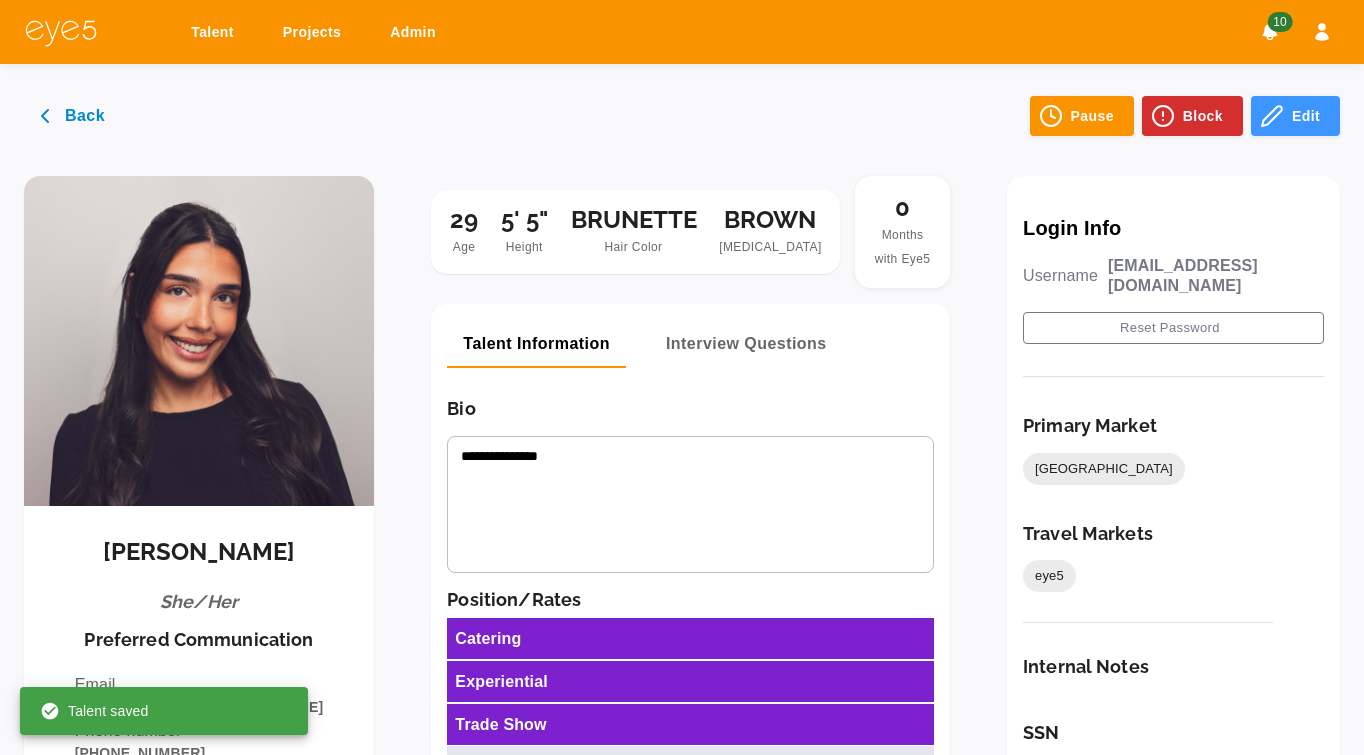 click on "Projects" at bounding box center (315, 32) 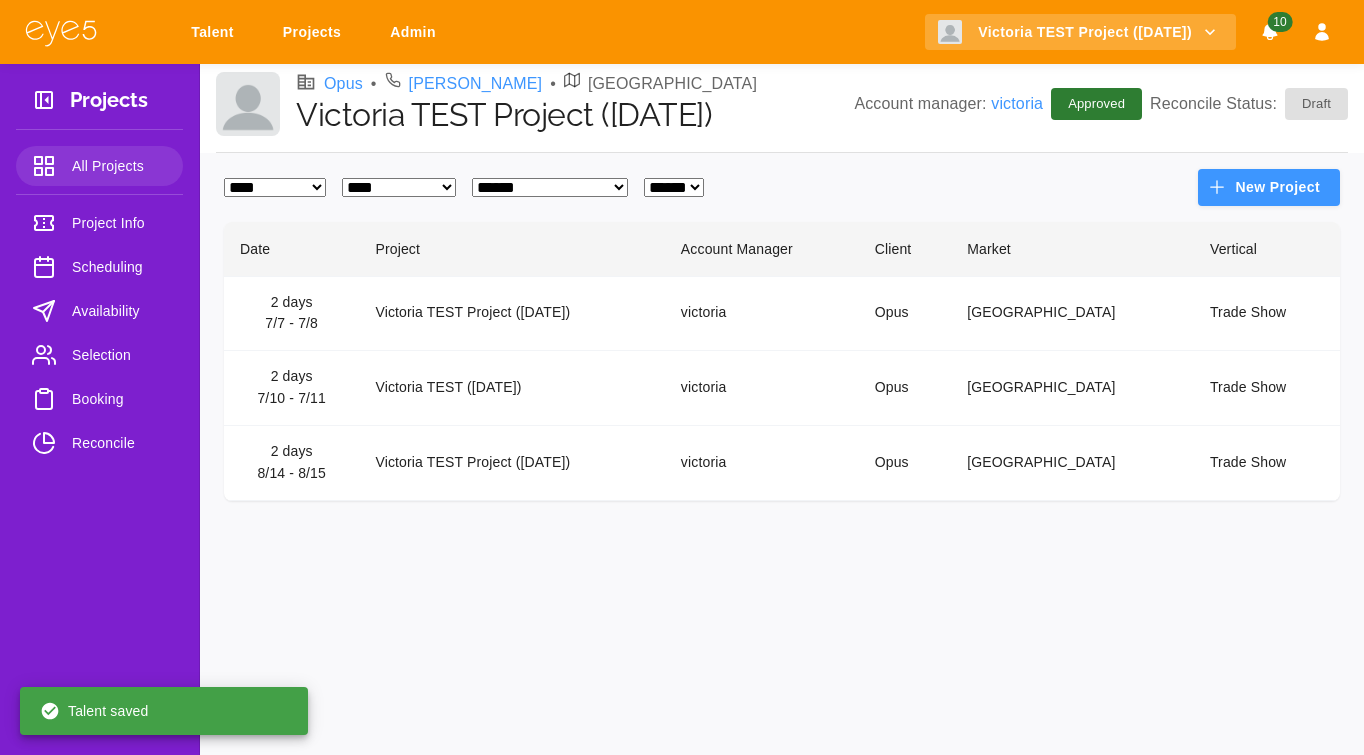 click on "Victoria TEST Project ([DATE])" at bounding box center [511, 463] 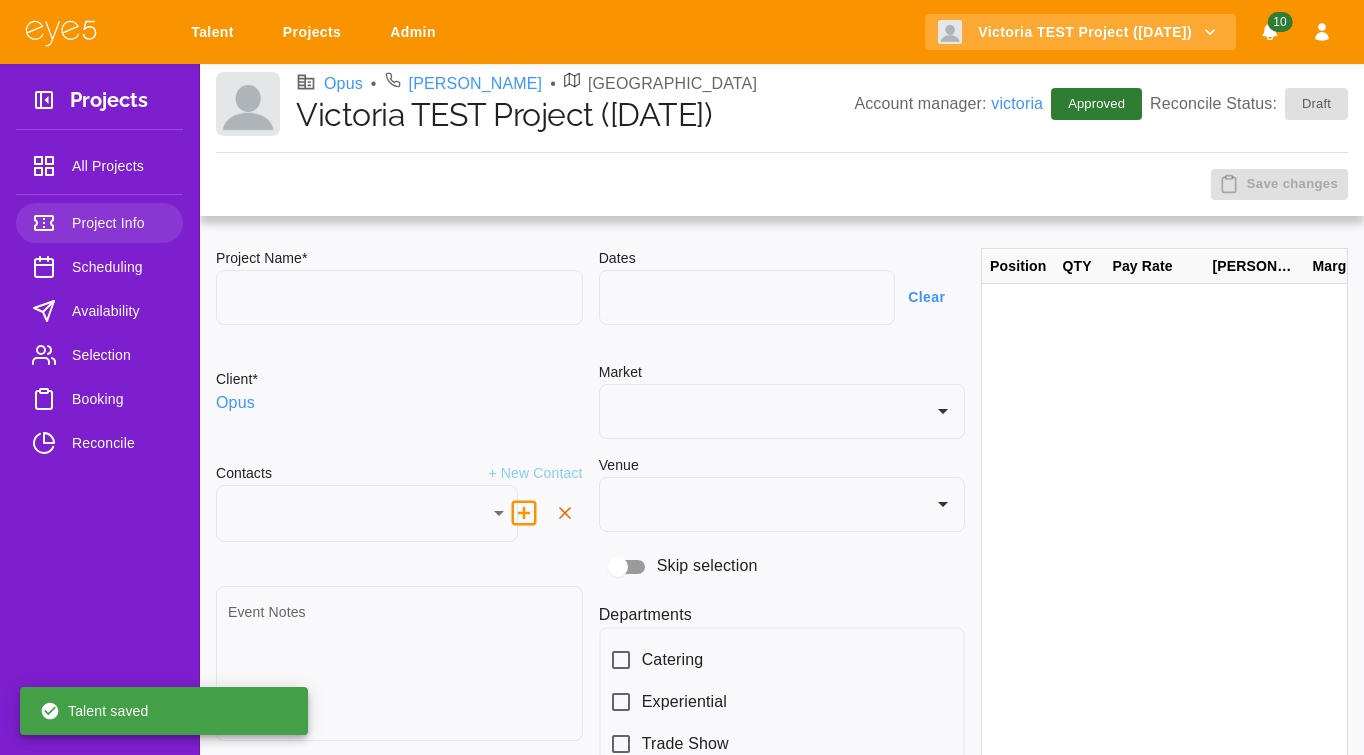 type on "**********" 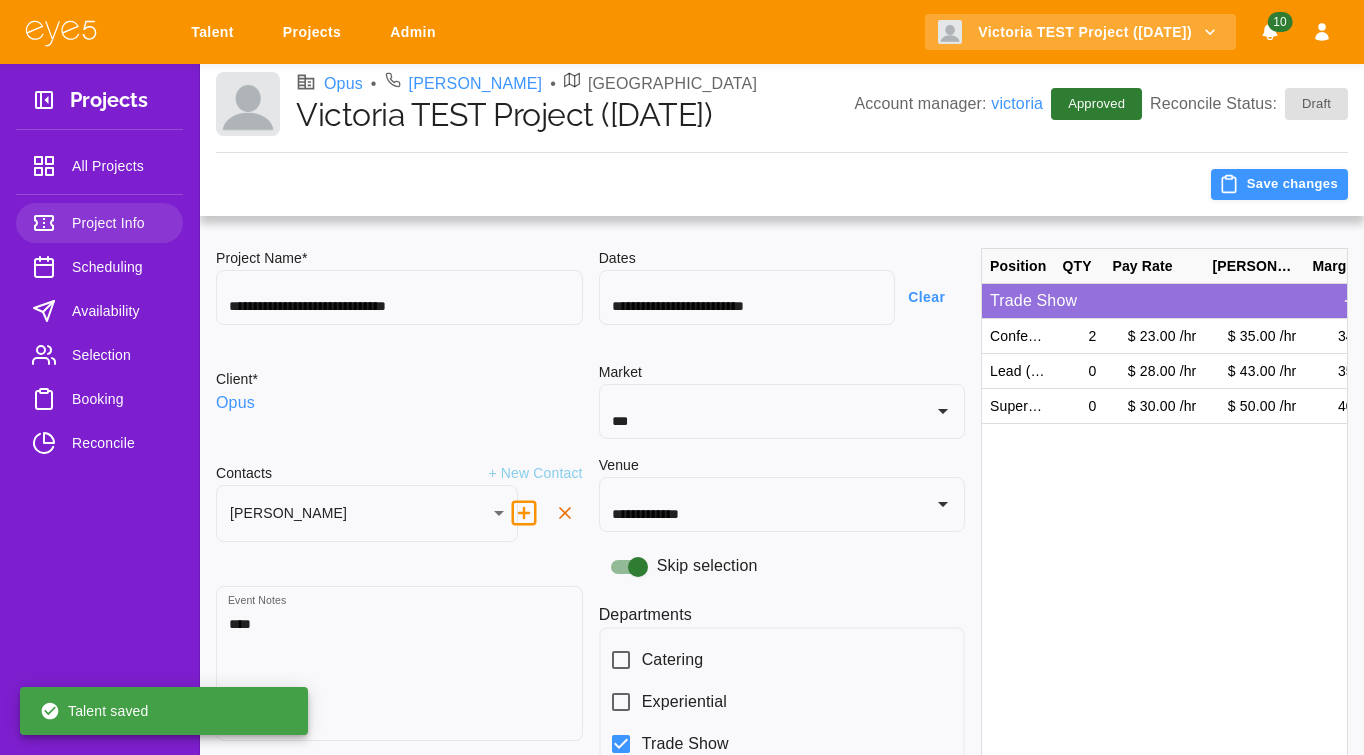 click on "Availability" at bounding box center [119, 311] 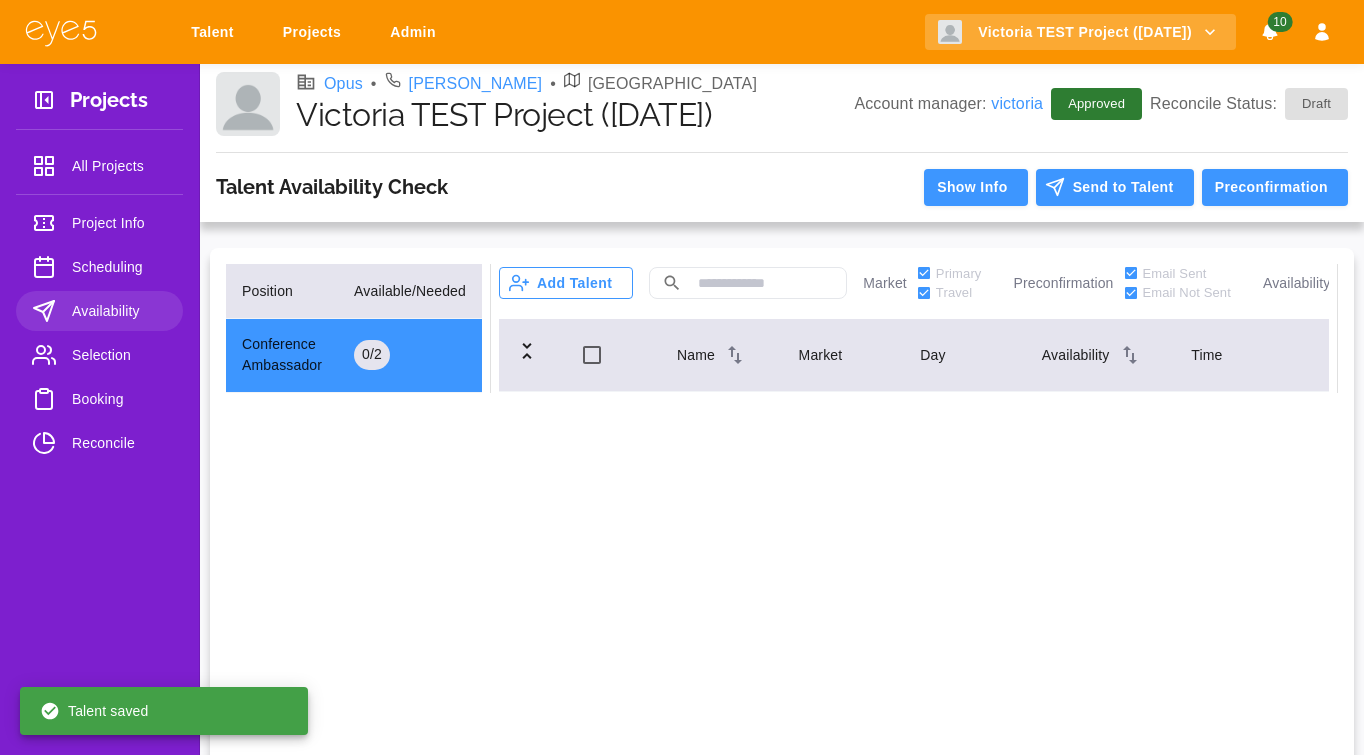 click on "Add Talent" at bounding box center [566, 283] 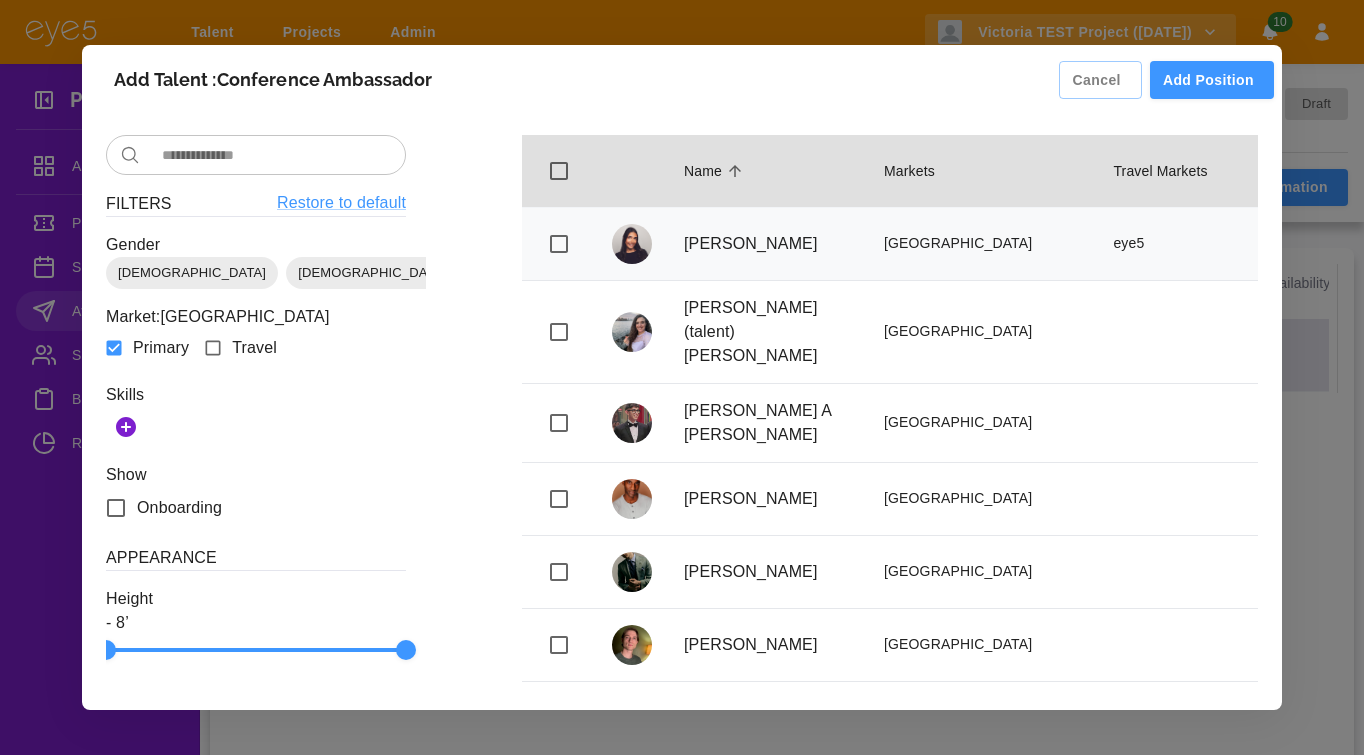 click on "[PERSON_NAME]" at bounding box center [768, 244] 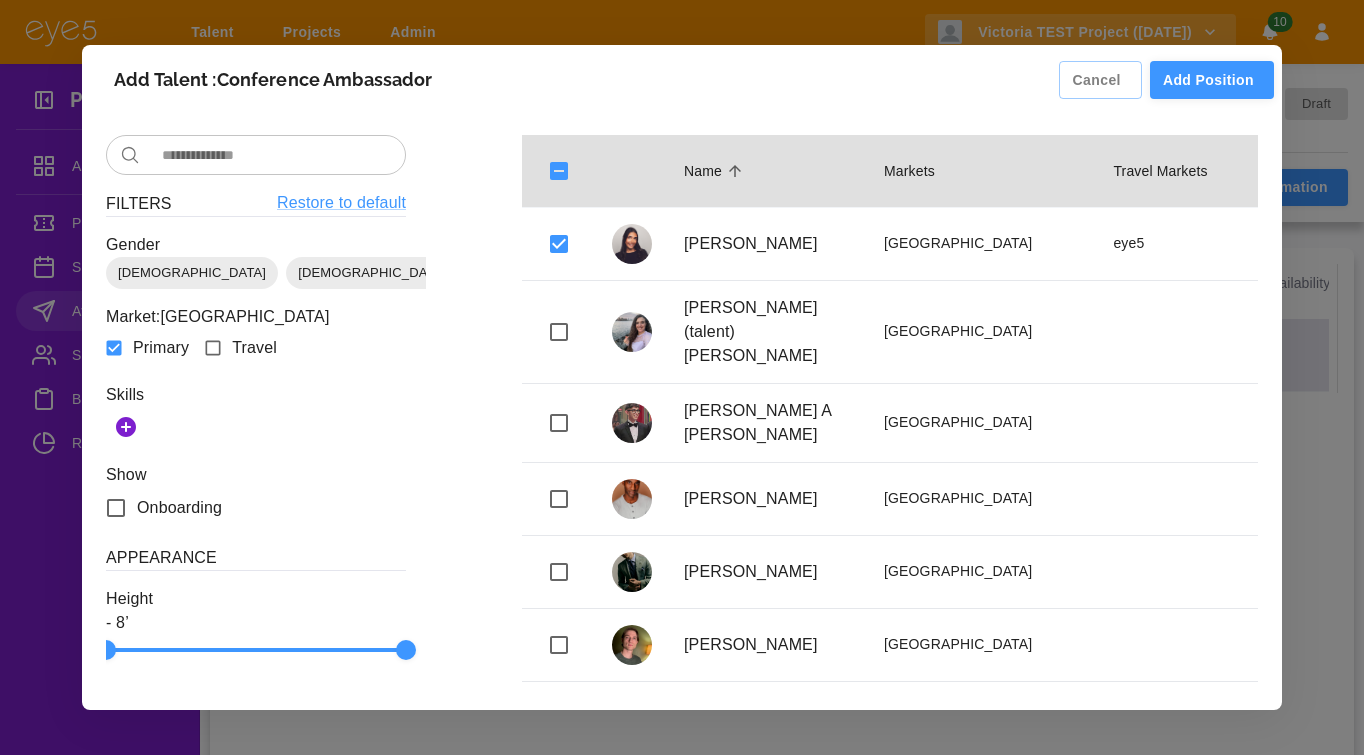 click on "Add Position" at bounding box center (1212, 80) 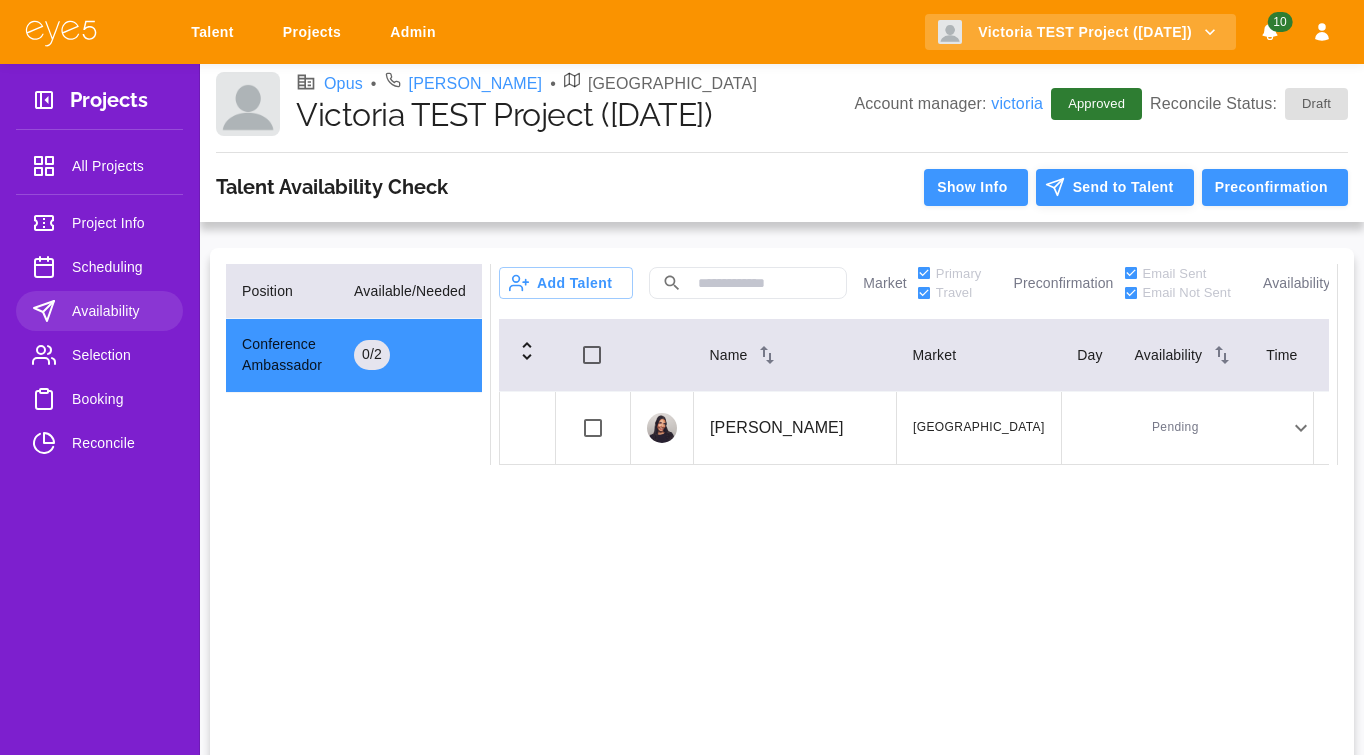 click on "Send to Talent" at bounding box center (1115, 187) 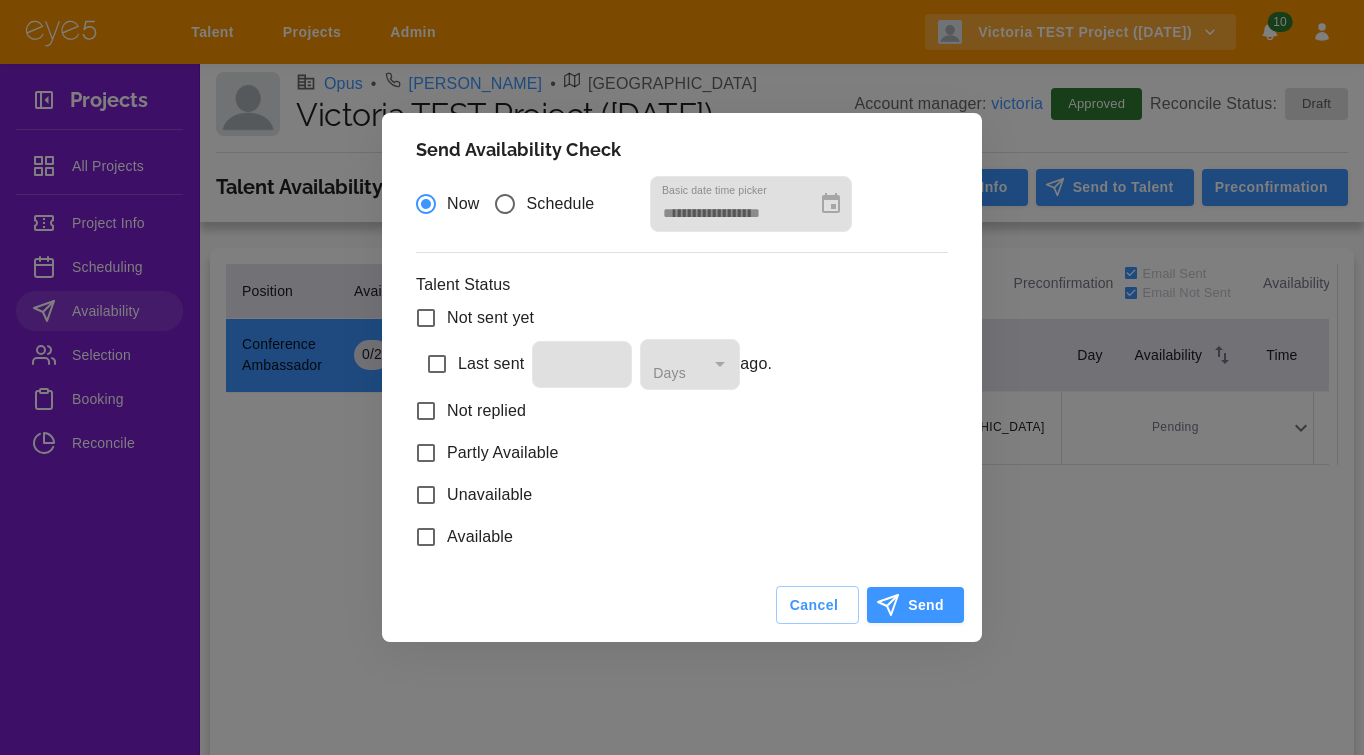 click on "Not sent yet" at bounding box center (490, 318) 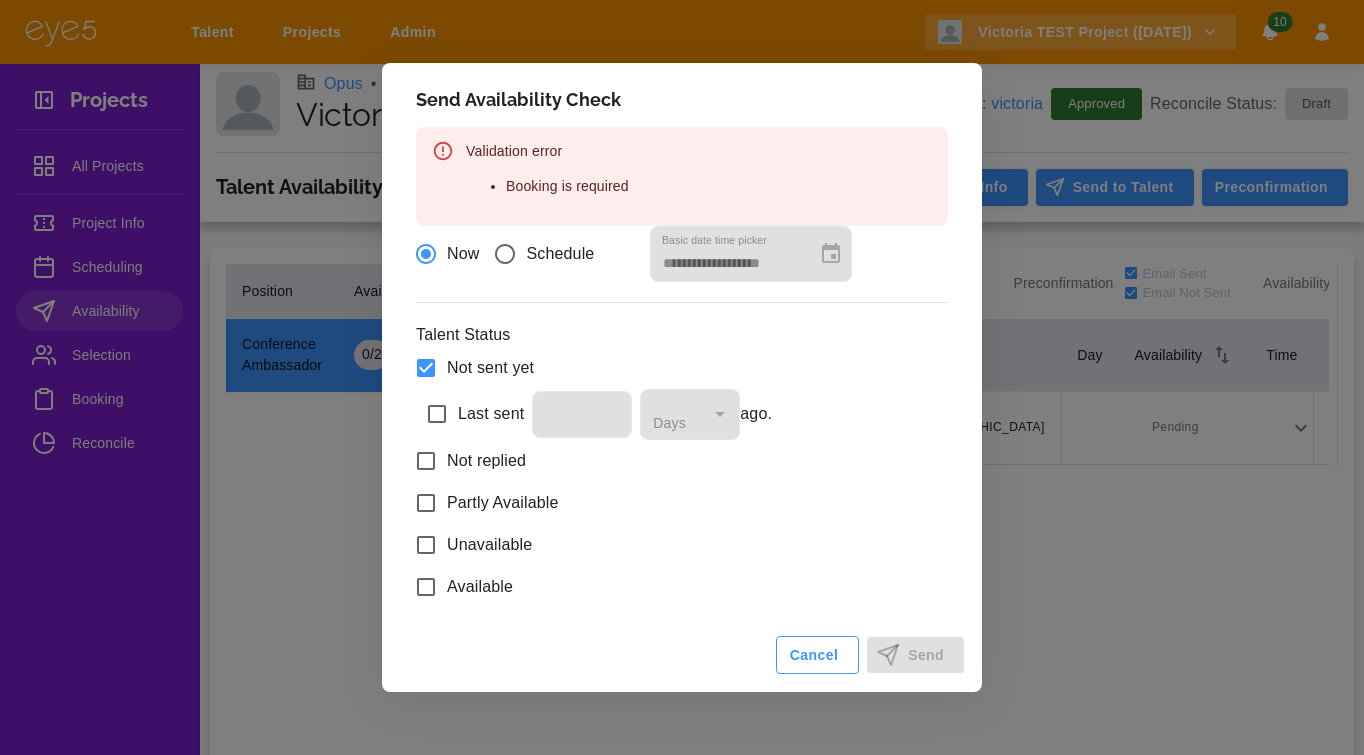 click on "Cancel" at bounding box center [817, 655] 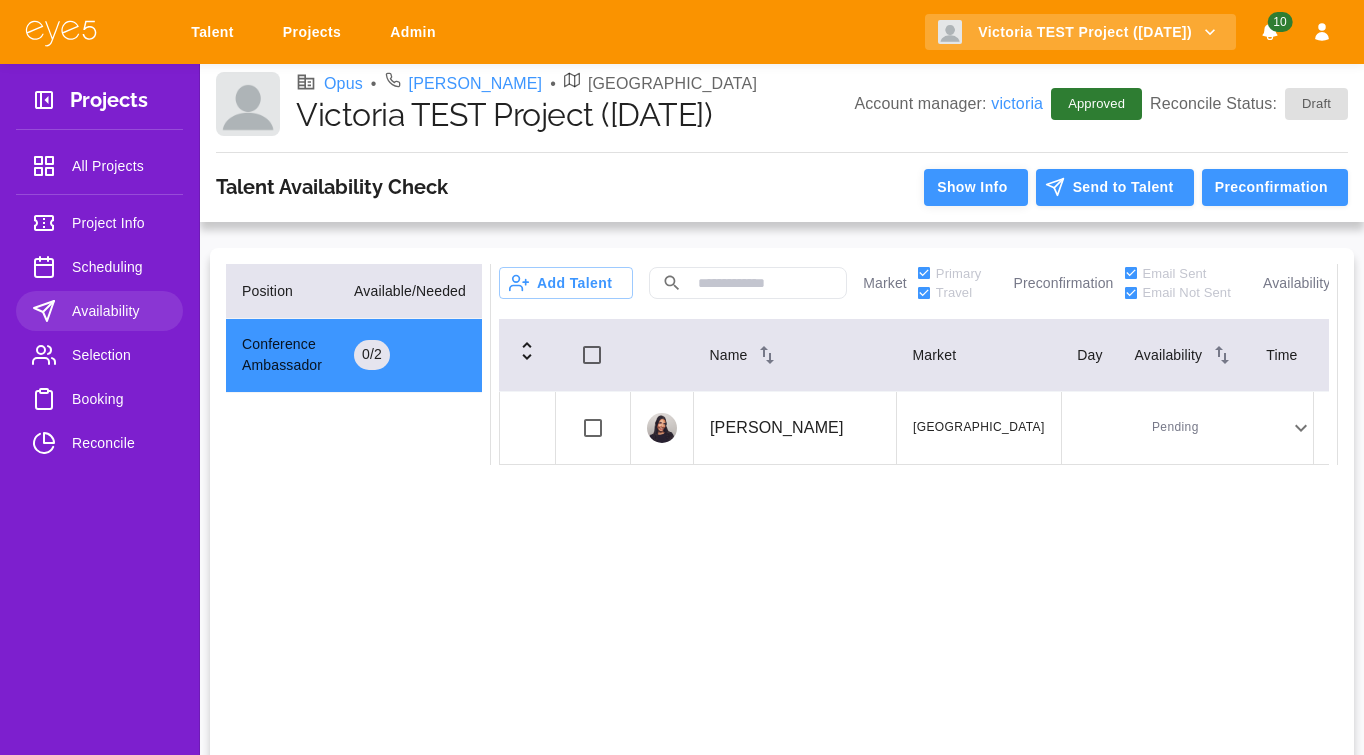 click on "Show Info" at bounding box center (975, 187) 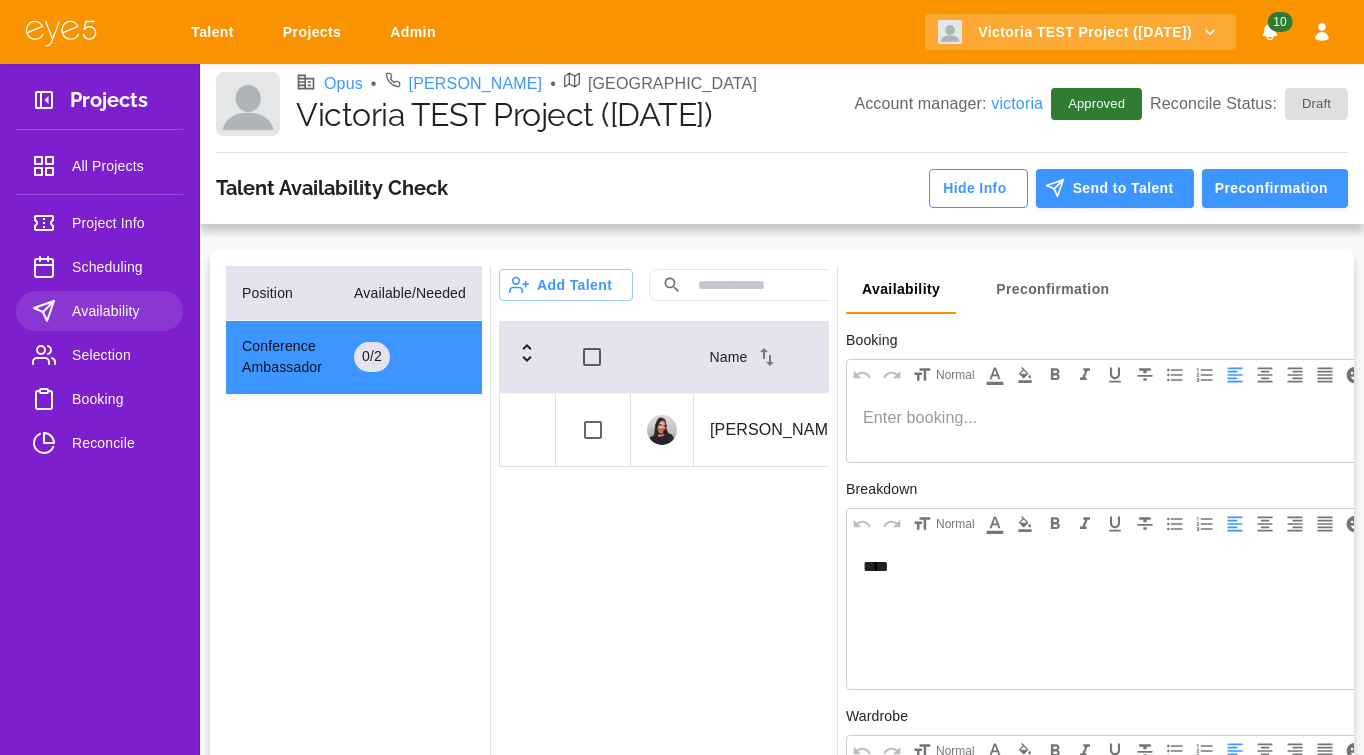 scroll, scrollTop: 24, scrollLeft: 0, axis: vertical 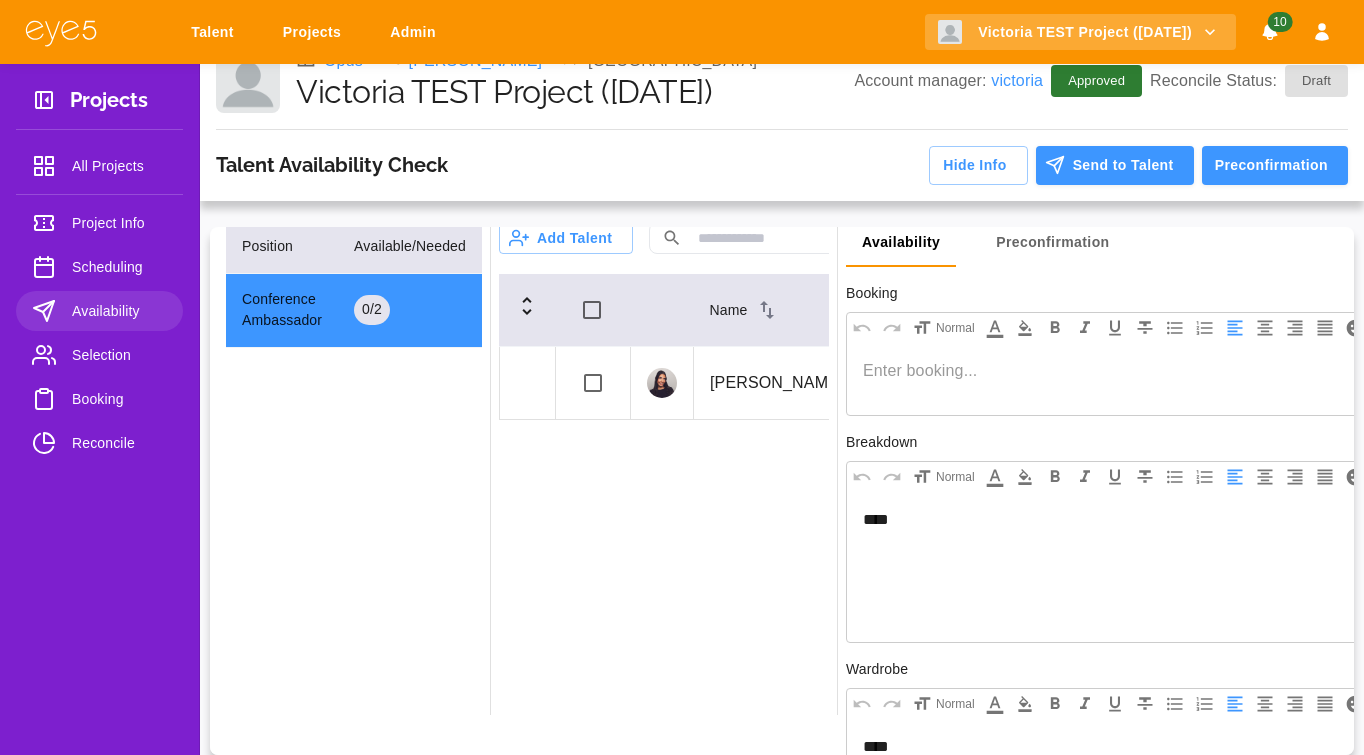 click at bounding box center [1108, 379] 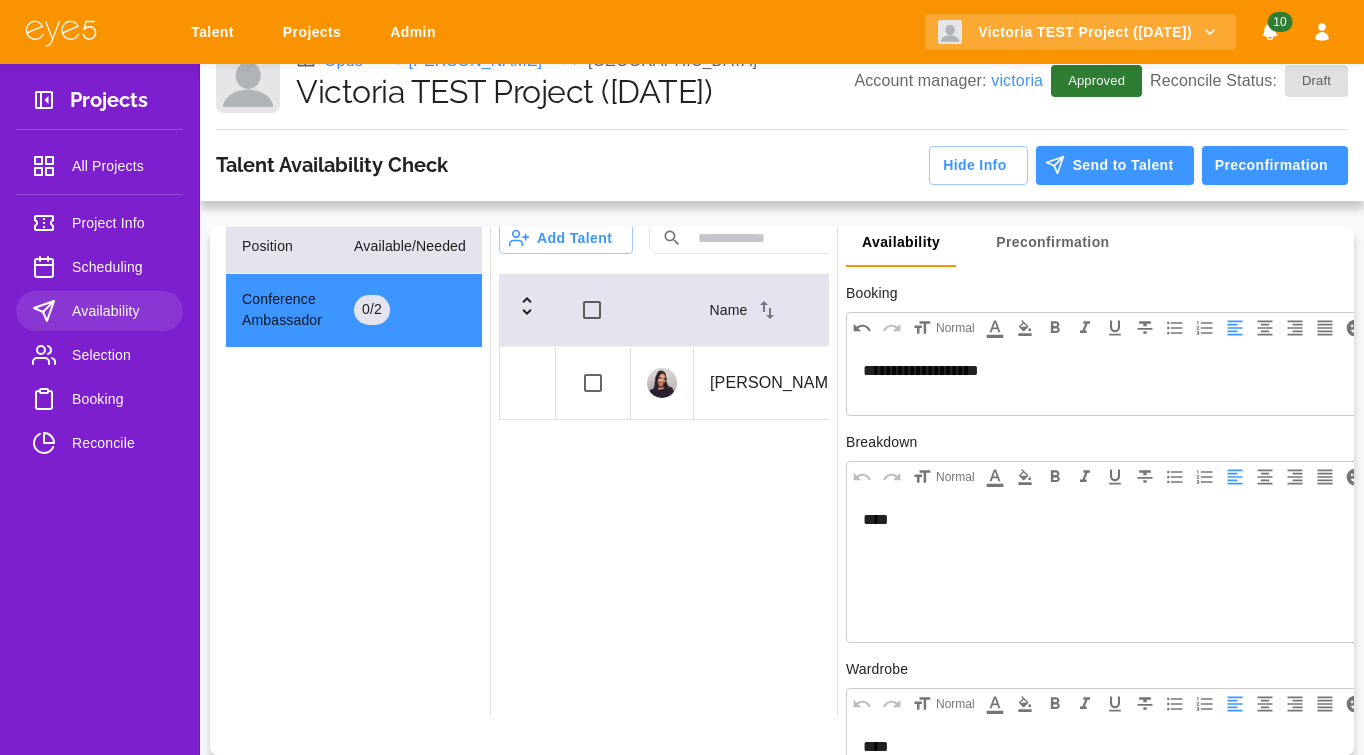 click on "Send to Talent" at bounding box center (1115, 165) 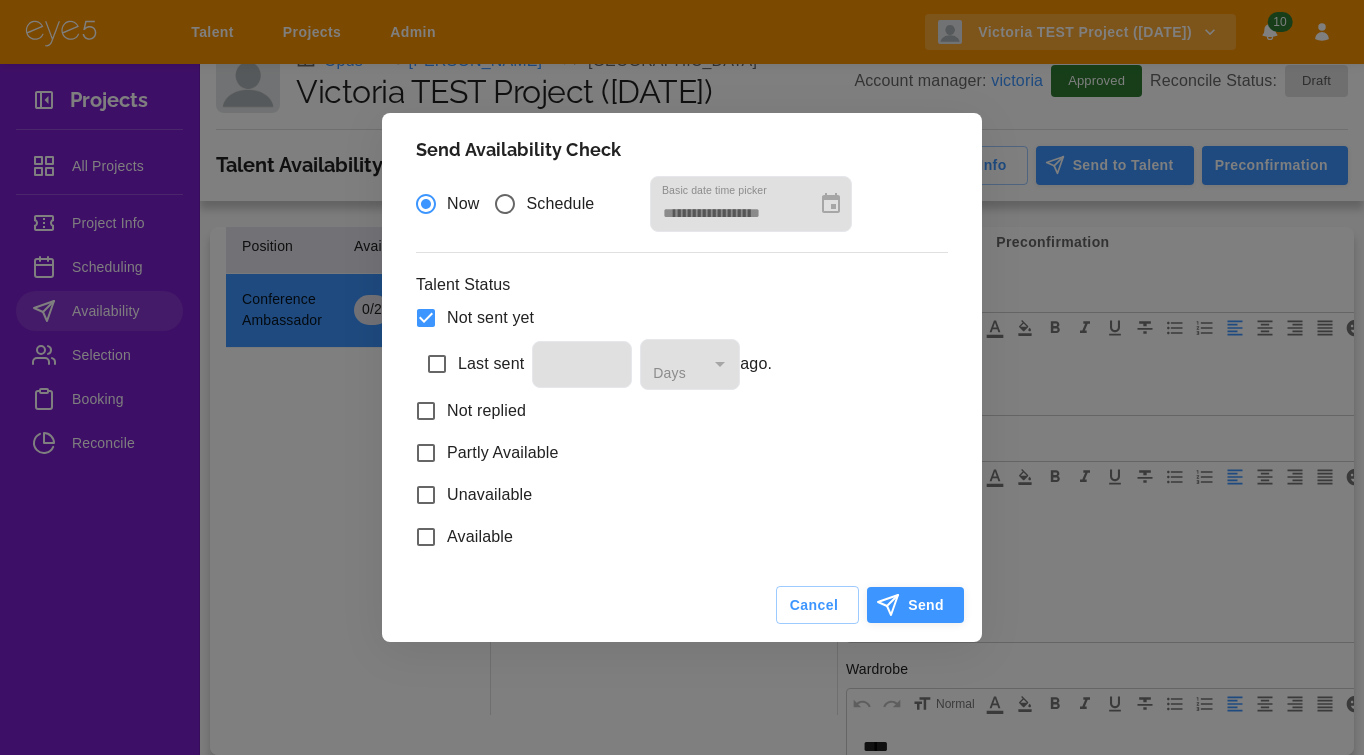 click on "Send" at bounding box center (915, 605) 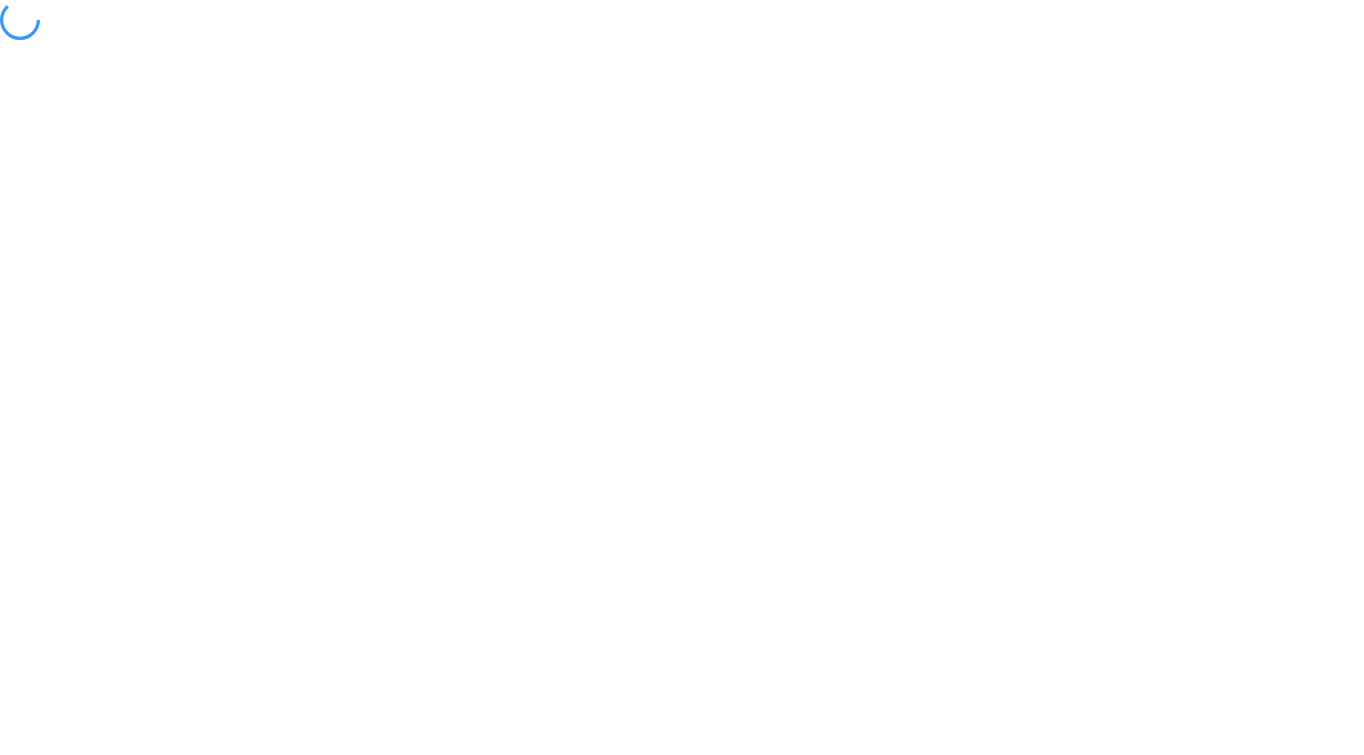scroll, scrollTop: 0, scrollLeft: 0, axis: both 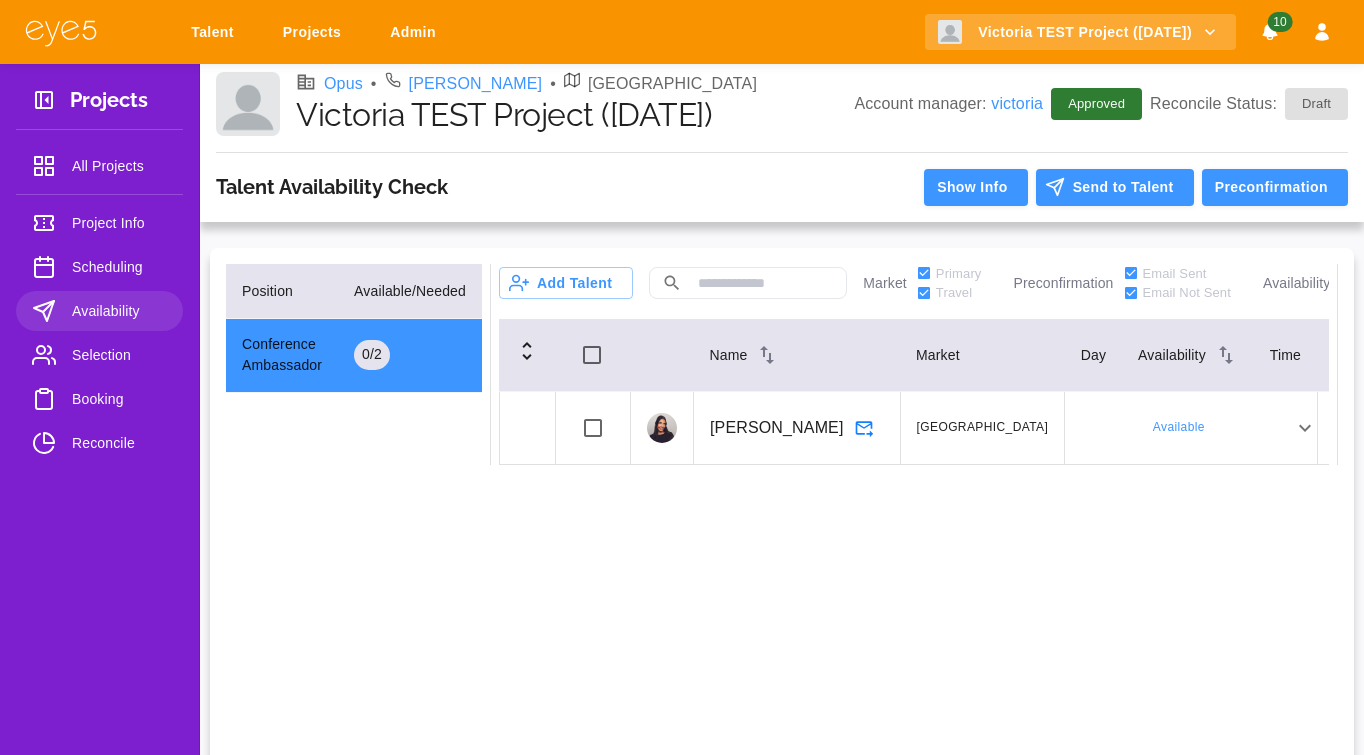 click on "Position Available/Needed Conference Ambassador 0 / 2 Add Talent ​ Market Primary Travel Preconfirmation Email Sent Email Not Sent Availability All ​ Name Market Day Availability Time [GEOGRAPHIC_DATA][PERSON_NAME][GEOGRAPHIC_DATA] [GEOGRAPHIC_DATA] Available Thu 14 Available 8:30 AM - 5:00 PM ******** - ********" at bounding box center (782, 512) 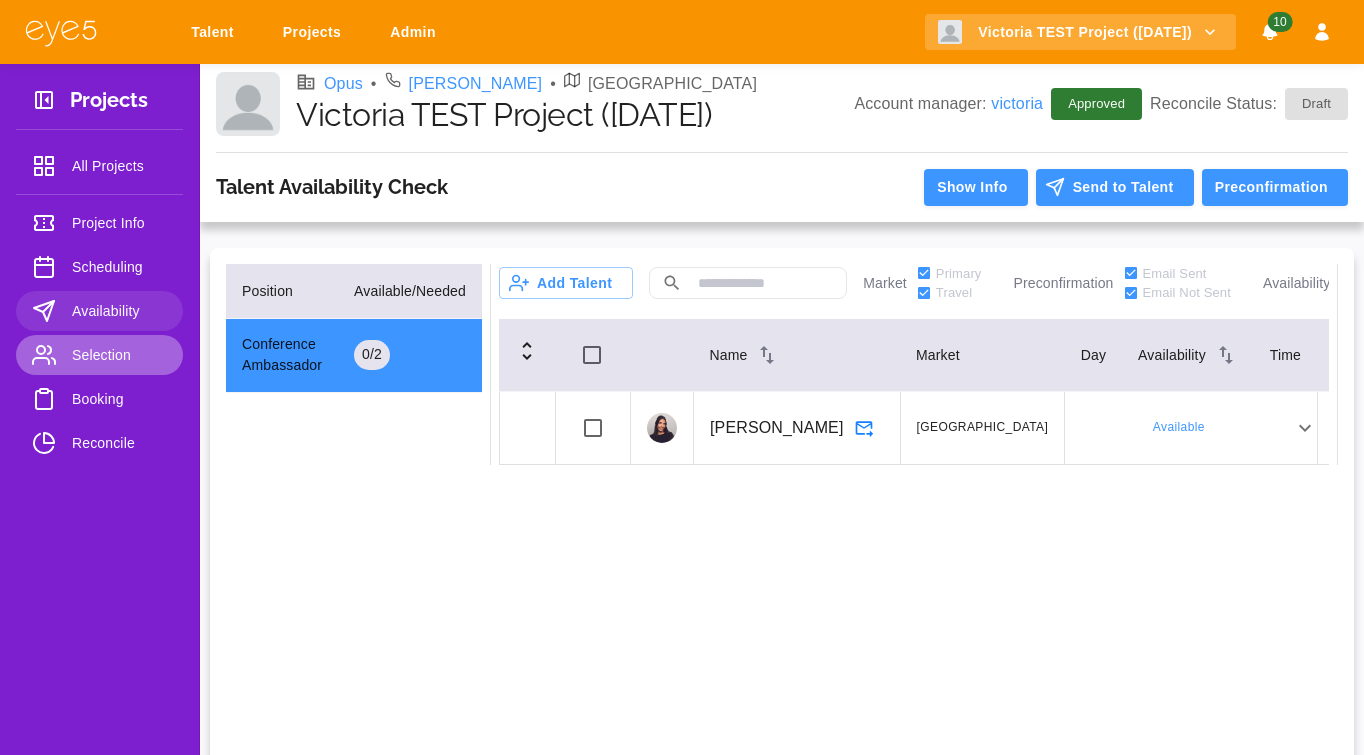 click on "Selection" at bounding box center (119, 355) 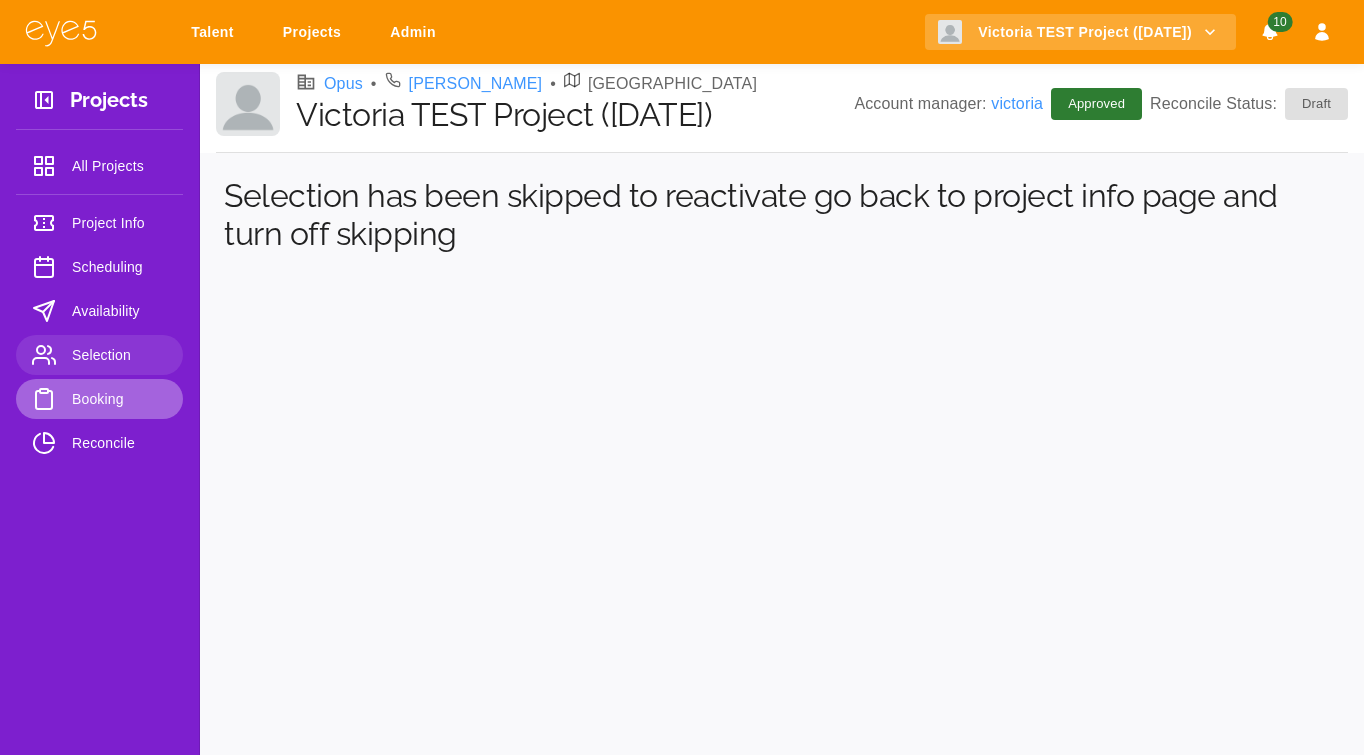 click on "Booking" at bounding box center [119, 399] 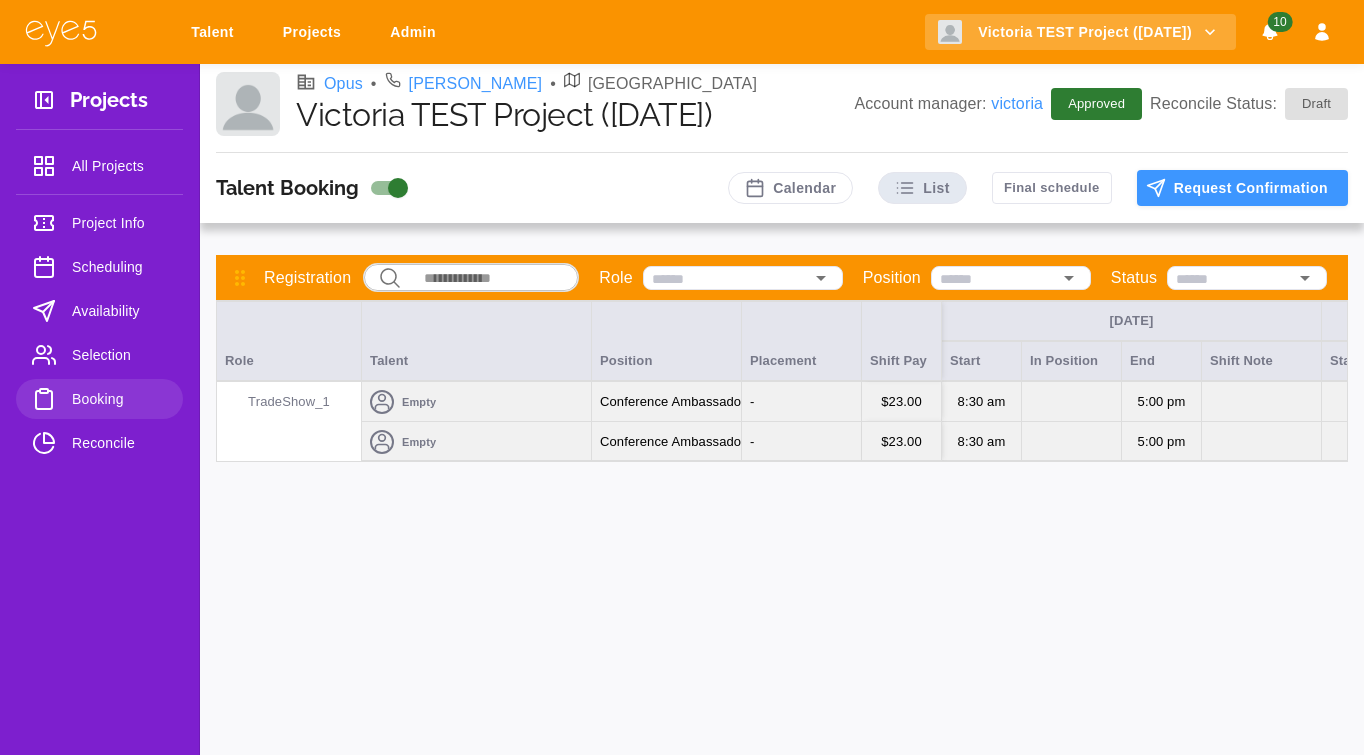 click on "Empty" at bounding box center (476, 402) 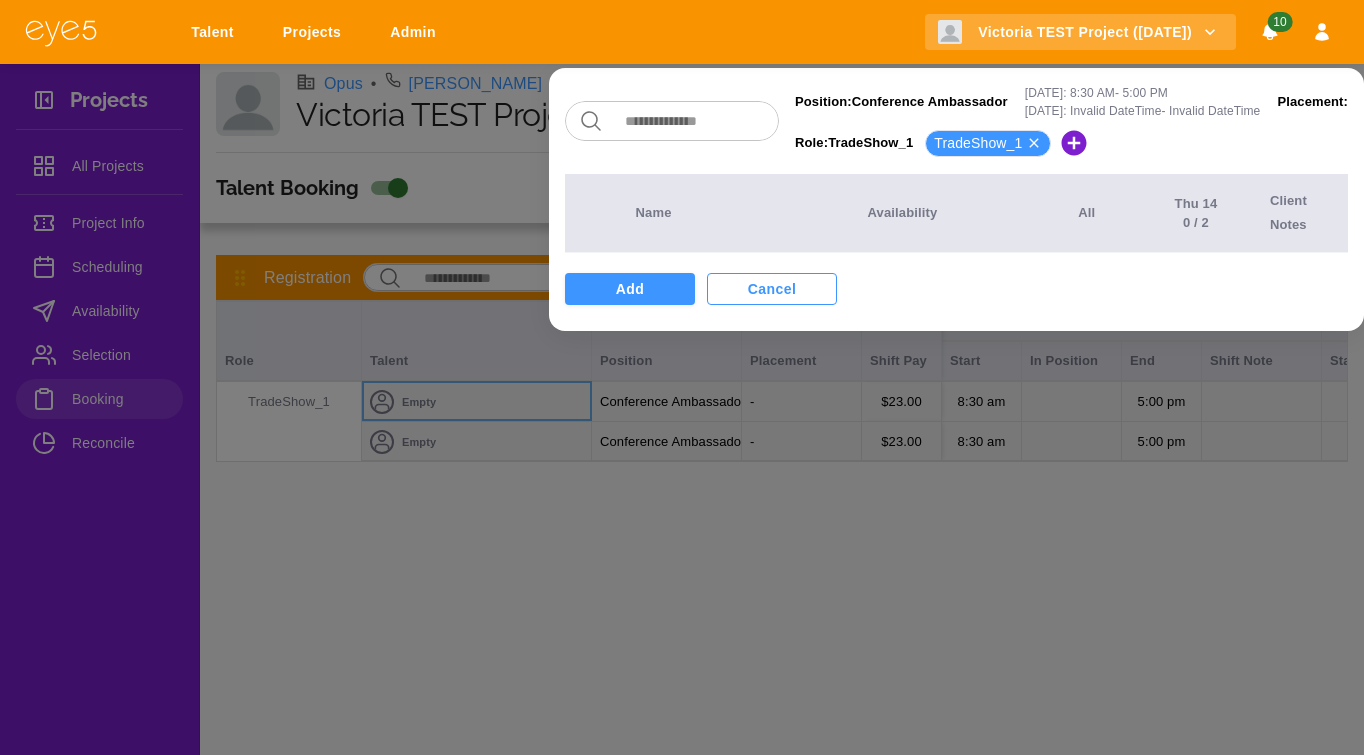click on "Cancel" at bounding box center [772, 289] 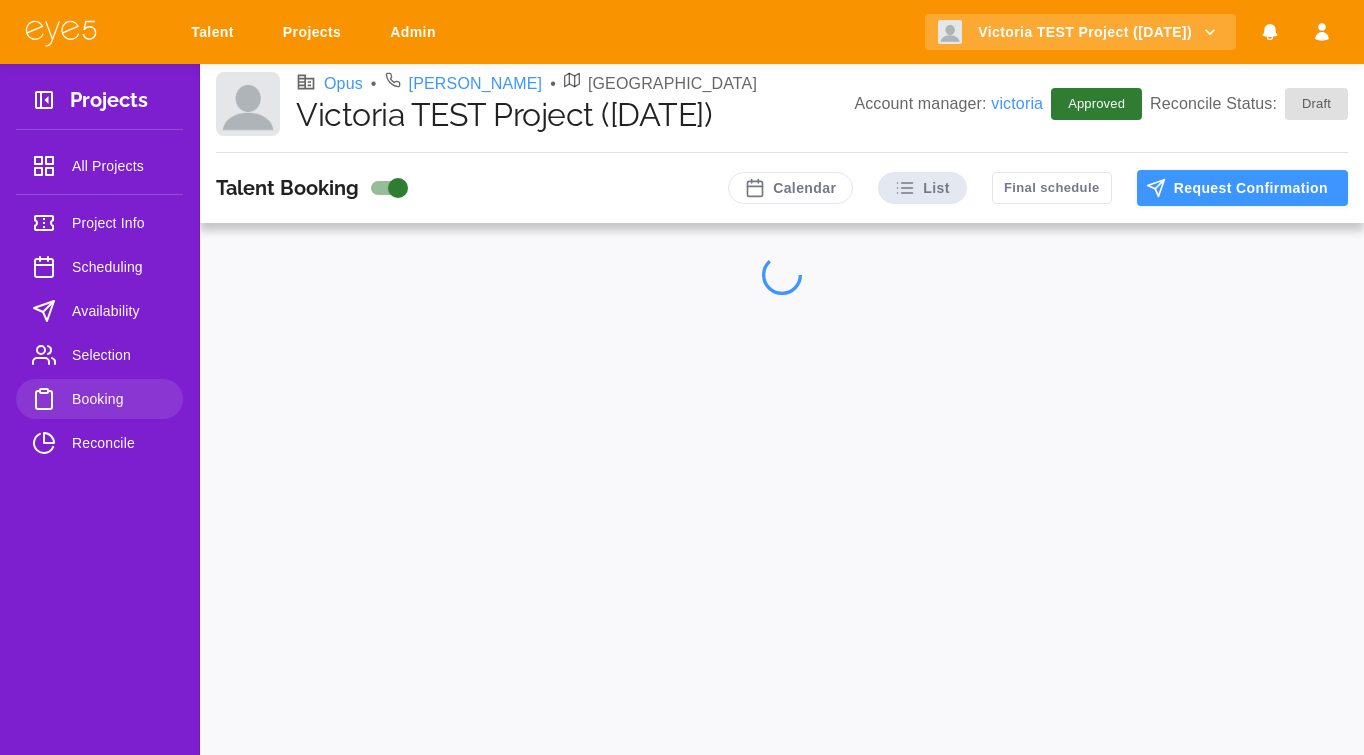 scroll, scrollTop: 0, scrollLeft: 0, axis: both 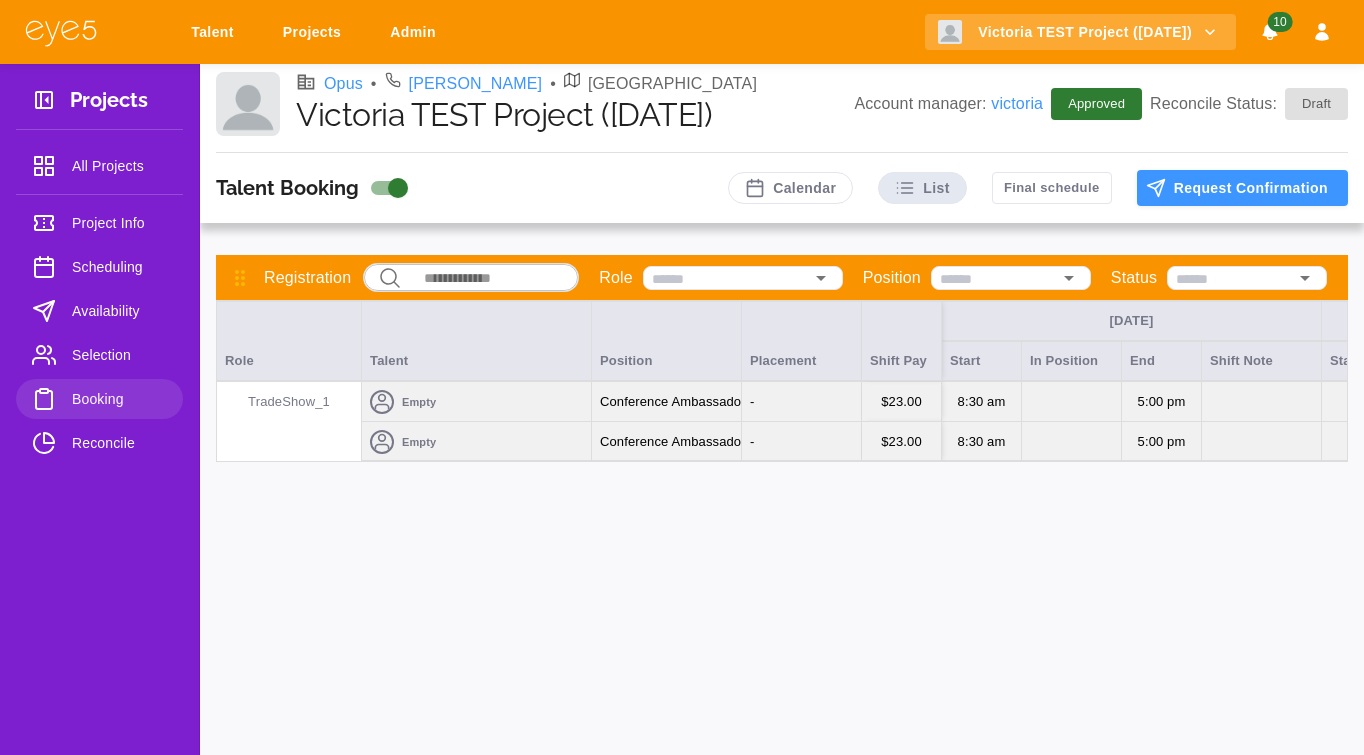 click on "Empty" at bounding box center [476, 402] 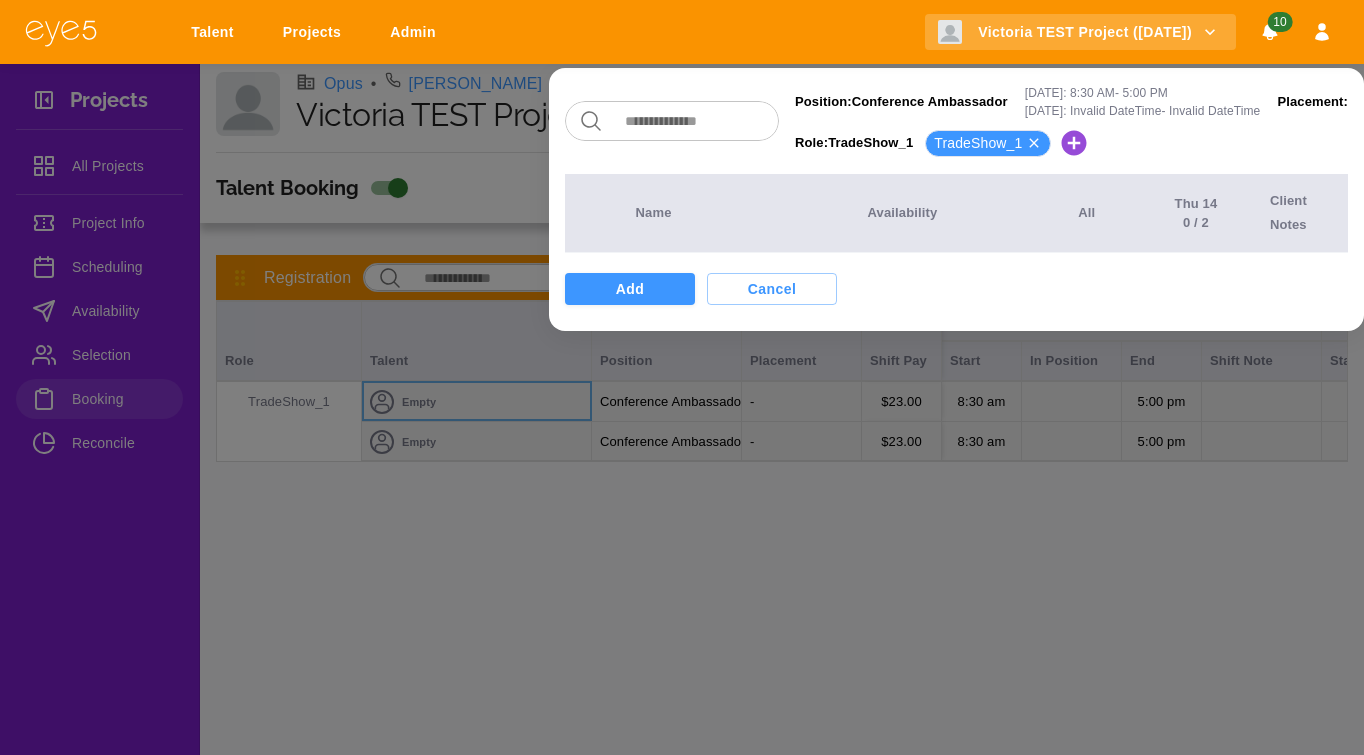 click 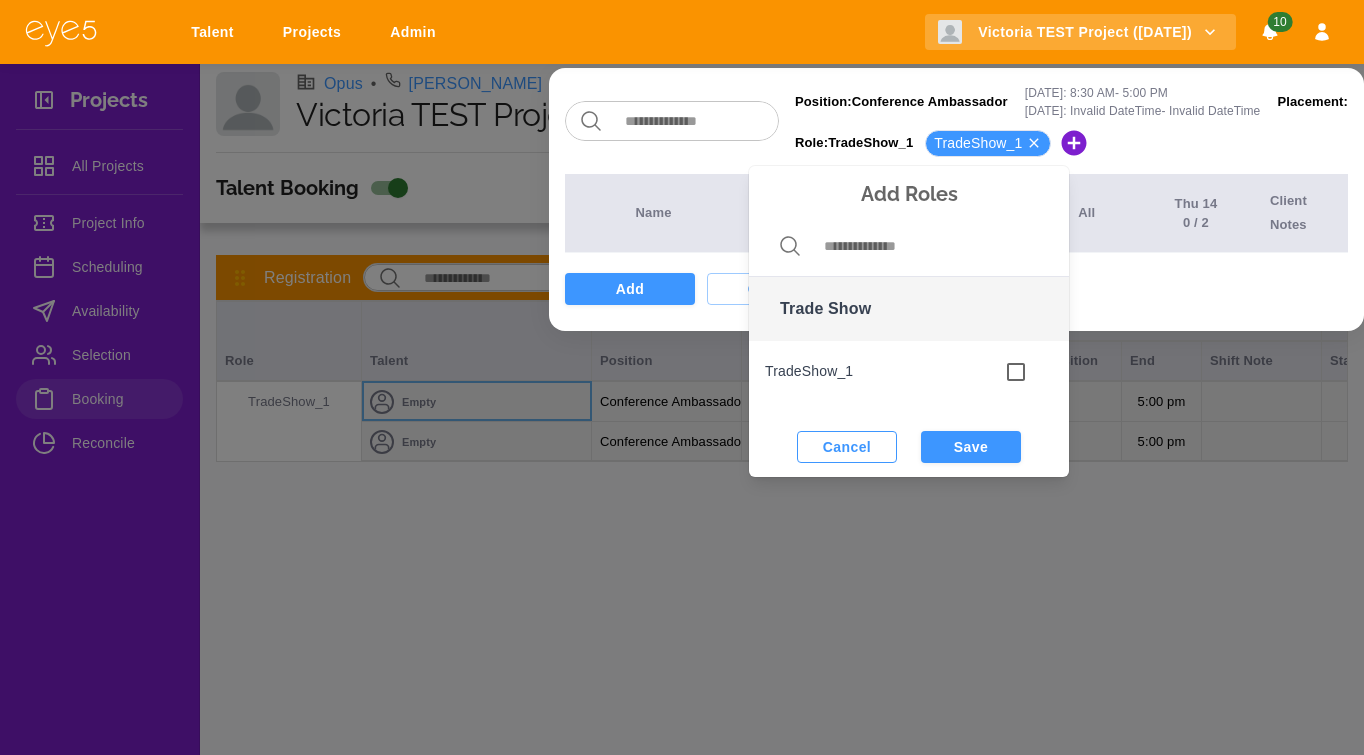 click on "Cancel" at bounding box center (847, 447) 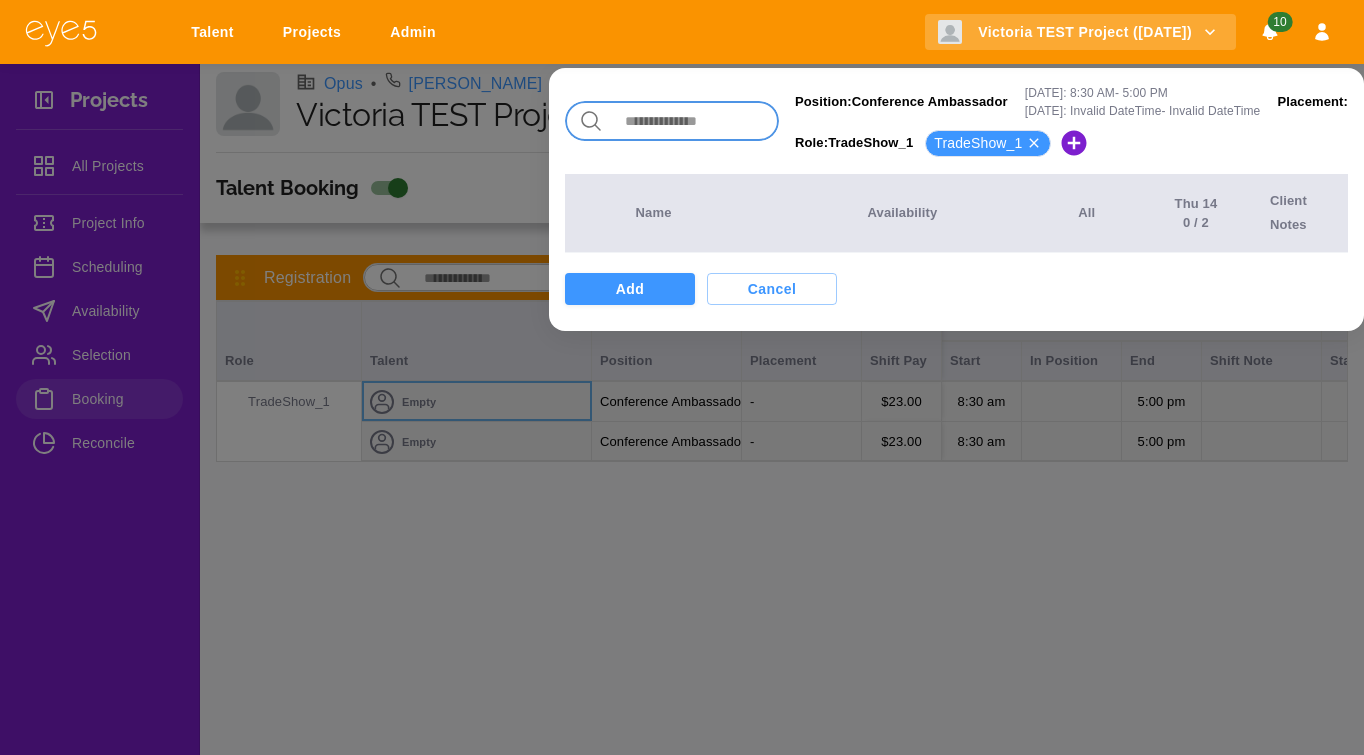 click at bounding box center [695, 121] 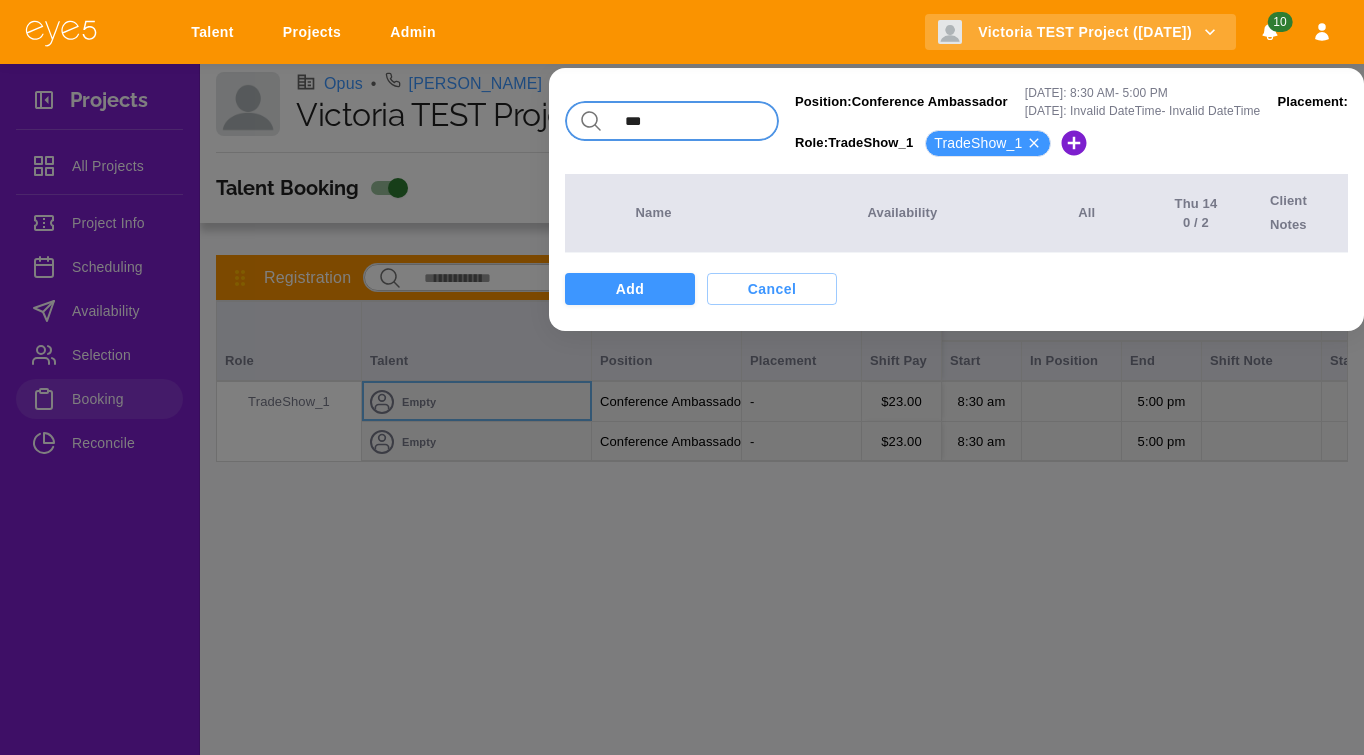 type on "***" 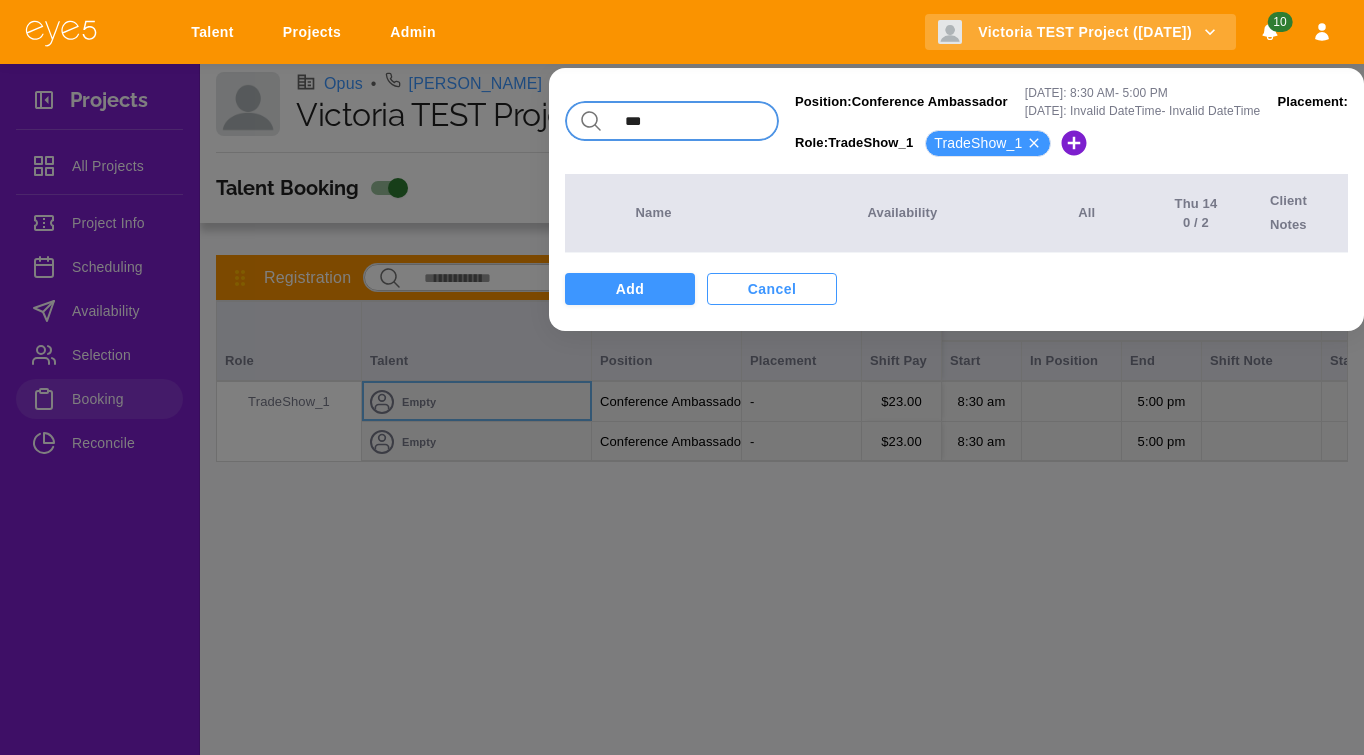 click on "Cancel" at bounding box center [772, 289] 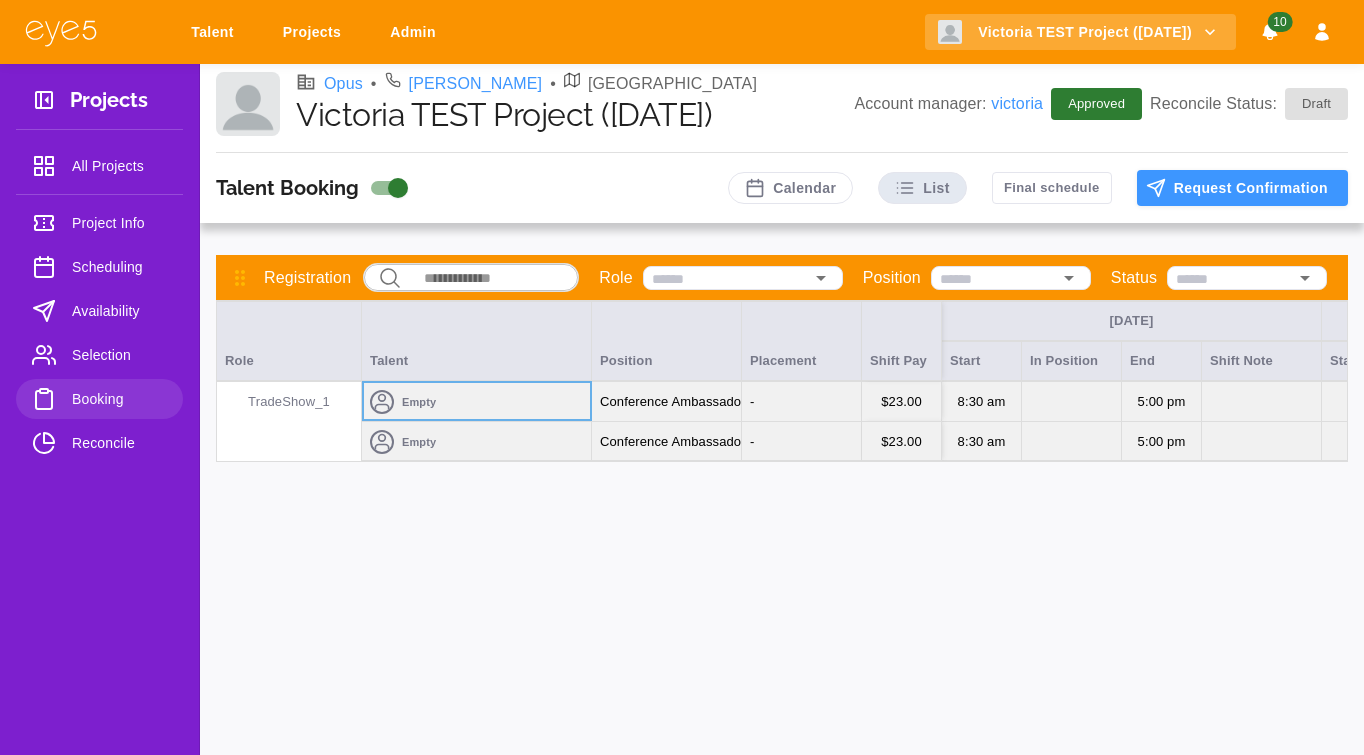 click on "Selection" at bounding box center [119, 355] 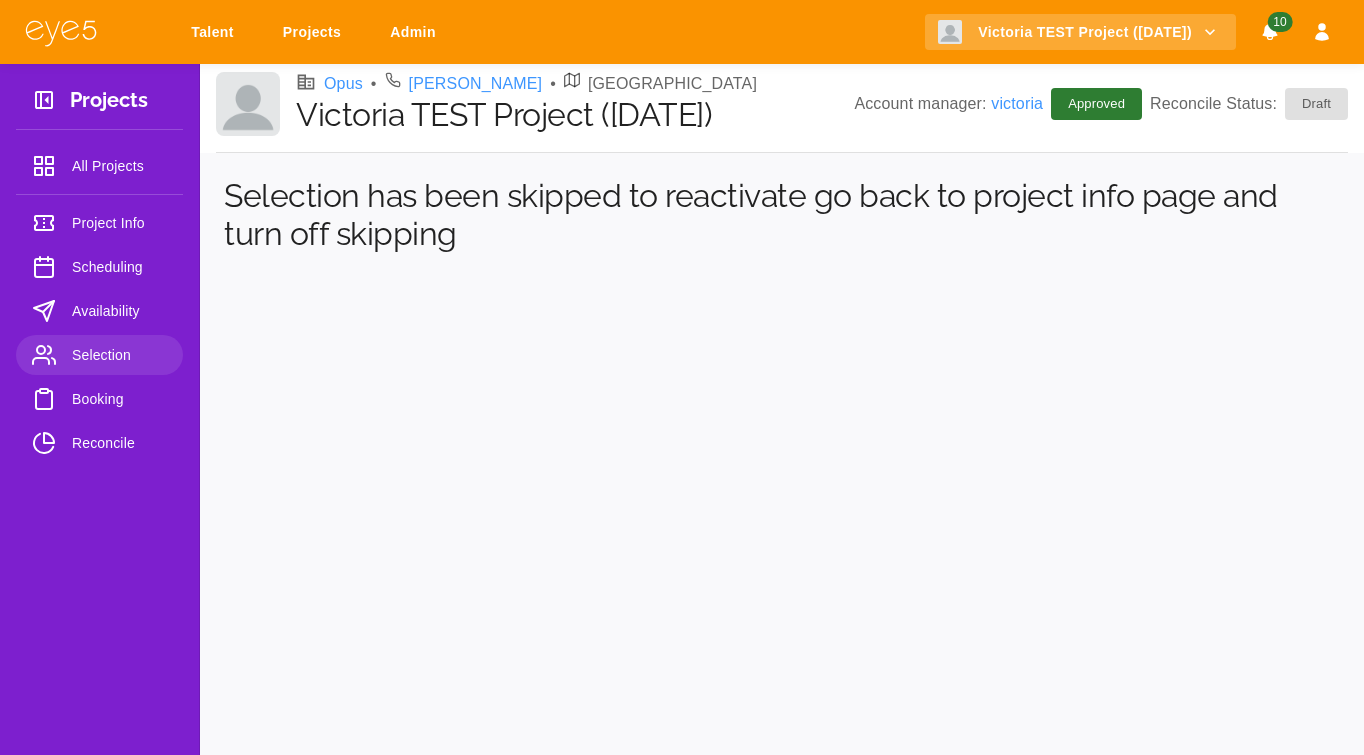 click on "Project Info Scheduling Availability Selection Booking Reconcile" at bounding box center (99, 337) 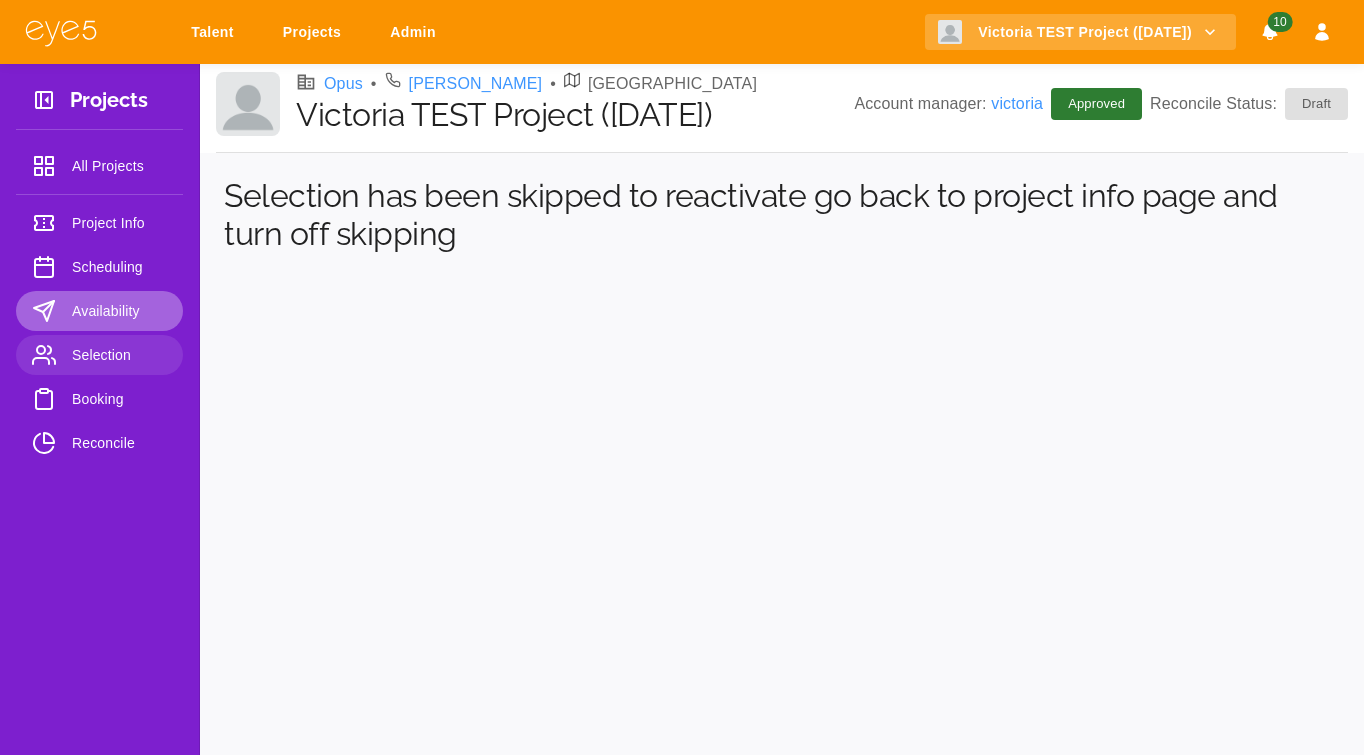 click on "Availability" at bounding box center (119, 311) 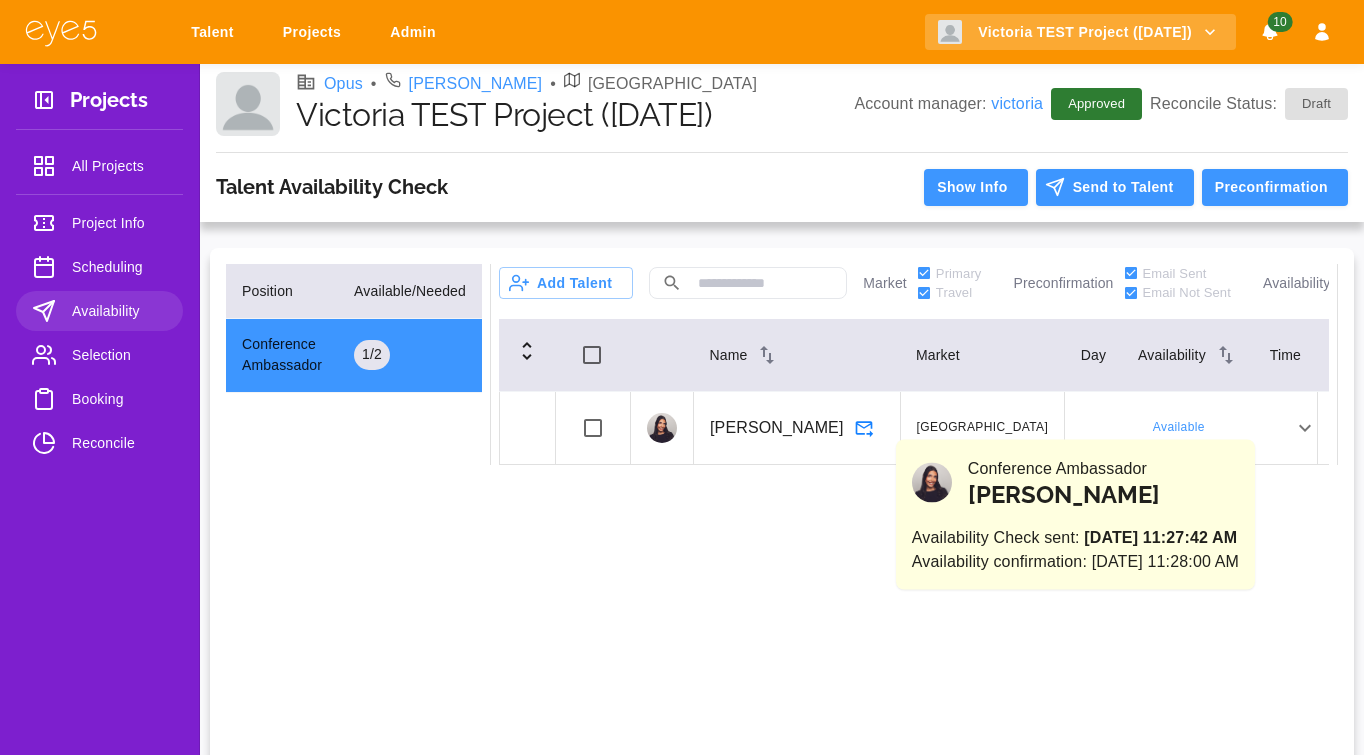 click on "Available" at bounding box center [1179, 428] 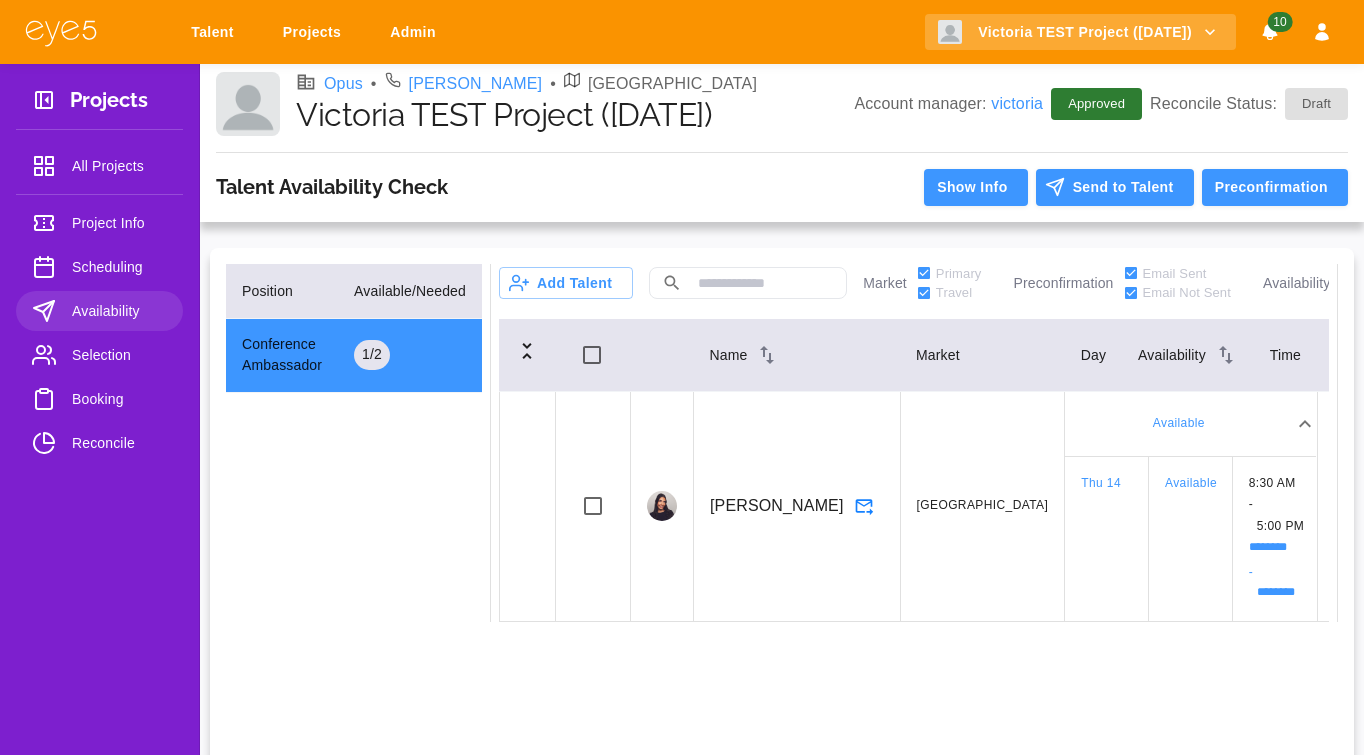 click on "Selection" at bounding box center [119, 355] 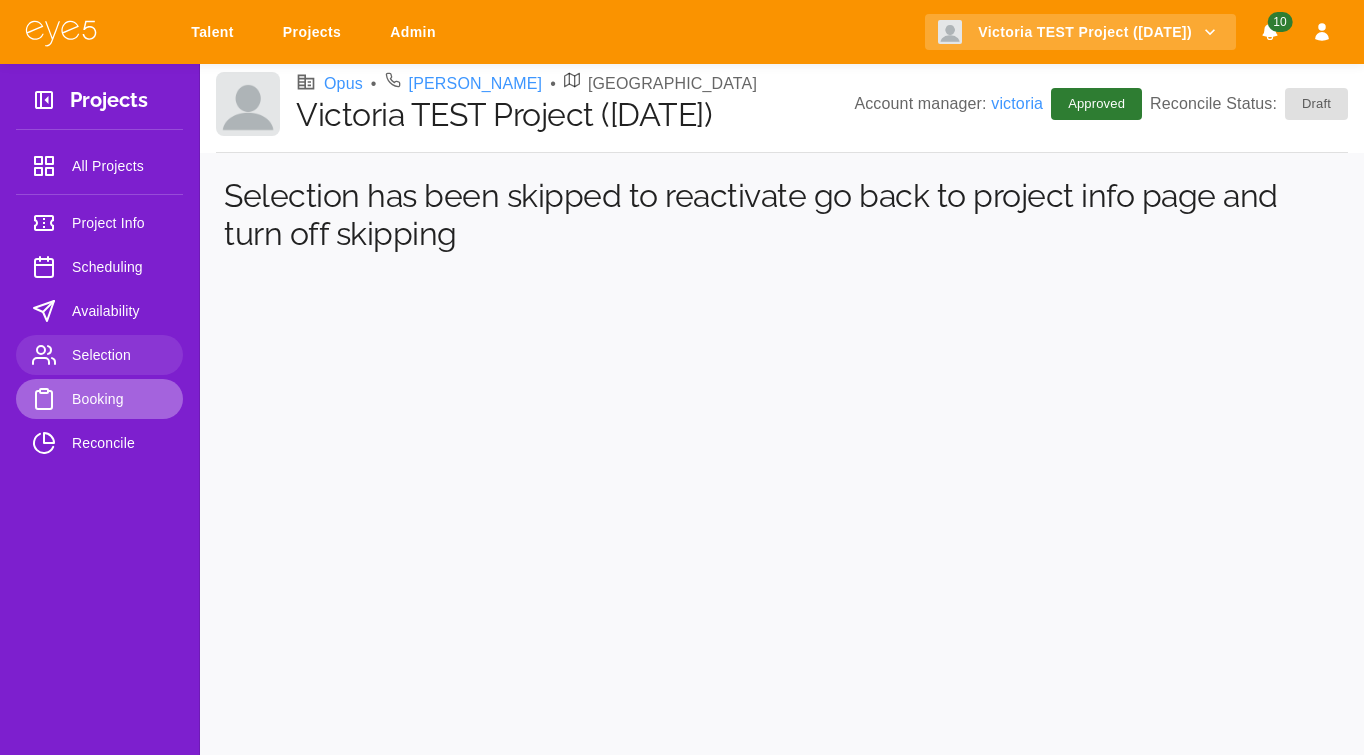 click on "Booking" at bounding box center (119, 399) 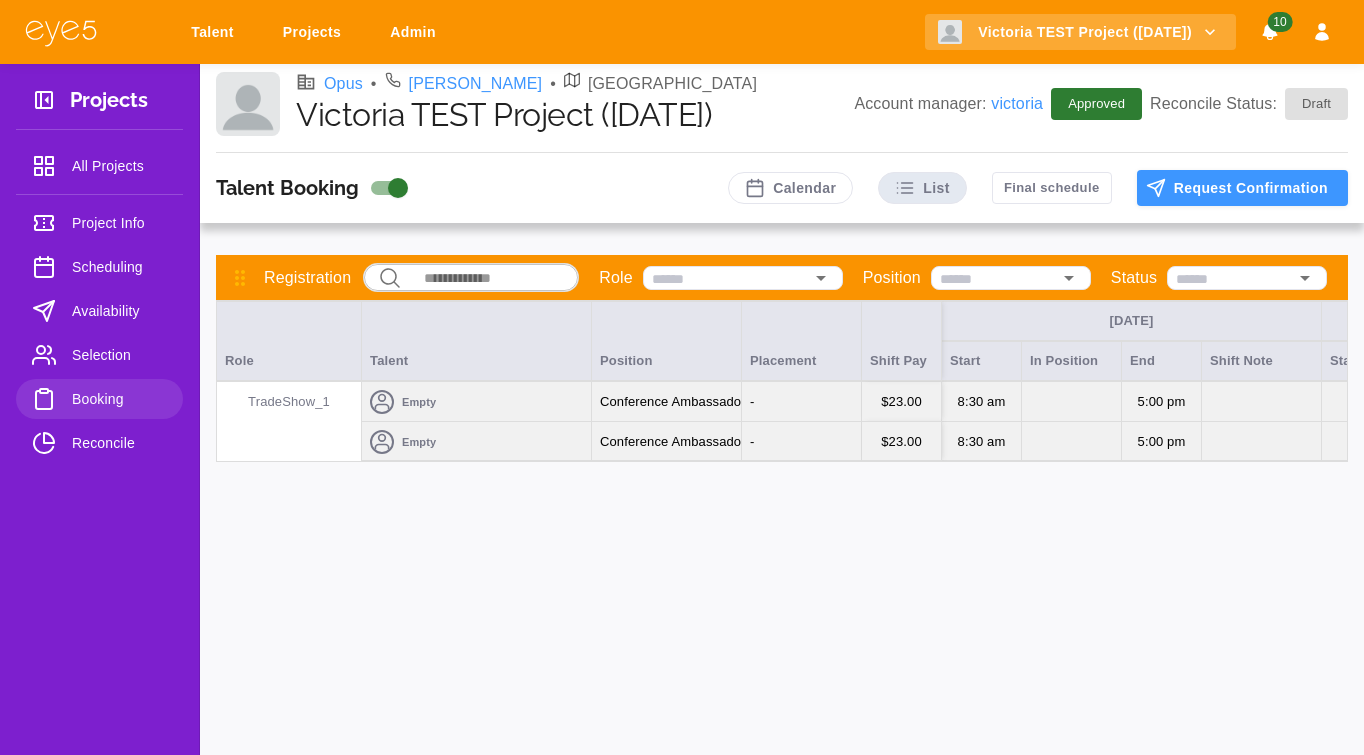 click on "Conference Ambassador" at bounding box center (673, 402) 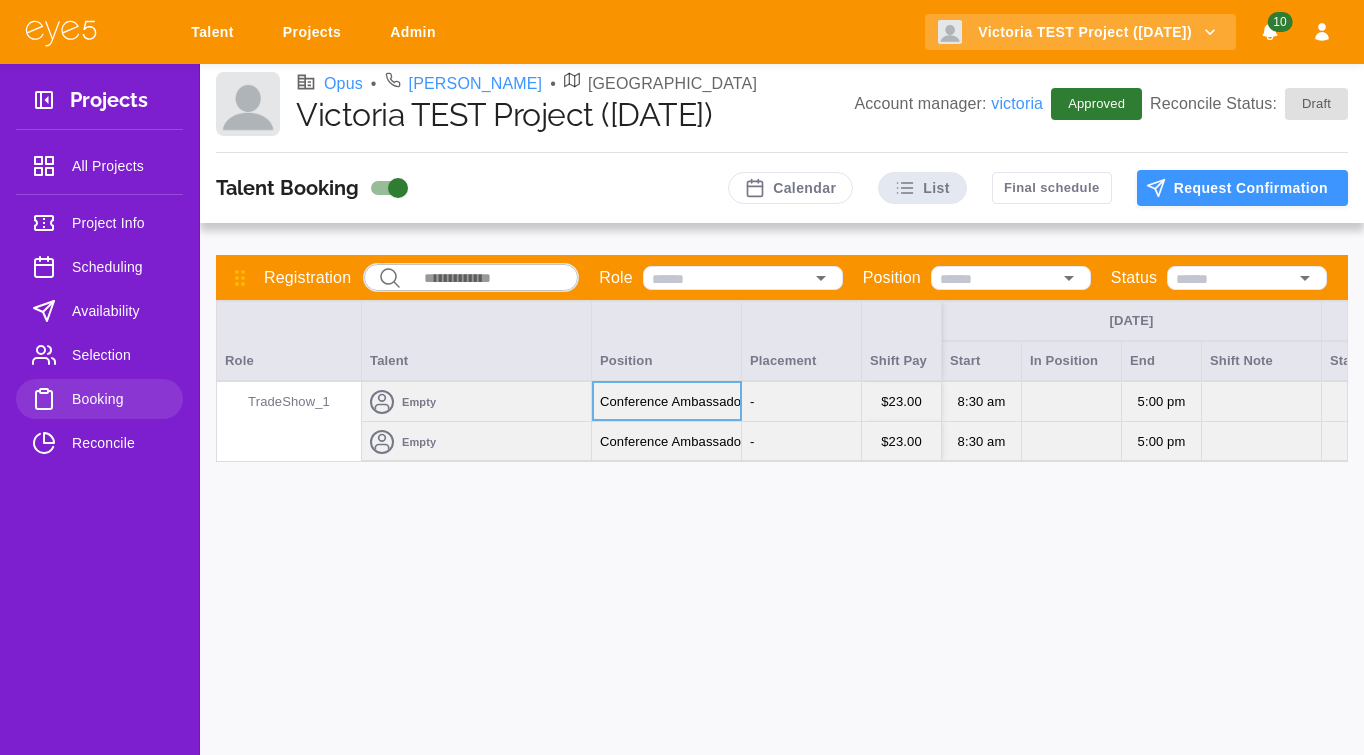 click on "Empty" at bounding box center [476, 442] 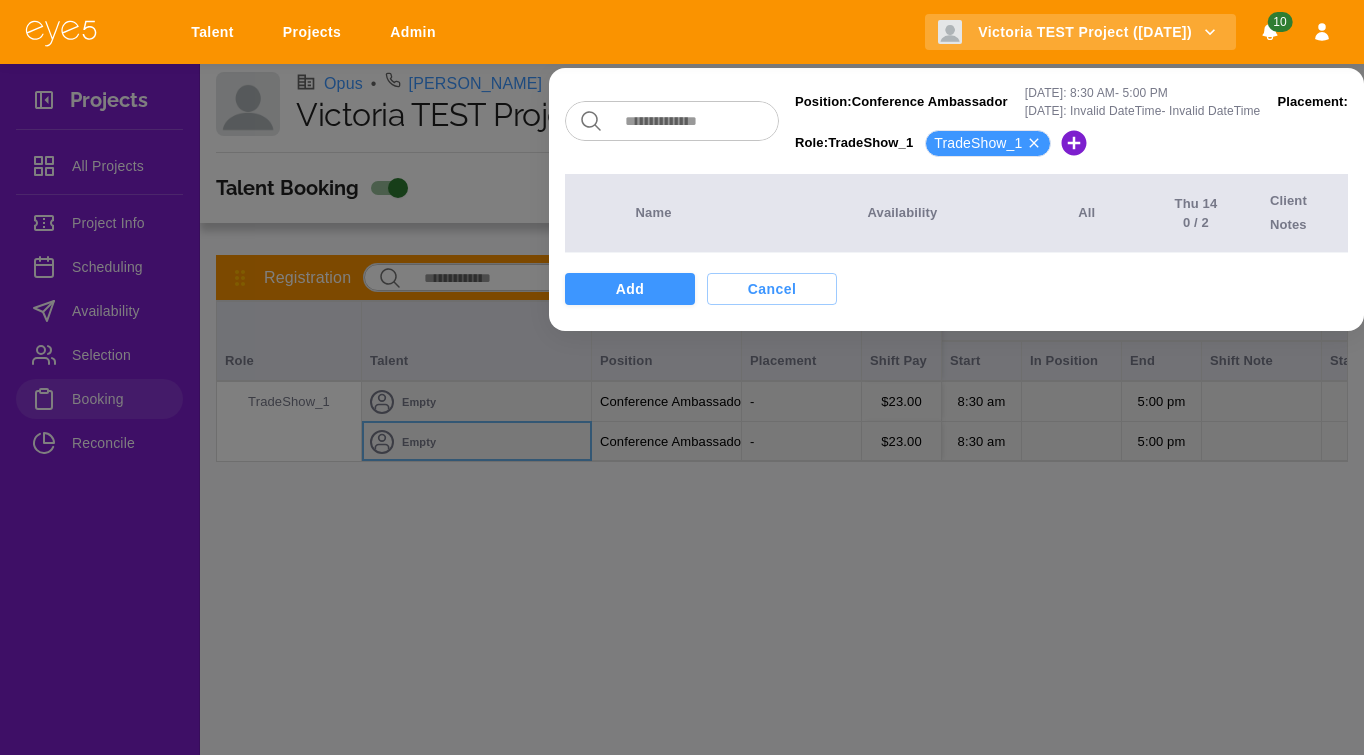 click at bounding box center [682, 377] 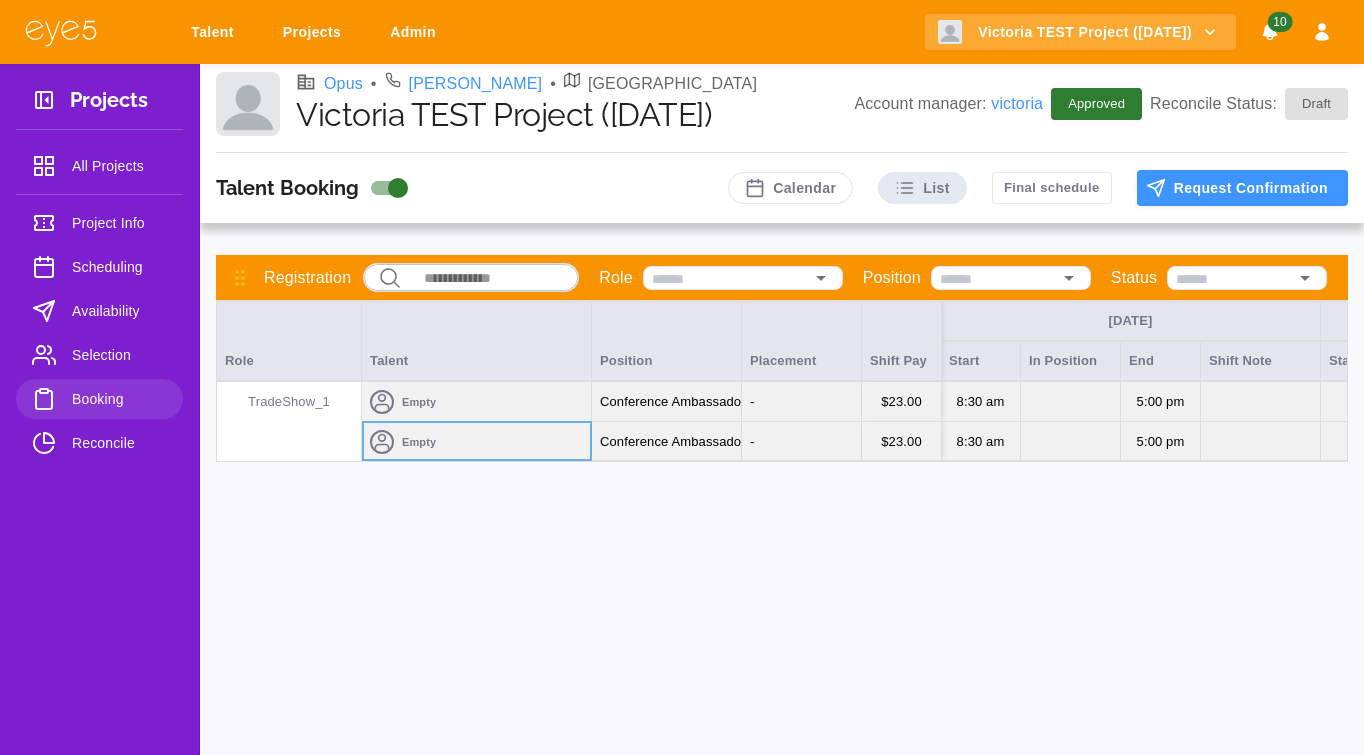 scroll, scrollTop: 0, scrollLeft: 0, axis: both 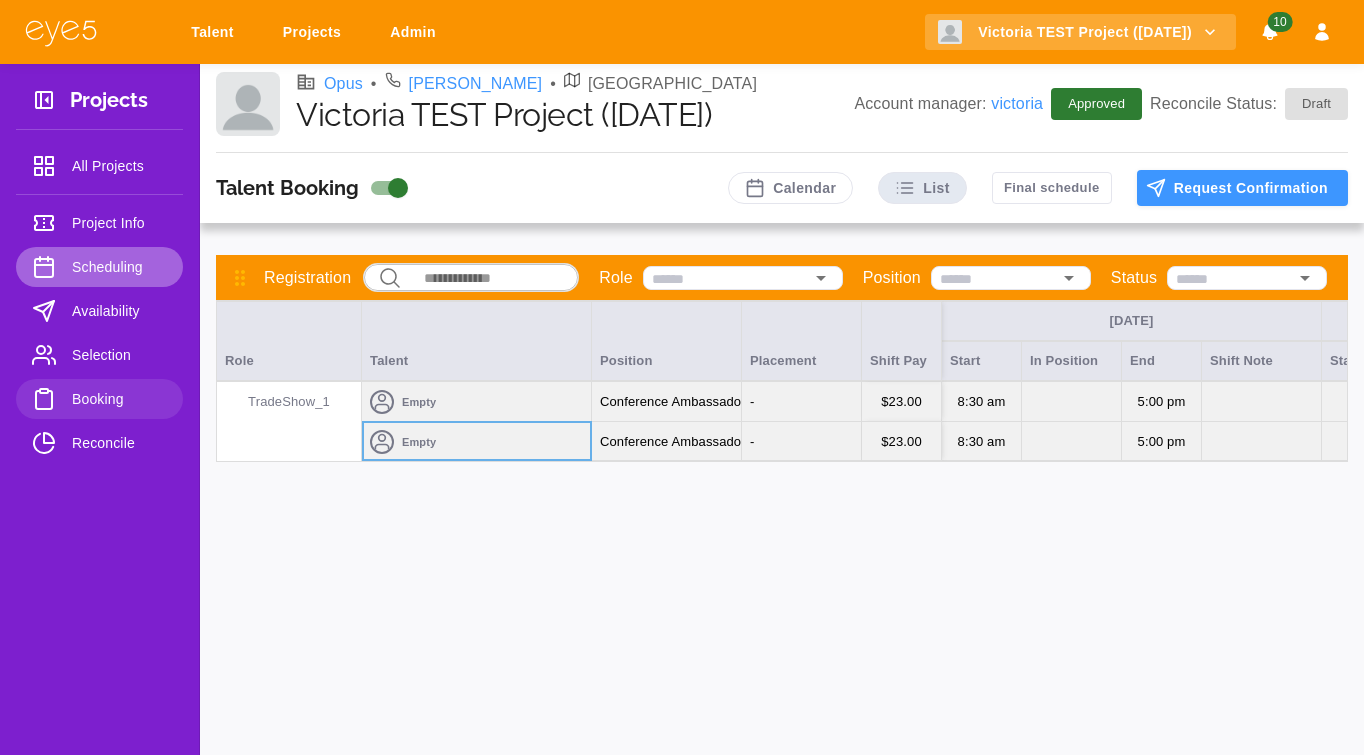 click on "Scheduling" at bounding box center (119, 267) 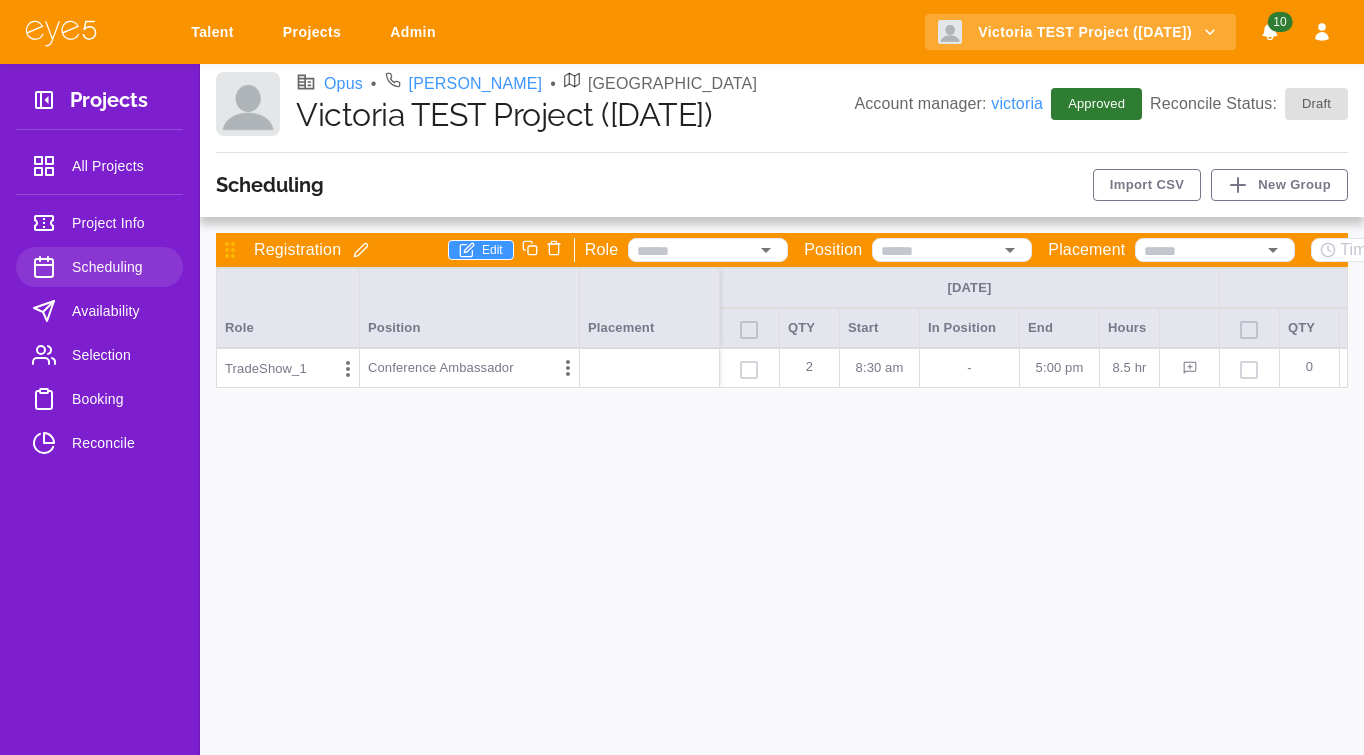 scroll, scrollTop: 0, scrollLeft: 21, axis: horizontal 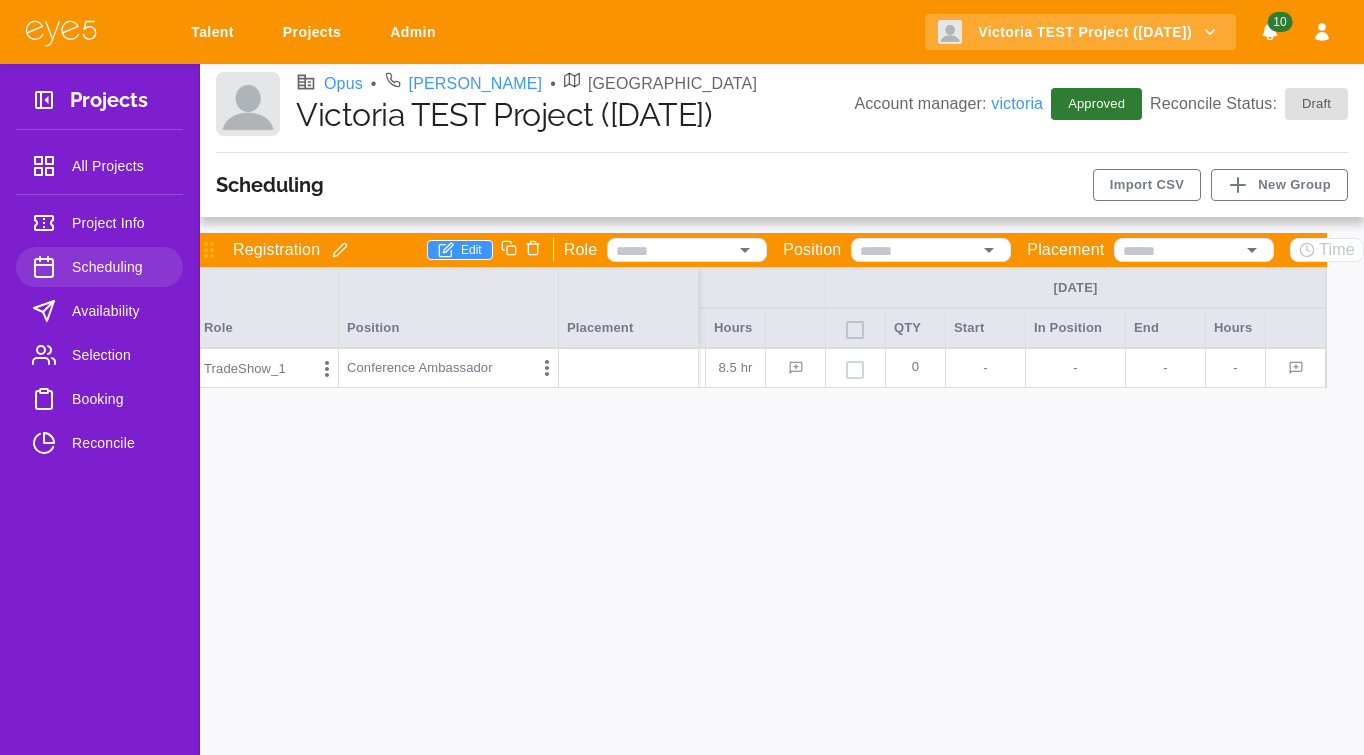 click on "-" at bounding box center (985, 368) 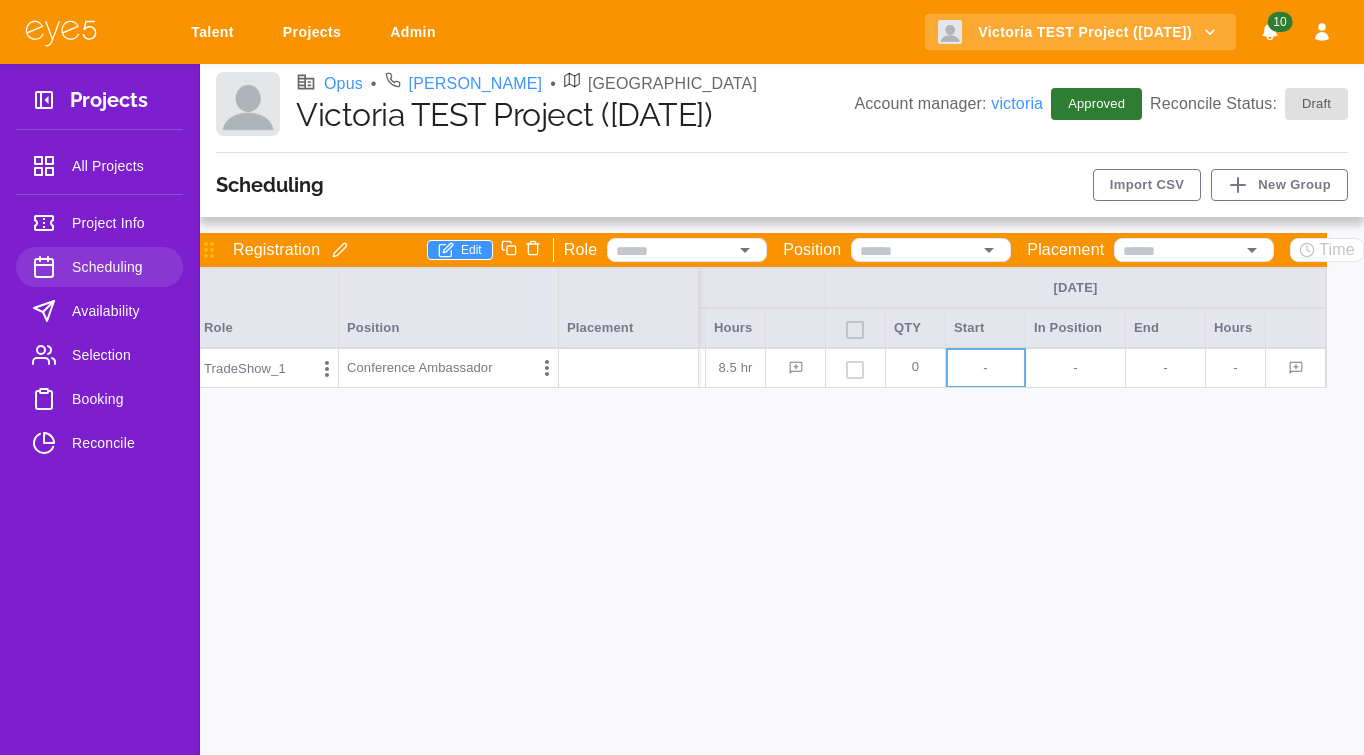click on "0" at bounding box center (916, 368) 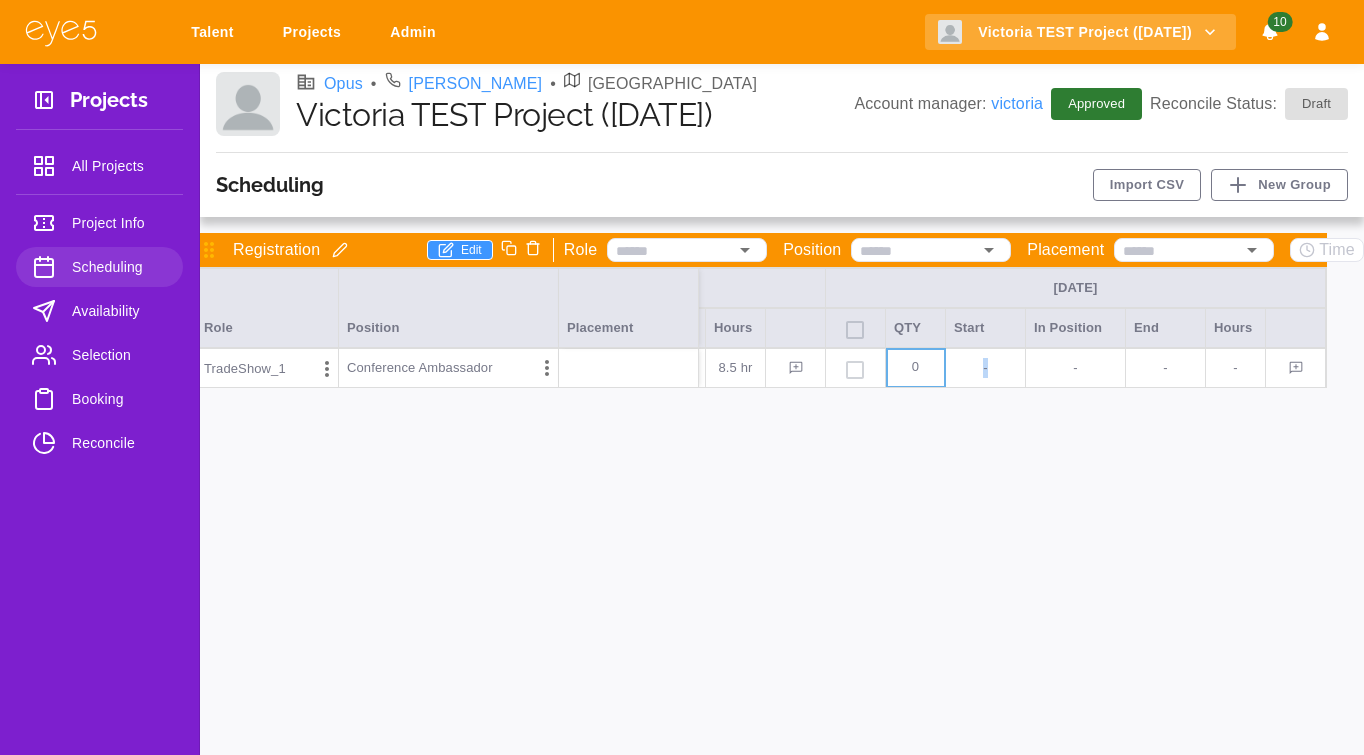 click on "0" at bounding box center [916, 368] 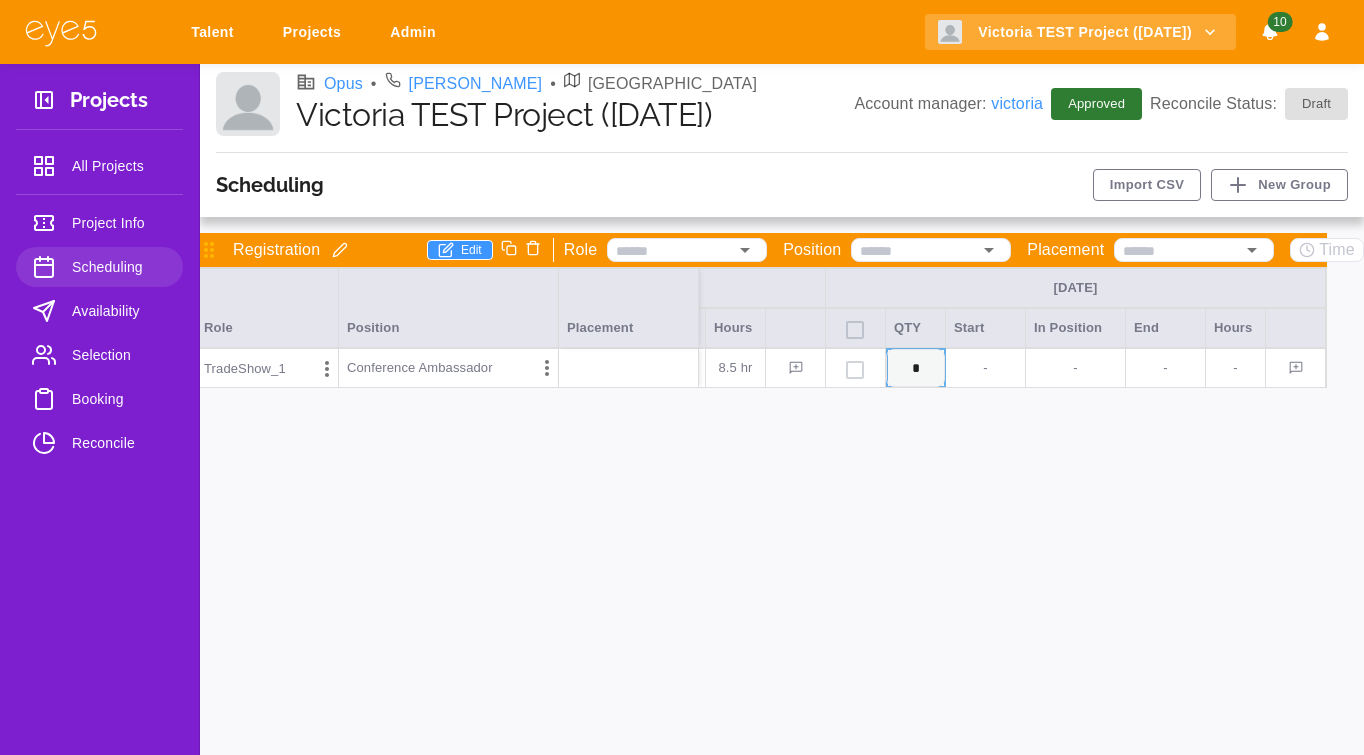 type on "*" 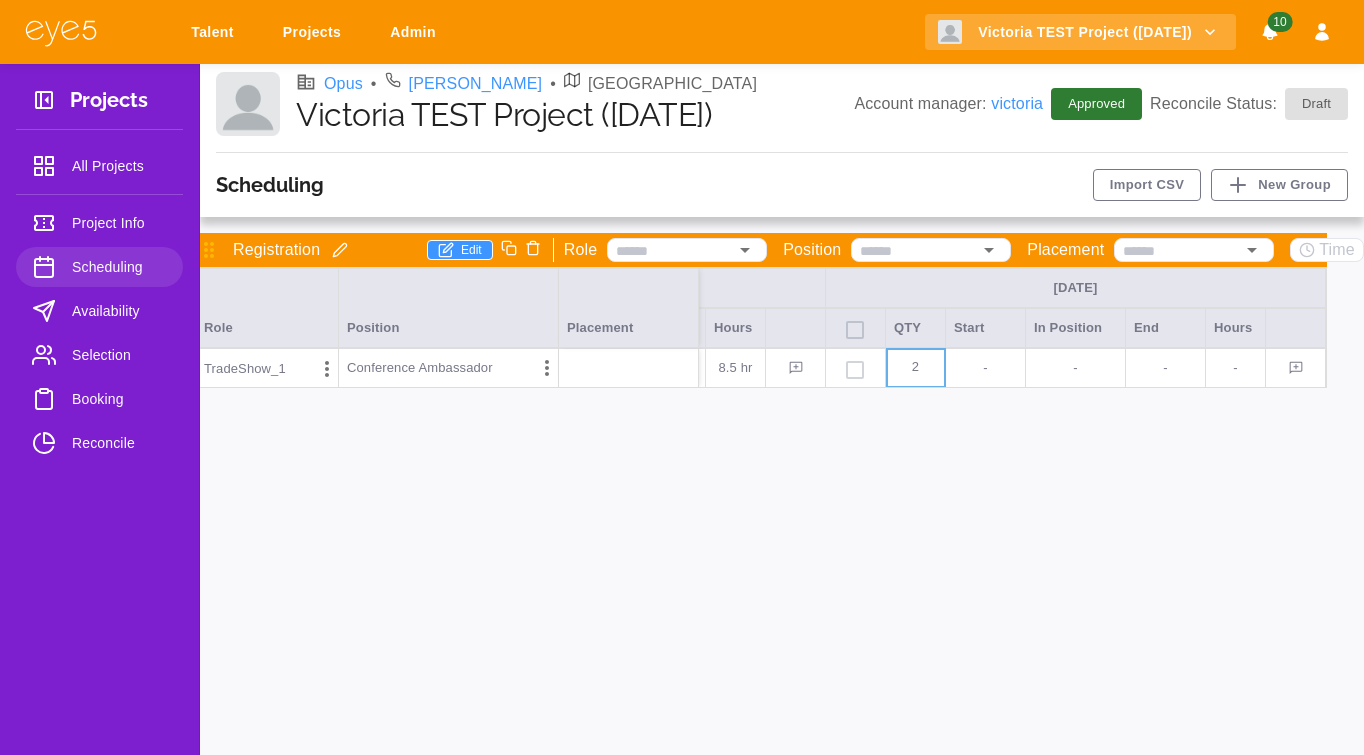 click on "-" at bounding box center (985, 368) 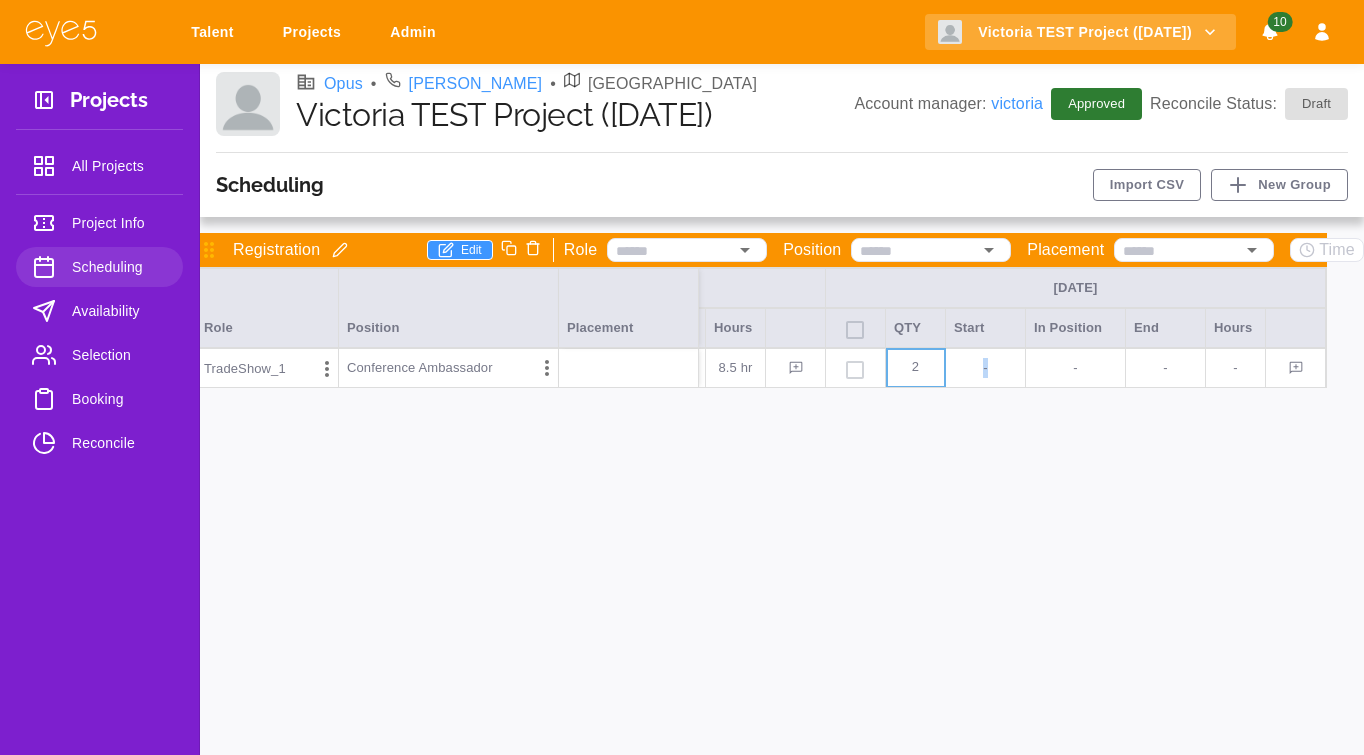 click on "-" at bounding box center (985, 368) 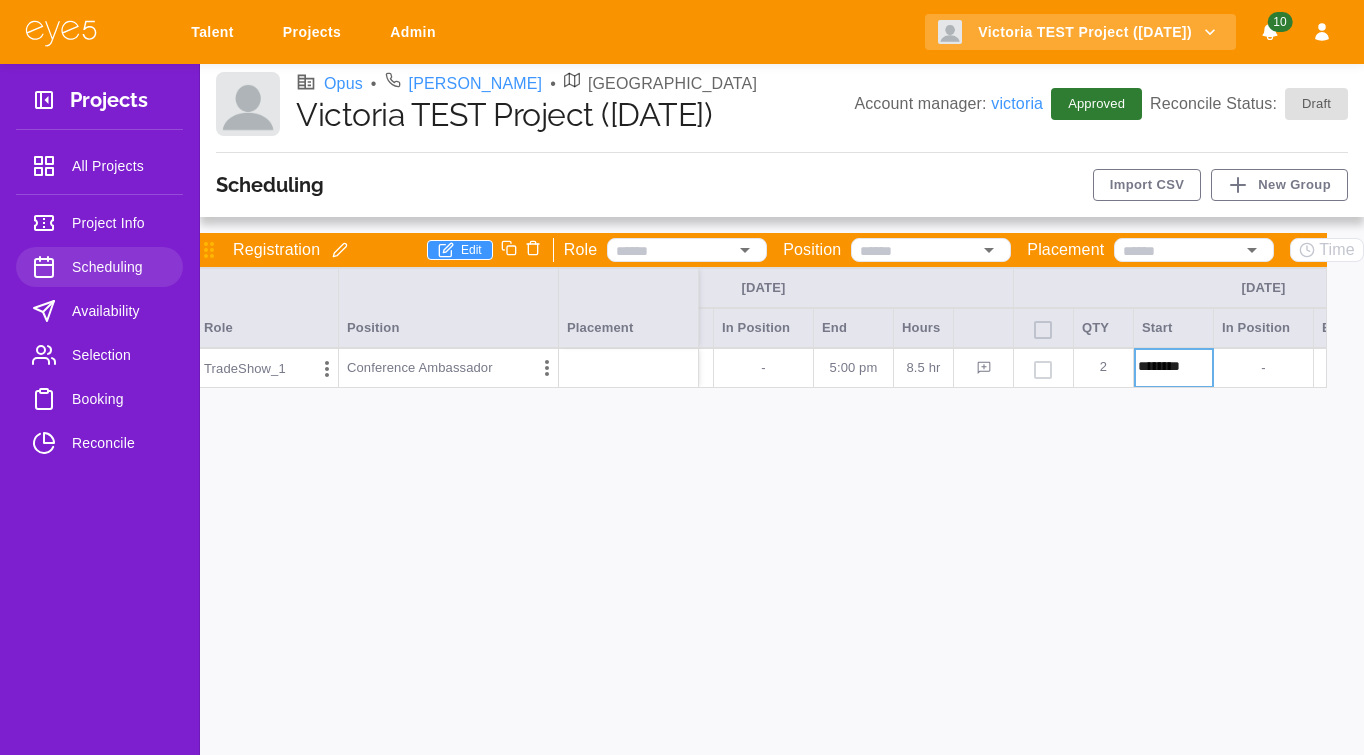 scroll, scrollTop: 0, scrollLeft: 373, axis: horizontal 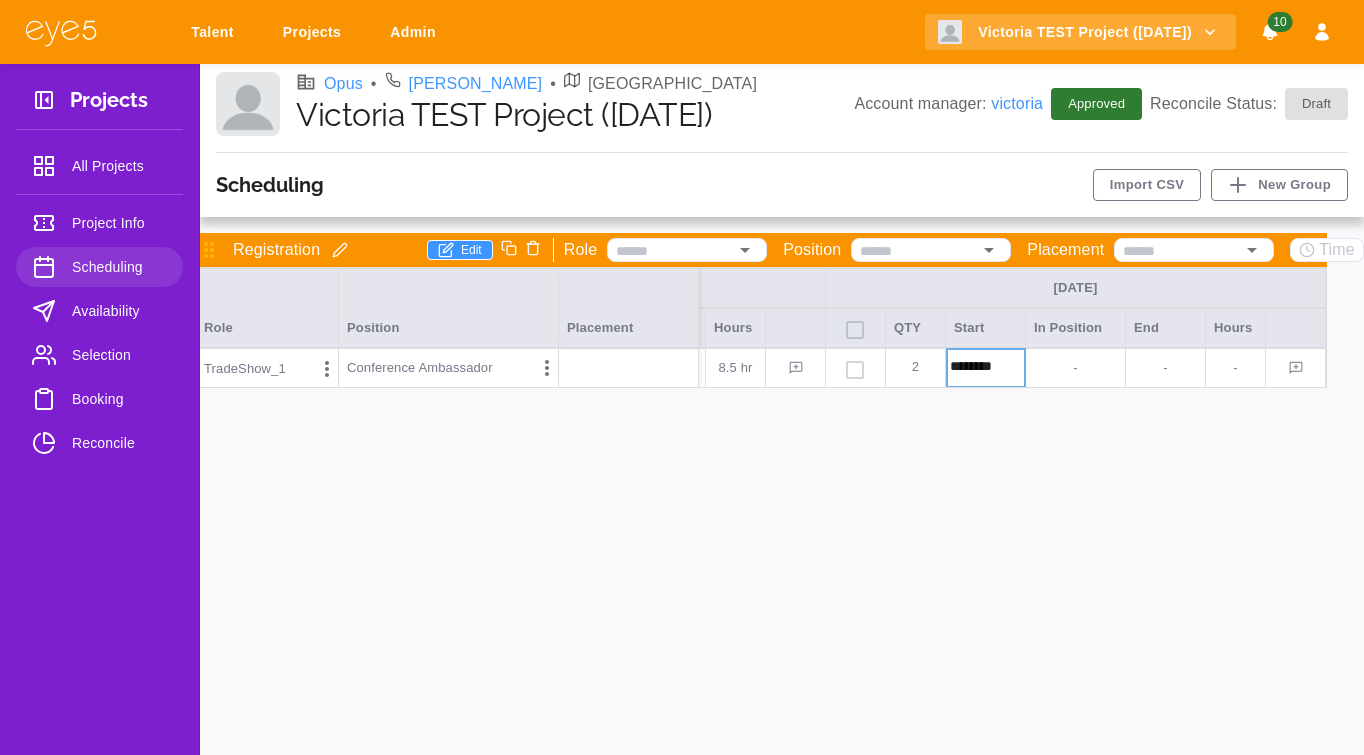 type on "********" 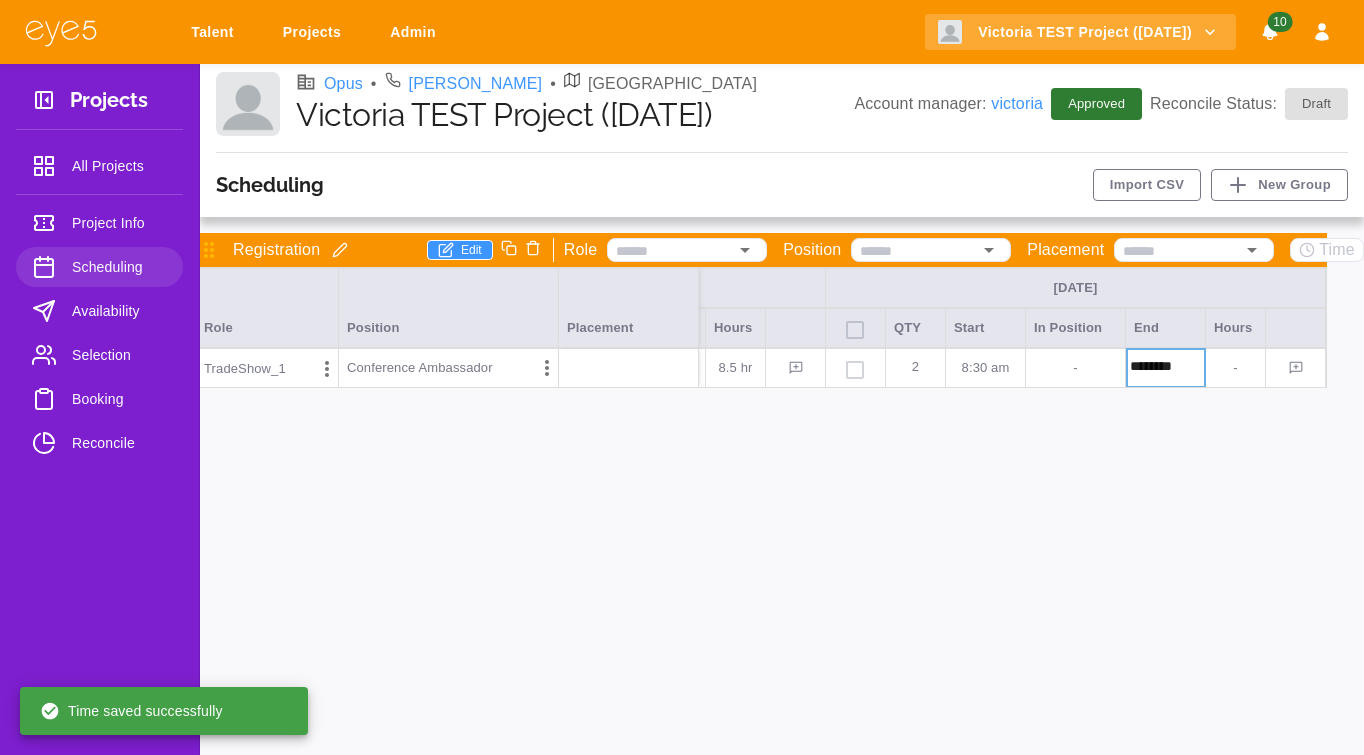 type on "********" 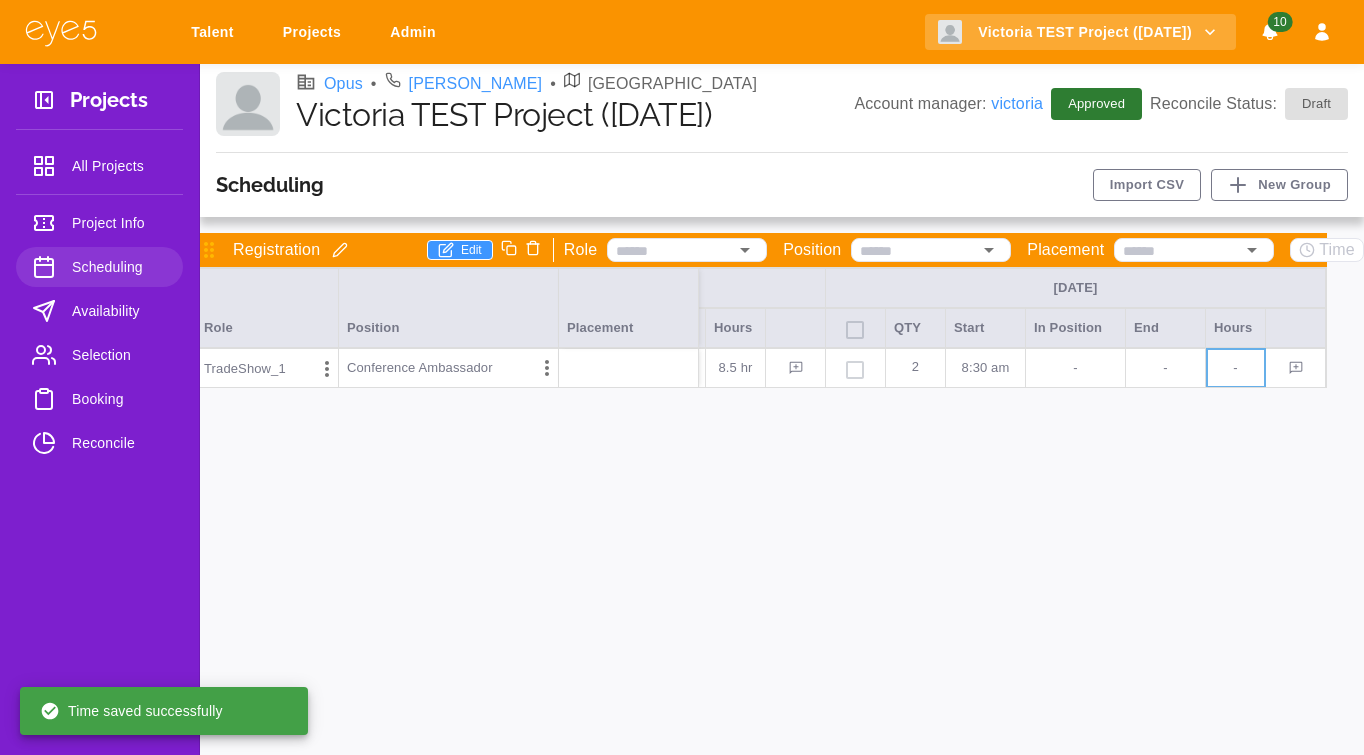 click on "-" at bounding box center [1165, 368] 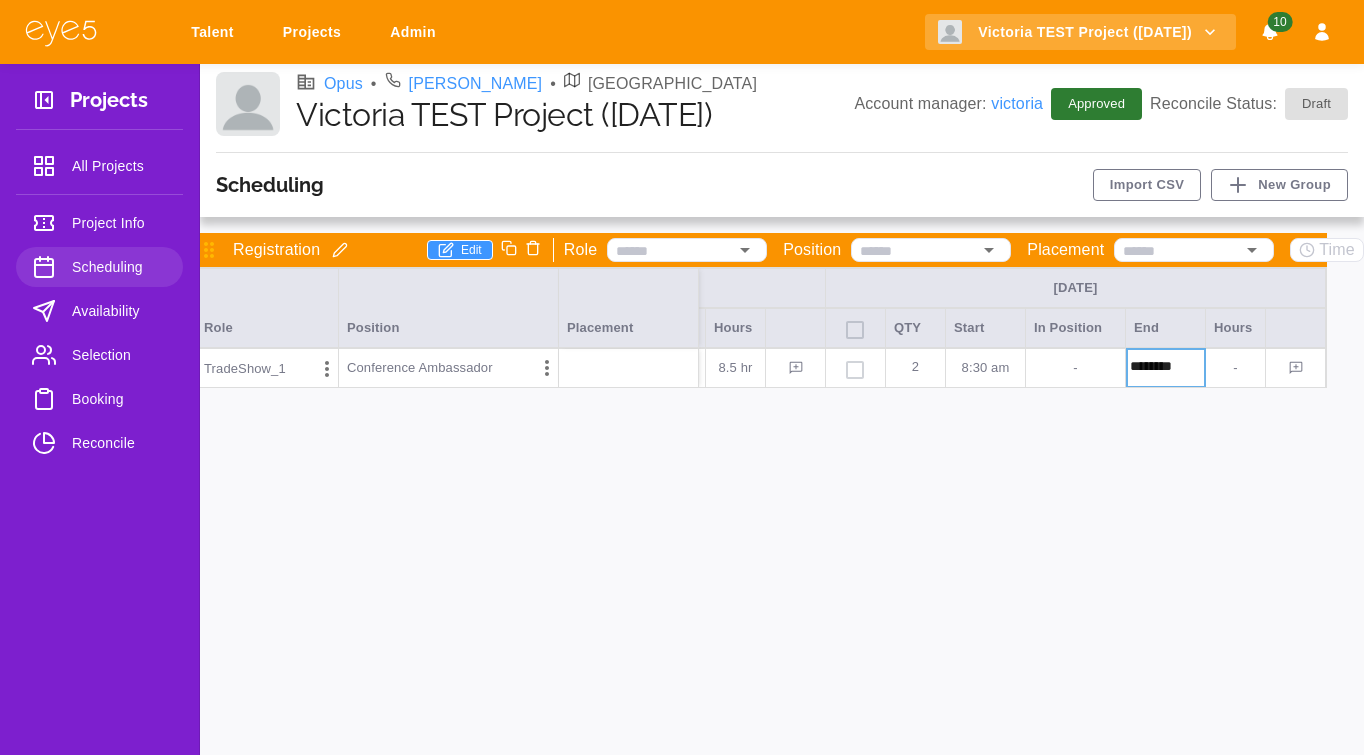 type on "********" 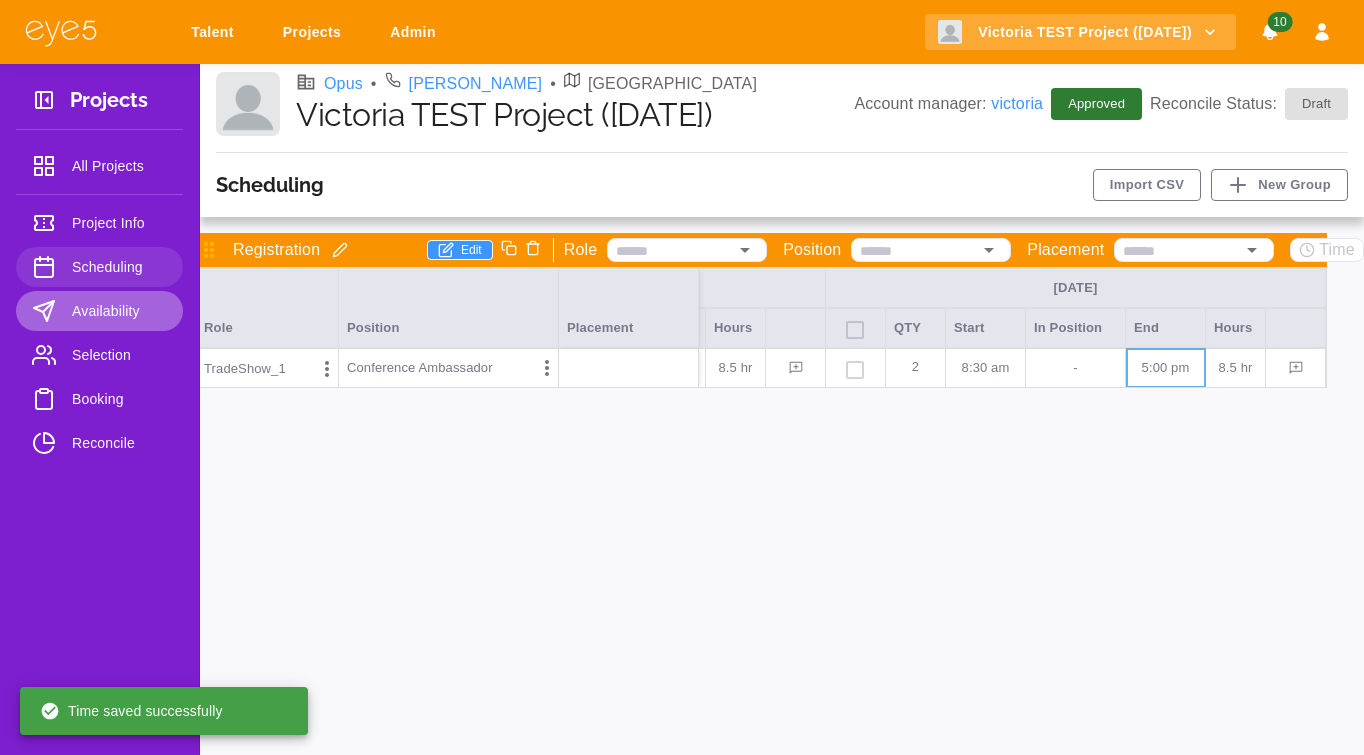click on "Availability" at bounding box center (99, 311) 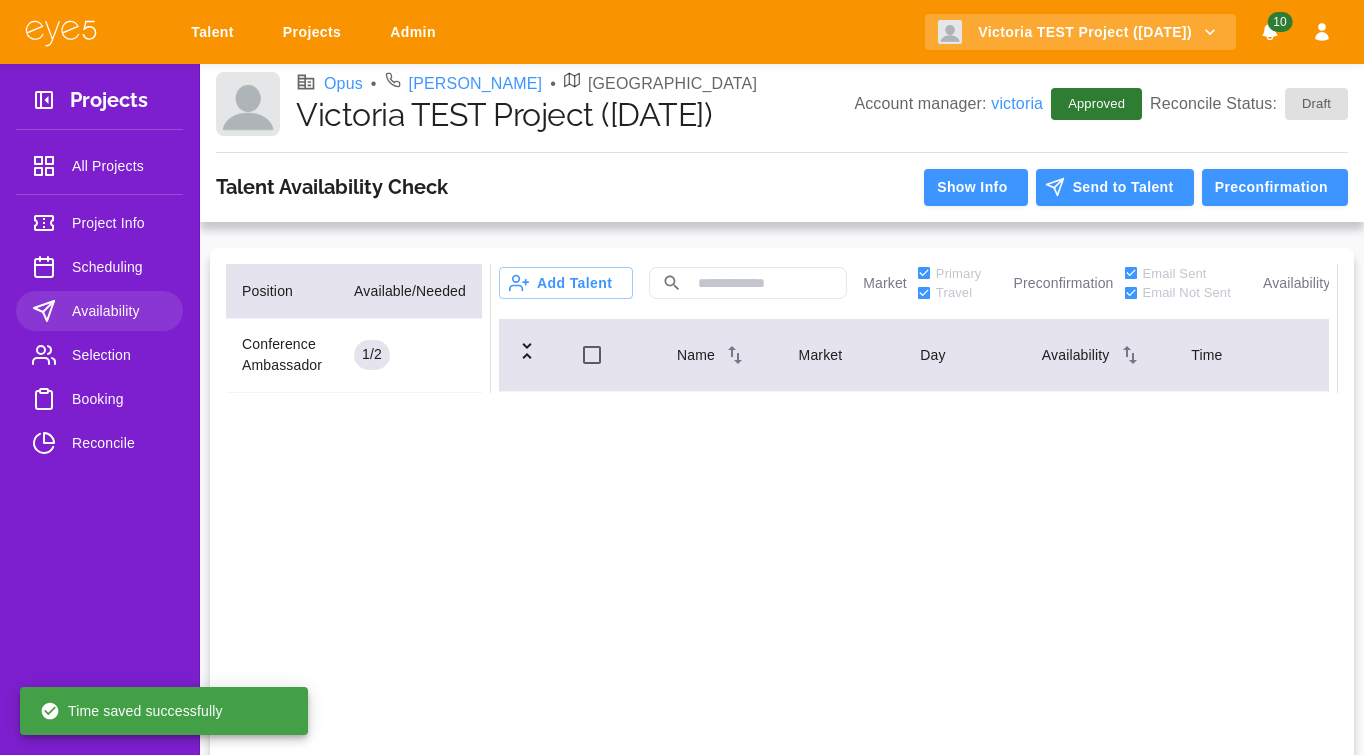 click on "Selection" at bounding box center [119, 355] 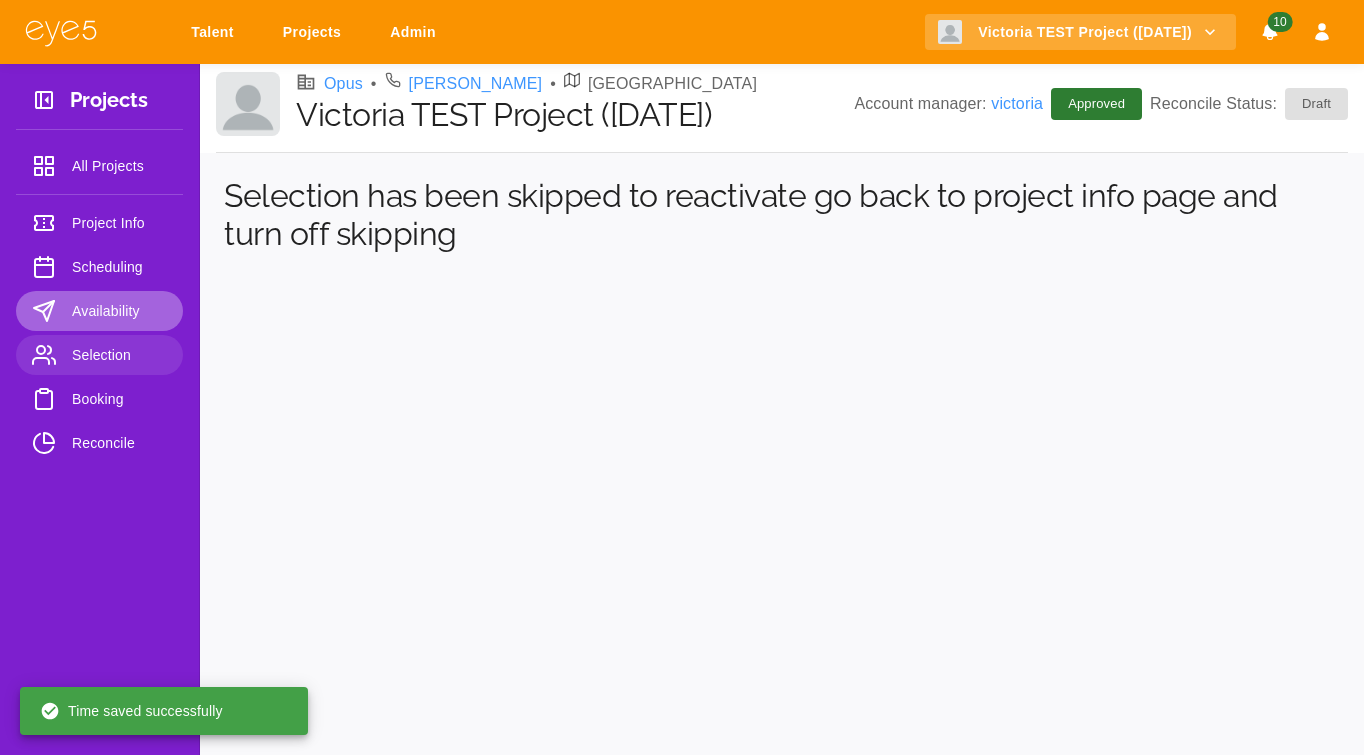 click on "Availability" at bounding box center (99, 311) 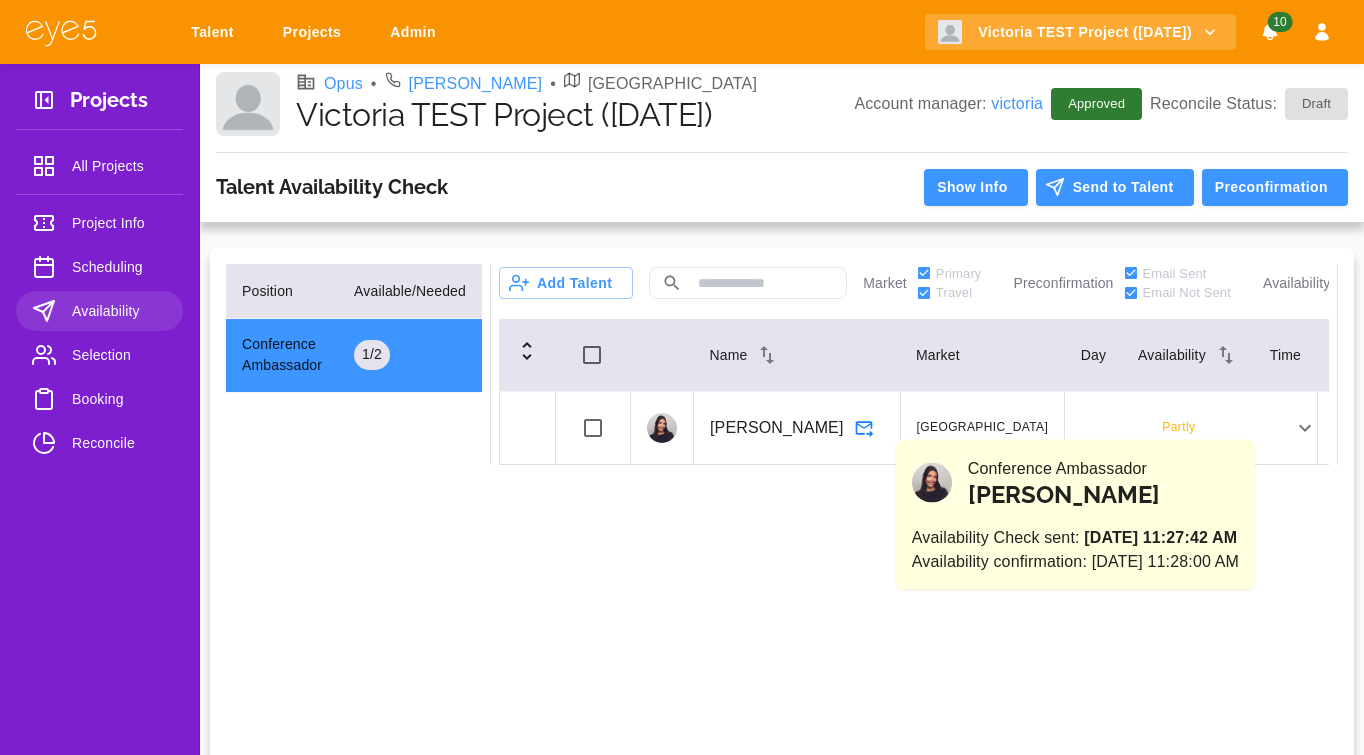 click on "Partly" at bounding box center [1178, 428] 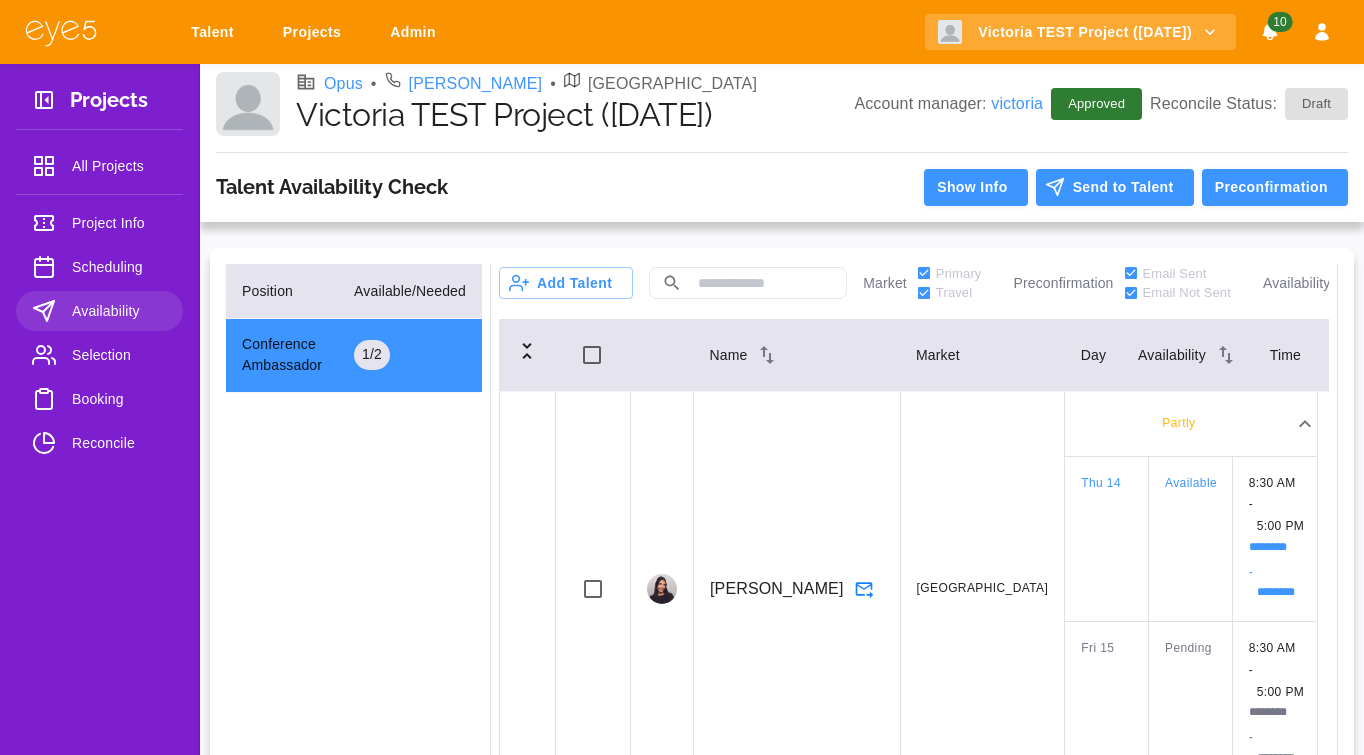 scroll, scrollTop: 27, scrollLeft: 0, axis: vertical 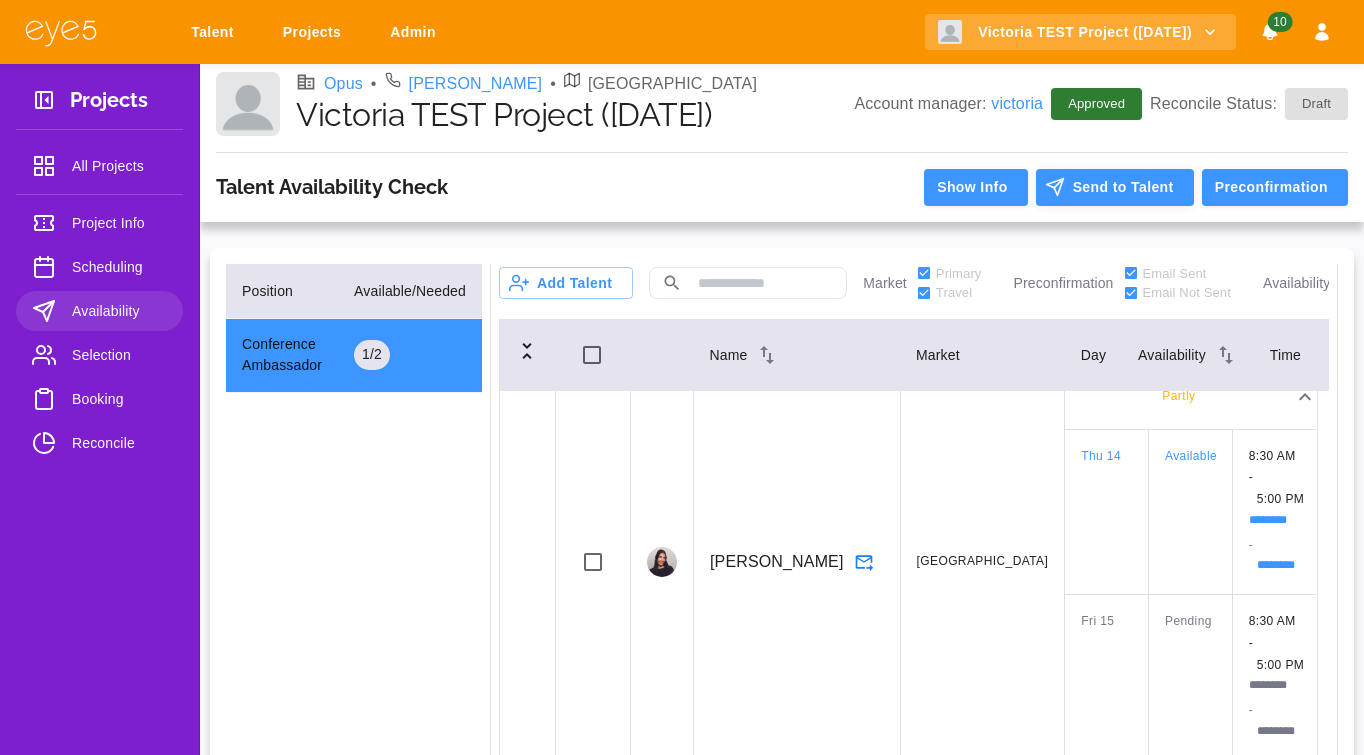 click on "Send to Talent" at bounding box center (1115, 187) 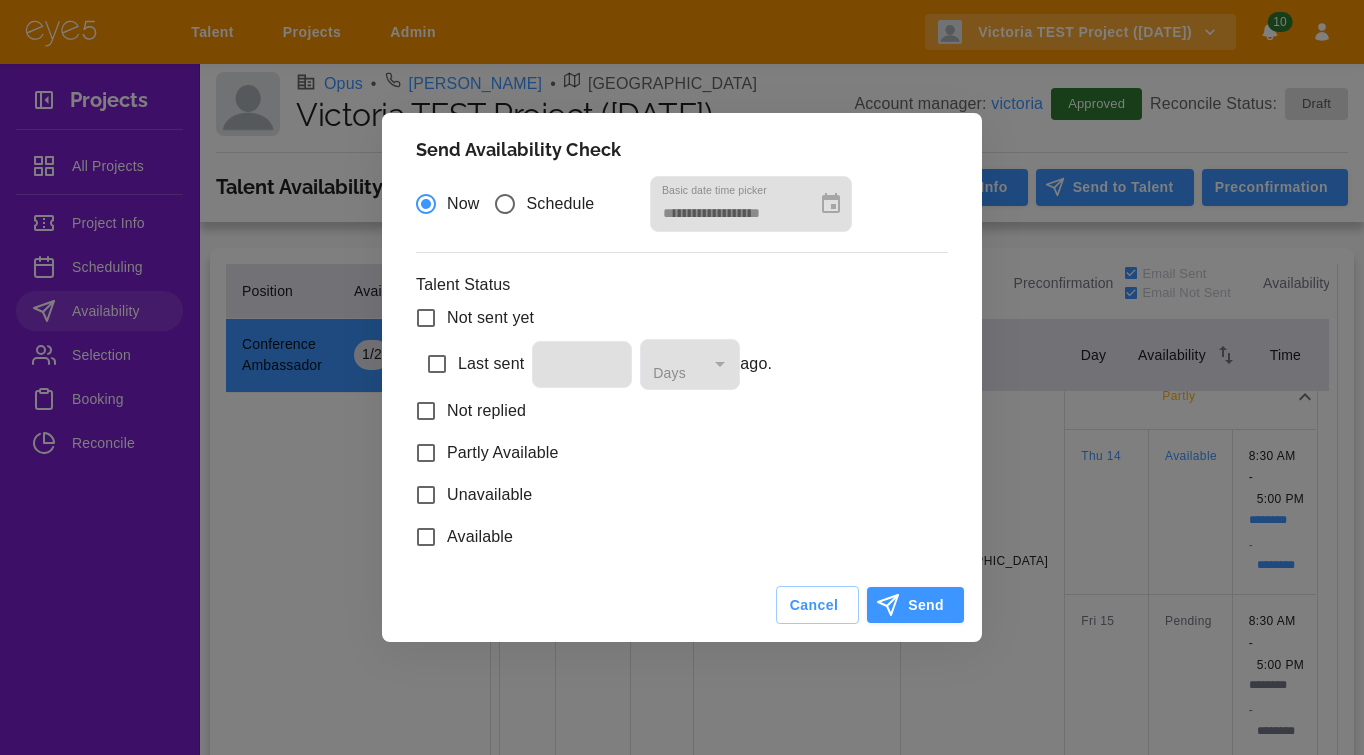 click on "Partly Available" at bounding box center (503, 453) 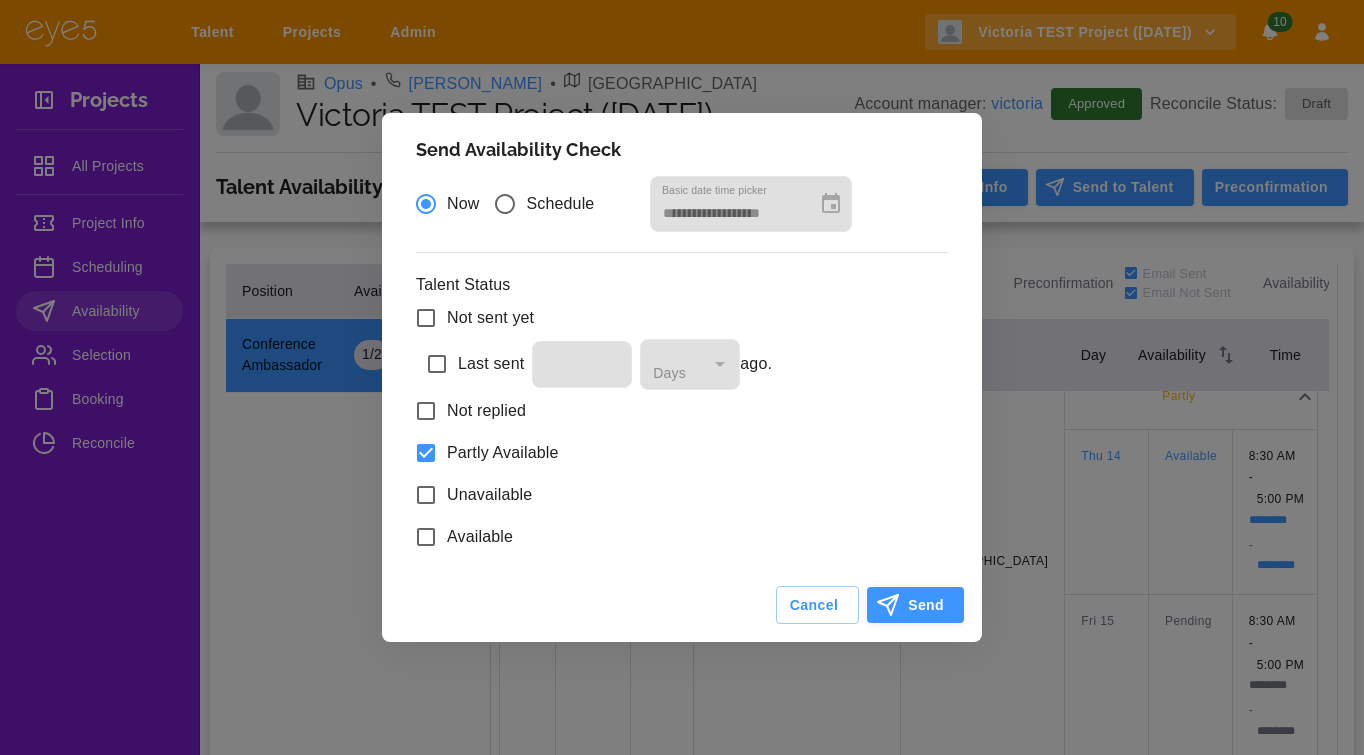 click 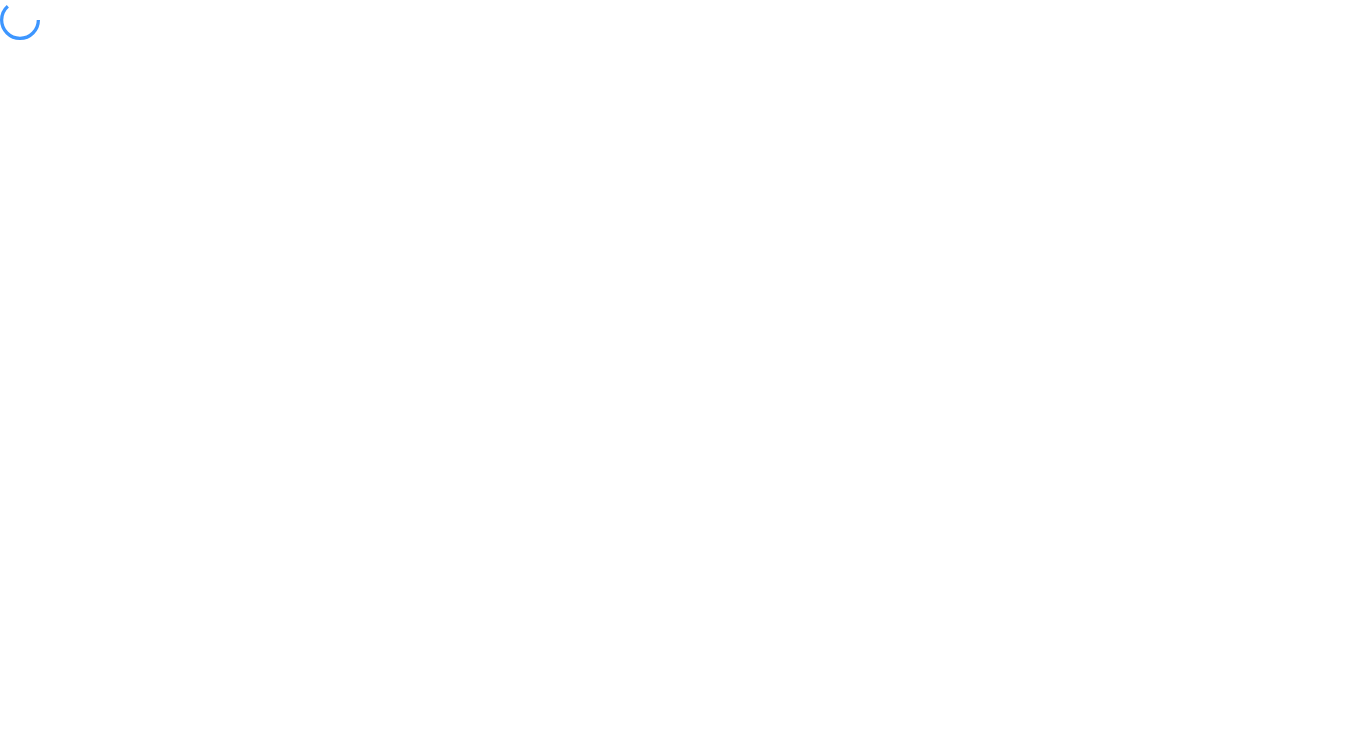 scroll, scrollTop: 0, scrollLeft: 0, axis: both 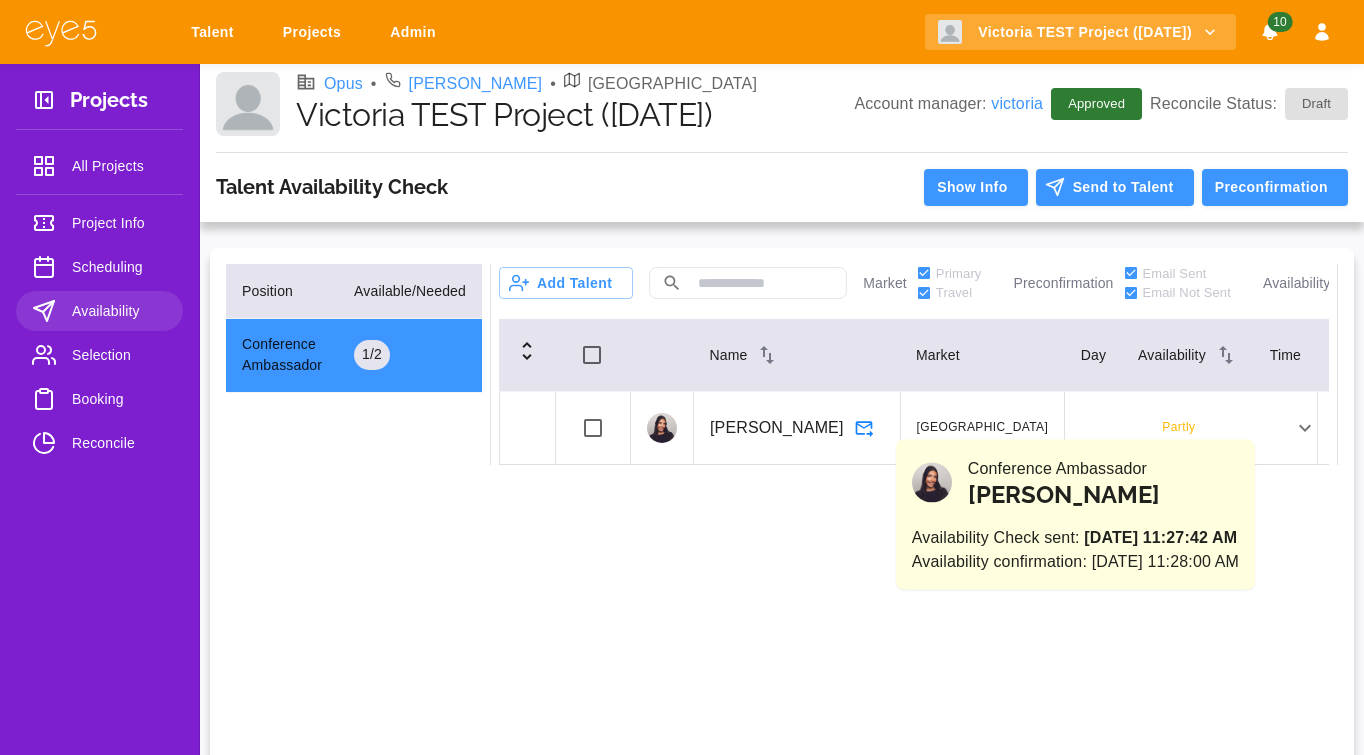 click on "Partly" at bounding box center [1178, 428] 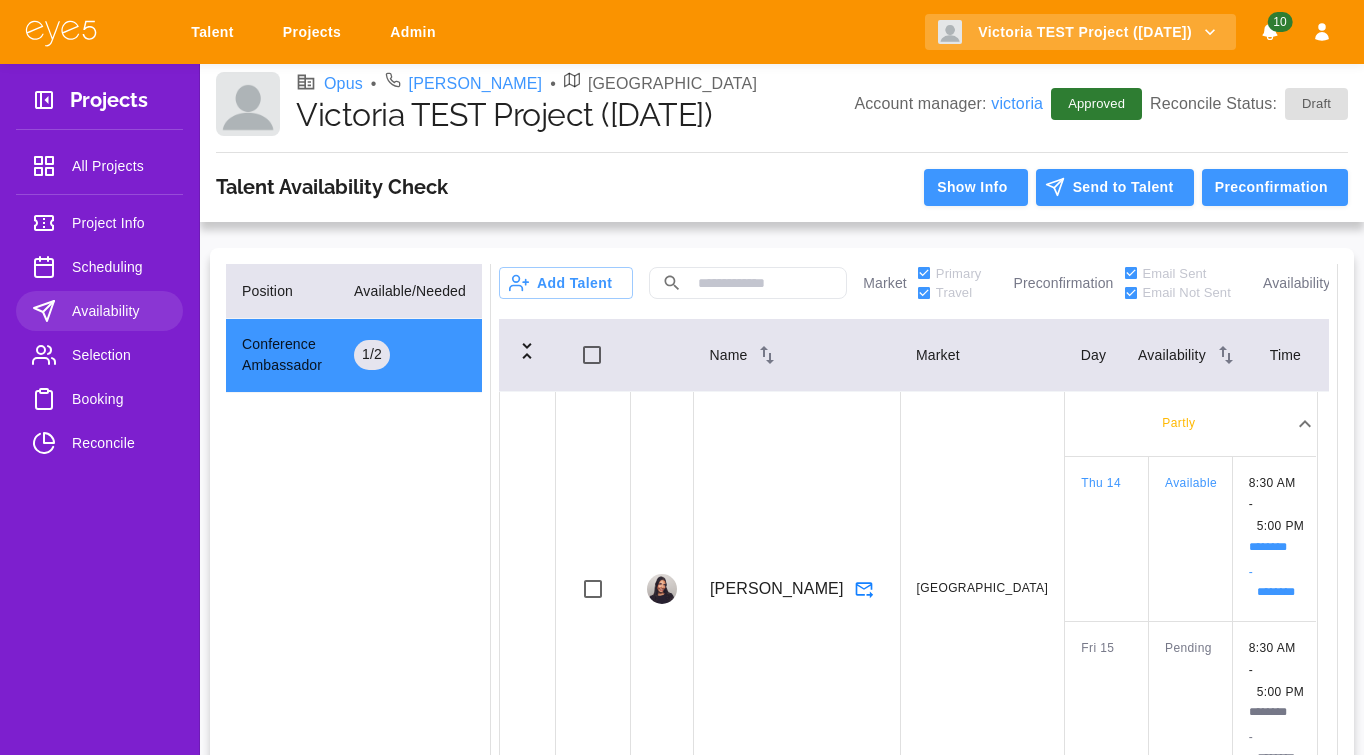 scroll, scrollTop: 27, scrollLeft: 0, axis: vertical 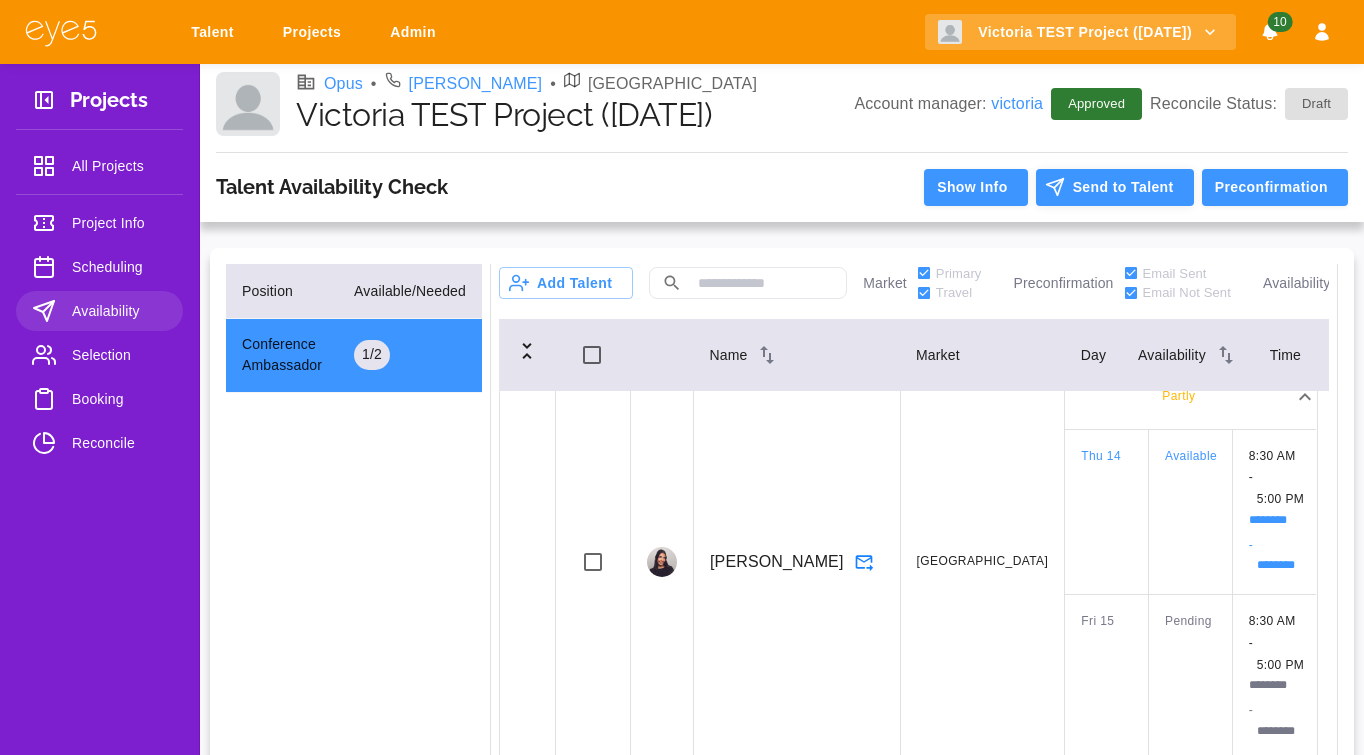 click 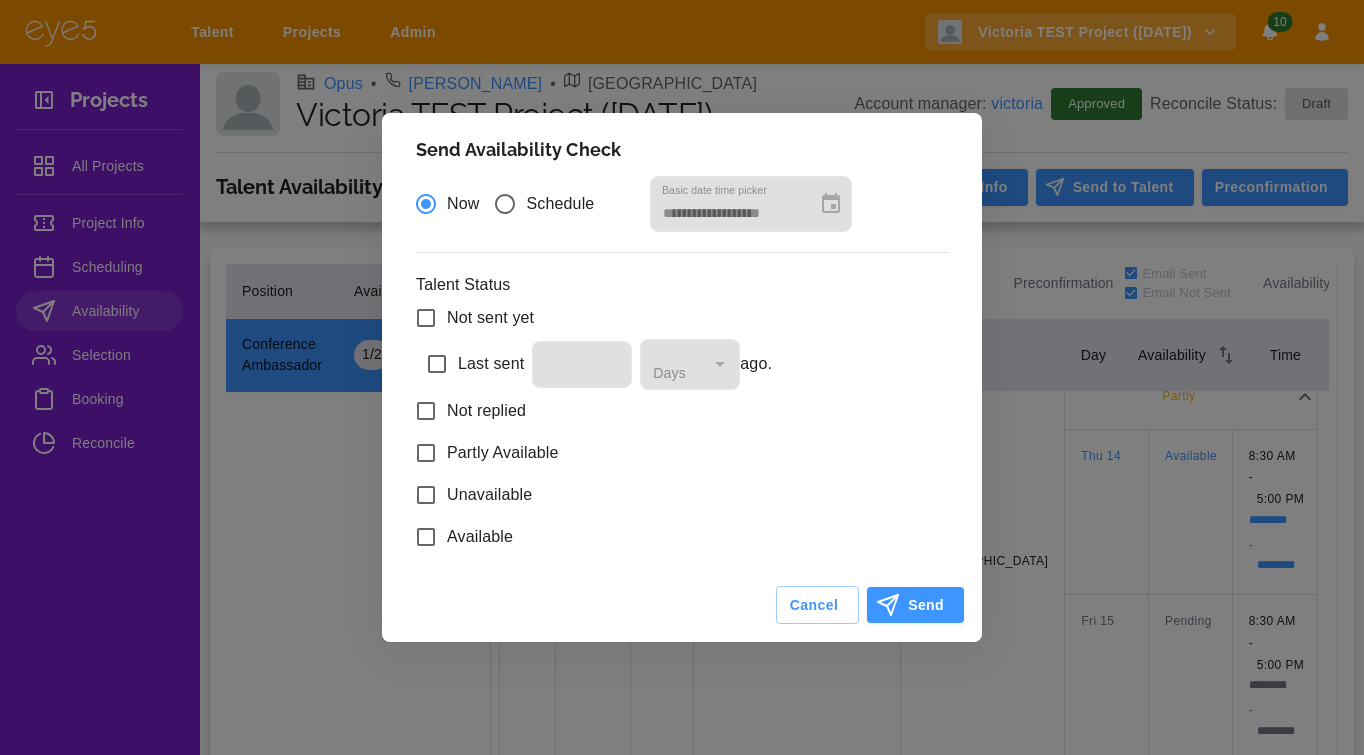 click on "Last sent * Days ****   ago." at bounding box center [682, 364] 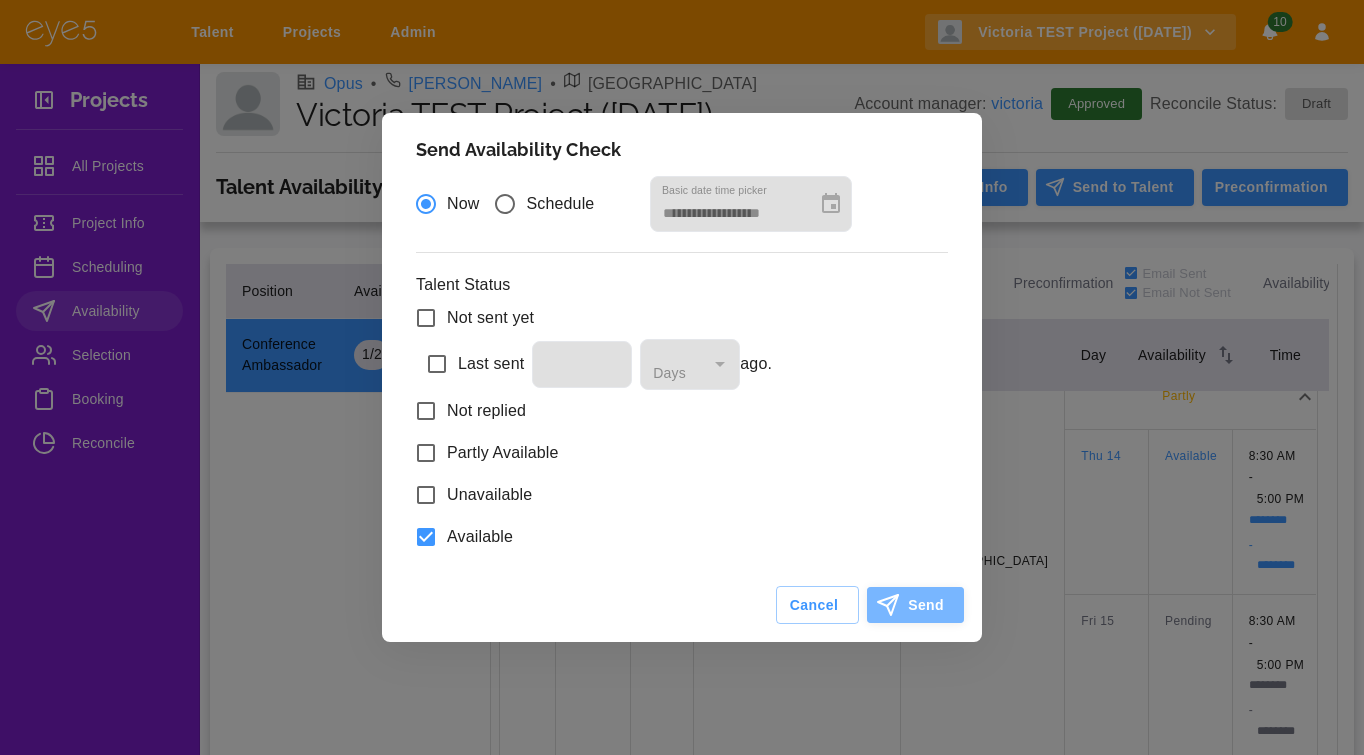 click on "Send" at bounding box center (915, 605) 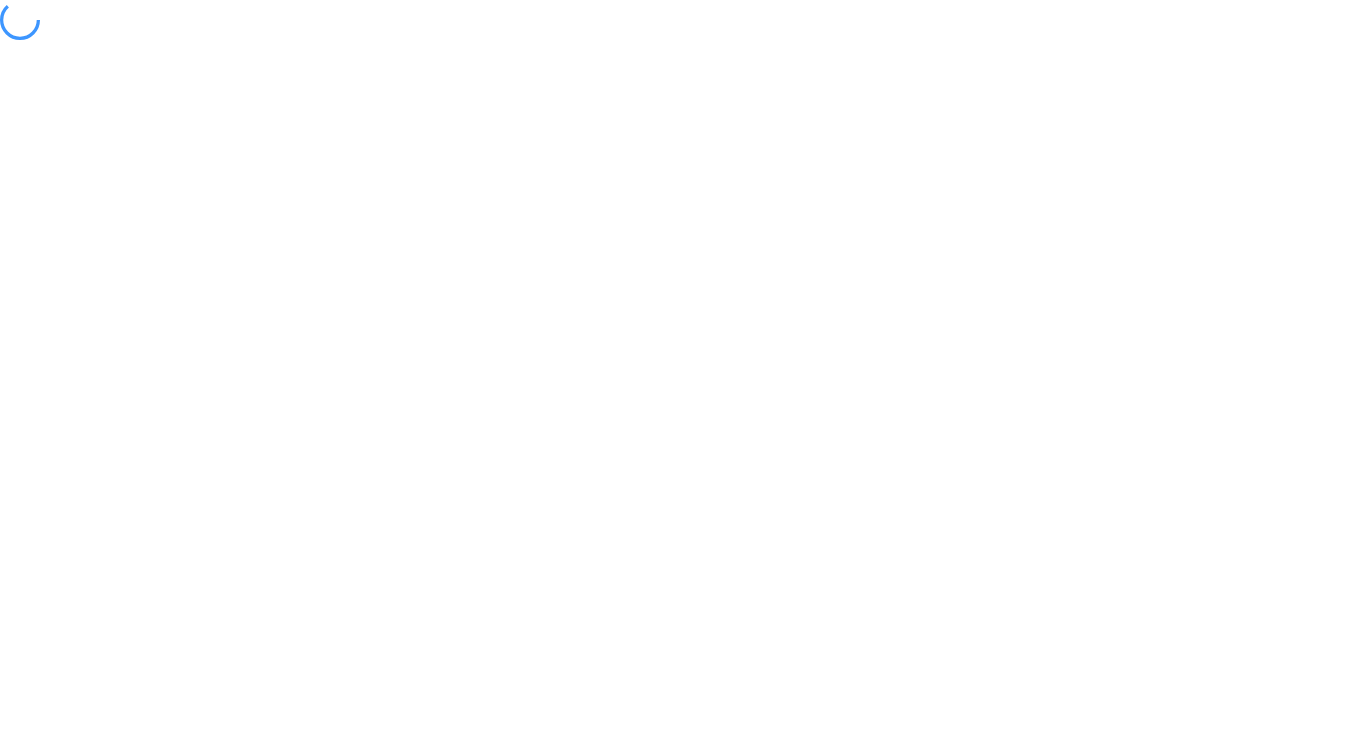 scroll, scrollTop: 0, scrollLeft: 0, axis: both 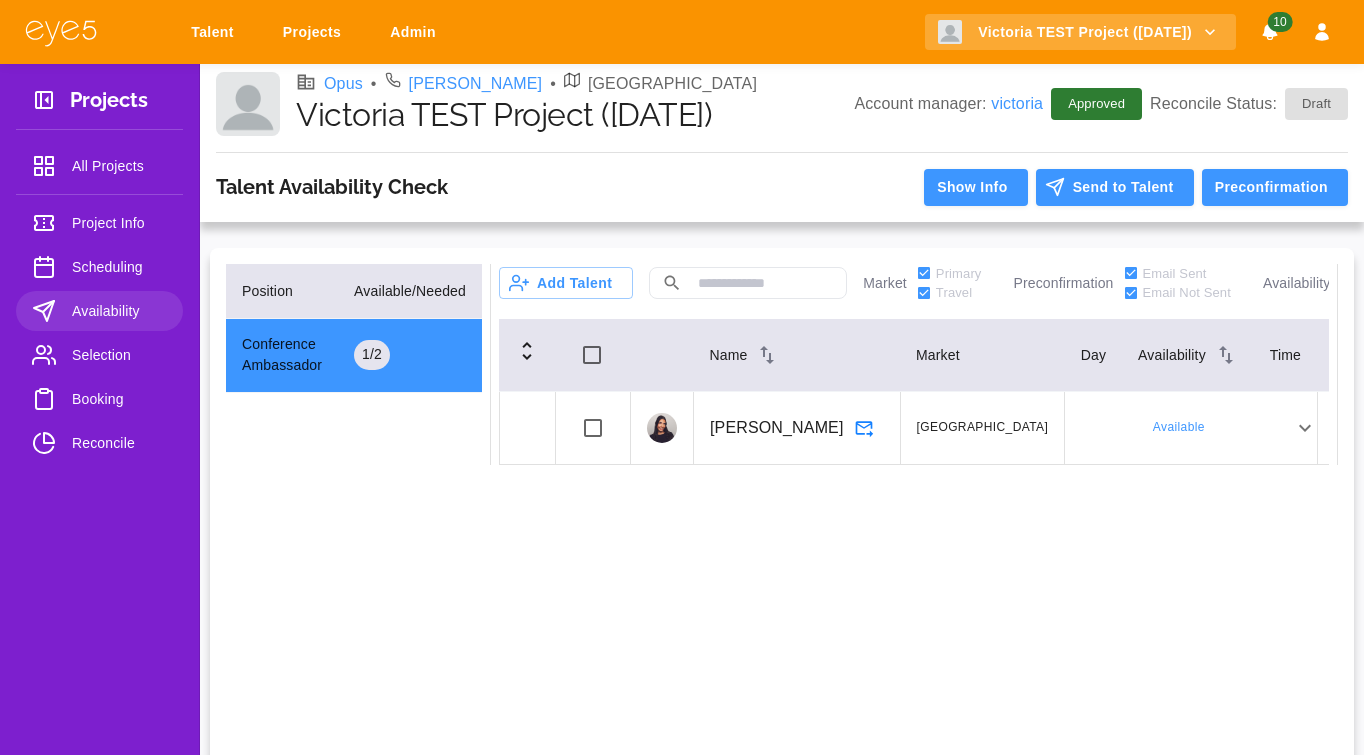 click on "Availability" at bounding box center (99, 311) 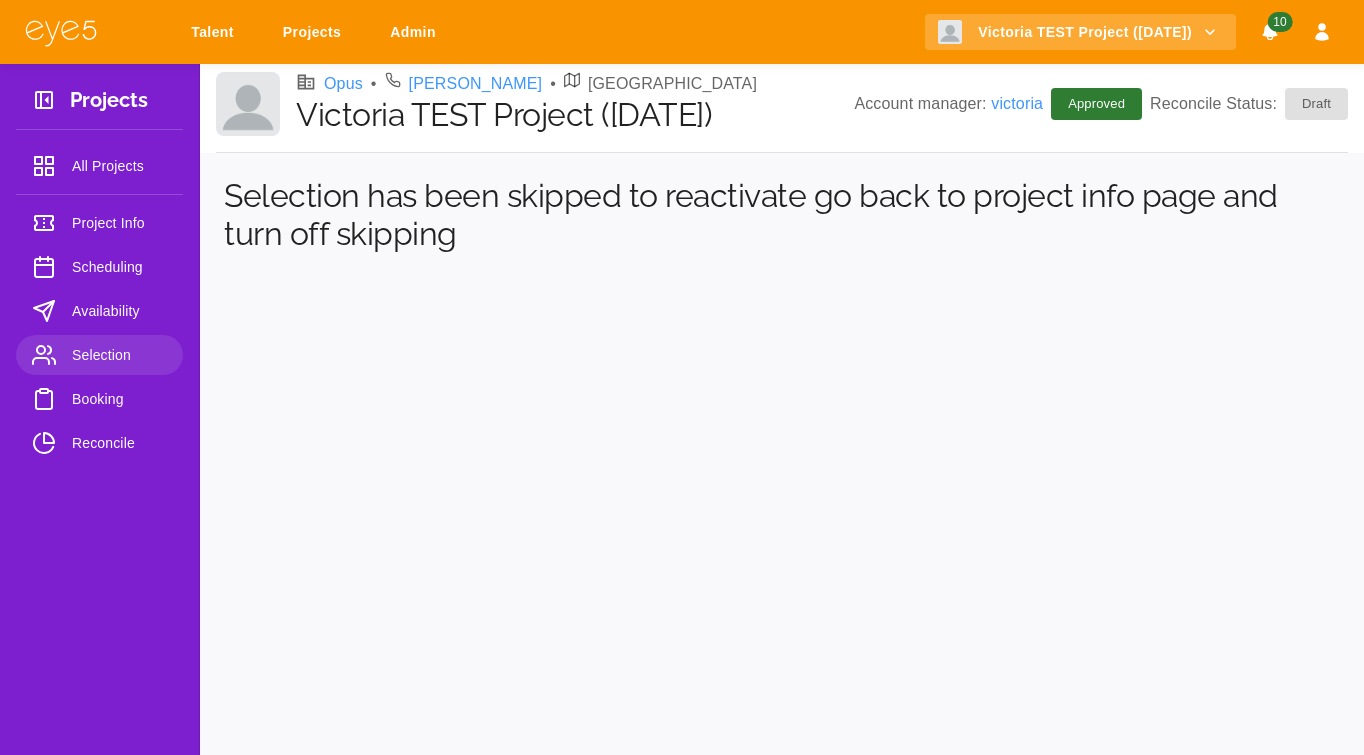 click on "Booking" at bounding box center (119, 399) 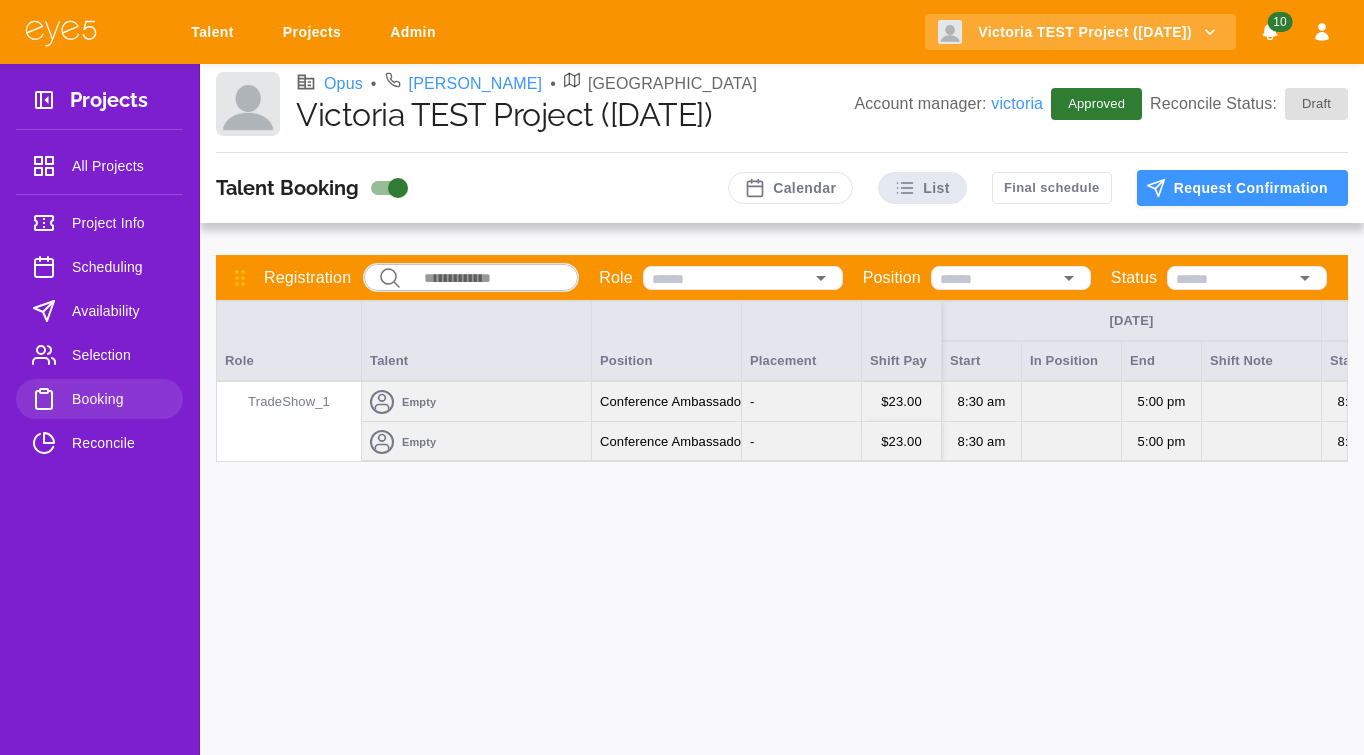 click on "Empty" at bounding box center (476, 402) 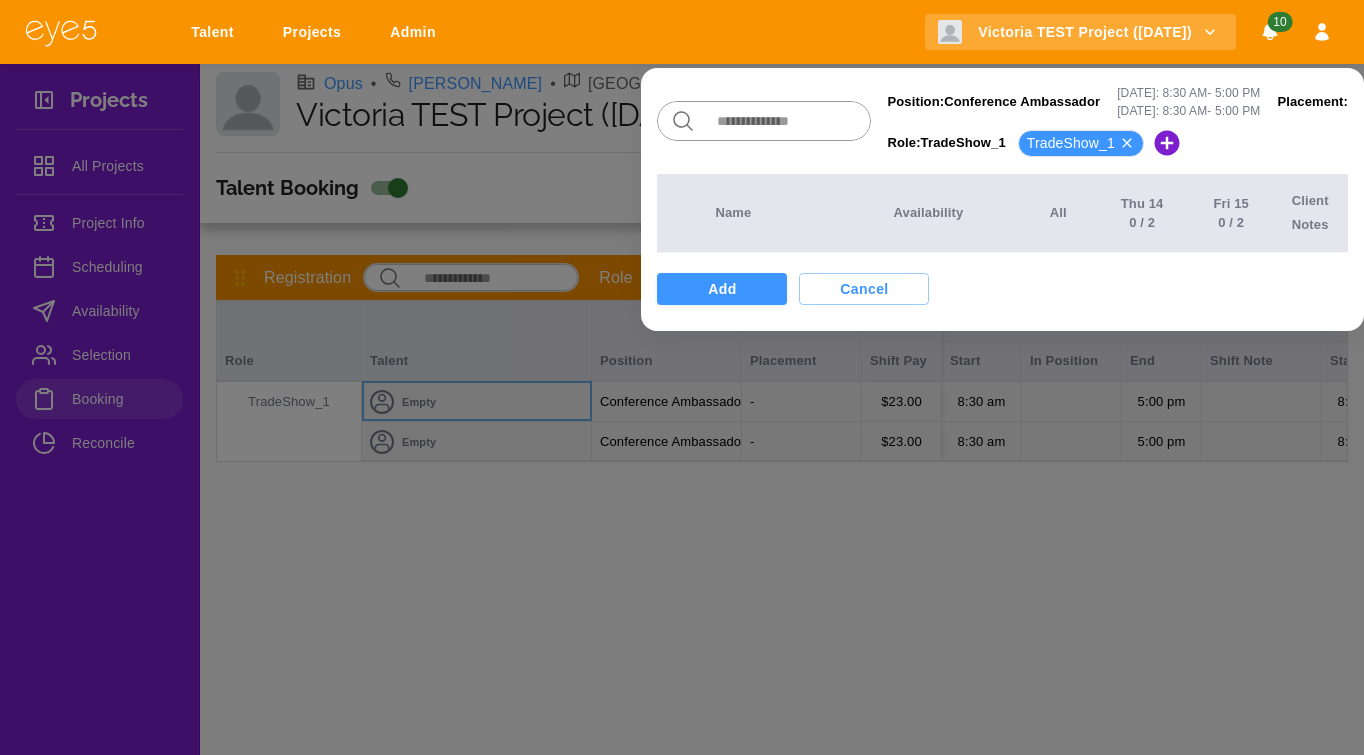 click at bounding box center (787, 121) 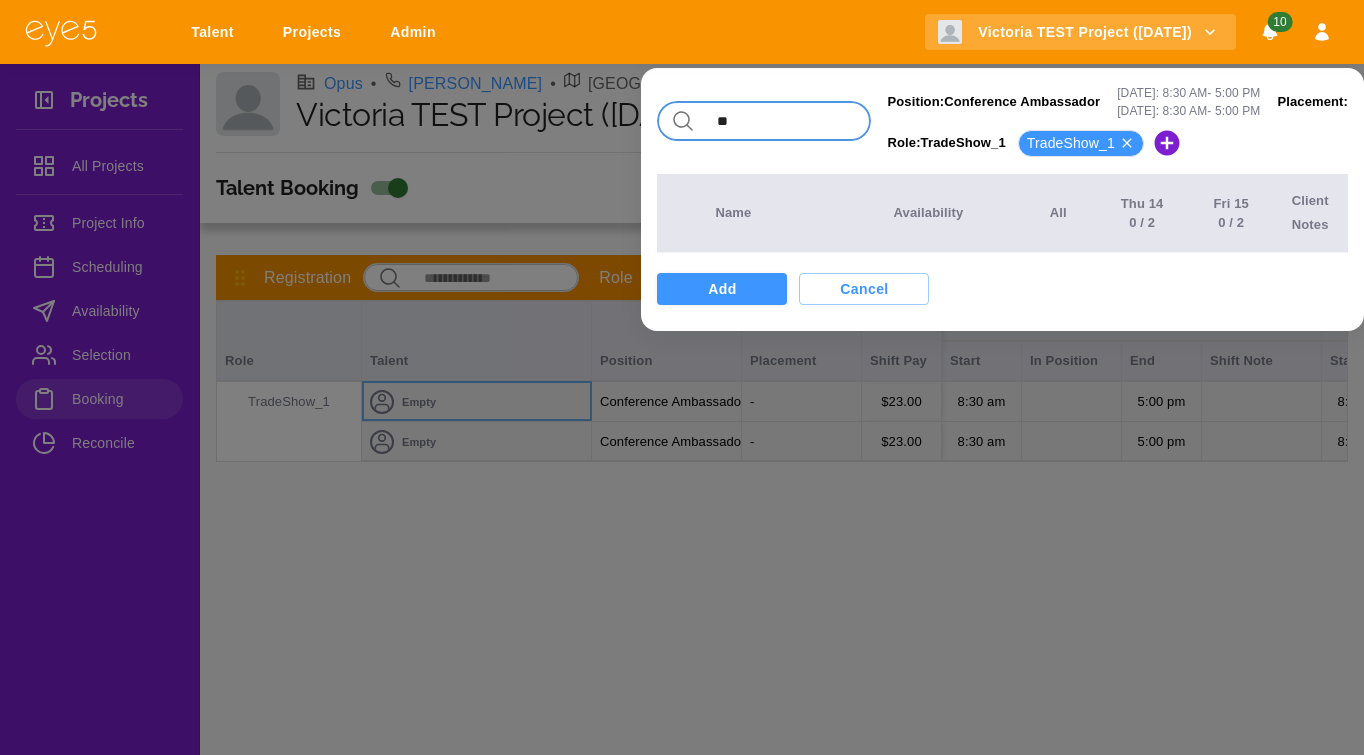 type on "*" 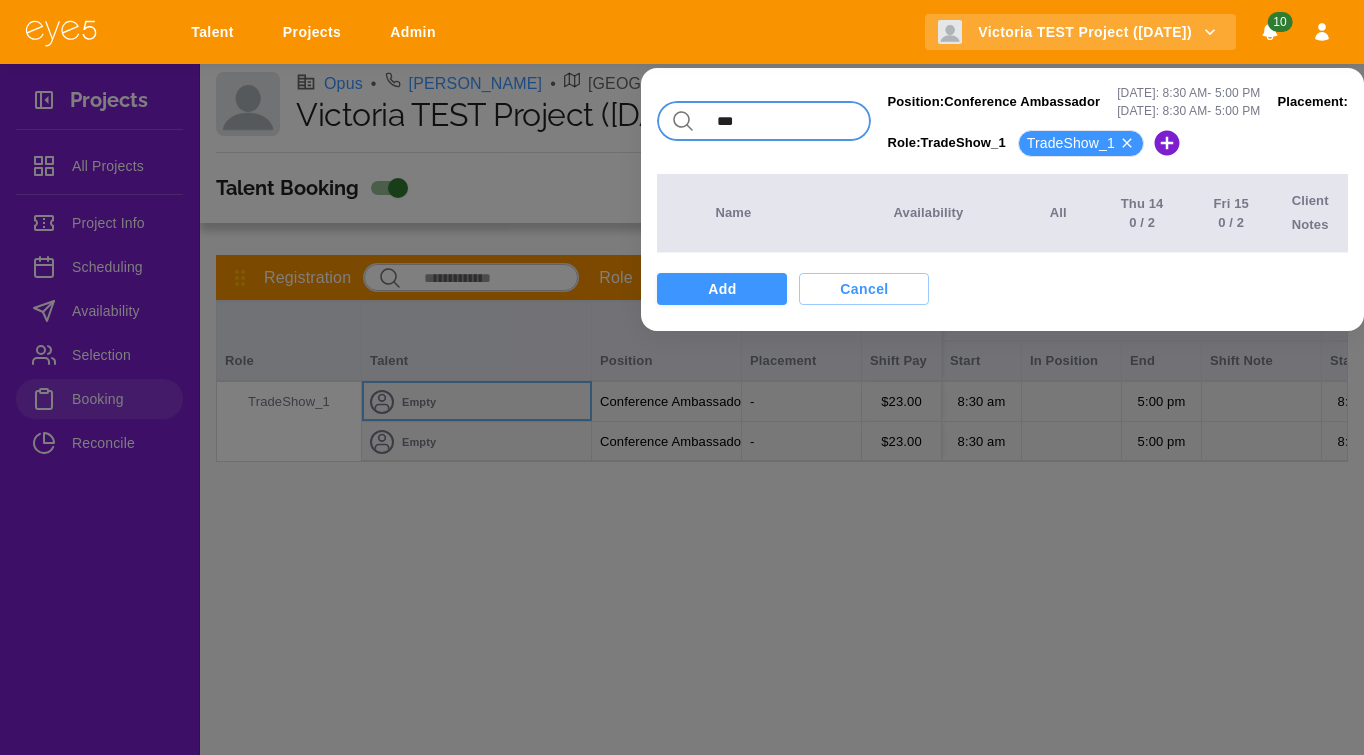 type on "***" 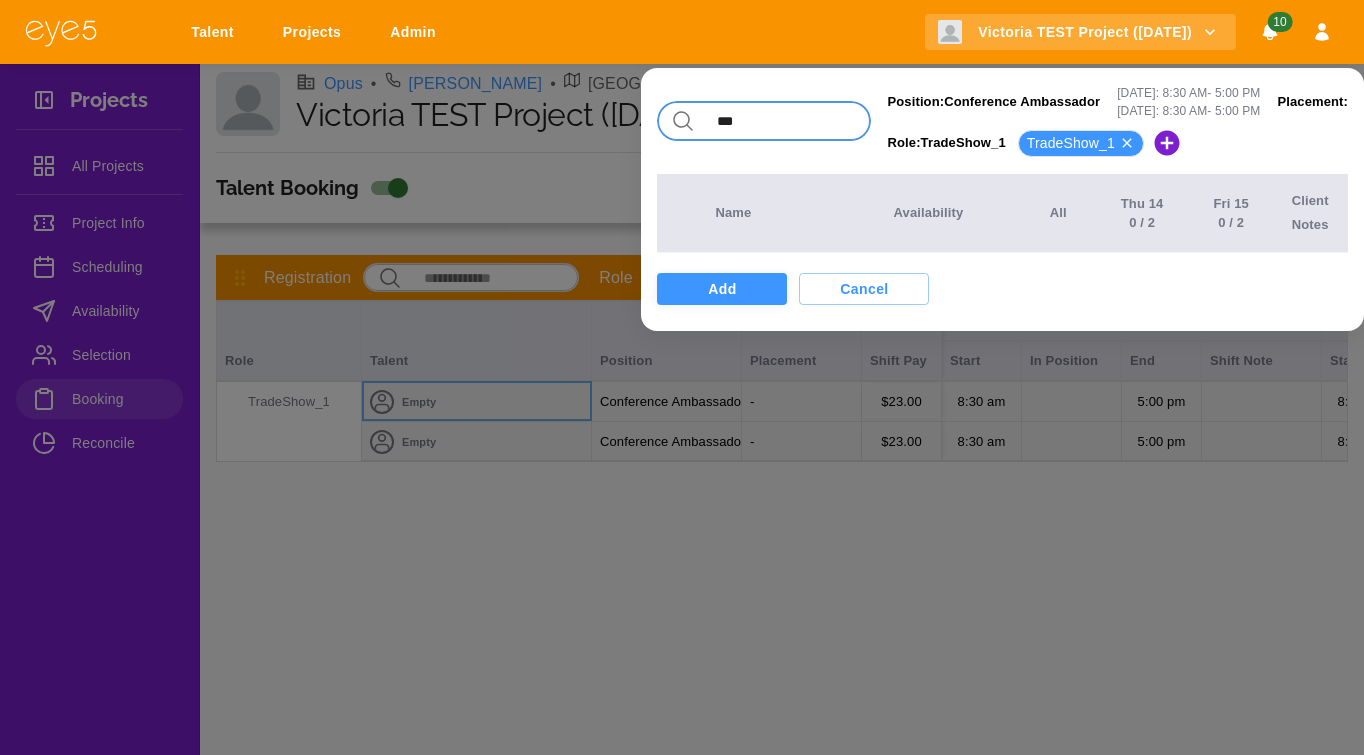 click on "Add" at bounding box center (722, 289) 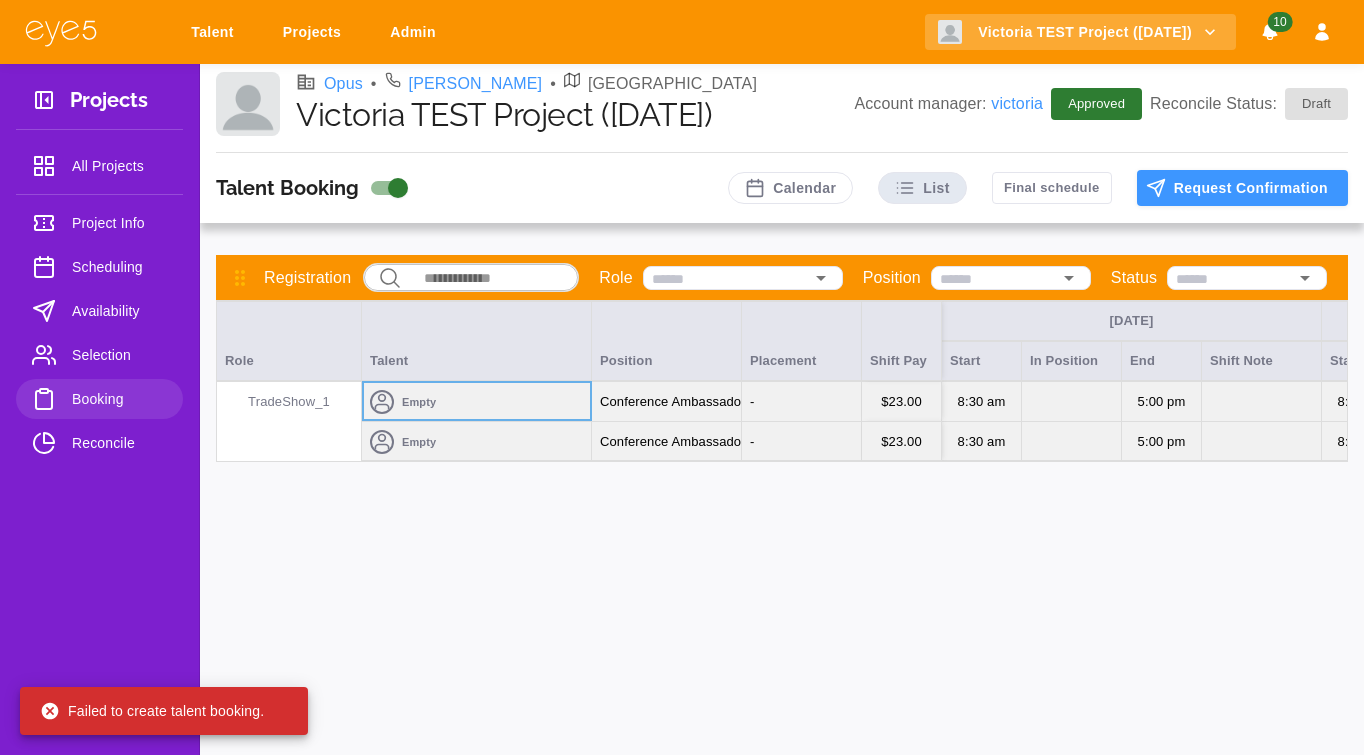 click on "Empty" at bounding box center [477, 441] 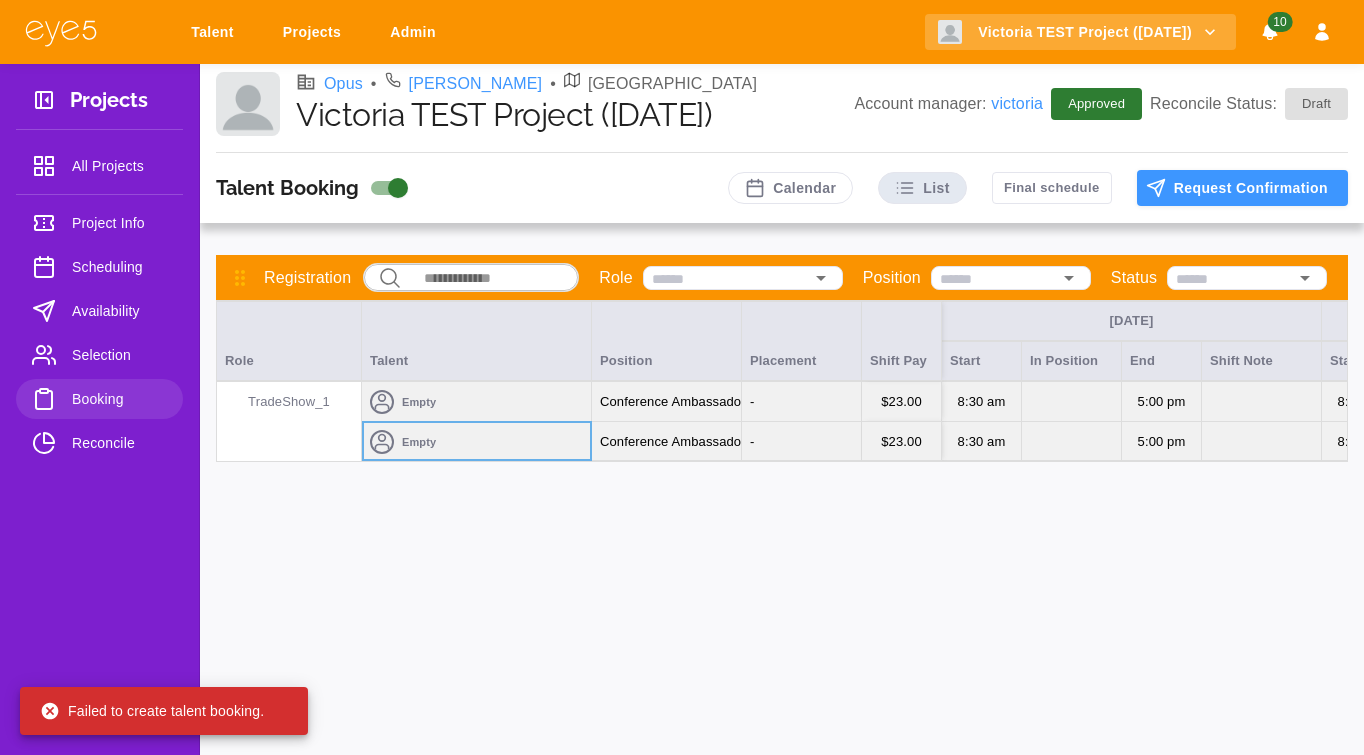 click on "Empty" at bounding box center (476, 402) 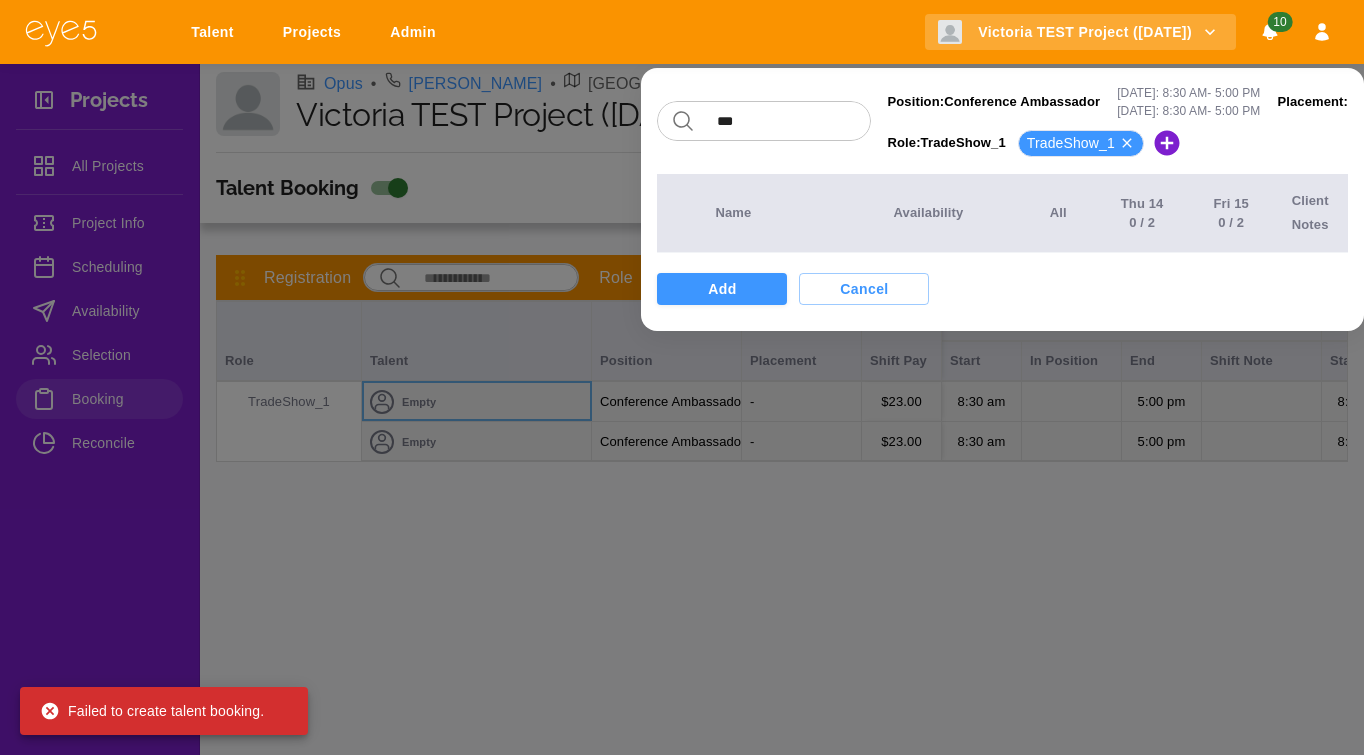 click at bounding box center [682, 377] 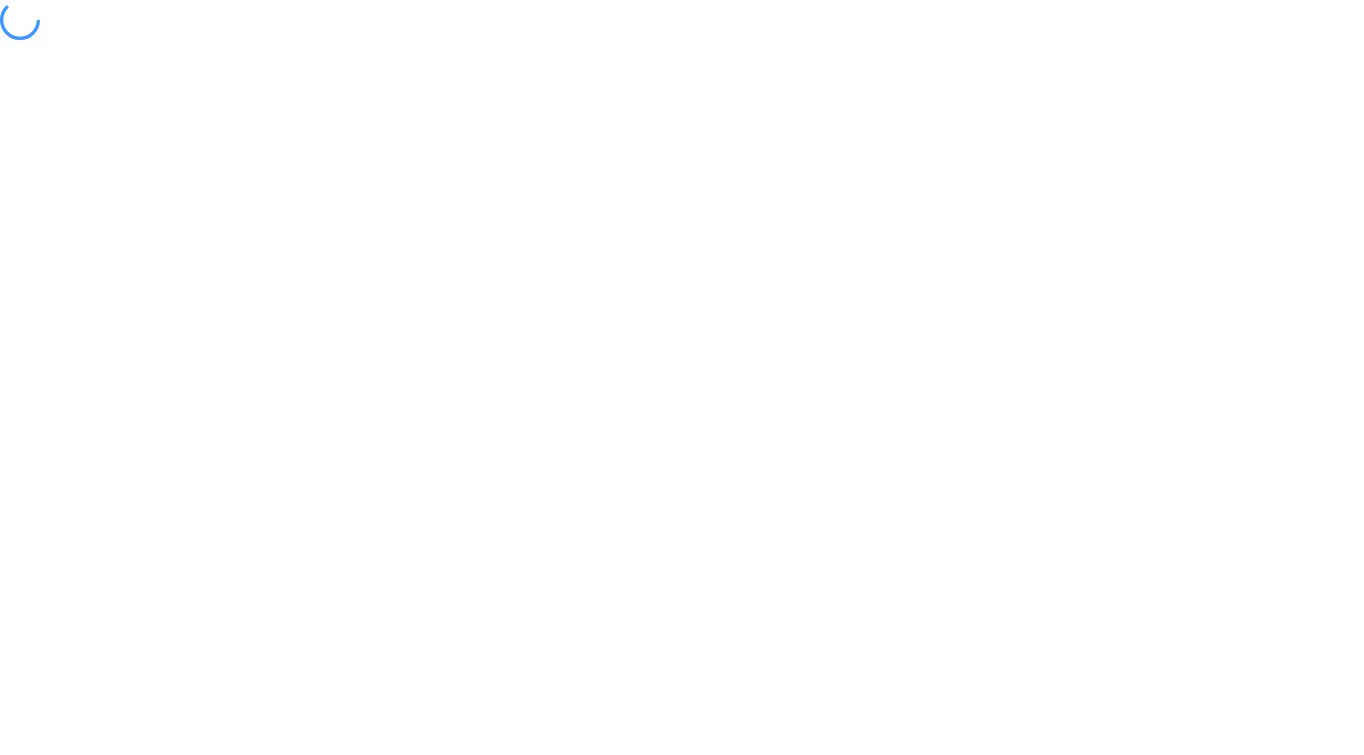 scroll, scrollTop: 0, scrollLeft: 0, axis: both 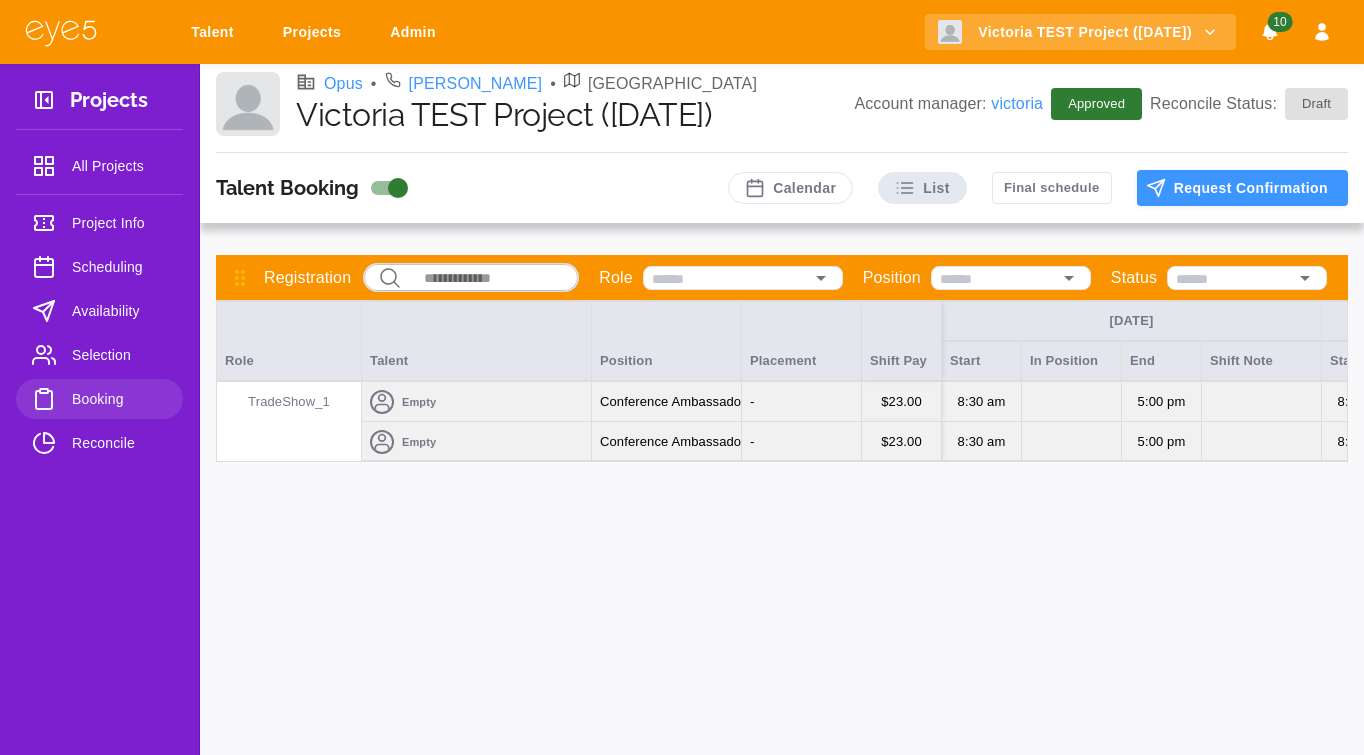 click on "Empty" at bounding box center [476, 402] 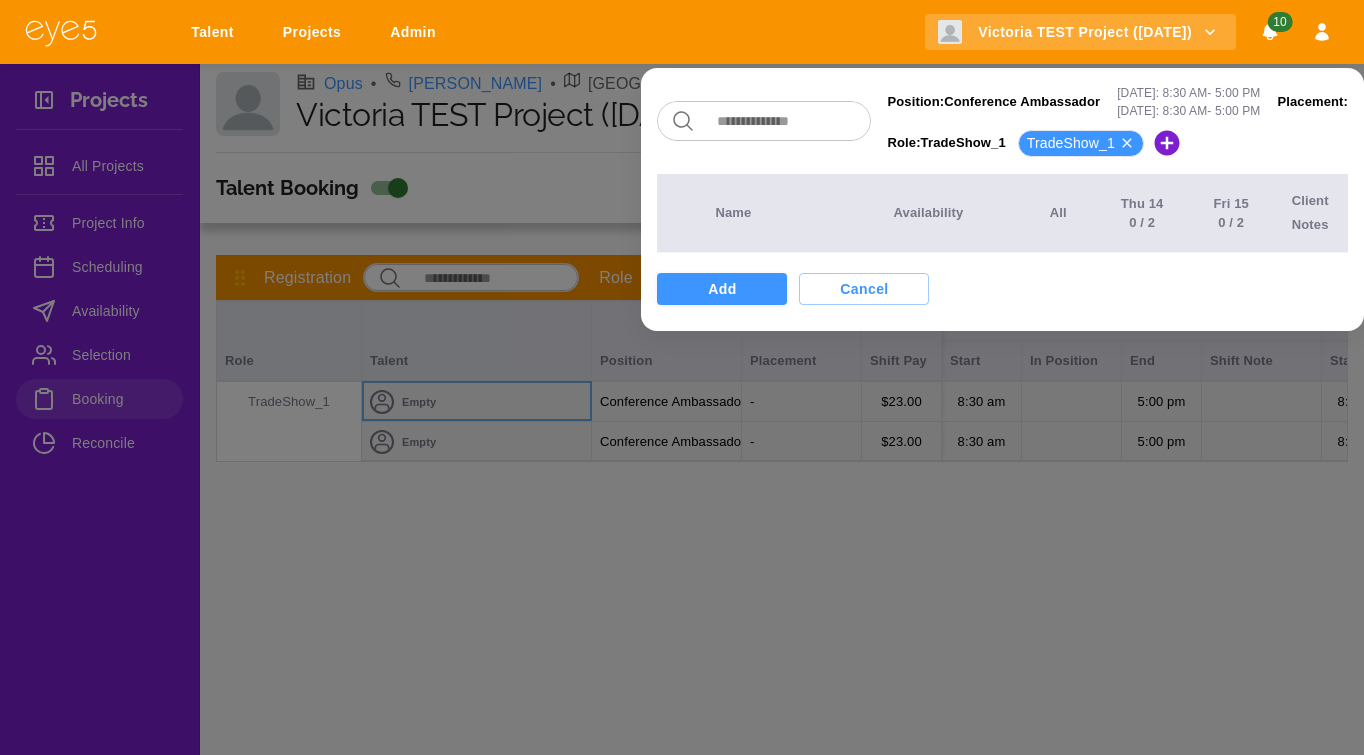 click at bounding box center (682, 377) 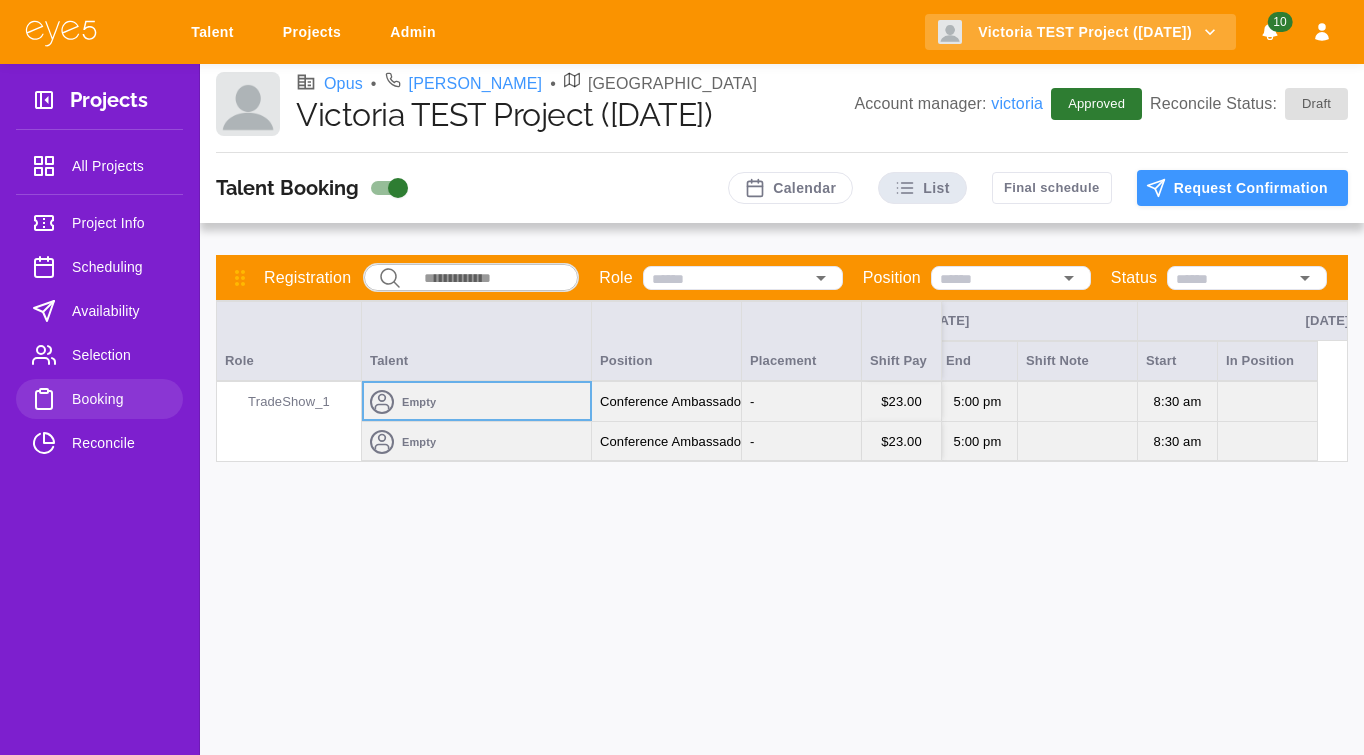 scroll, scrollTop: 0, scrollLeft: 0, axis: both 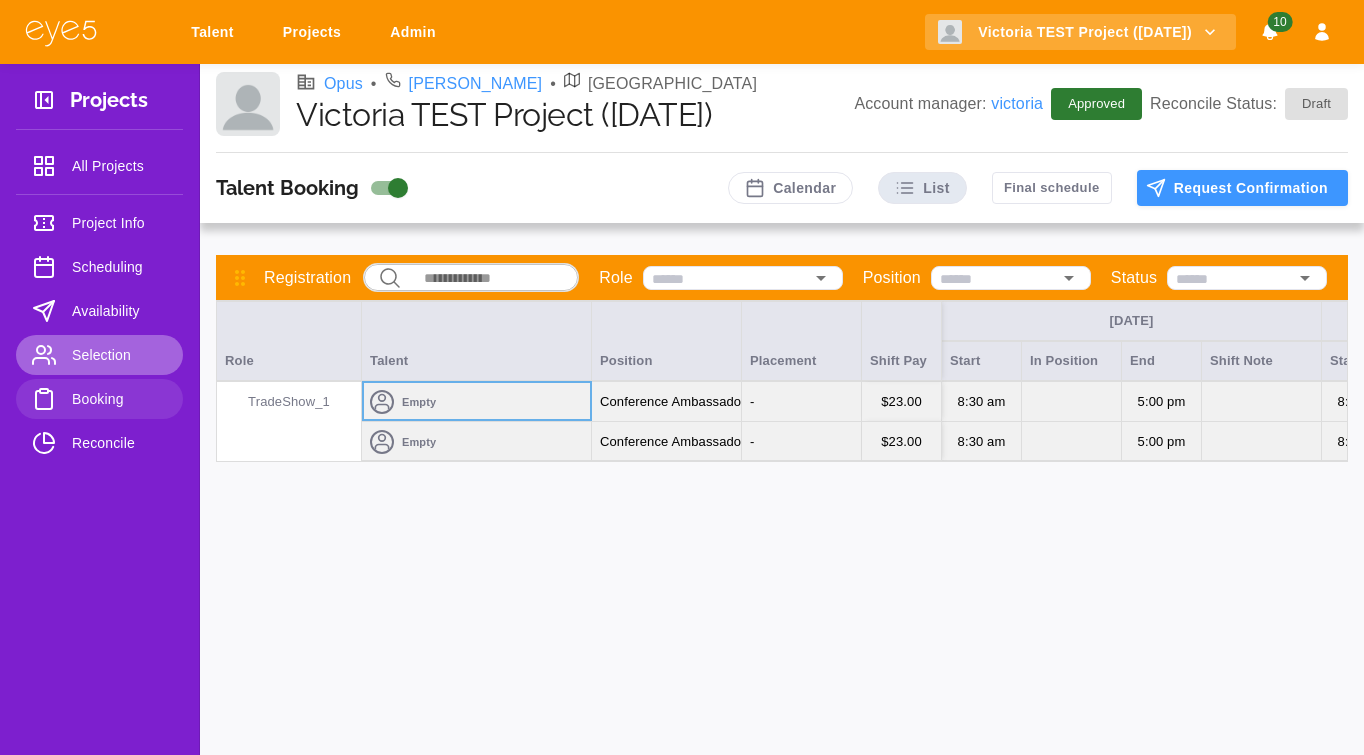 click on "Selection" at bounding box center [99, 355] 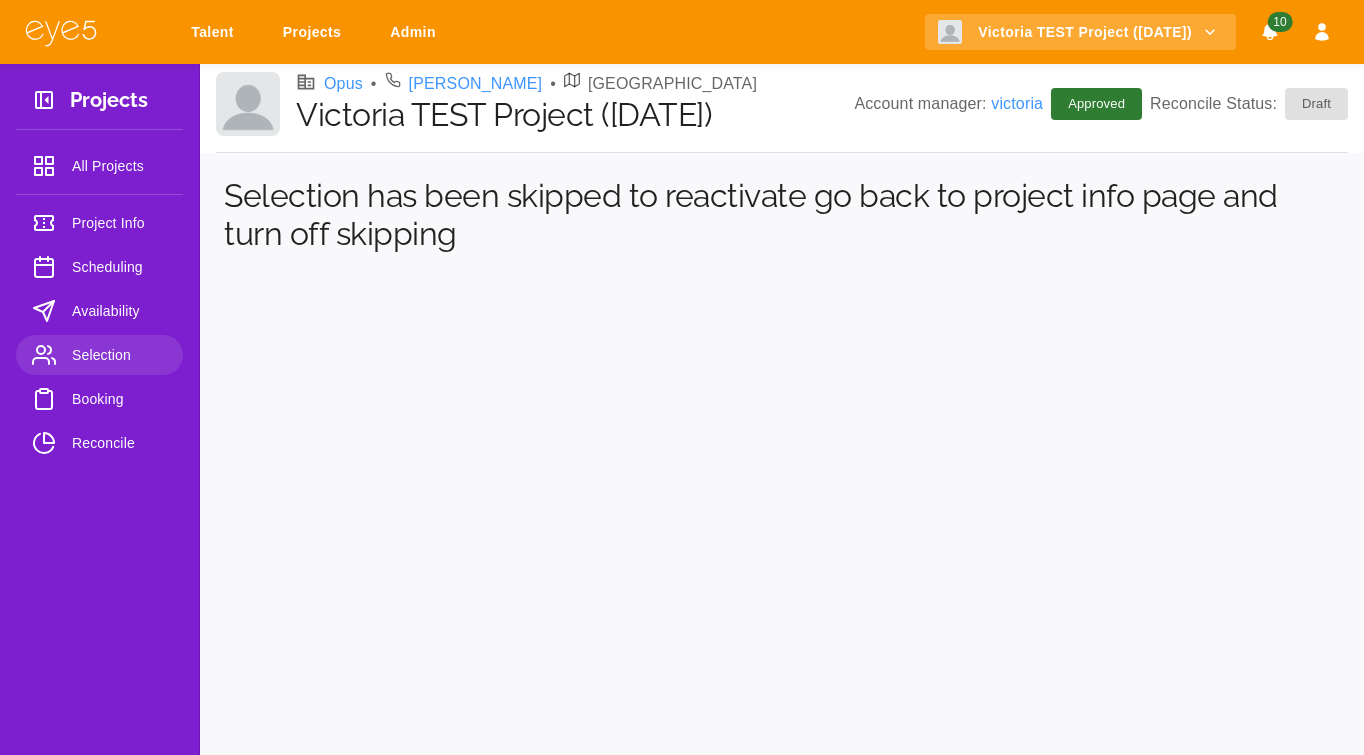 click on "Availability" at bounding box center [119, 311] 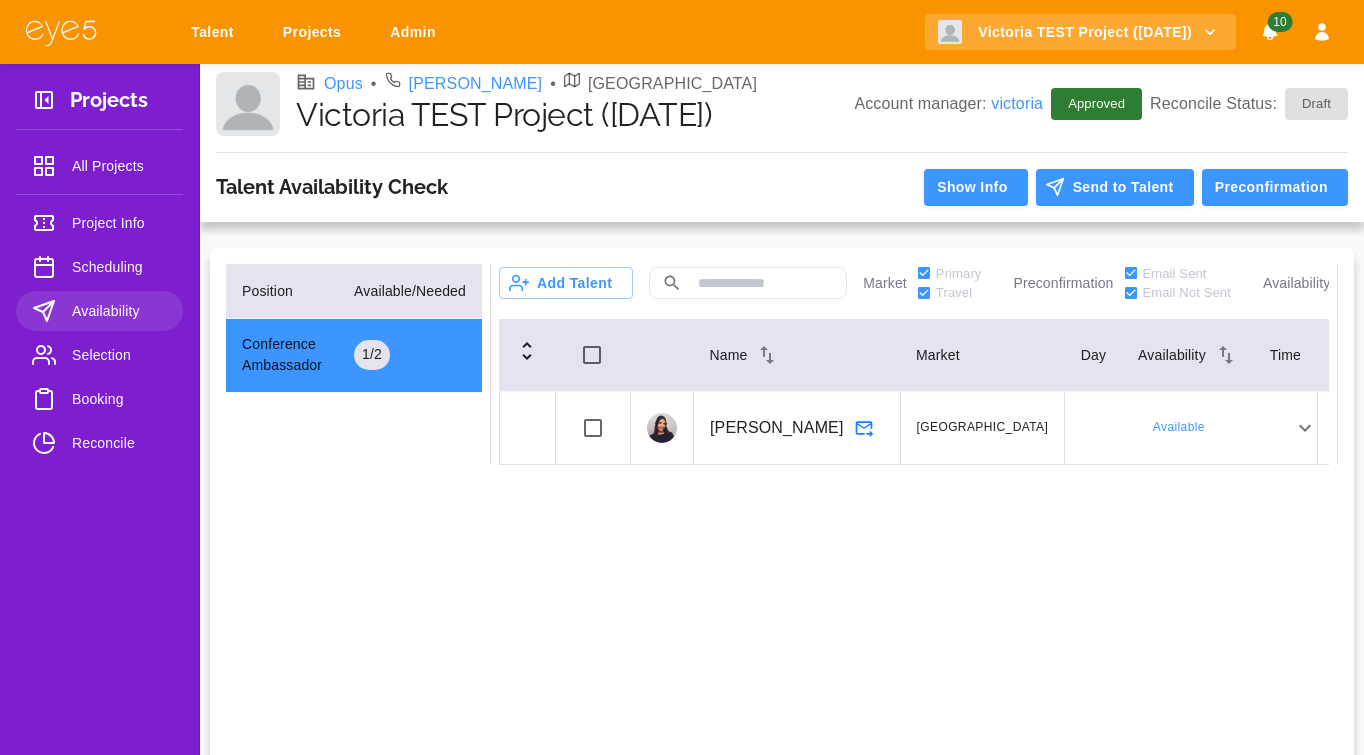 click on "Scheduling" at bounding box center [99, 267] 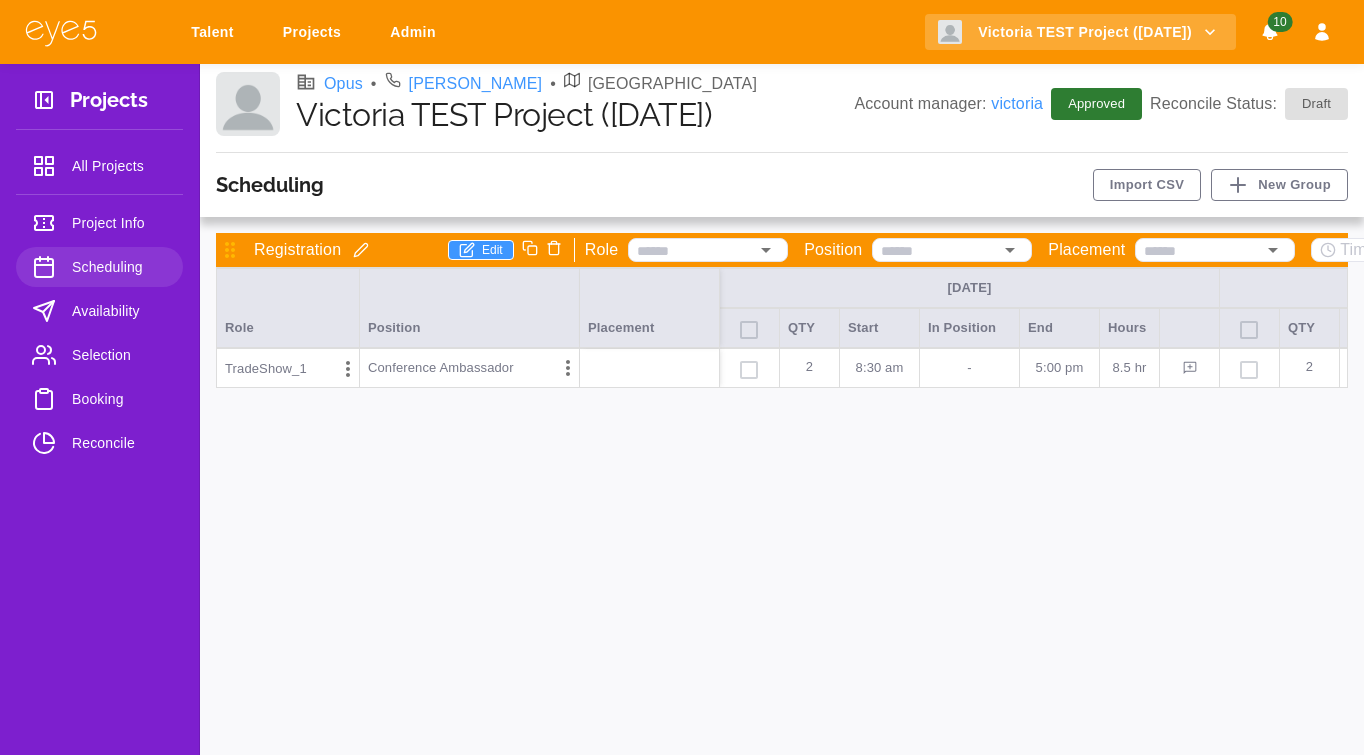 scroll, scrollTop: 0, scrollLeft: 21, axis: horizontal 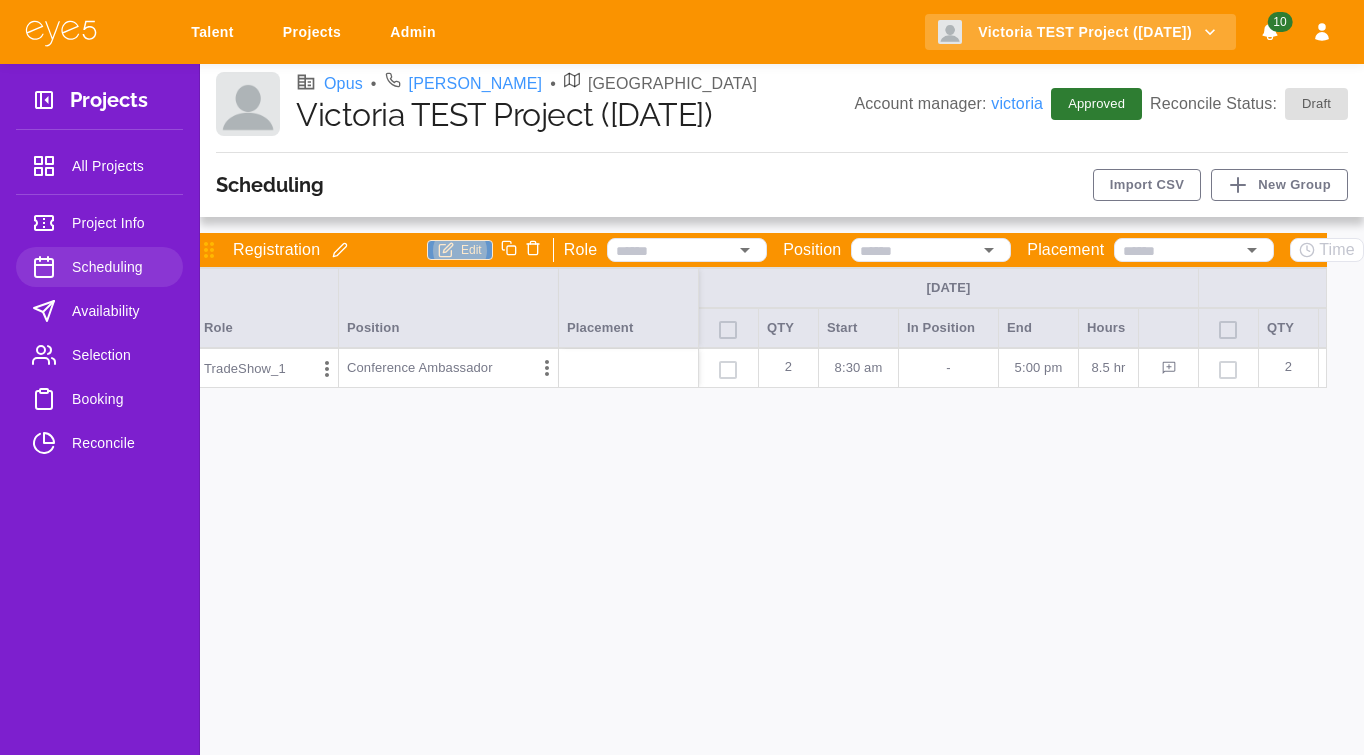 click on "Edit" at bounding box center (460, 250) 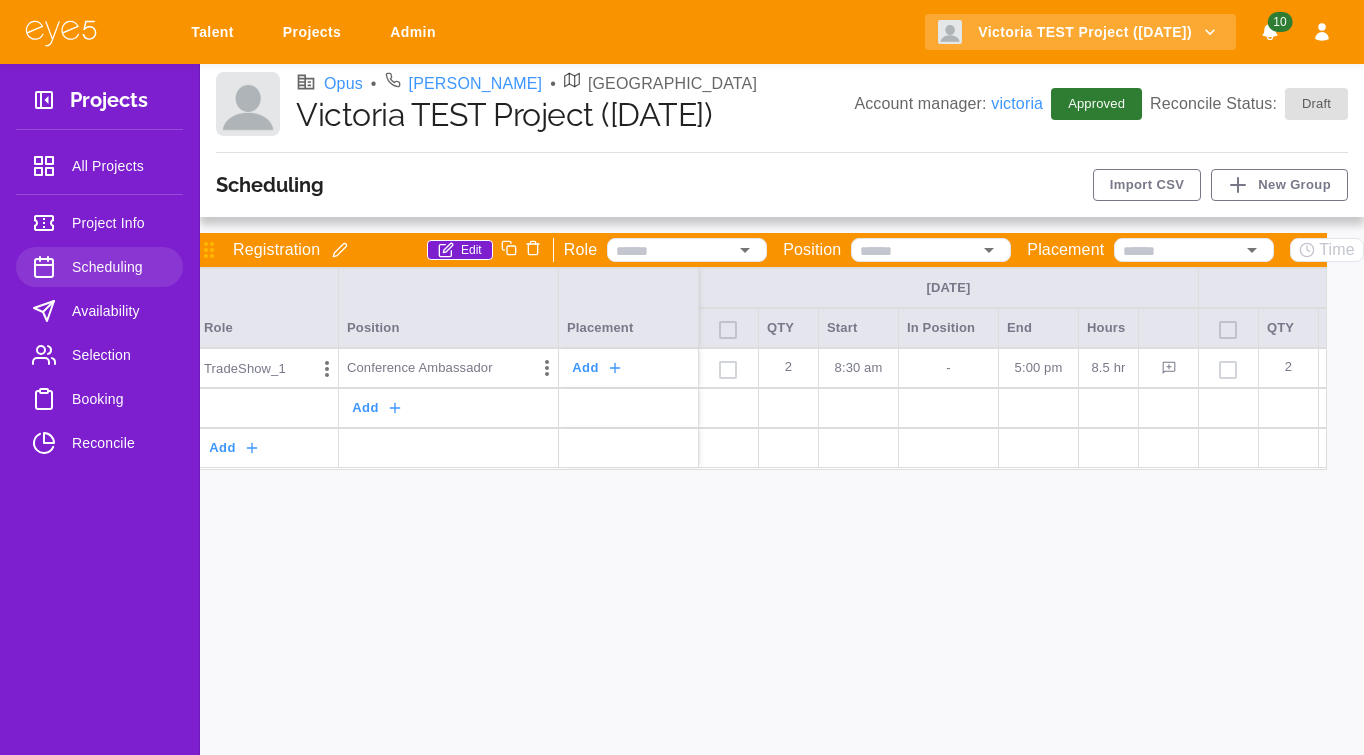 scroll, scrollTop: 0, scrollLeft: 0, axis: both 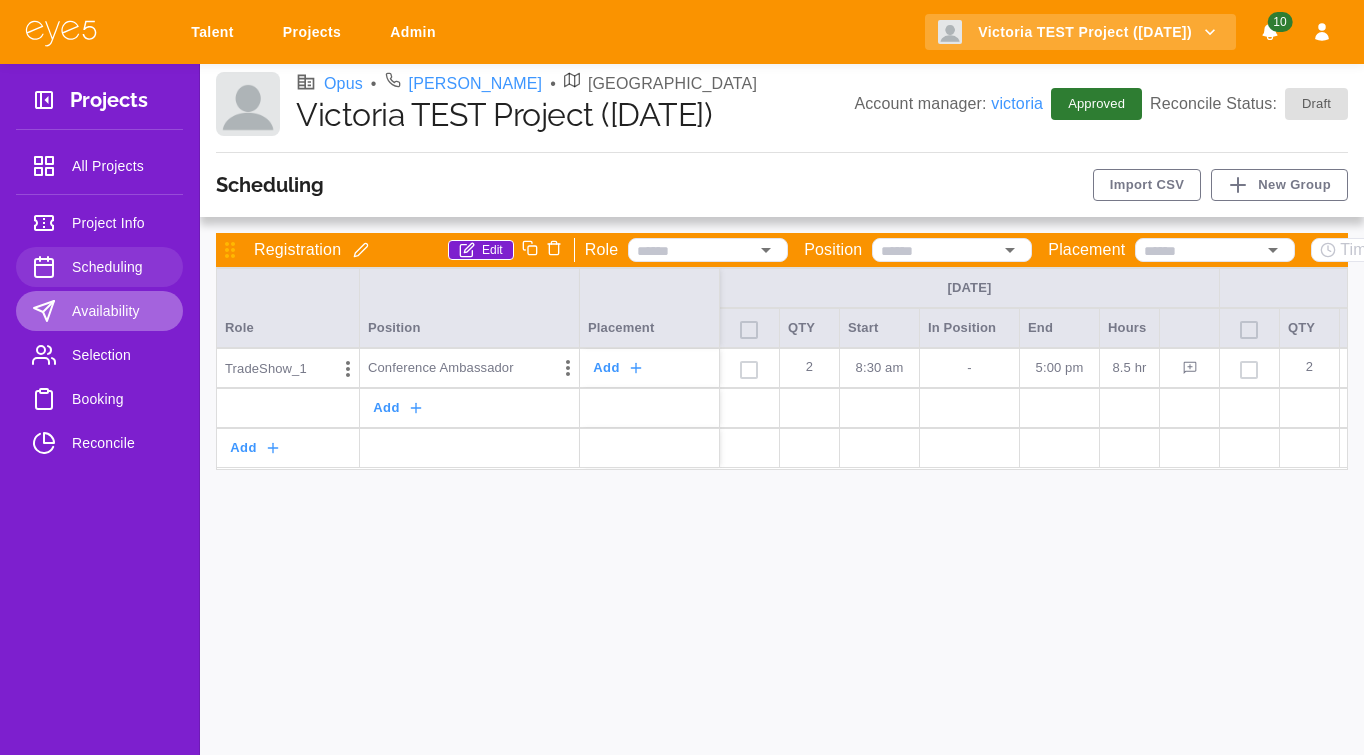 click on "Availability" at bounding box center (119, 311) 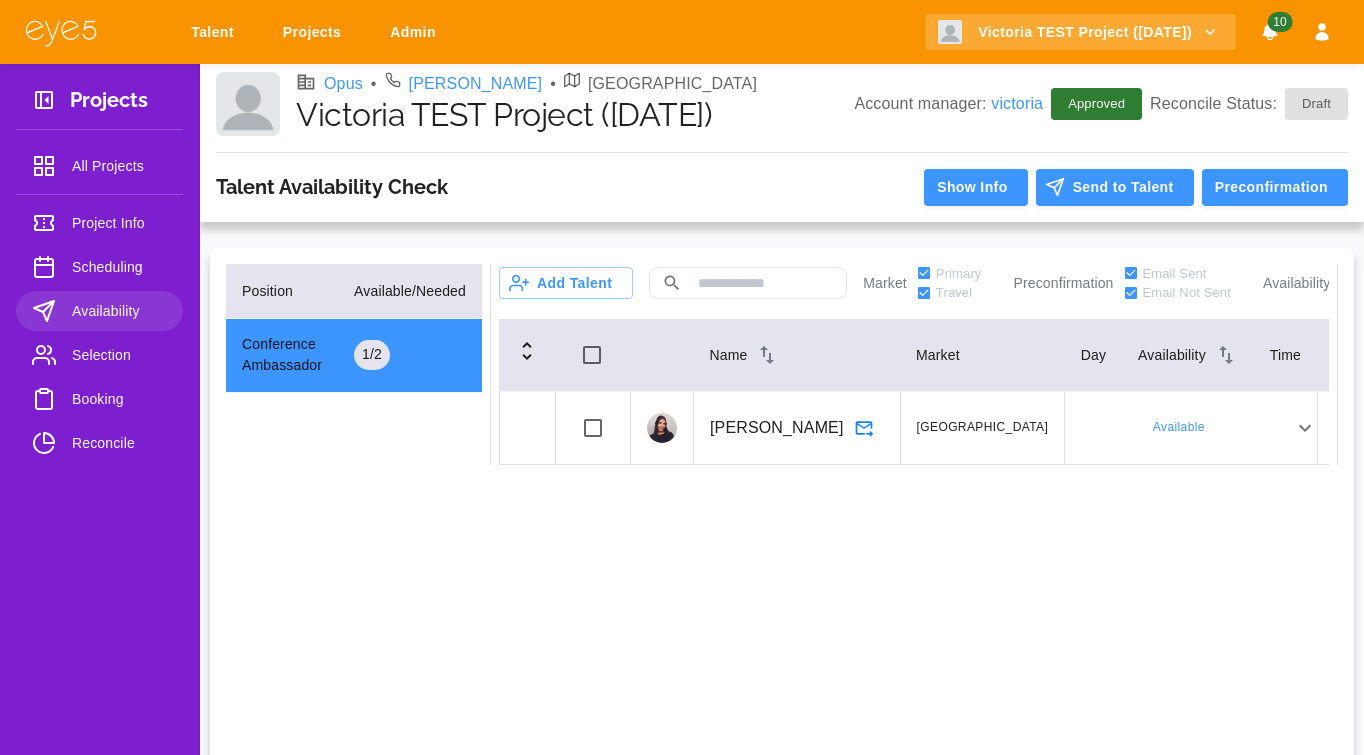 click on "Victoria Giarraffa" at bounding box center (777, 428) 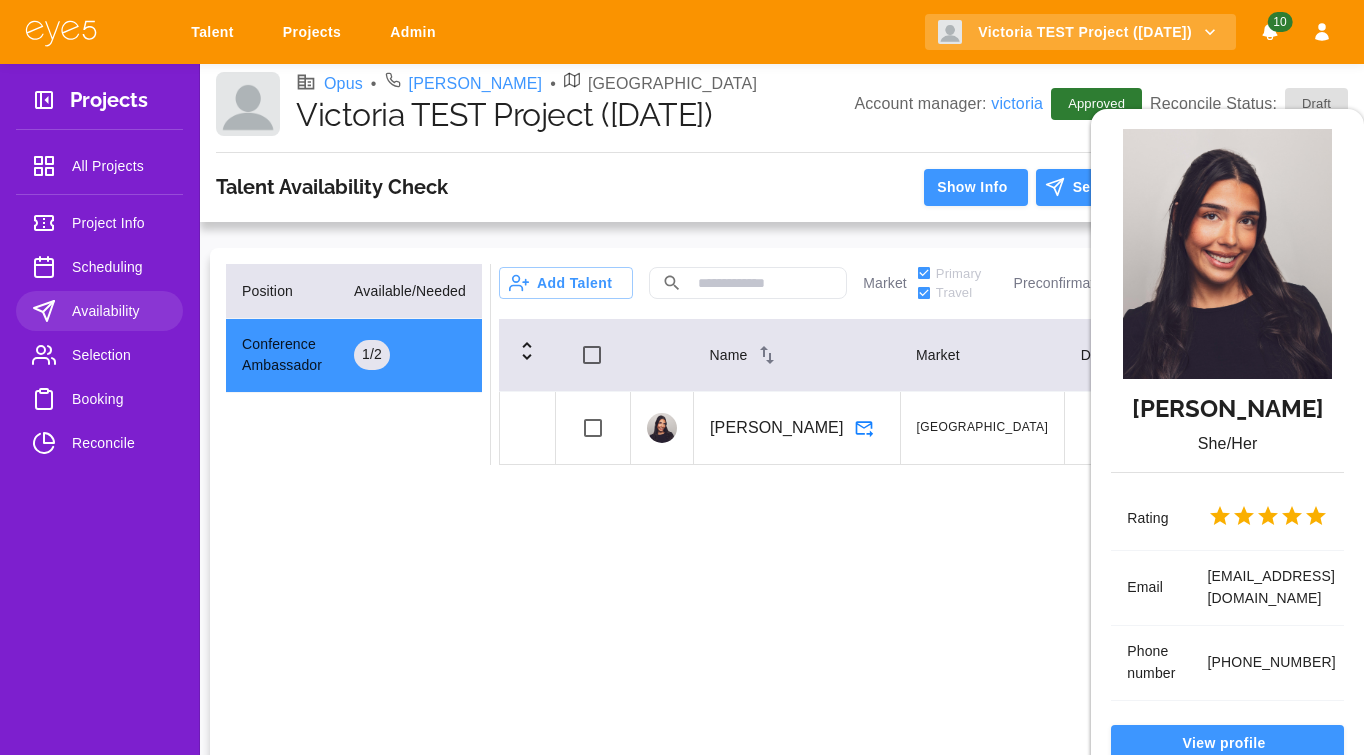 click on "Victoria Giarraffa She/Her Rating Email victoriagiarraffa@gmail.com Phone number +13472639390 View profile Pause Block" at bounding box center (682, 377) 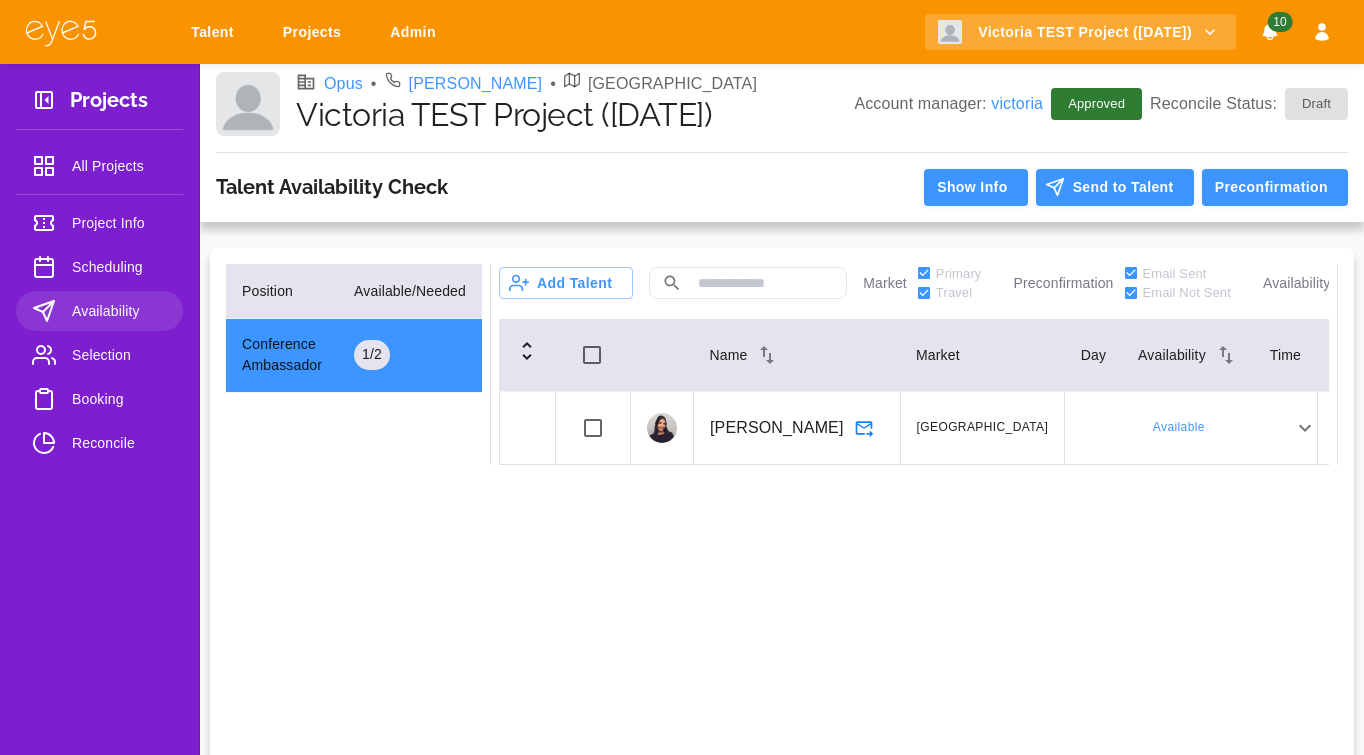 click on "Booking" at bounding box center (119, 399) 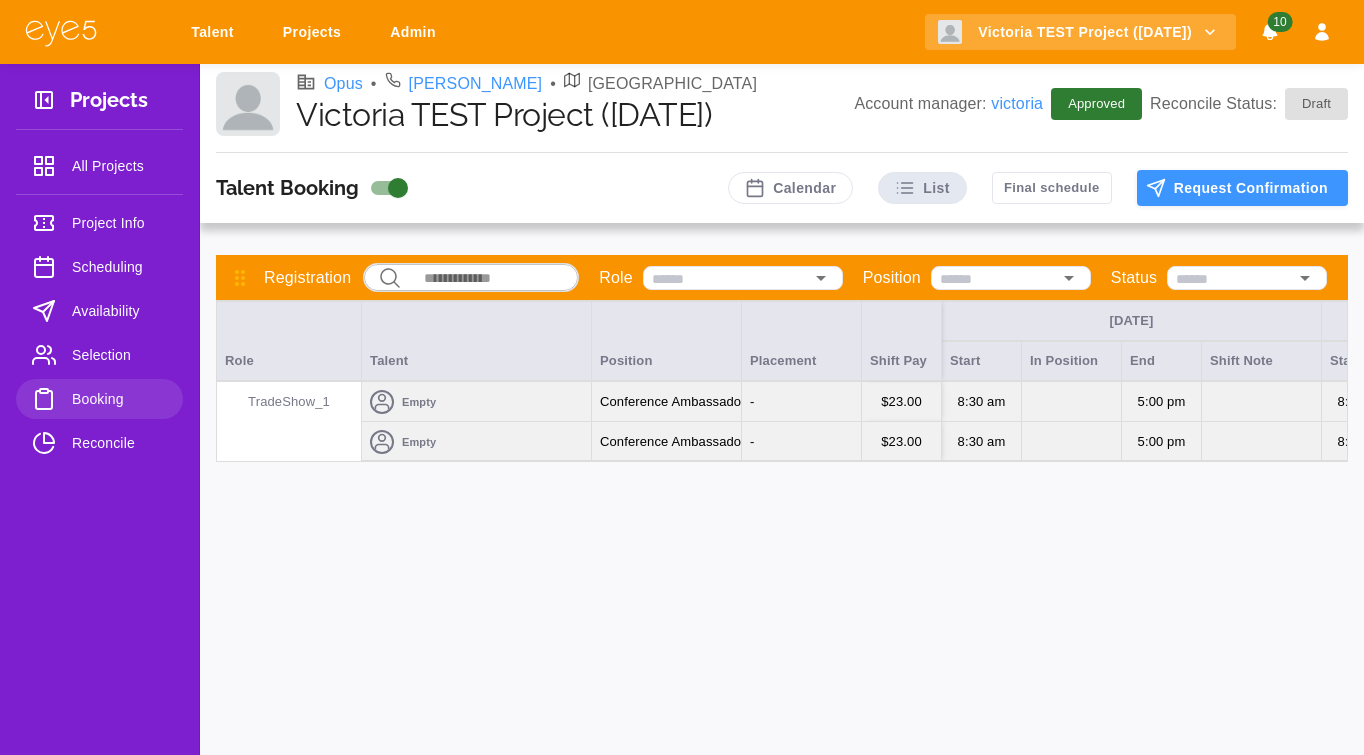 click on "Empty" at bounding box center (476, 402) 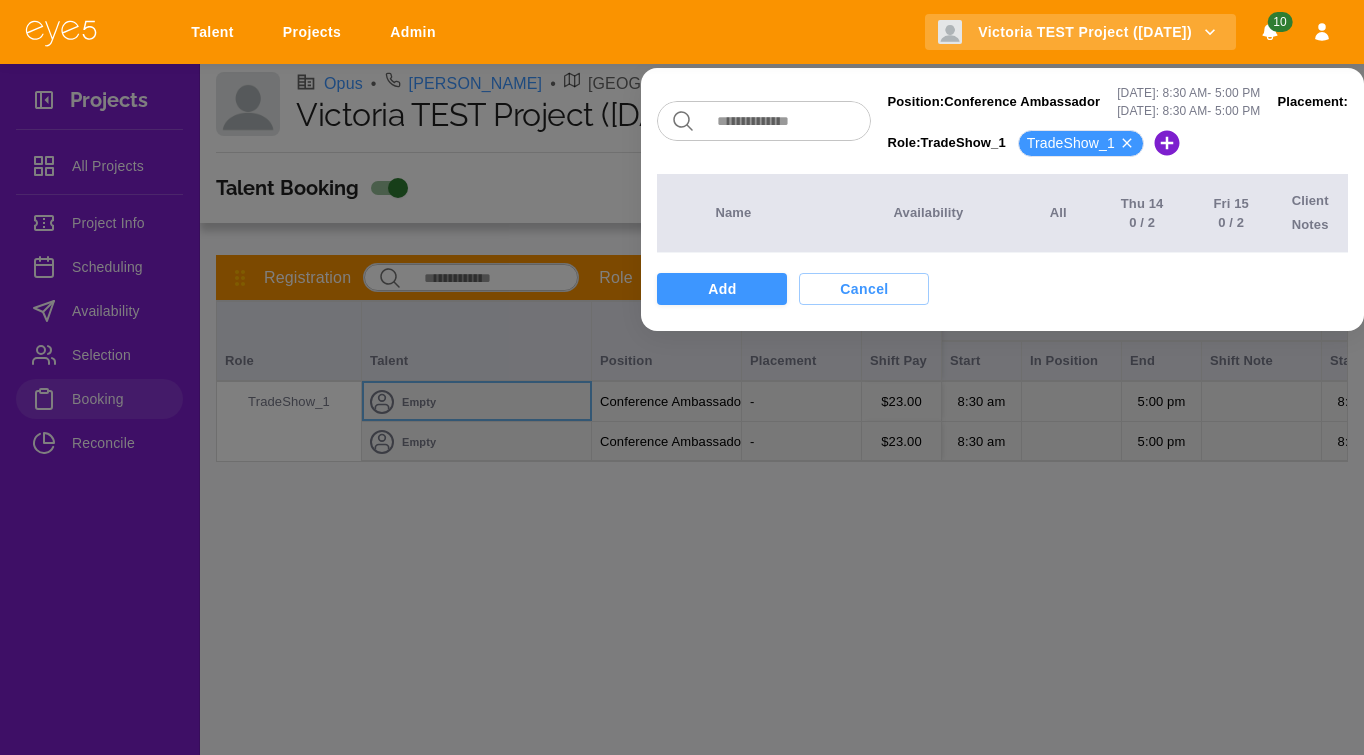 click at bounding box center [682, 377] 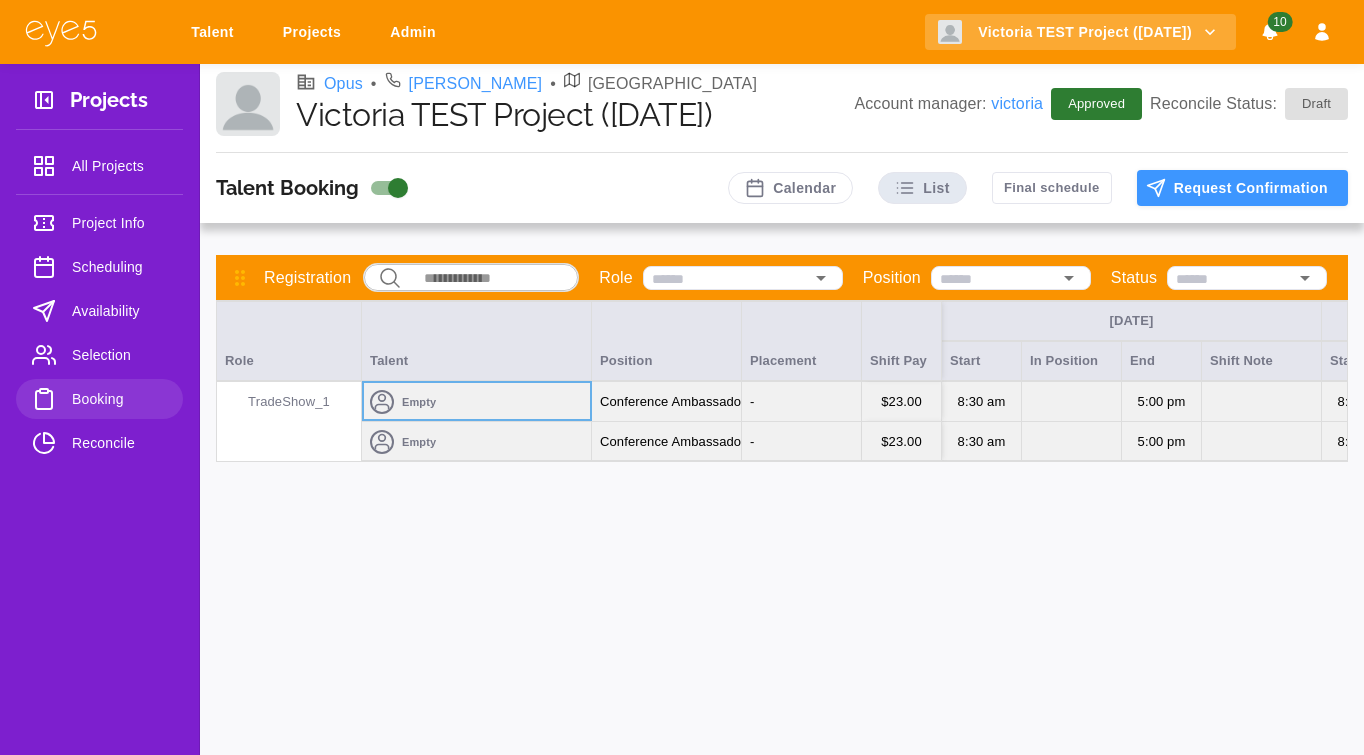 click on "Empty" at bounding box center [476, 442] 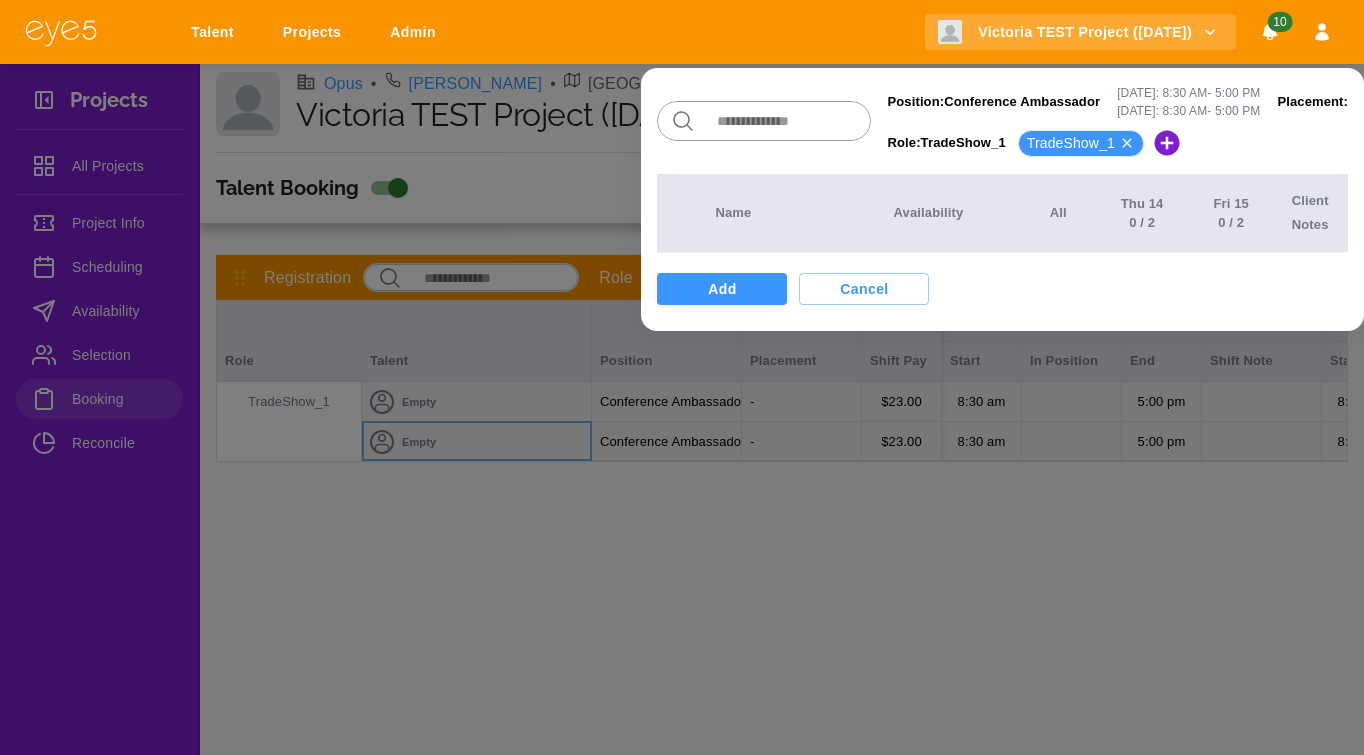 click at bounding box center [787, 121] 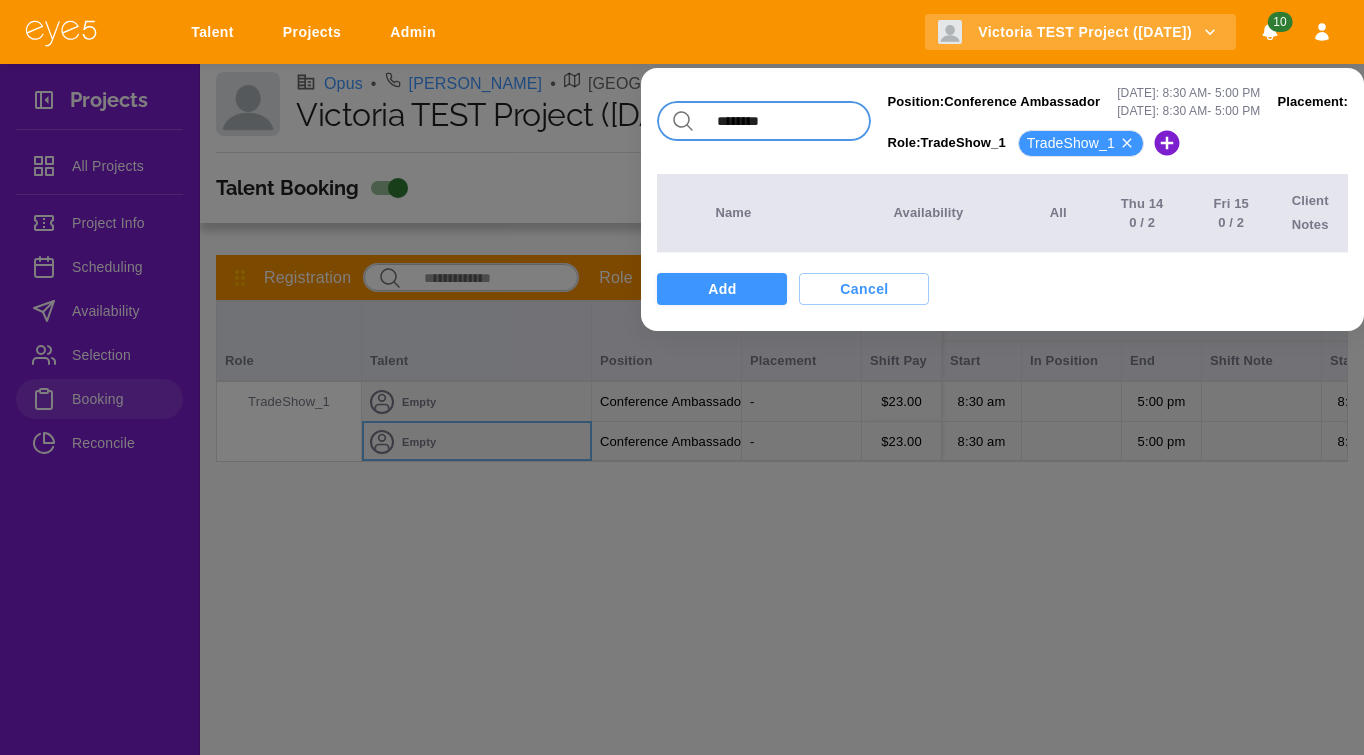 type on "********" 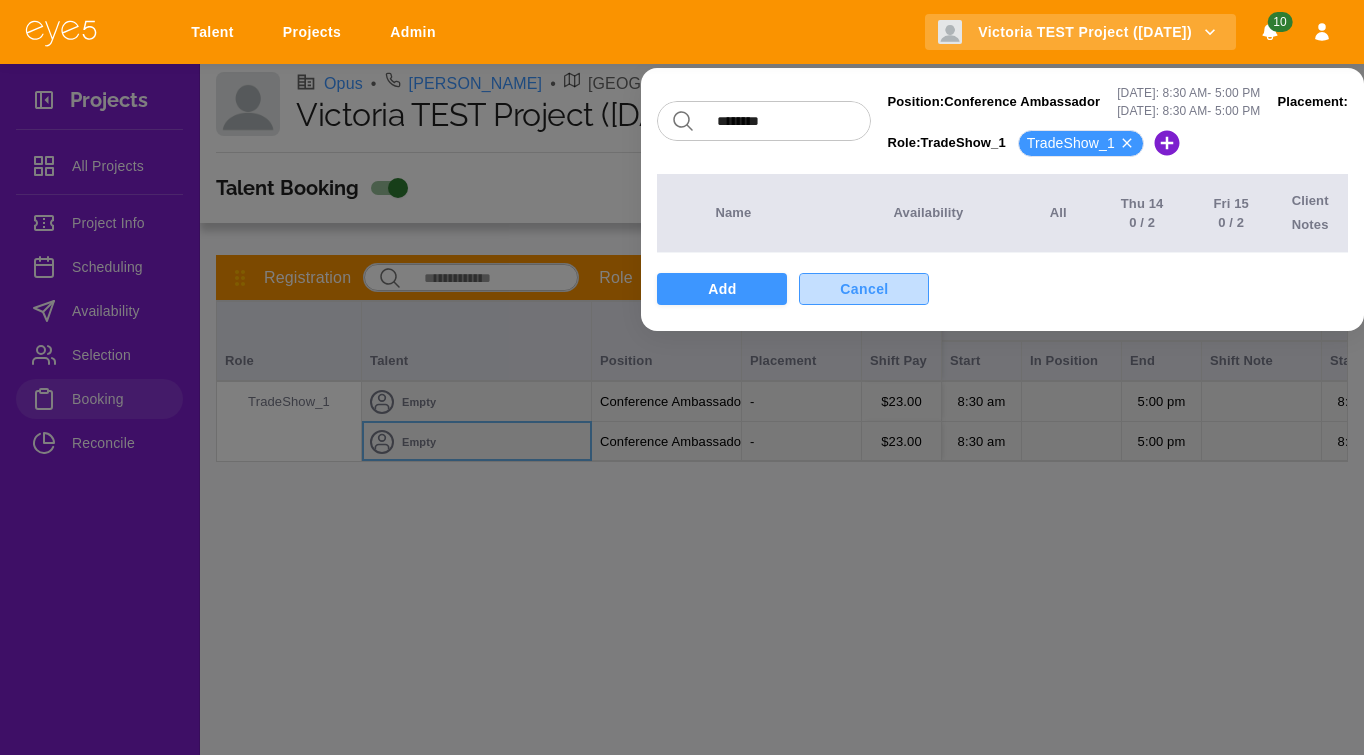 click on "Cancel" at bounding box center [864, 289] 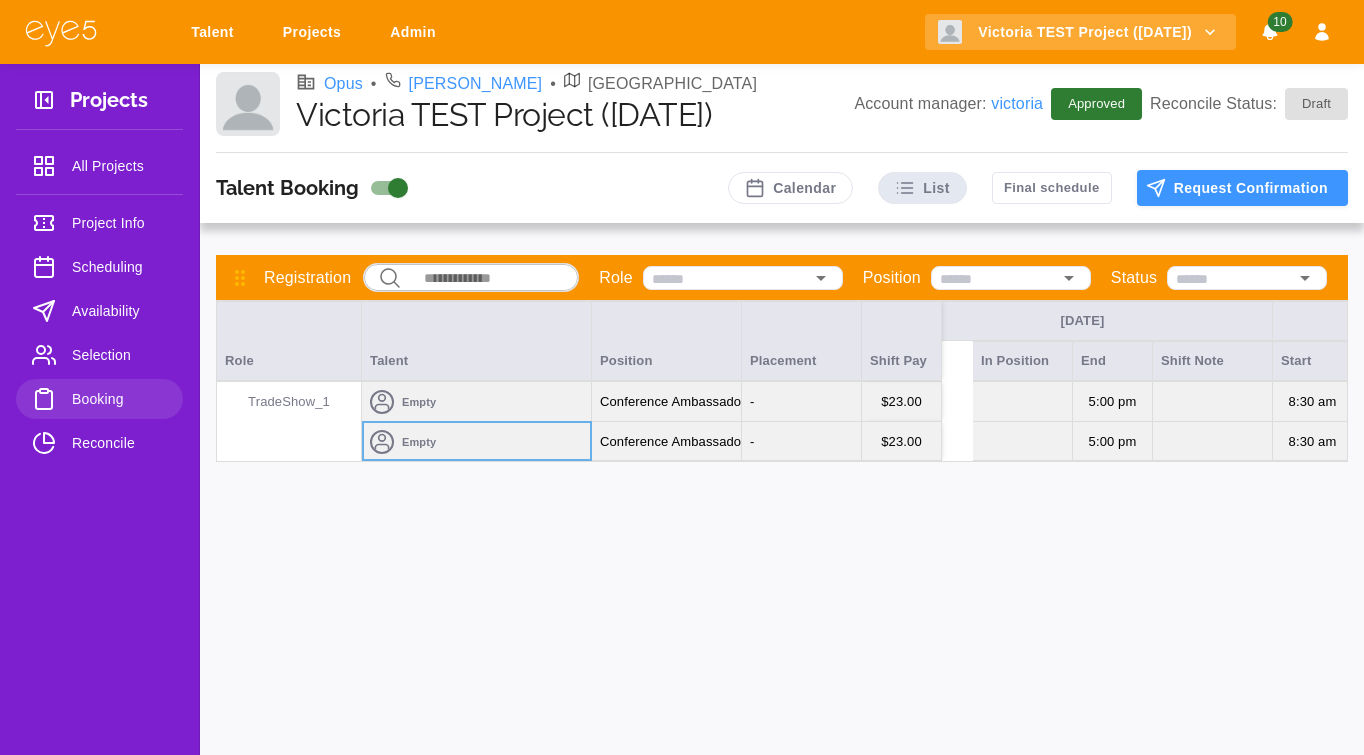 scroll, scrollTop: 0, scrollLeft: 0, axis: both 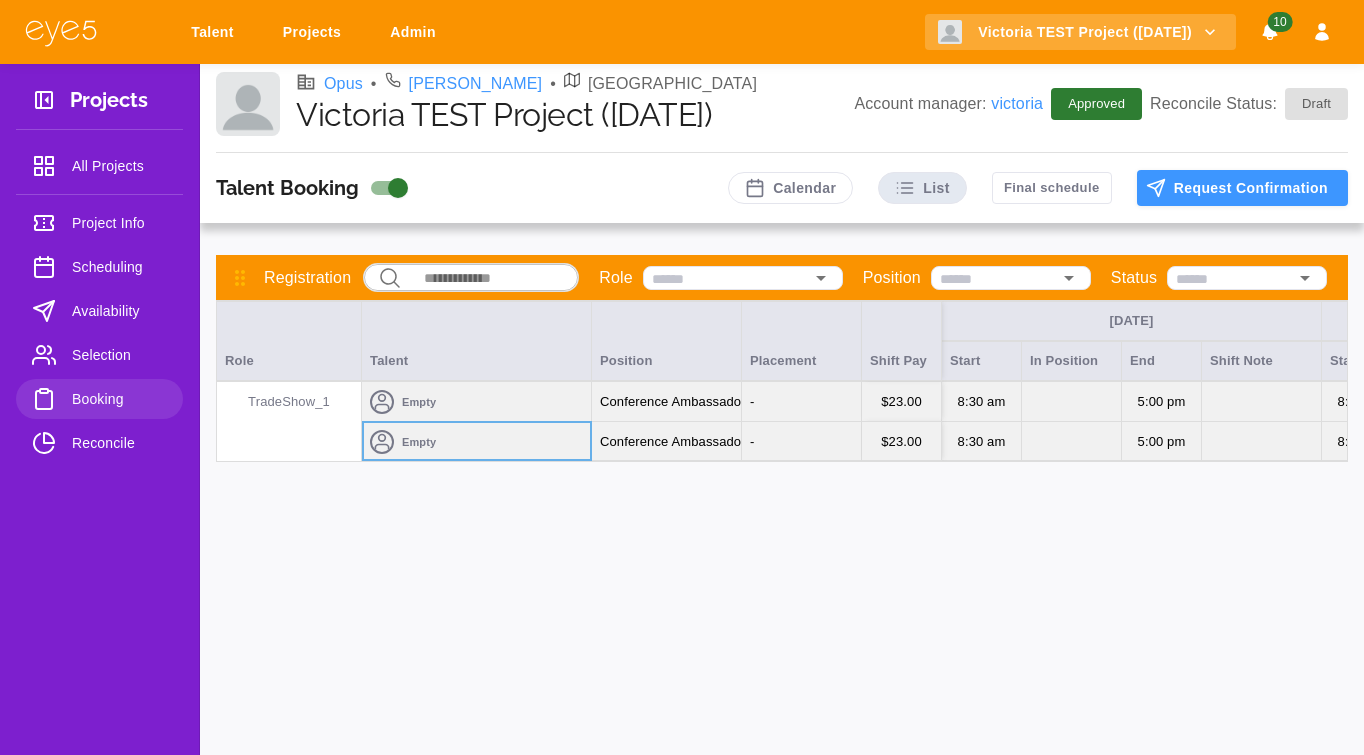 click on "Selection" at bounding box center [119, 355] 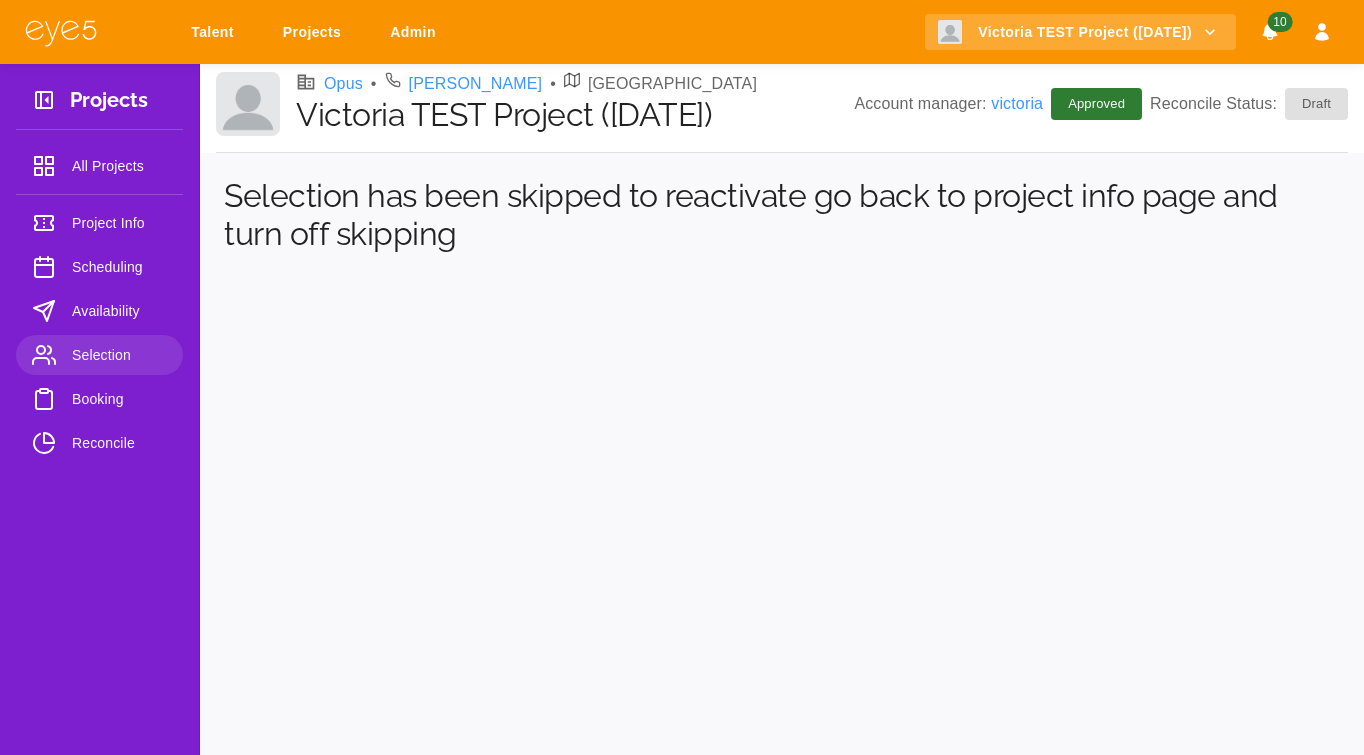 click on "Selection" at bounding box center [99, 355] 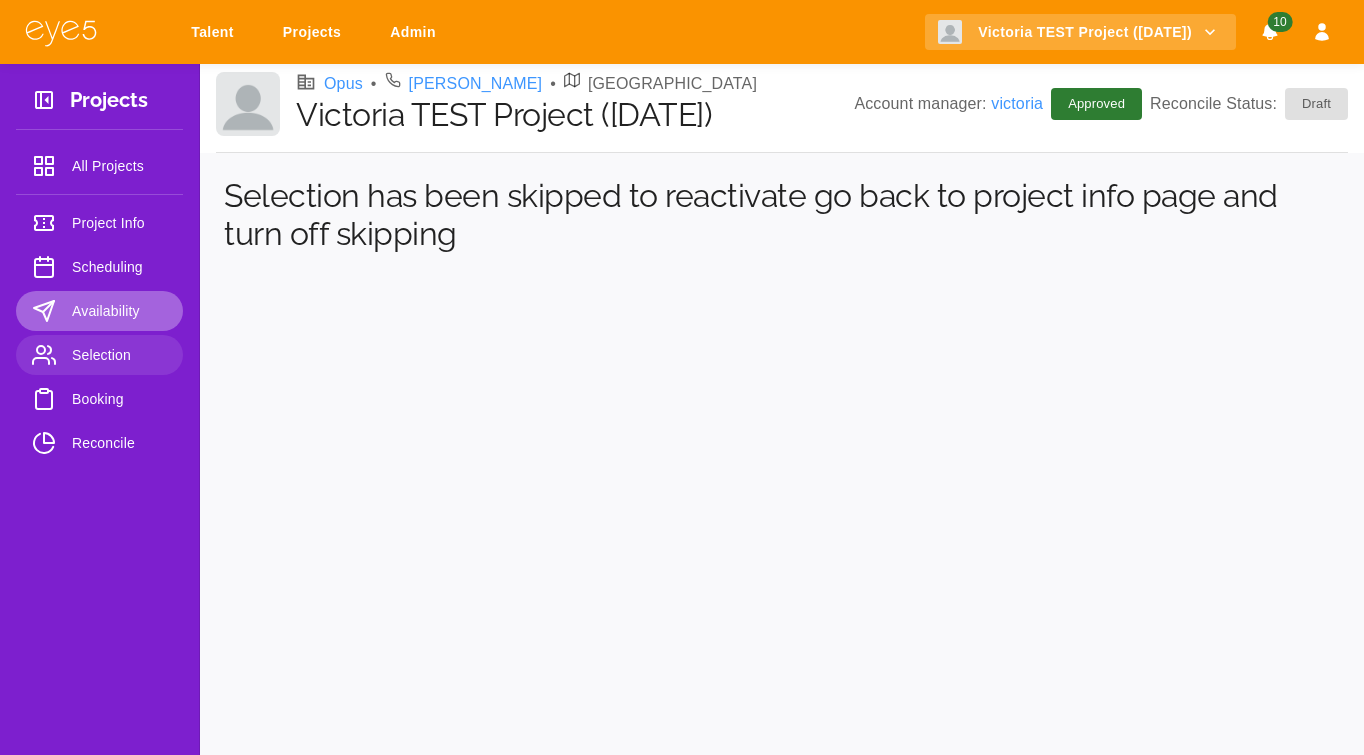 click on "Availability" at bounding box center (119, 311) 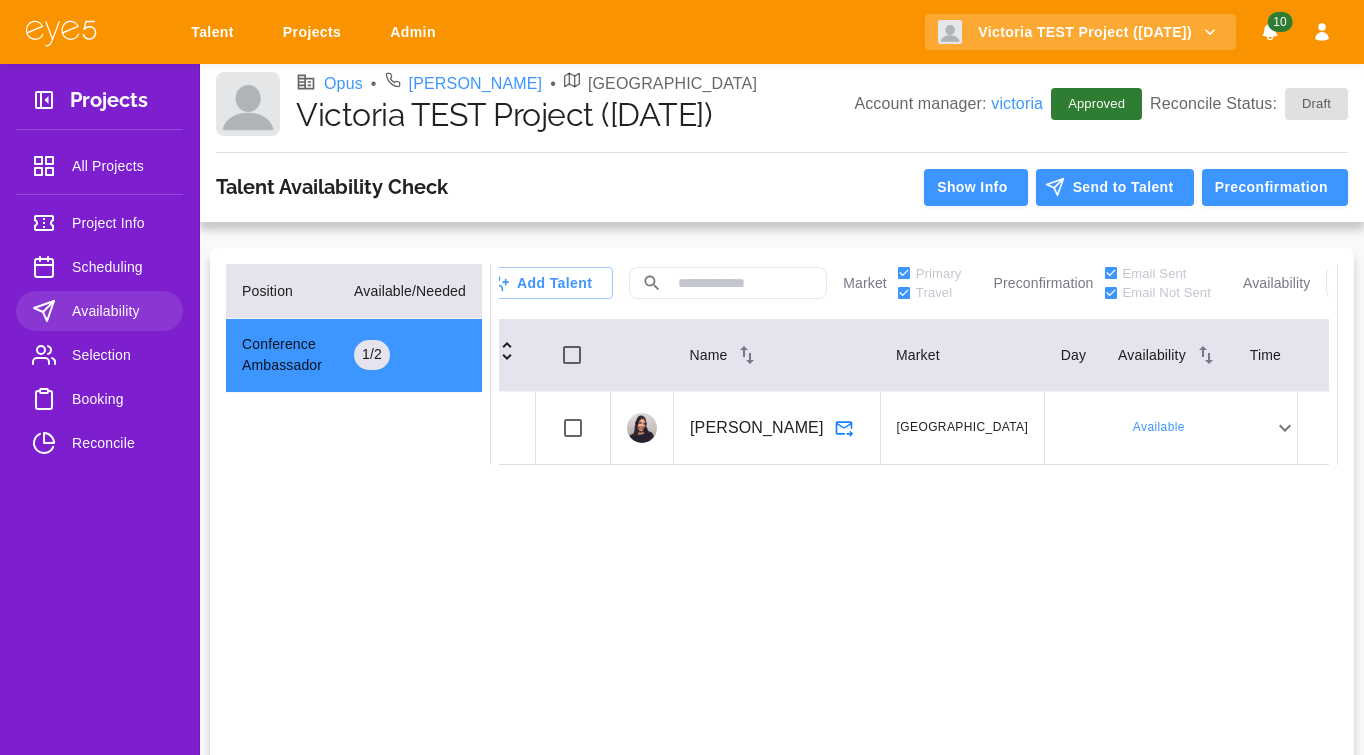 scroll, scrollTop: 0, scrollLeft: 0, axis: both 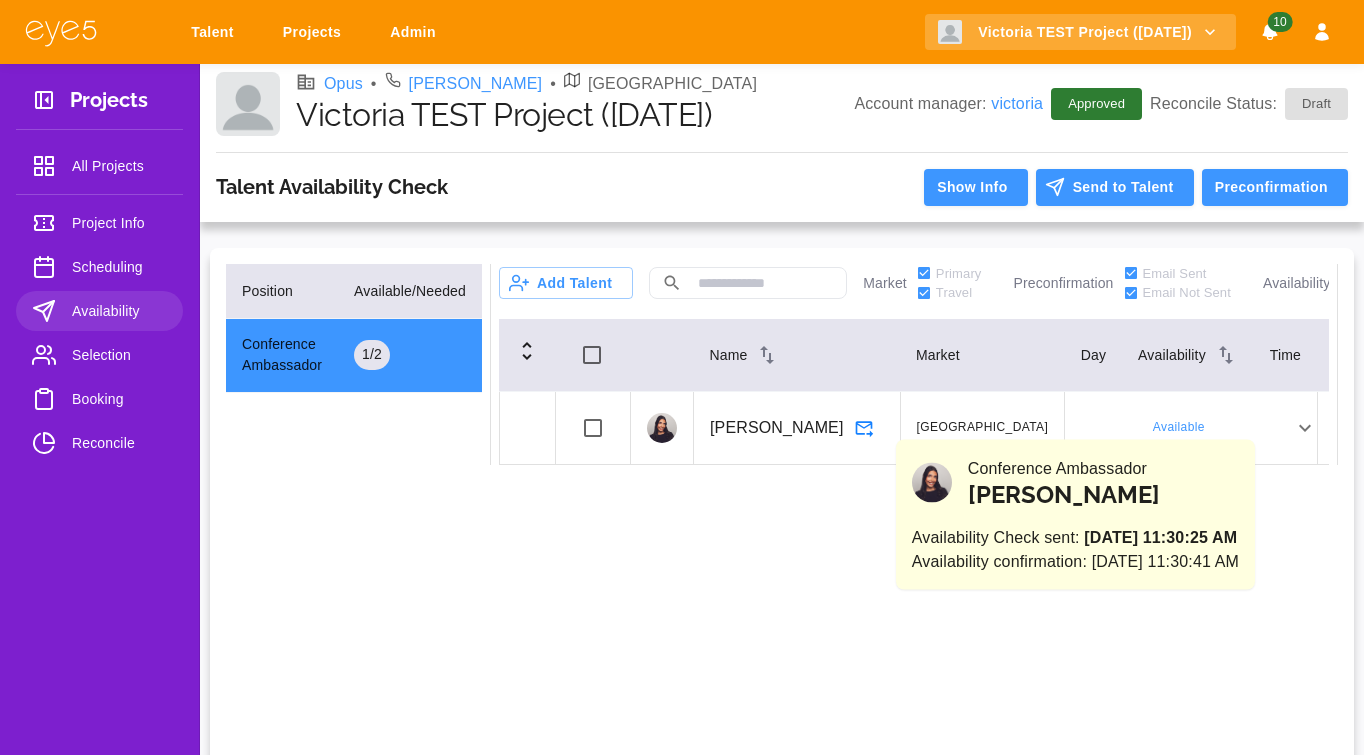 click on "Available" at bounding box center [1178, 428] 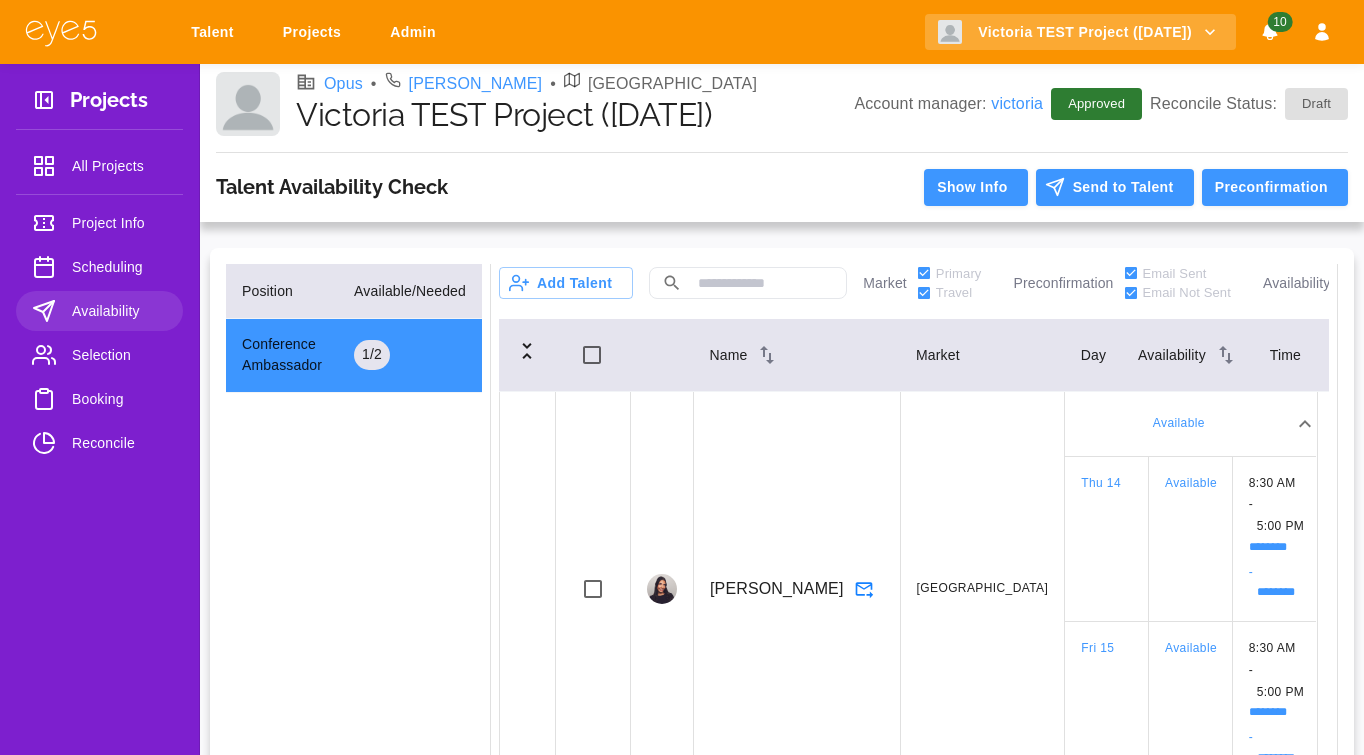 scroll, scrollTop: 27, scrollLeft: 0, axis: vertical 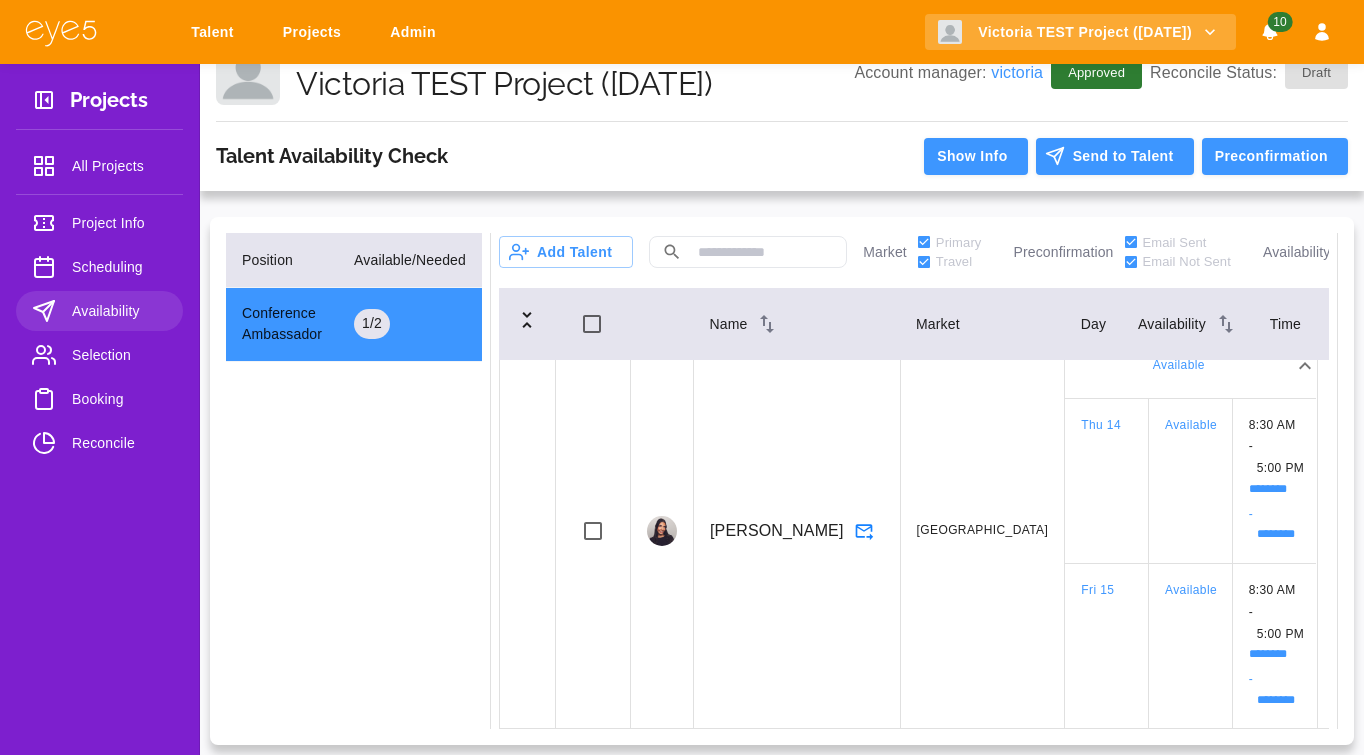 click on "Selection" at bounding box center (119, 355) 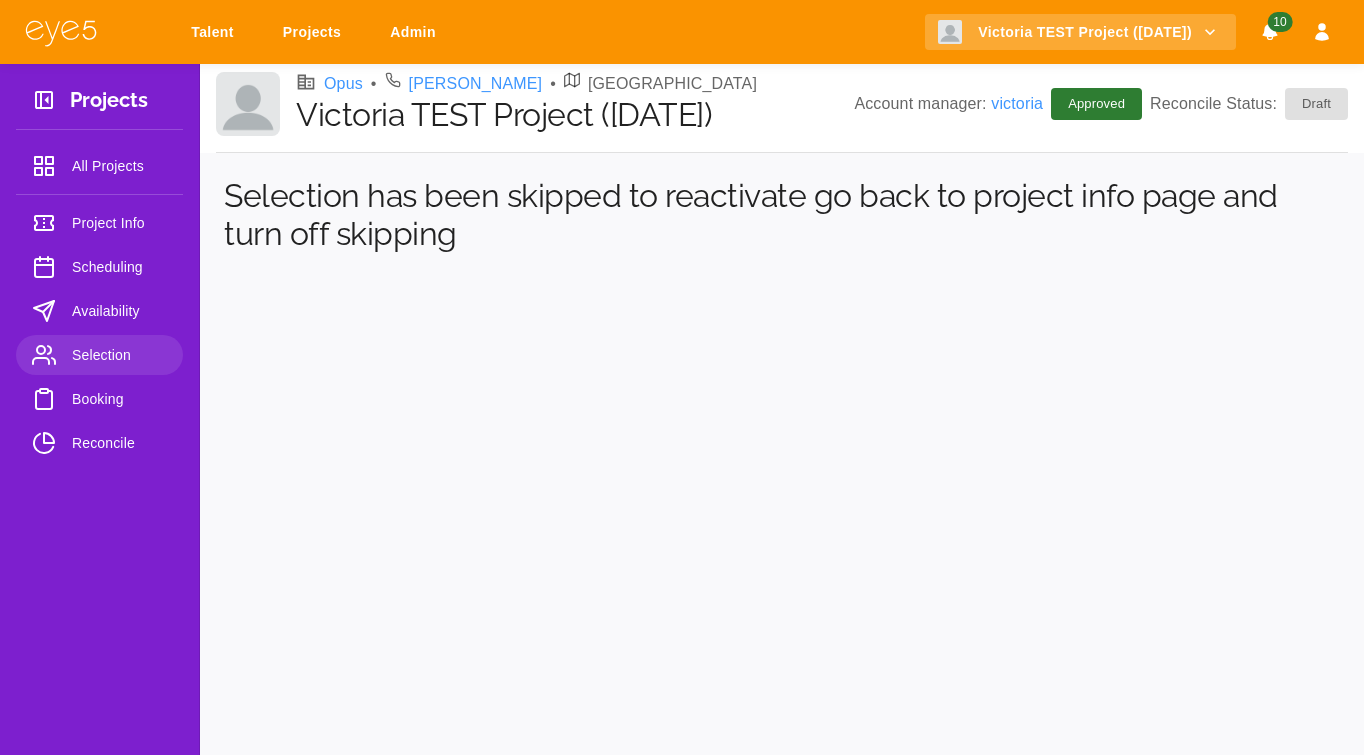 scroll, scrollTop: 0, scrollLeft: 0, axis: both 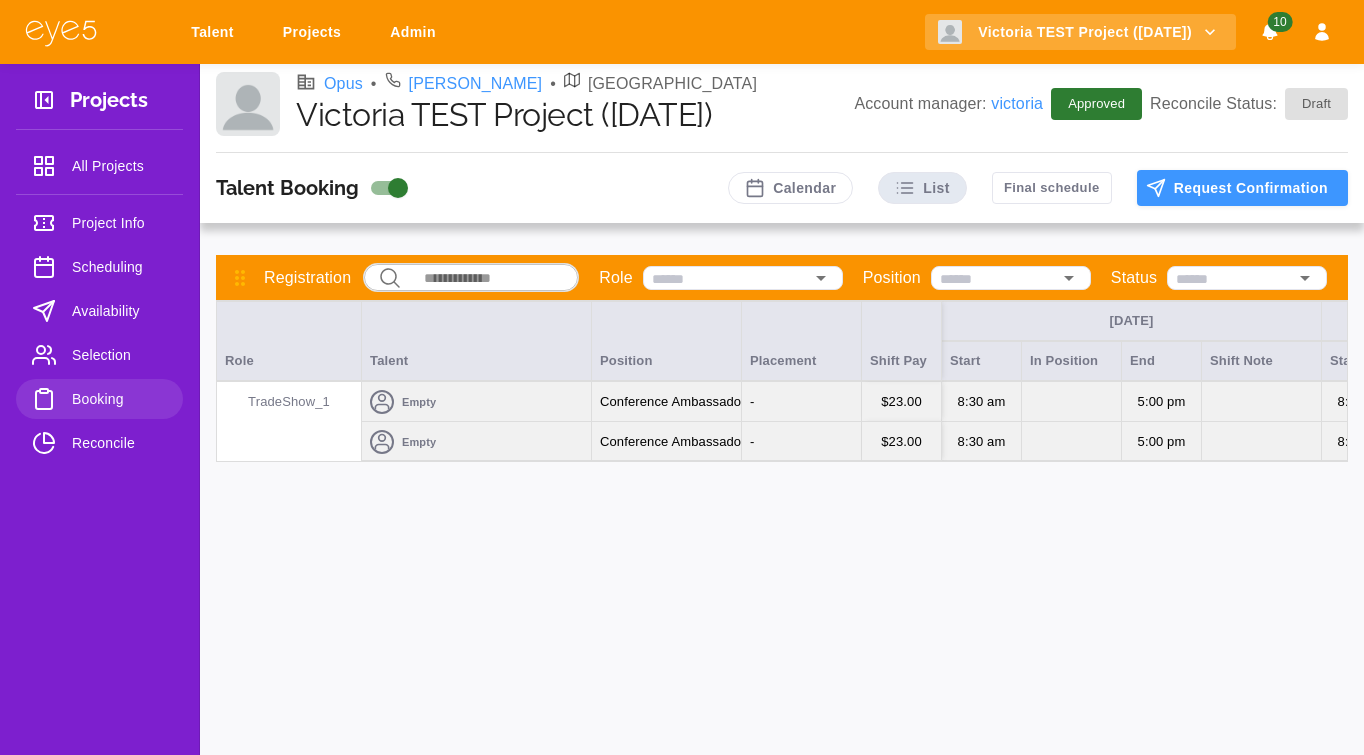 click on "Empty" at bounding box center (476, 402) 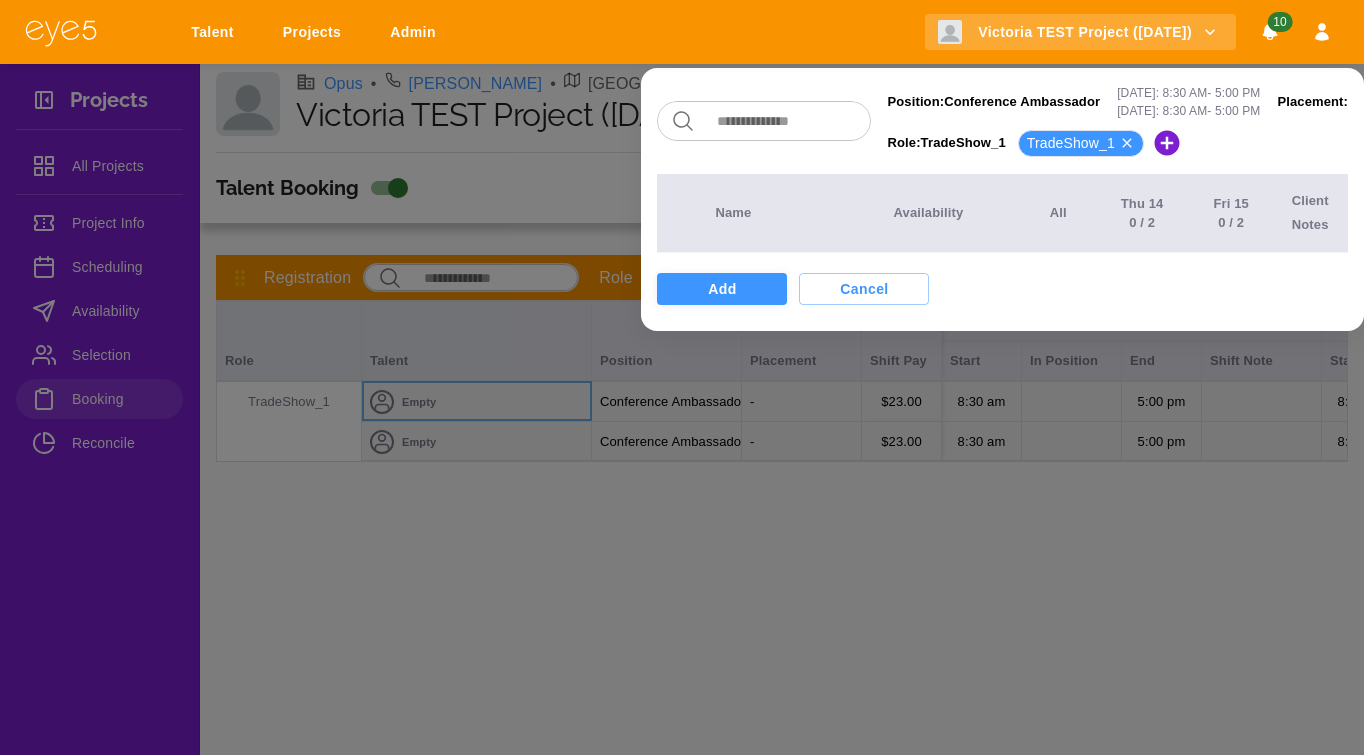 click on "Add" at bounding box center (722, 289) 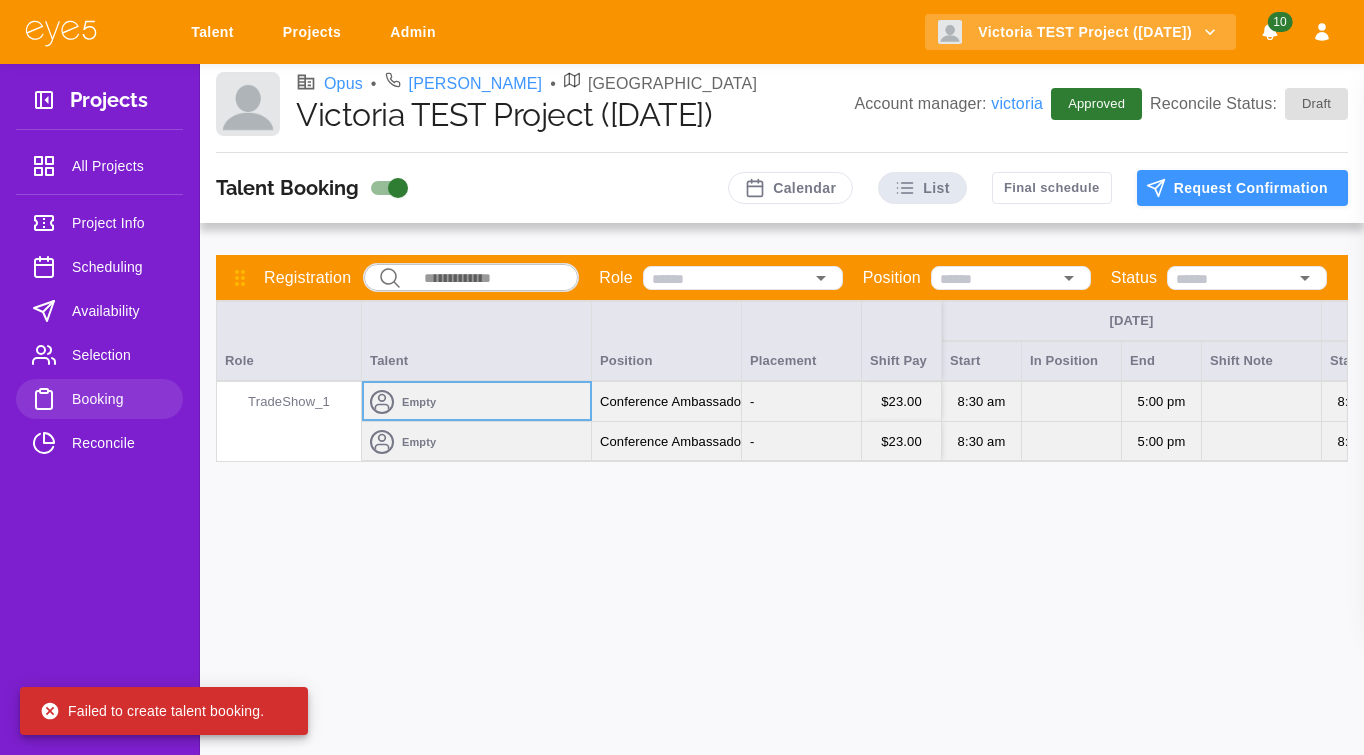 click at bounding box center (682, 377) 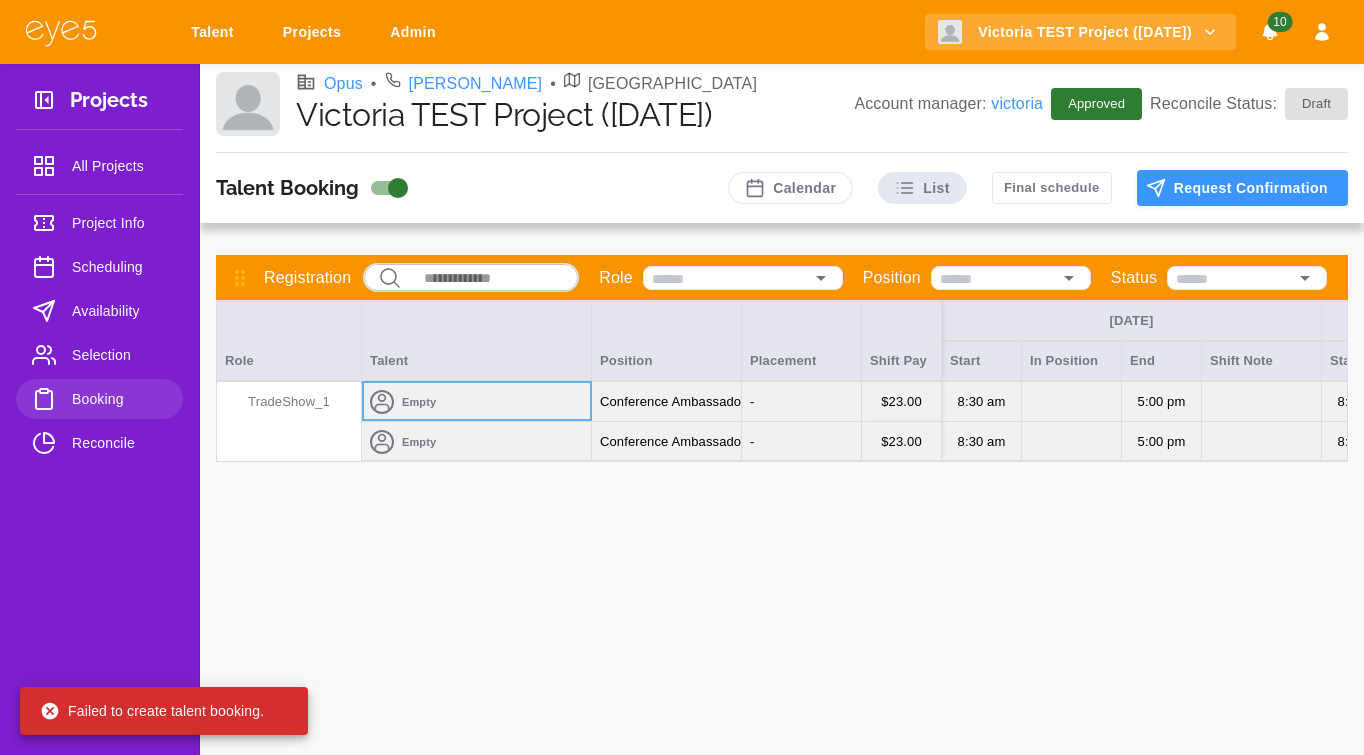 click on "Talent" at bounding box center [477, 341] 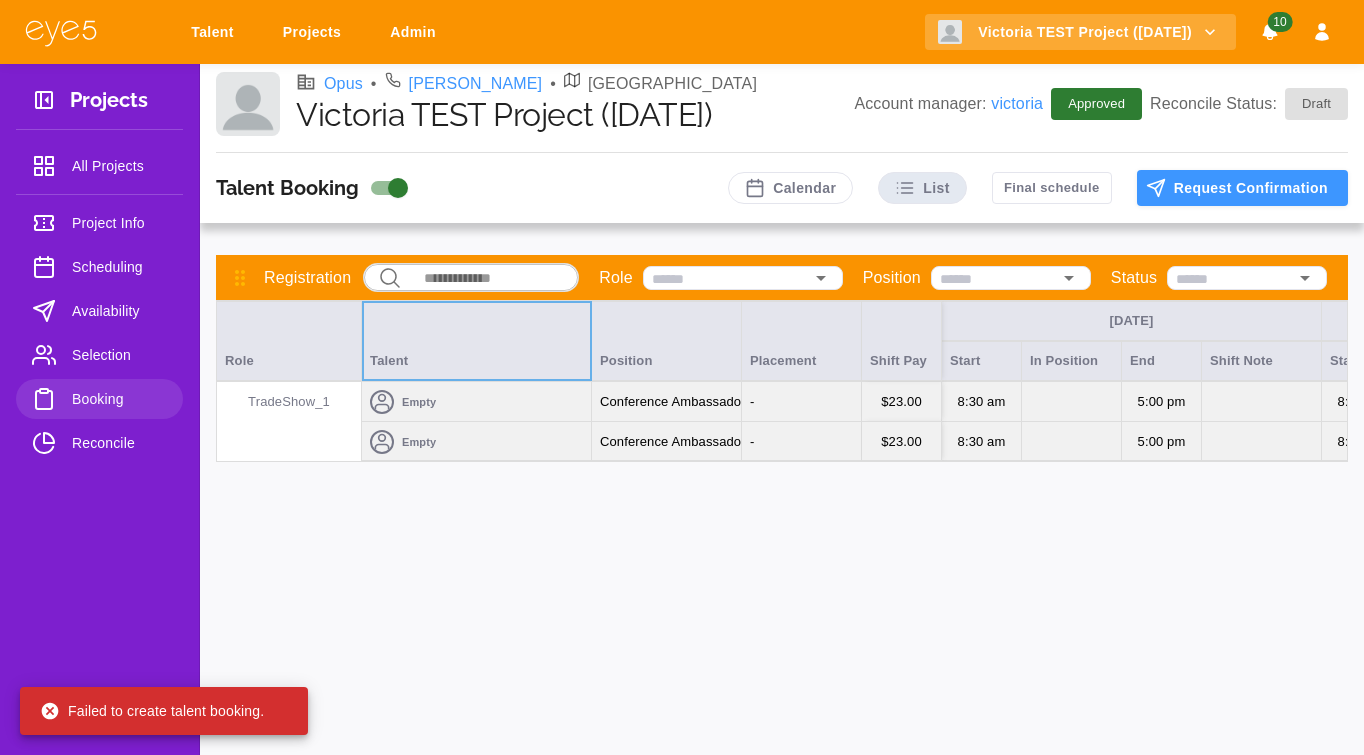 click on "Empty" at bounding box center [476, 402] 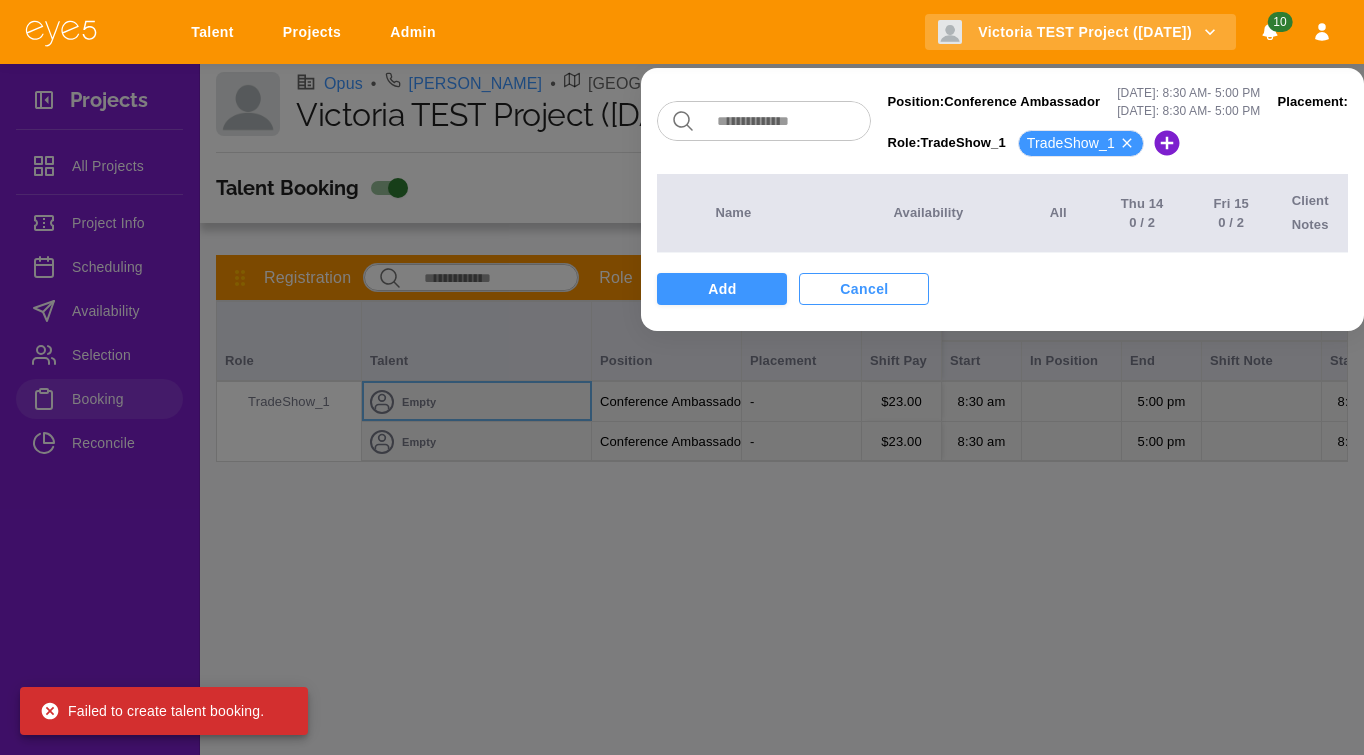 click on "Cancel" at bounding box center [864, 289] 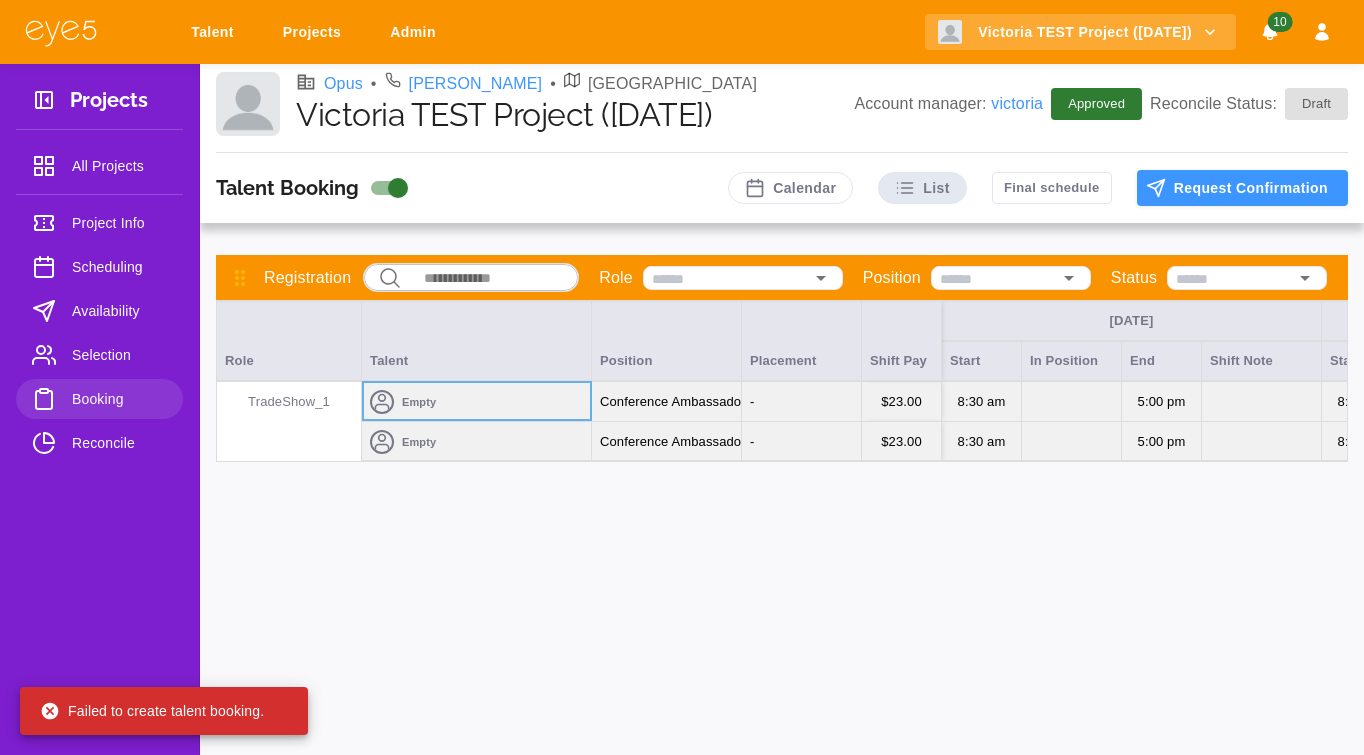 click on "Empty" at bounding box center [476, 402] 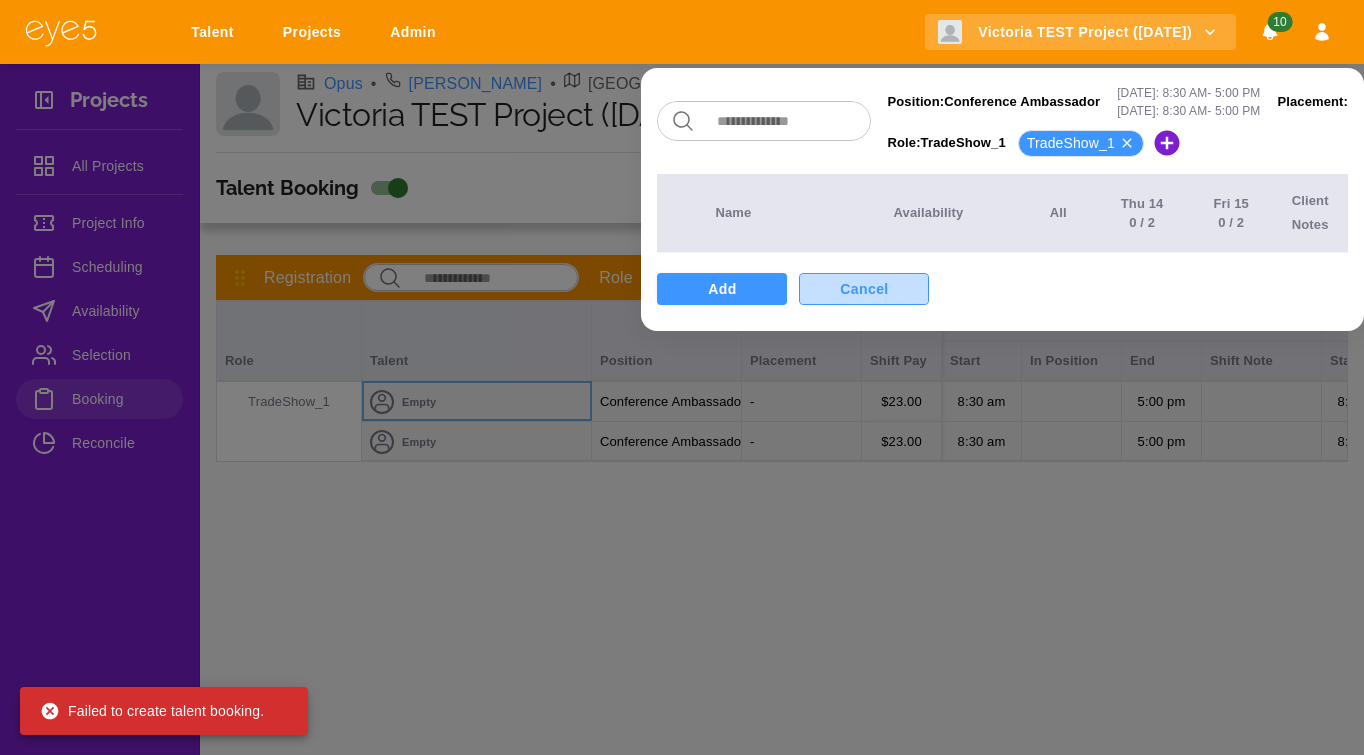 click on "Cancel" at bounding box center (864, 289) 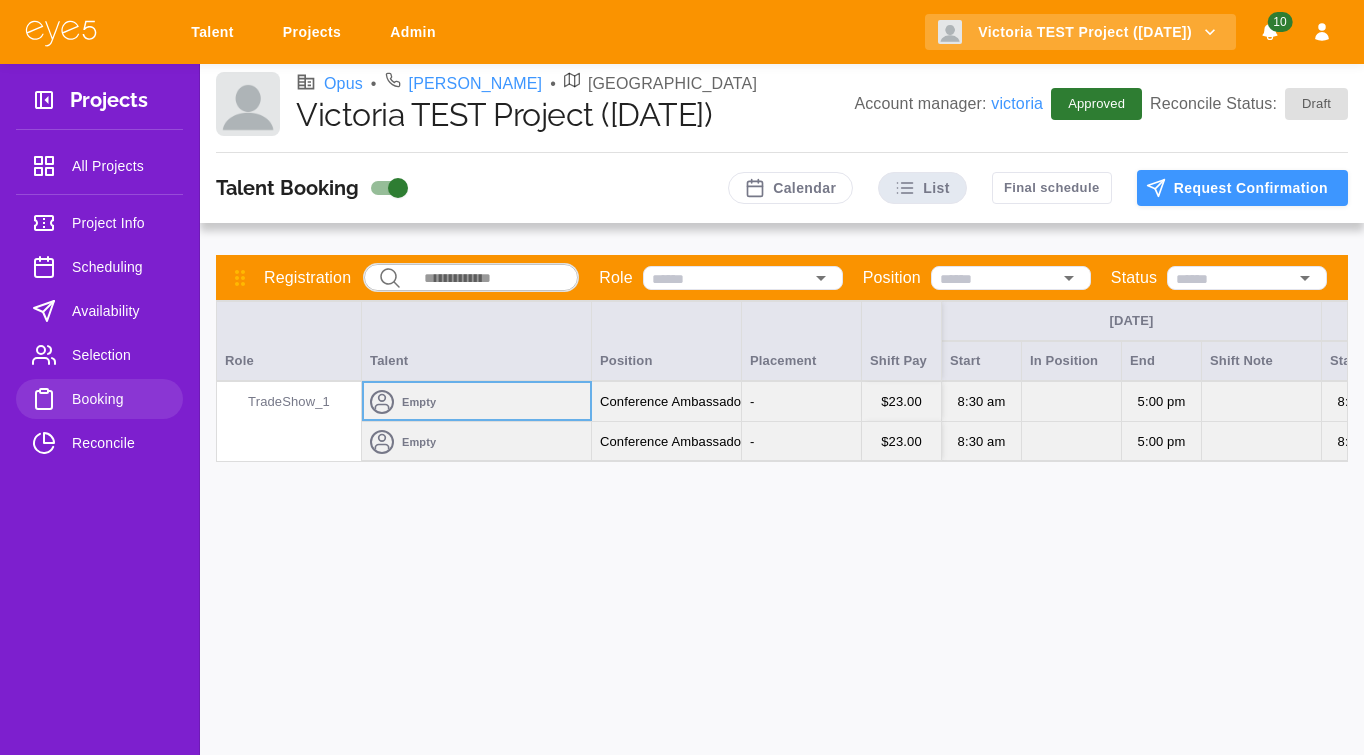 click on "Empty" at bounding box center [476, 442] 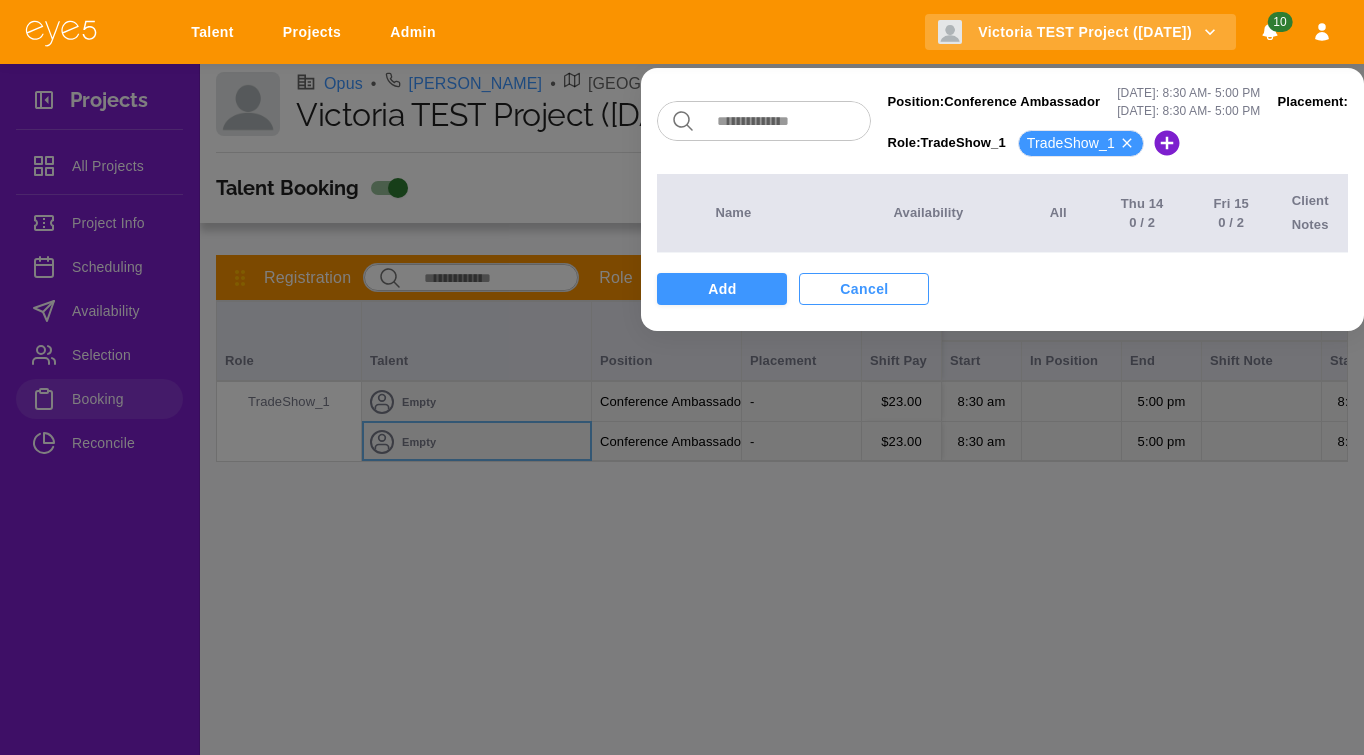 click on "Cancel" at bounding box center (864, 289) 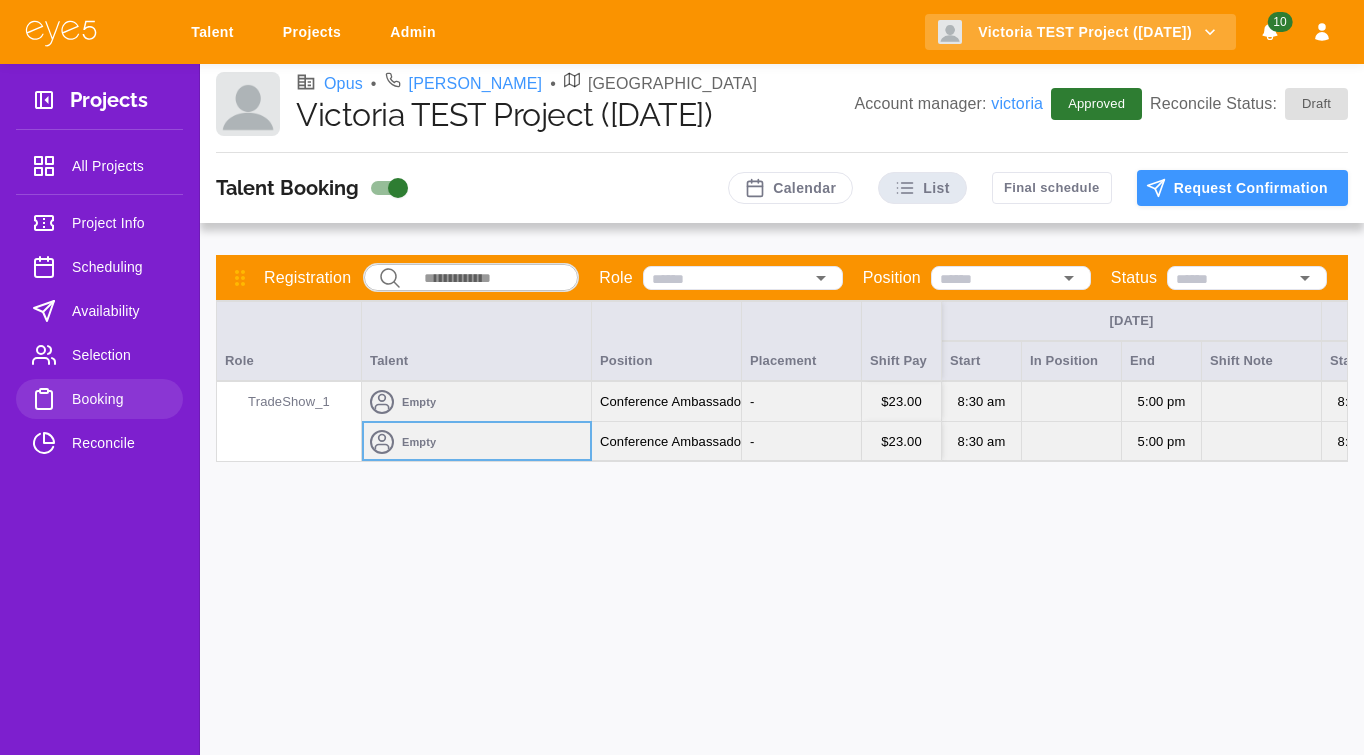 click 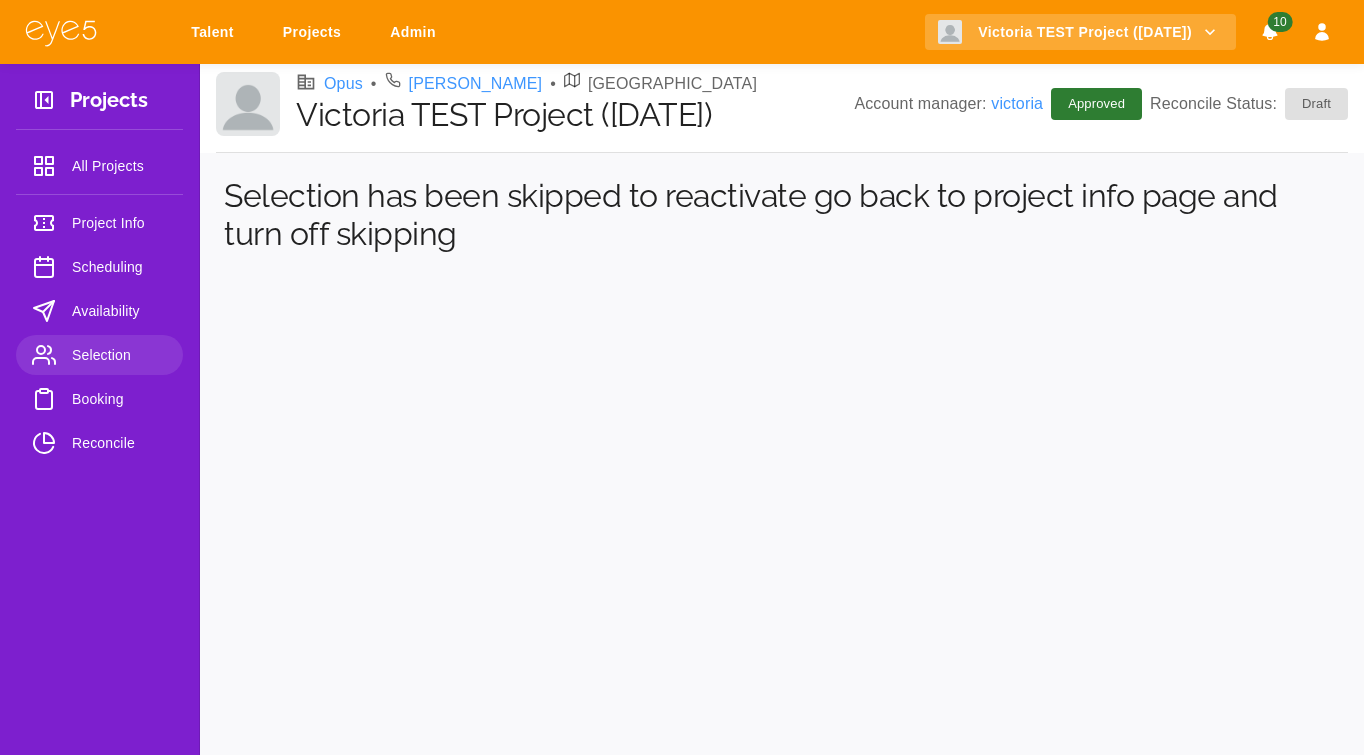 click on "Project Info Scheduling Availability Selection Booking Reconcile" at bounding box center (99, 337) 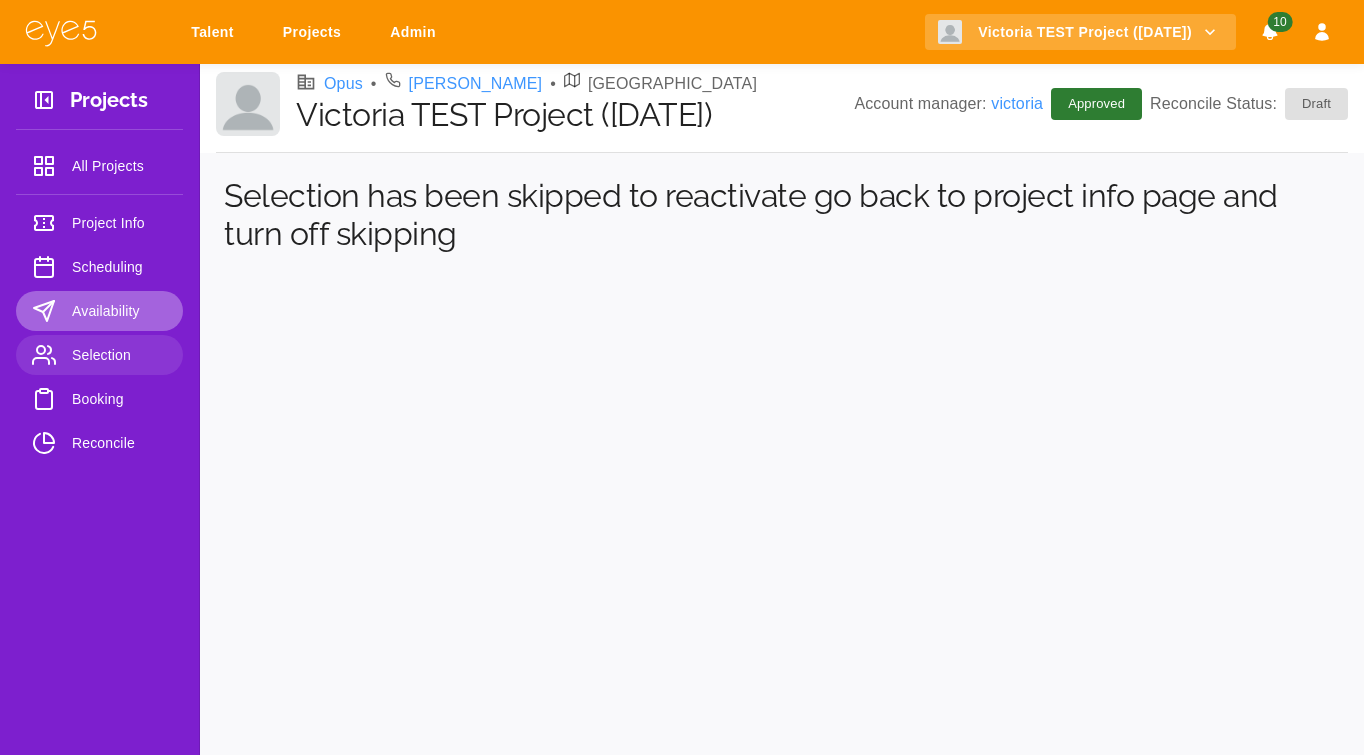click on "Availability" at bounding box center [119, 311] 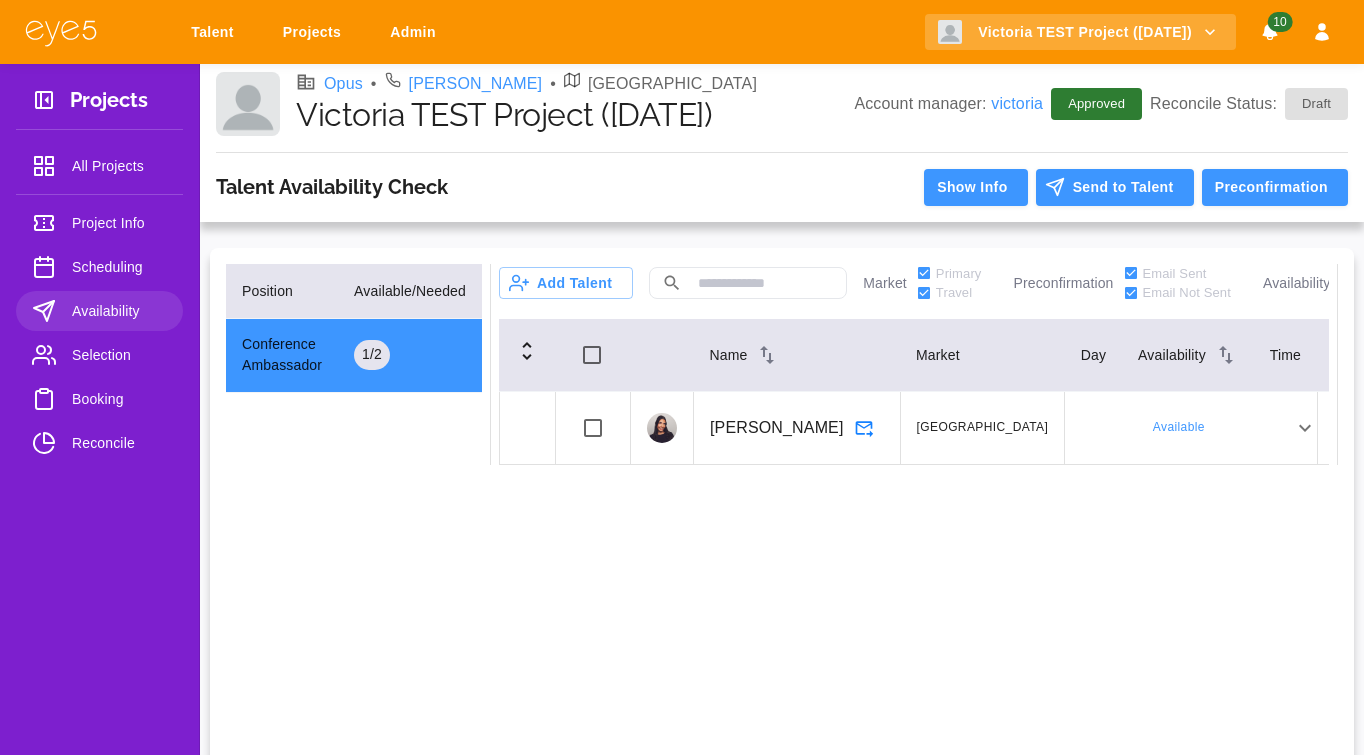 click on "Scheduling" at bounding box center [99, 267] 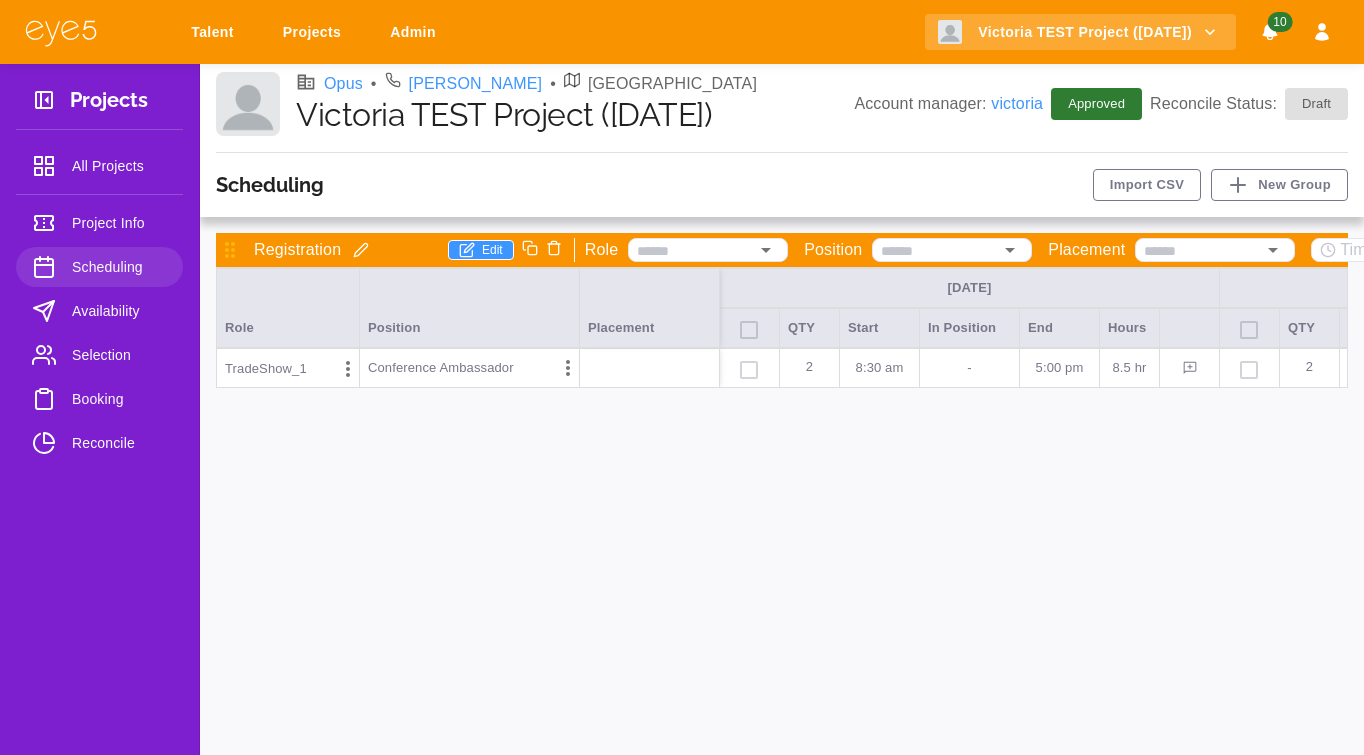 click 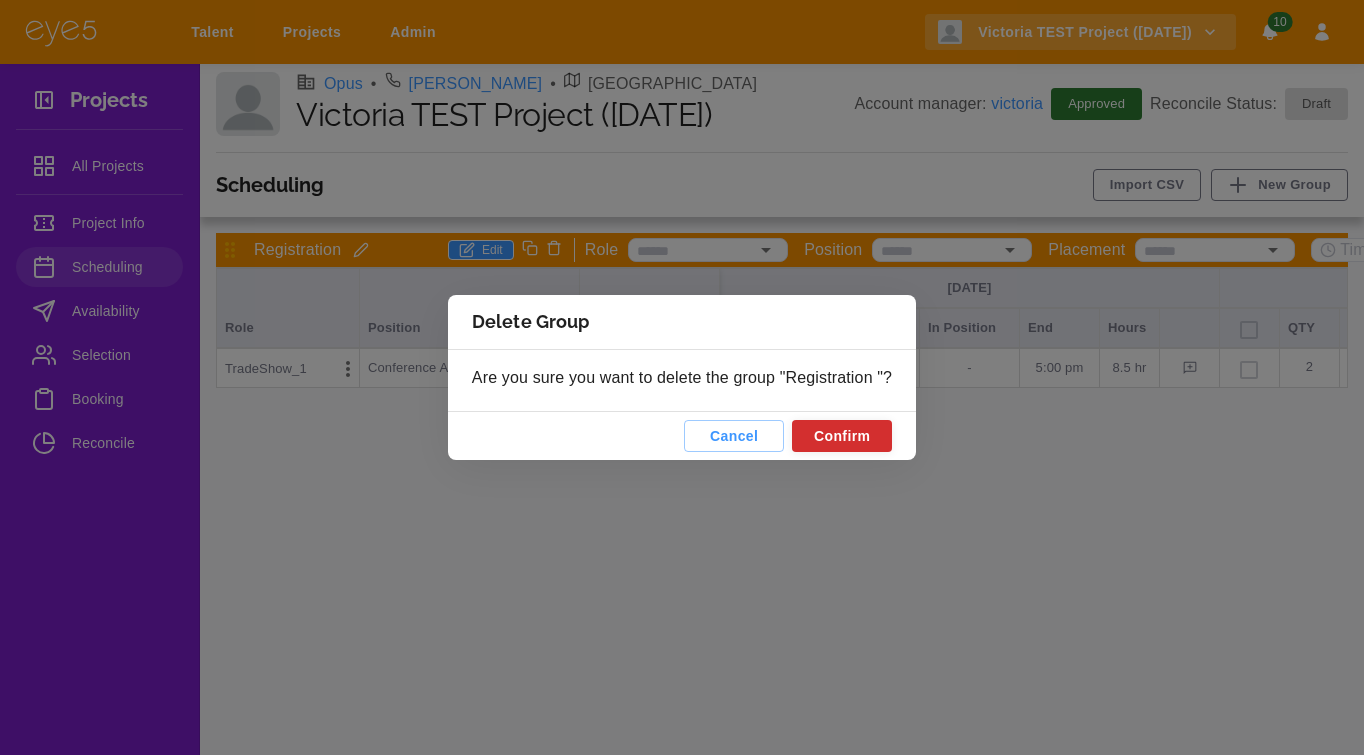 click on "Confirm" at bounding box center (842, 436) 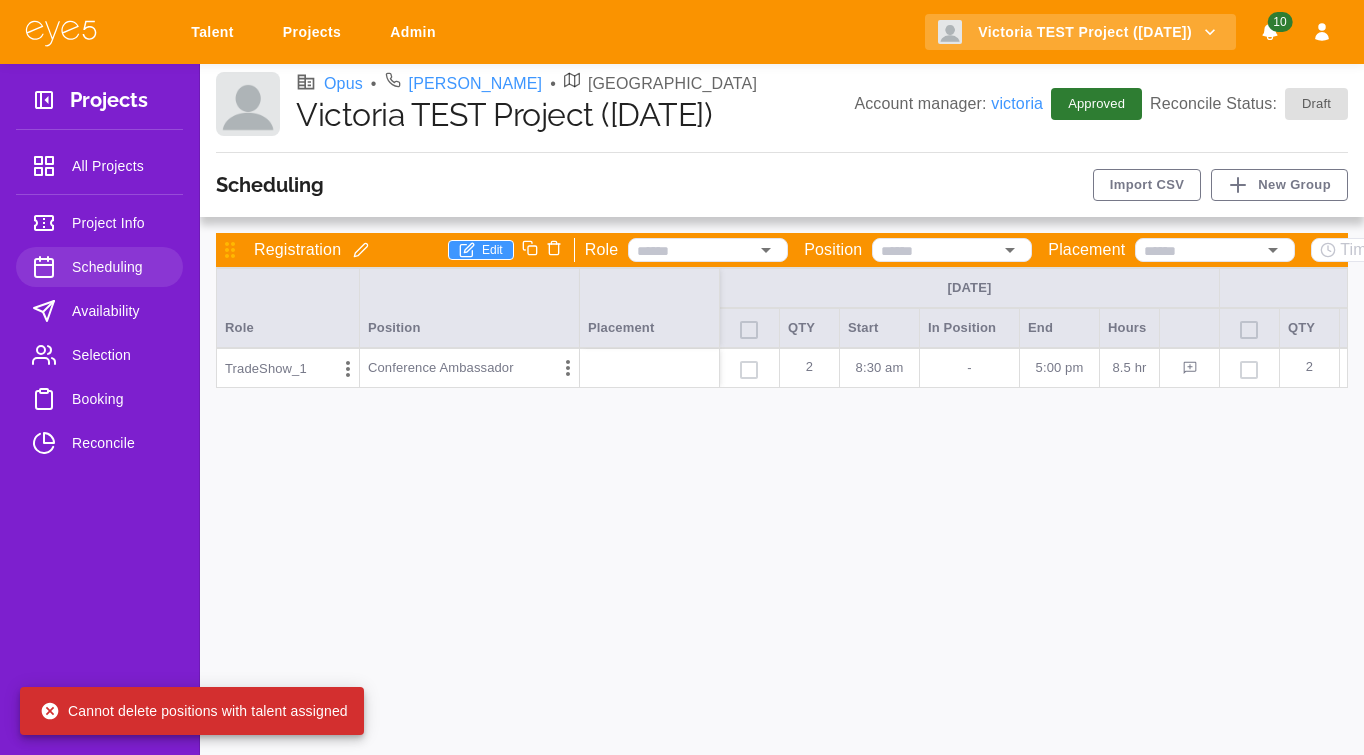 click on "Availability" at bounding box center [99, 311] 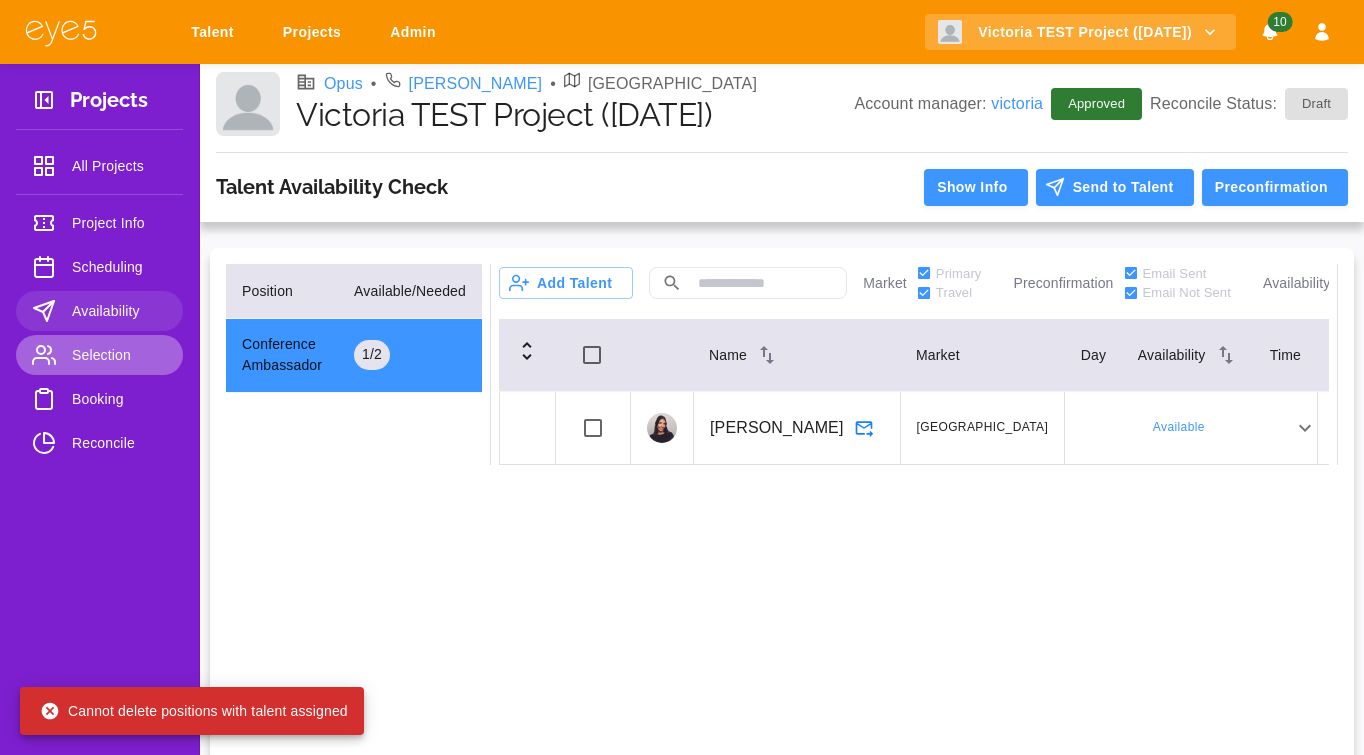 click on "Selection" at bounding box center (99, 355) 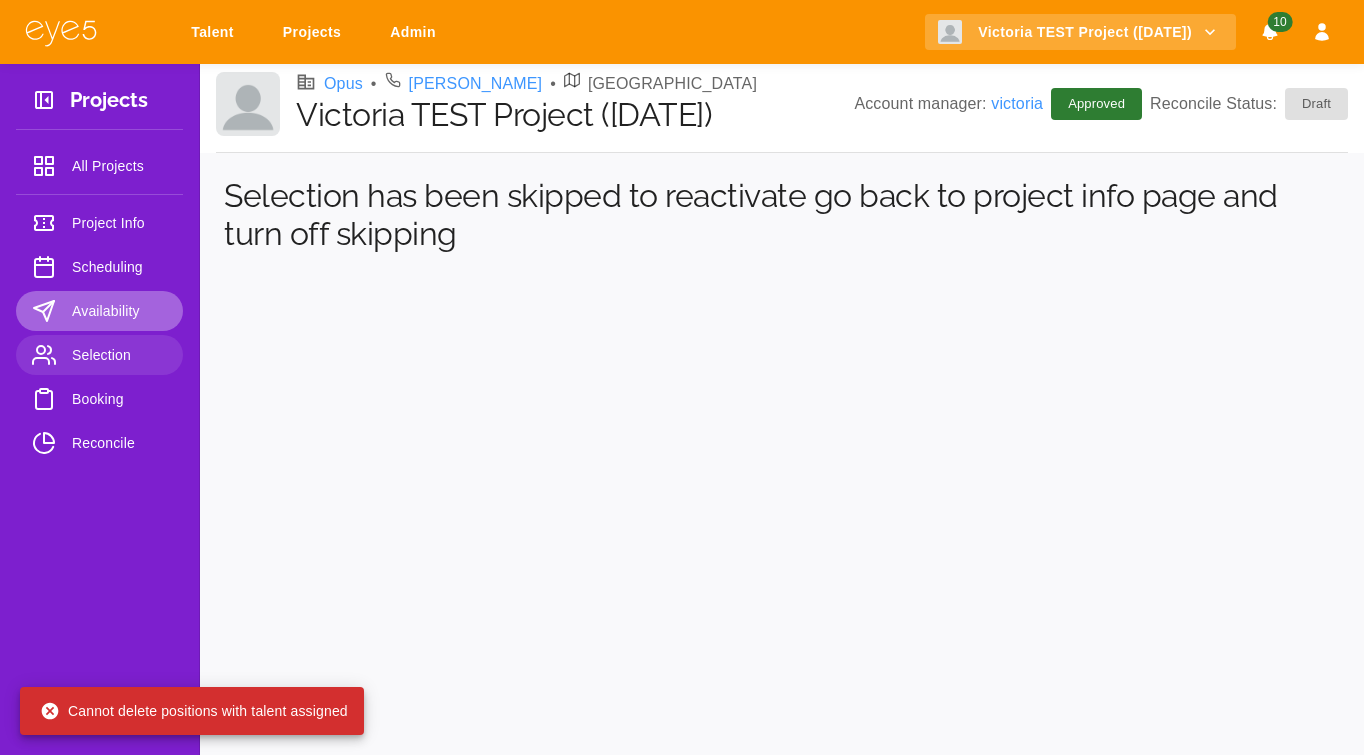 click on "Availability" at bounding box center [119, 311] 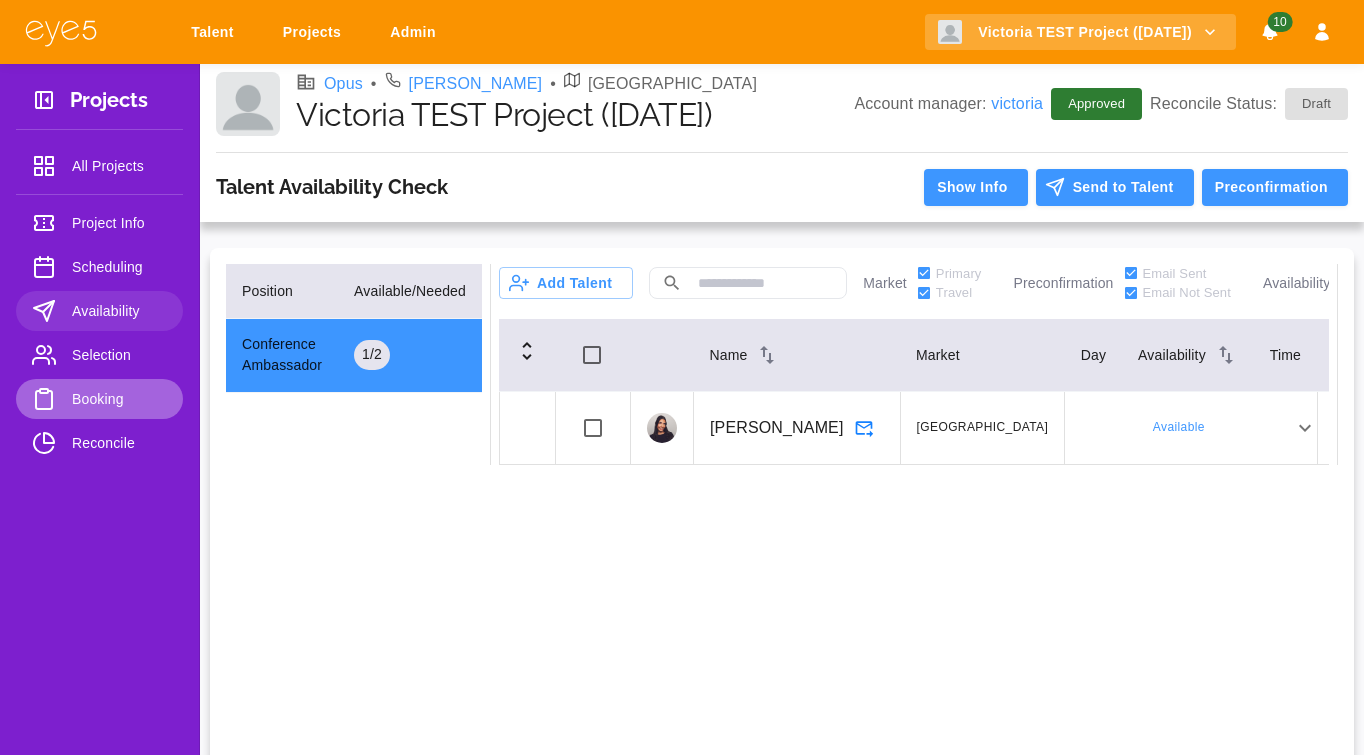 click on "Booking" at bounding box center (99, 399) 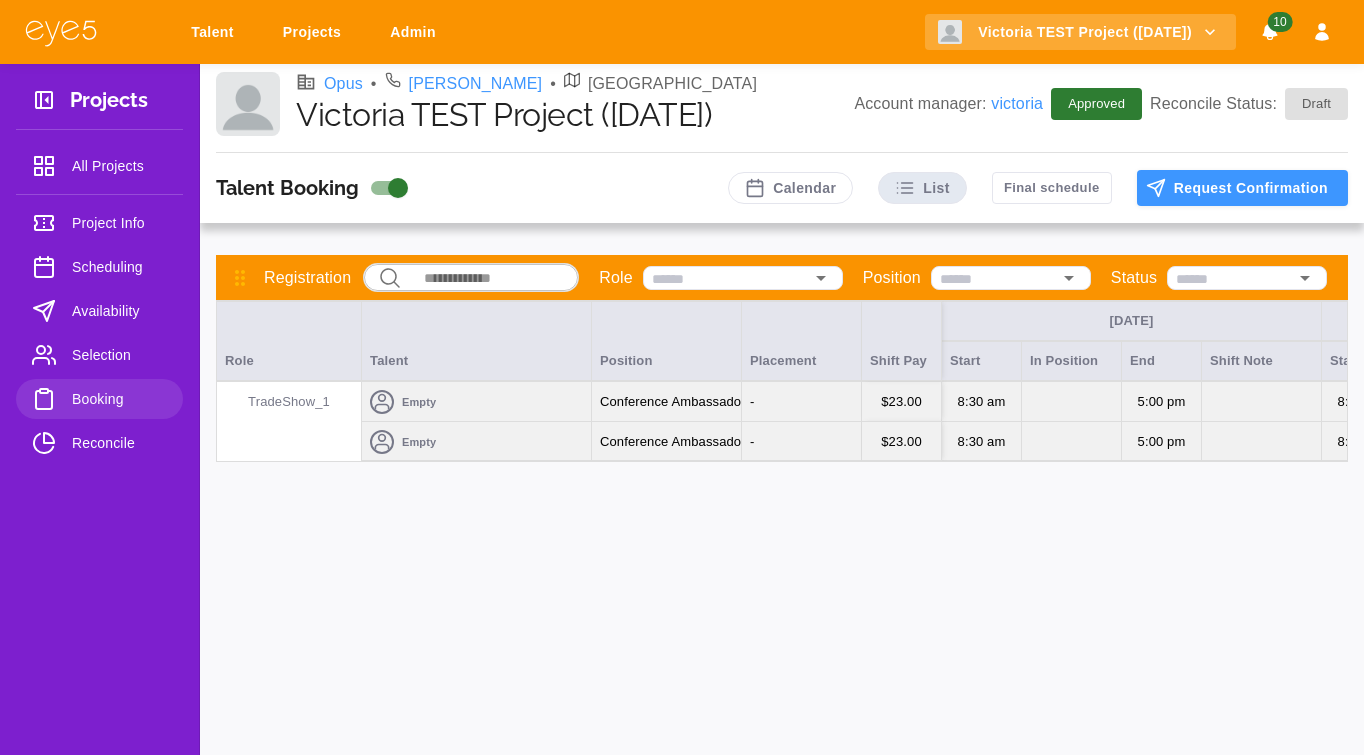 click on "Empty" at bounding box center (476, 402) 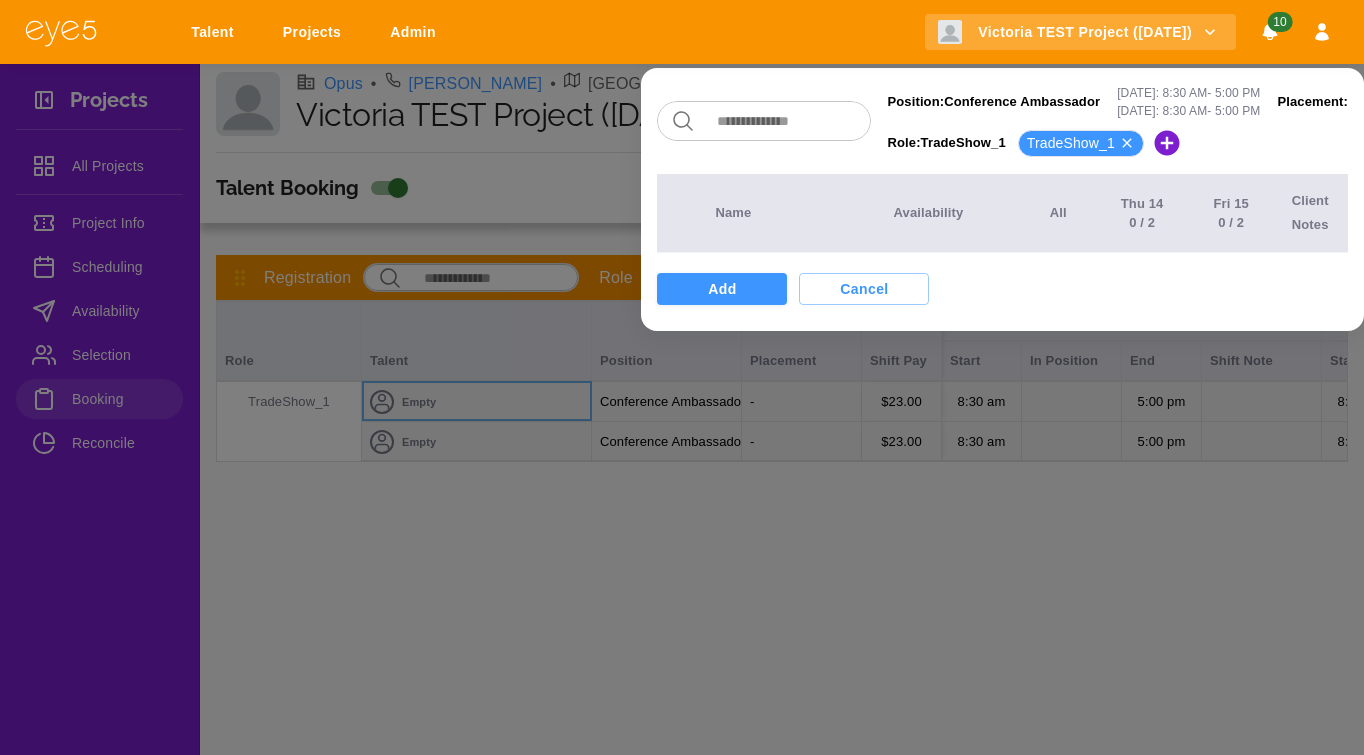 click on "​ ​ Position:  Conference Ambassador Thu Aug 14 :    8:30 AM  -   5:00 PM Fri Aug 15 :    8:30 AM  -   5:00 PM Placement:  Role:  TradeShow_1 TradeShow_1 Name Availability All Thu 14 0 / 2 Fri 15 0 / 2 Client Notes Add Cancel" at bounding box center (1002, 199) 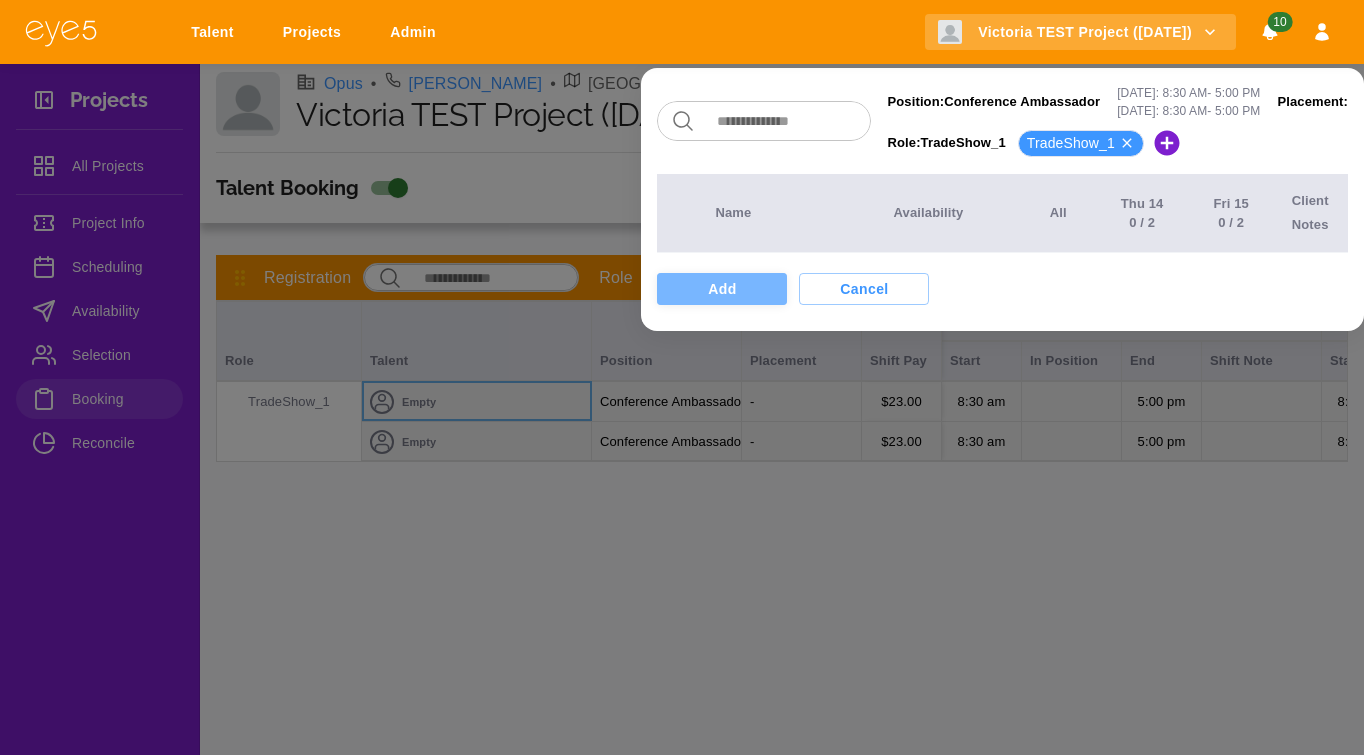 click on "Add" at bounding box center (722, 289) 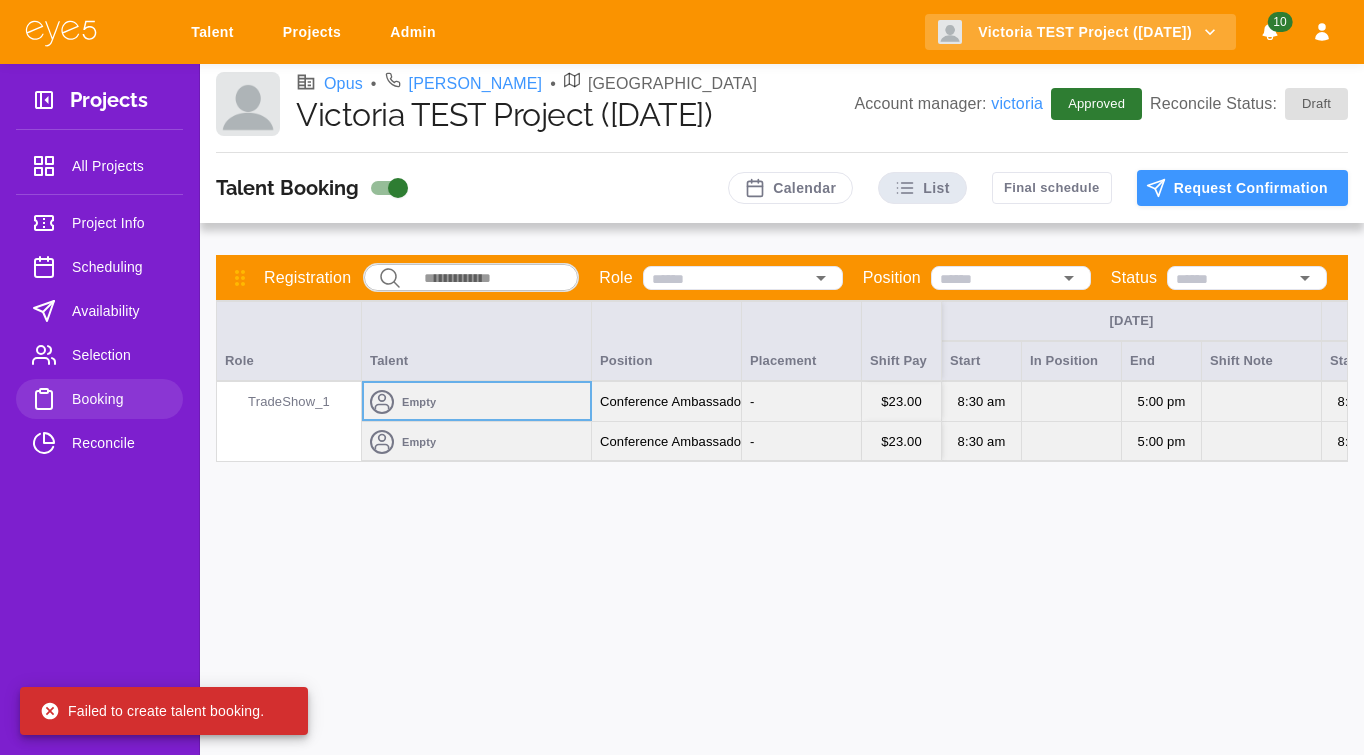 click on "Empty" at bounding box center [476, 442] 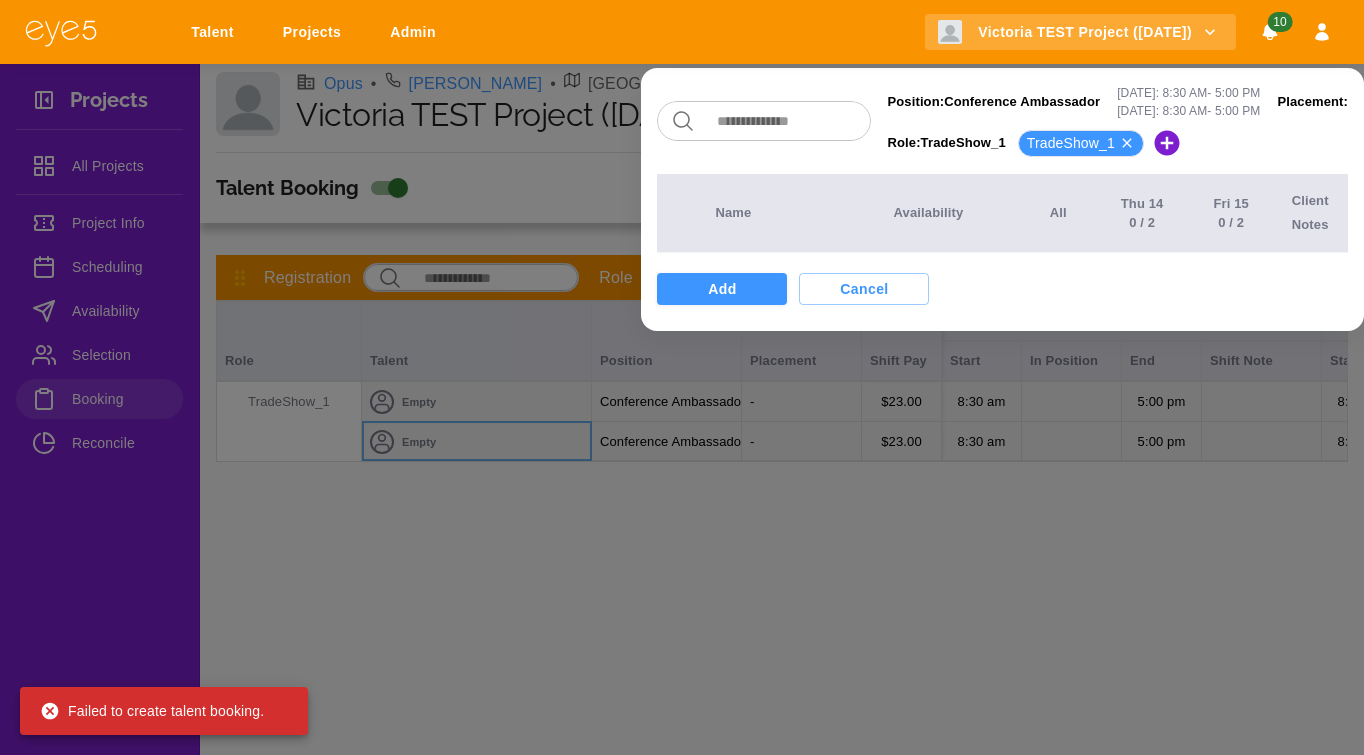 click on "​ ​ Position:  Conference Ambassador Thu Aug 14 :    8:30 AM  -   5:00 PM Fri Aug 15 :    8:30 AM  -   5:00 PM Placement:  Role:  TradeShow_1 TradeShow_1 Name Availability All Thu 14 0 / 2 Fri 15 0 / 2 Client Notes Add Cancel" at bounding box center [1002, 199] 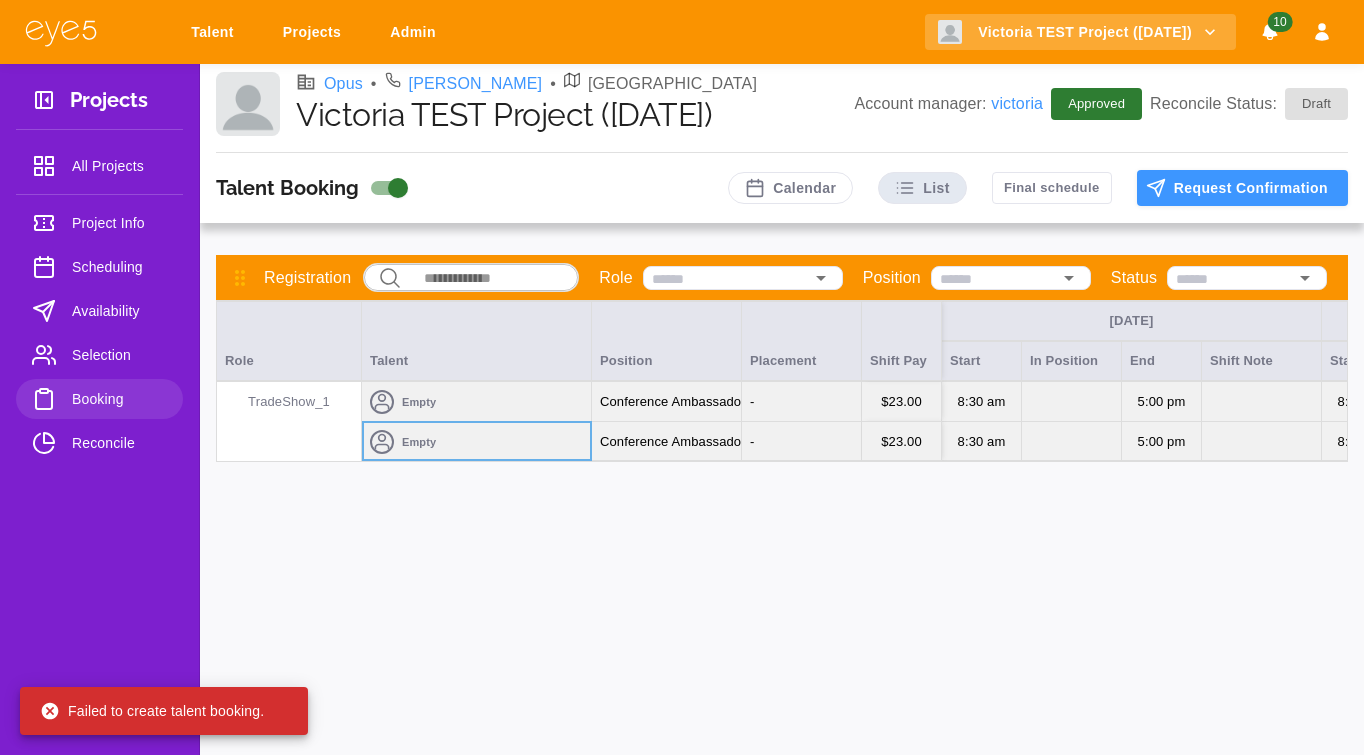 click on "Selection" at bounding box center (99, 355) 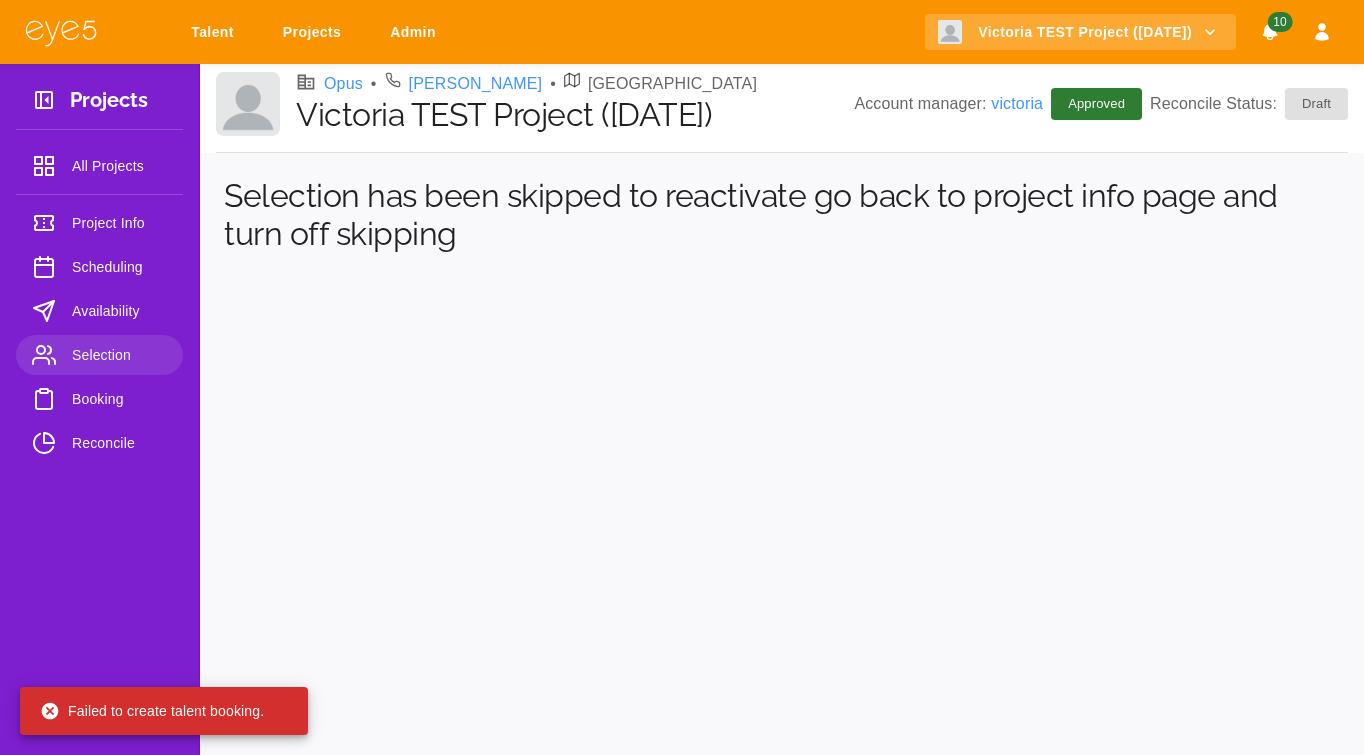 click on "Availability" at bounding box center (99, 311) 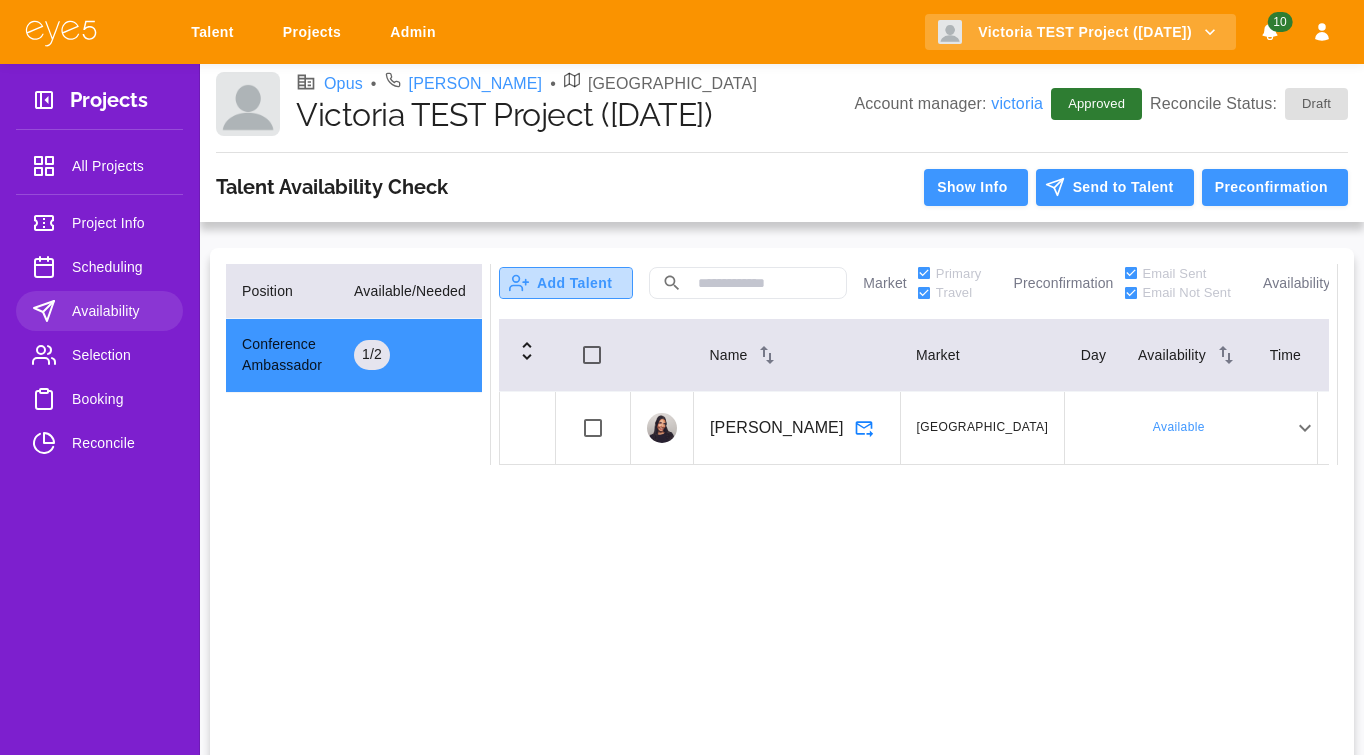 click on "Add Talent" at bounding box center (566, 283) 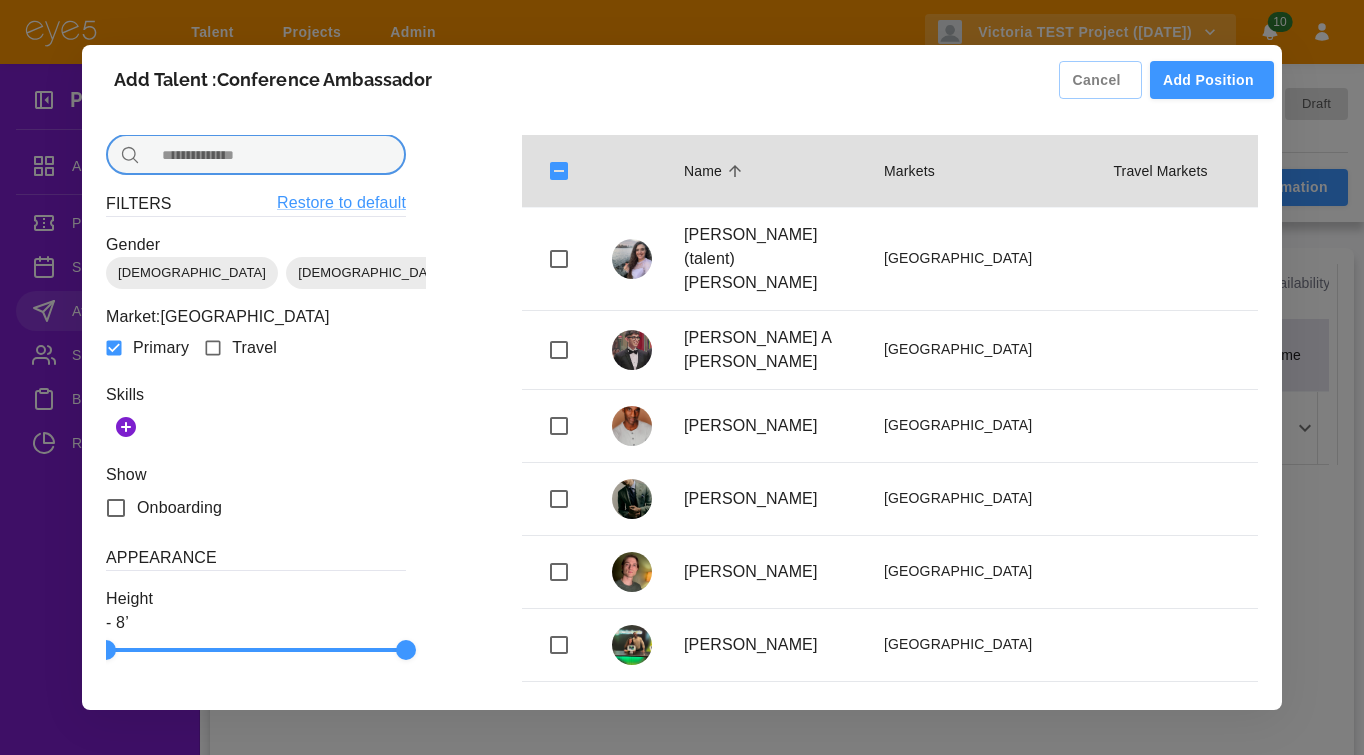 click at bounding box center (277, 155) 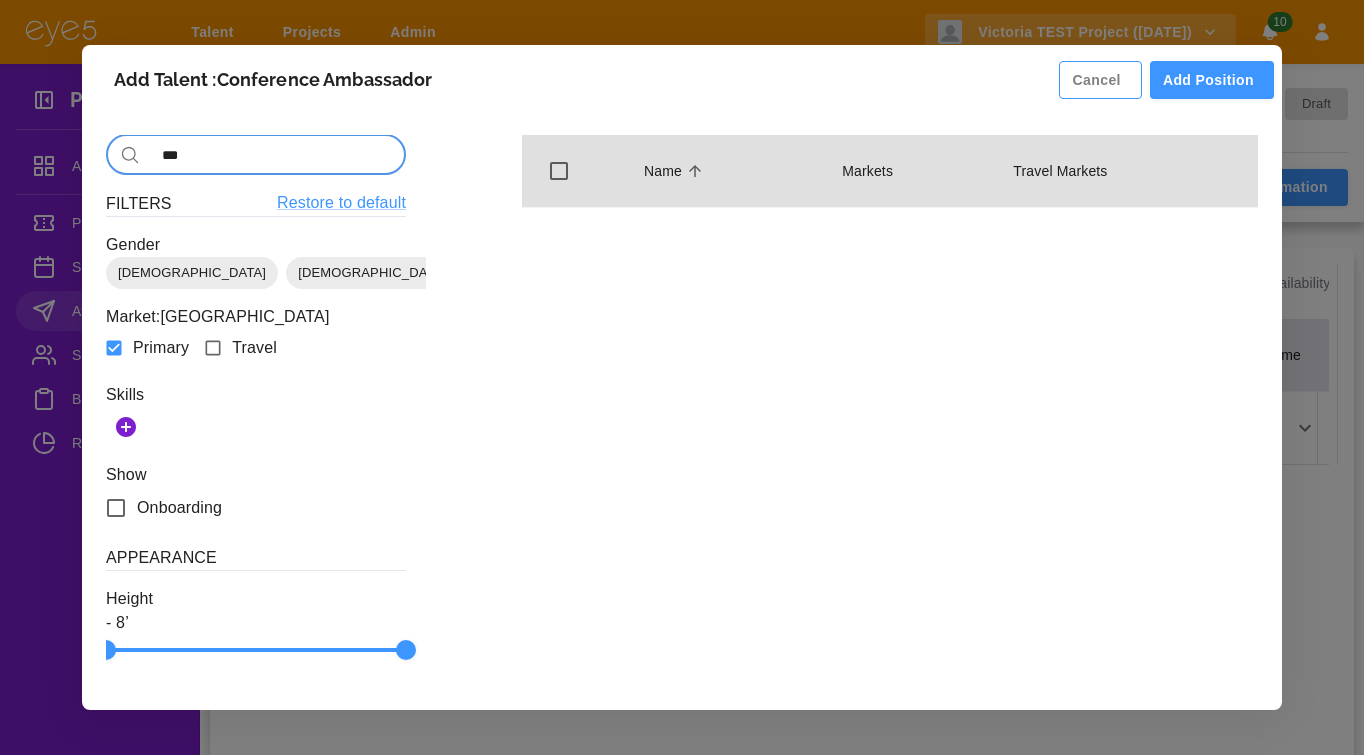 type on "***" 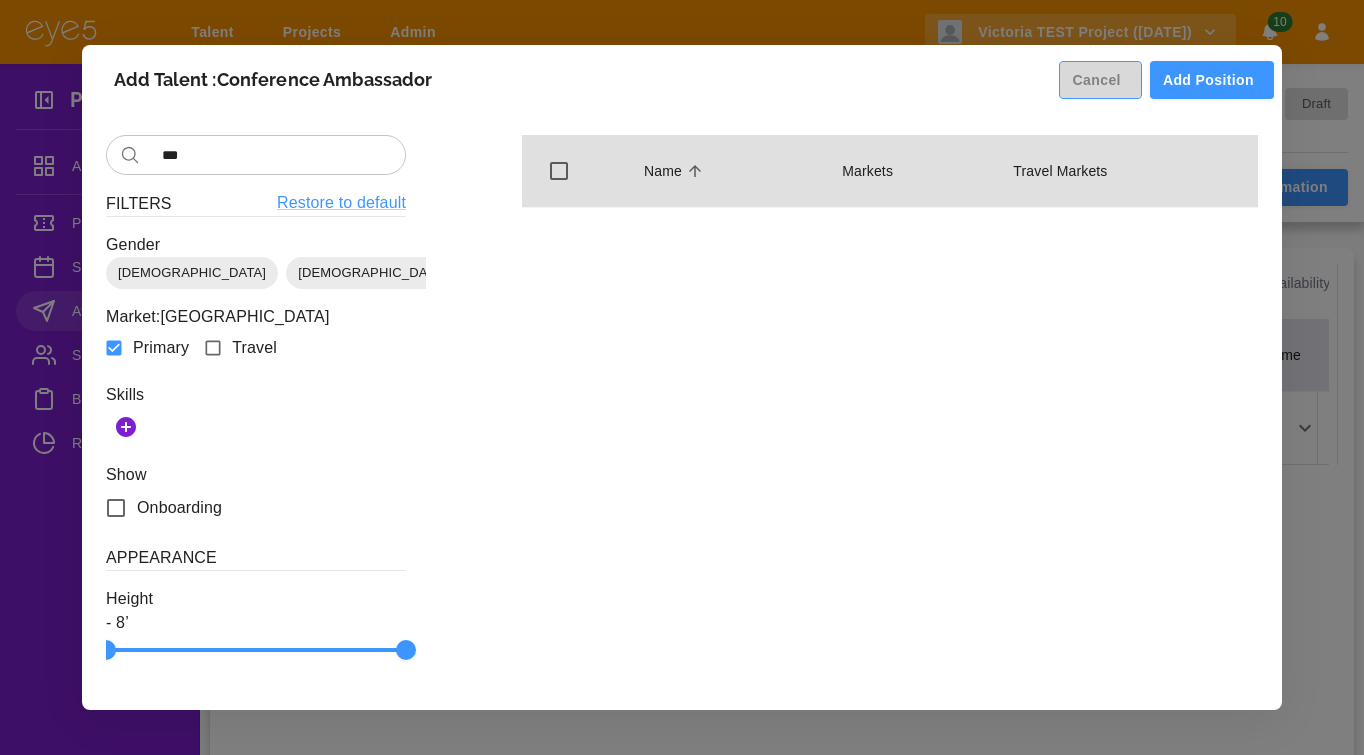 click on "Cancel" at bounding box center (1100, 80) 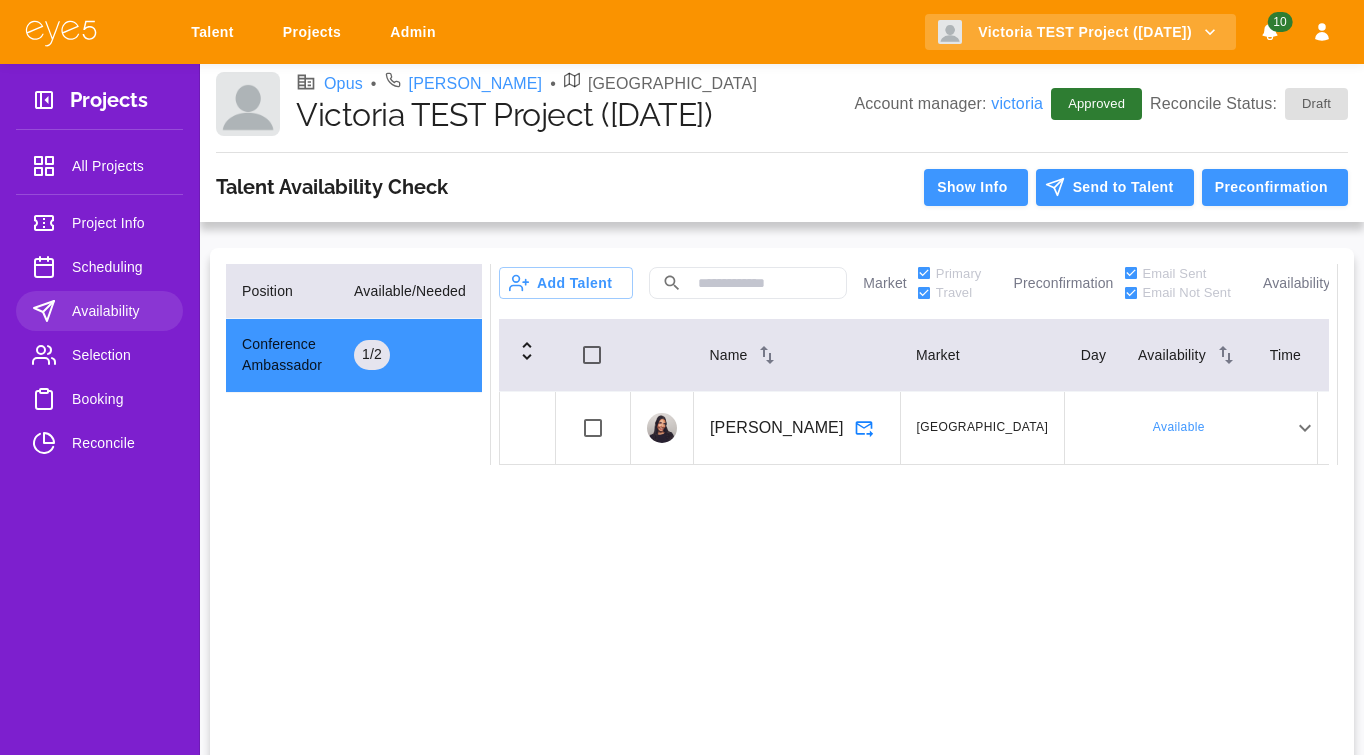 click on "Scheduling" at bounding box center (99, 267) 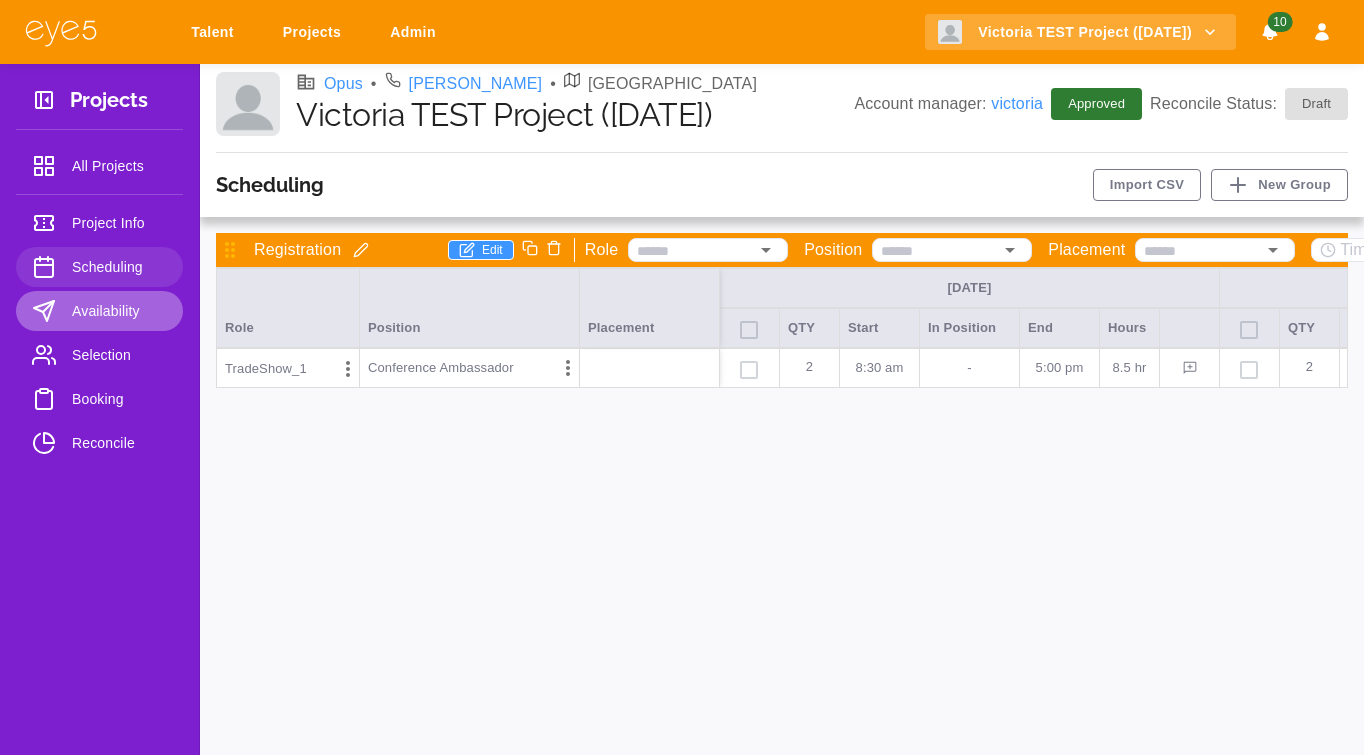 click on "Availability" at bounding box center [119, 311] 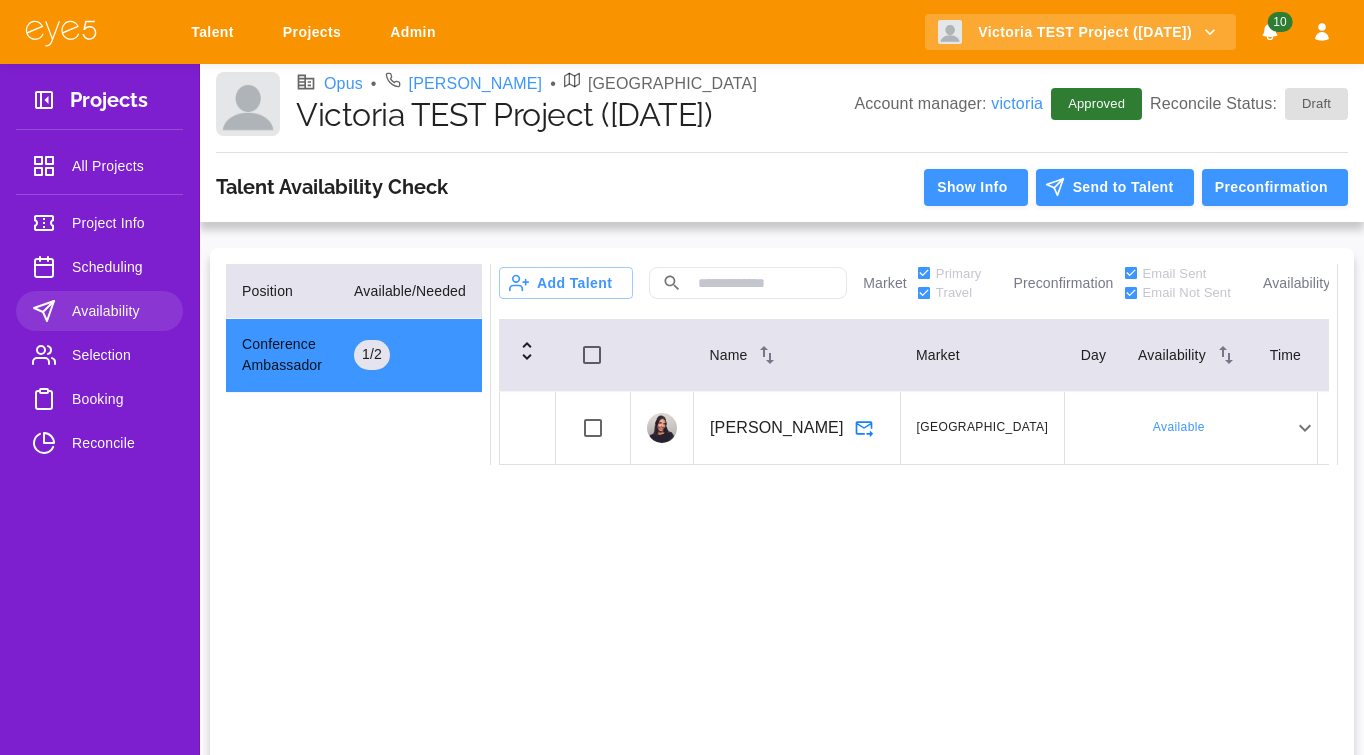 scroll, scrollTop: 0, scrollLeft: 85, axis: horizontal 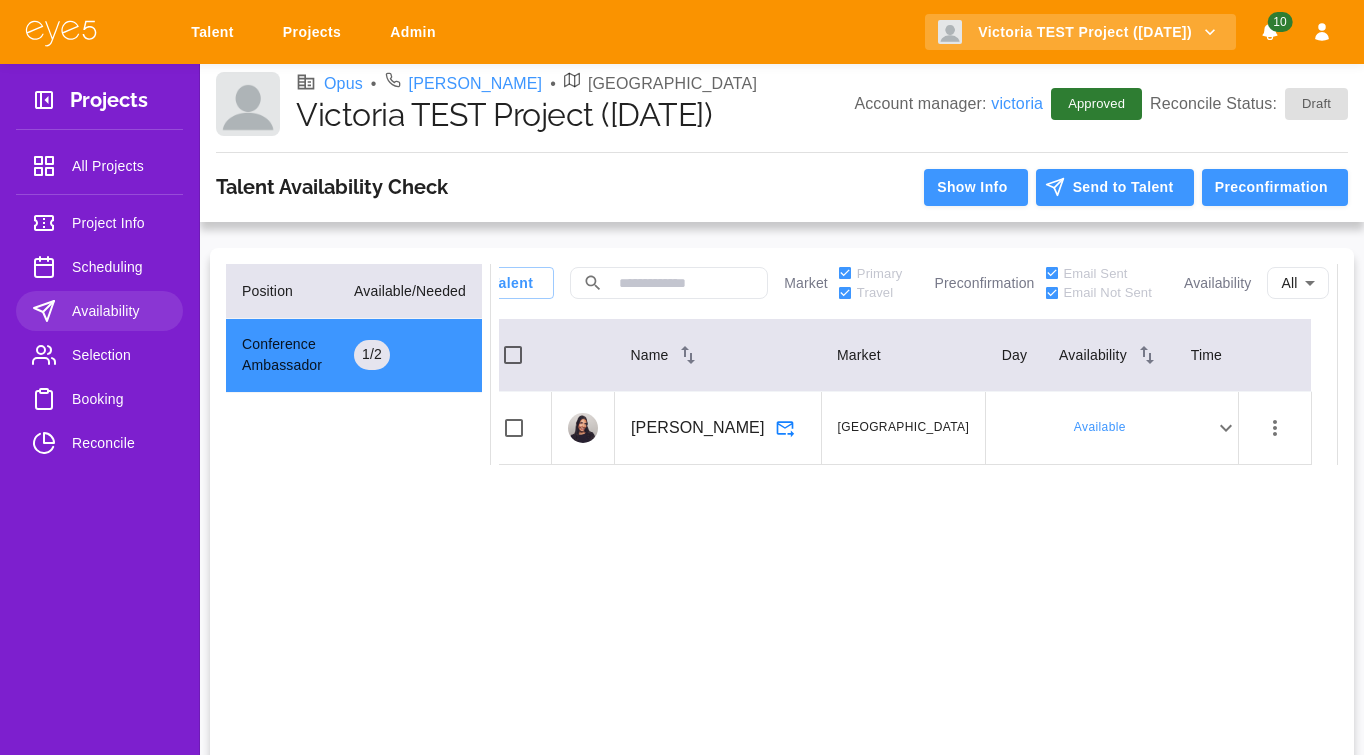 click on "Available Thu 14 Available 8:30 AM - 5:00 PM ******** - ******** Fri 15 Available 8:30 AM - 5:00 PM ******** - ********" at bounding box center [1112, 427] 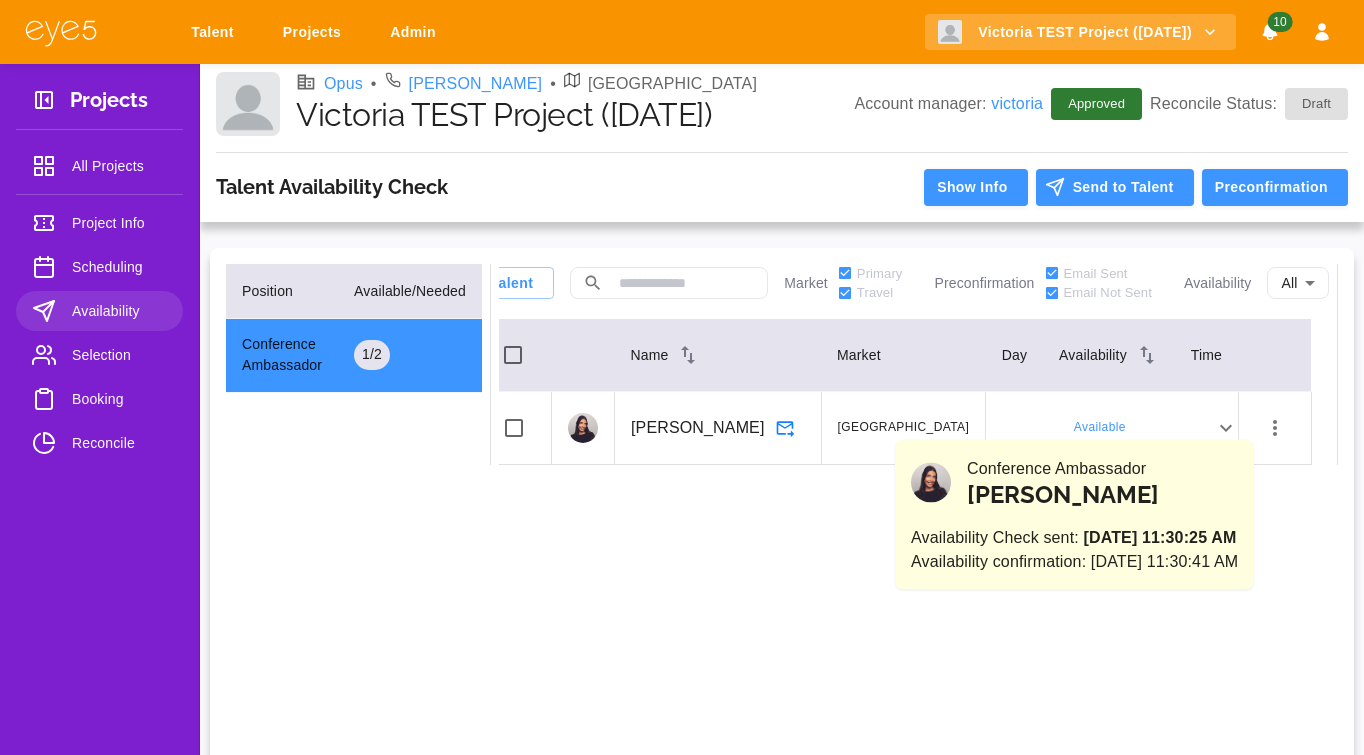 click on "Available" at bounding box center [1099, 428] 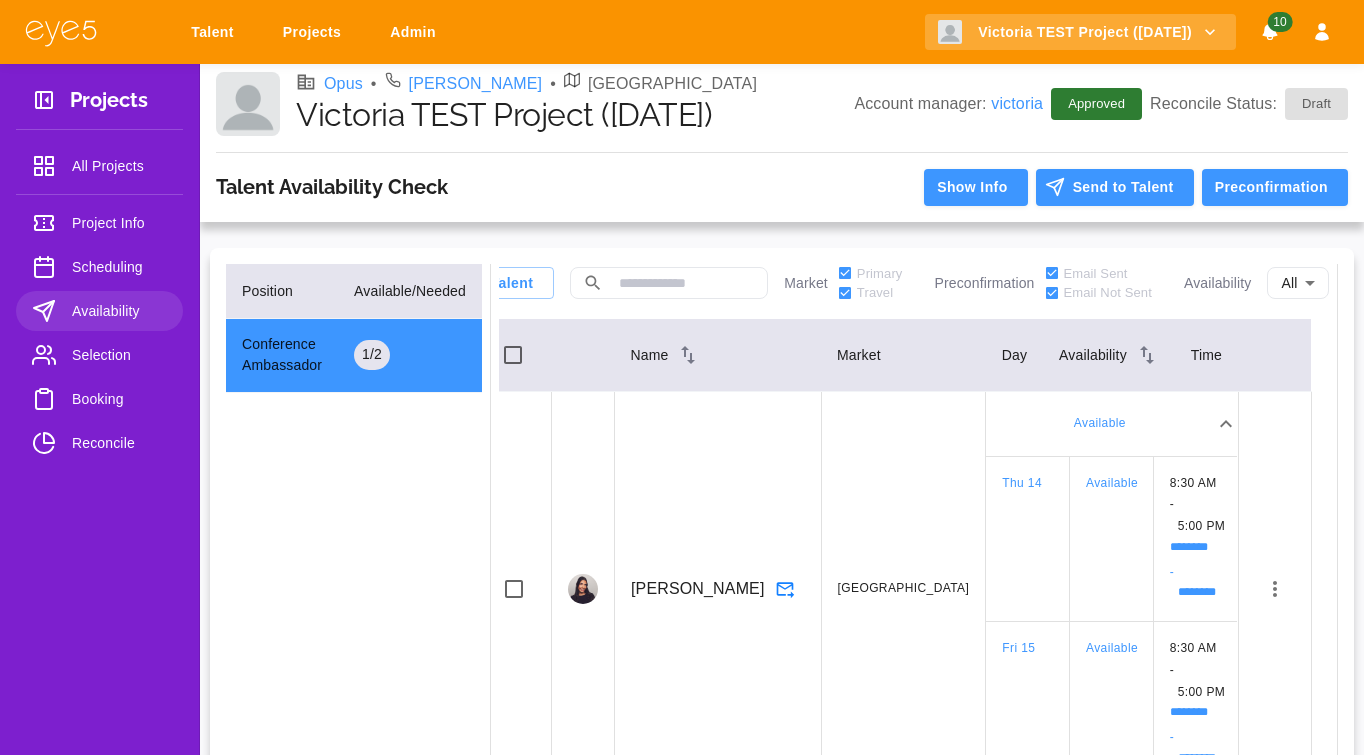 scroll, scrollTop: 27, scrollLeft: 85, axis: both 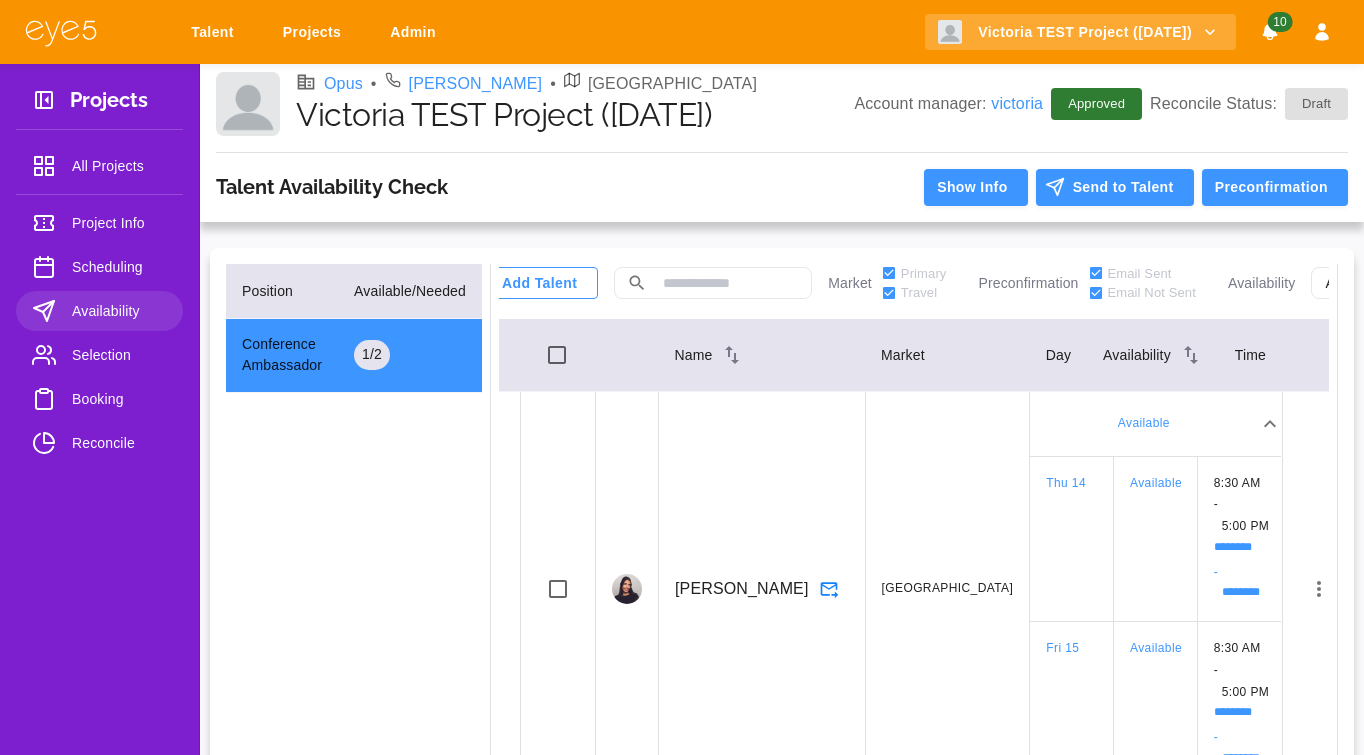 click on "Add Talent" at bounding box center [531, 283] 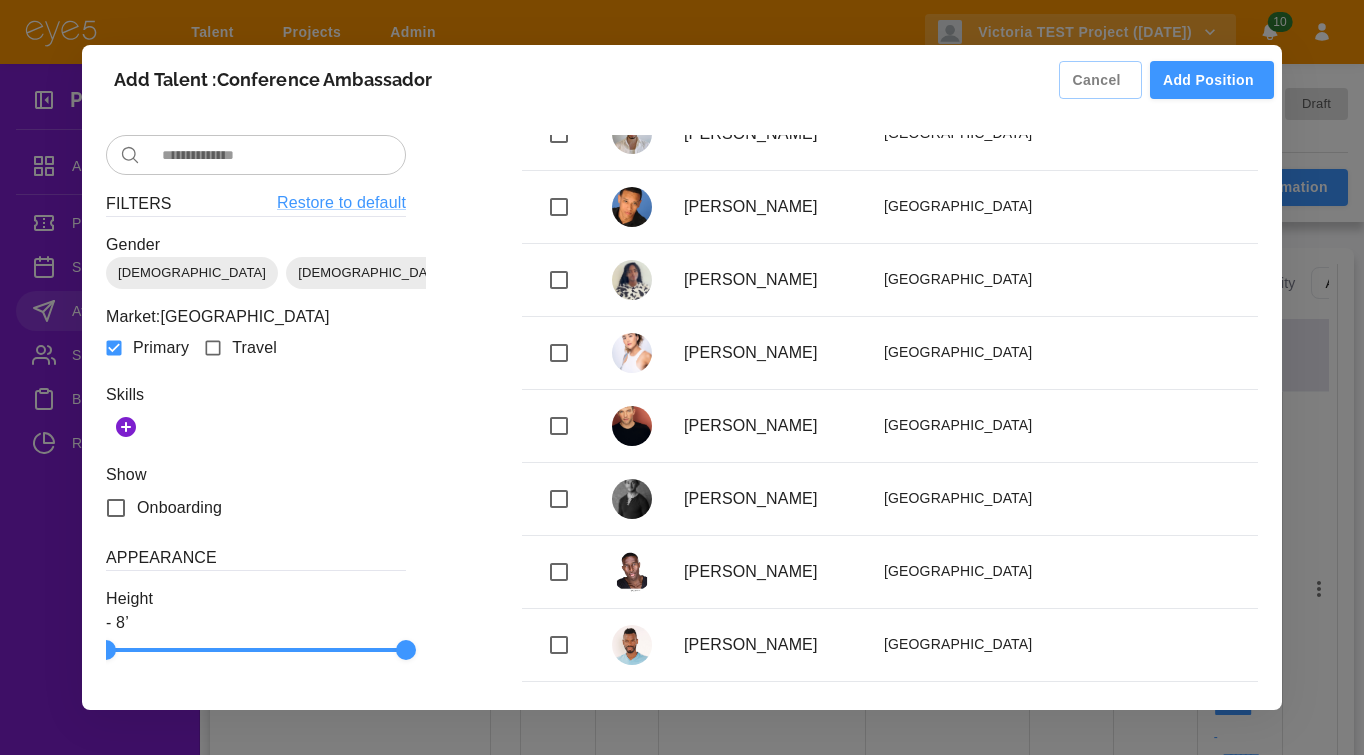 scroll, scrollTop: 1495, scrollLeft: 0, axis: vertical 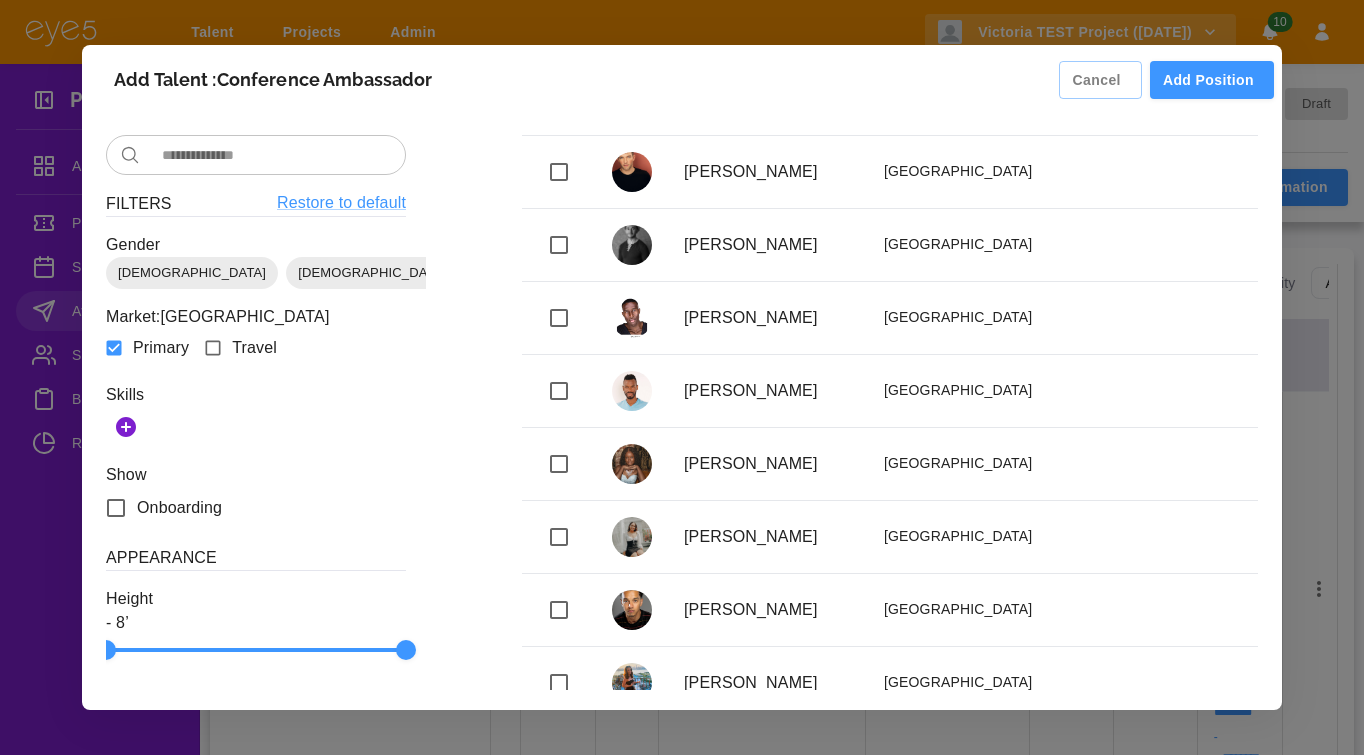 click at bounding box center [277, 155] 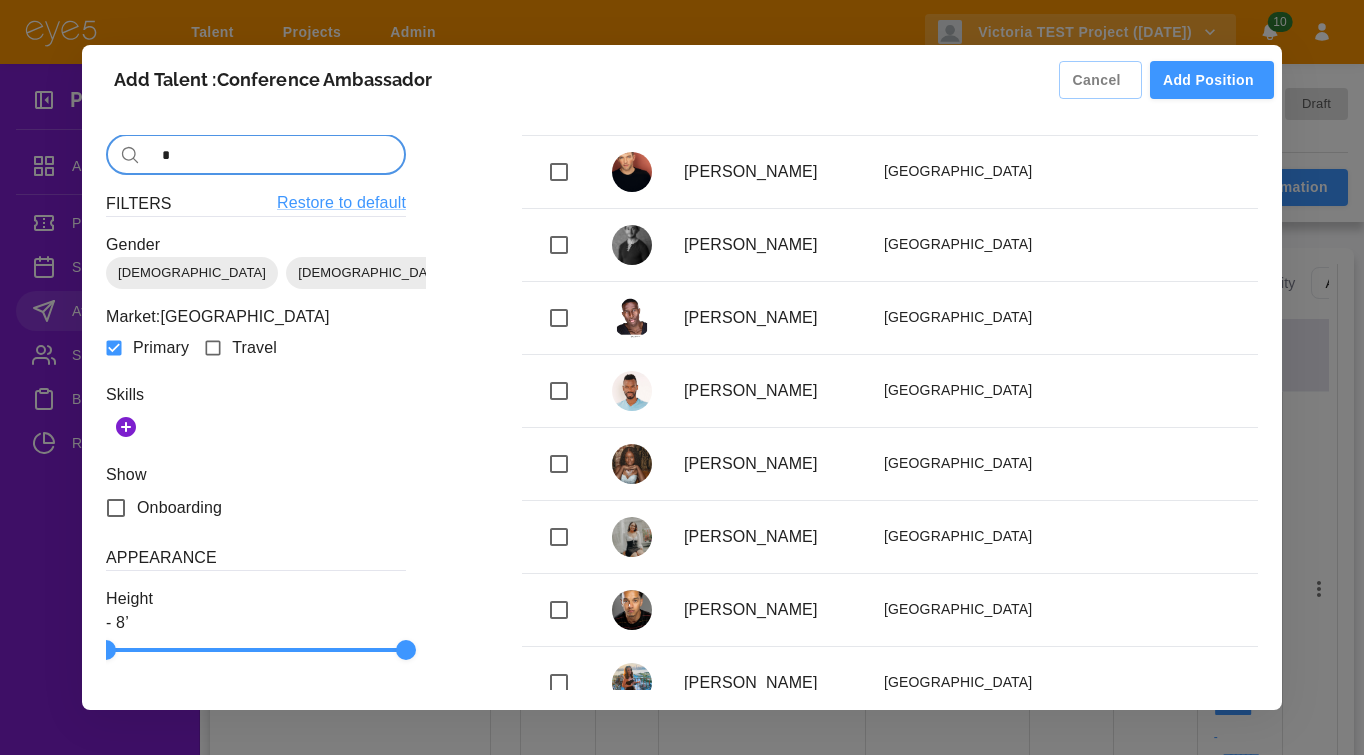 scroll, scrollTop: 0, scrollLeft: 0, axis: both 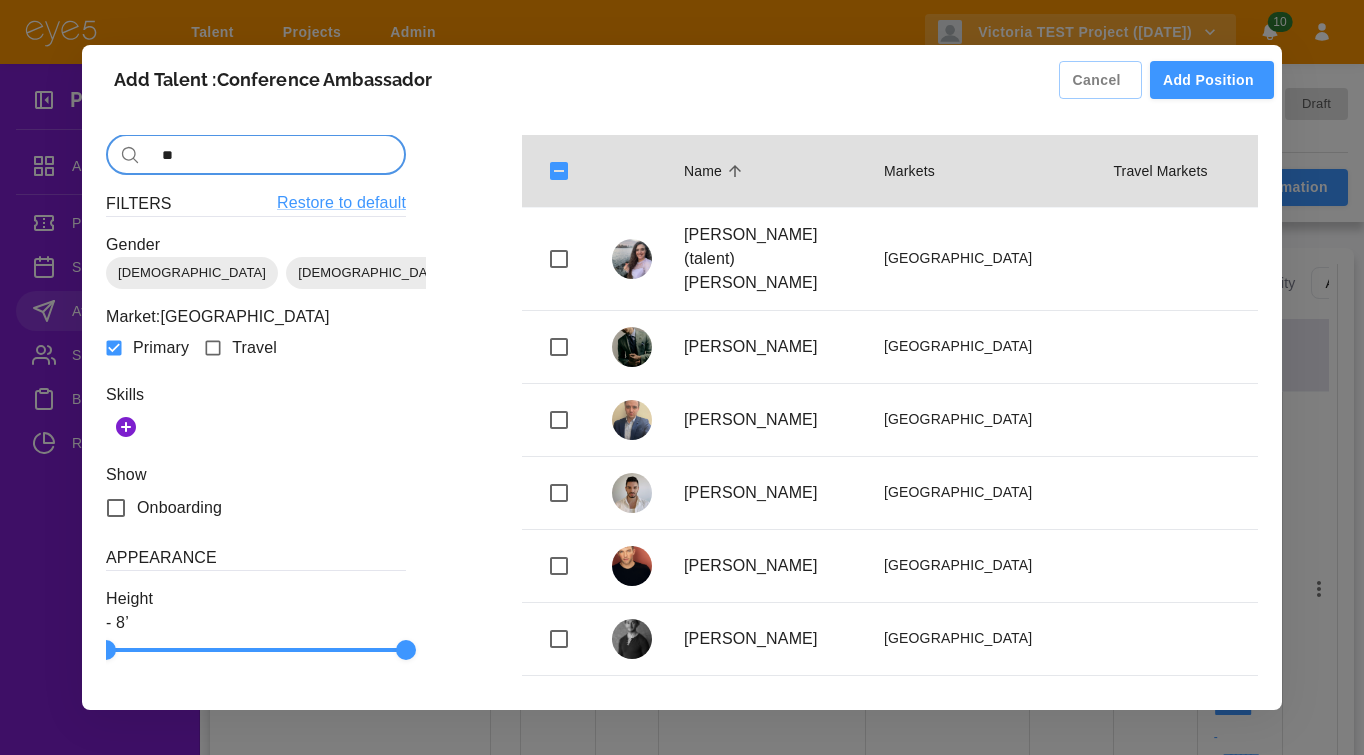 type on "*" 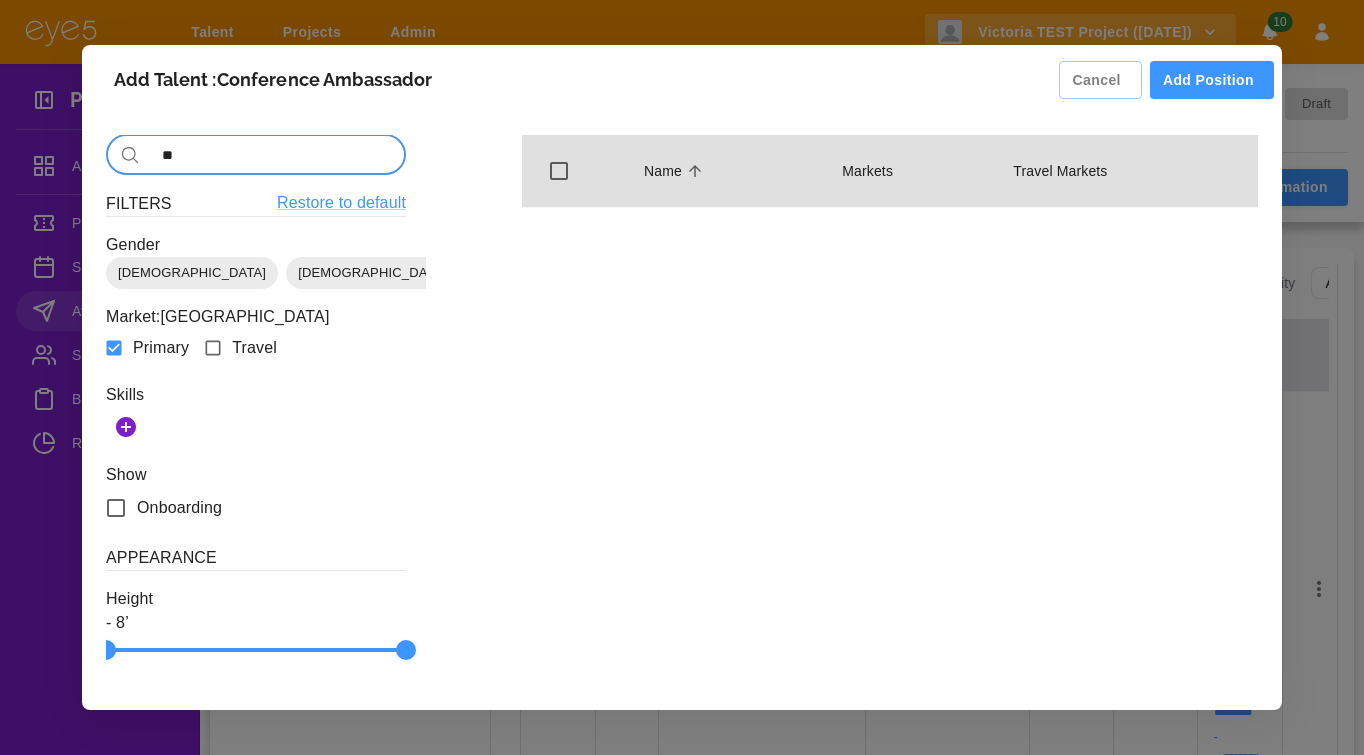 type on "*" 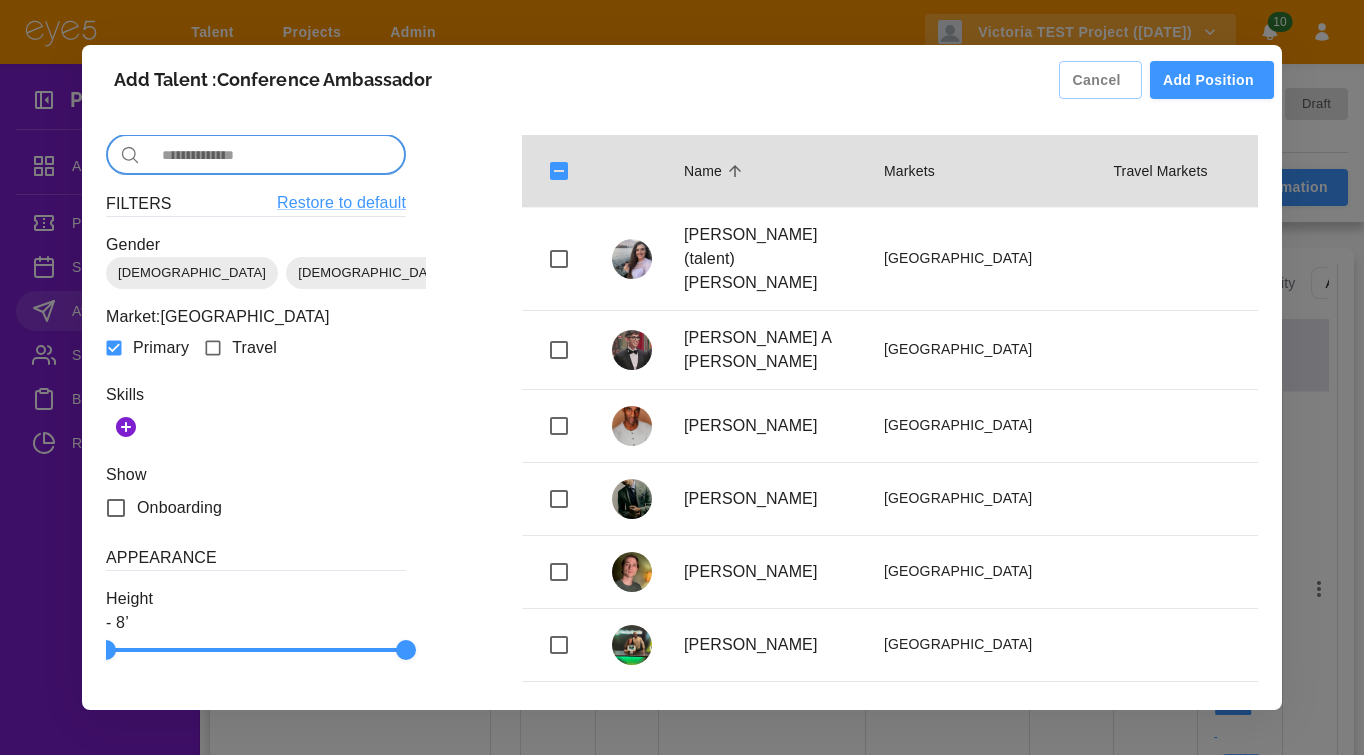 type 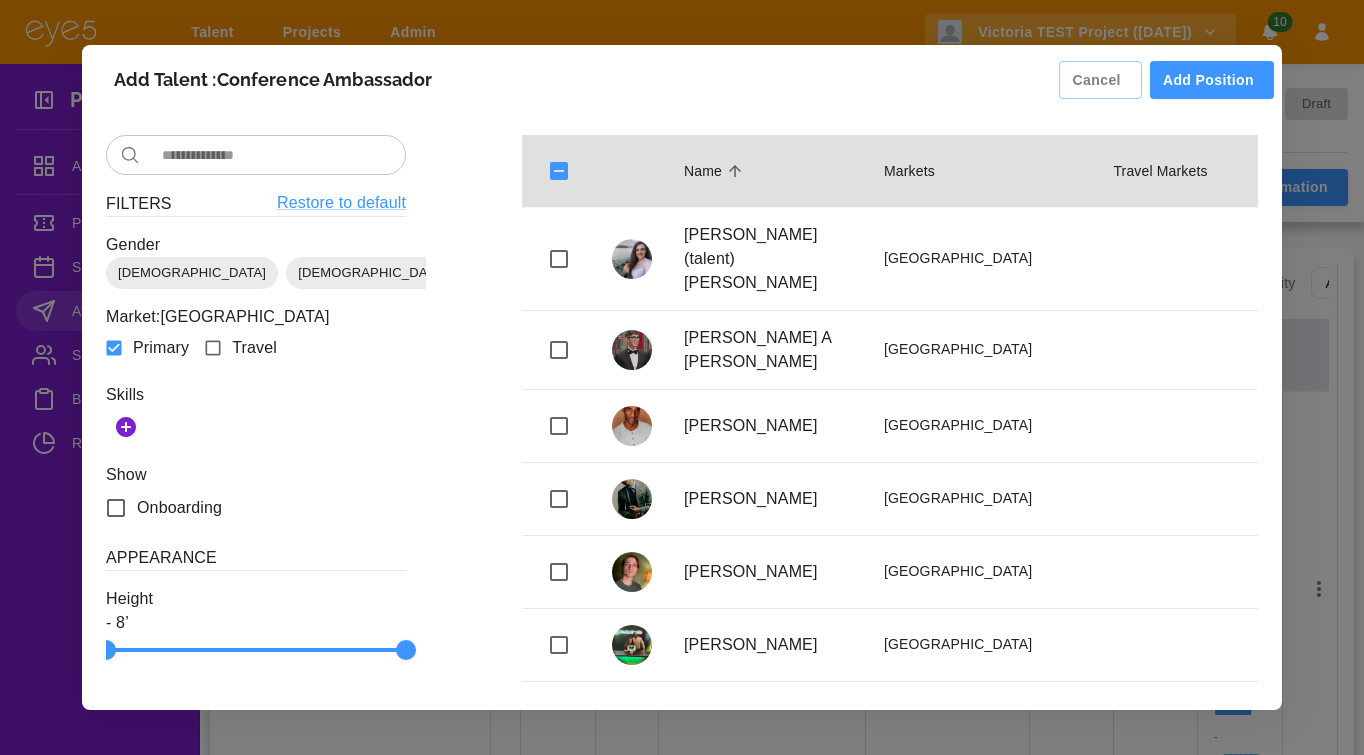 click on "Add Talent :  Conference Ambassador Cancel Add Position" at bounding box center [682, 80] 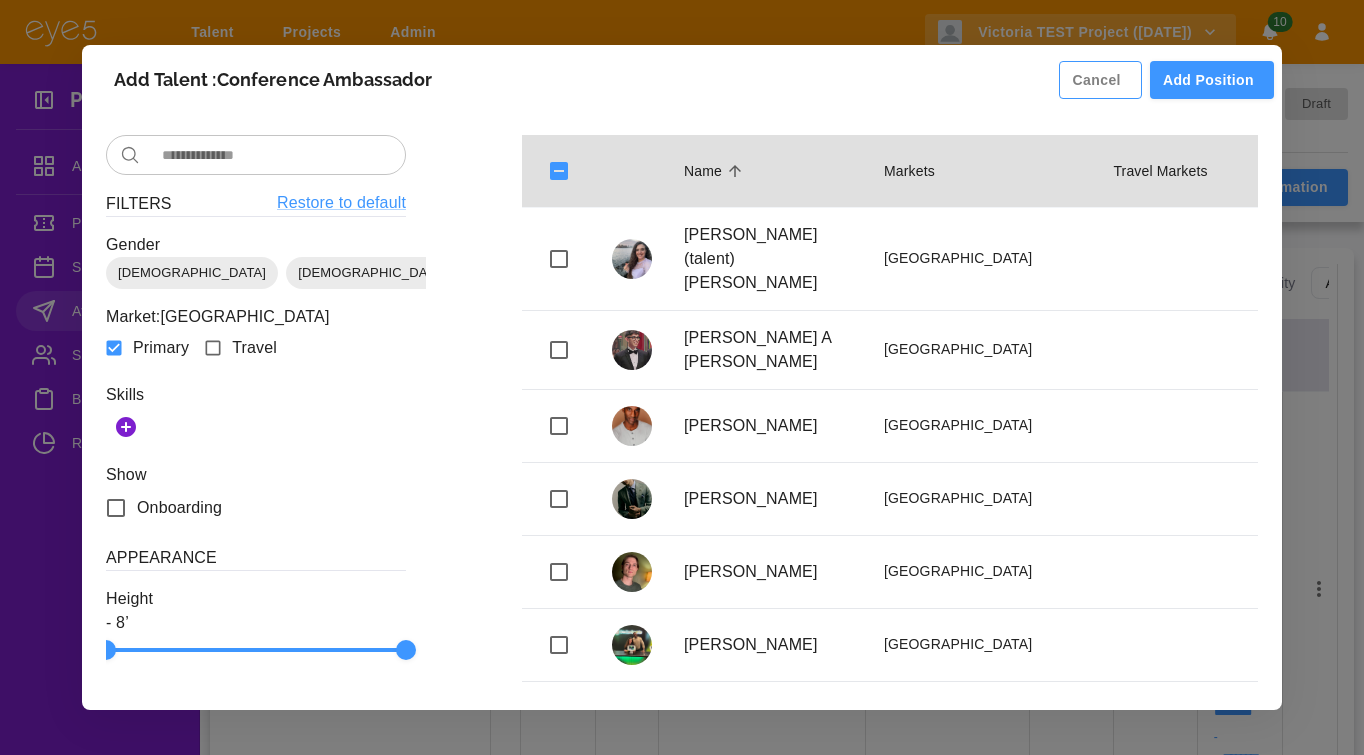 click on "Cancel" at bounding box center (1100, 80) 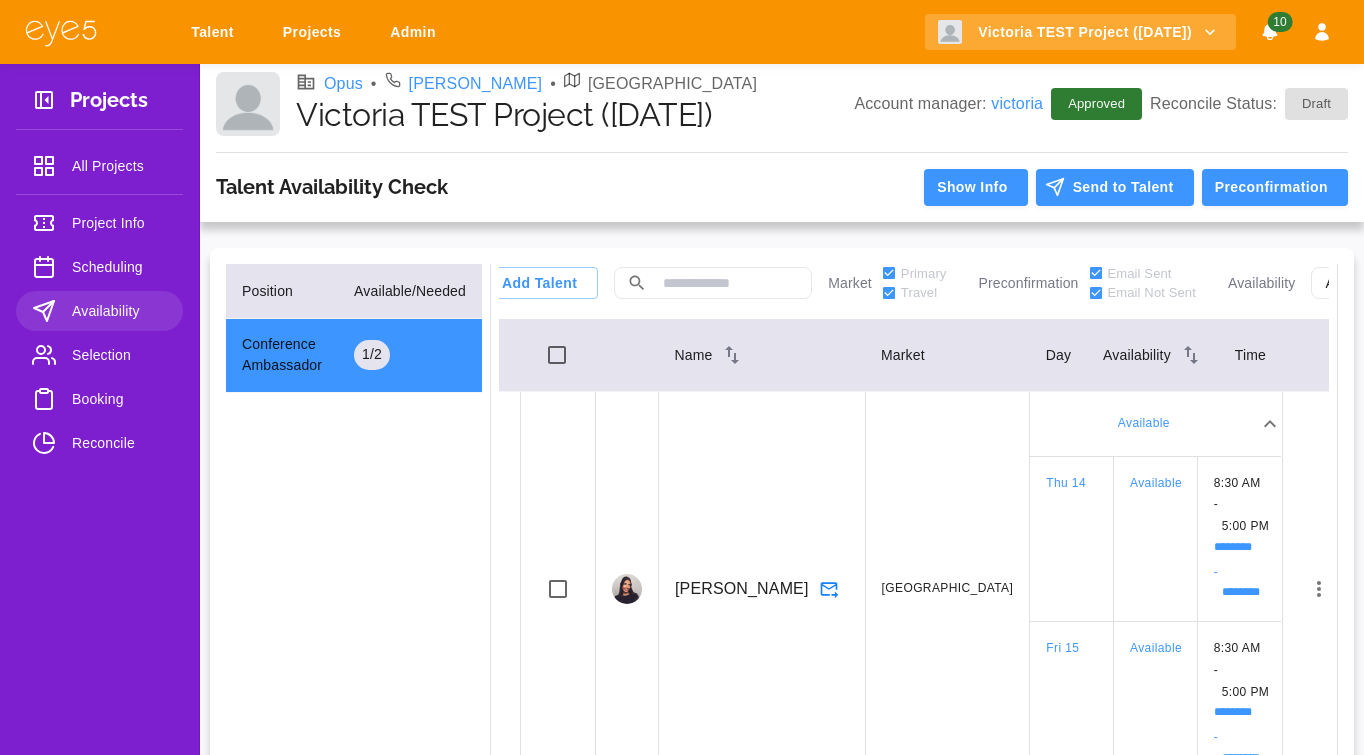 scroll, scrollTop: 27, scrollLeft: 35, axis: both 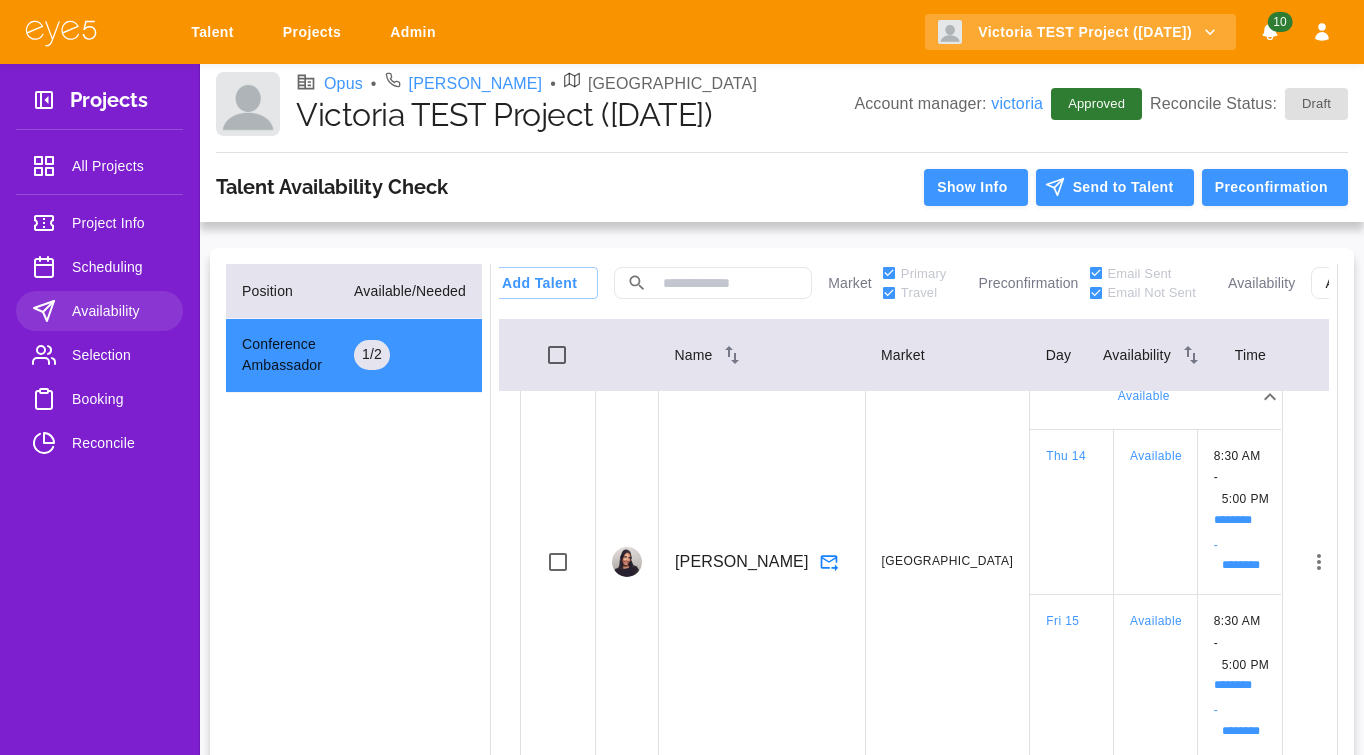click on "Selection" at bounding box center [119, 355] 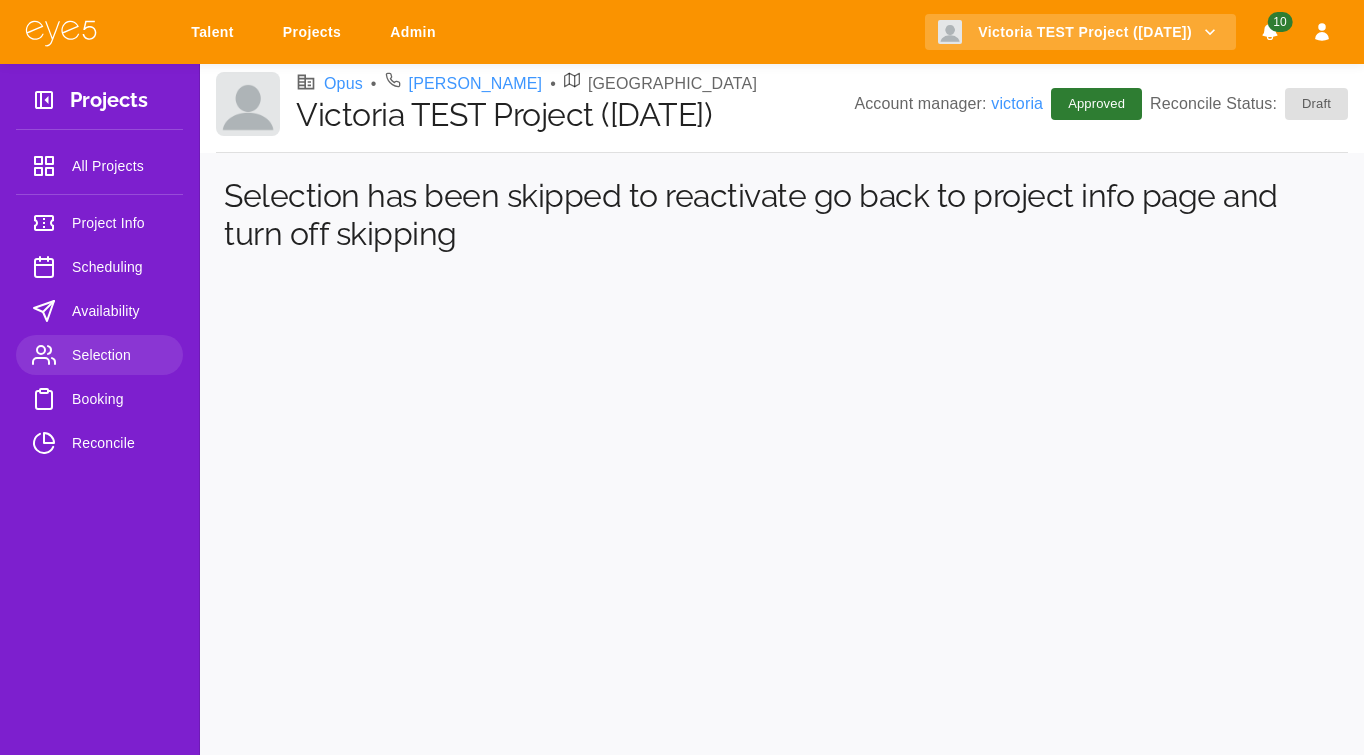 click on "Availability" at bounding box center (119, 311) 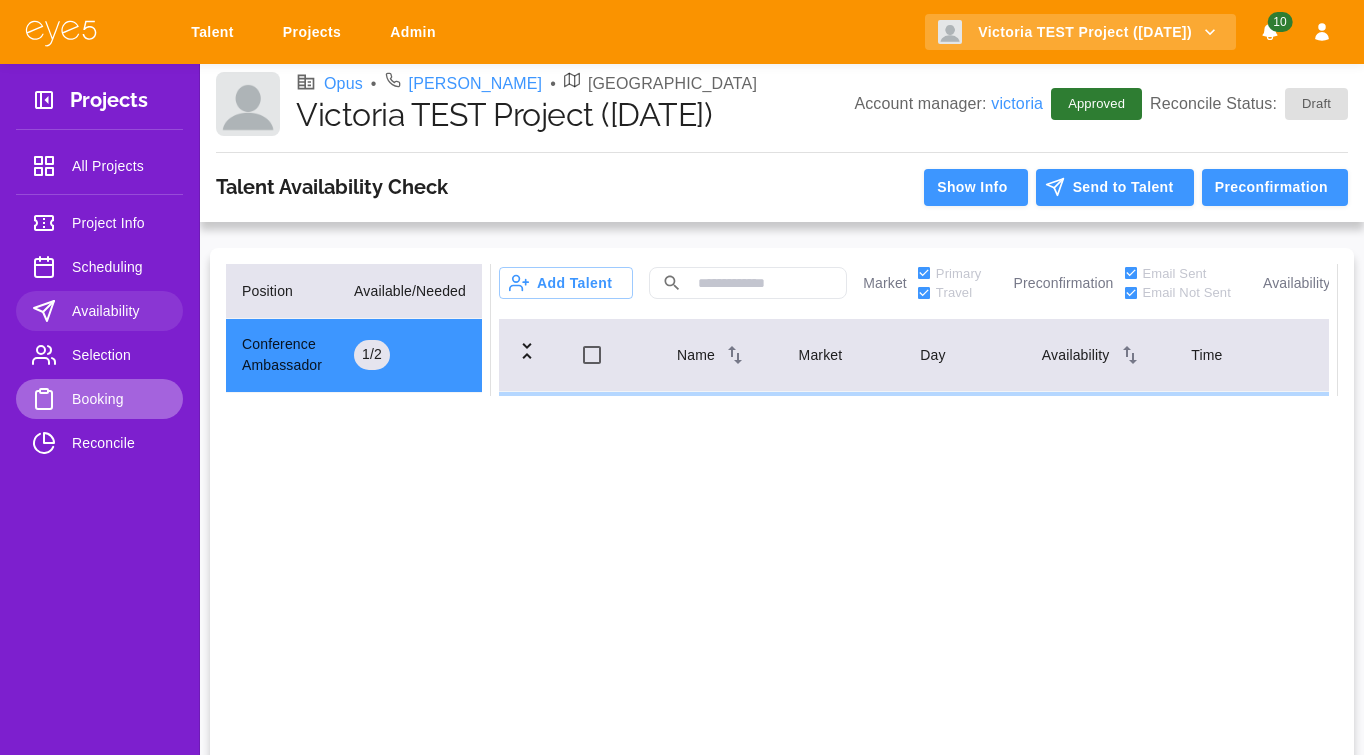 click on "Booking" at bounding box center (119, 399) 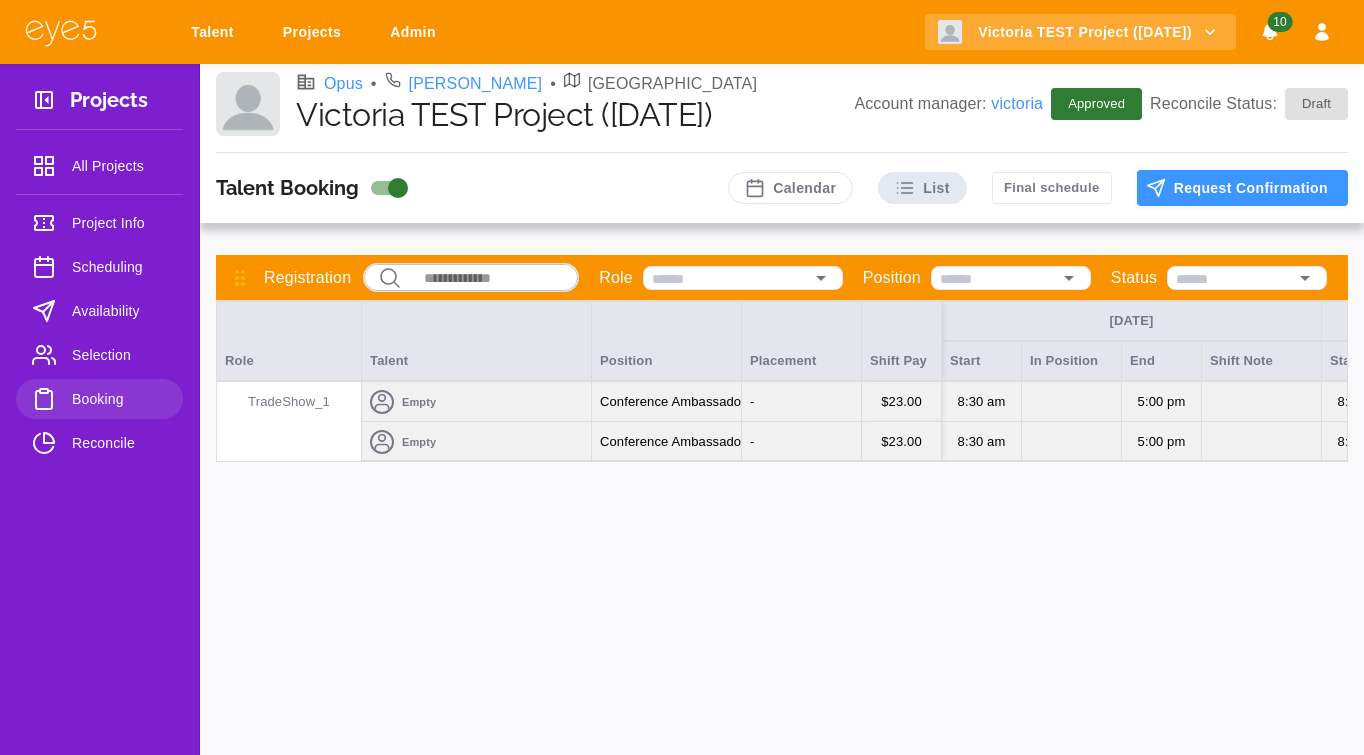 click on "Empty" at bounding box center (476, 442) 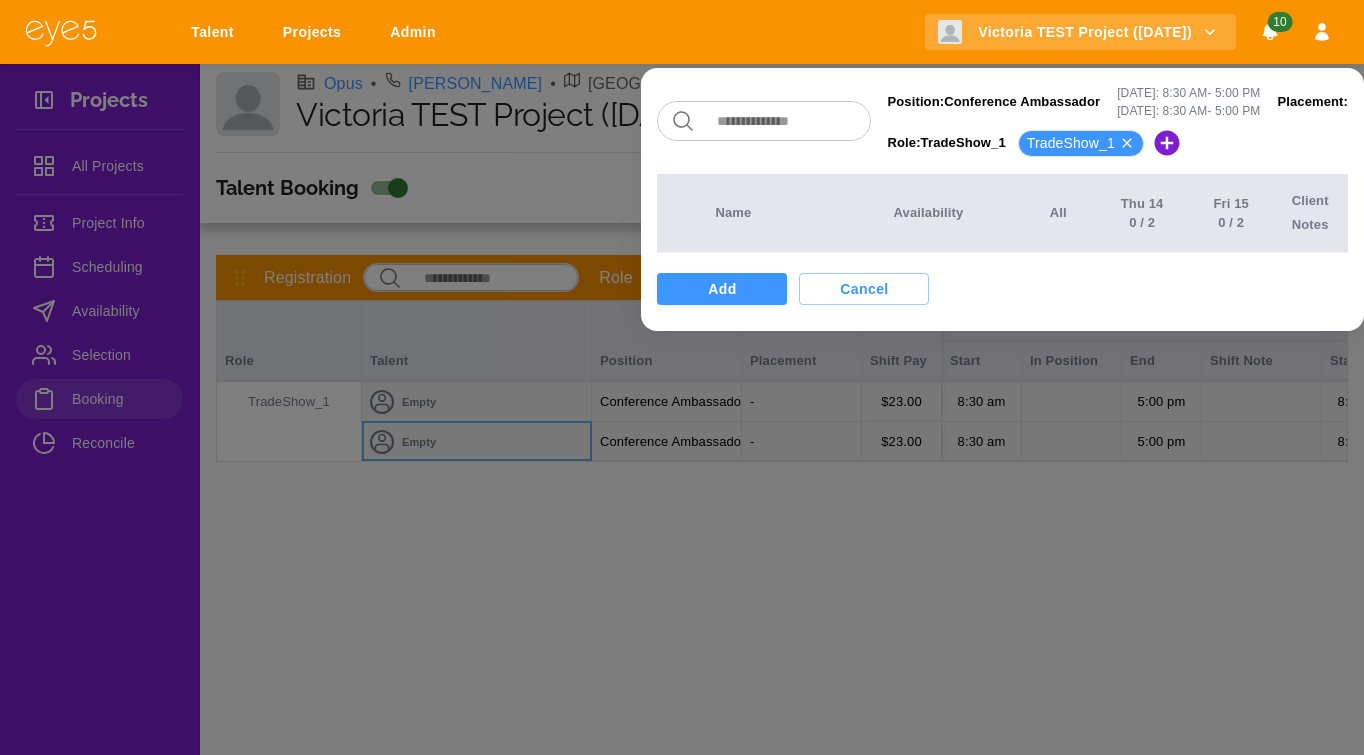 click at bounding box center [682, 377] 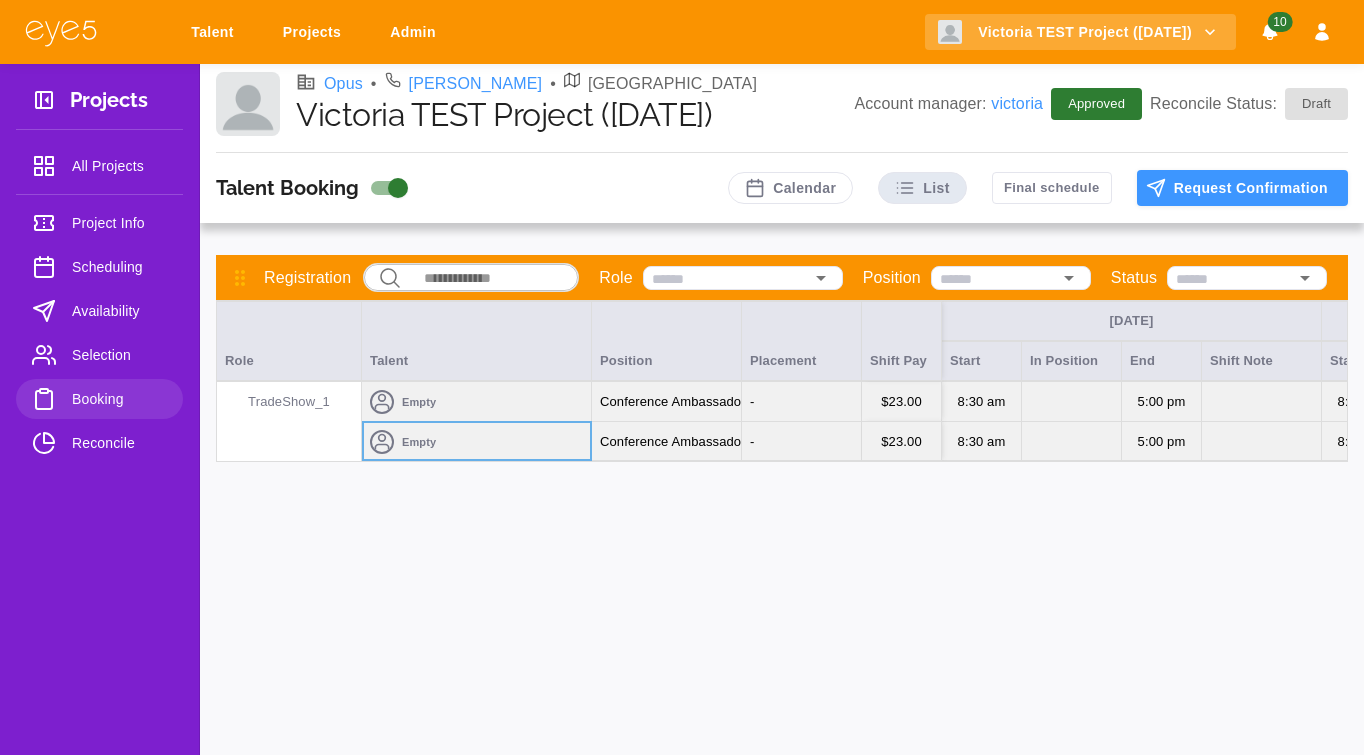 click on "Availability" at bounding box center (99, 311) 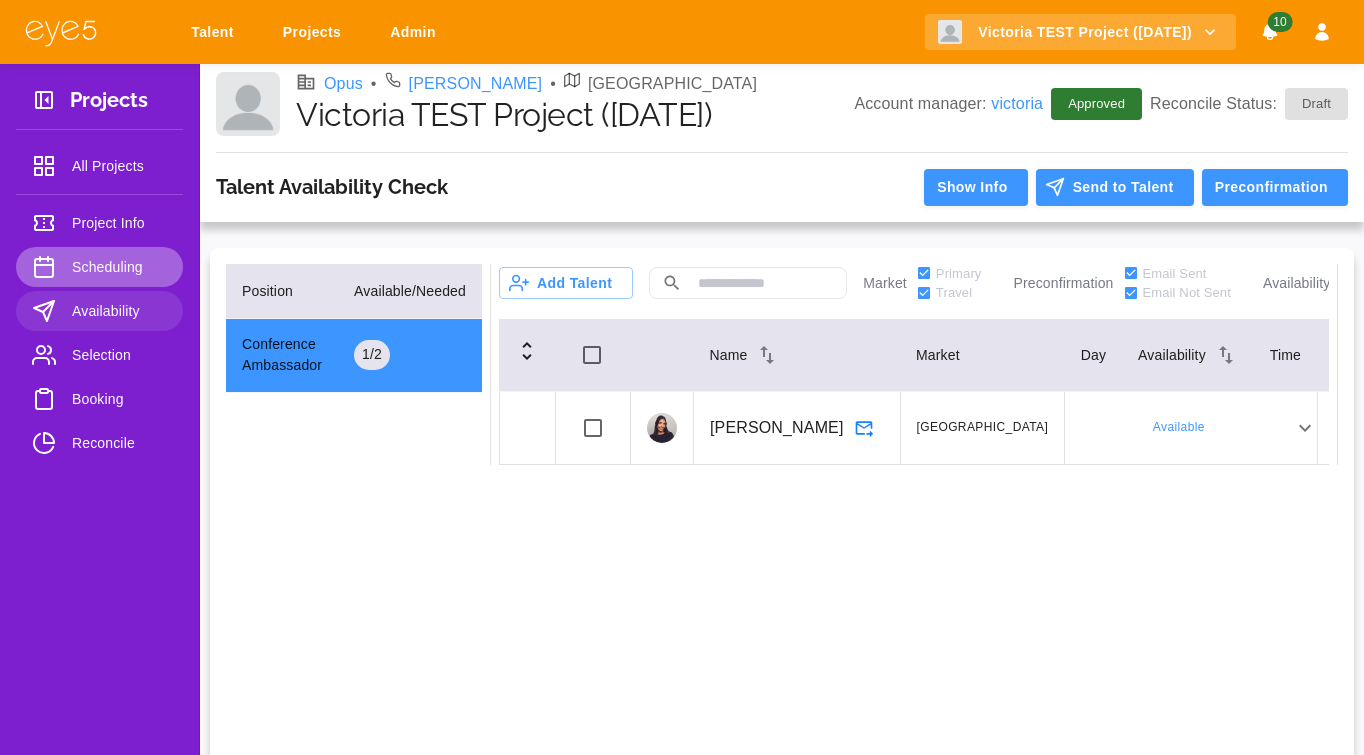 click on "Scheduling" at bounding box center [99, 267] 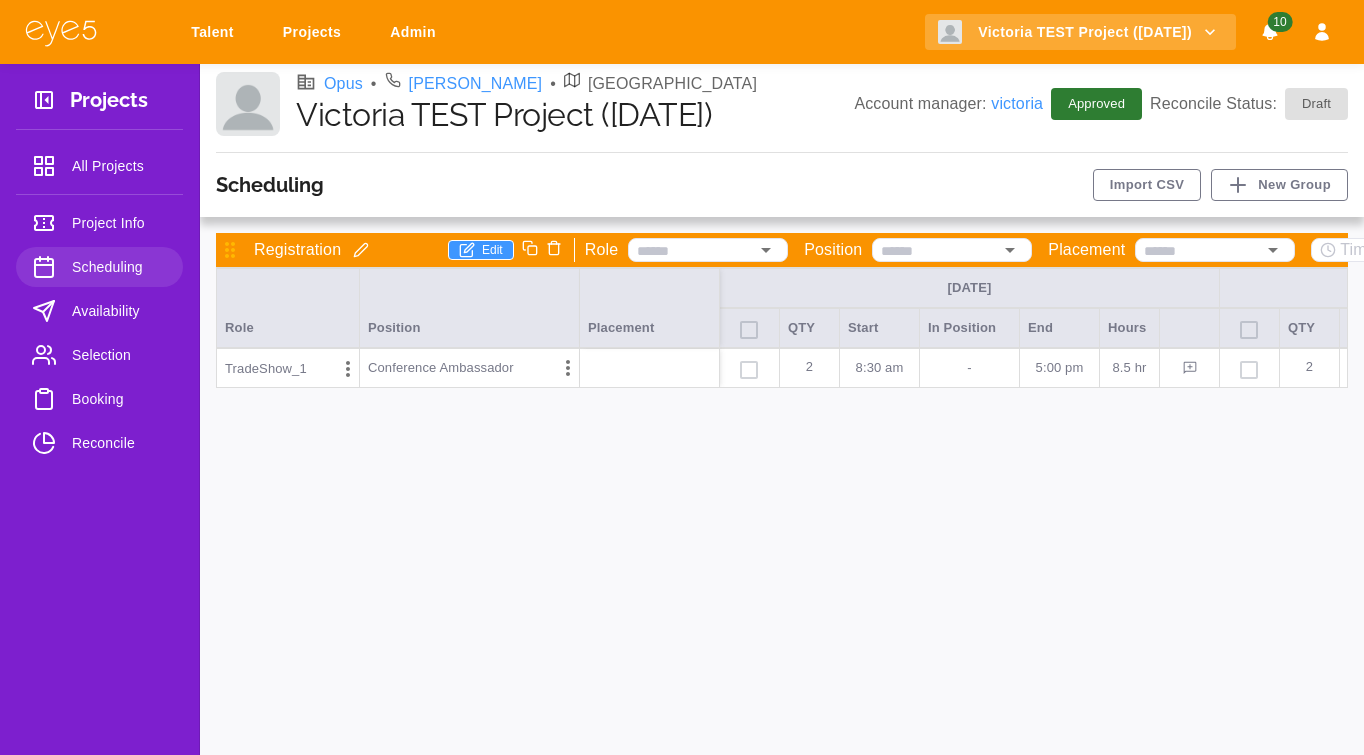 click on "Availability" at bounding box center [119, 311] 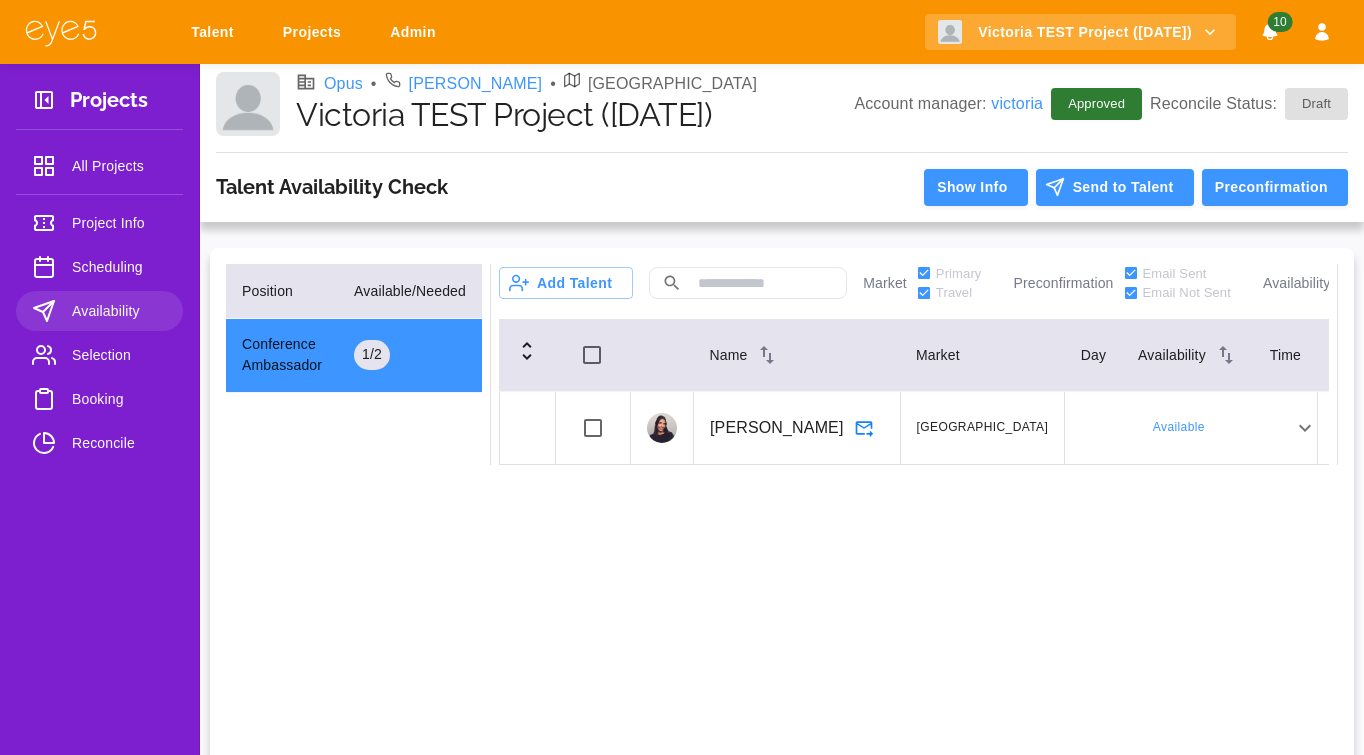 click on "Scheduling" at bounding box center (119, 267) 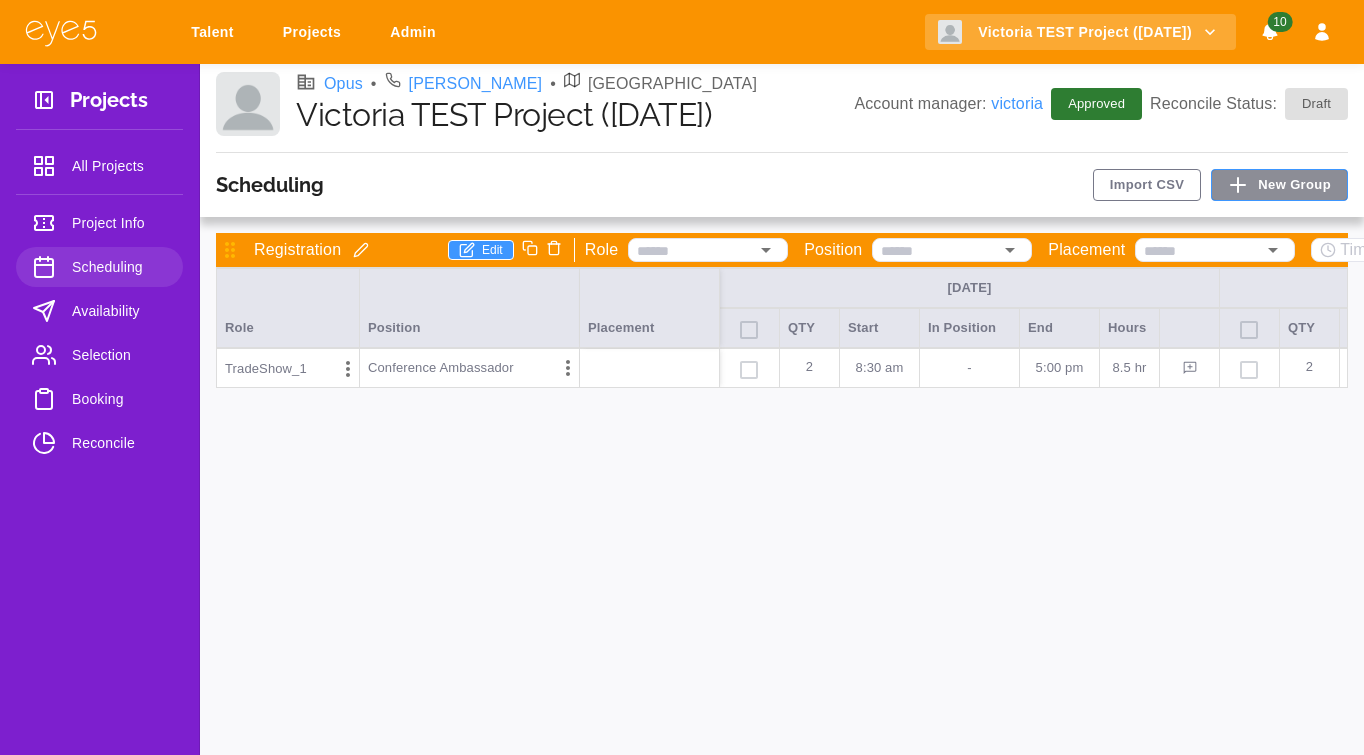 click on "New Group" at bounding box center (1279, 185) 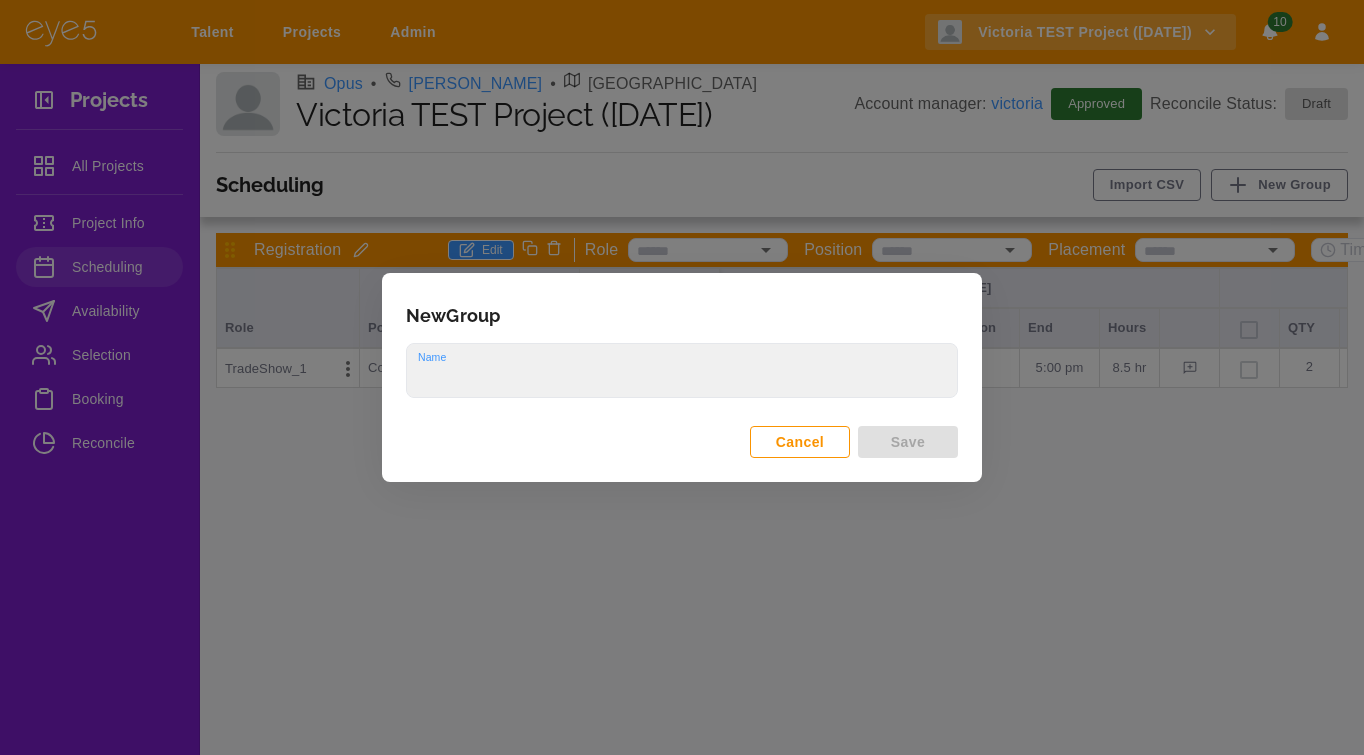 click on "Cancel" at bounding box center (800, 442) 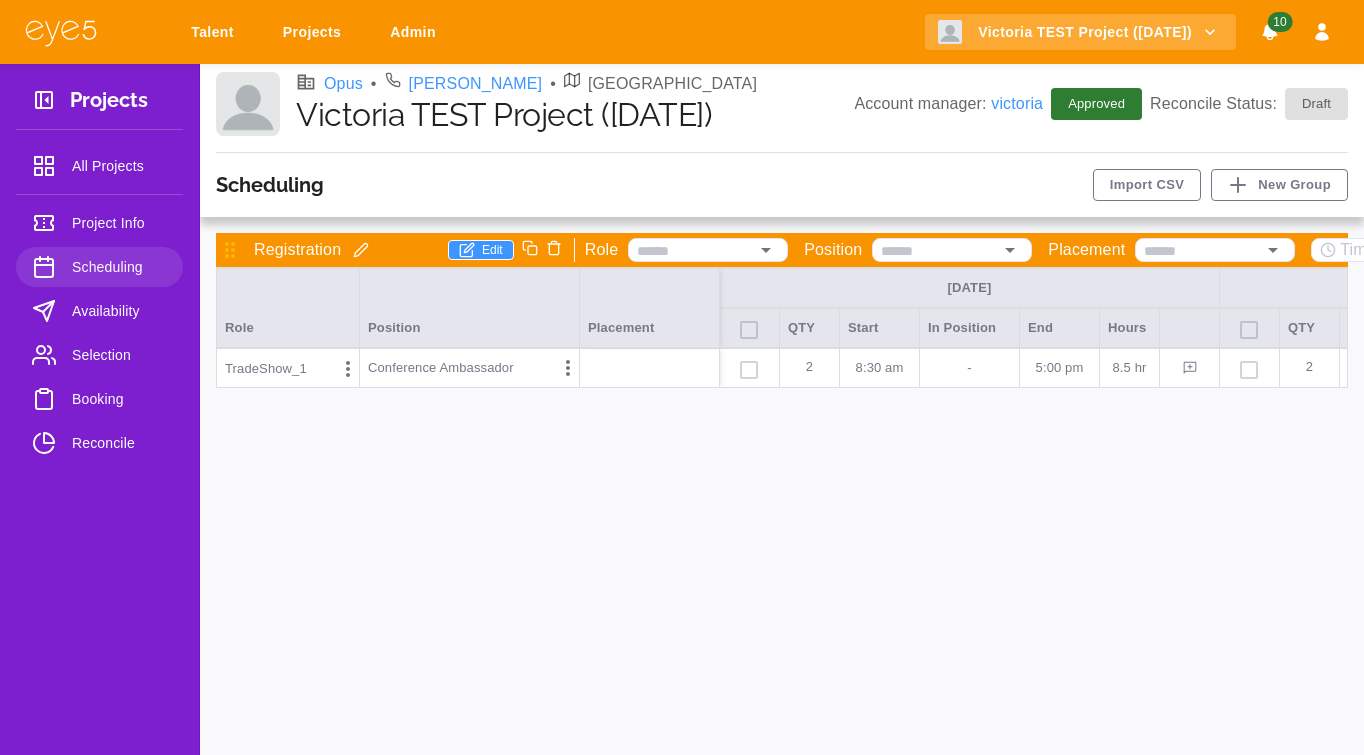 click on "All Projects" at bounding box center (99, 166) 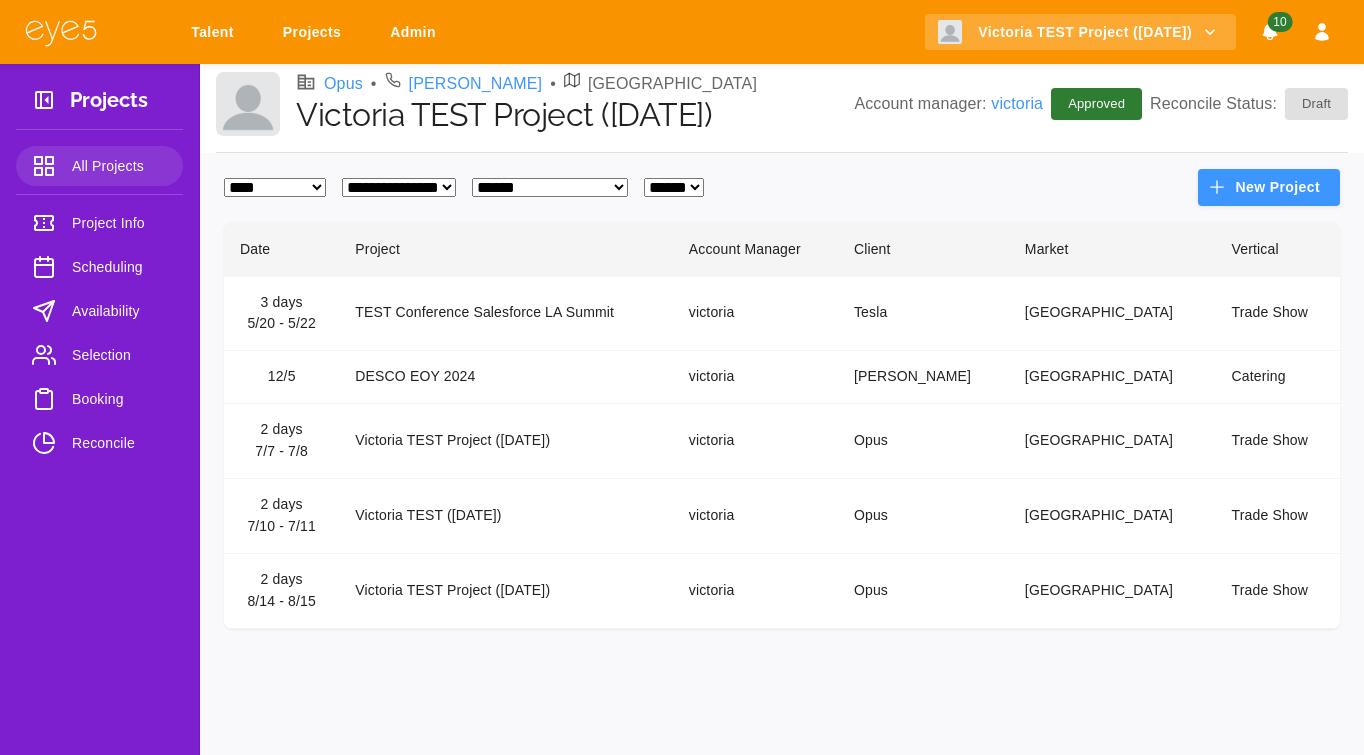 click on "Victoria TEST Project (7.10.25)" at bounding box center (505, 591) 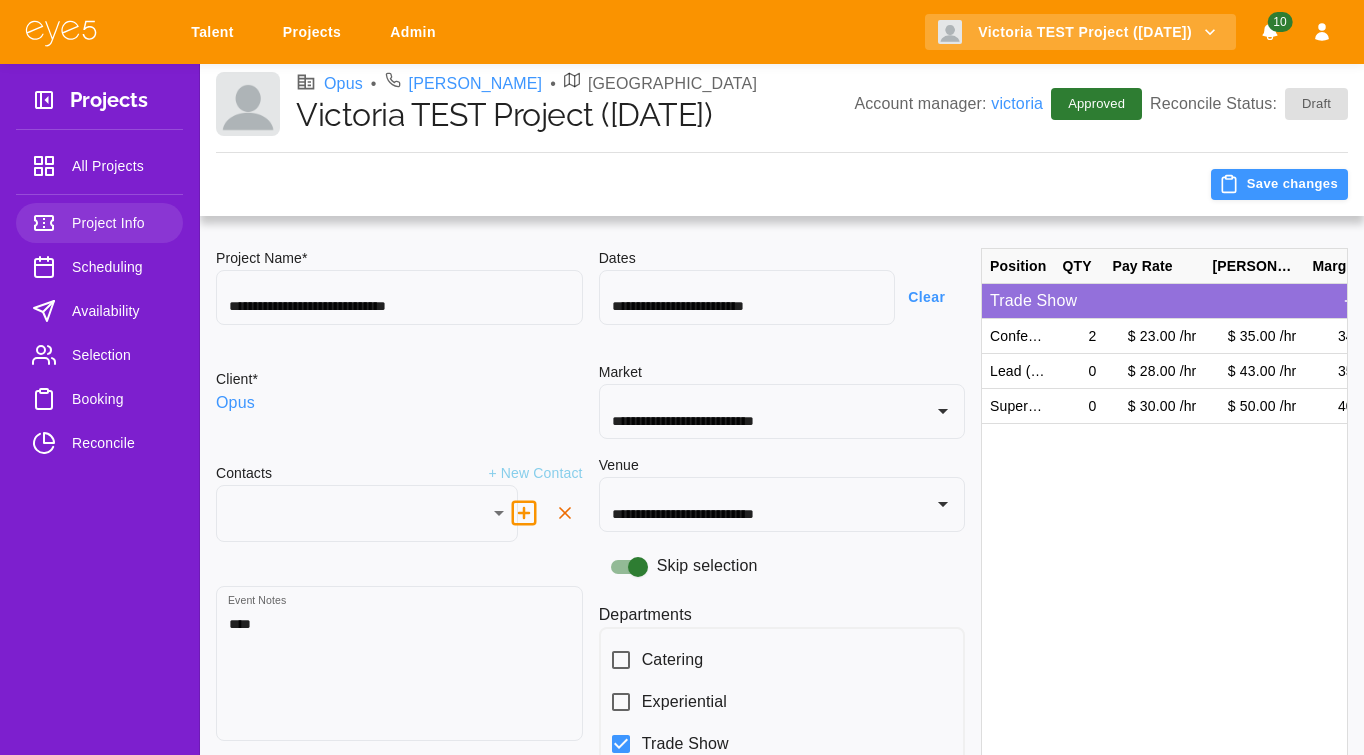 type on "***" 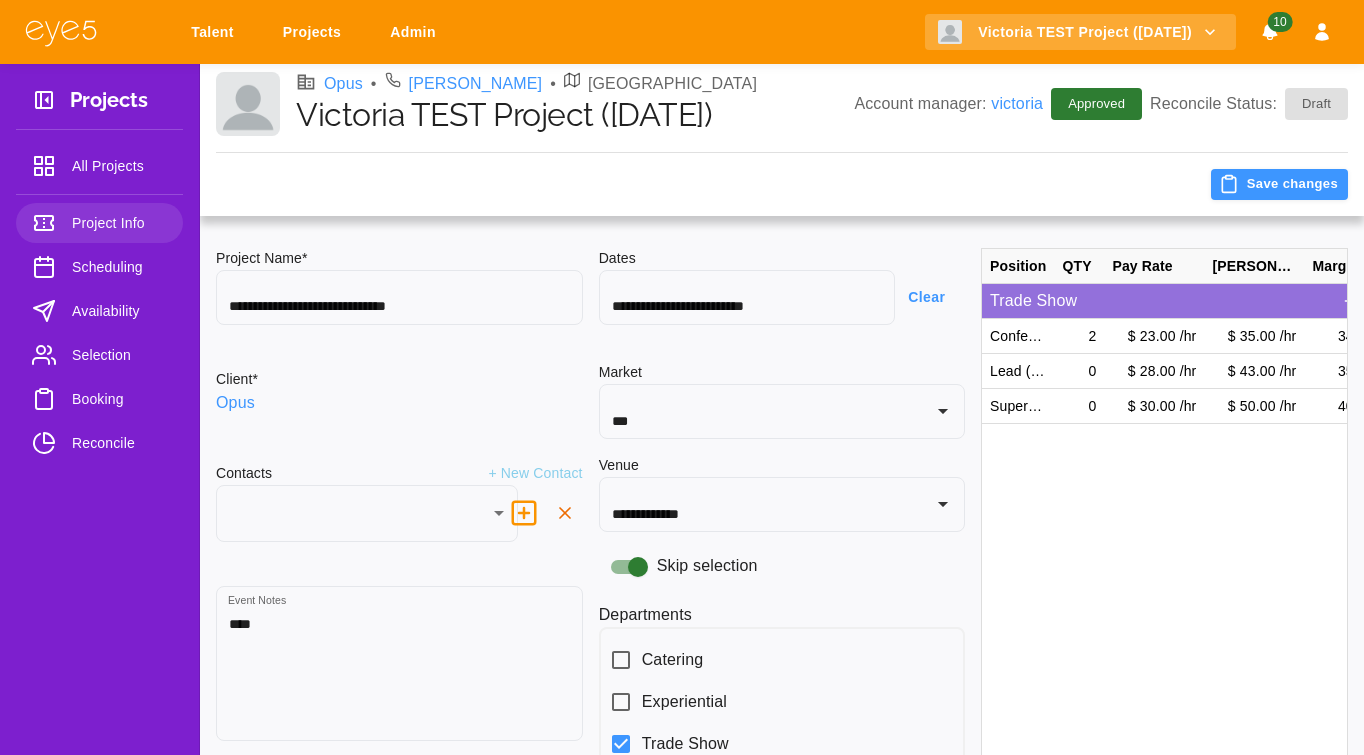 type on "********" 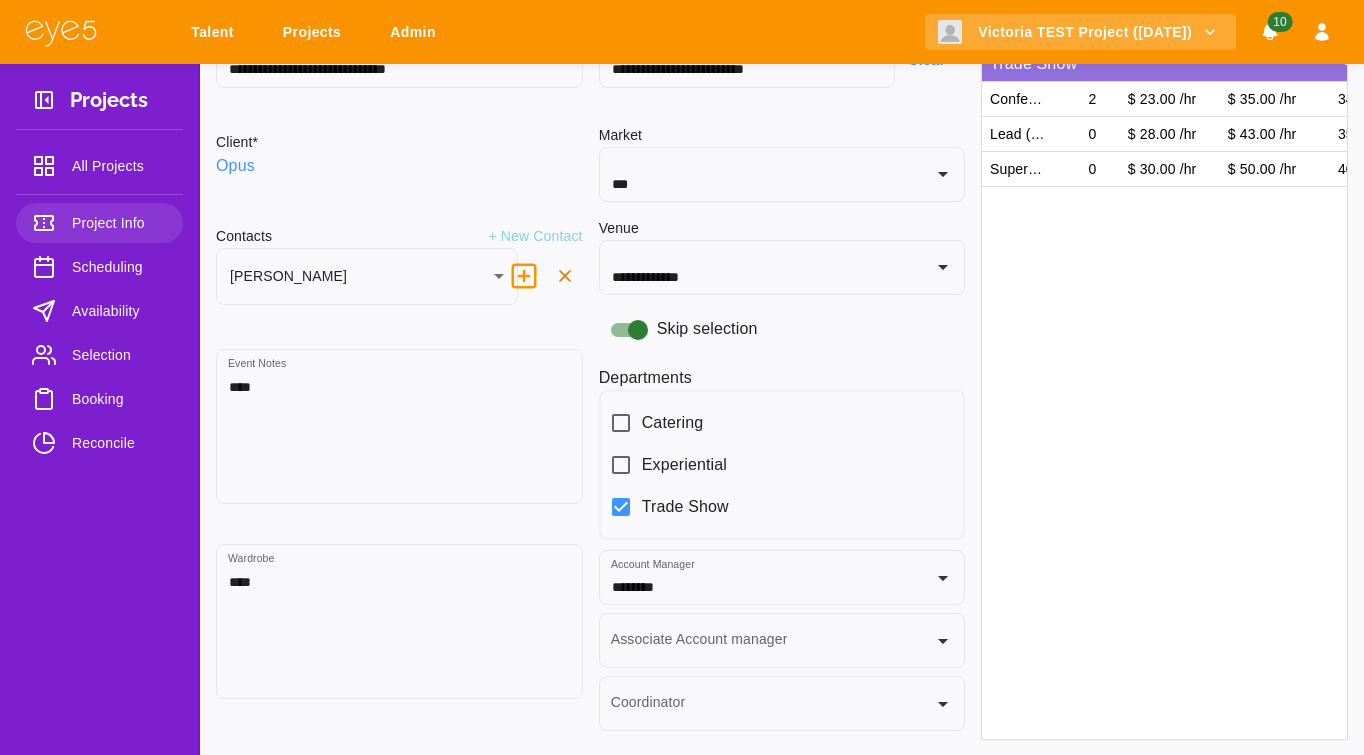 scroll, scrollTop: 0, scrollLeft: 0, axis: both 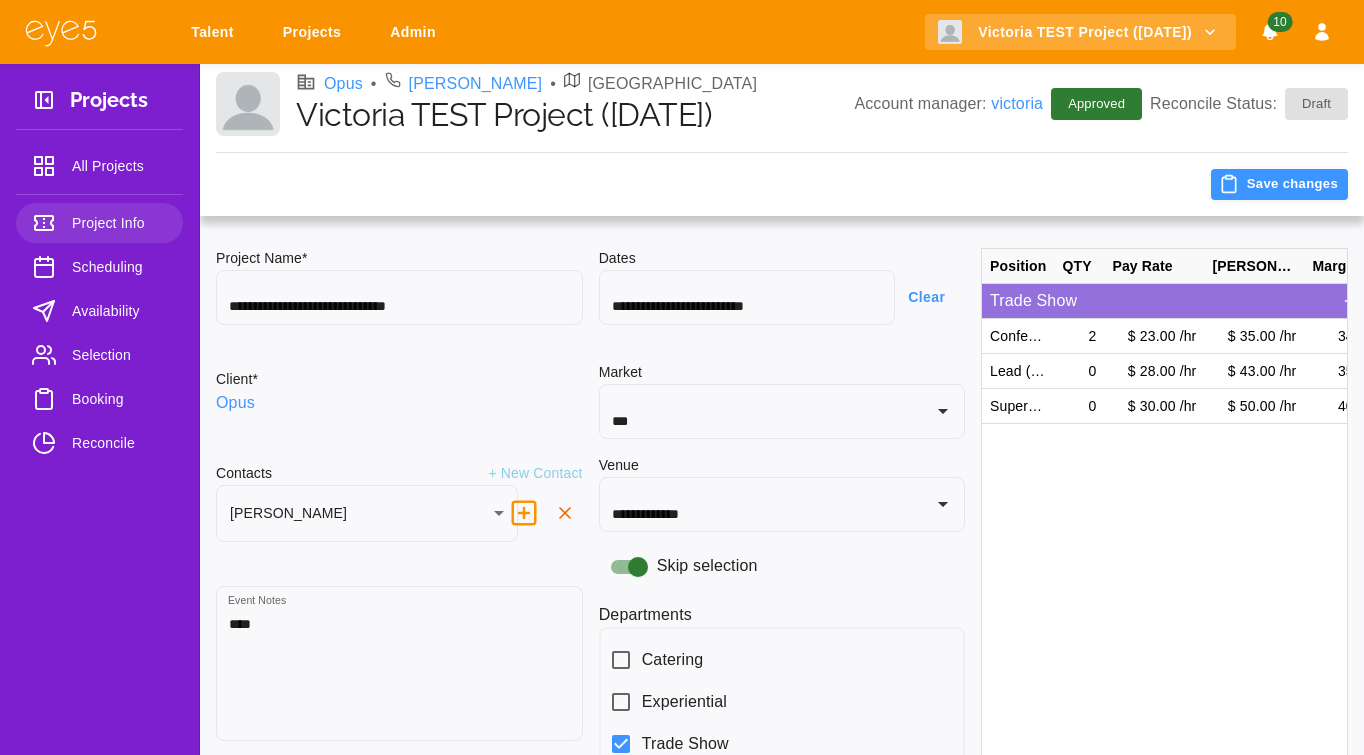 click on "Project Info Scheduling Availability Selection Booking Reconcile" at bounding box center (99, 337) 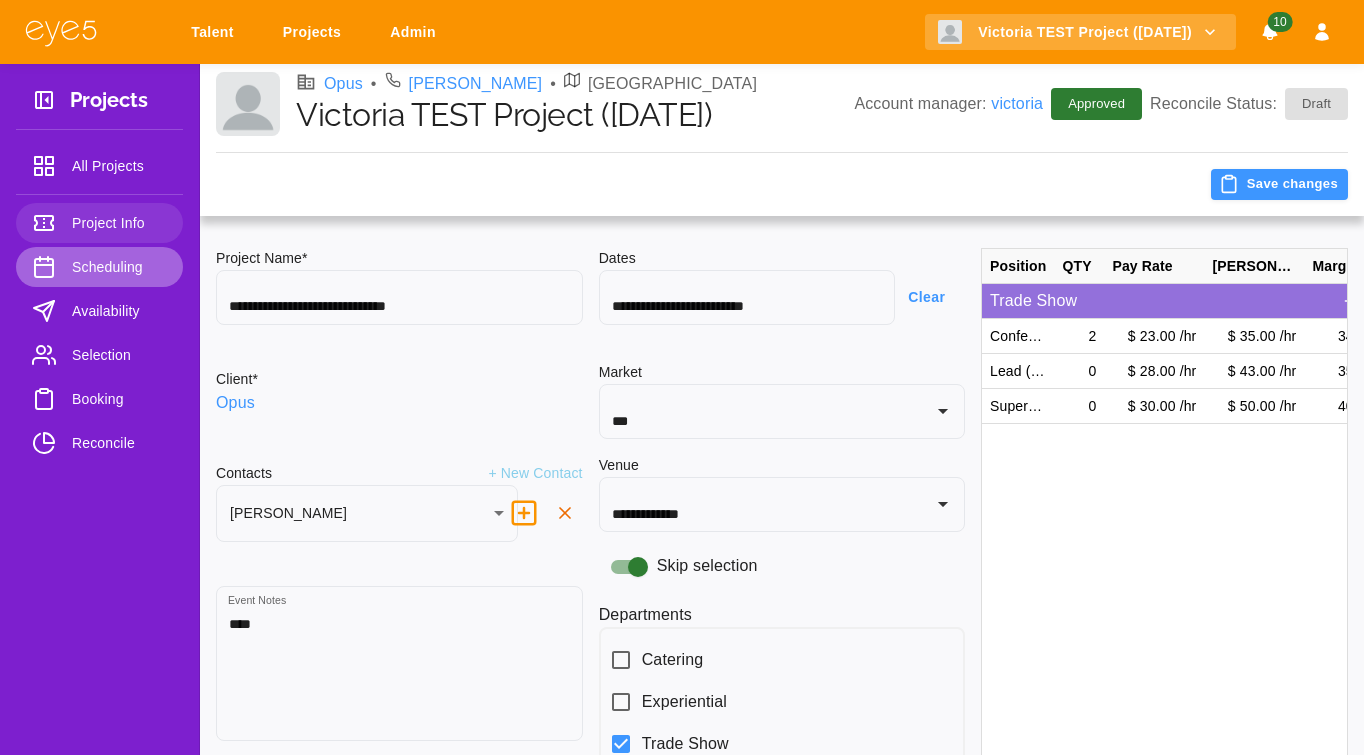 click on "Scheduling" at bounding box center [119, 267] 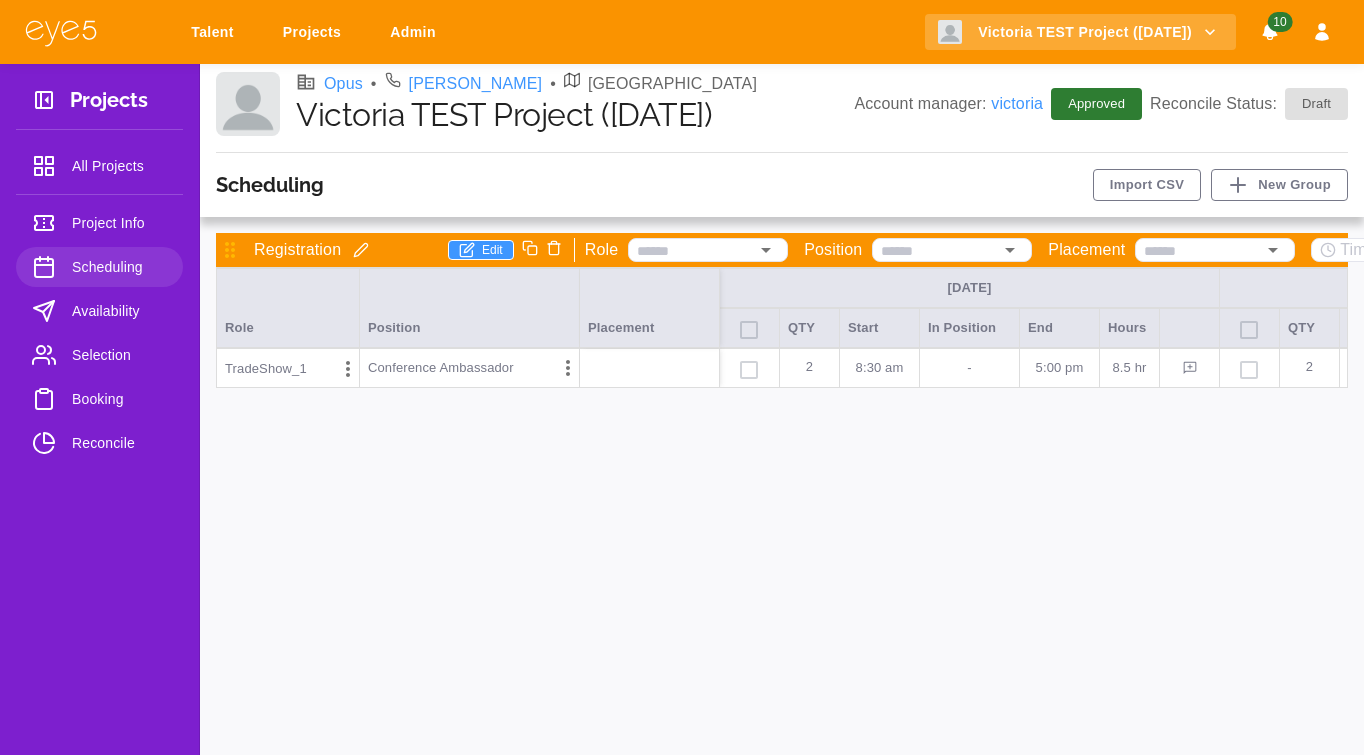 click on "Availability" at bounding box center (119, 311) 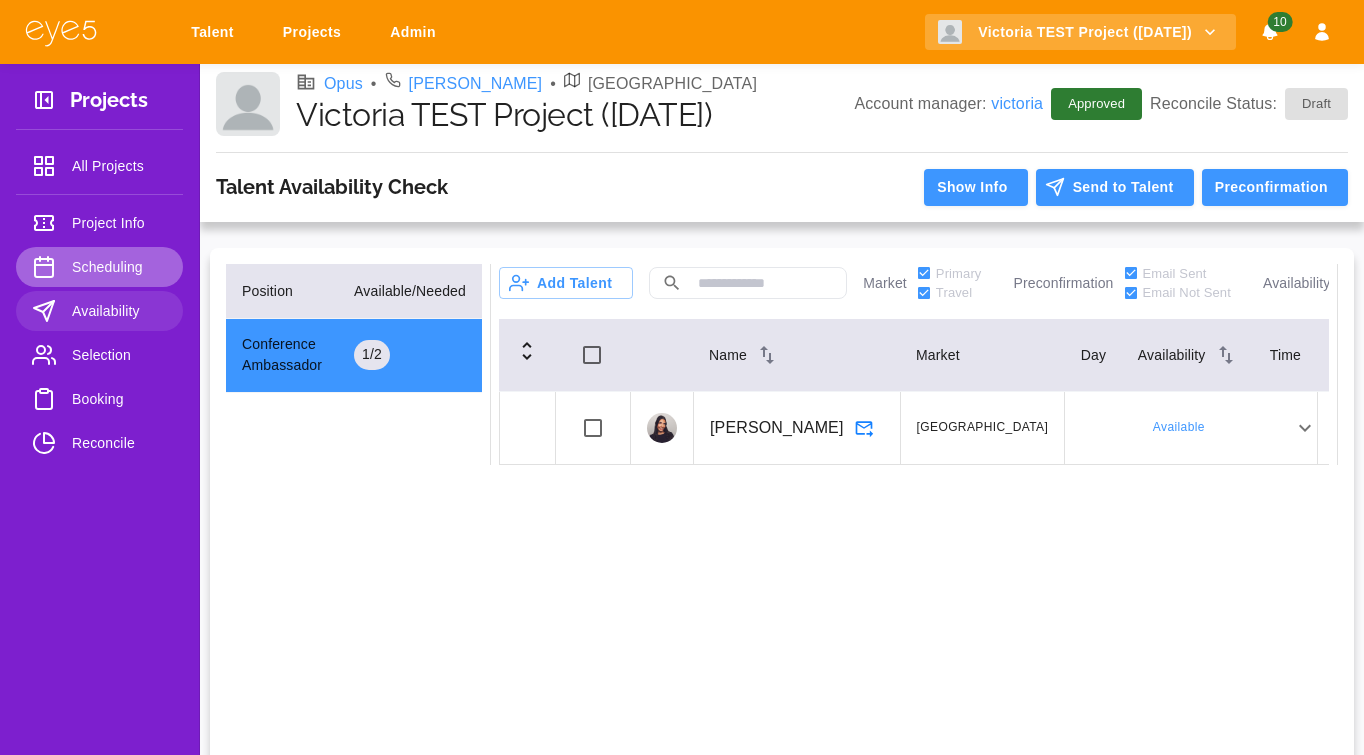 click on "Scheduling" at bounding box center [119, 267] 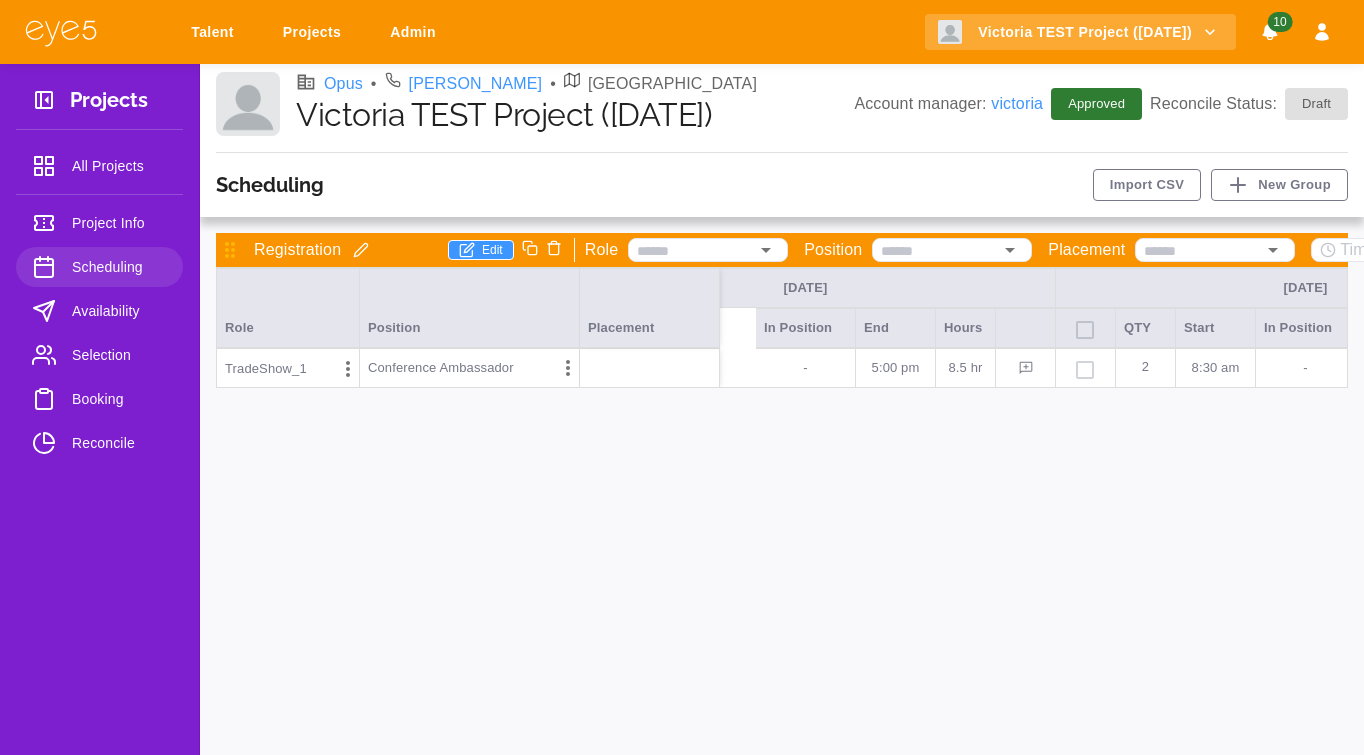 scroll, scrollTop: 0, scrollLeft: 0, axis: both 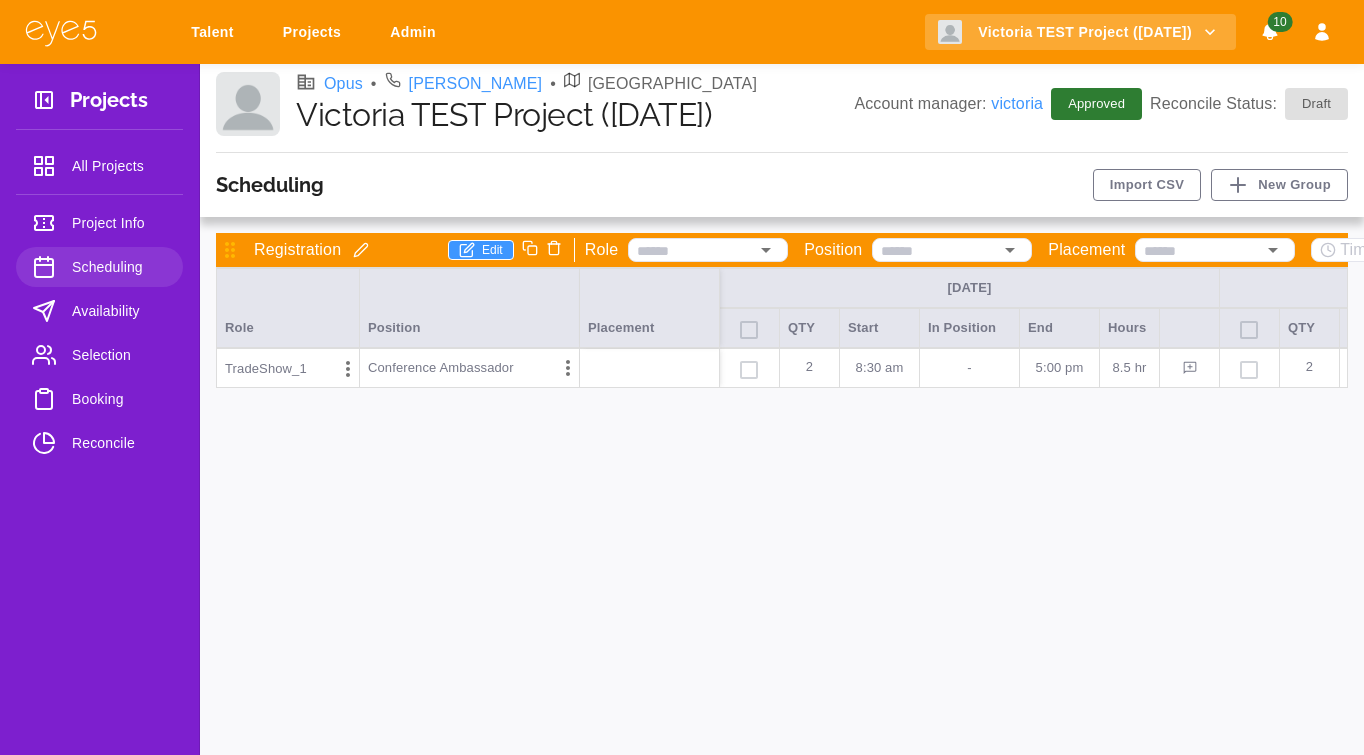 click on "8:30 AM" at bounding box center (879, 368) 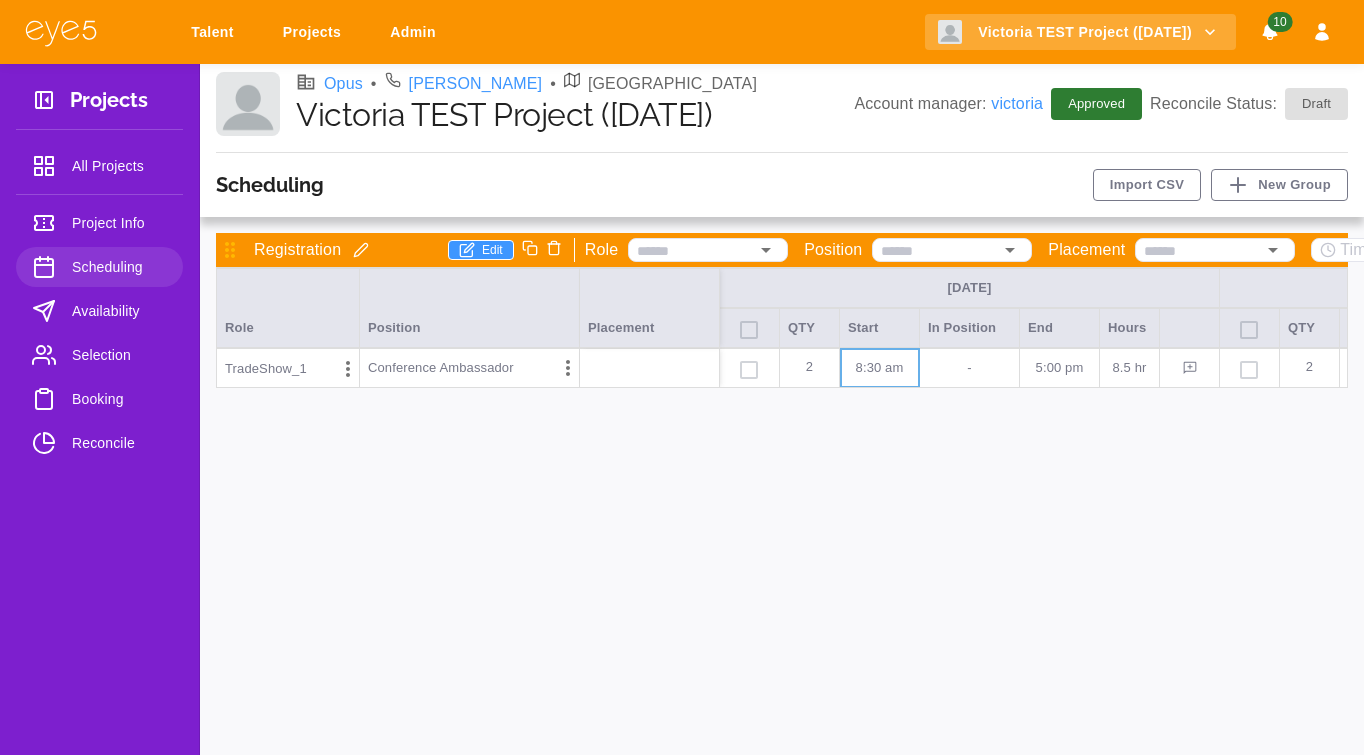 click on "2" at bounding box center (809, 368) 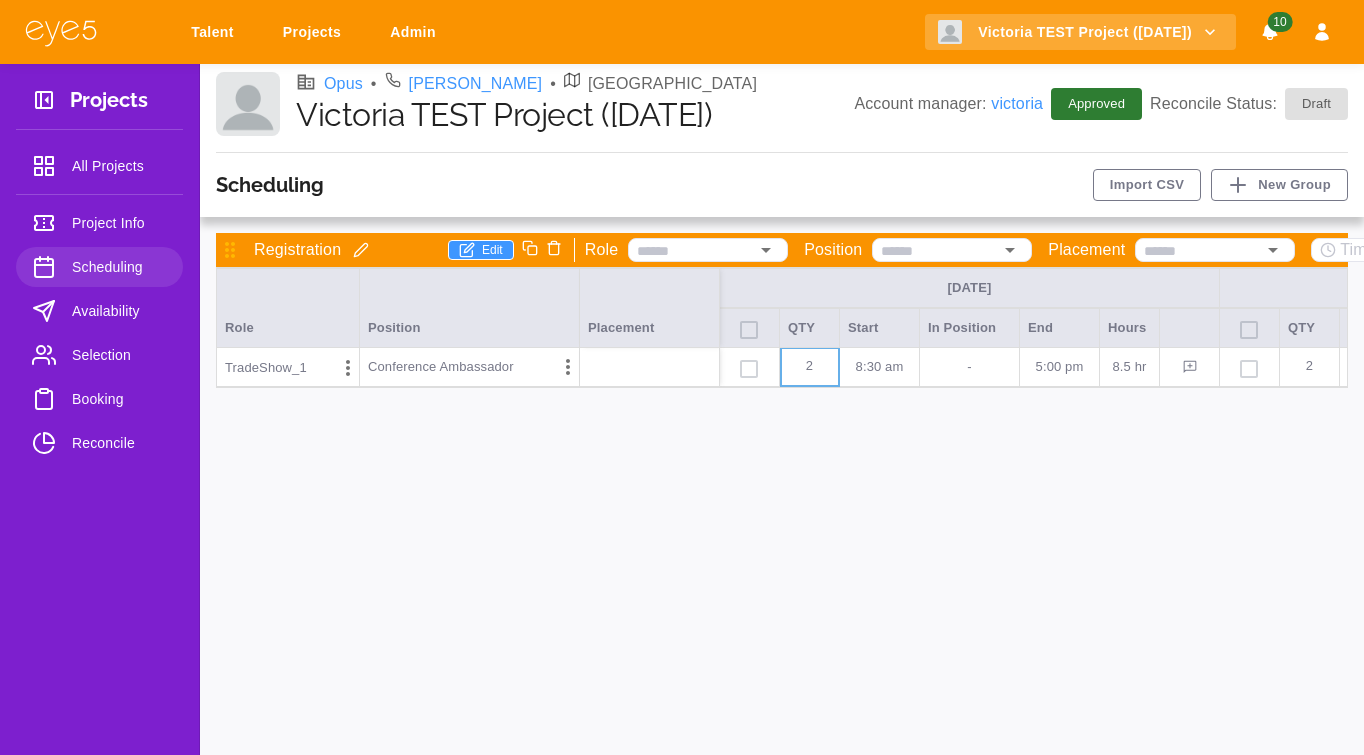 scroll, scrollTop: 0, scrollLeft: 0, axis: both 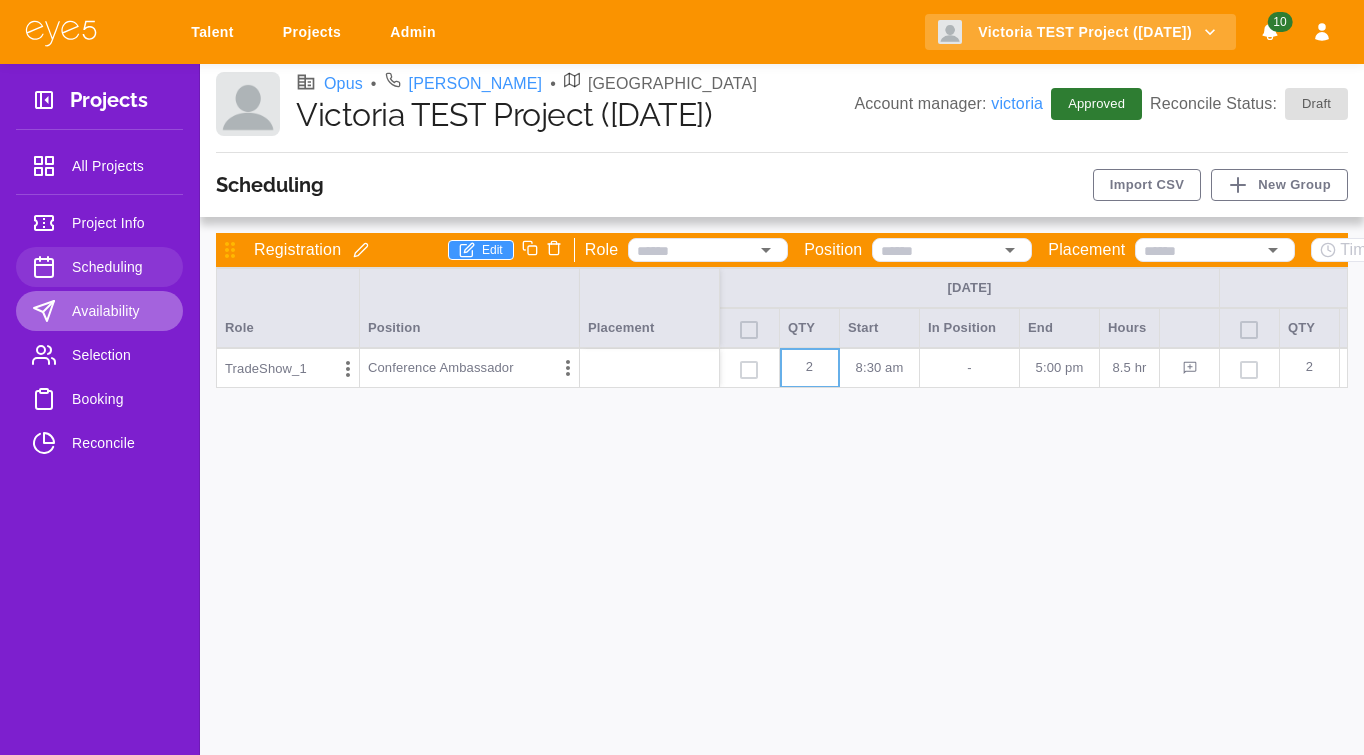 click on "Availability" at bounding box center (119, 311) 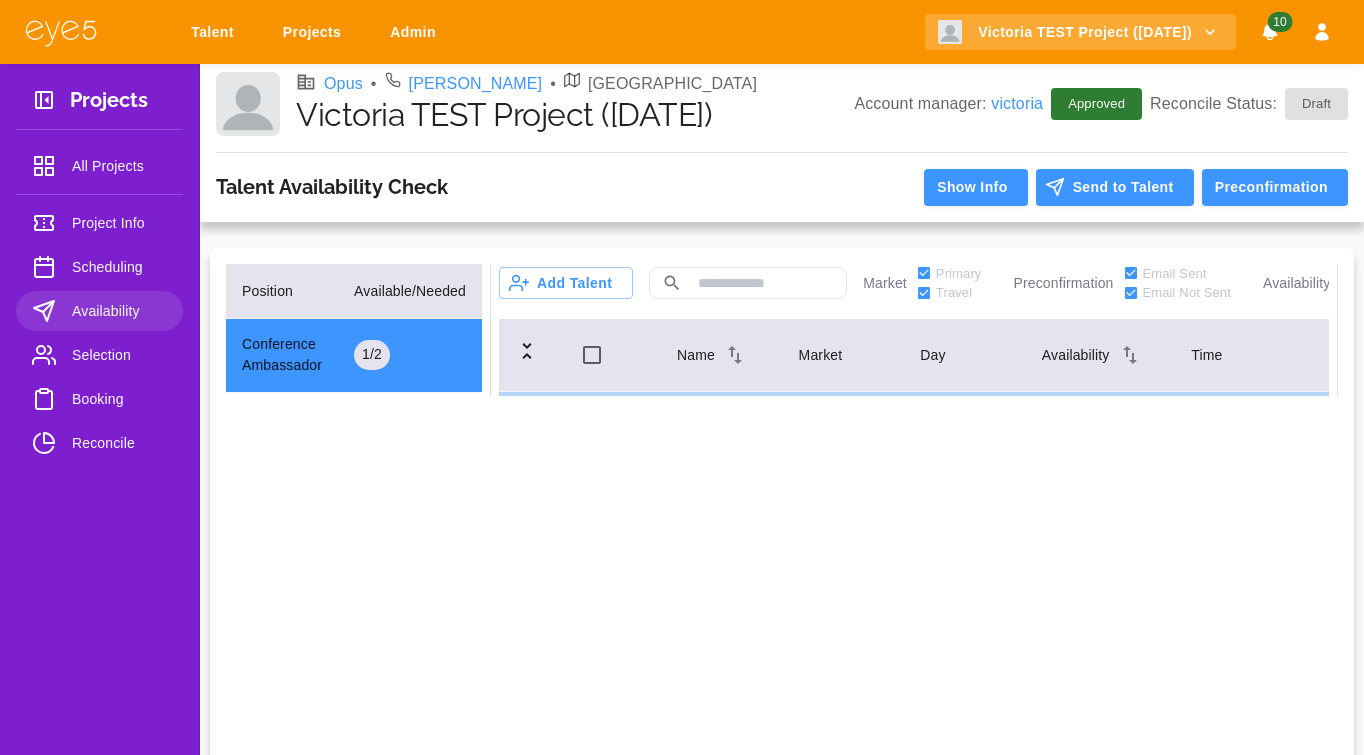 click on "Selection" at bounding box center [99, 355] 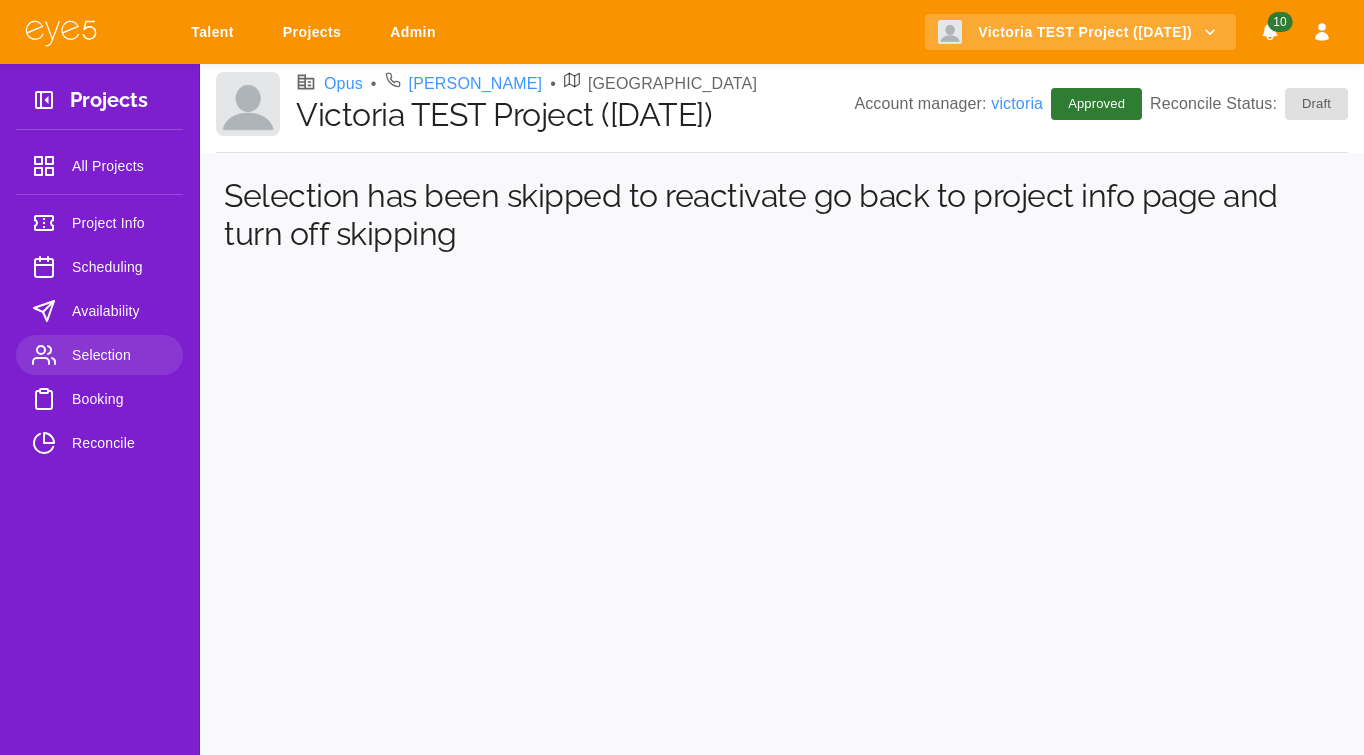 click on "Availability" at bounding box center [99, 311] 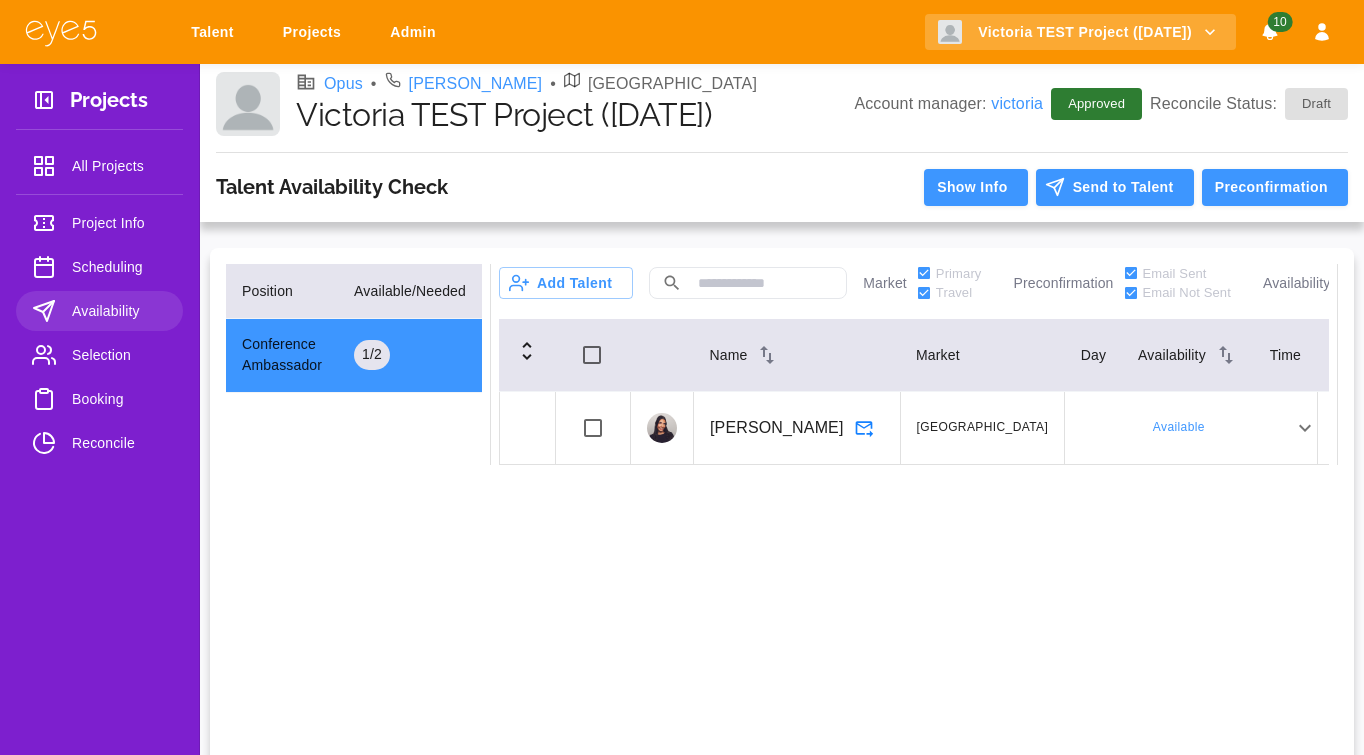 scroll, scrollTop: 0, scrollLeft: 85, axis: horizontal 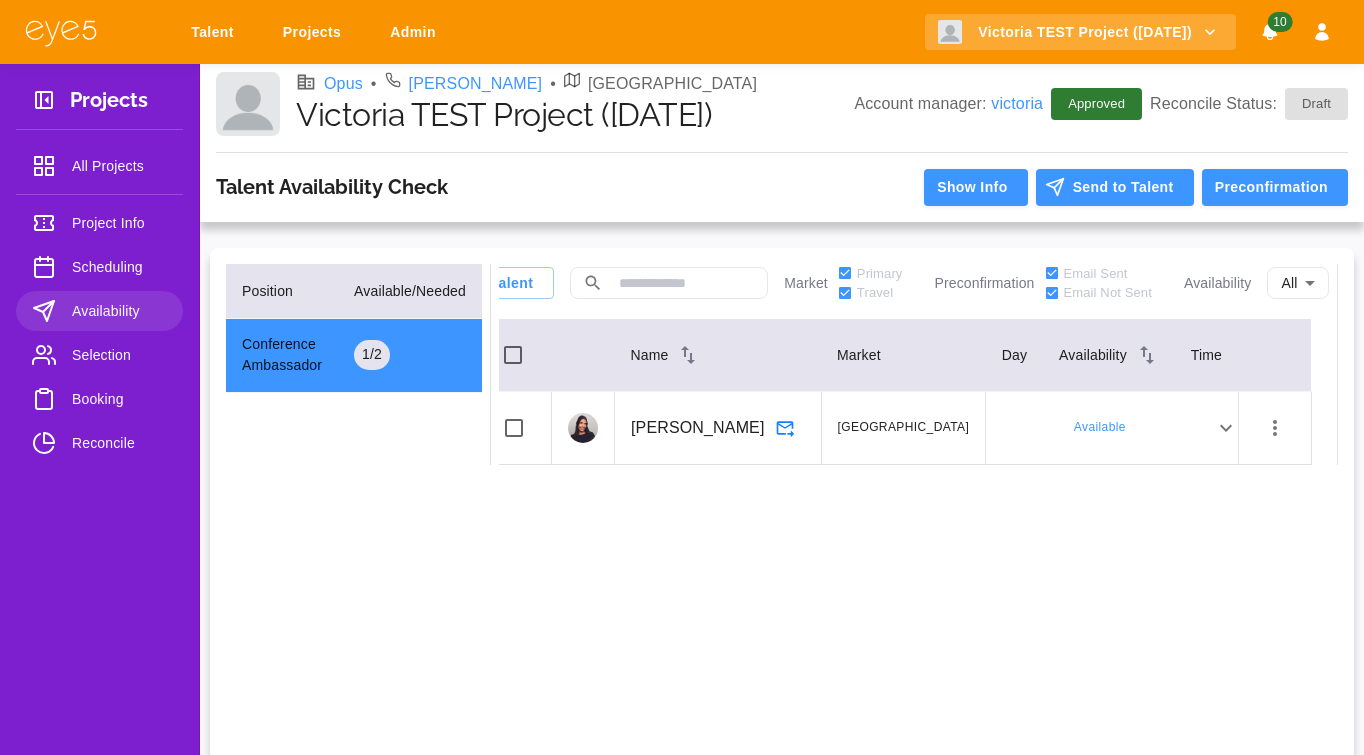 click 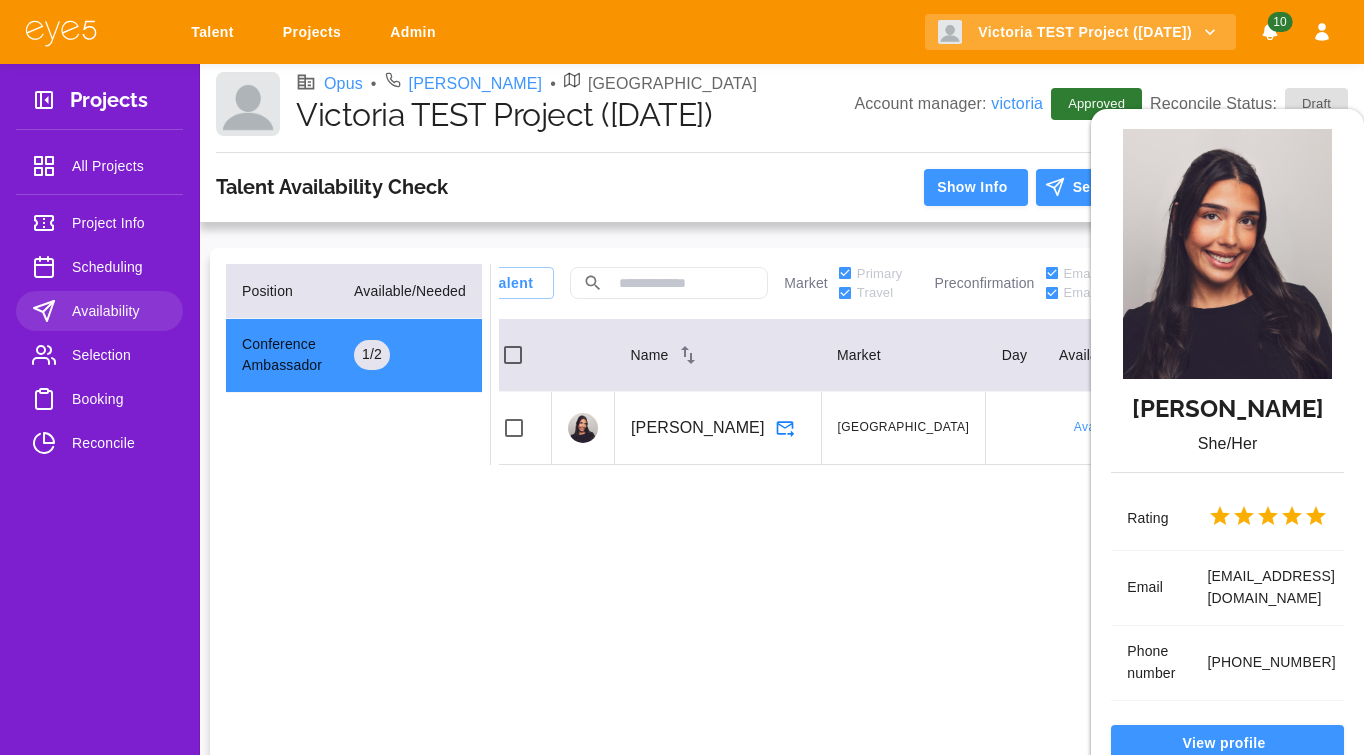 click on "Victoria Giarraffa She/Her Rating Email victoriagiarraffa@gmail.com Phone number +13472639390 View profile Pause Block" at bounding box center (682, 377) 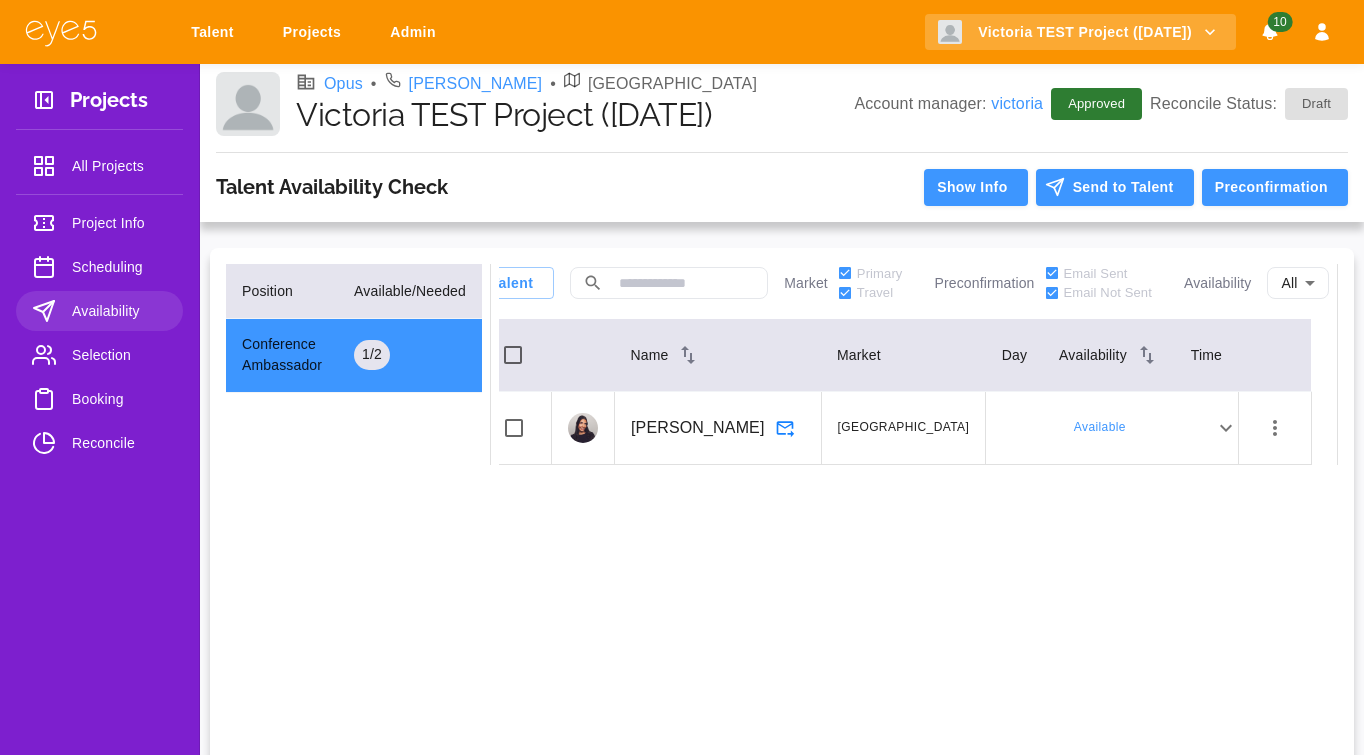 click on "Available Thu 14 Available 8:30 AM - 5:00 PM ******** - ******** Fri 15 Available 8:30 AM - 5:00 PM ******** - ********" at bounding box center [1112, 427] 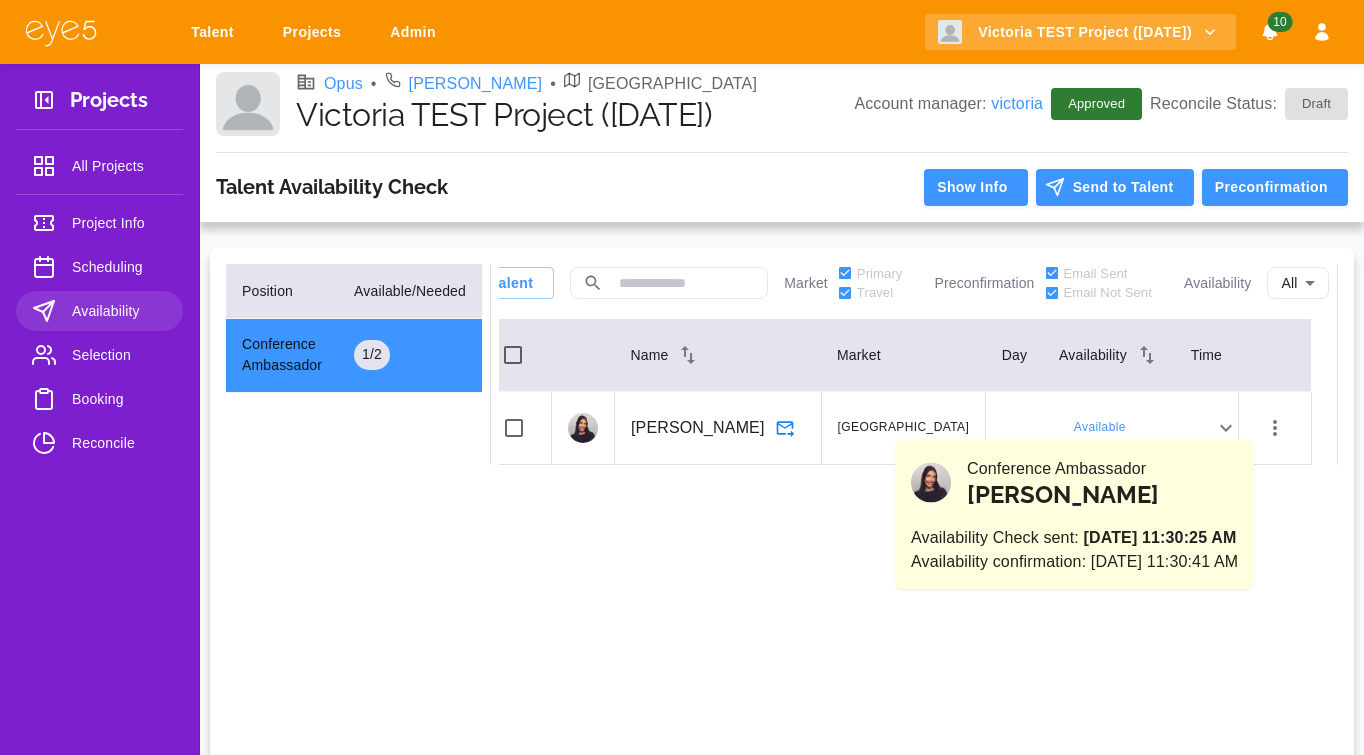 click 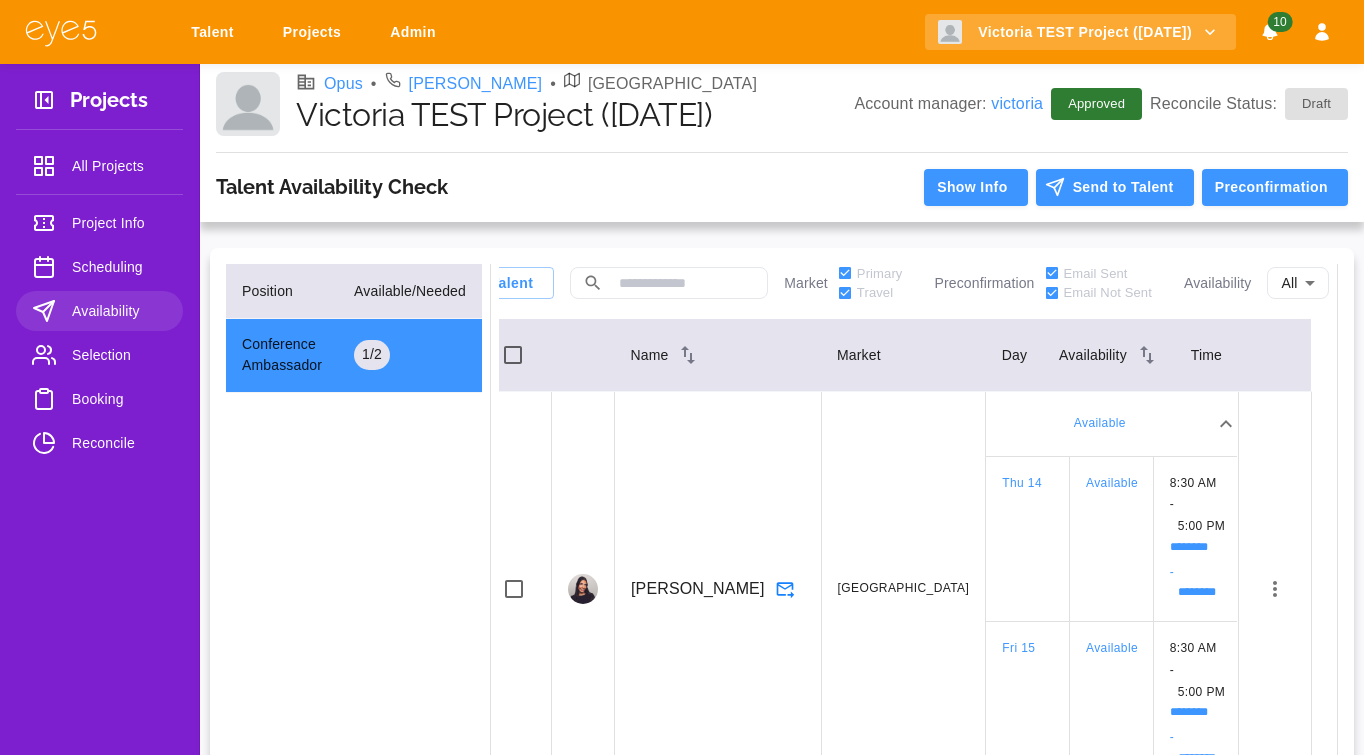 scroll, scrollTop: 27, scrollLeft: 85, axis: both 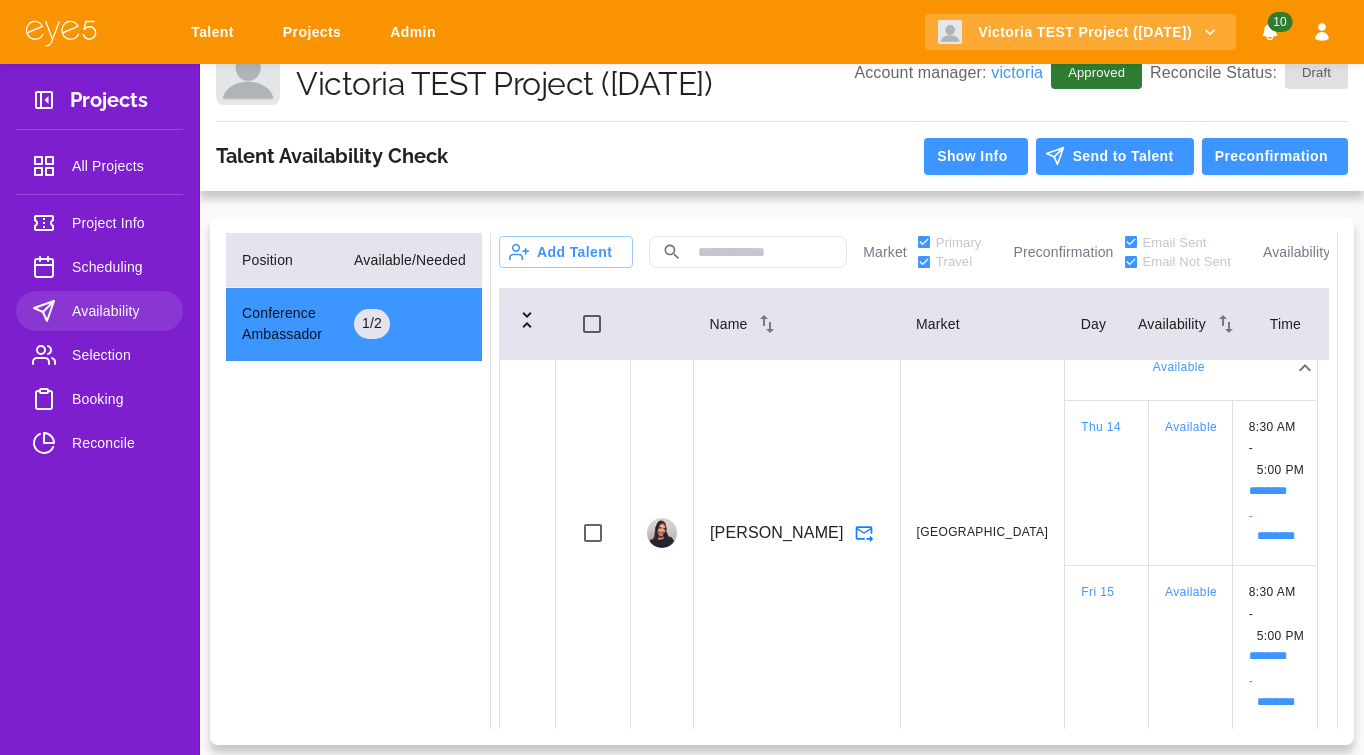 click 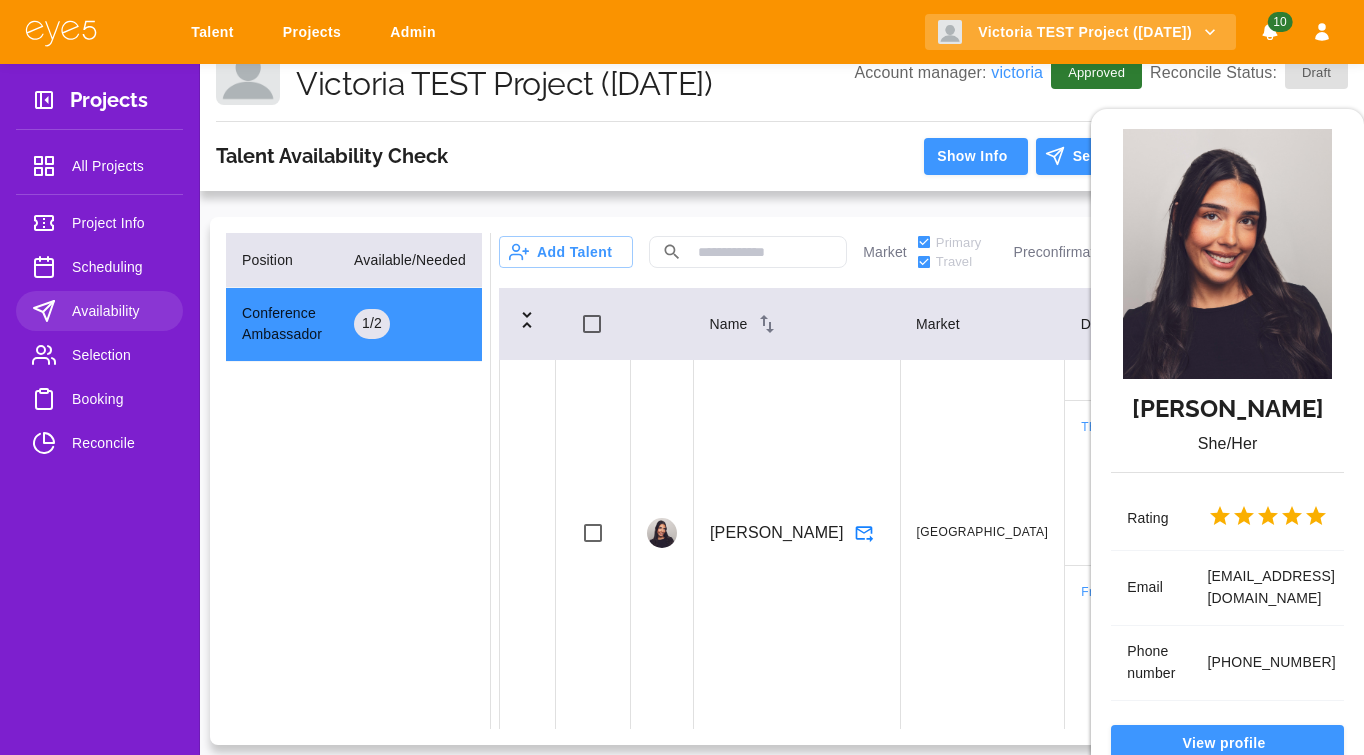 click on "Victoria Giarraffa She/Her Rating Email victoriagiarraffa@gmail.com Phone number +13472639390 View profile Pause Block" at bounding box center [682, 377] 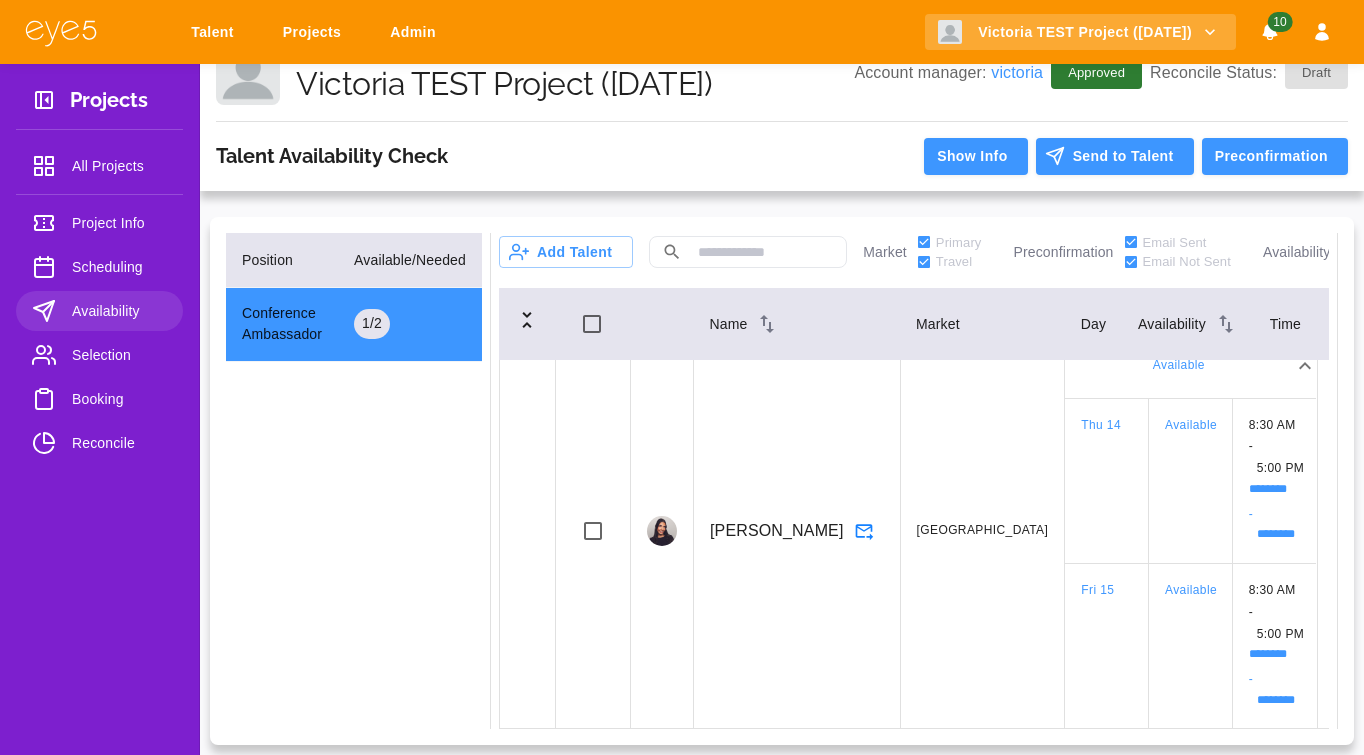 scroll, scrollTop: 0, scrollLeft: 0, axis: both 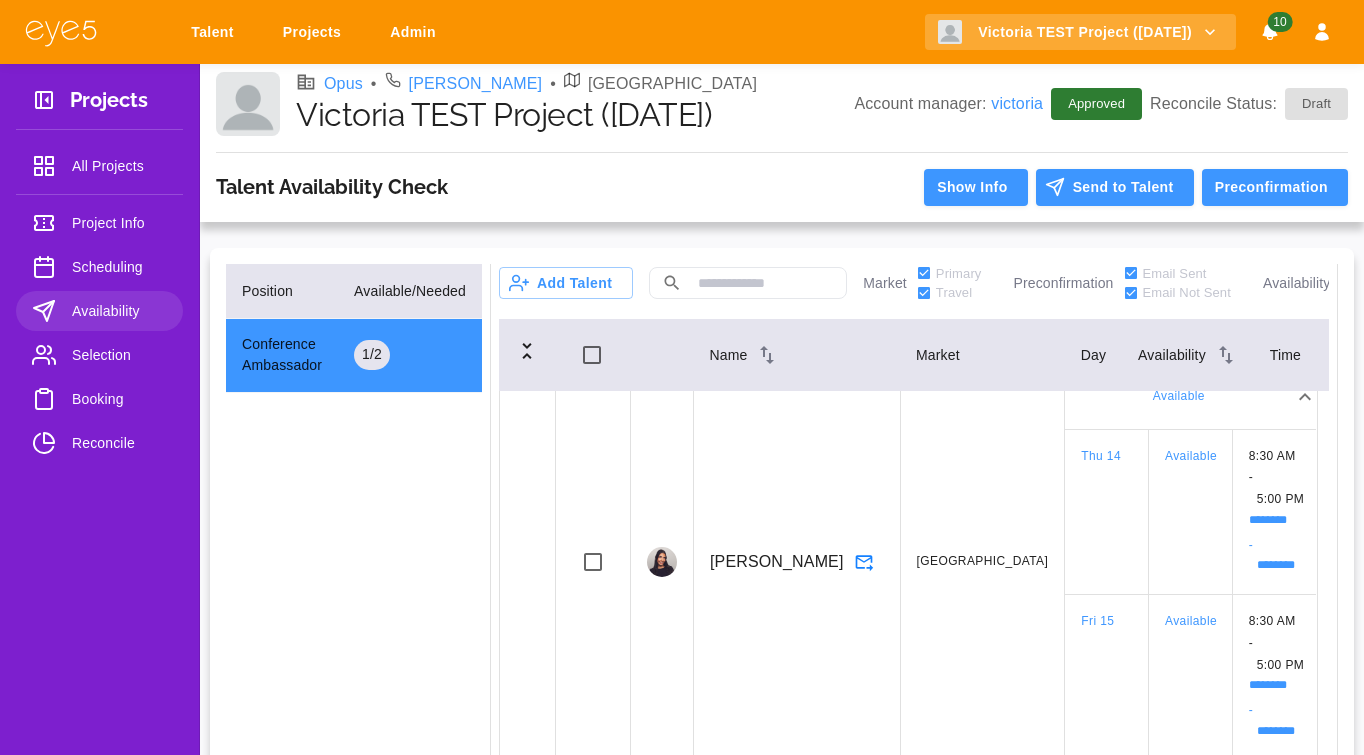 click on "[PERSON_NAME]" at bounding box center [797, 562] 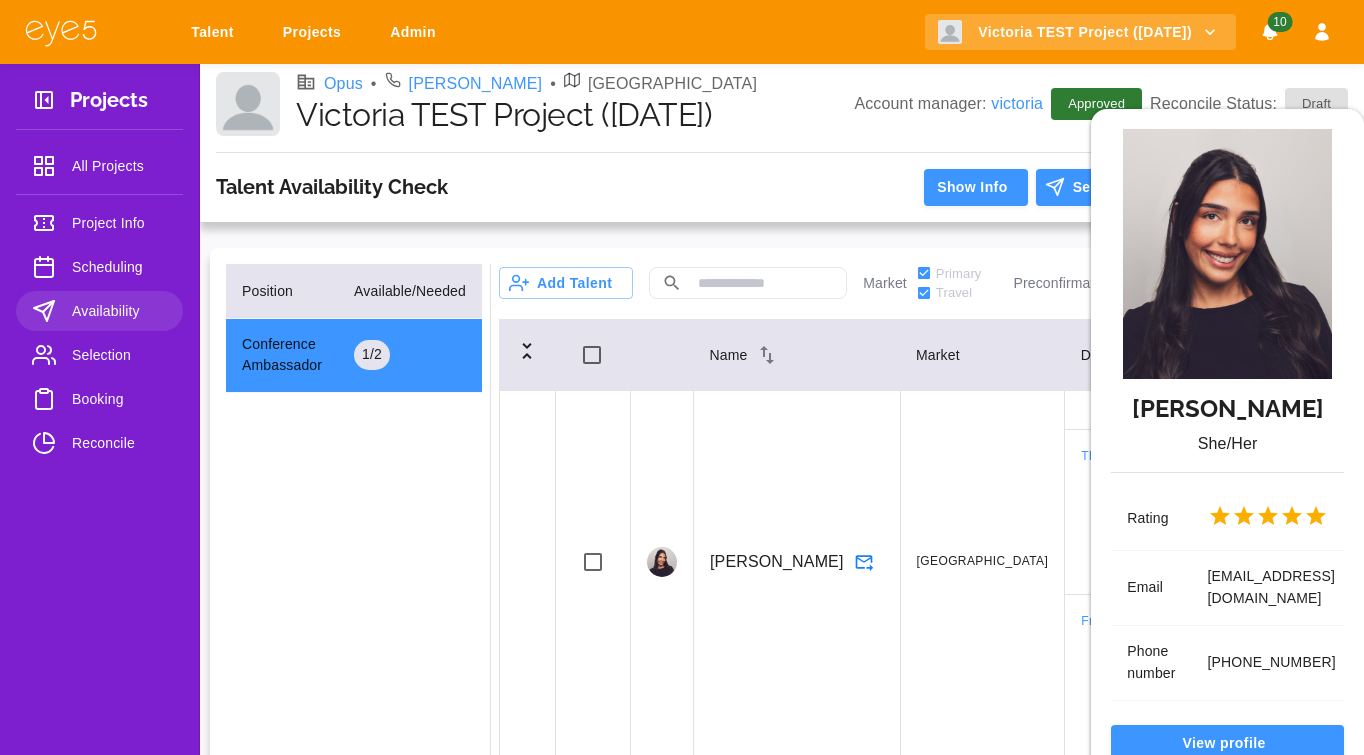 click on "Victoria Giarraffa She/Her Rating Email victoriagiarraffa@gmail.com Phone number +13472639390 View profile Pause Block" at bounding box center [682, 377] 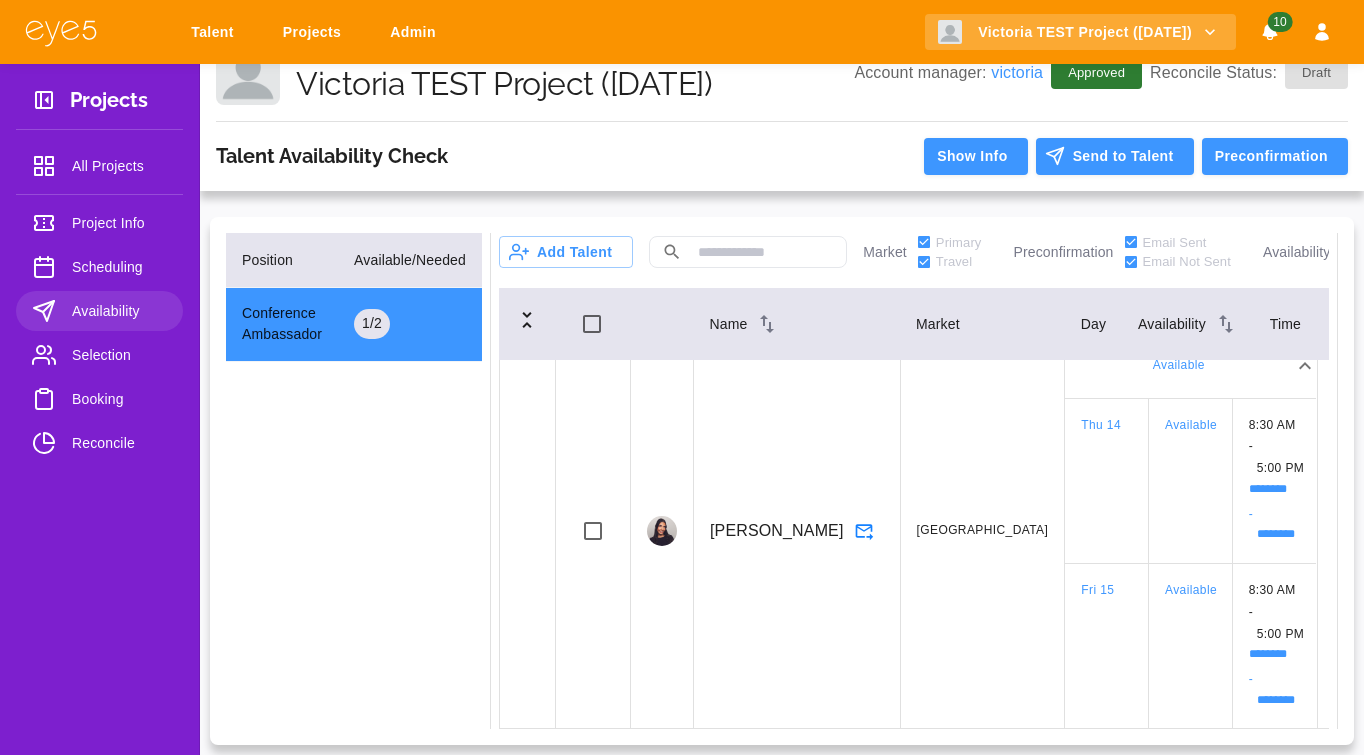 scroll, scrollTop: 30, scrollLeft: 0, axis: vertical 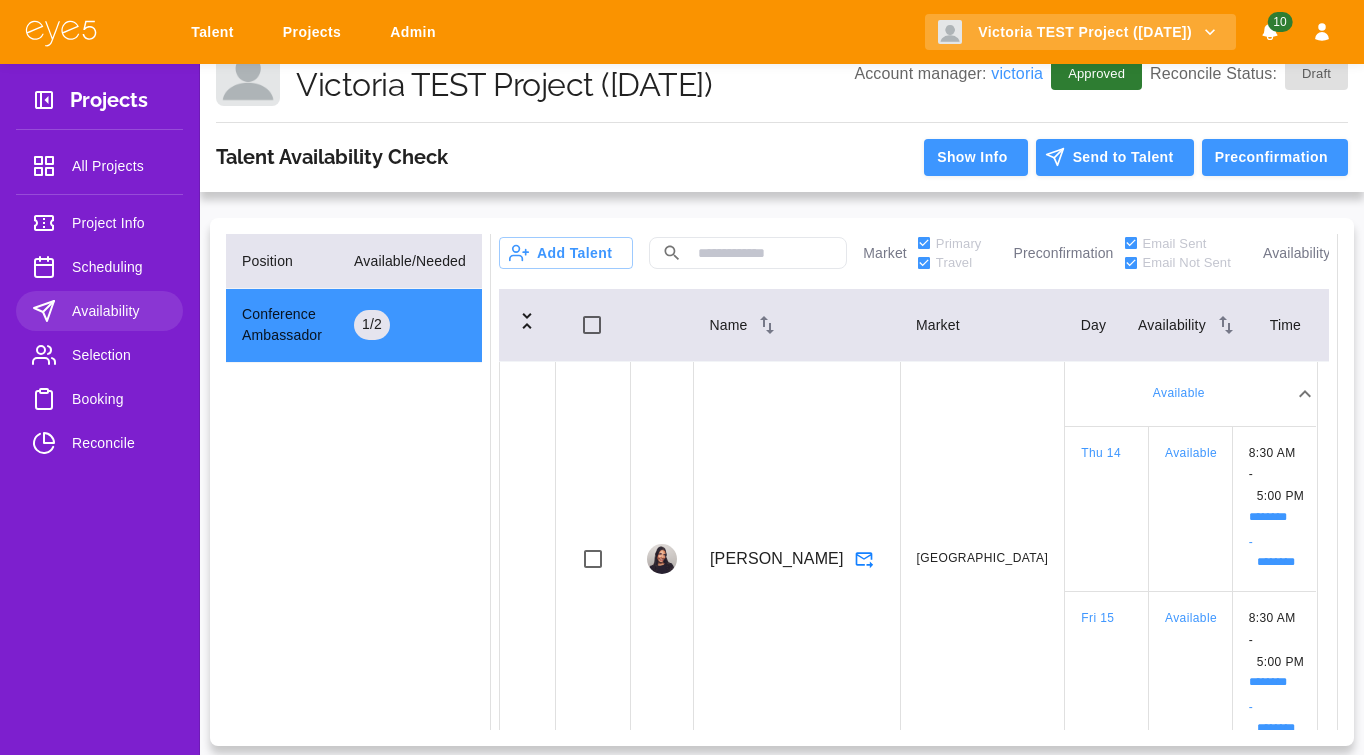 click on "Selection" at bounding box center (119, 355) 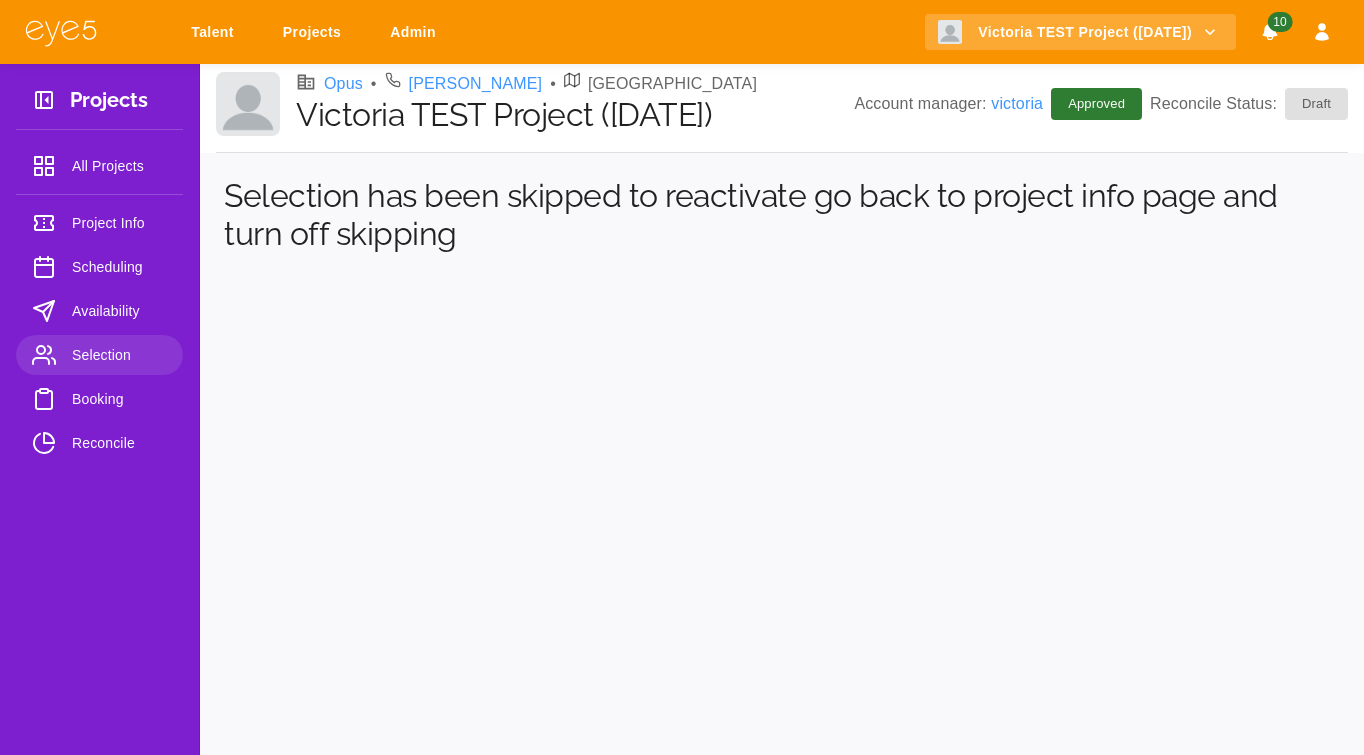 scroll, scrollTop: 0, scrollLeft: 0, axis: both 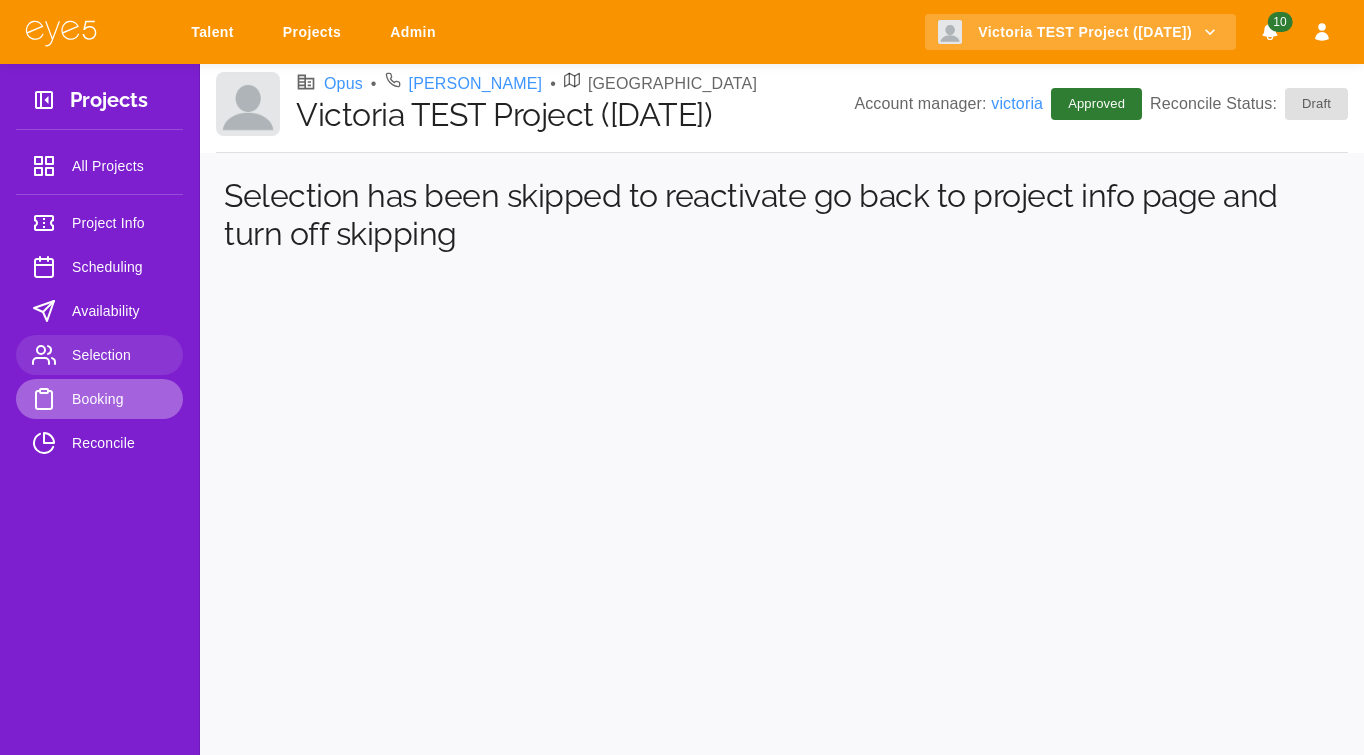 click on "Booking" at bounding box center [119, 399] 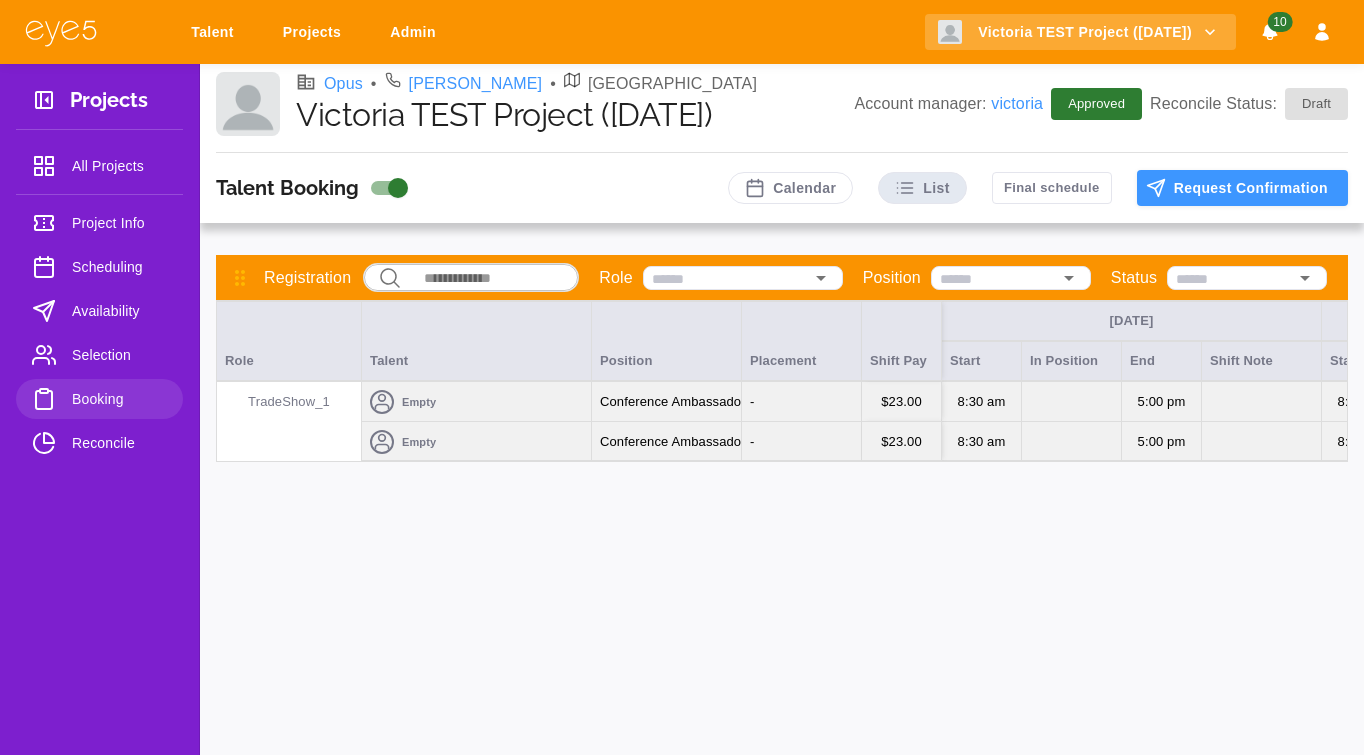 click on "[DATE]" at bounding box center [1131, 321] 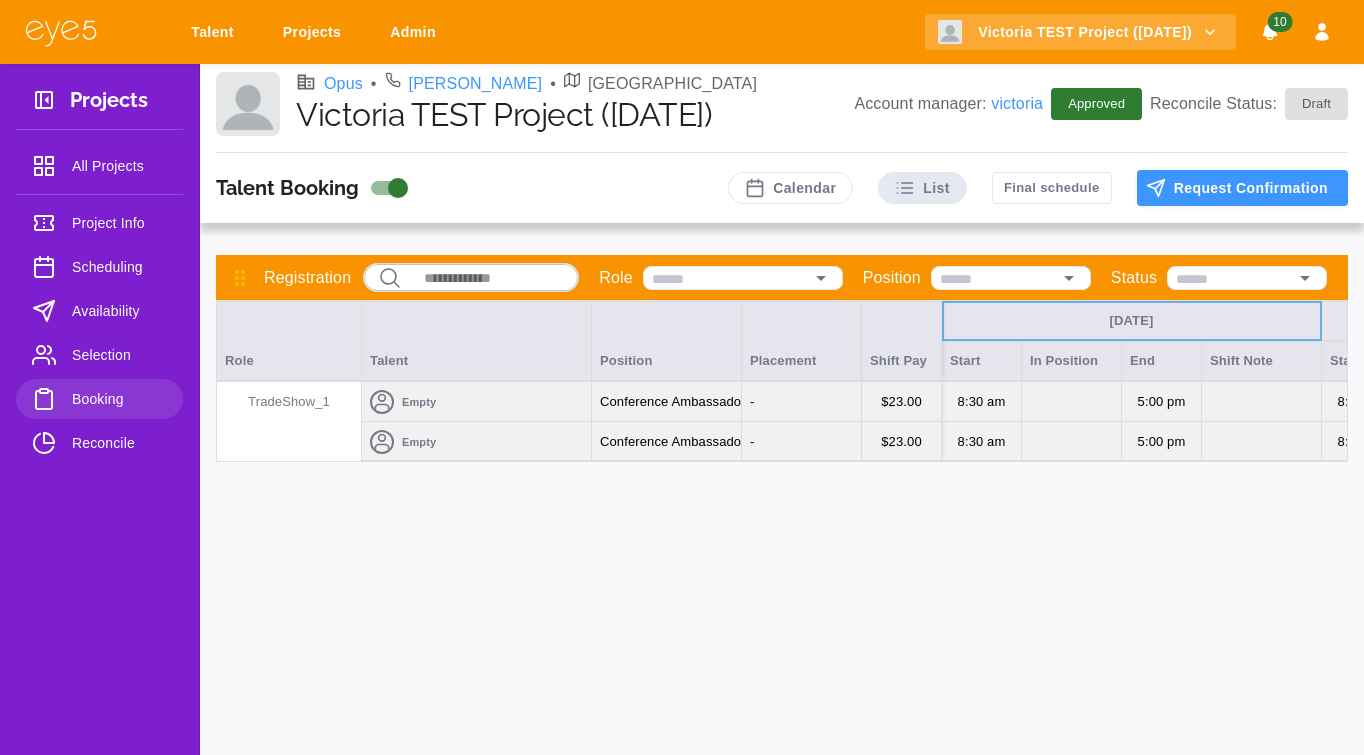 click on "Talent Booking Calendar List Final schedule Request Confirmation Registration  ​ ​ Role Position Status Time Thu Aug 14 Fri Aug 15 Role Talent Position Placement Shift Pay Start In Position End Shift Note Start In Position TradeShow_1 Empty Conference Ambassador - $ 23.00 8:30 AM 5:00 PM 8:30 AM Empty Conference Ambassador - $ 23.00 8:30 AM 5:00 PM 8:30 AM" at bounding box center [782, 454] 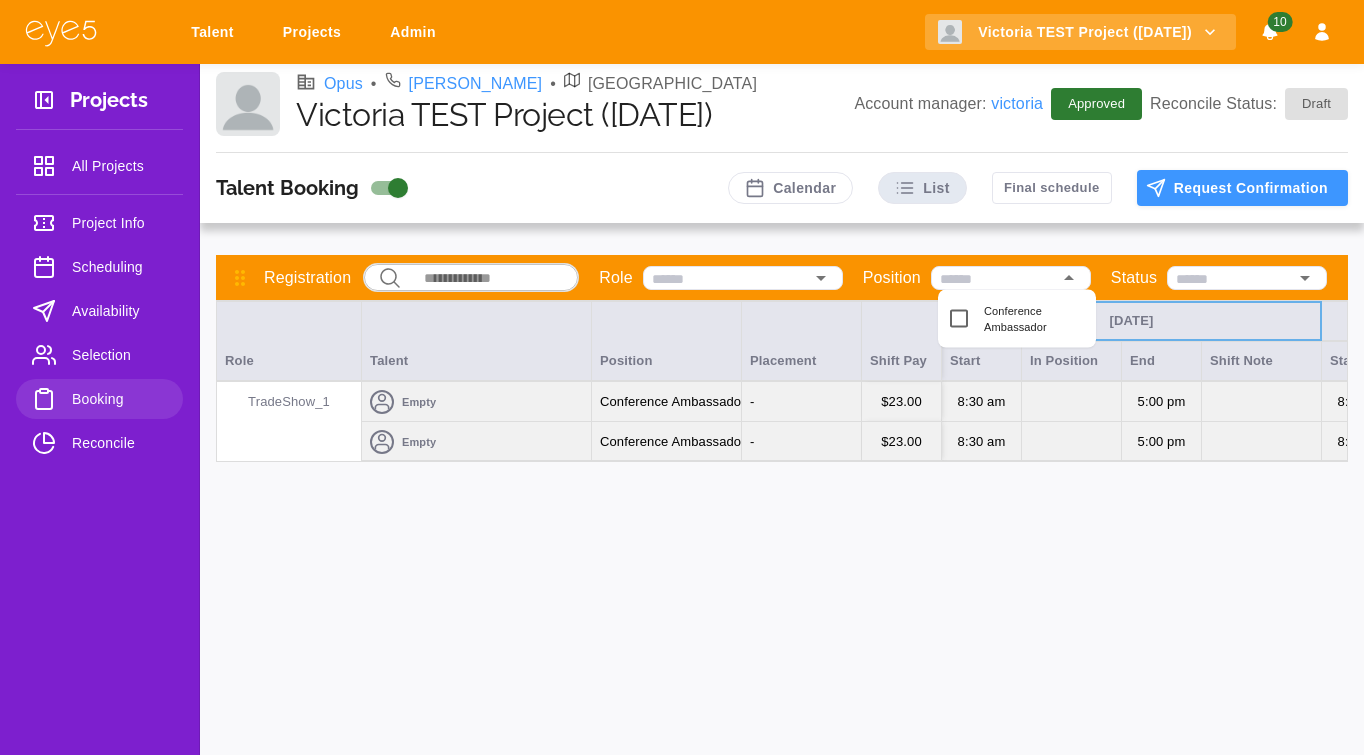 click at bounding box center [995, 279] 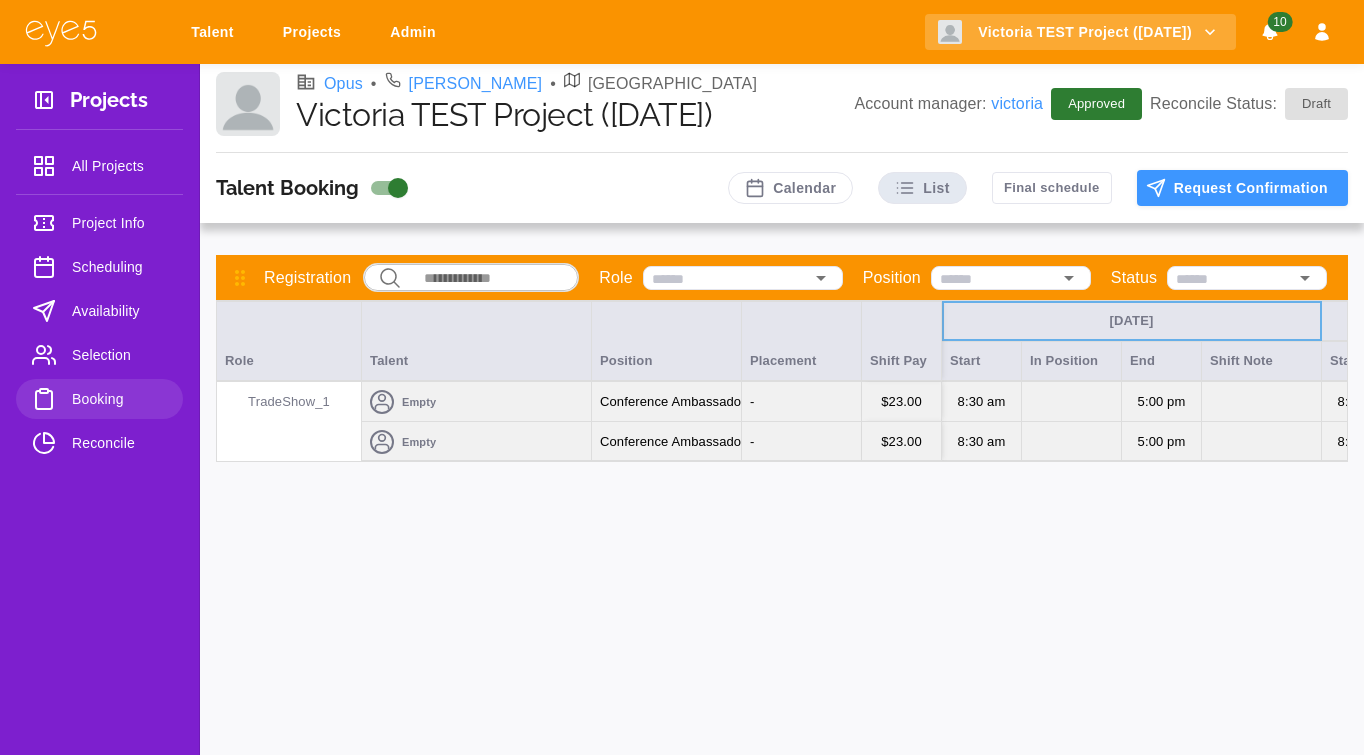 click on "Talent Booking Calendar List Final schedule Request Confirmation Registration  ​ ​ Role Position Status Time Thu Aug 14 Fri Aug 15 Role Talent Position Placement Shift Pay Start In Position End Shift Note Start In Position TradeShow_1 Empty Conference Ambassador - $ 23.00 8:30 AM 5:00 PM 8:30 AM Empty Conference Ambassador - $ 23.00 8:30 AM 5:00 PM 8:30 AM" at bounding box center [782, 454] 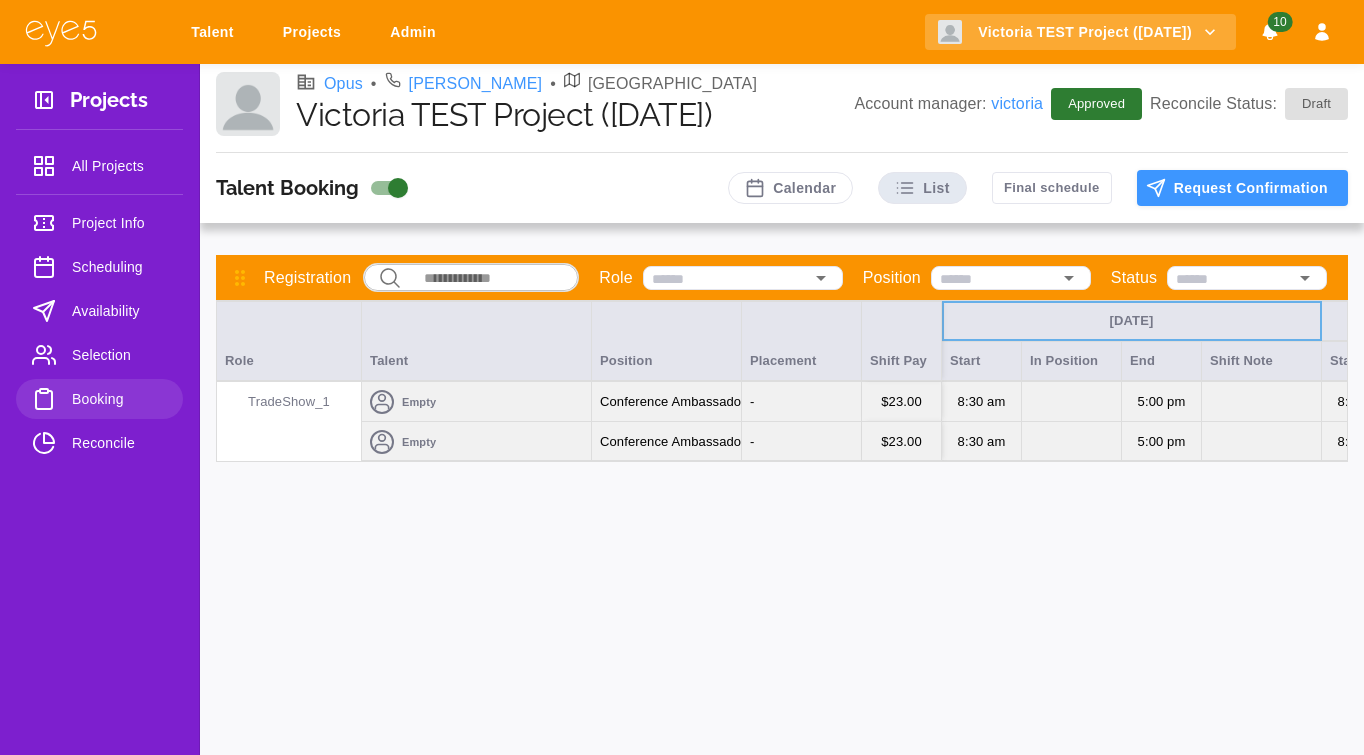 click on "Talent Booking Calendar List Final schedule Request Confirmation Registration  ​ ​ Role Position Status Time Thu Aug 14 Fri Aug 15 Role Talent Position Placement Shift Pay Start In Position End Shift Note Start In Position TradeShow_1 Empty Conference Ambassador - $ 23.00 8:30 AM 5:00 PM 8:30 AM Empty Conference Ambassador - $ 23.00 8:30 AM 5:00 PM 8:30 AM" at bounding box center (782, 454) 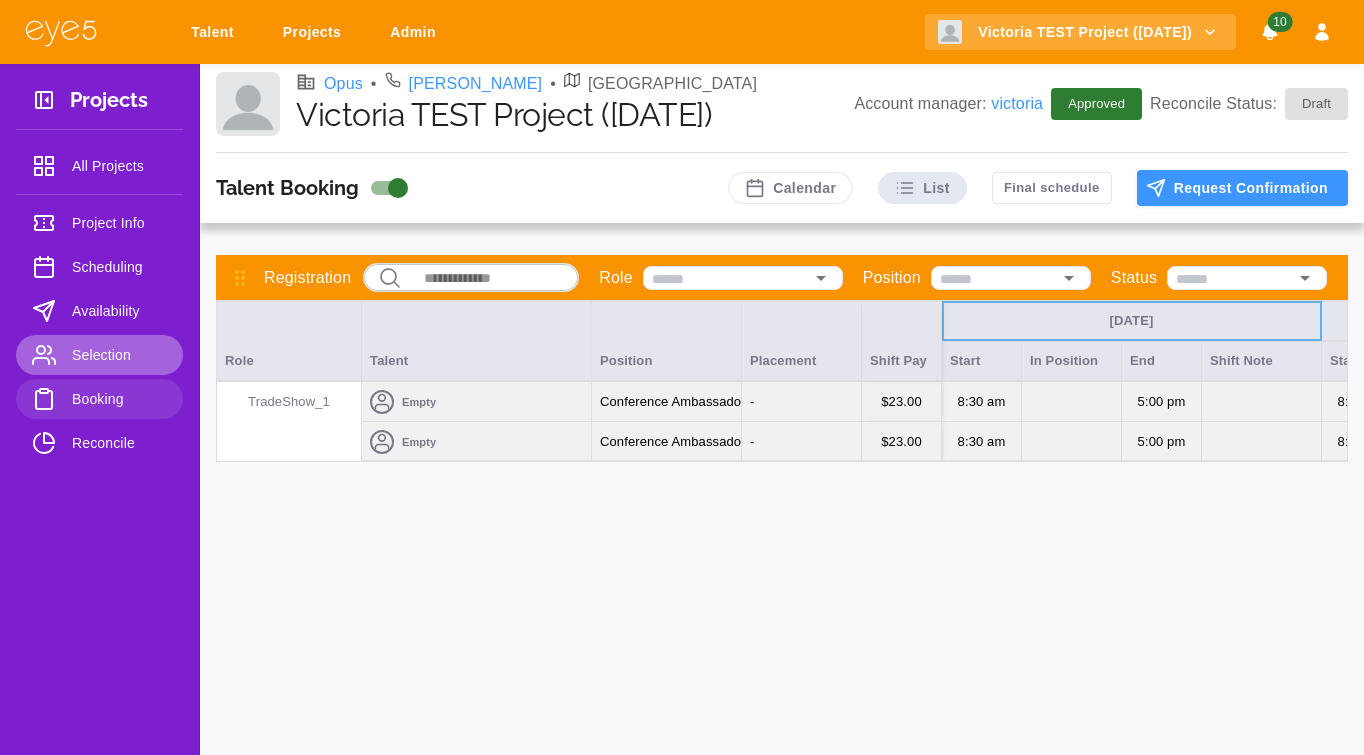click on "Selection" at bounding box center [99, 355] 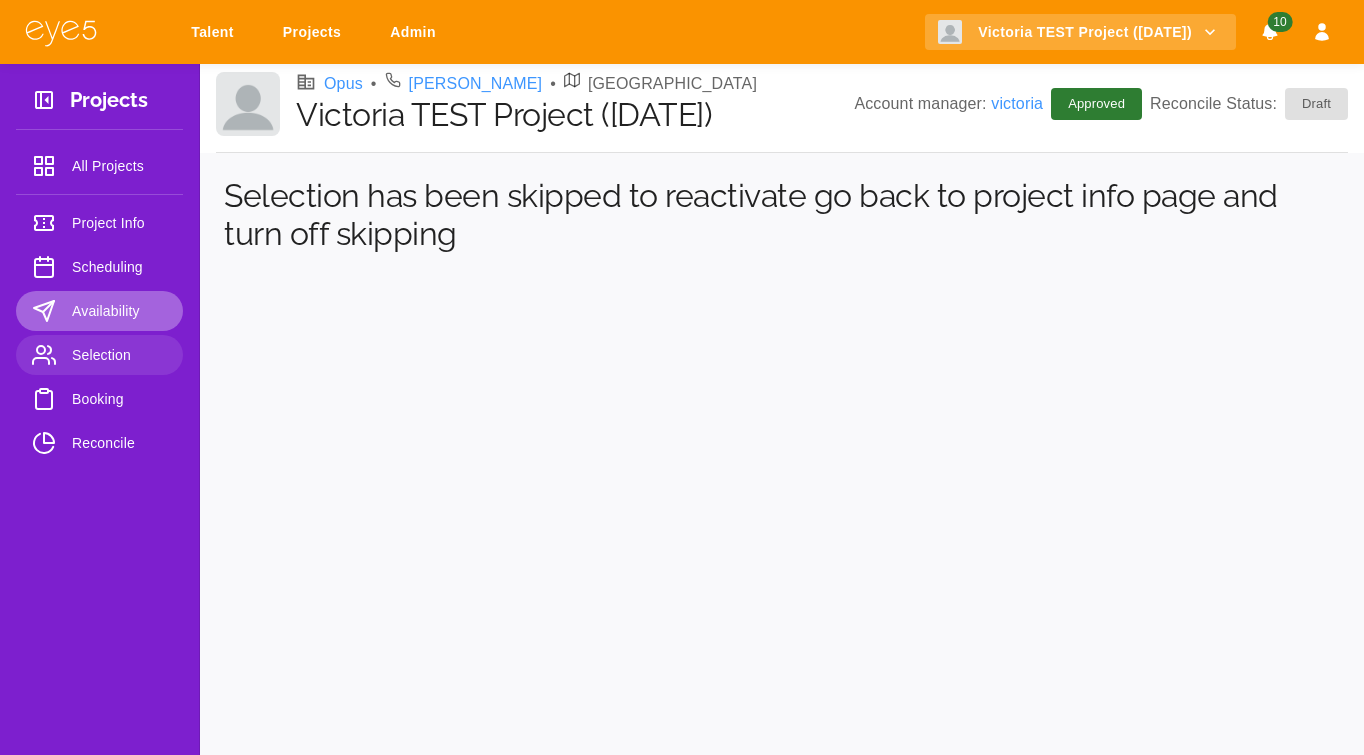 click on "Availability" at bounding box center [119, 311] 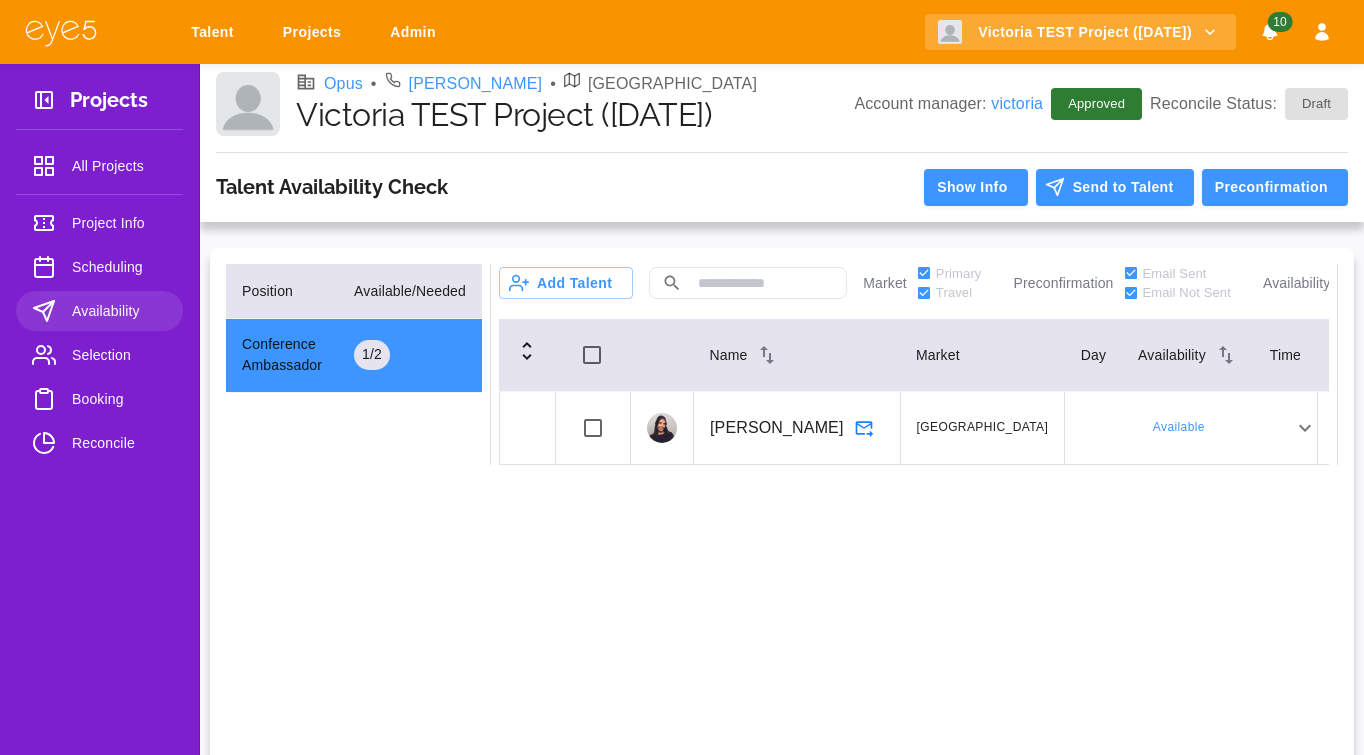 click on "Position Available/Needed Conference Ambassador 1 / 2" at bounding box center (354, 364) 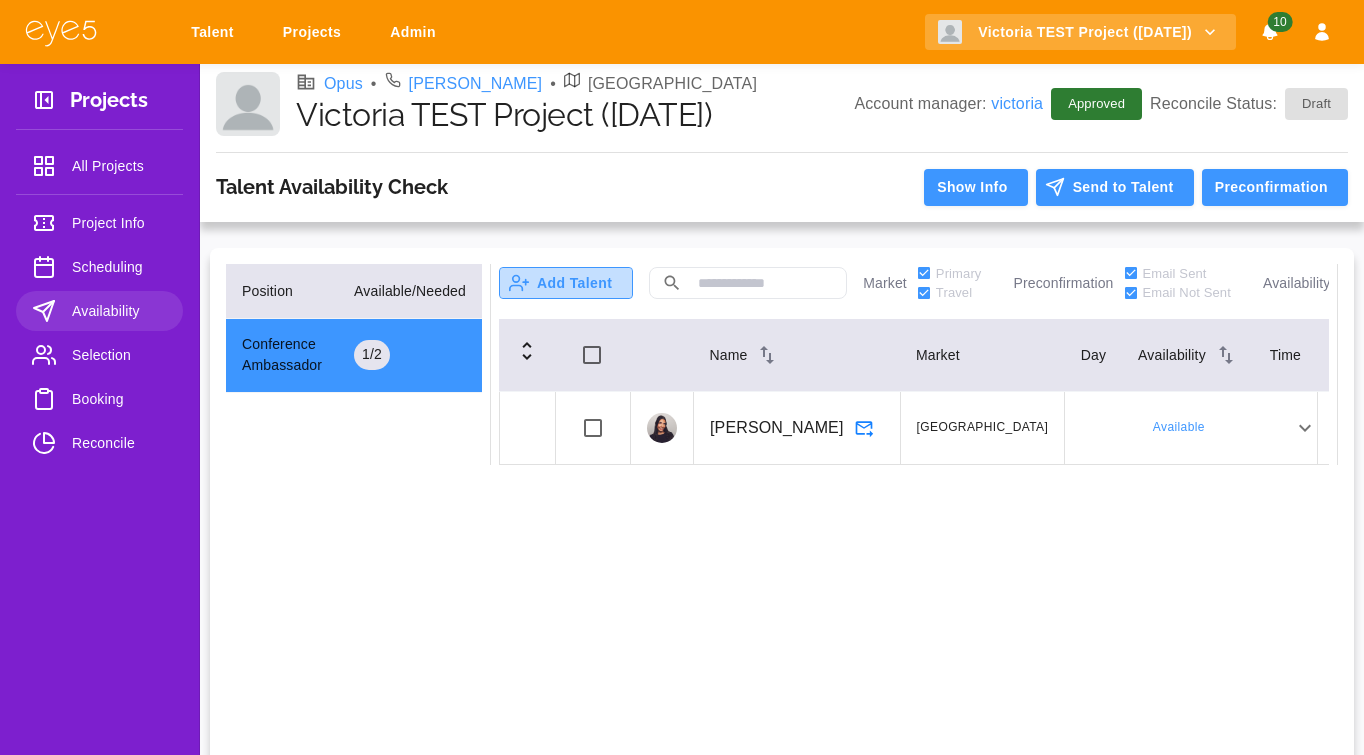 click on "Add Talent" at bounding box center [566, 283] 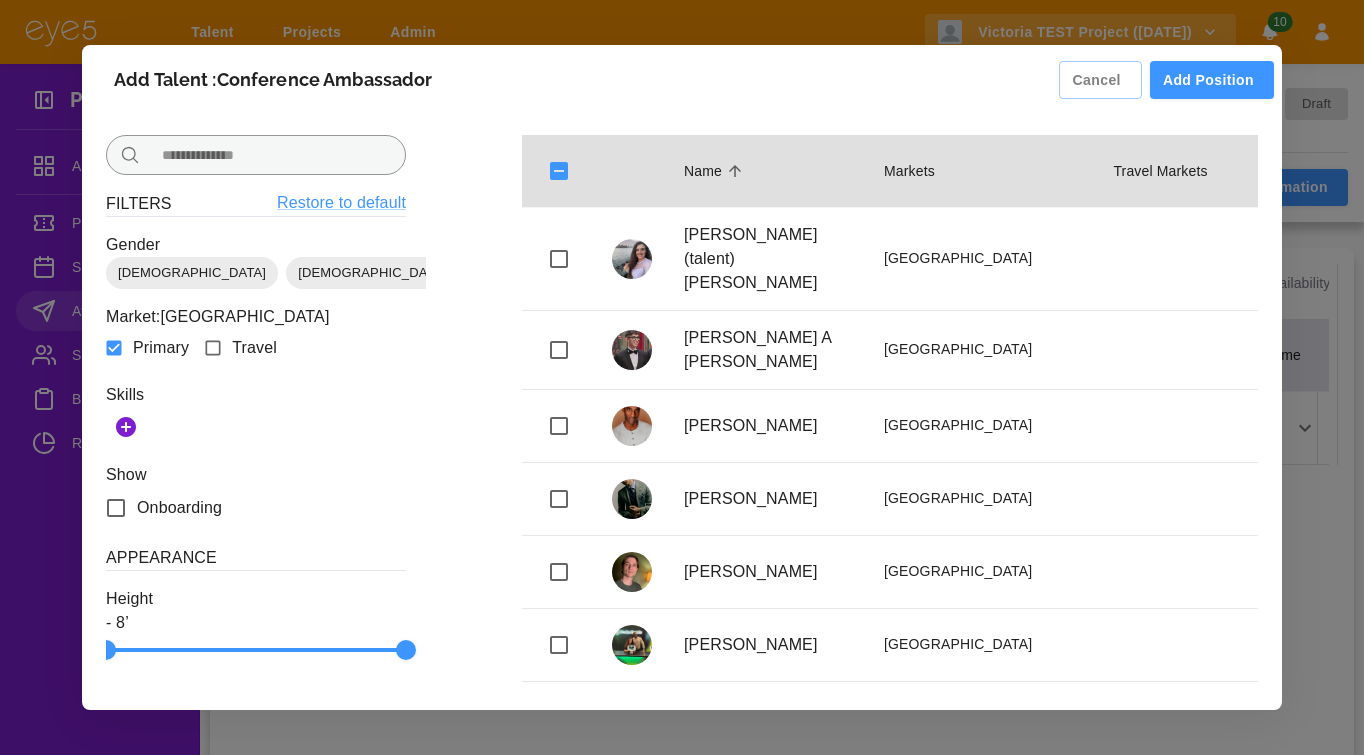 click at bounding box center (277, 155) 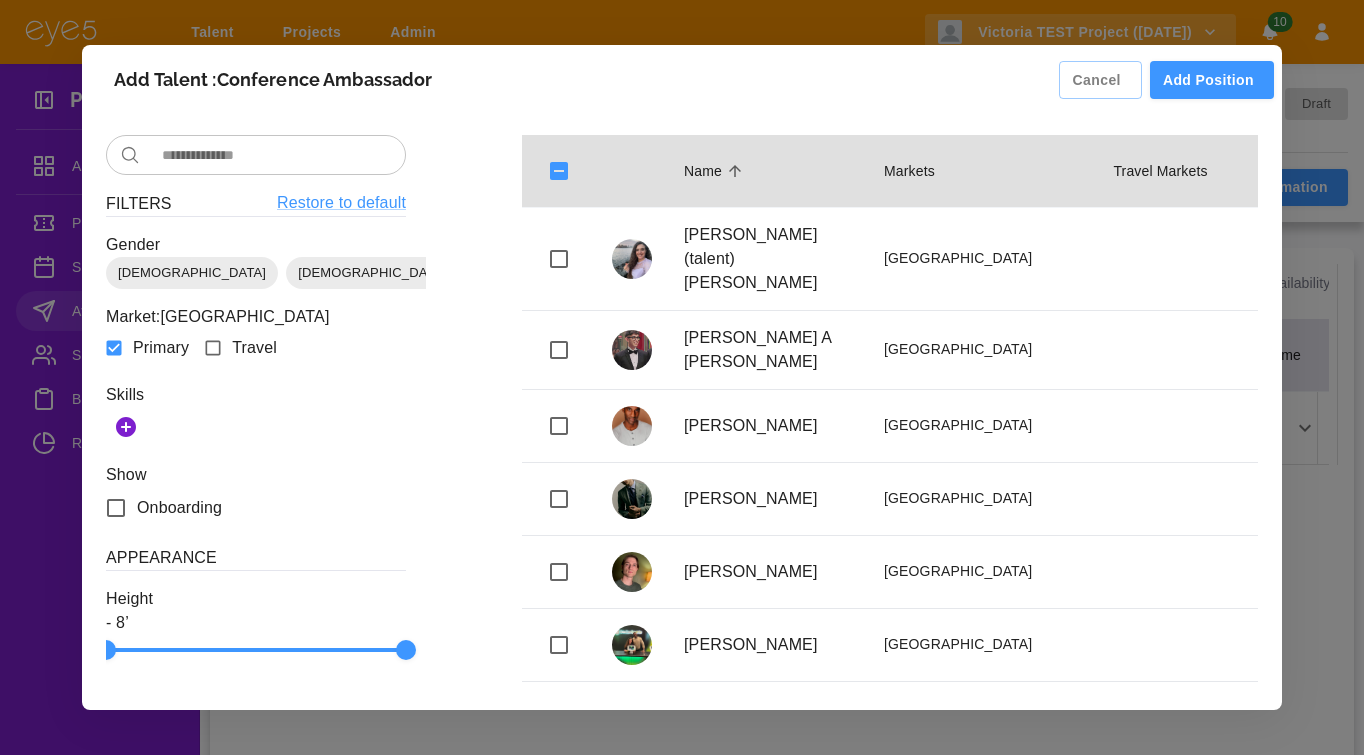 click on "Add Talent :  Conference Ambassador Cancel Add Position" at bounding box center (682, 80) 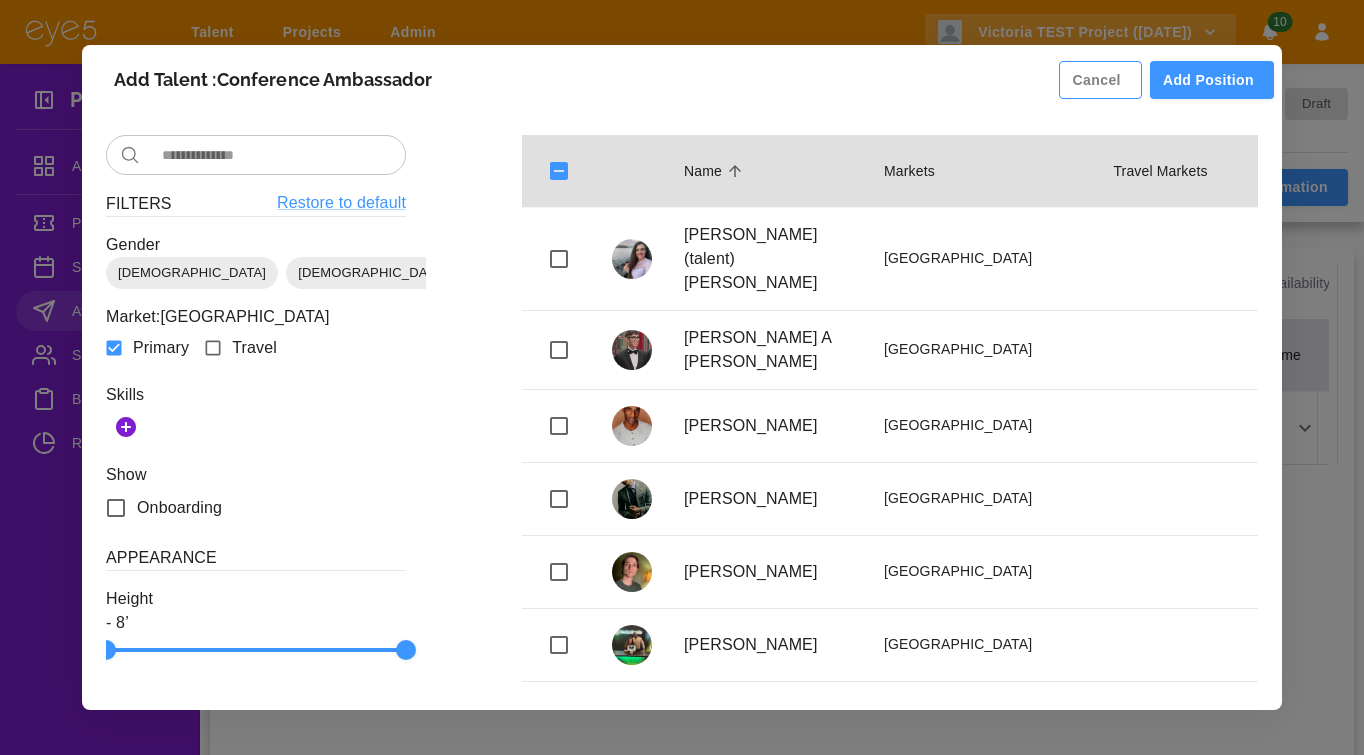 click on "Cancel" at bounding box center [1100, 80] 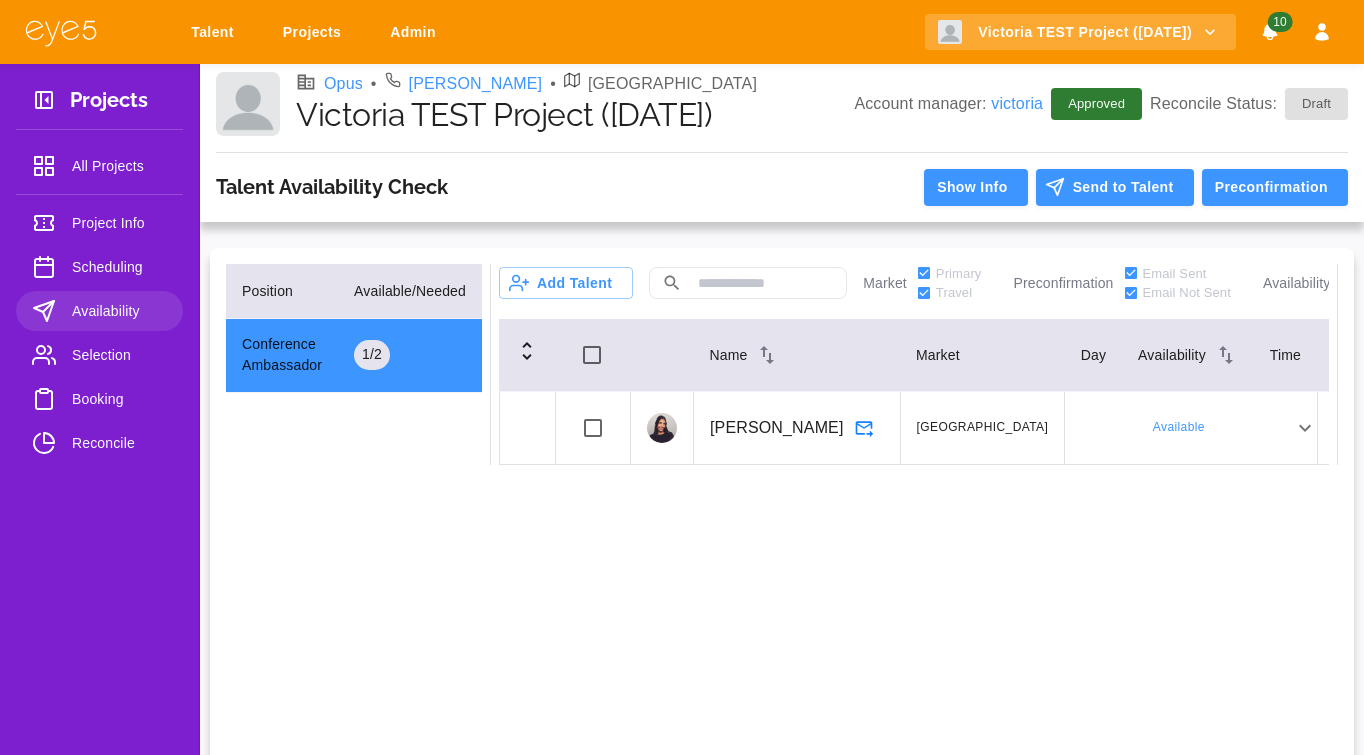 click on "Selection" at bounding box center [119, 355] 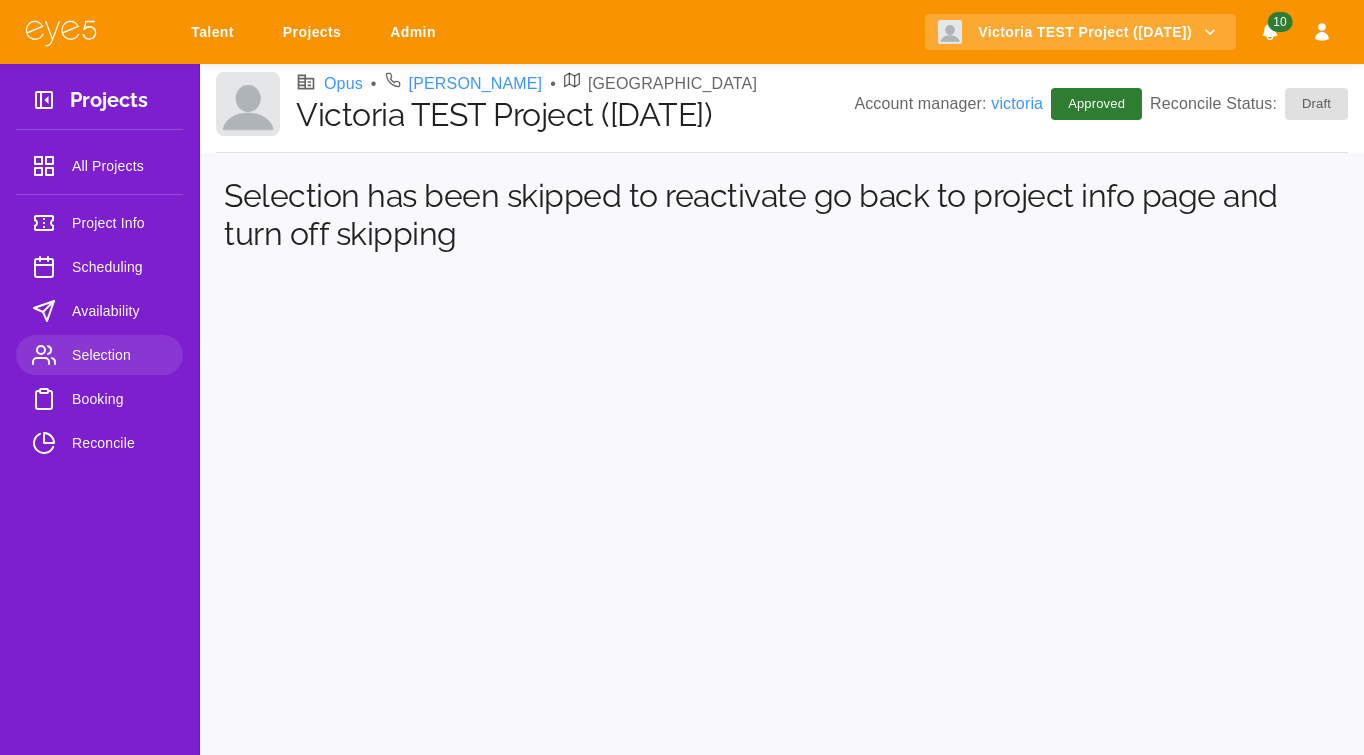 click on "Reconcile" at bounding box center (99, 443) 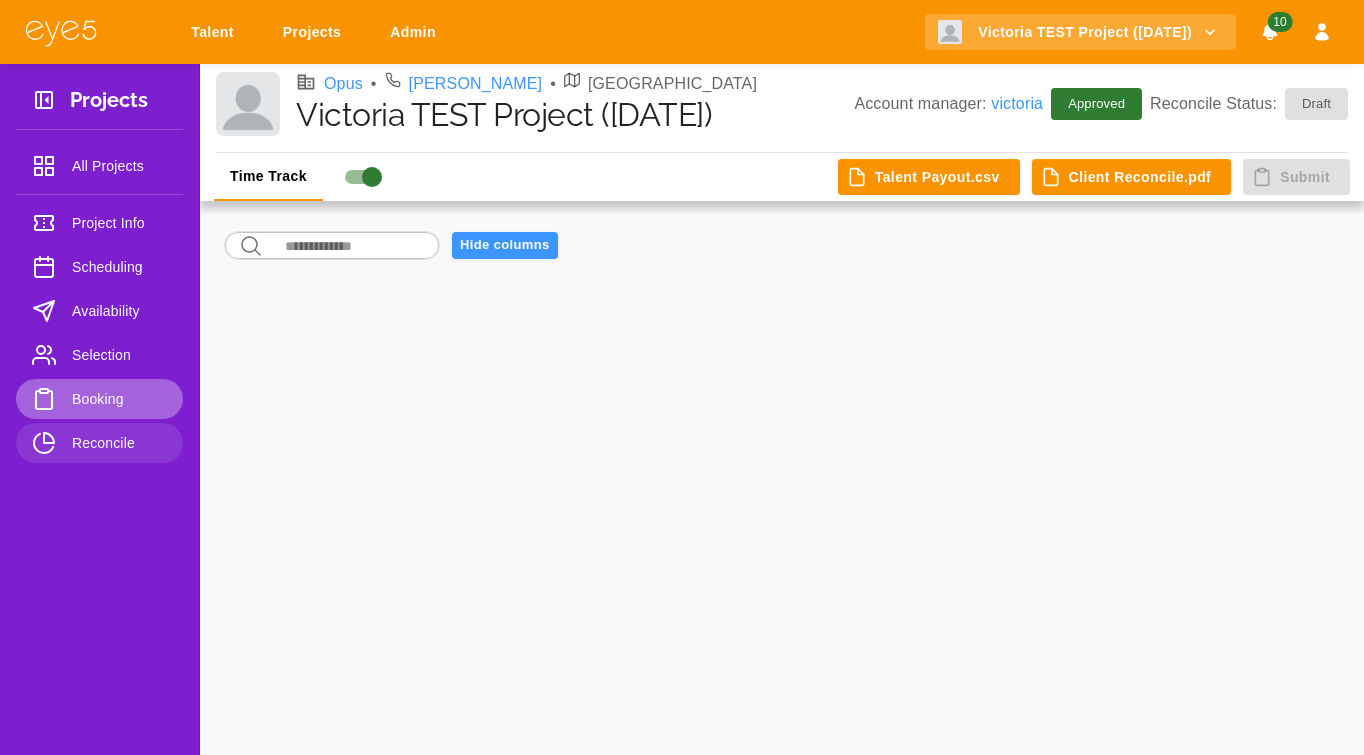 click on "Booking" at bounding box center (119, 399) 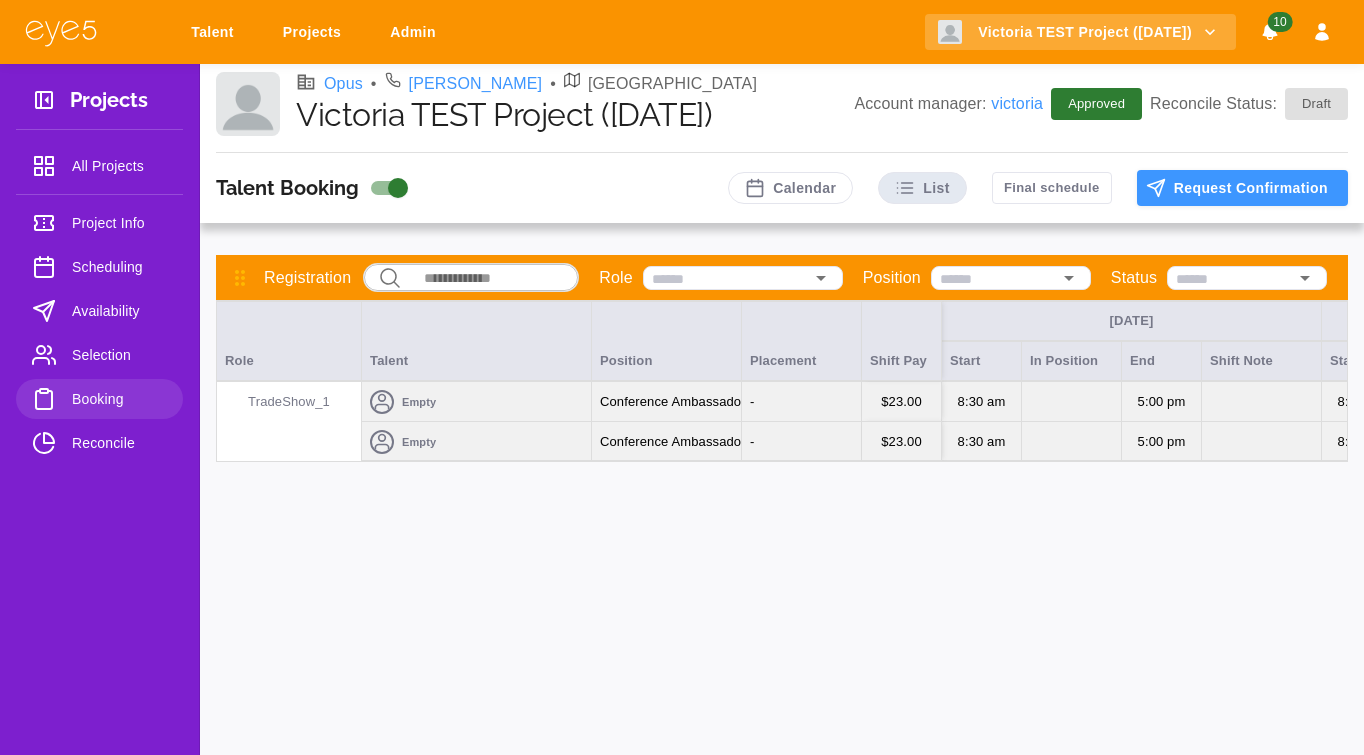 click on "Empty" at bounding box center (476, 442) 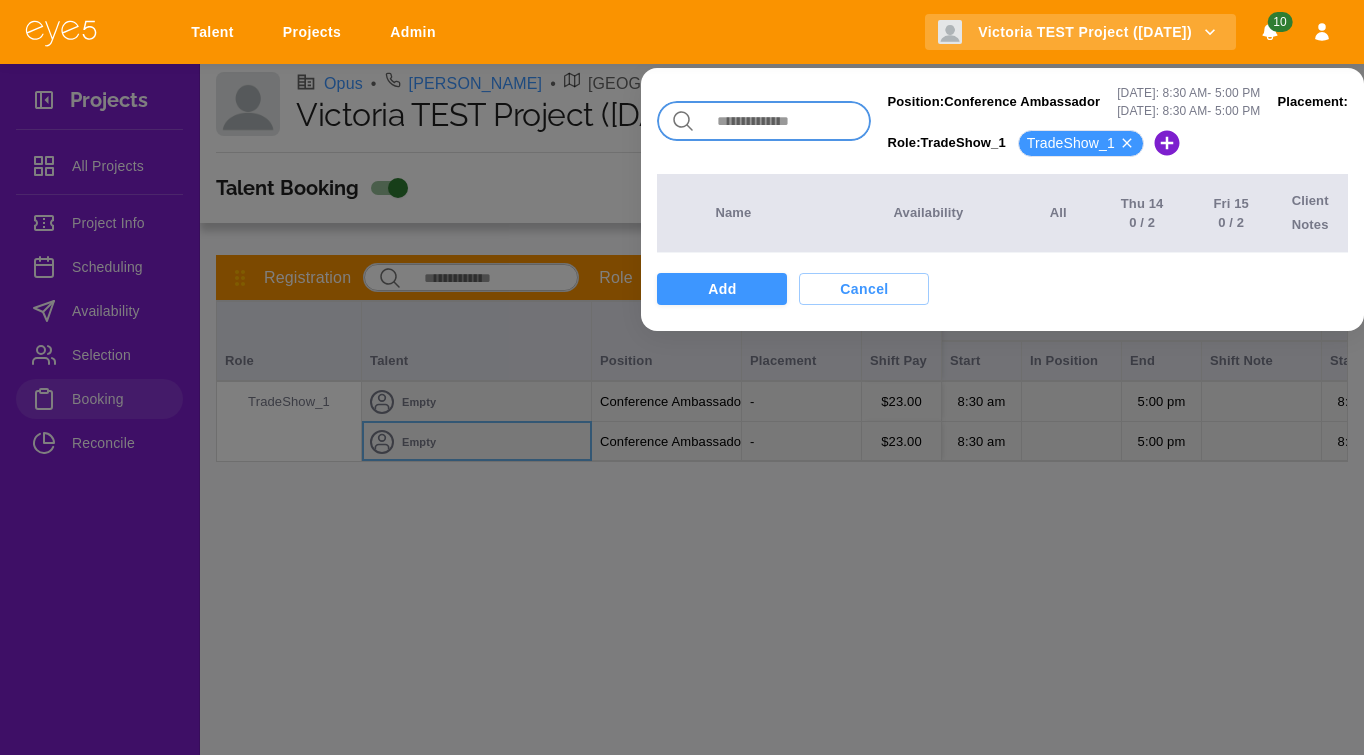 click at bounding box center [787, 121] 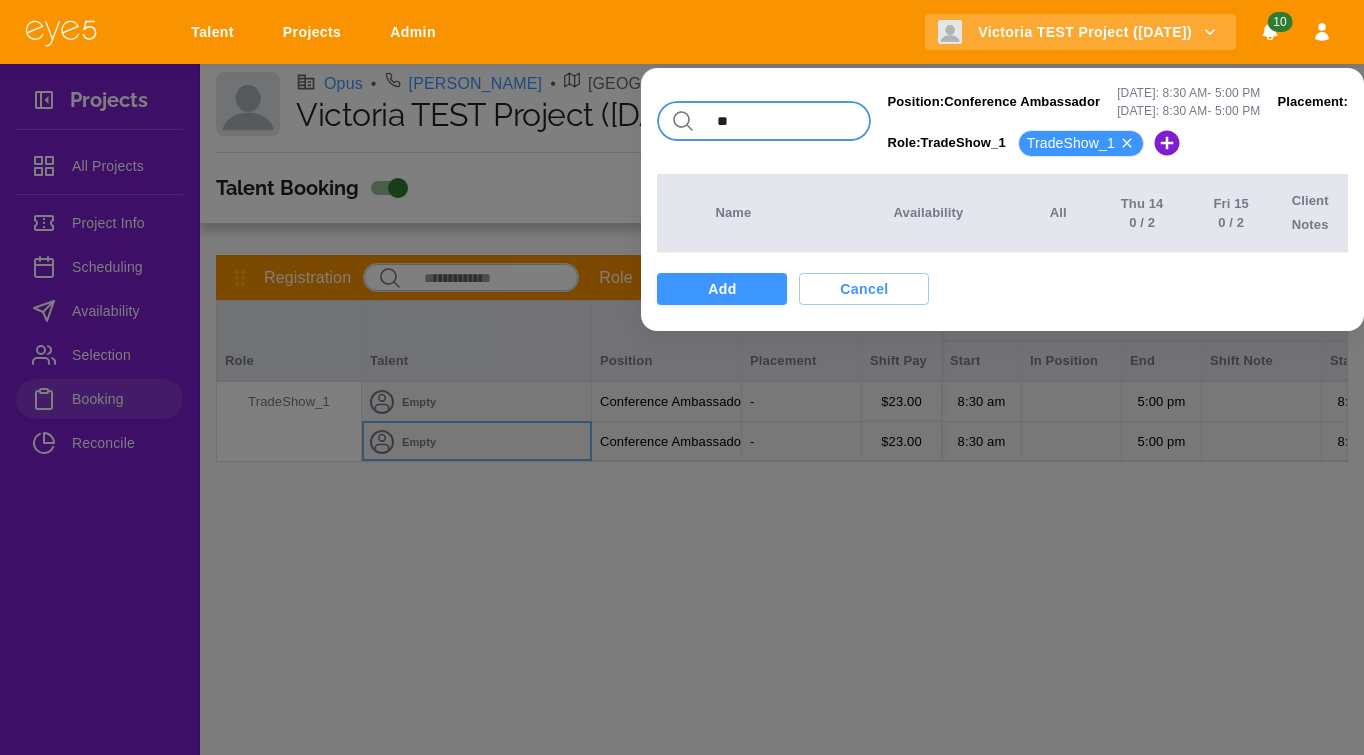 type on "**" 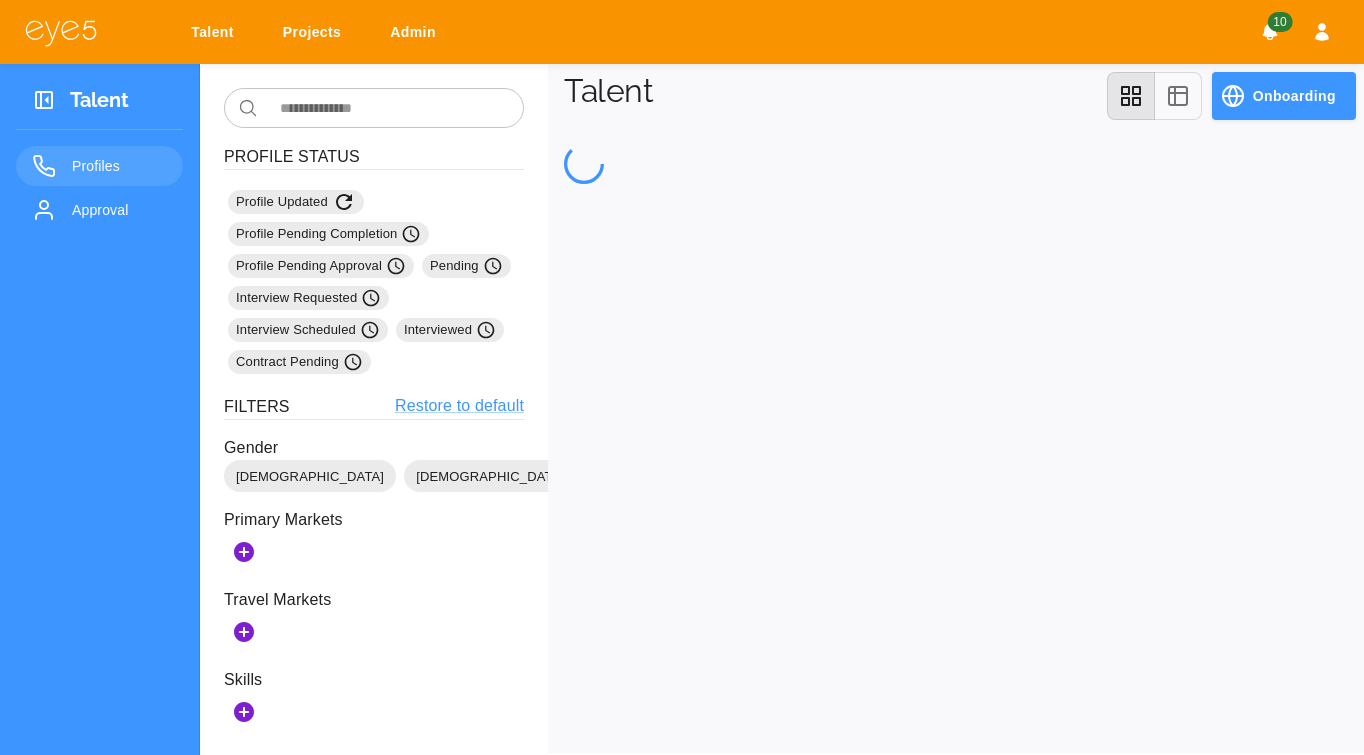 click on "Talent" at bounding box center (216, 32) 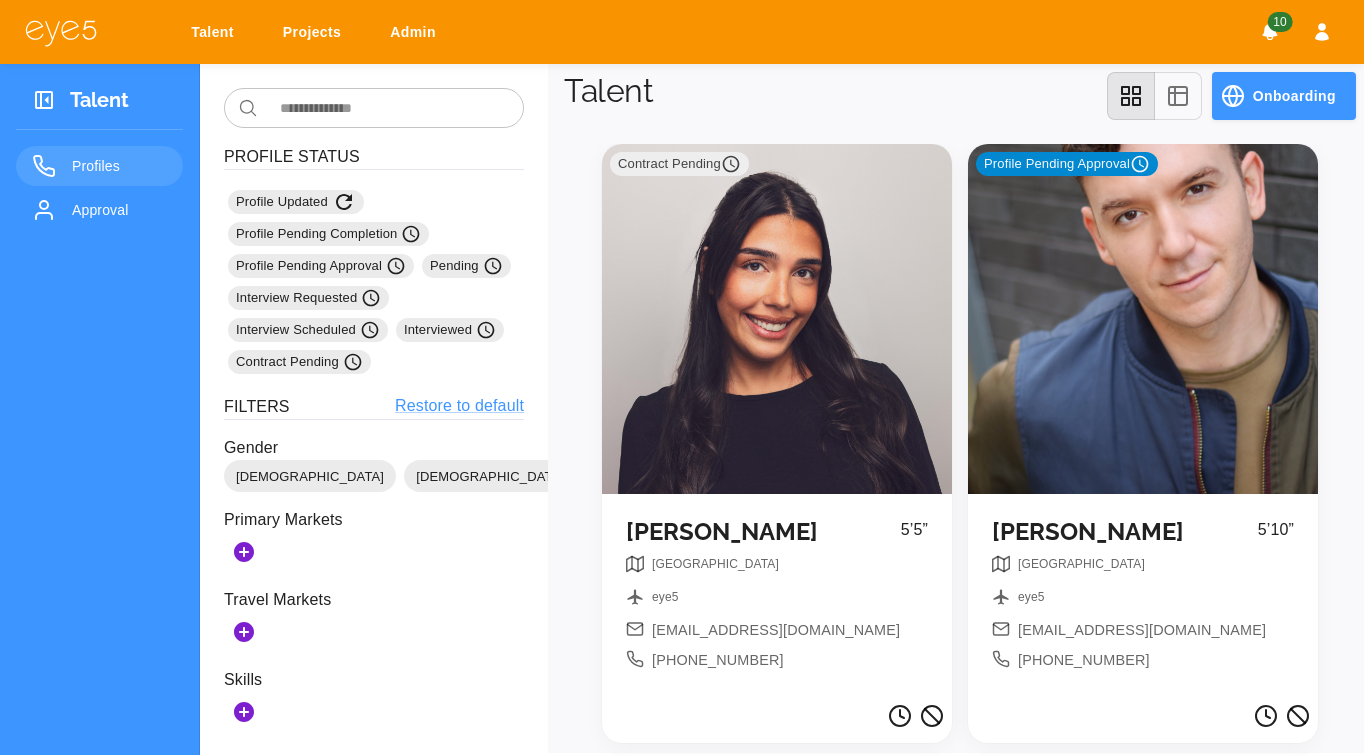 drag, startPoint x: 767, startPoint y: 350, endPoint x: 753, endPoint y: 350, distance: 14 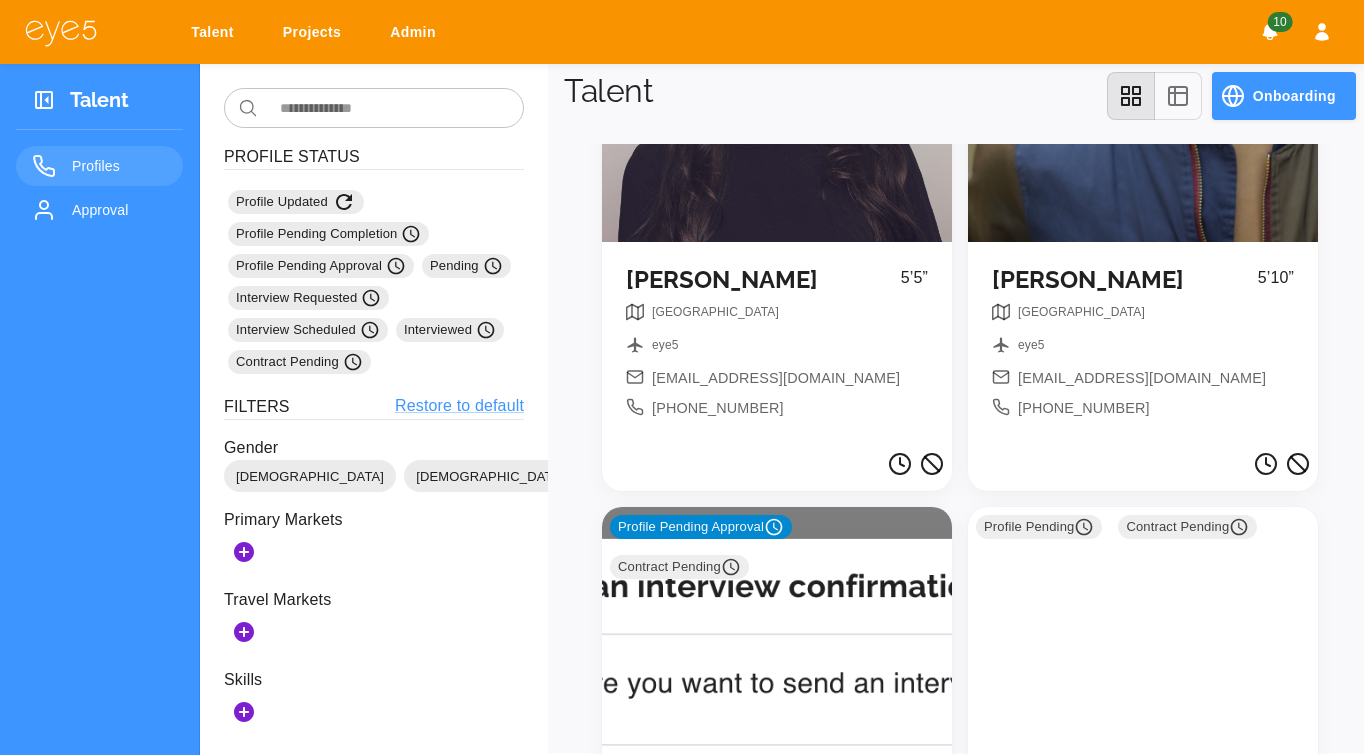 scroll, scrollTop: 0, scrollLeft: 0, axis: both 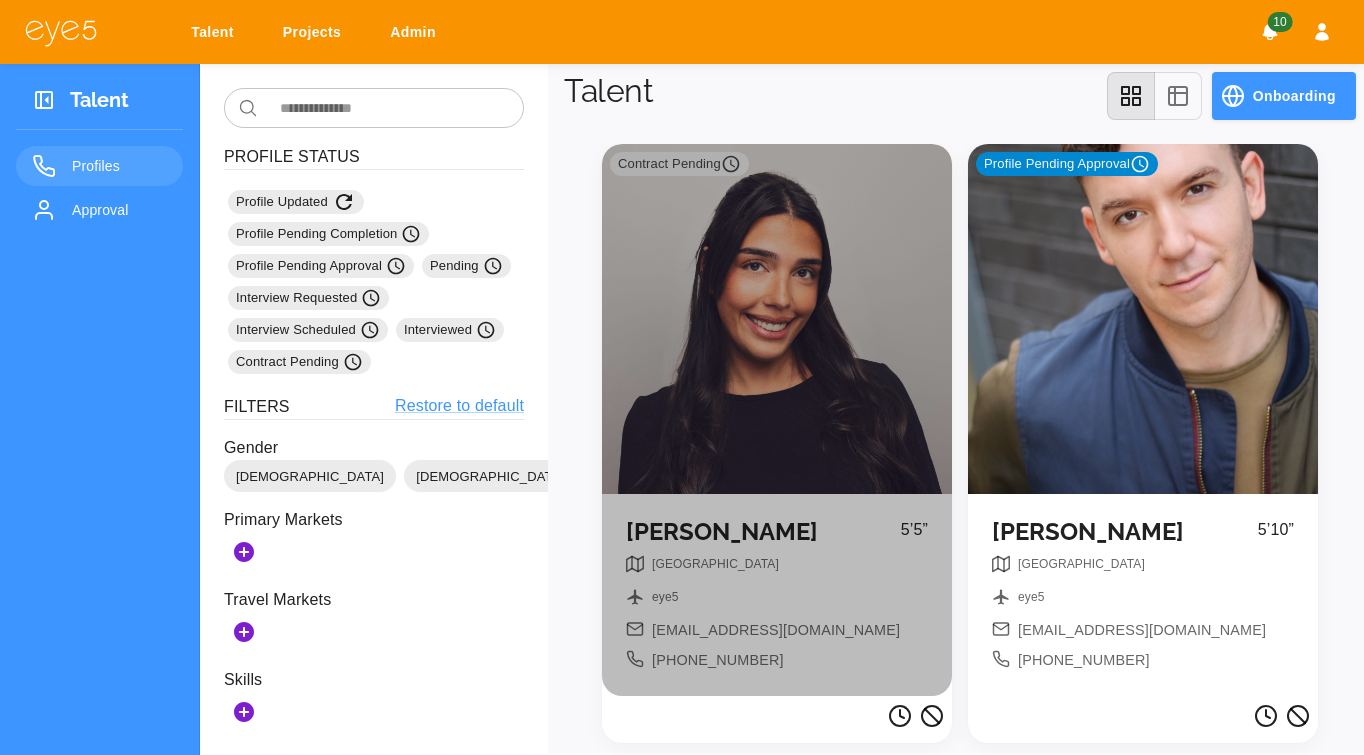 click on "Contract Pending" at bounding box center [777, 319] 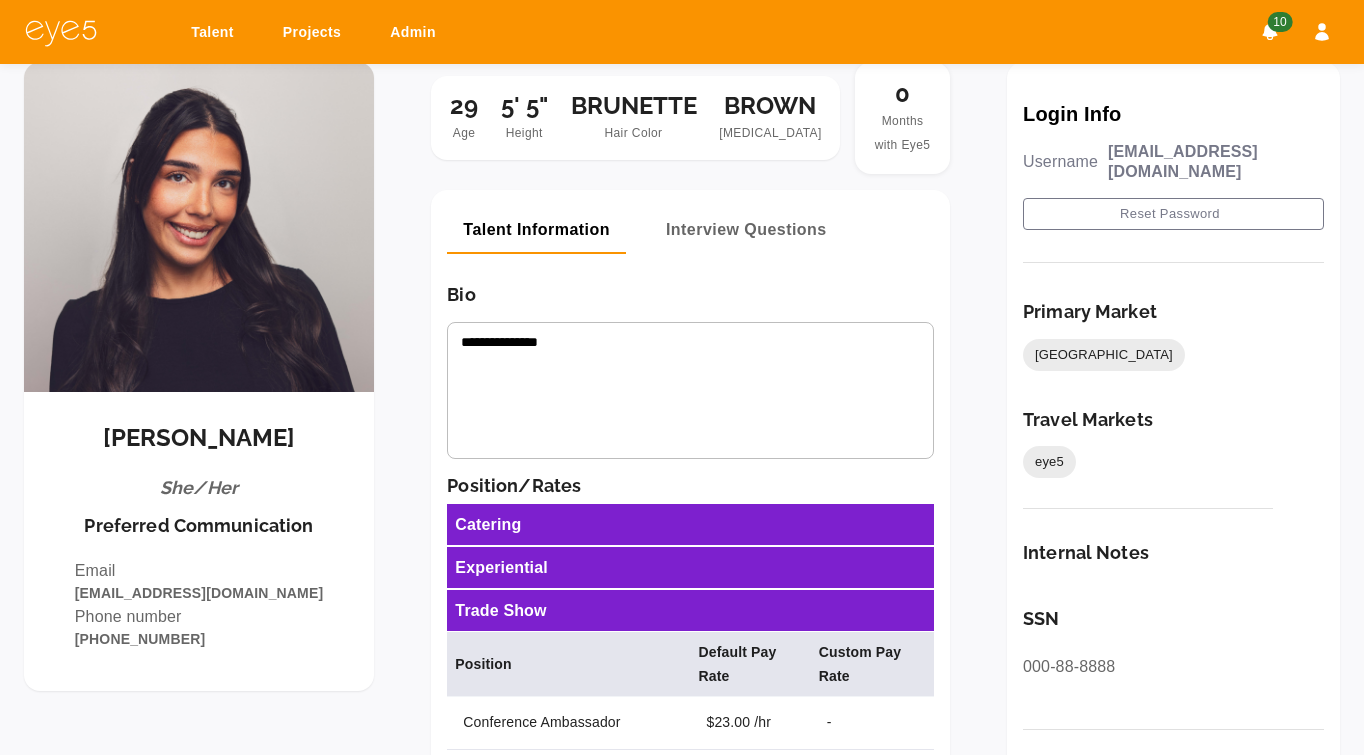 scroll, scrollTop: 16, scrollLeft: 0, axis: vertical 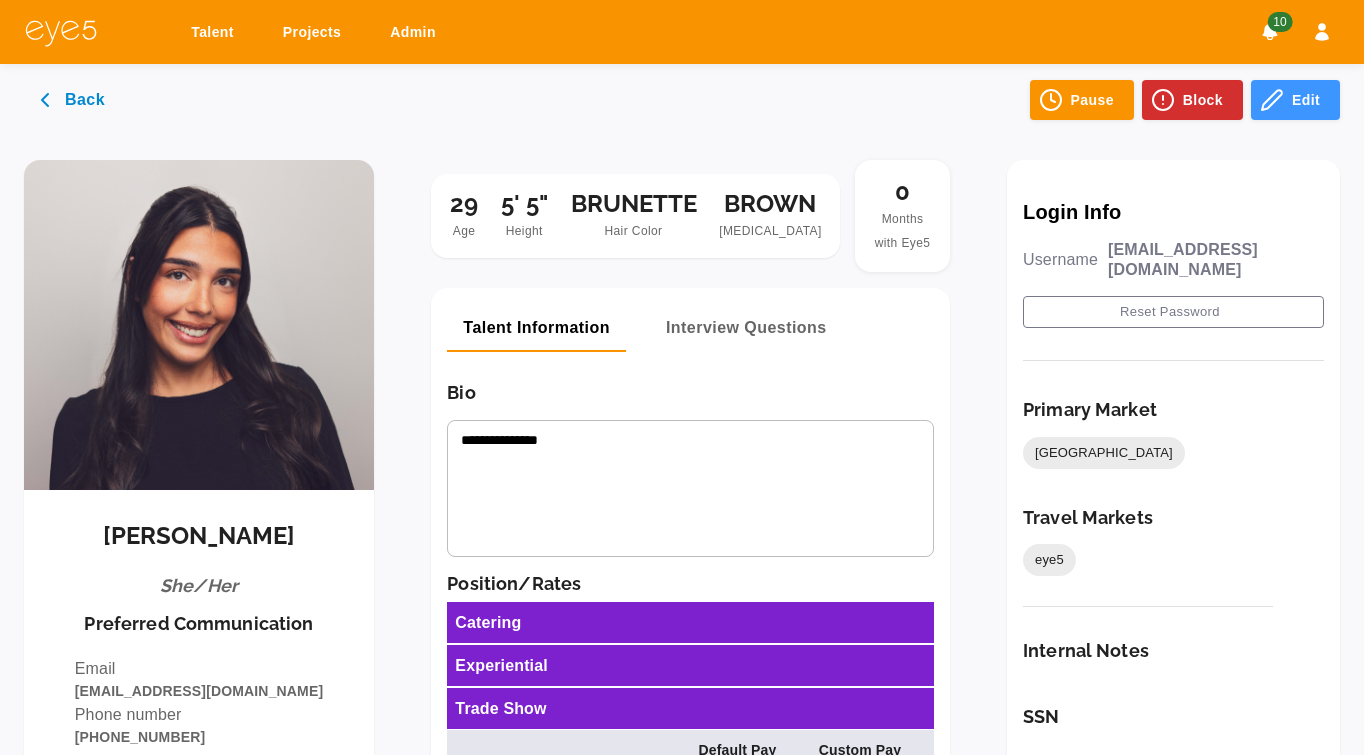 click on "**********" at bounding box center (682, 1222) 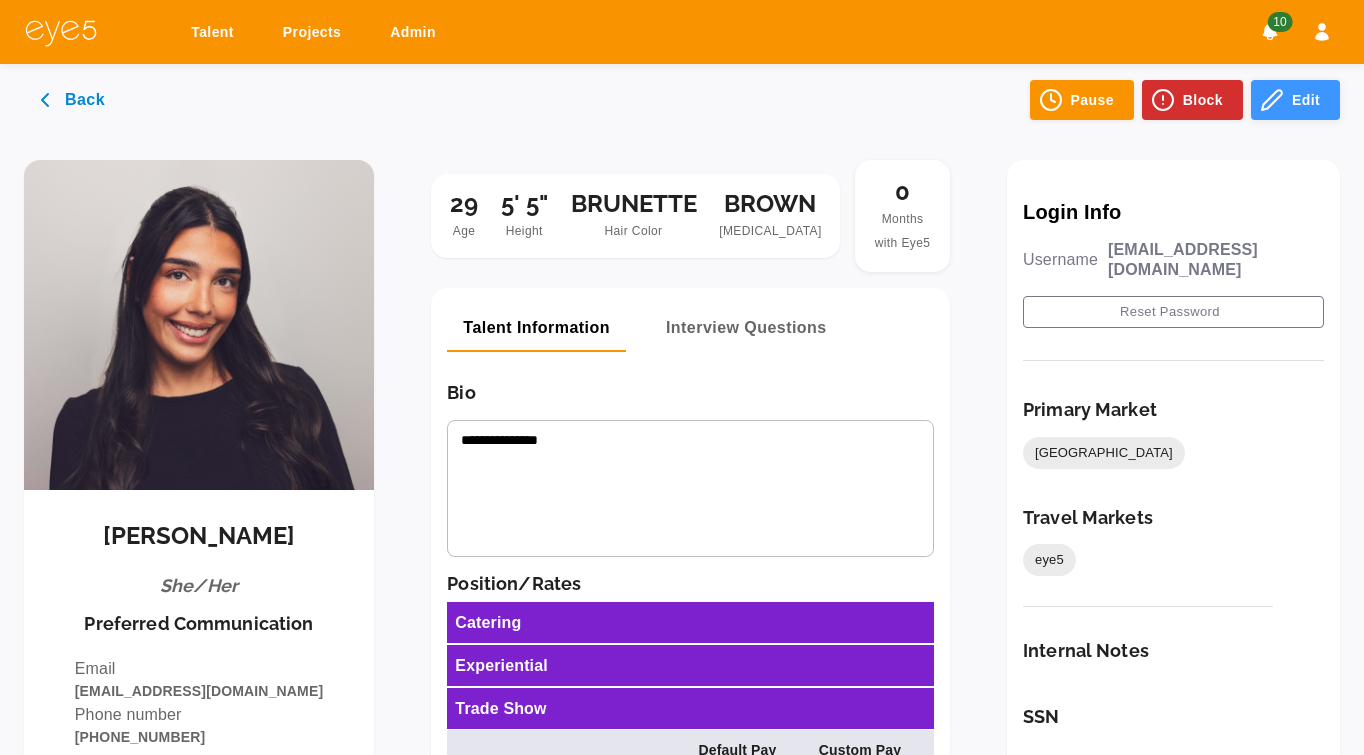 click on "Edit" at bounding box center [1295, 100] 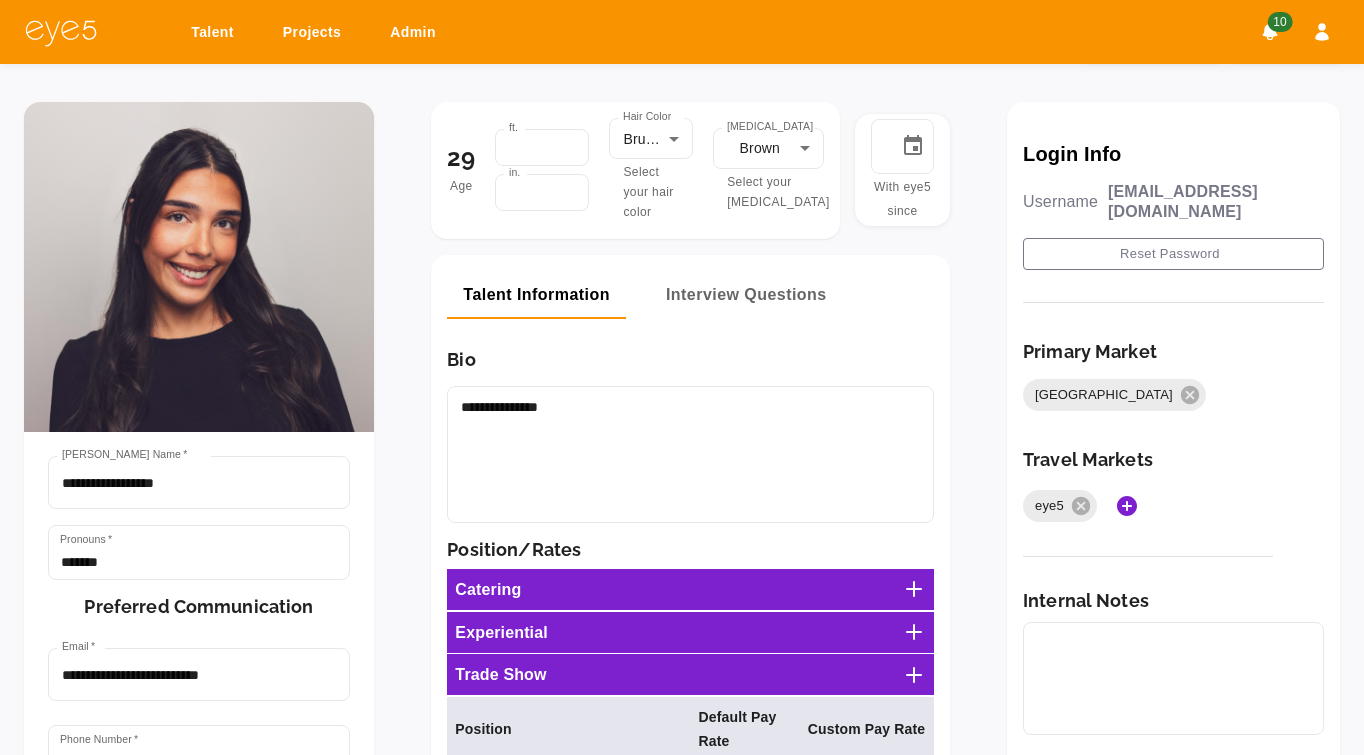scroll, scrollTop: 187, scrollLeft: 0, axis: vertical 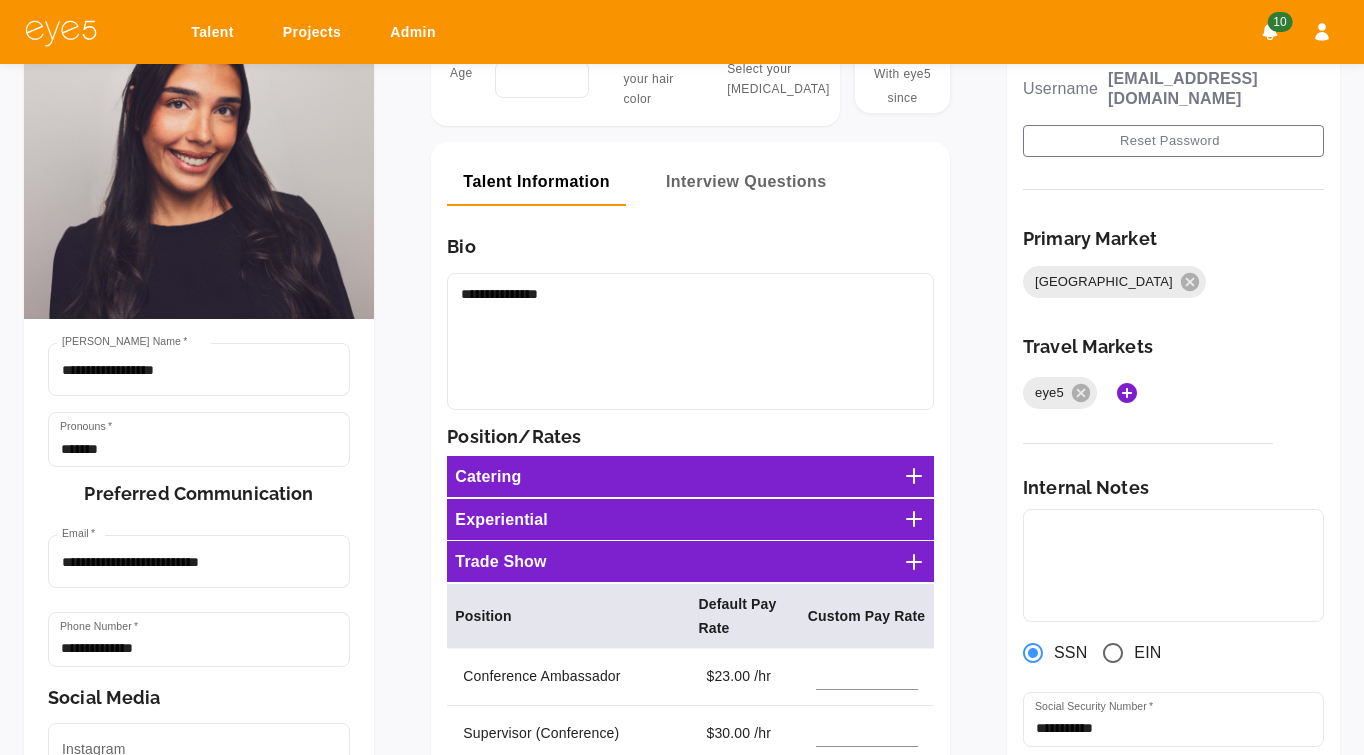 click 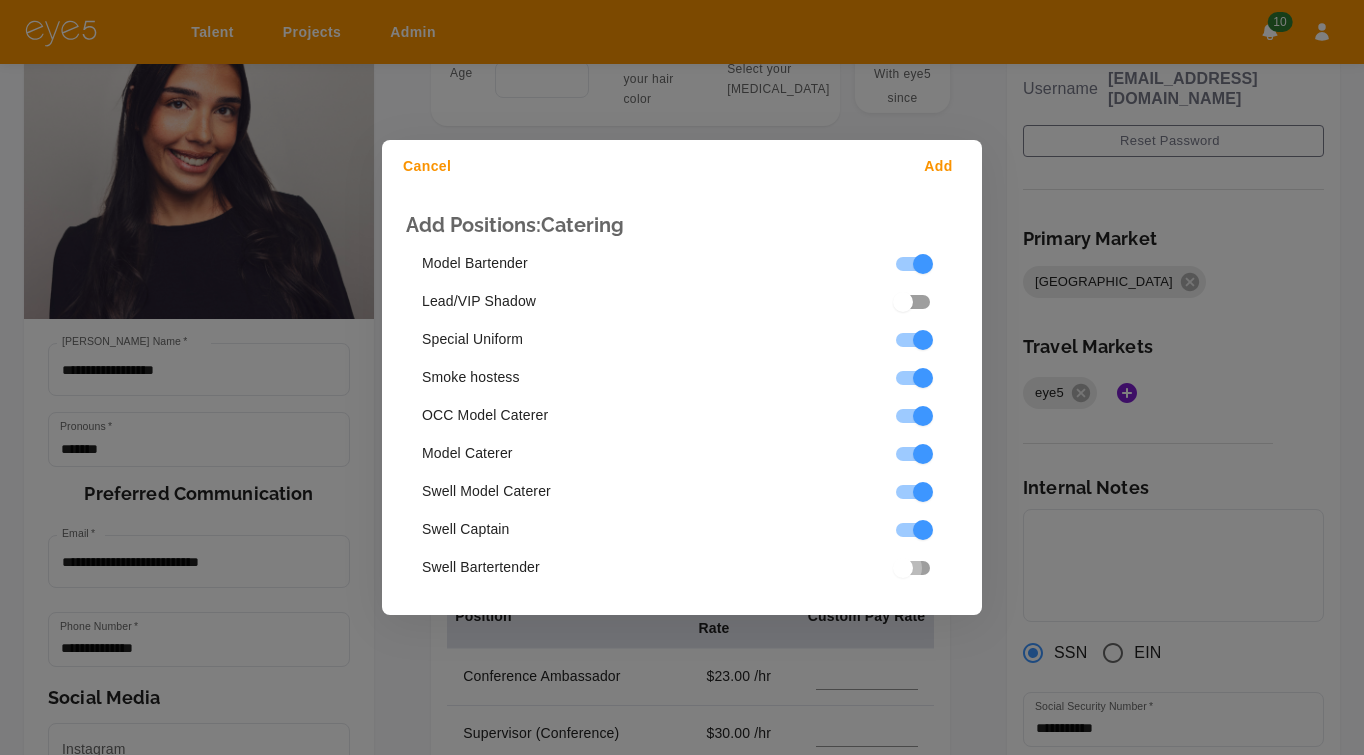 click on "Model Bartender Lead/VIP Shadow Special Uniform Smoke hostess OCC Model Caterer Model Caterer Swell Model Caterer Swell Captain Swell Bartertender" at bounding box center (682, 416) 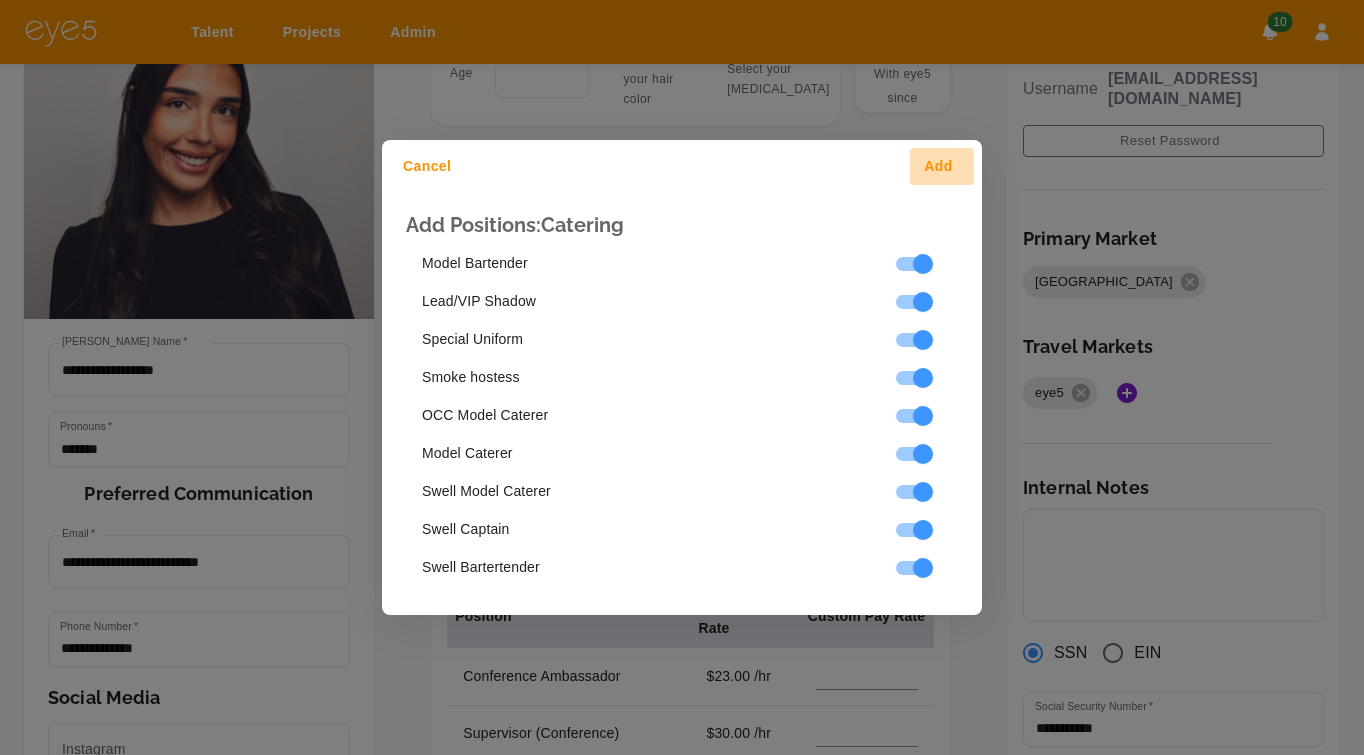 click on "Add" at bounding box center (942, 166) 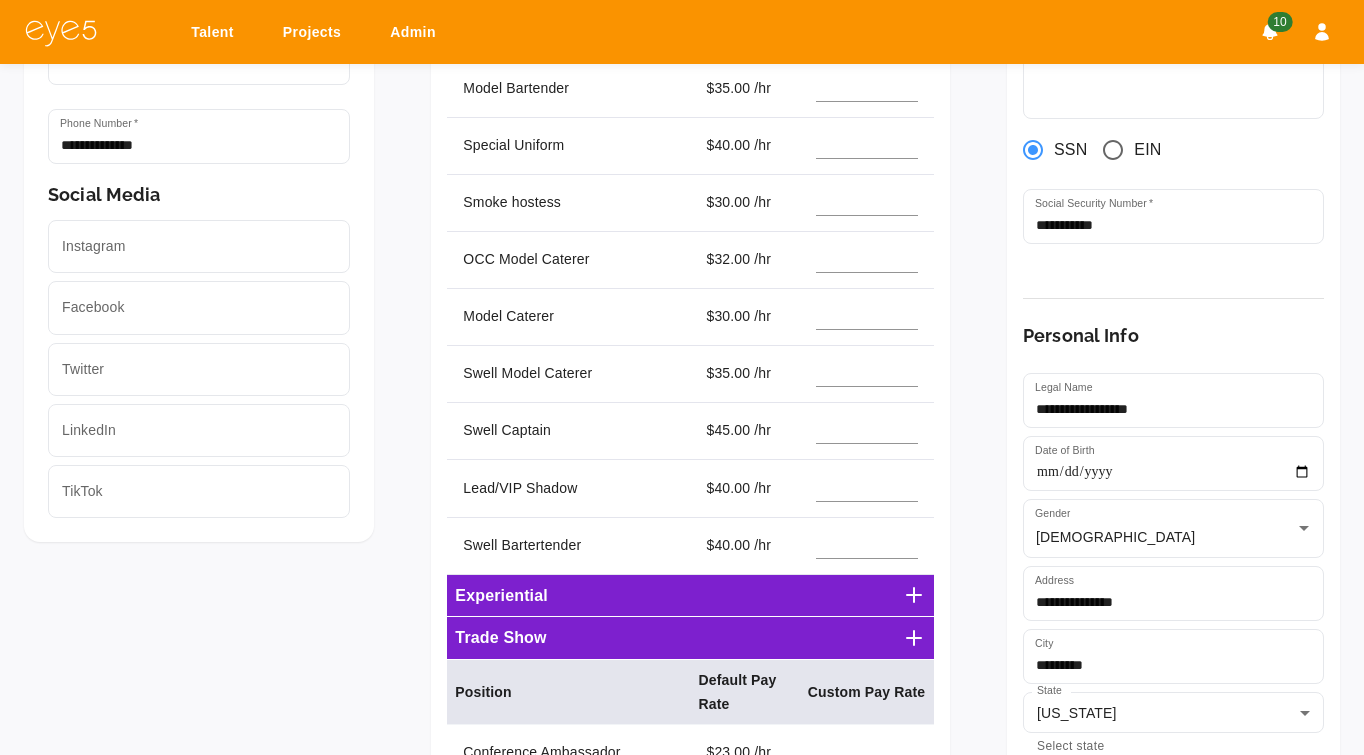 scroll, scrollTop: 838, scrollLeft: 0, axis: vertical 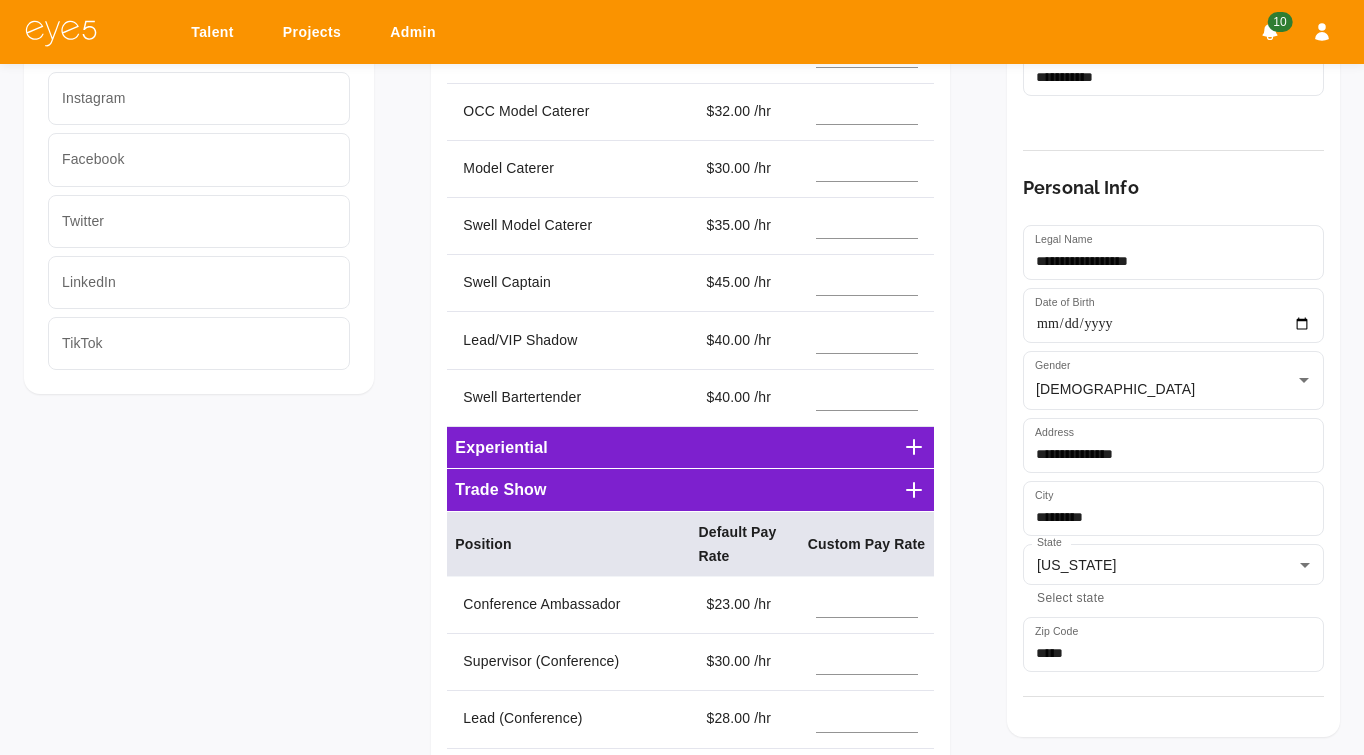 click on "Experiential" at bounding box center [690, 447] 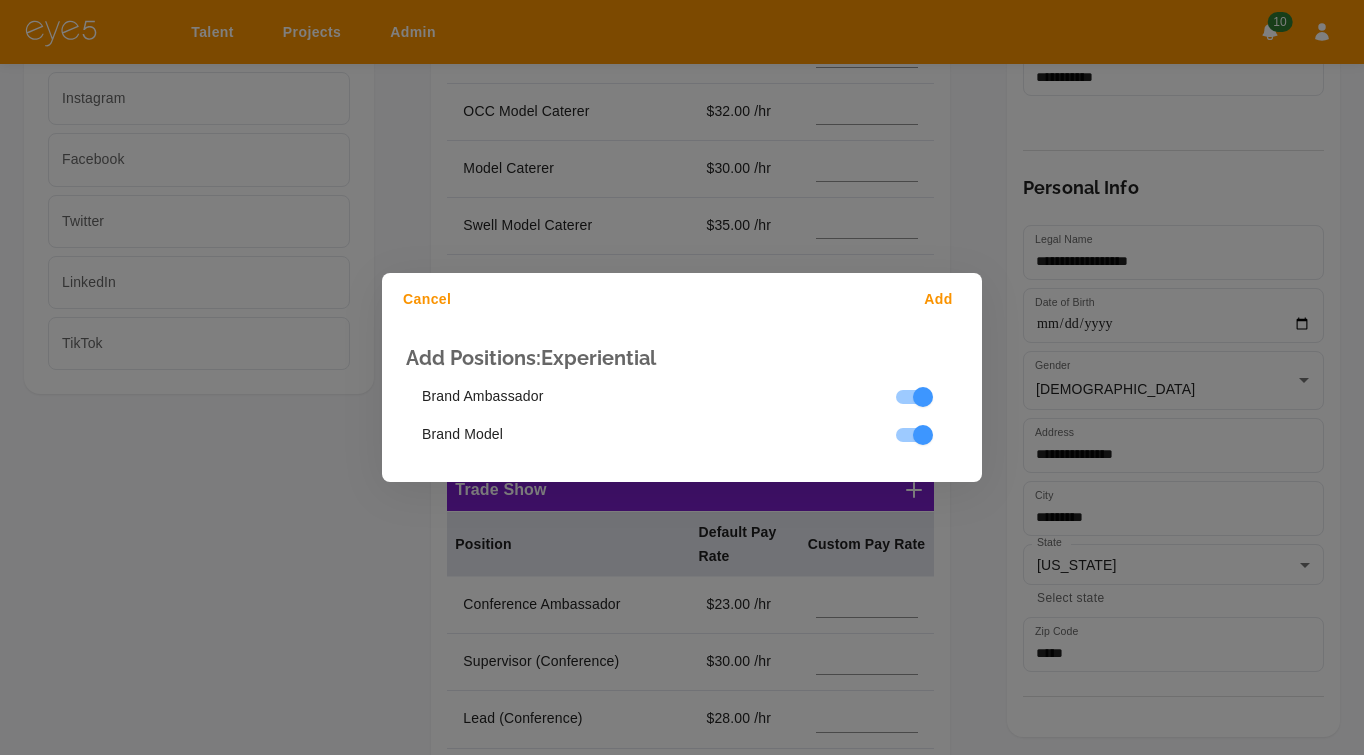 click on "Add" at bounding box center [942, 299] 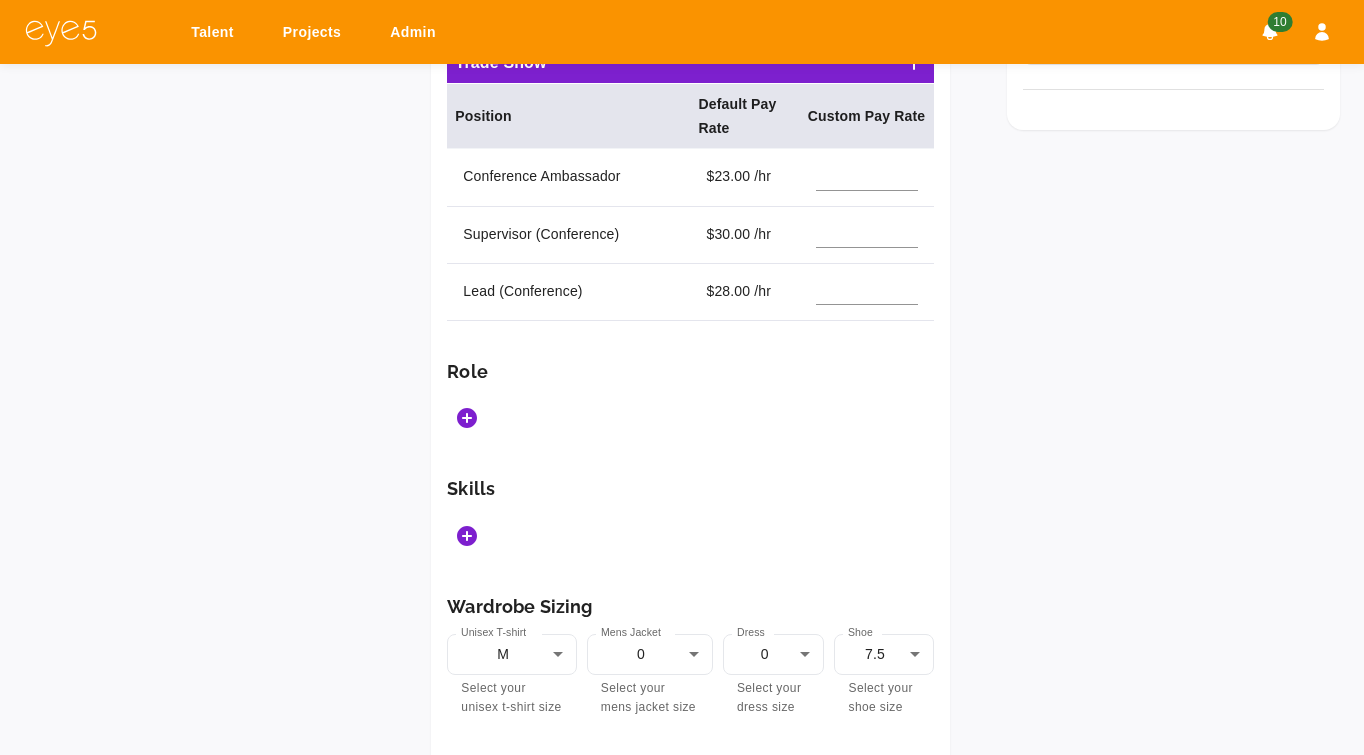 scroll, scrollTop: 1421, scrollLeft: 0, axis: vertical 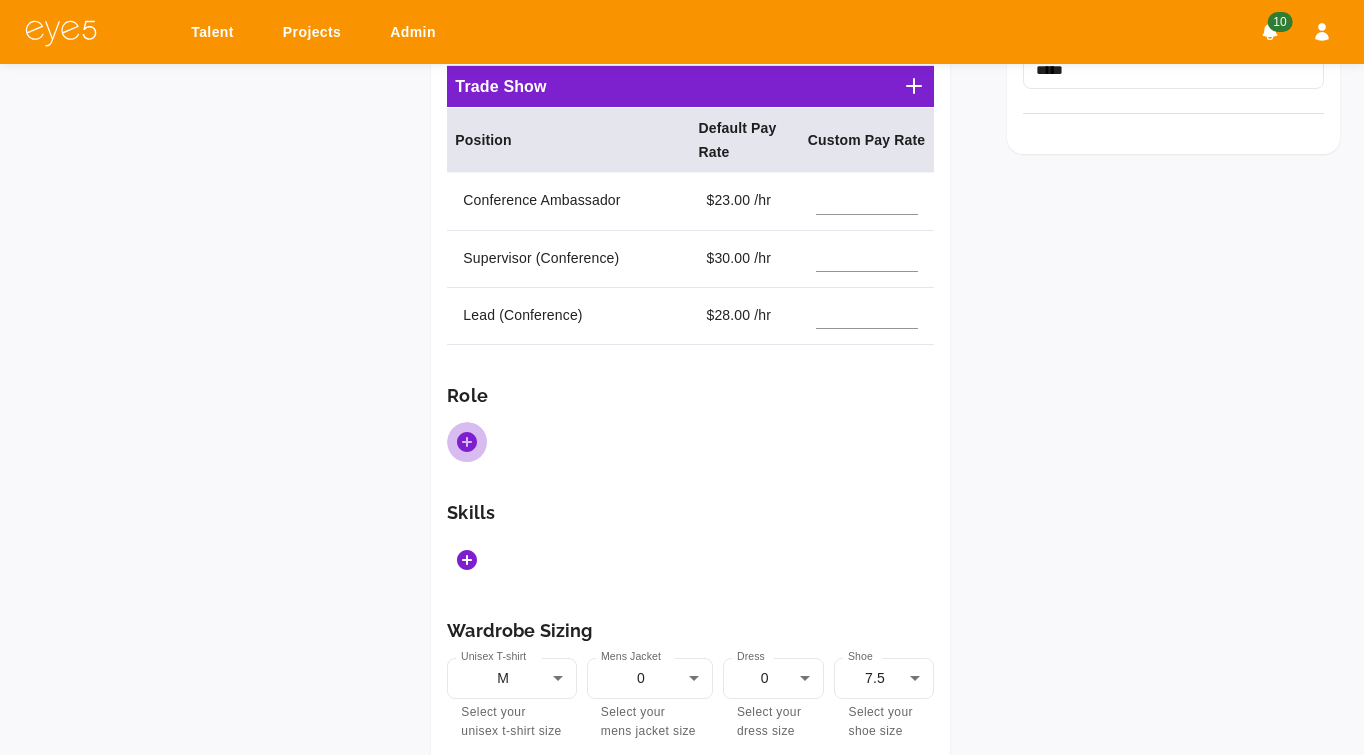 click at bounding box center [467, 442] 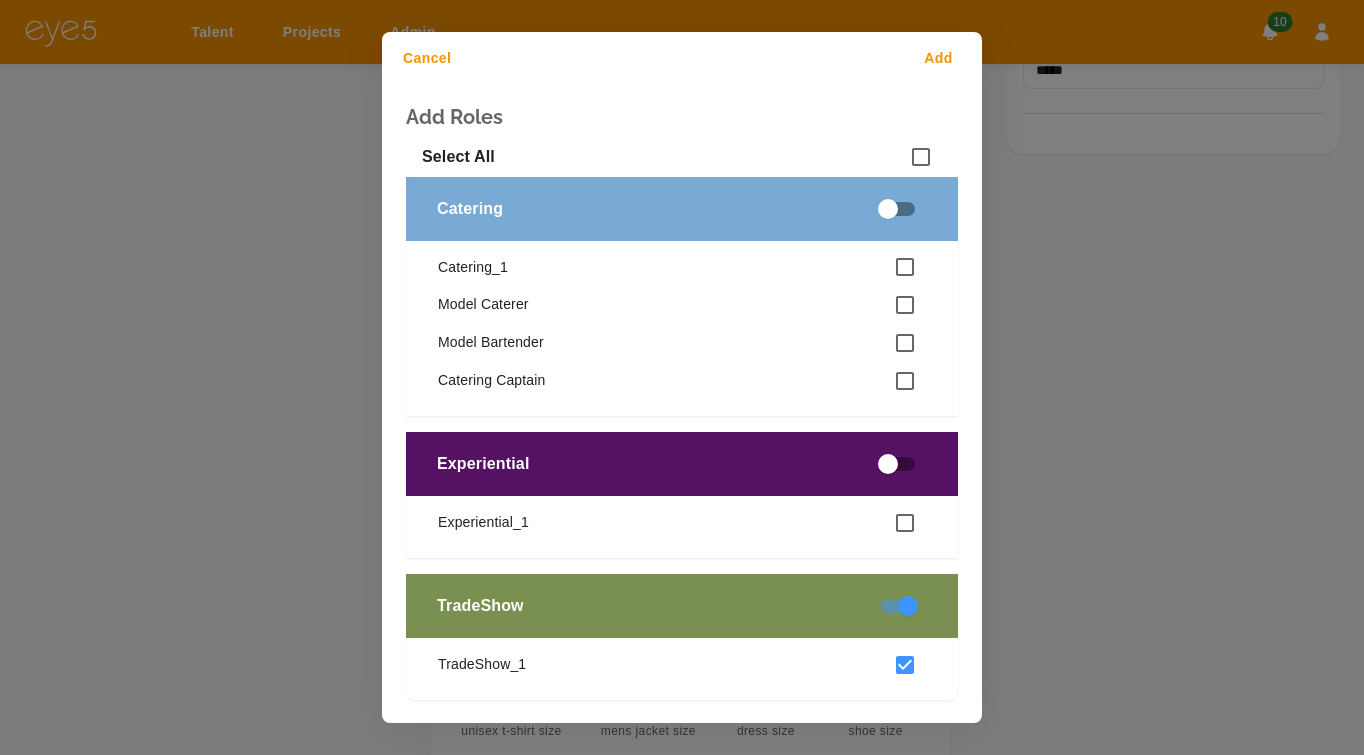 click on "Add" at bounding box center [942, 58] 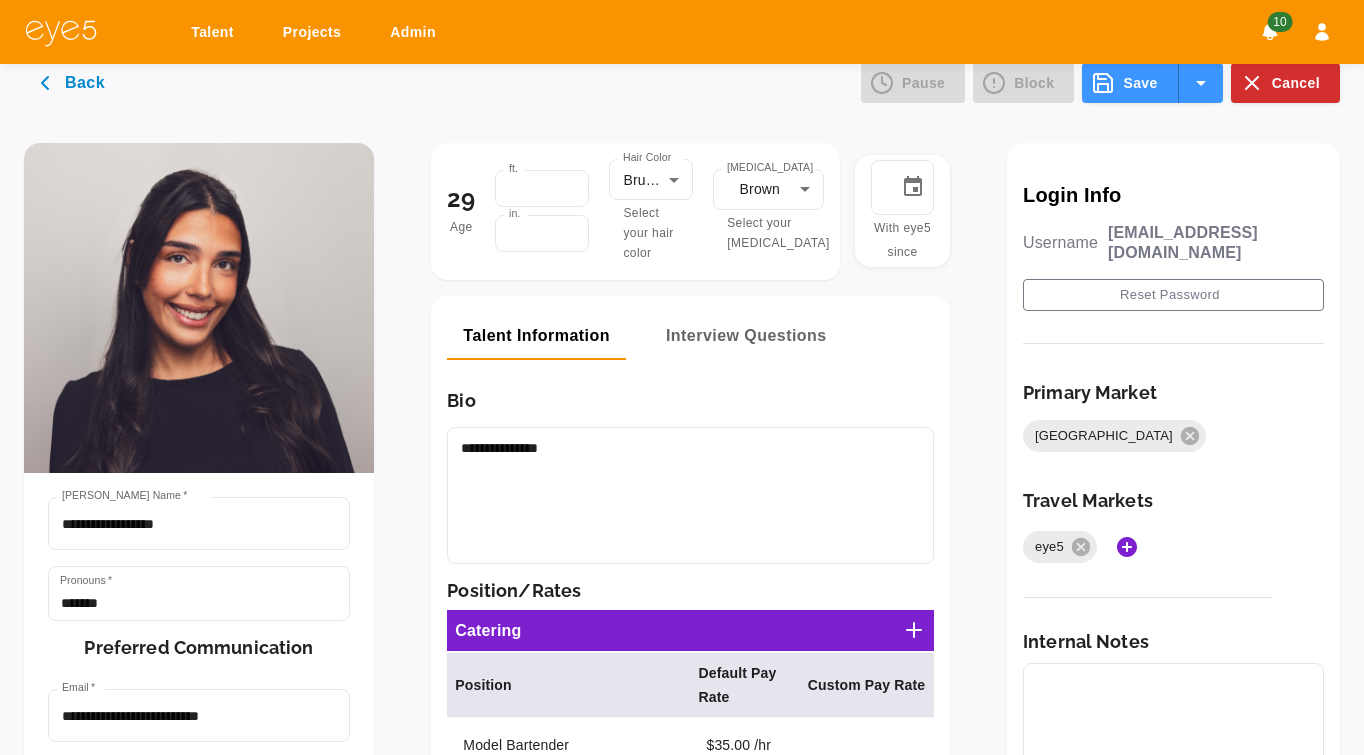 scroll, scrollTop: 0, scrollLeft: 0, axis: both 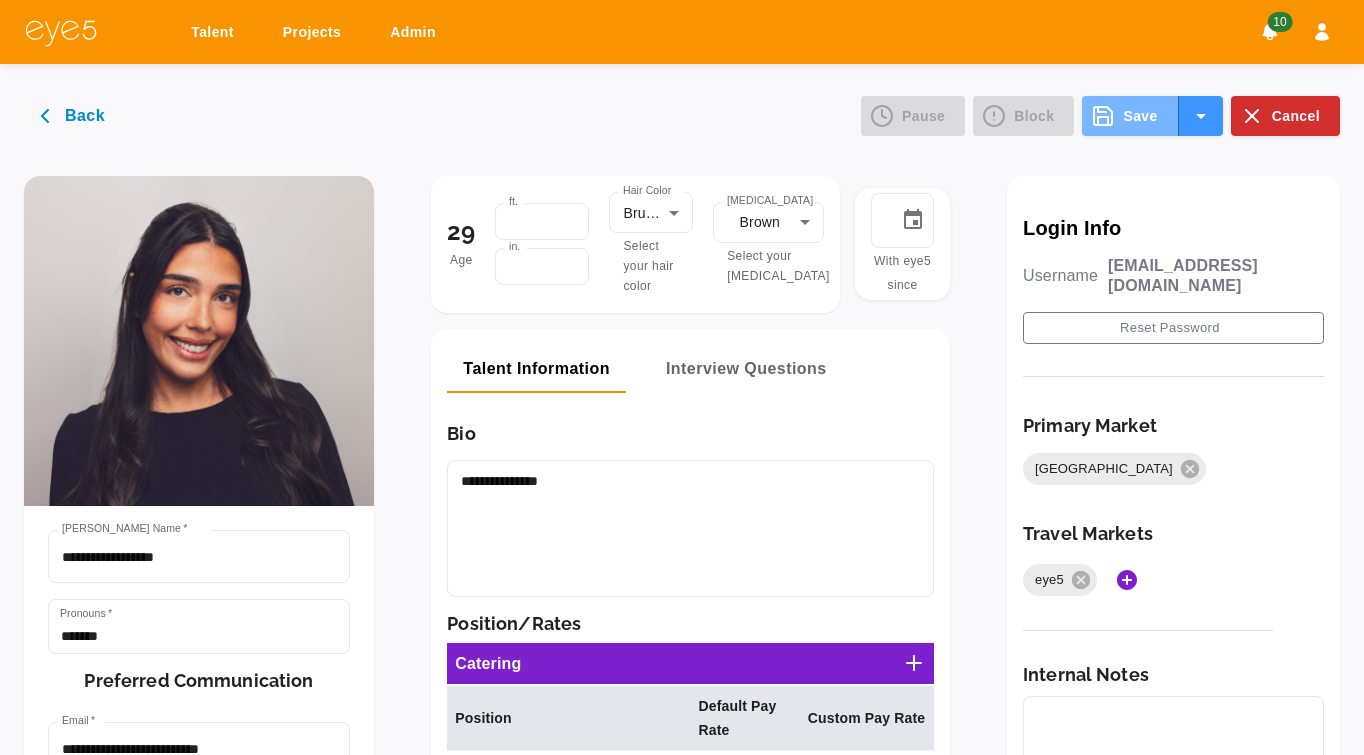 click 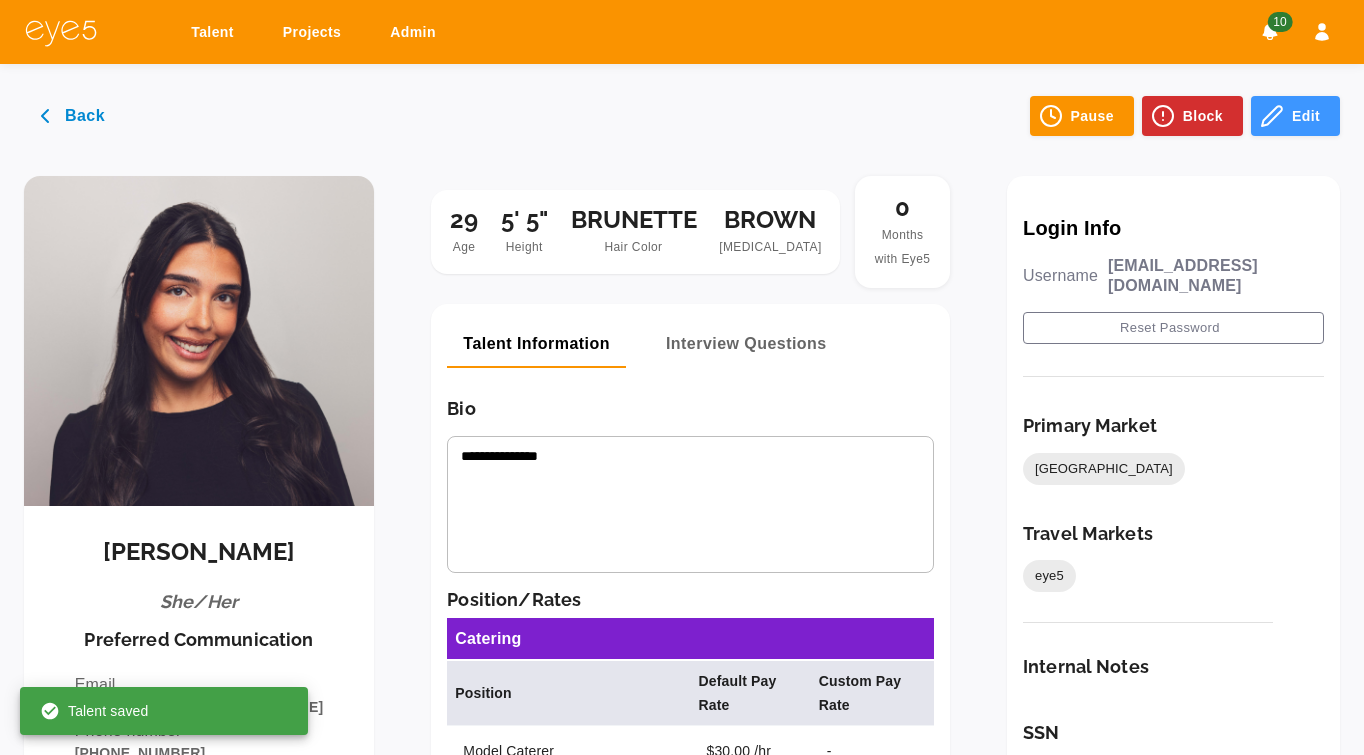 click on "Back Pause Block Edit" at bounding box center (682, 100) 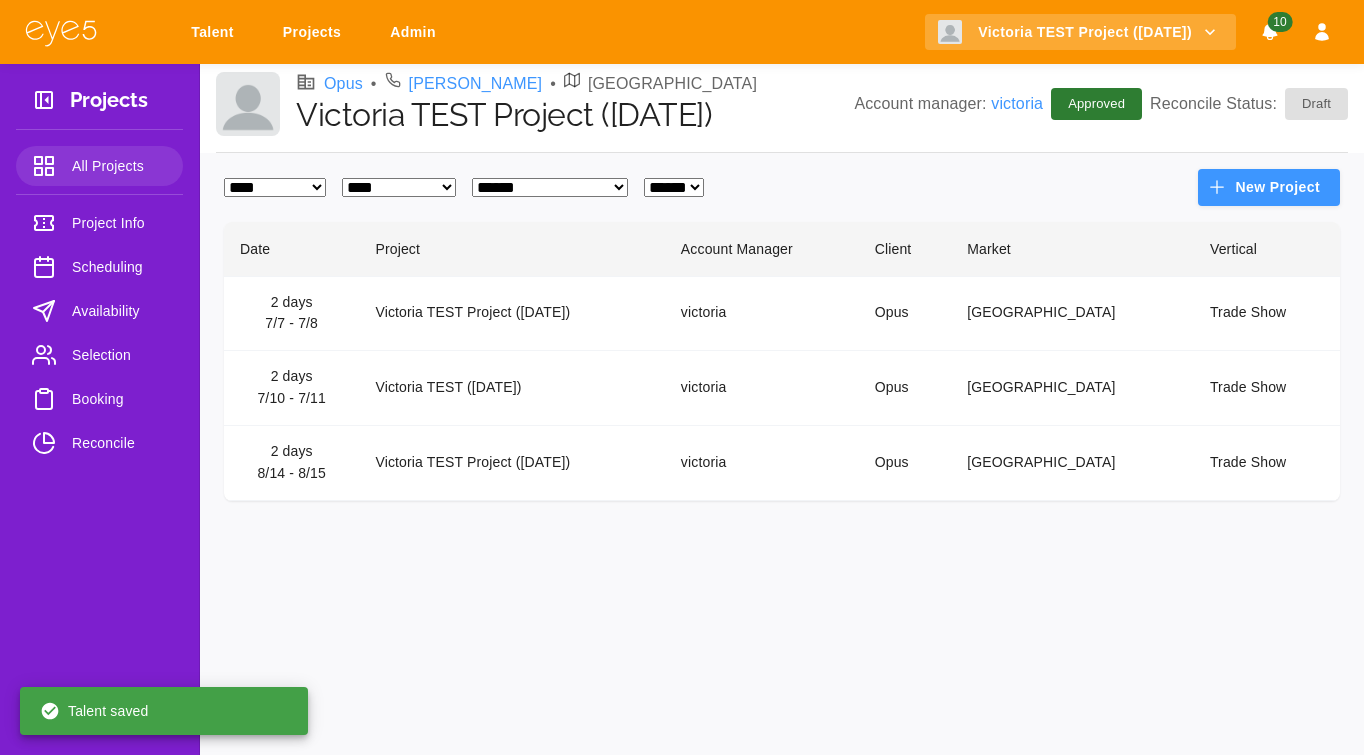 click on "**********" at bounding box center [782, 335] 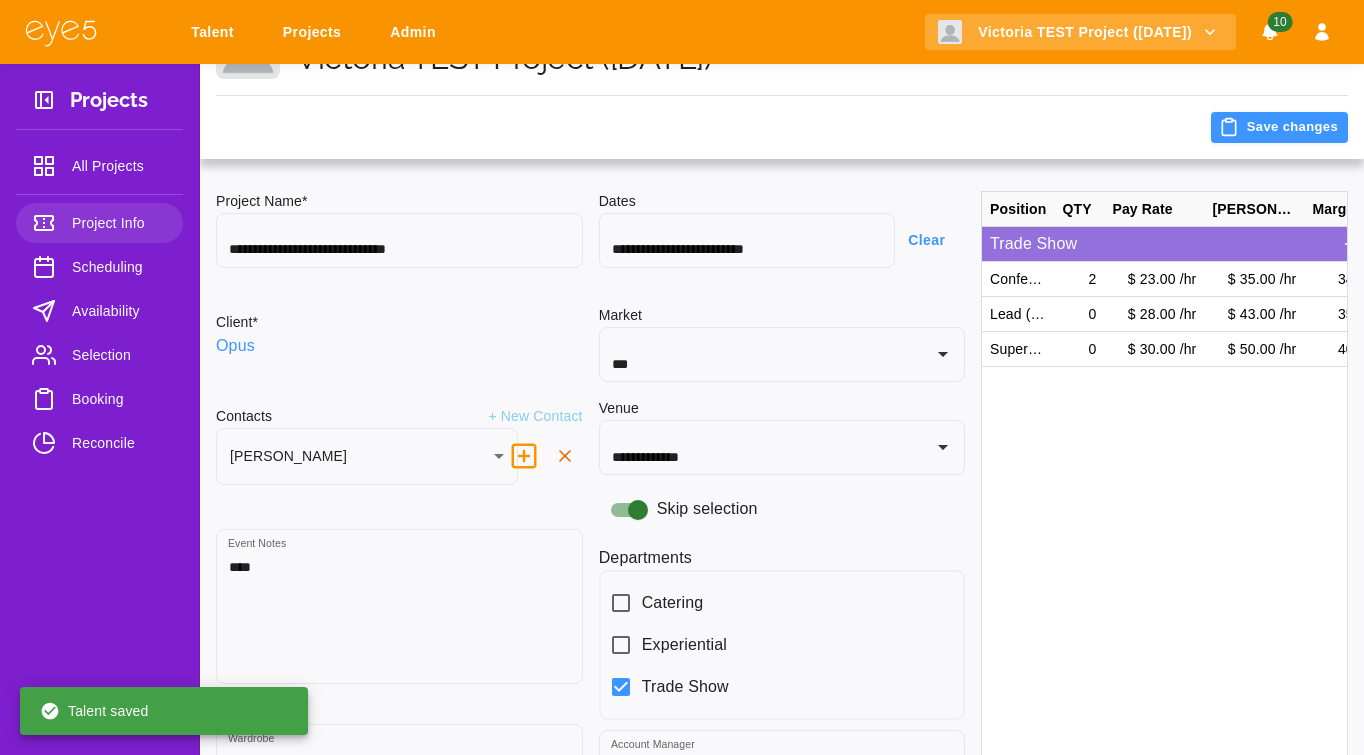 scroll, scrollTop: 76, scrollLeft: 0, axis: vertical 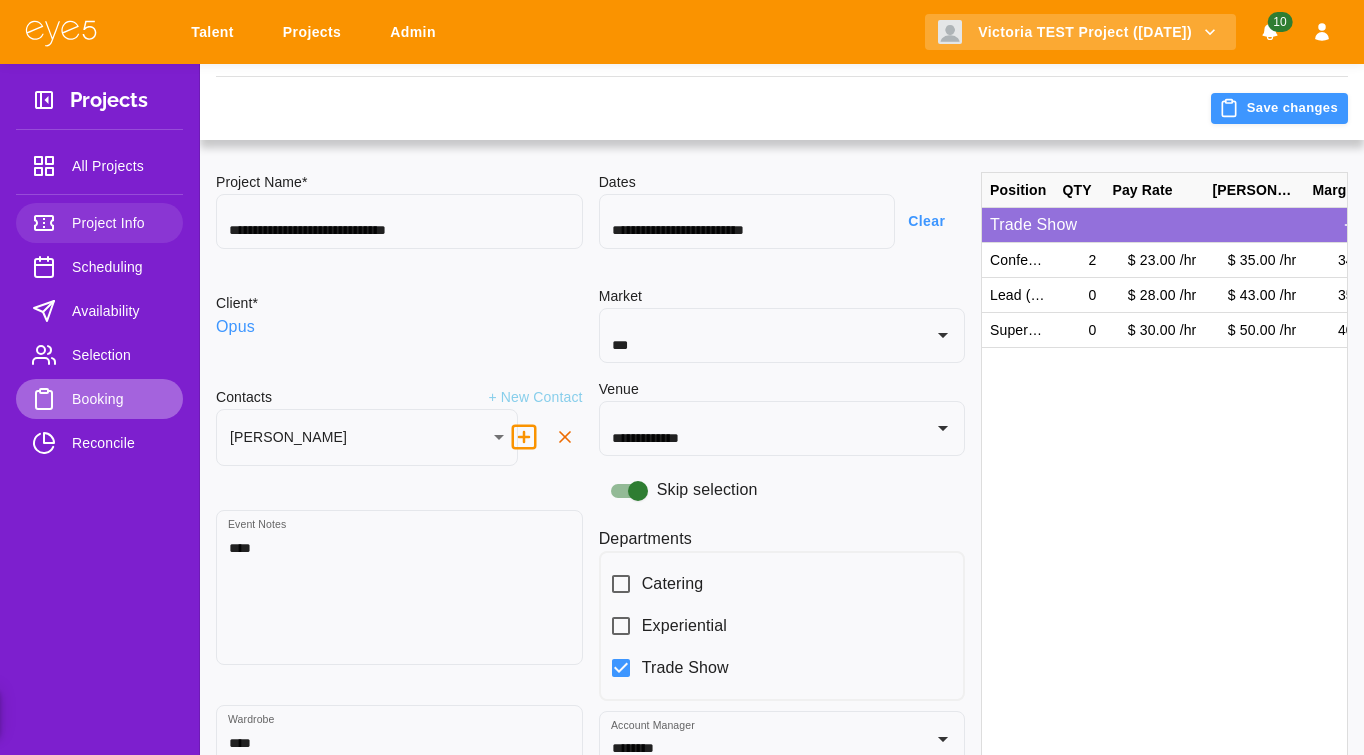 click on "Booking" at bounding box center [99, 399] 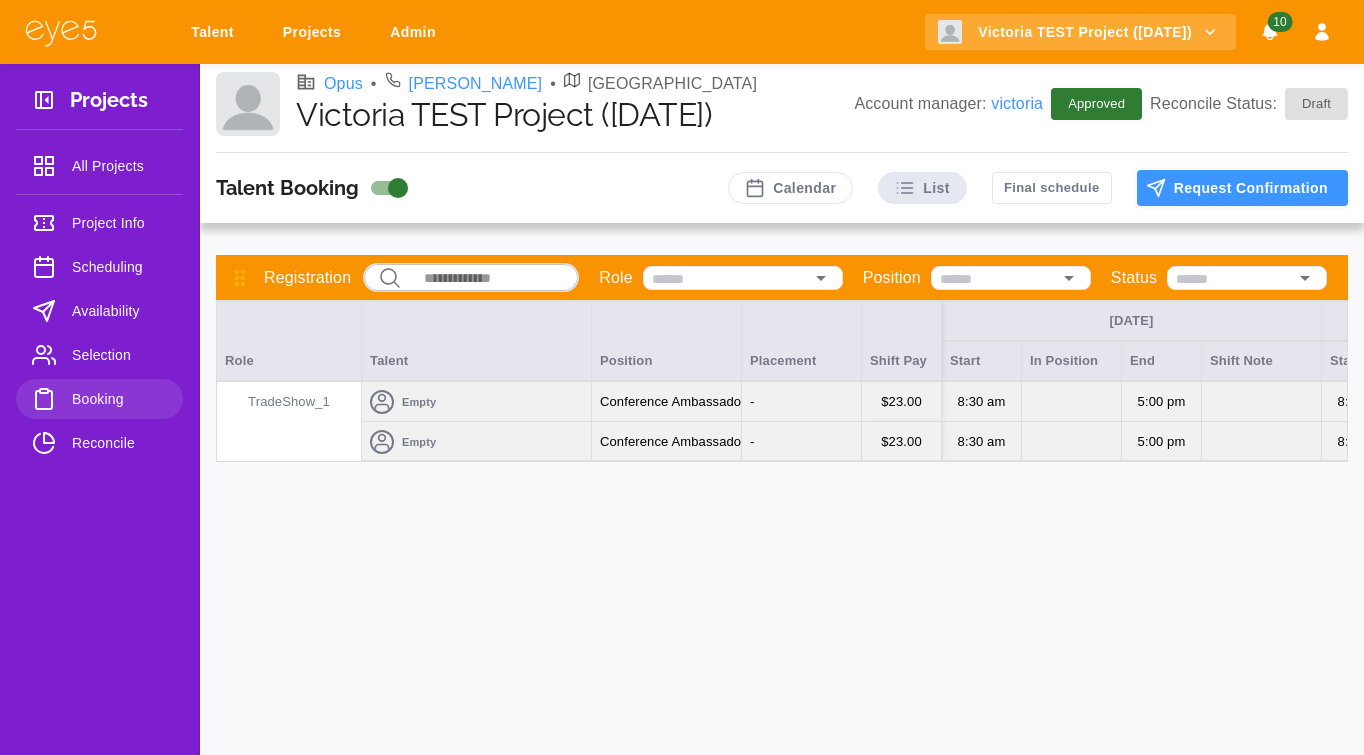 click on "Empty" at bounding box center (476, 442) 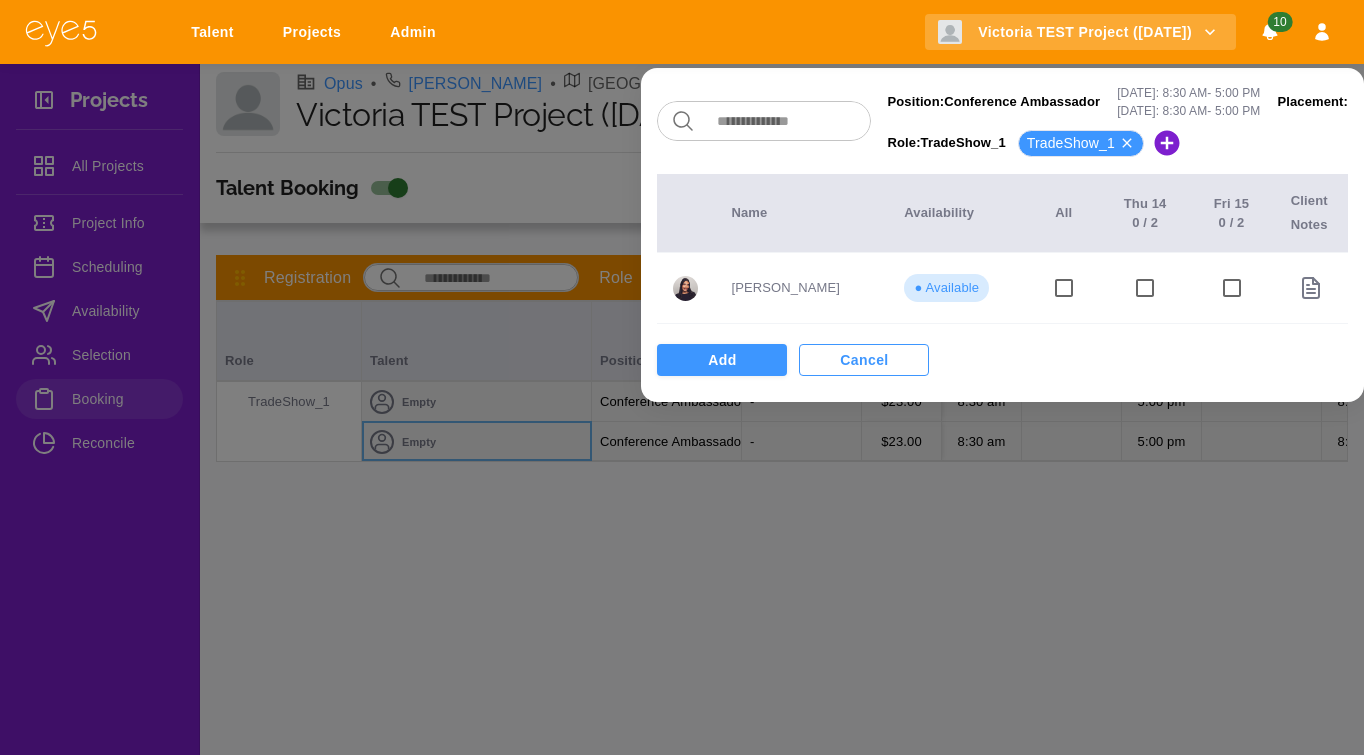 click on "Cancel" at bounding box center (864, 360) 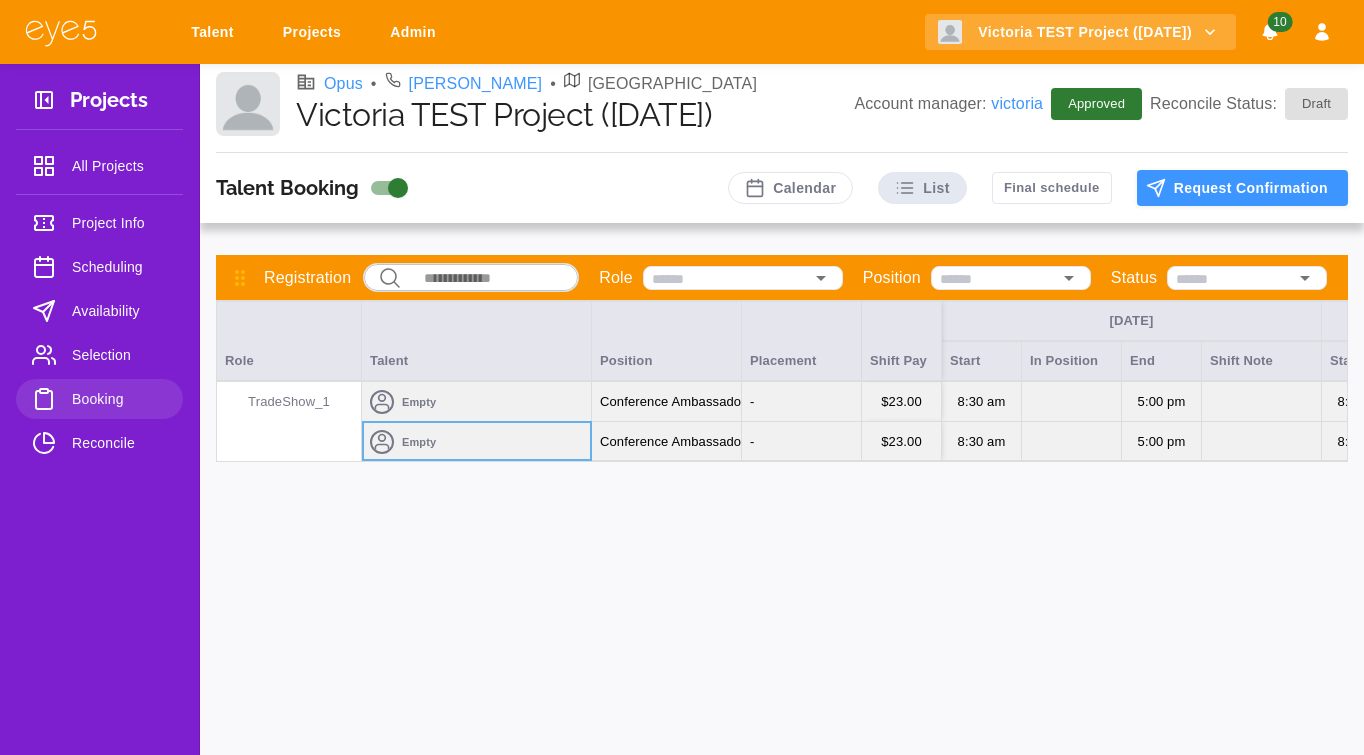click on "Empty" at bounding box center [476, 442] 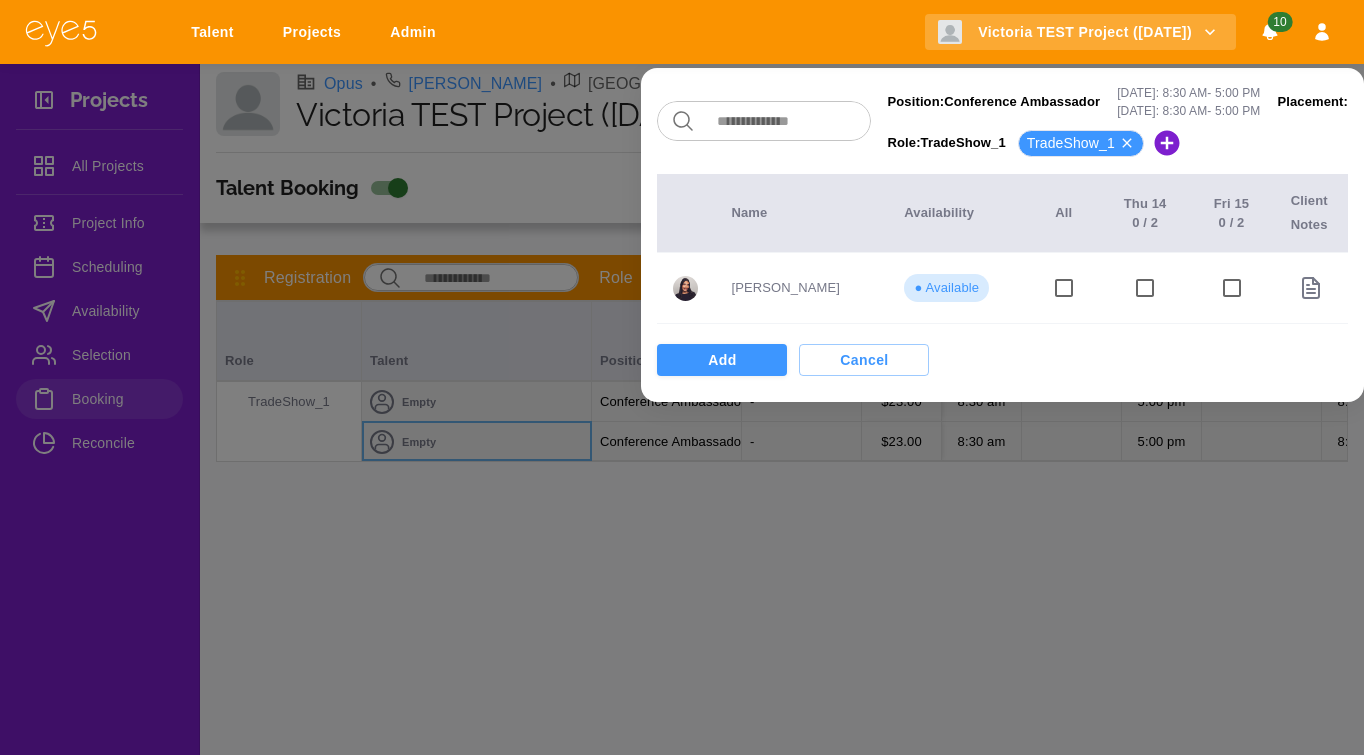 click at bounding box center (682, 377) 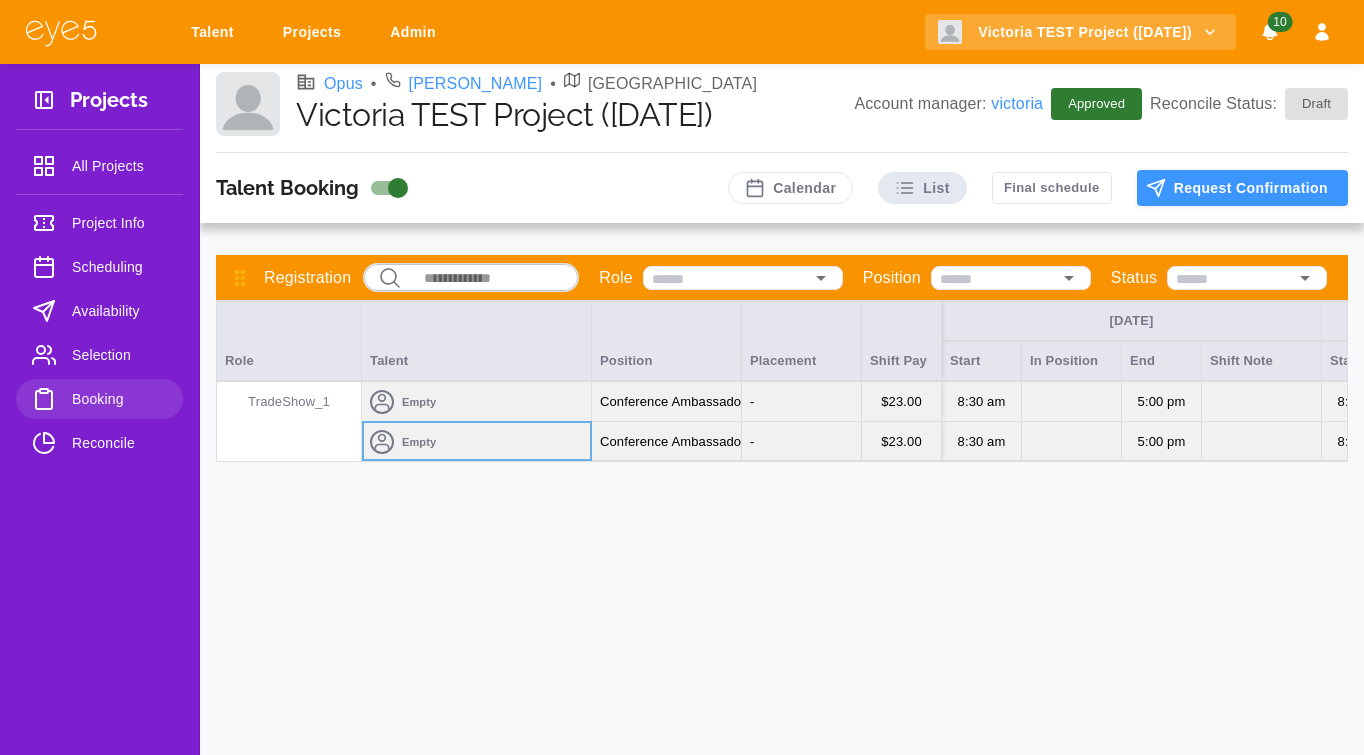 click on "Empty" at bounding box center (476, 402) 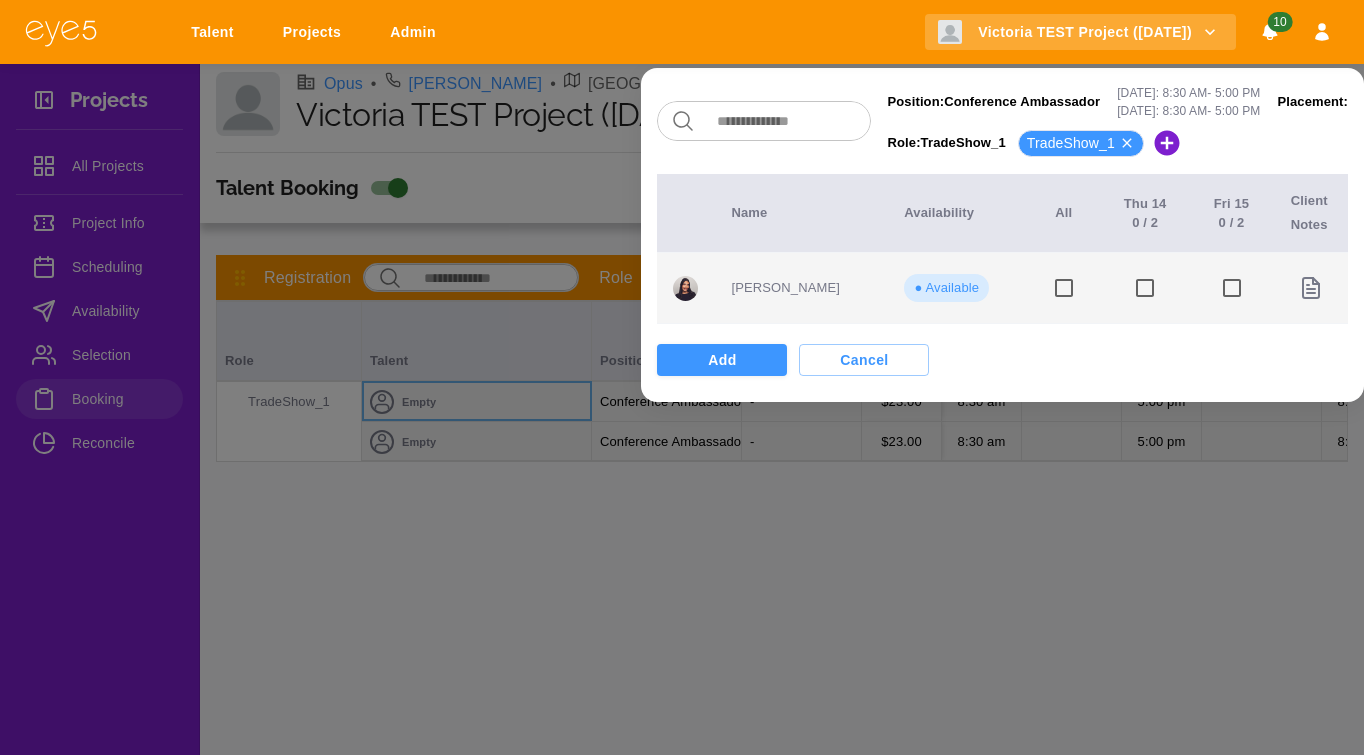 click at bounding box center (1064, 288) 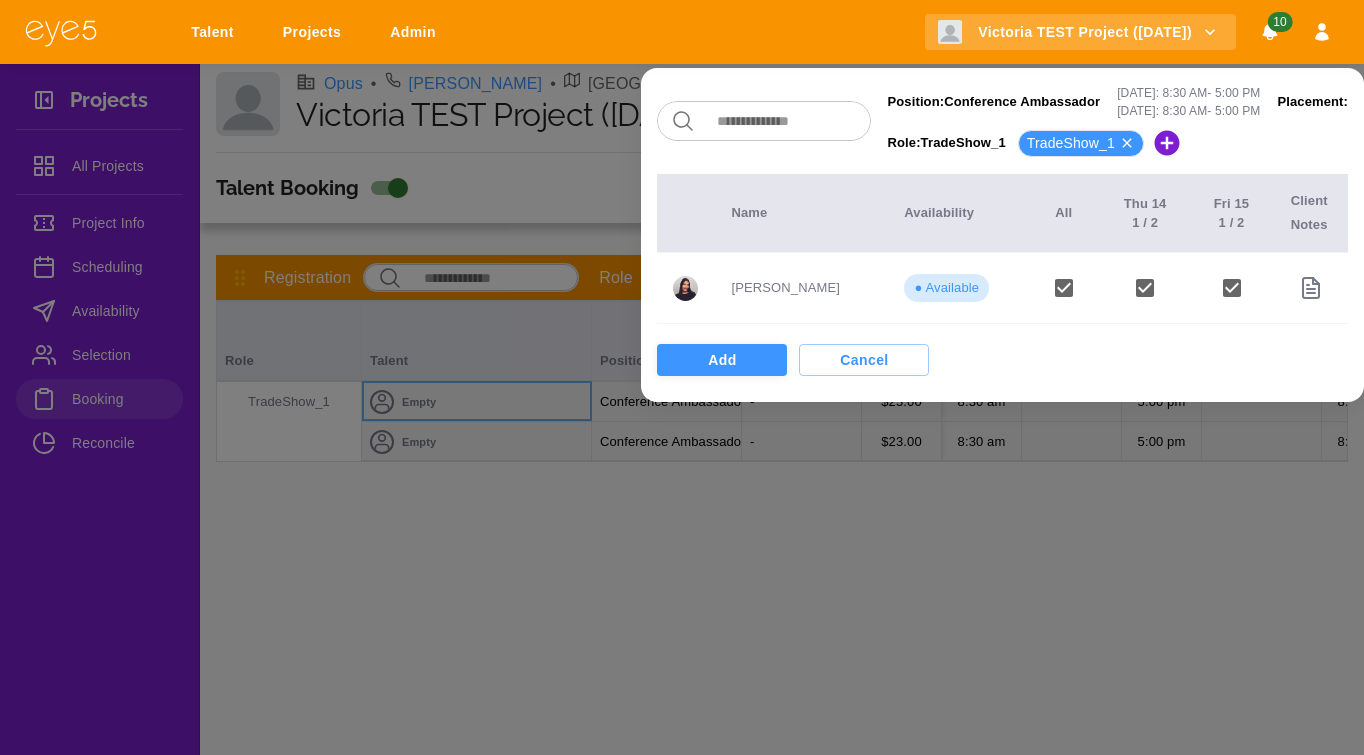 click on "Add" at bounding box center (722, 360) 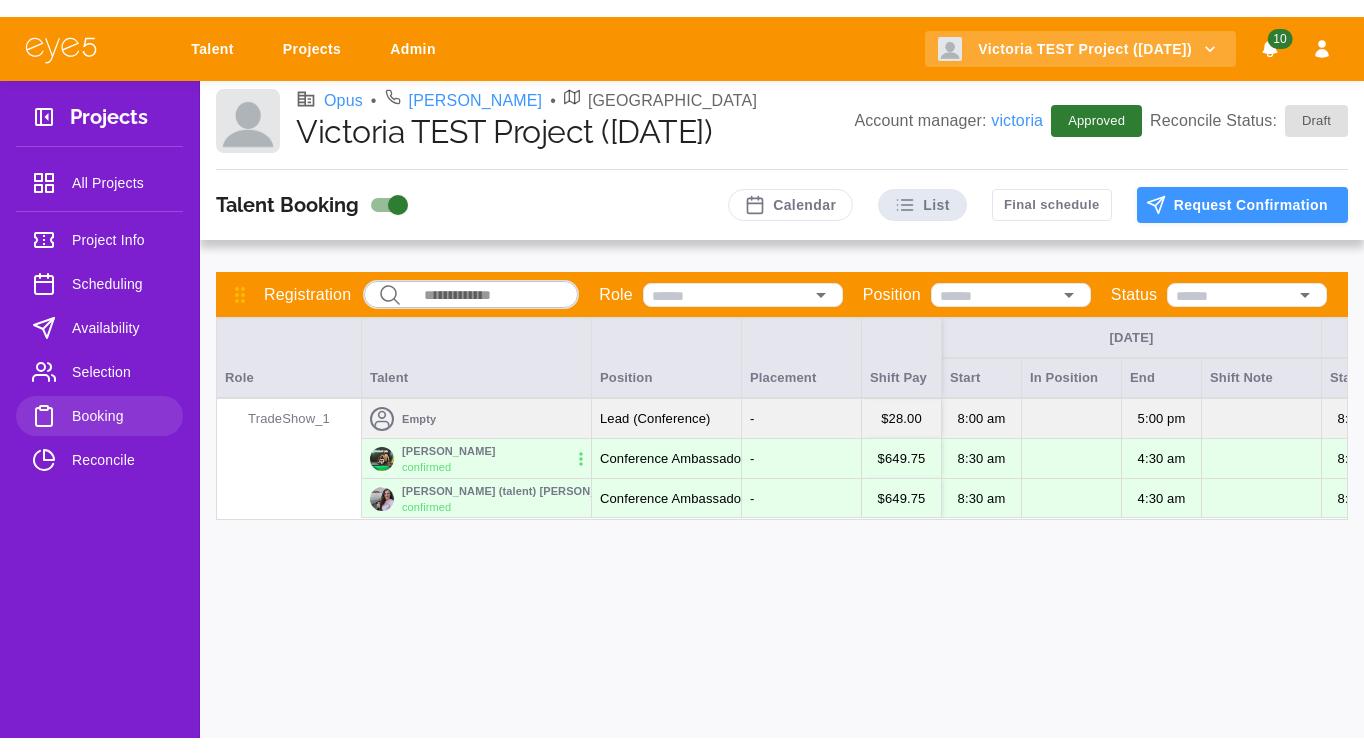 scroll, scrollTop: 0, scrollLeft: 0, axis: both 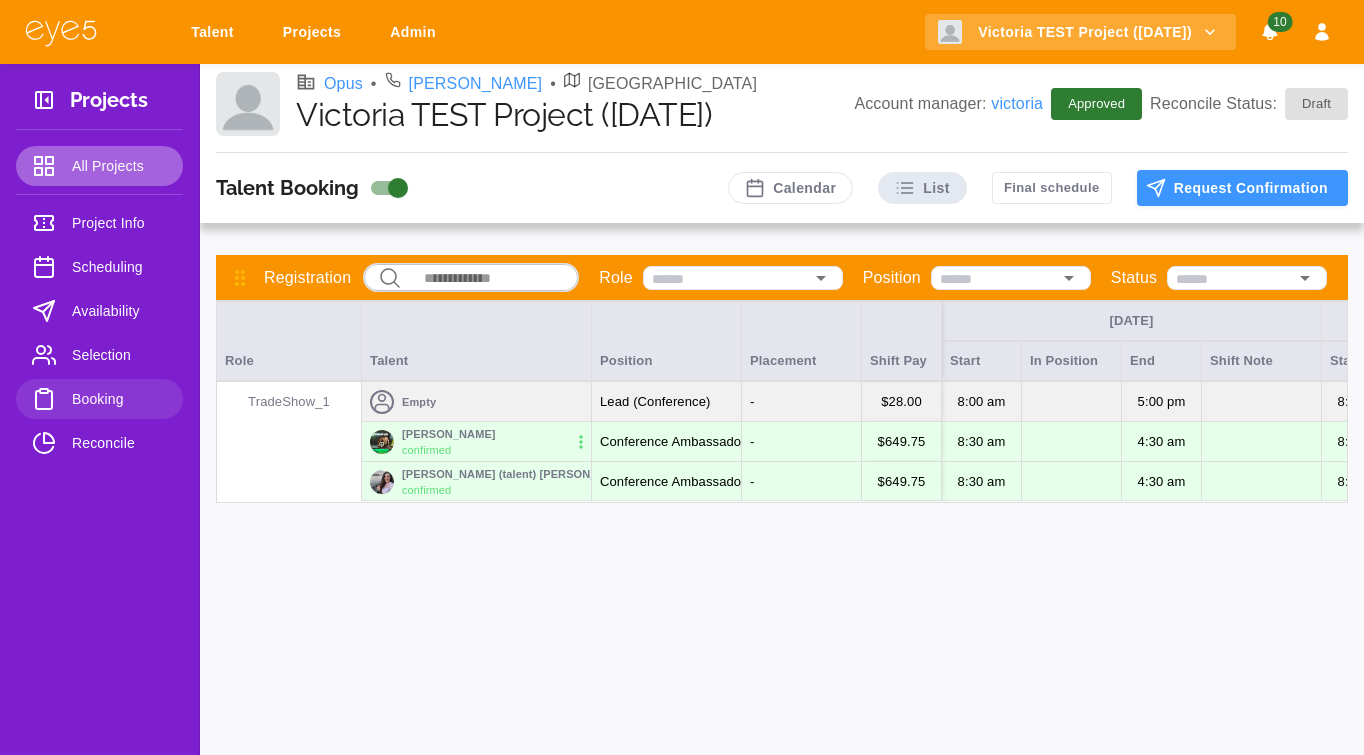 click on "All Projects" at bounding box center [99, 166] 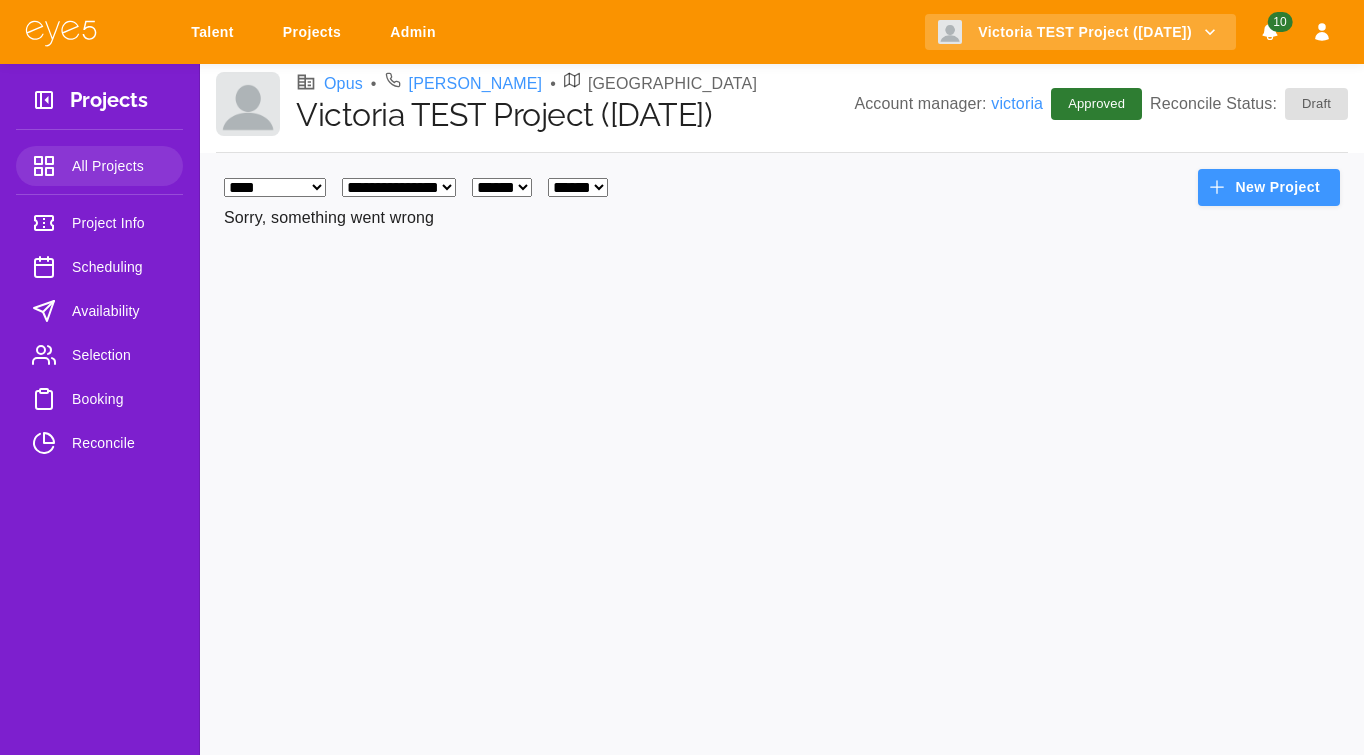 click on "Projects All Projects Project Info Scheduling Availability Selection Booking Reconcile" at bounding box center (99, 283) 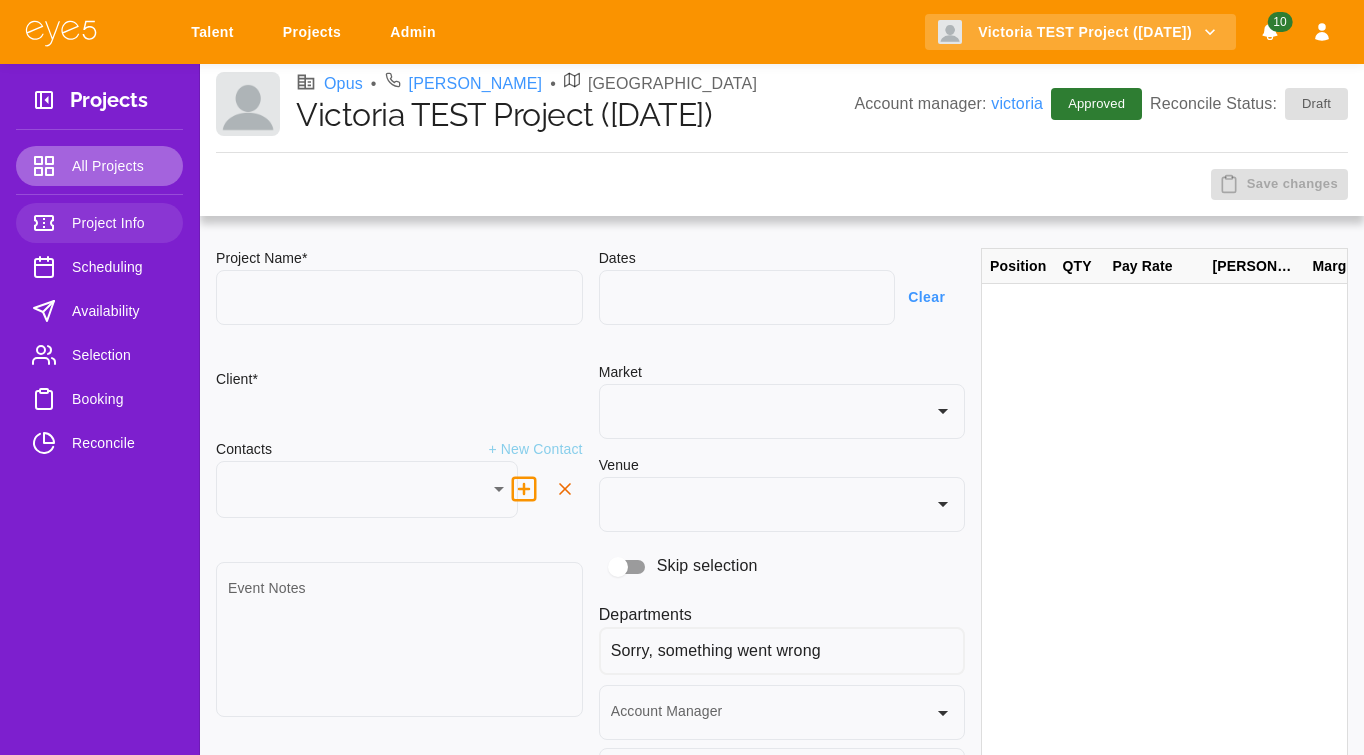 click on "All Projects" at bounding box center (119, 166) 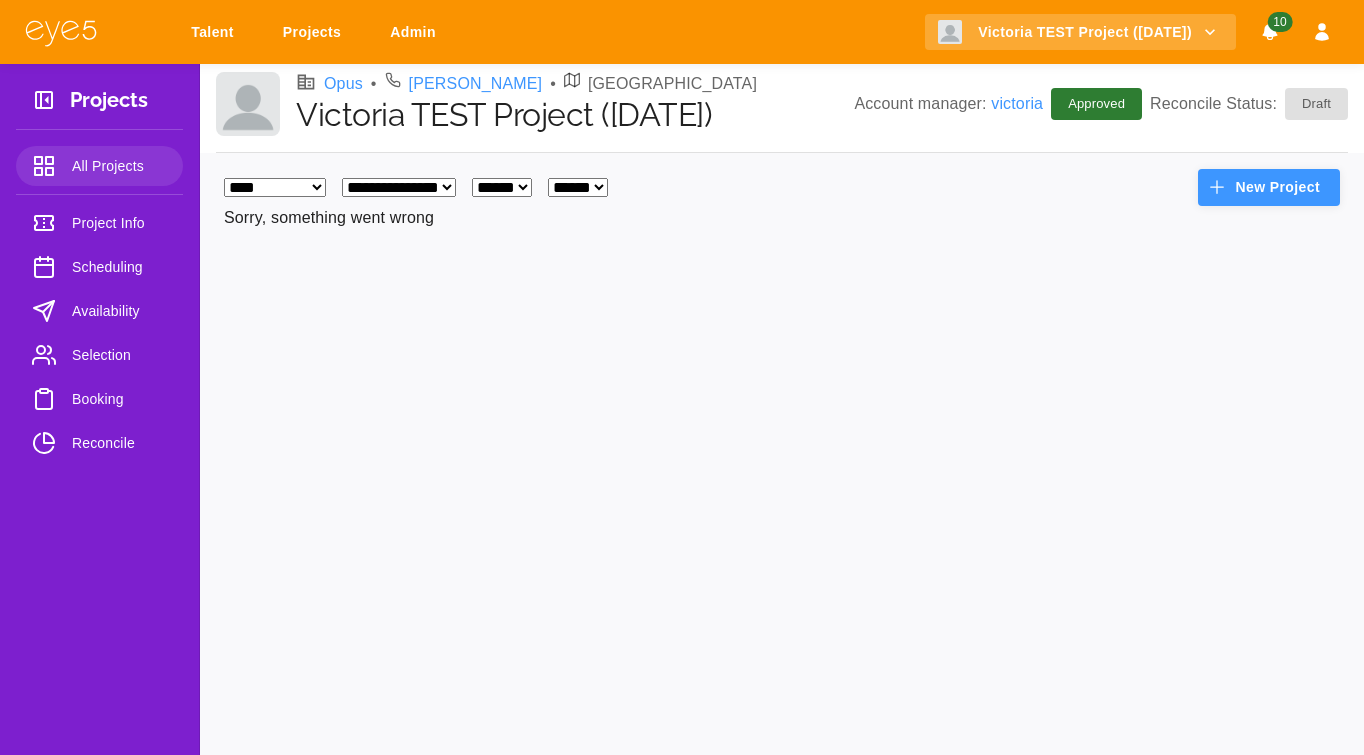 click on "New Project" at bounding box center (1269, 187) 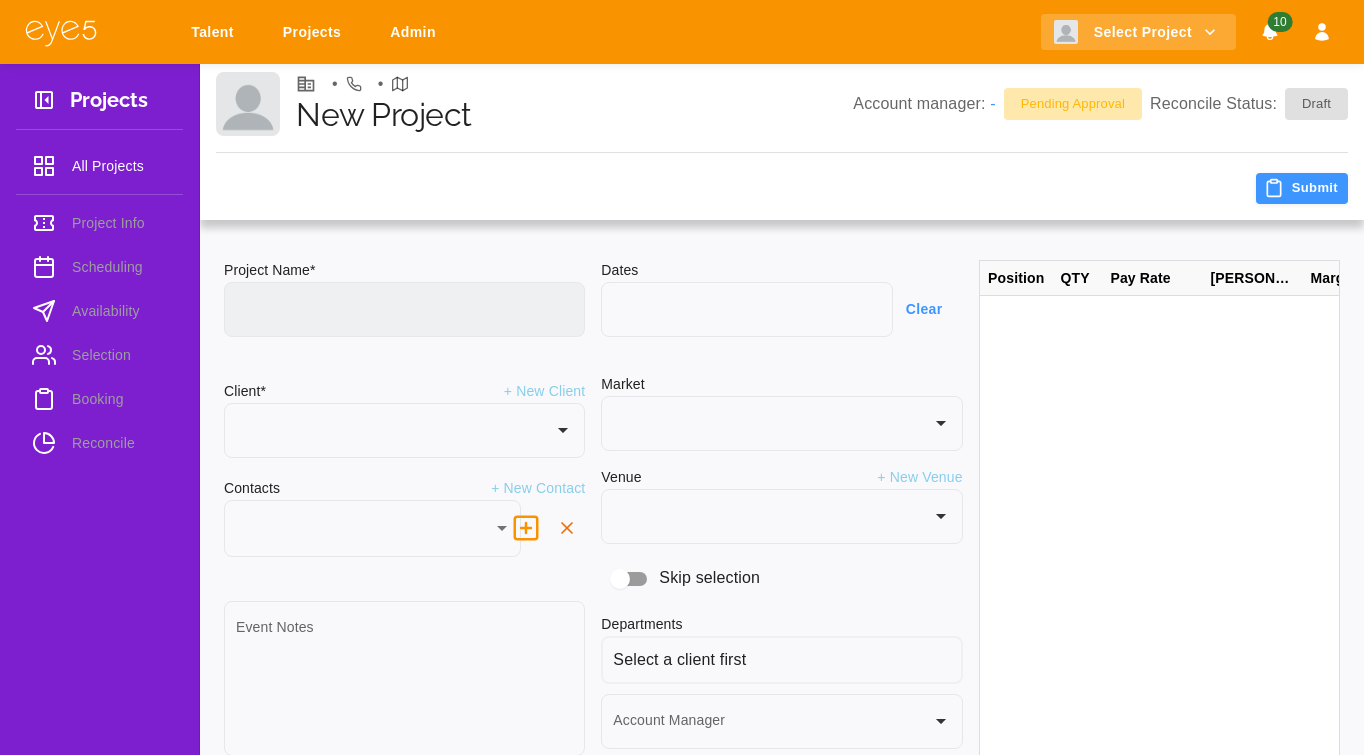 click at bounding box center (404, 309) 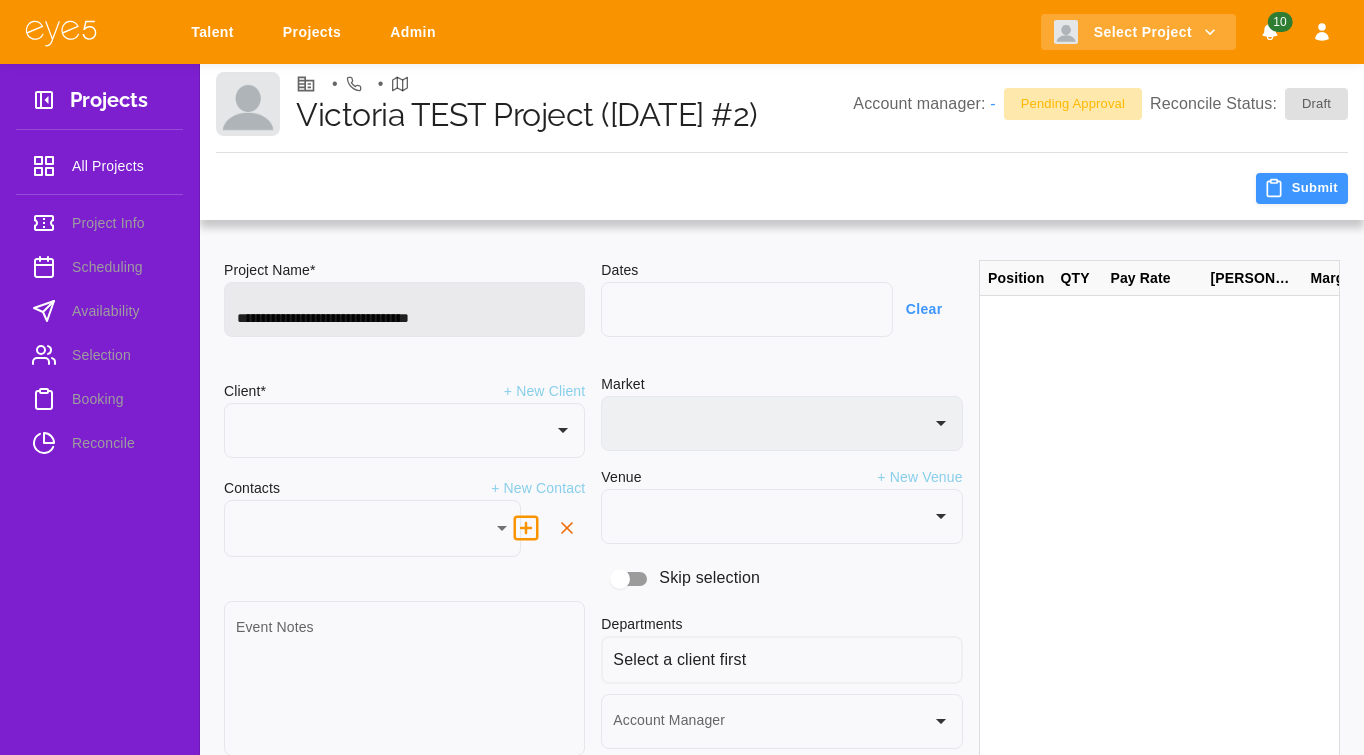 scroll, scrollTop: 15, scrollLeft: 0, axis: vertical 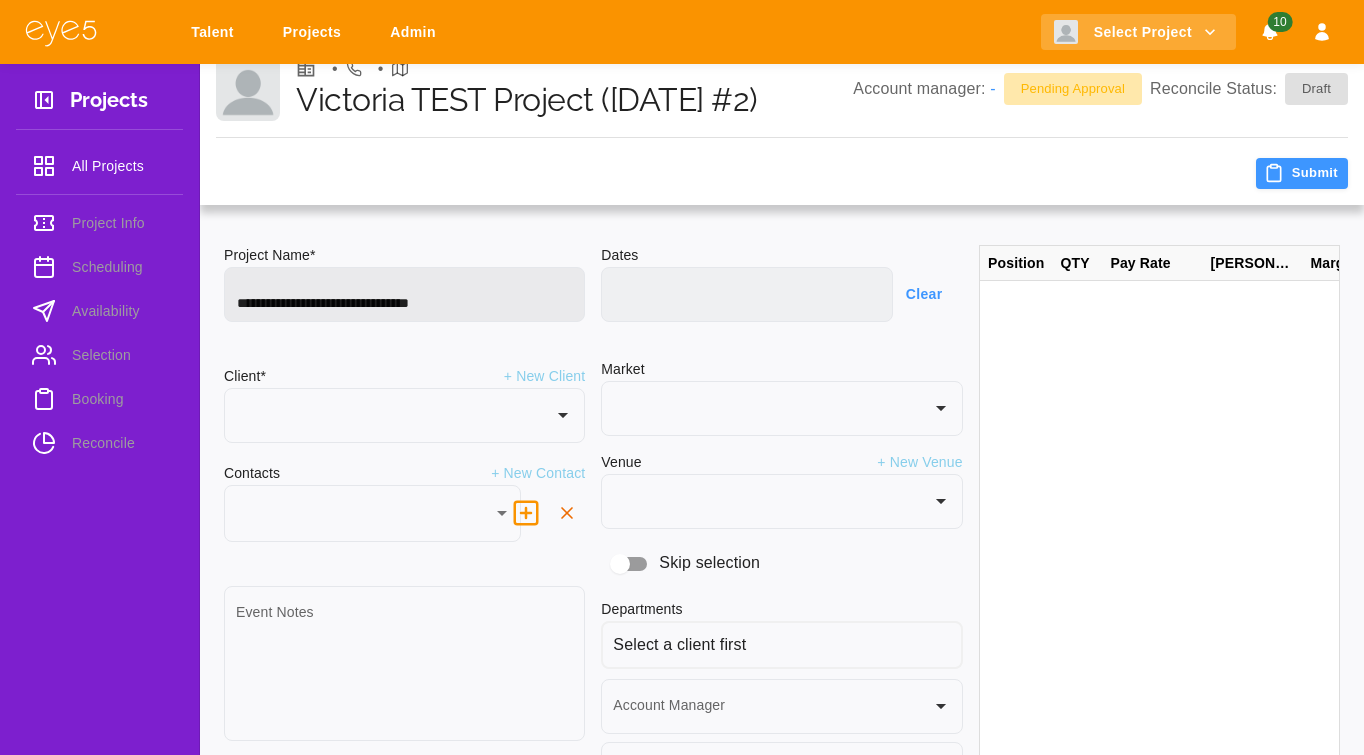 type on "**********" 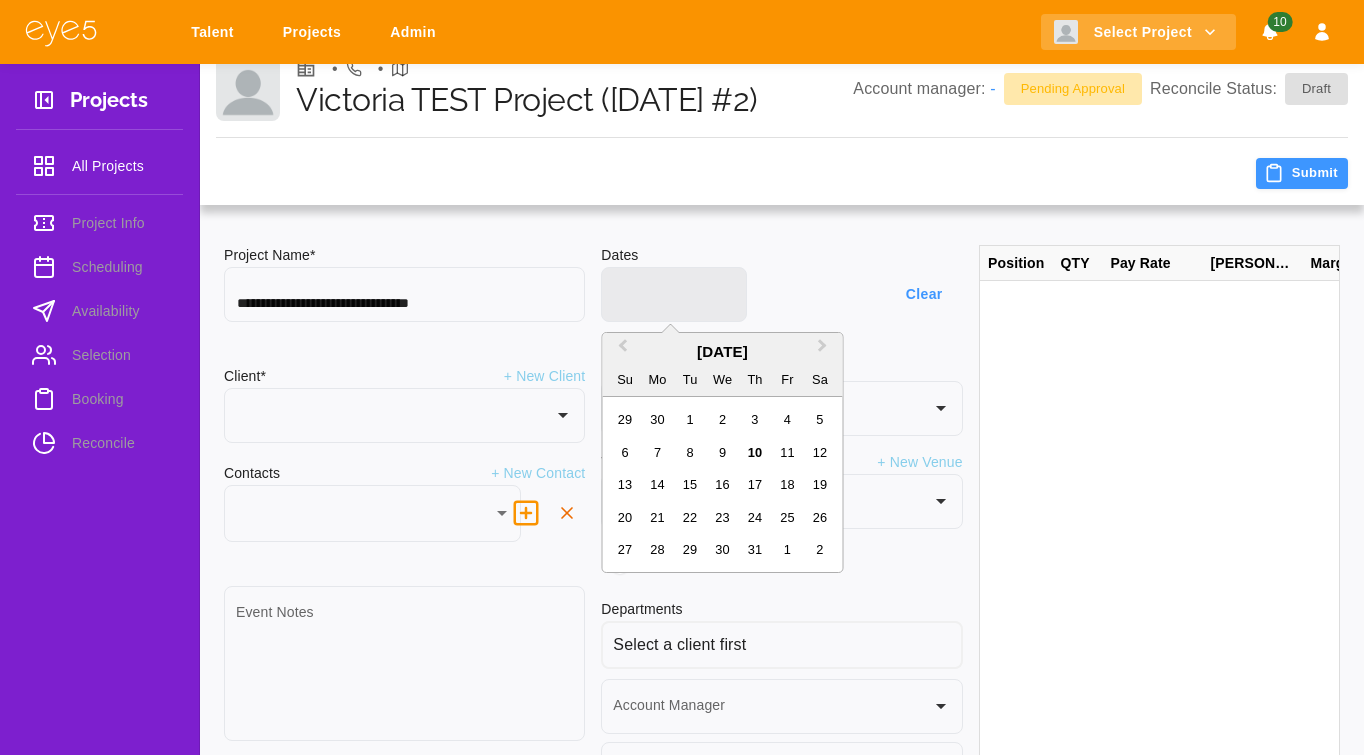 click on "Next Month" at bounding box center [825, 351] 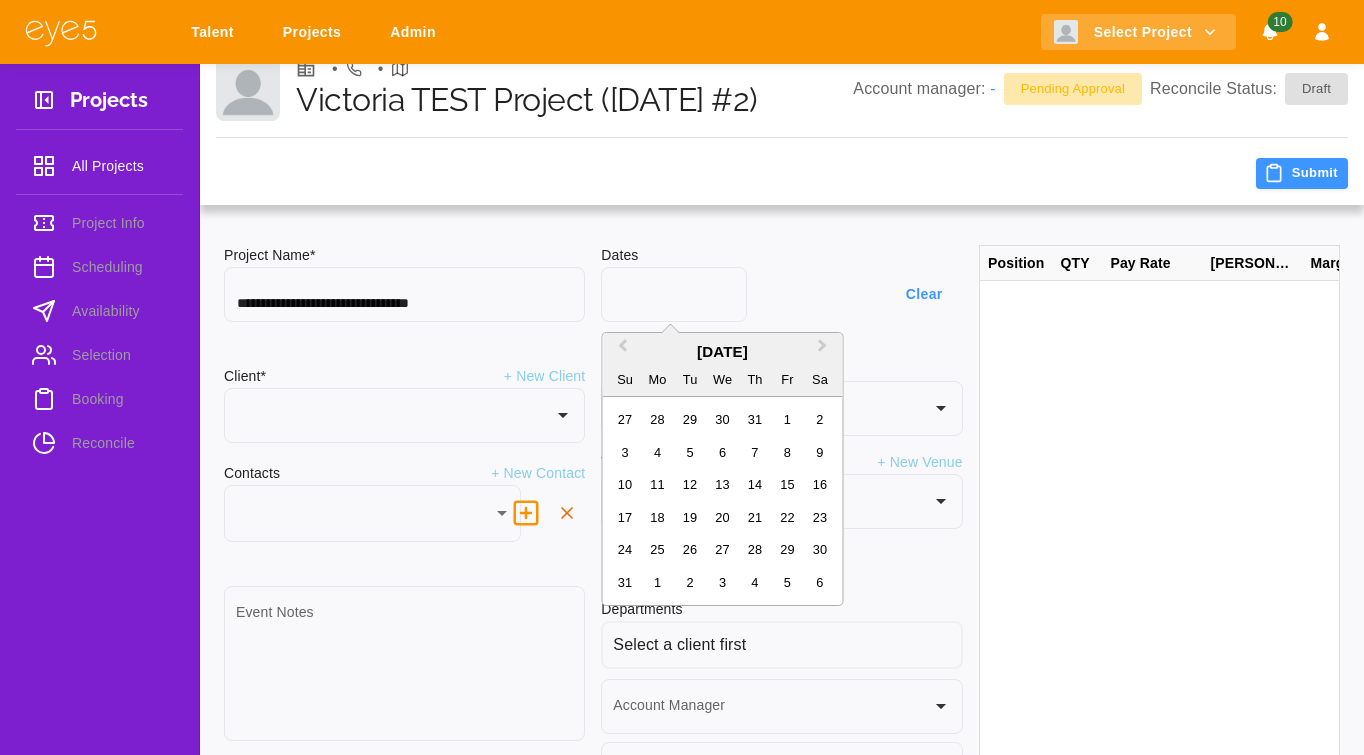click on "14" at bounding box center (754, 484) 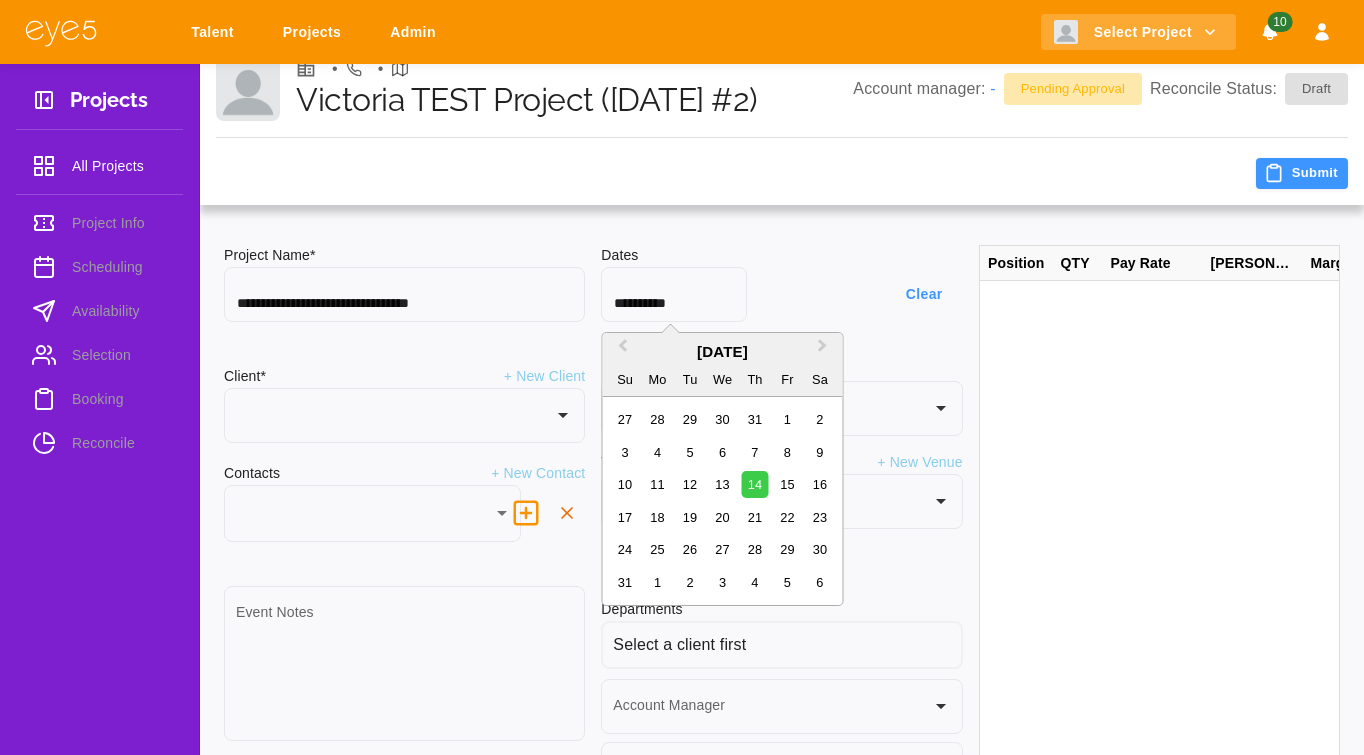 click on "15" at bounding box center (787, 484) 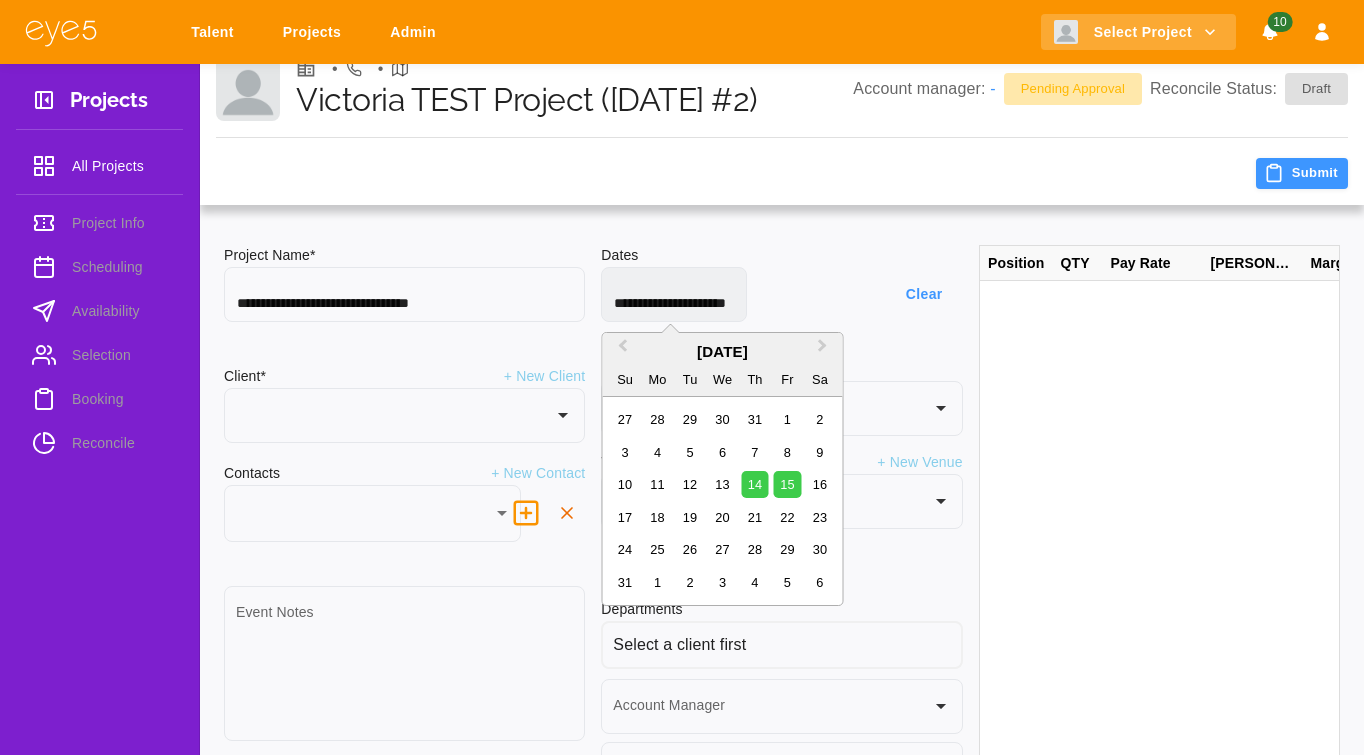 click on "August 2025 Previous Month Next Month August 2025 Su Mo Tu We Th Fr Sa 27 28 29 30 31 1 2 3 4 5 6 7 8 9 10 11 12 13 14 15 16 17 18 19 20 21 22 23 24 25 26 27 28 29 30 31 1 2 3 4 5 6 Clear" at bounding box center (781, 294) 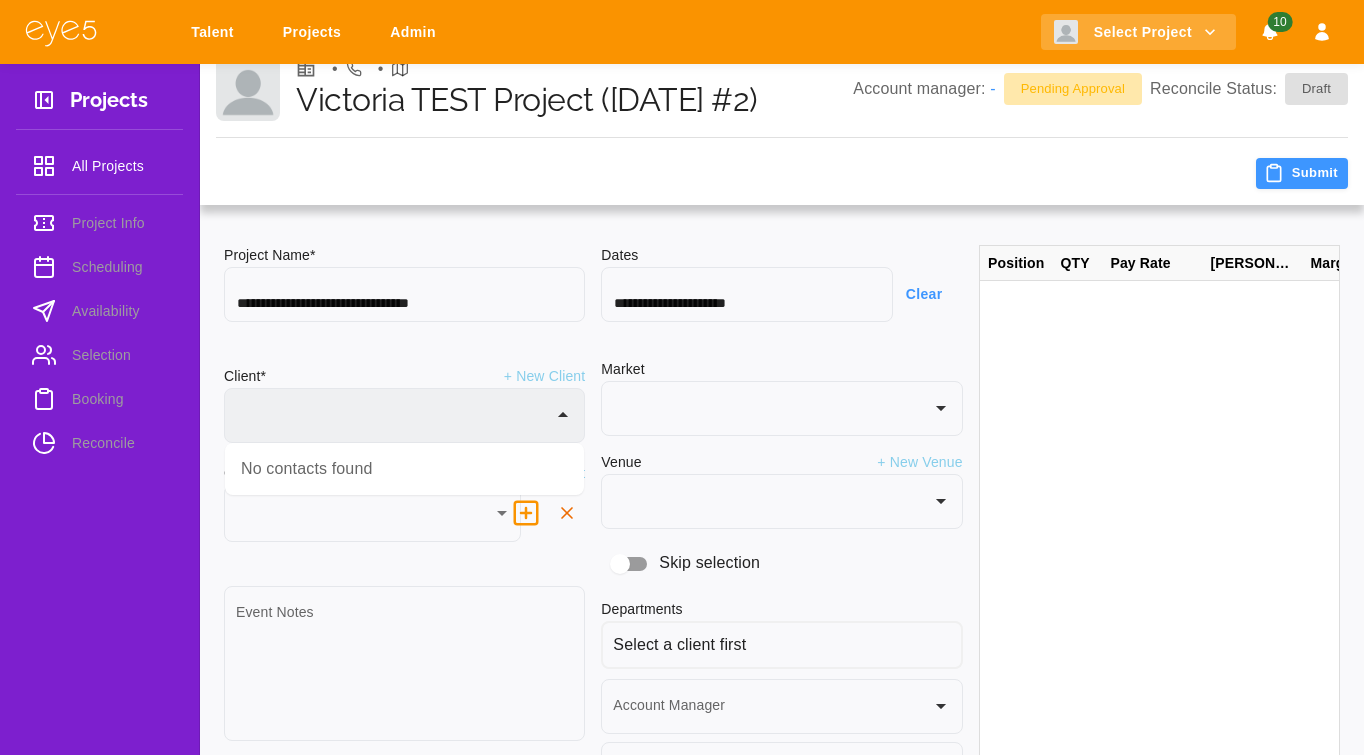 click at bounding box center [389, 425] 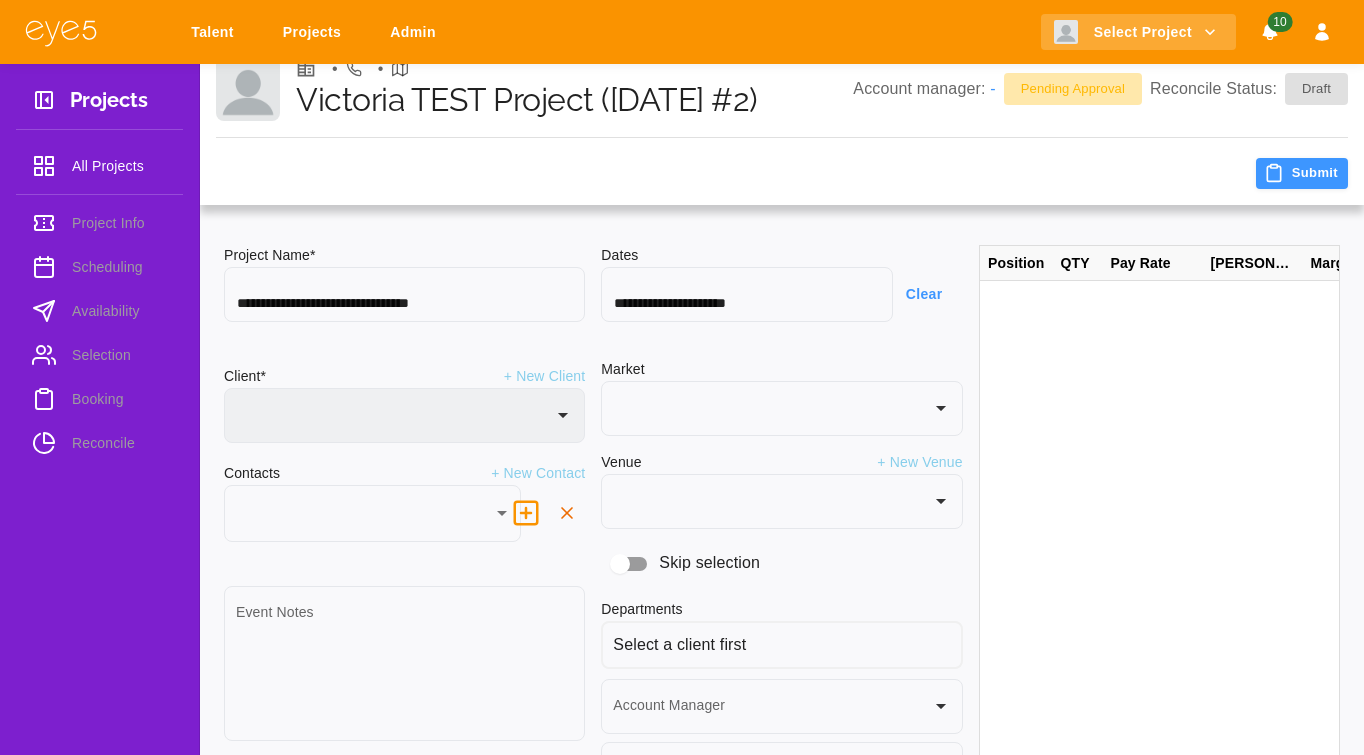 click at bounding box center [389, 425] 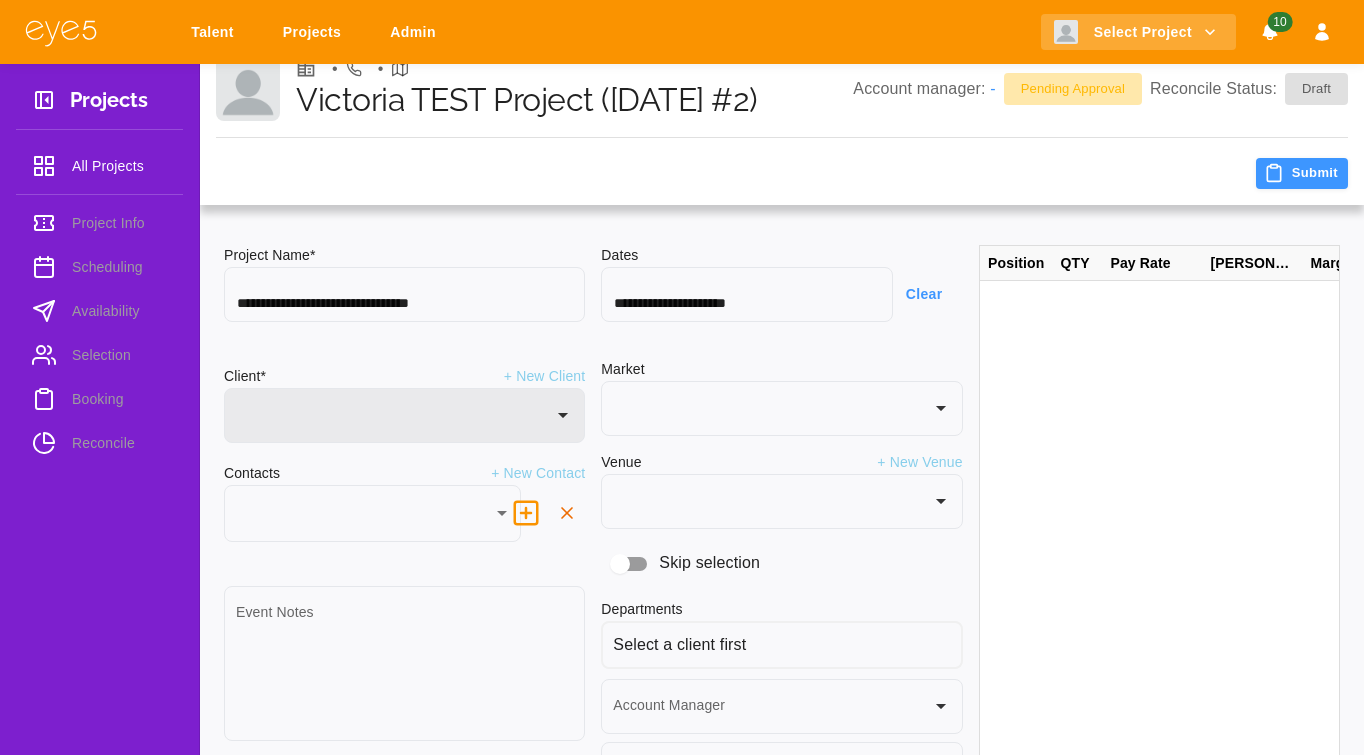 click on "**********" at bounding box center (396, 582) 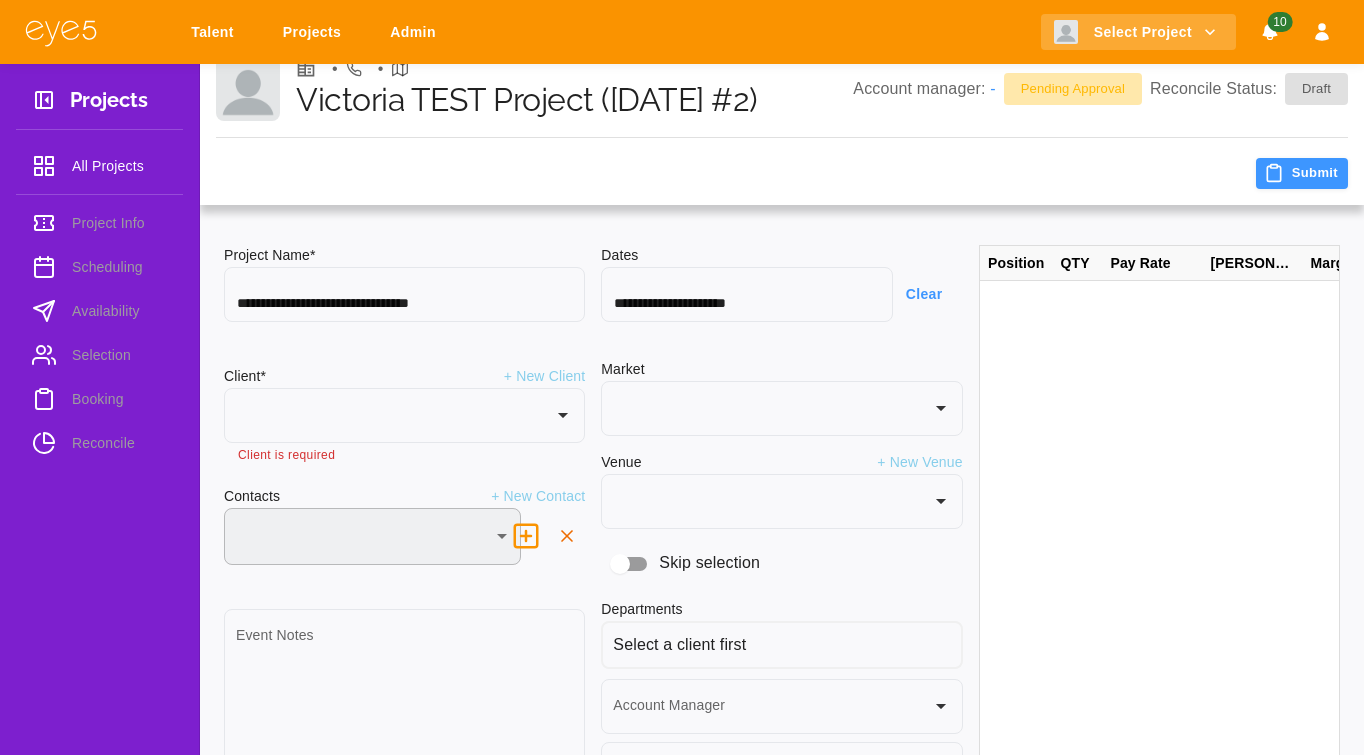 click on "**********" at bounding box center (682, 484) 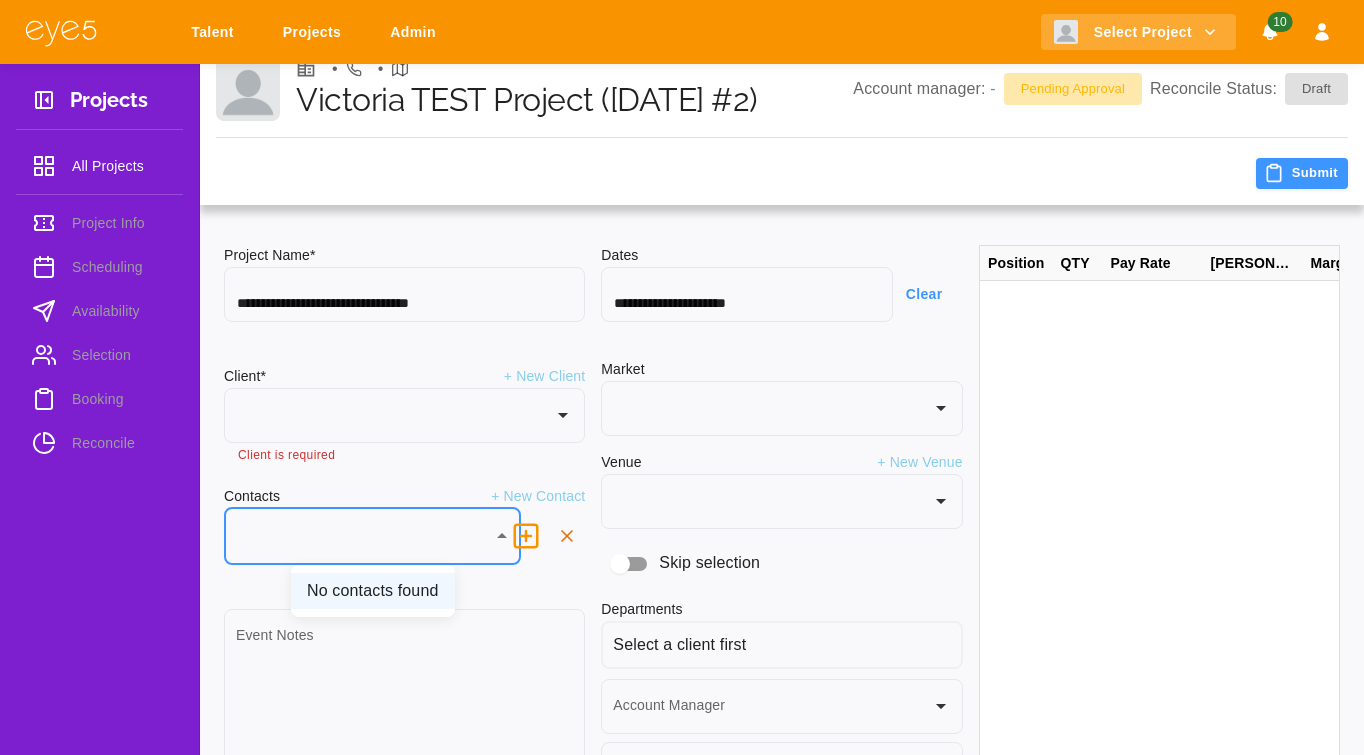 click at bounding box center [682, 377] 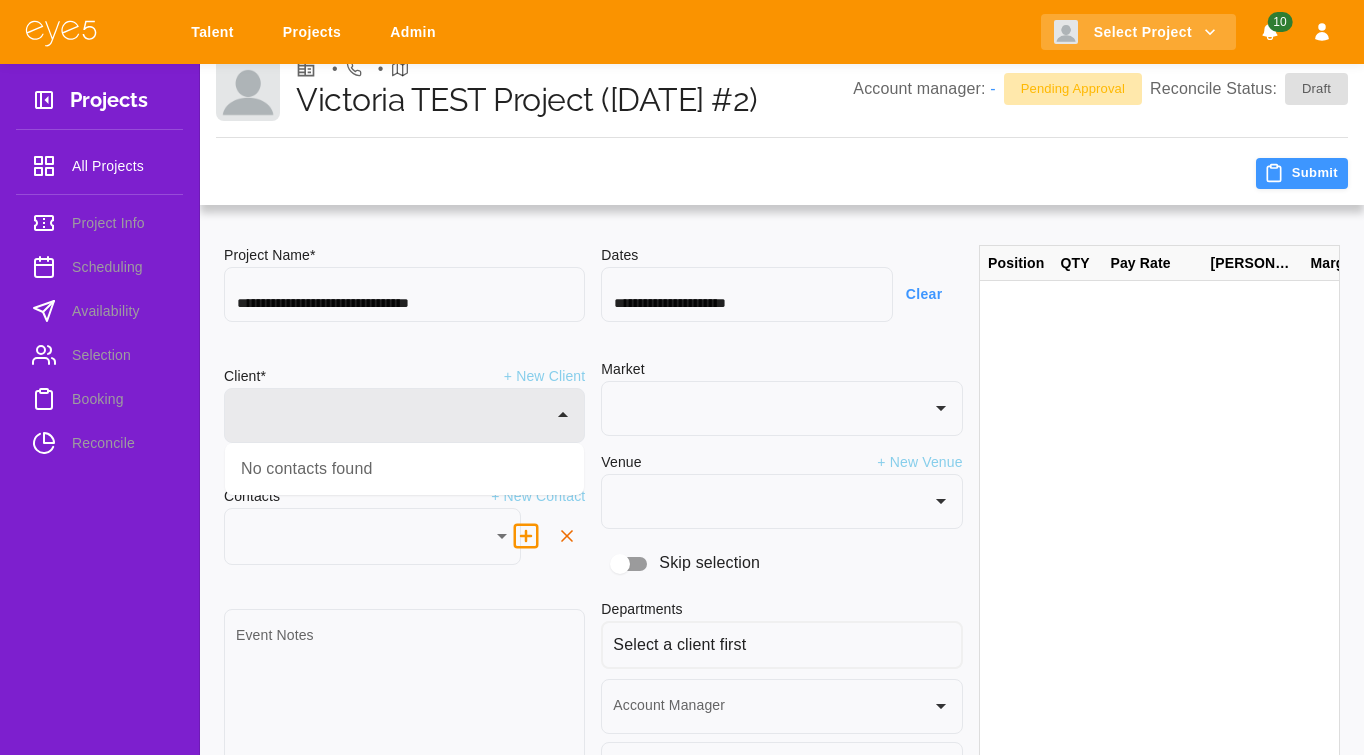 click at bounding box center (389, 425) 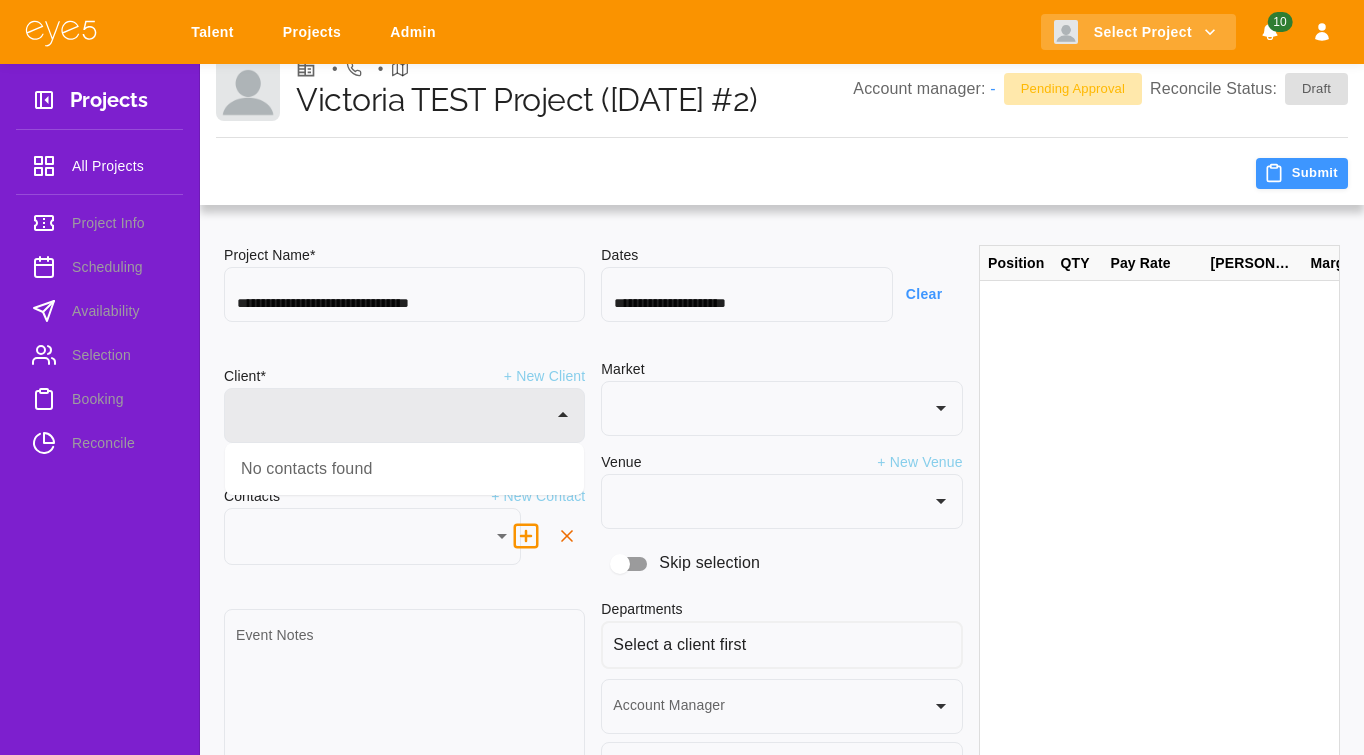click on "**********" at bounding box center (404, 302) 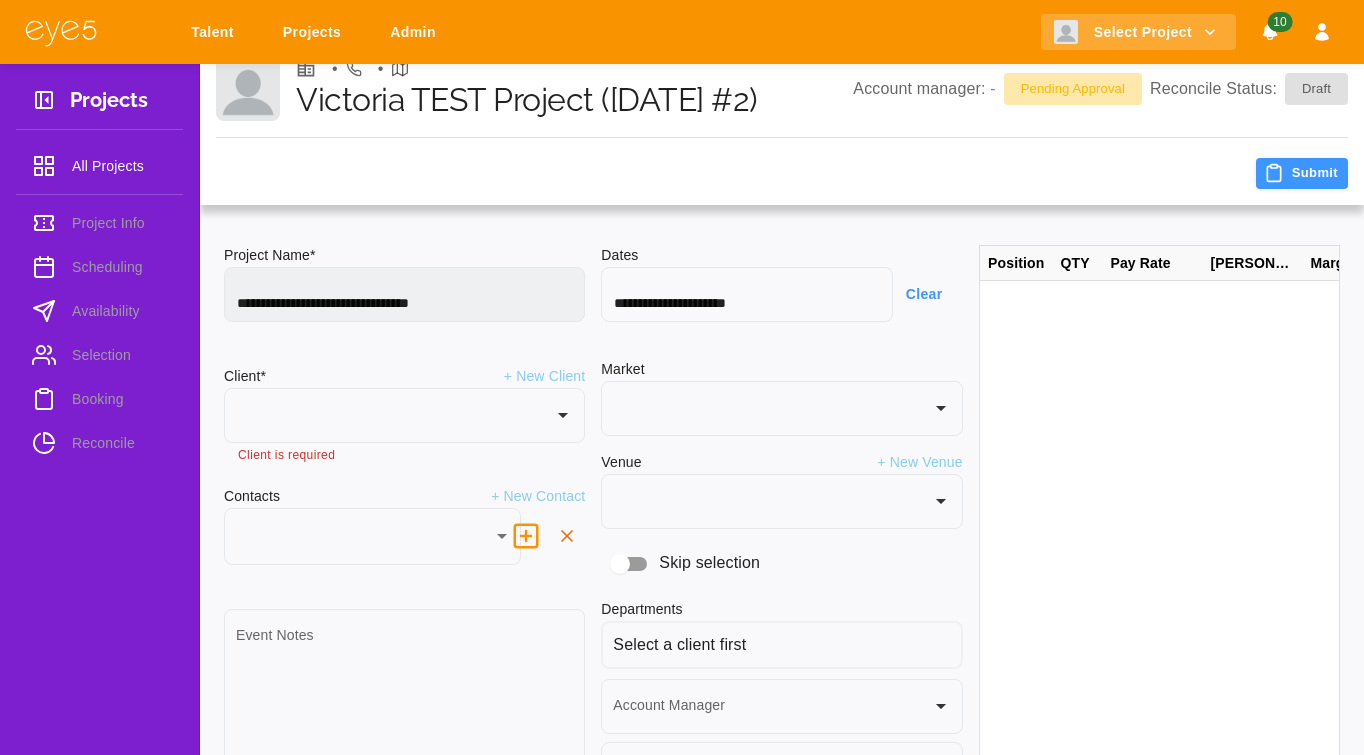 click on "**********" at bounding box center [404, 294] 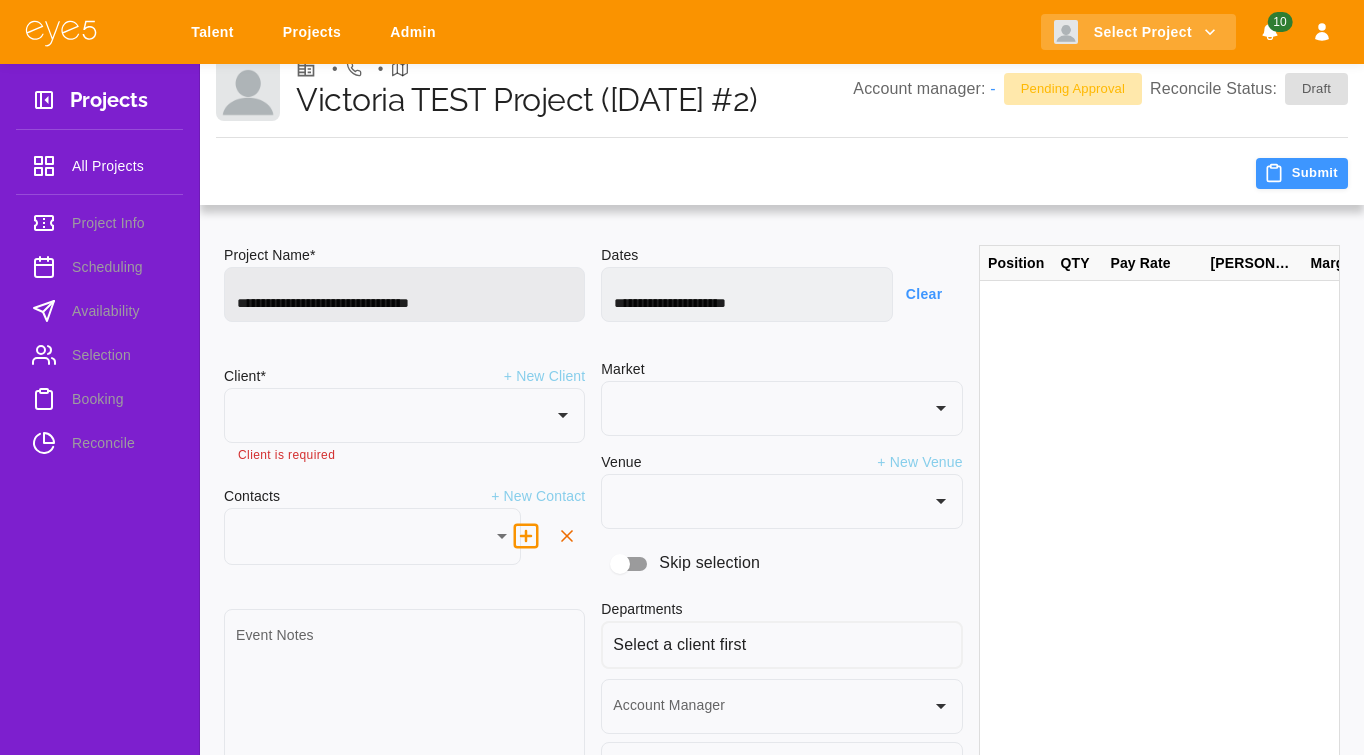 drag, startPoint x: 826, startPoint y: 299, endPoint x: 911, endPoint y: 357, distance: 102.90287 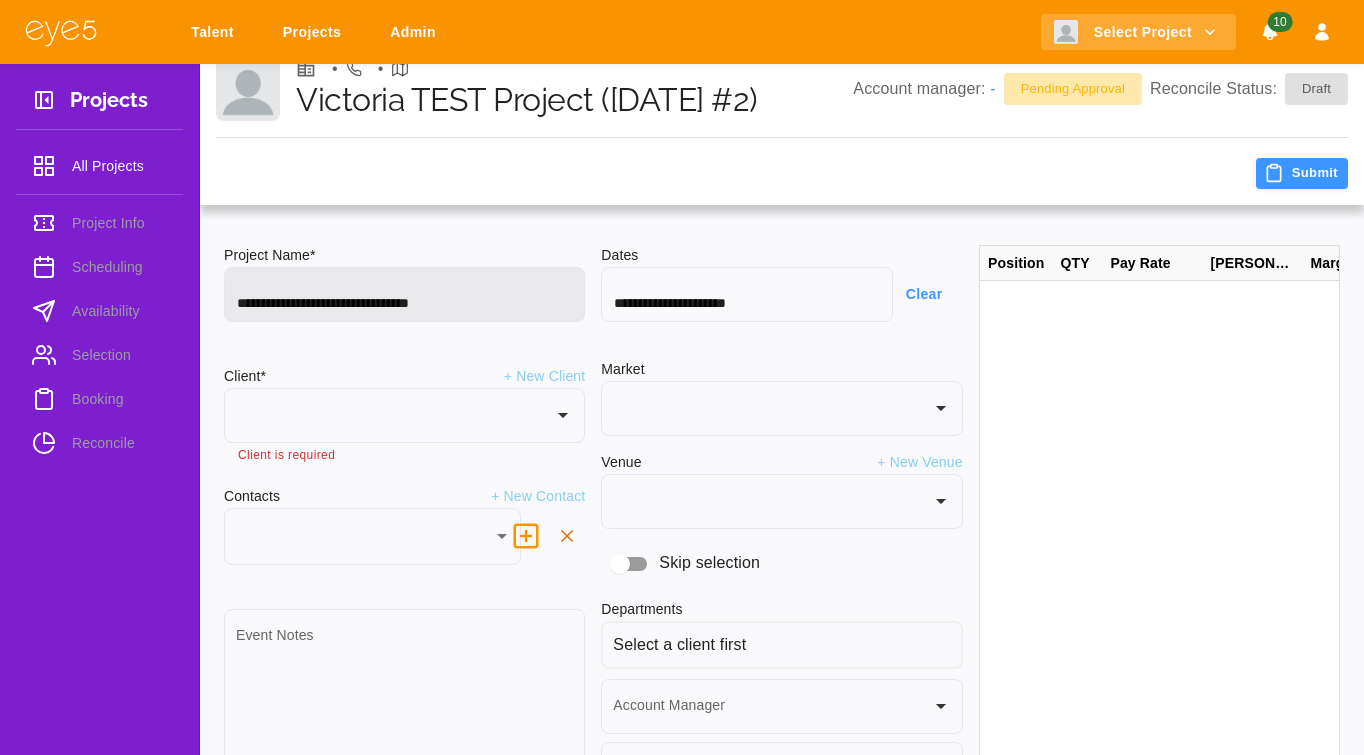click on "Clear" at bounding box center [781, 294] 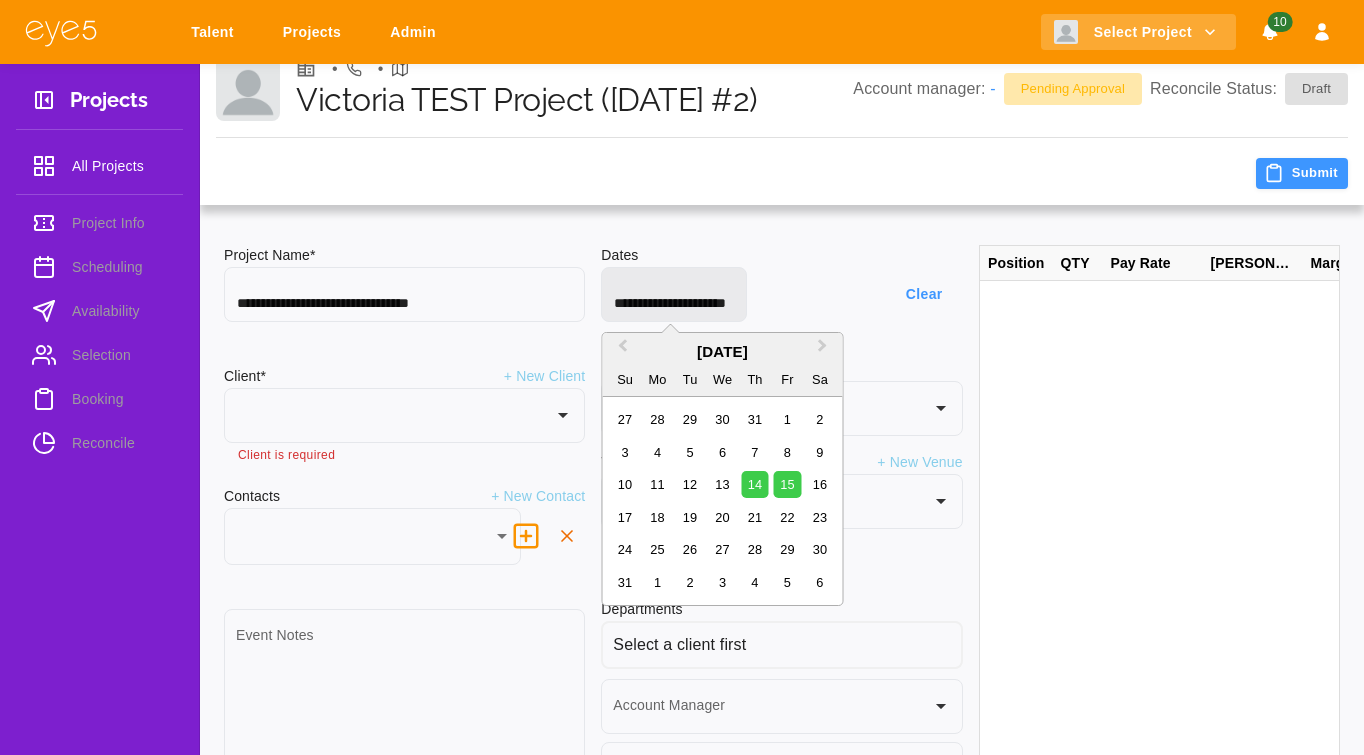 drag, startPoint x: 925, startPoint y: 276, endPoint x: 478, endPoint y: 349, distance: 452.92163 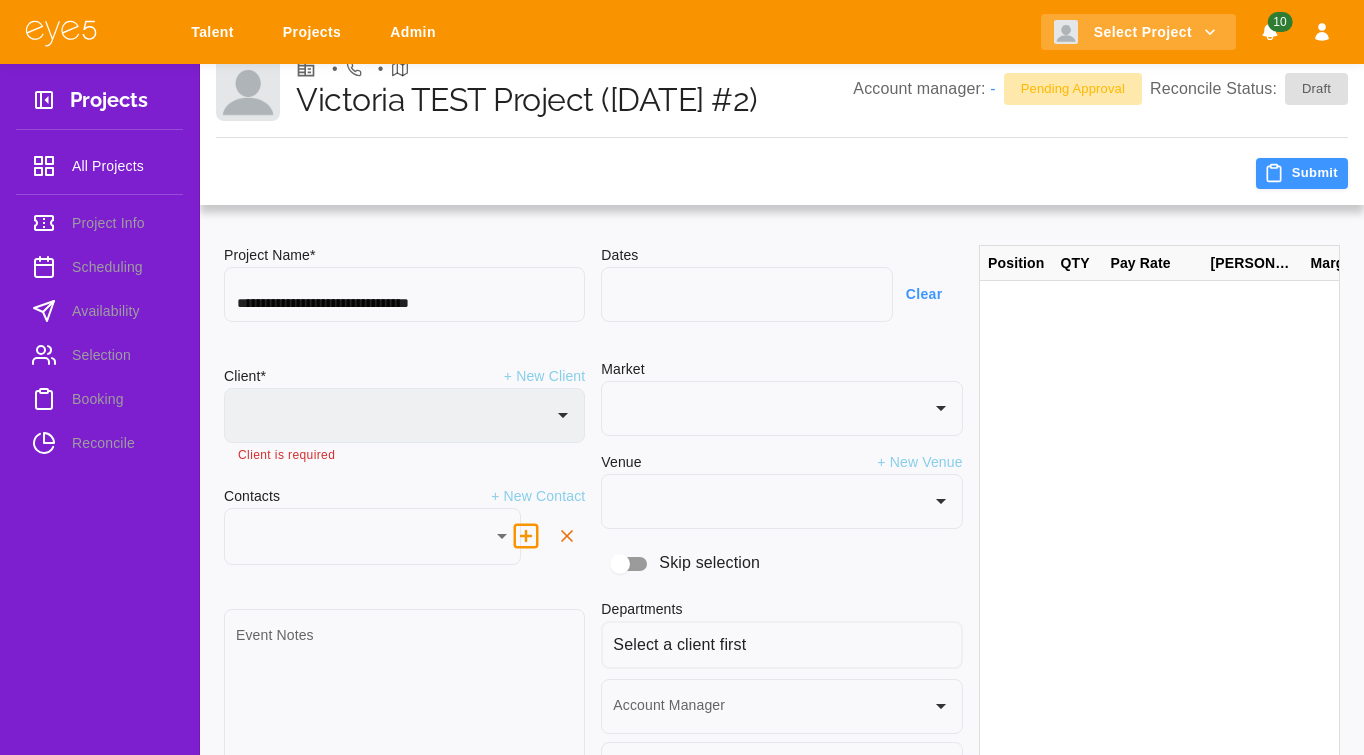 click at bounding box center [404, 415] 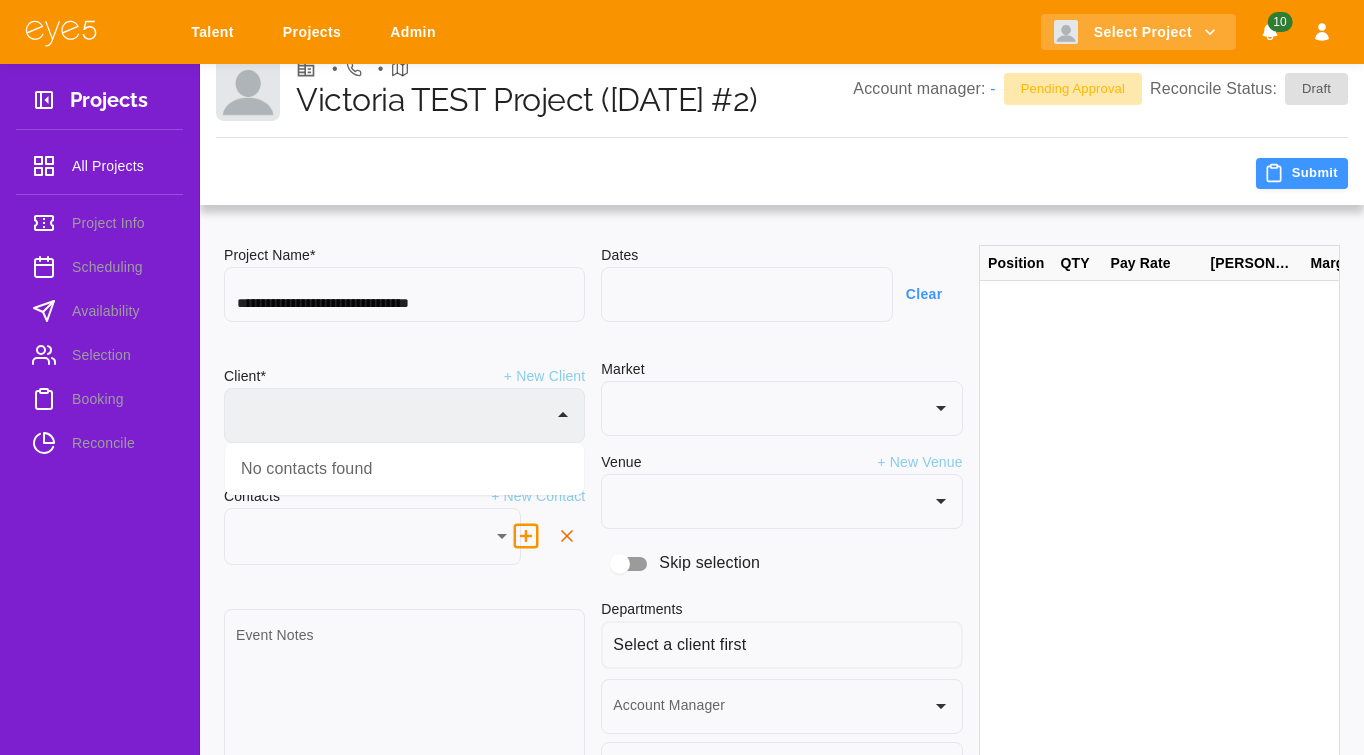 drag, startPoint x: 464, startPoint y: 460, endPoint x: 417, endPoint y: 416, distance: 64.381676 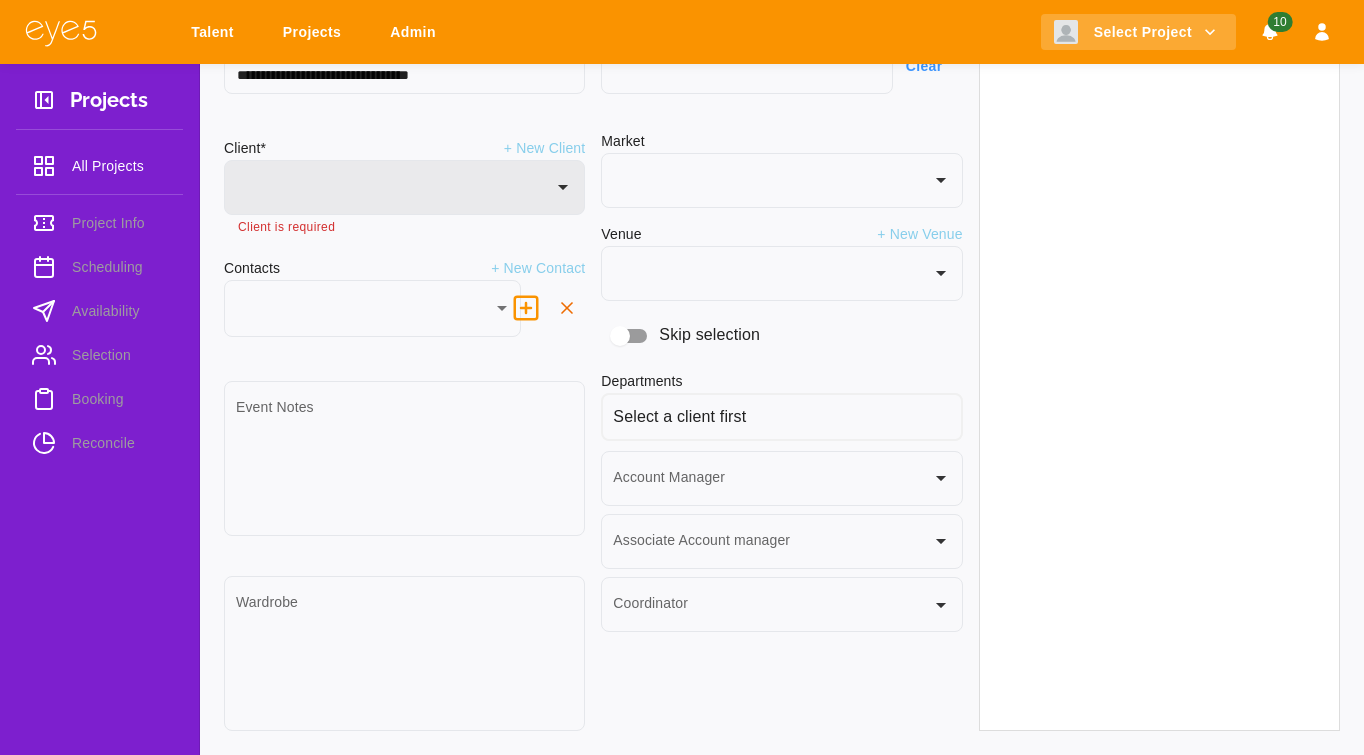 scroll, scrollTop: 0, scrollLeft: 0, axis: both 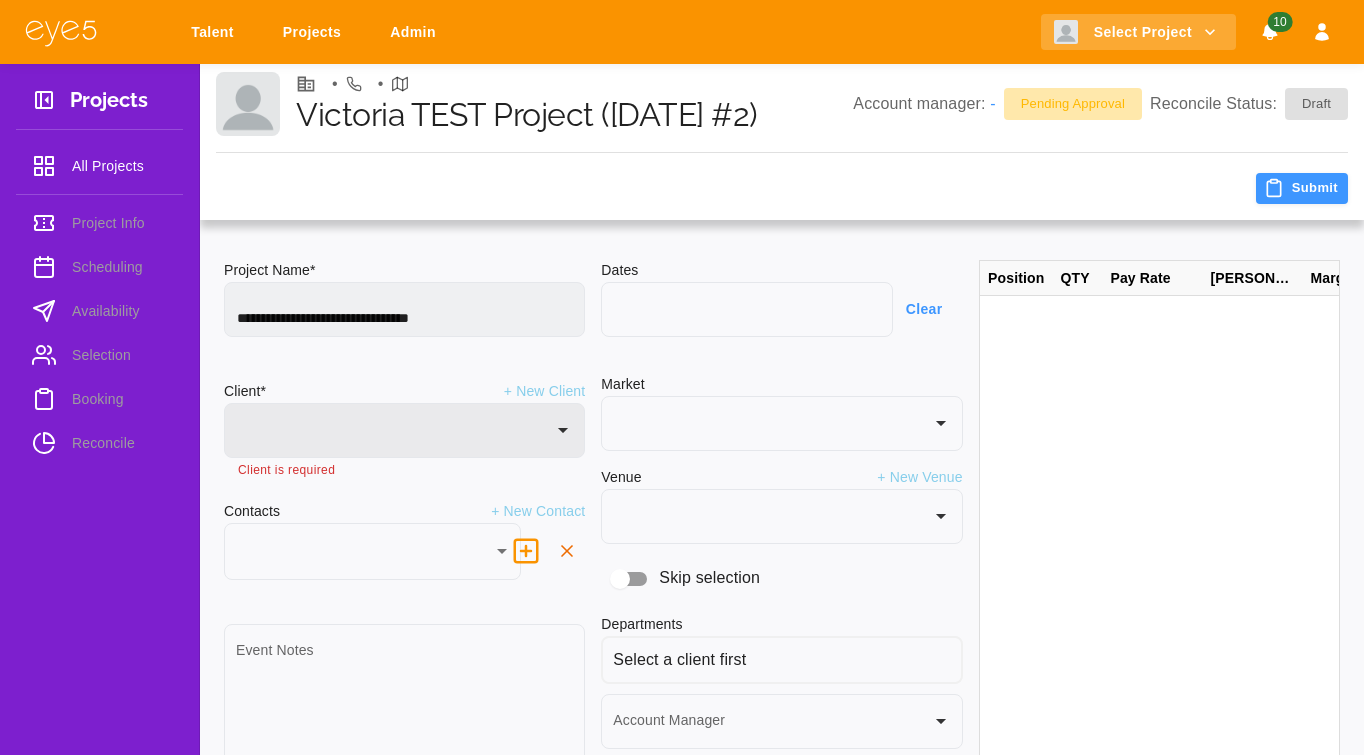 click on "**********" at bounding box center (404, 309) 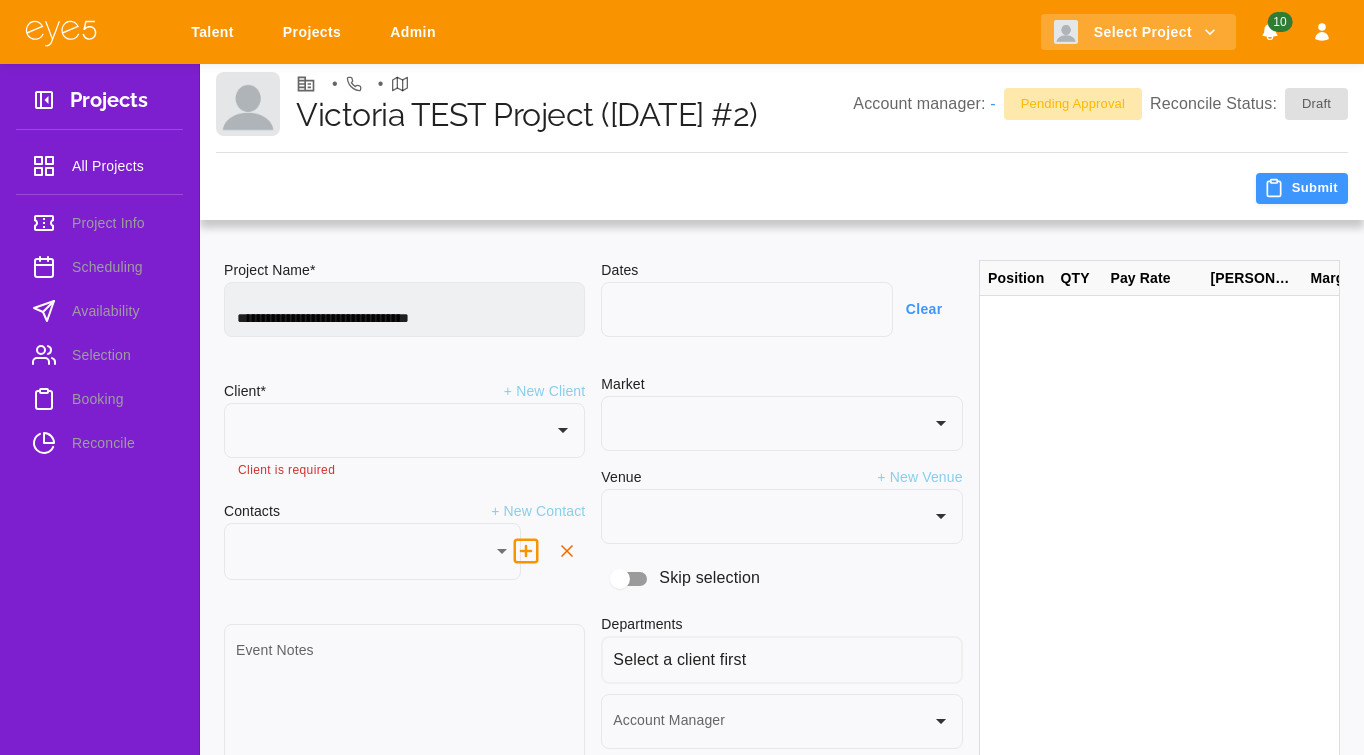 click on "**********" at bounding box center (404, 309) 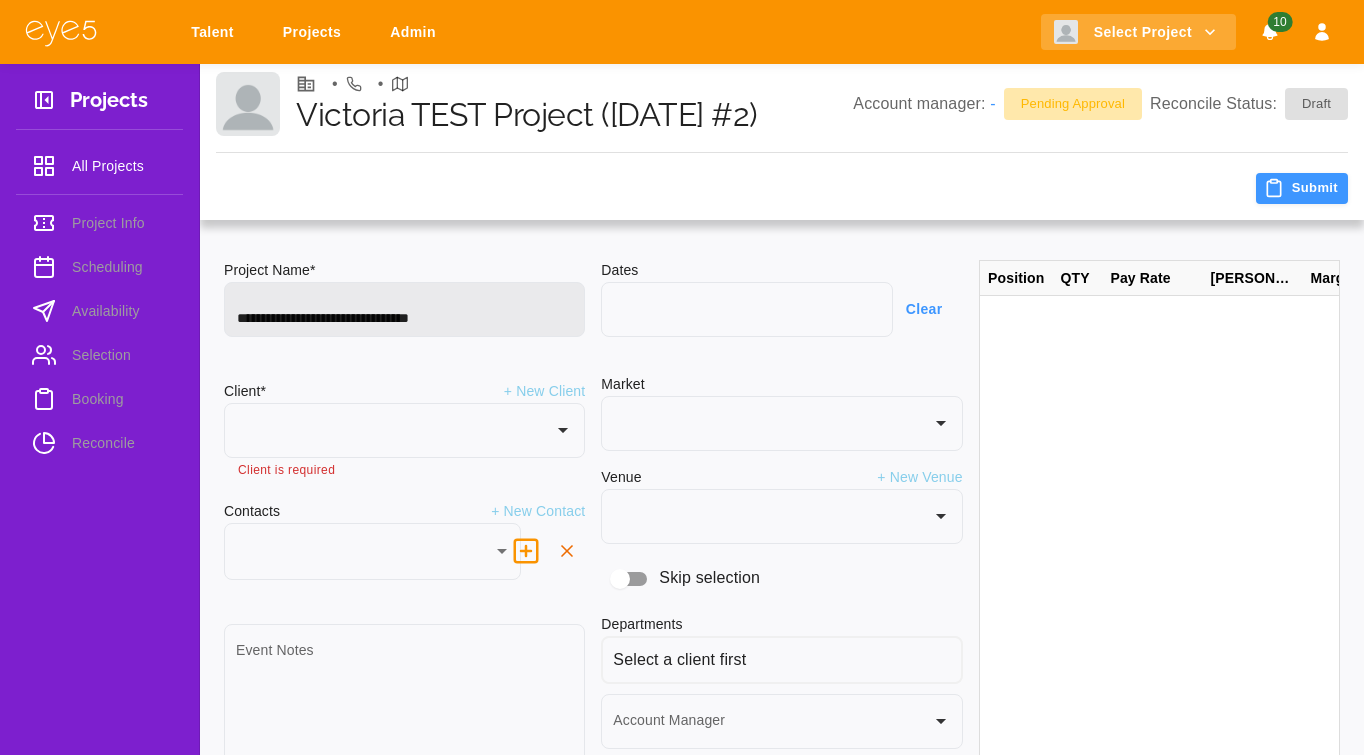 scroll, scrollTop: 243, scrollLeft: 0, axis: vertical 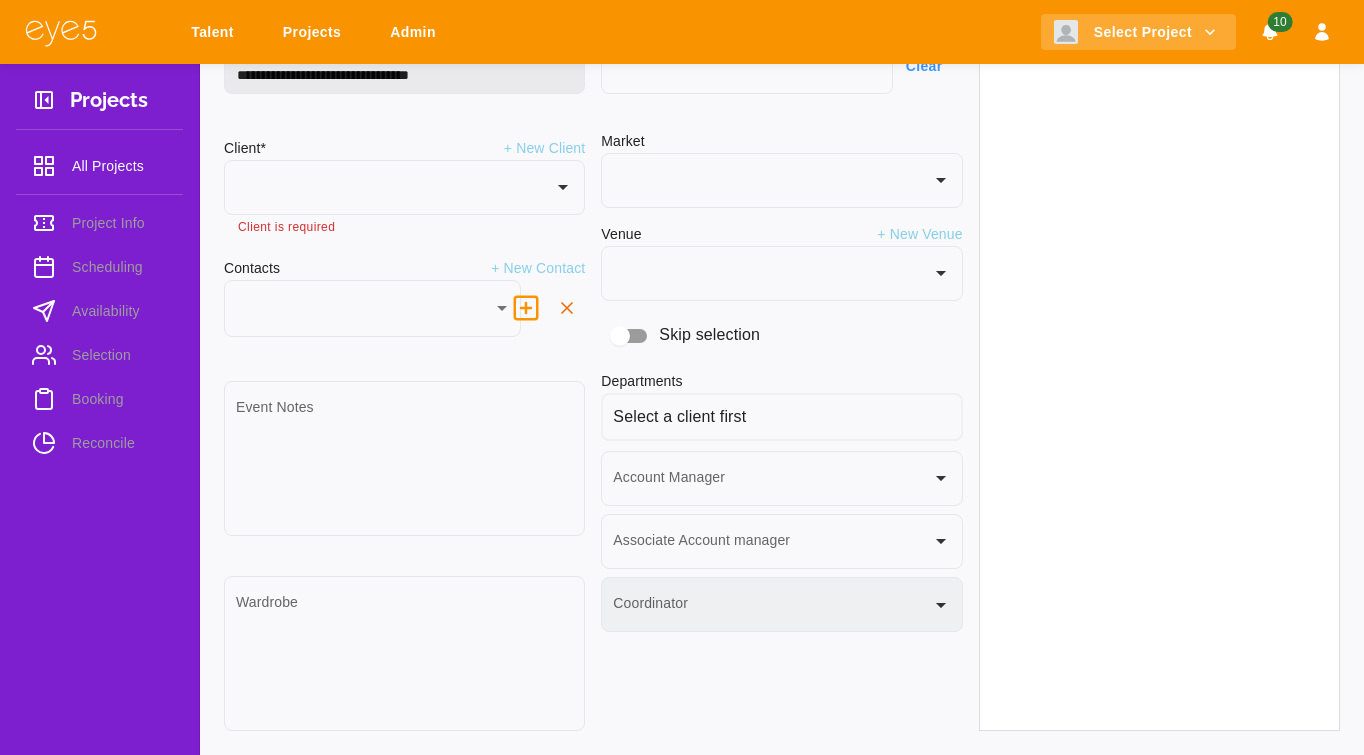 click on "Coordinator" at bounding box center (766, 614) 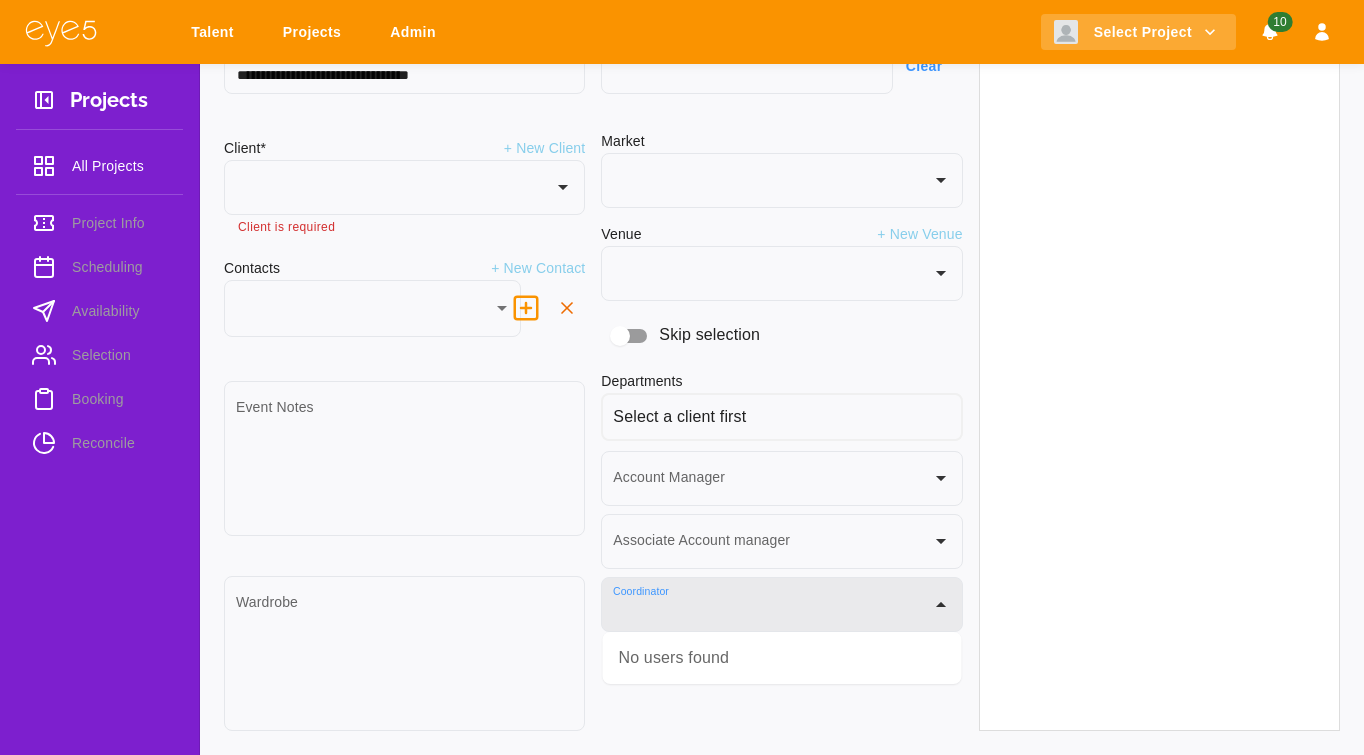 drag, startPoint x: 719, startPoint y: 571, endPoint x: 725, endPoint y: 498, distance: 73.24616 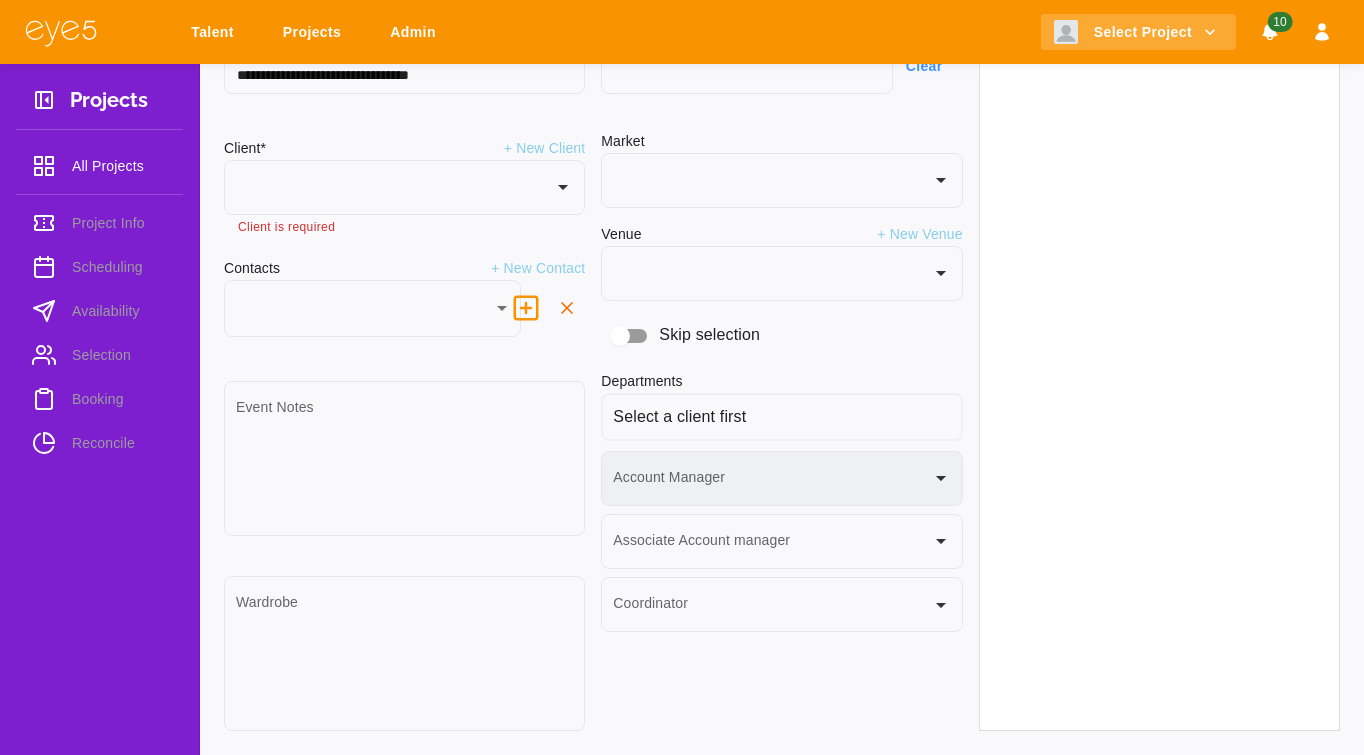 click on "Account Manager" at bounding box center (766, 488) 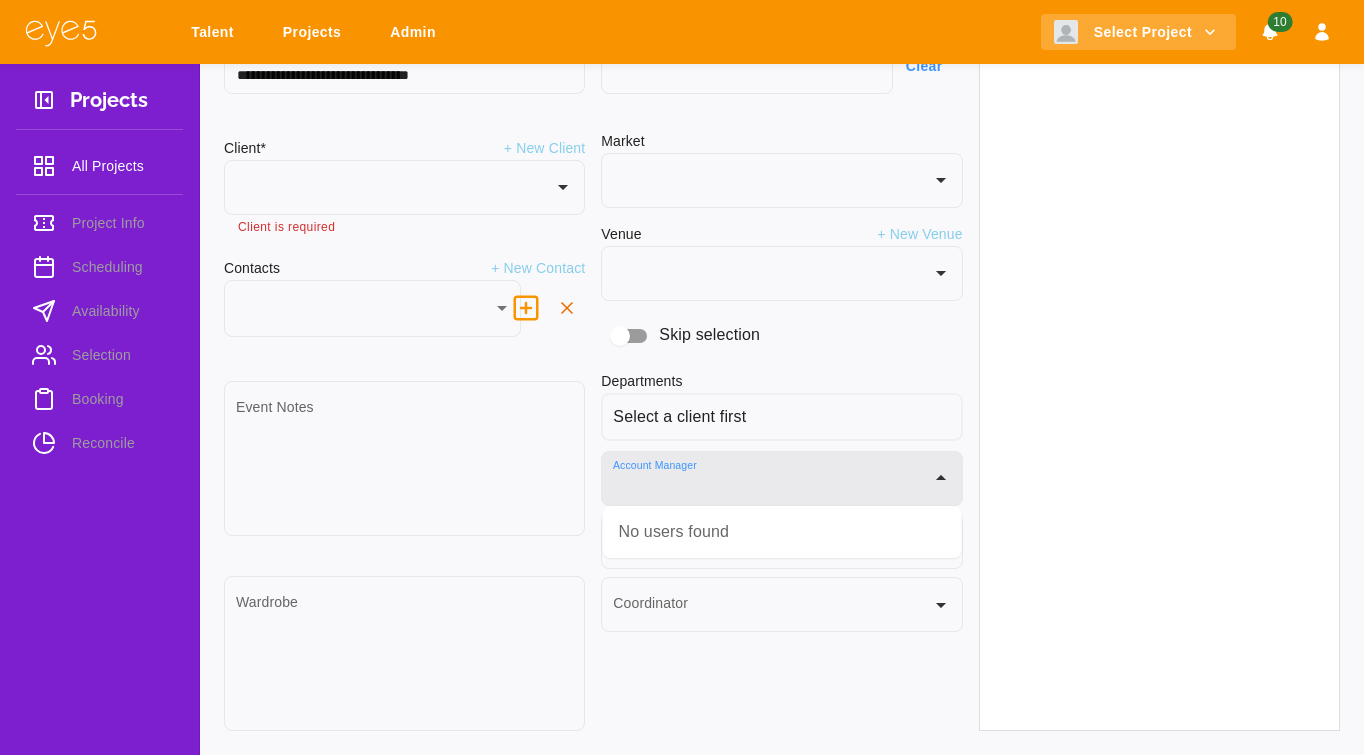 click on "No users found" at bounding box center [782, 532] 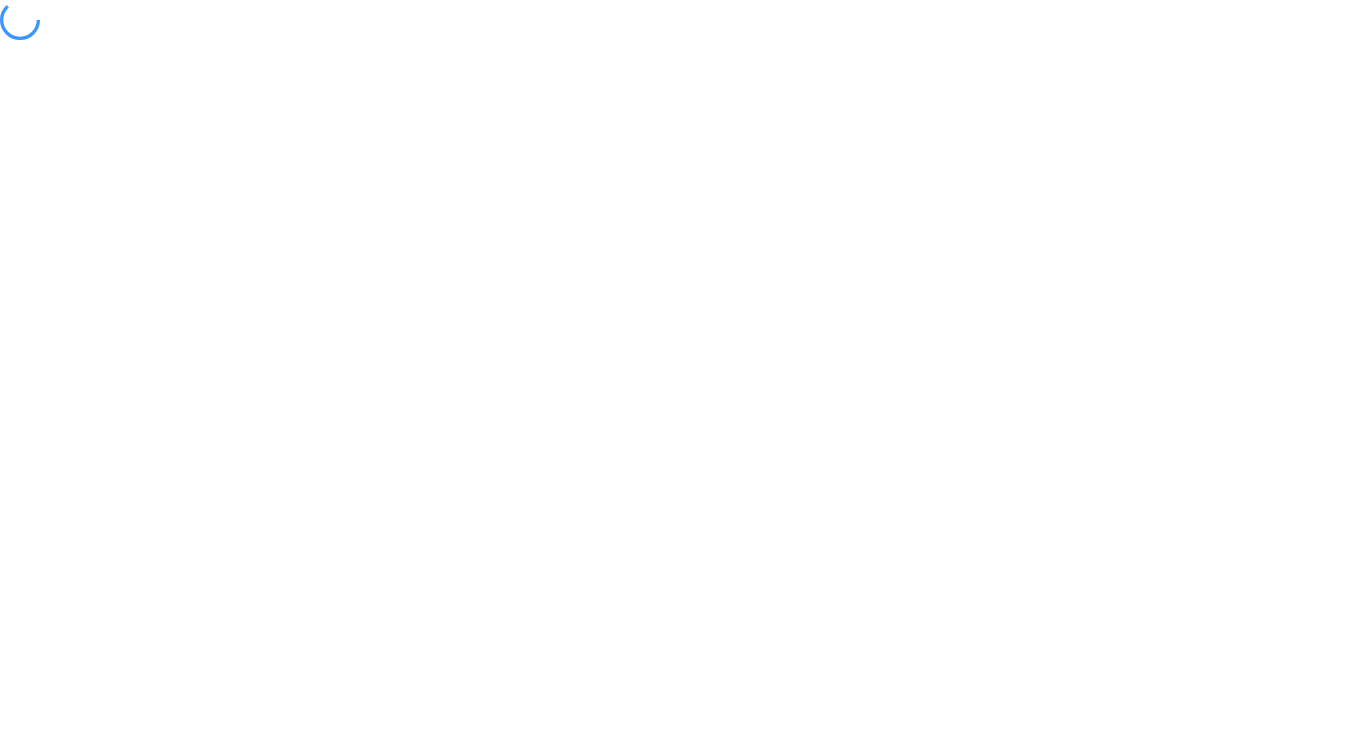 scroll, scrollTop: 0, scrollLeft: 0, axis: both 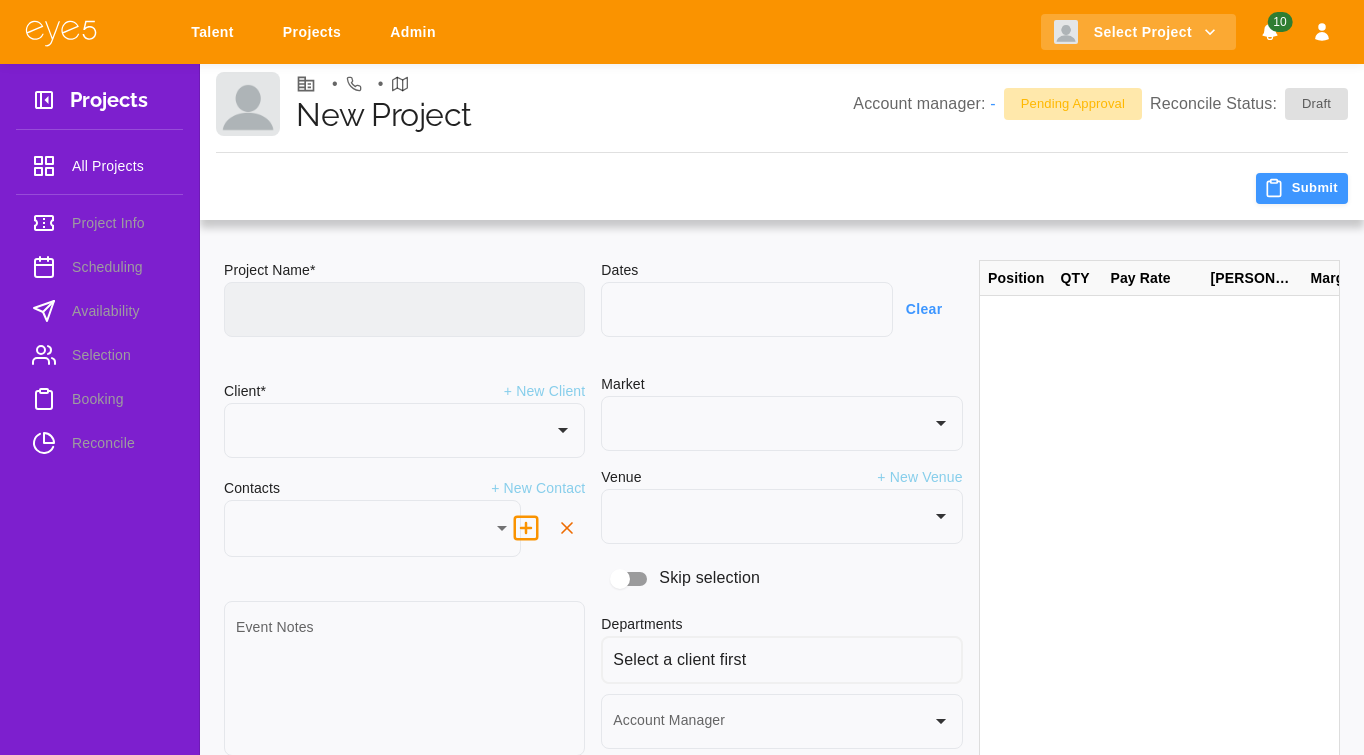 click at bounding box center (404, 309) 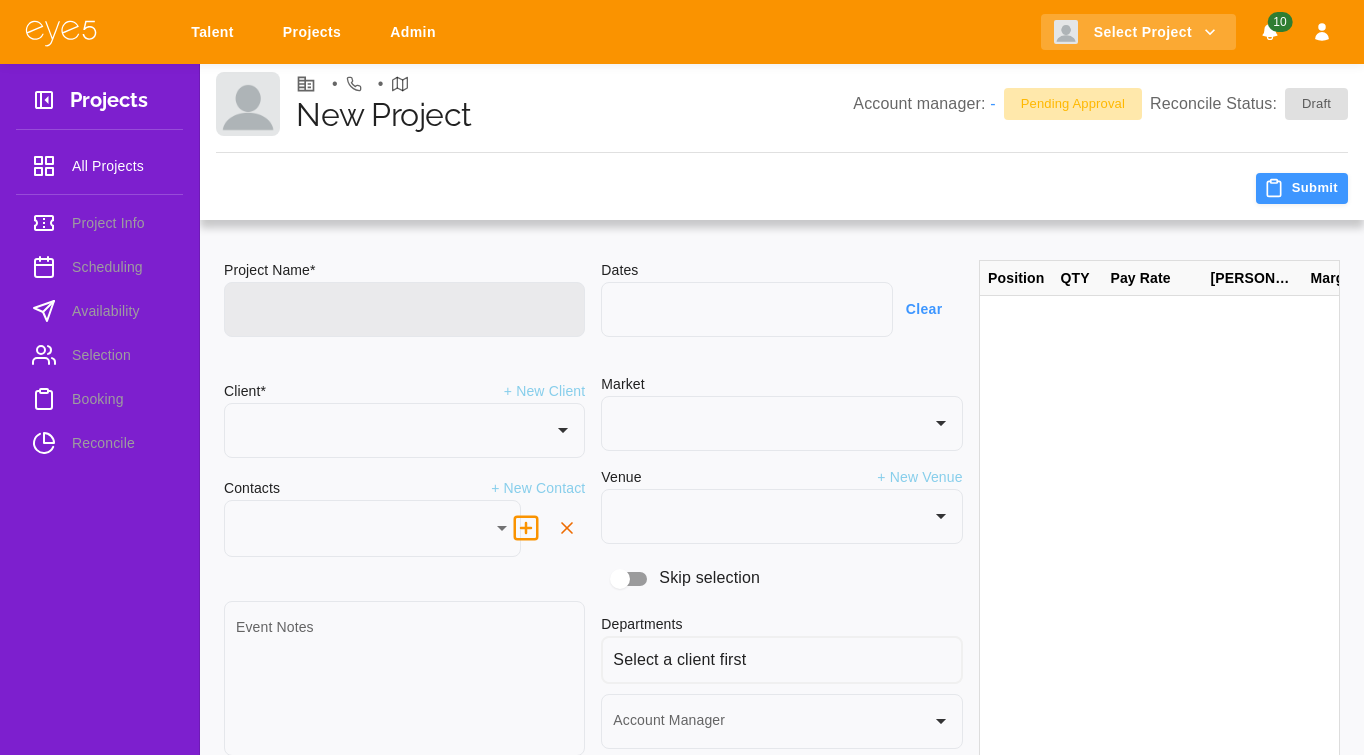 drag, startPoint x: 914, startPoint y: 225, endPoint x: 744, endPoint y: 266, distance: 174.87424 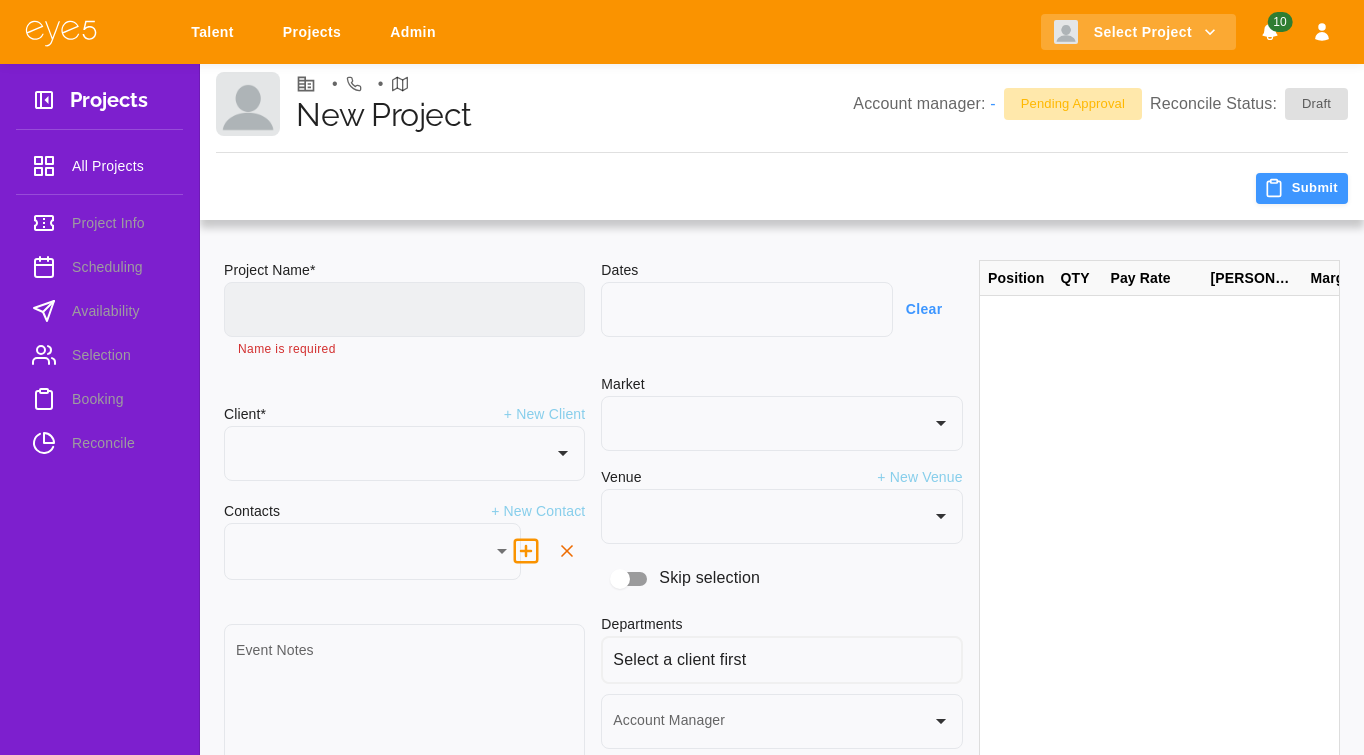 click at bounding box center (404, 309) 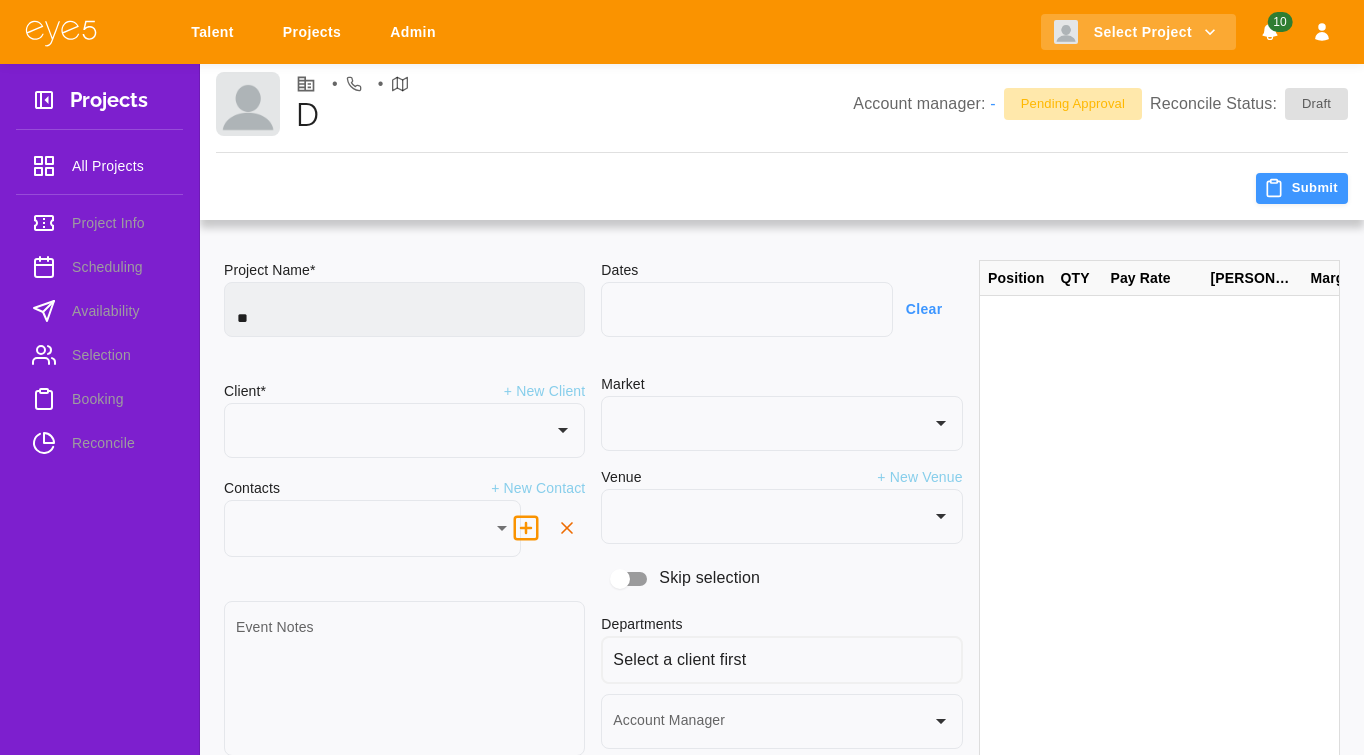 type on "*" 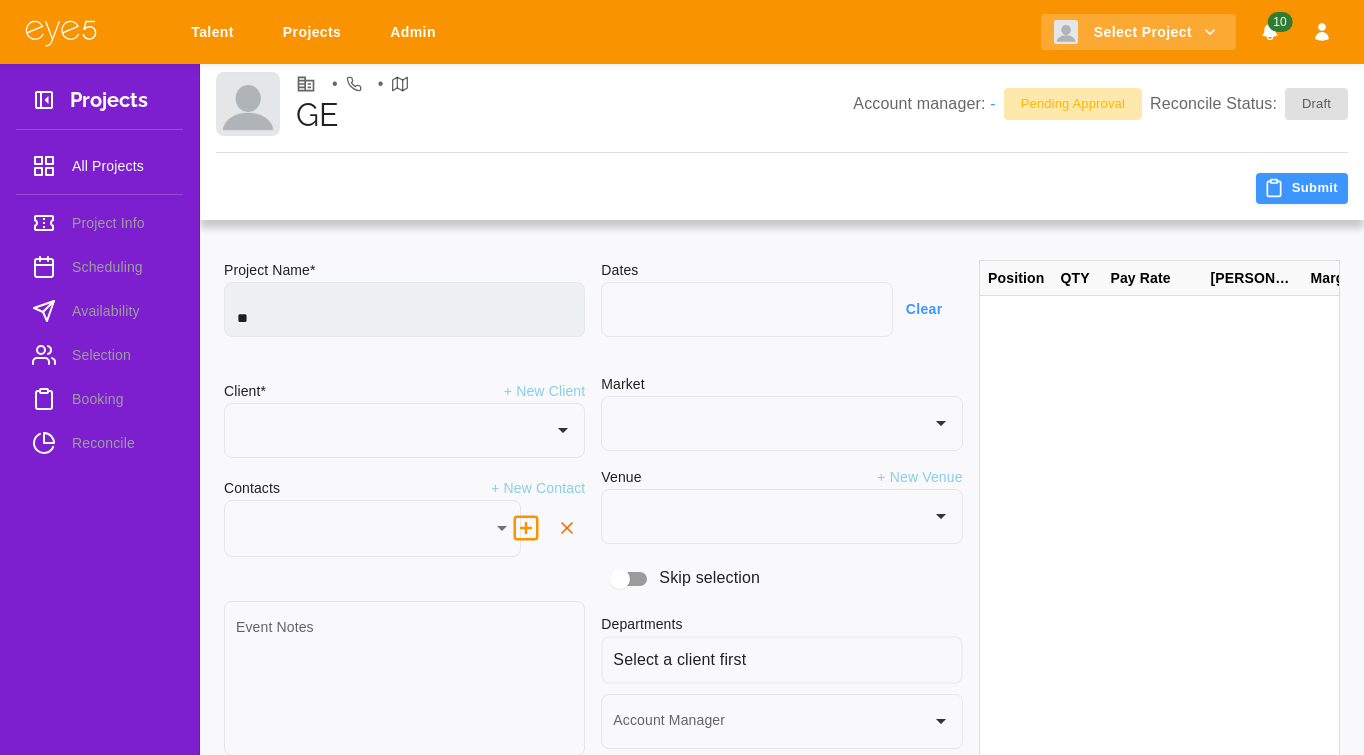 type on "*" 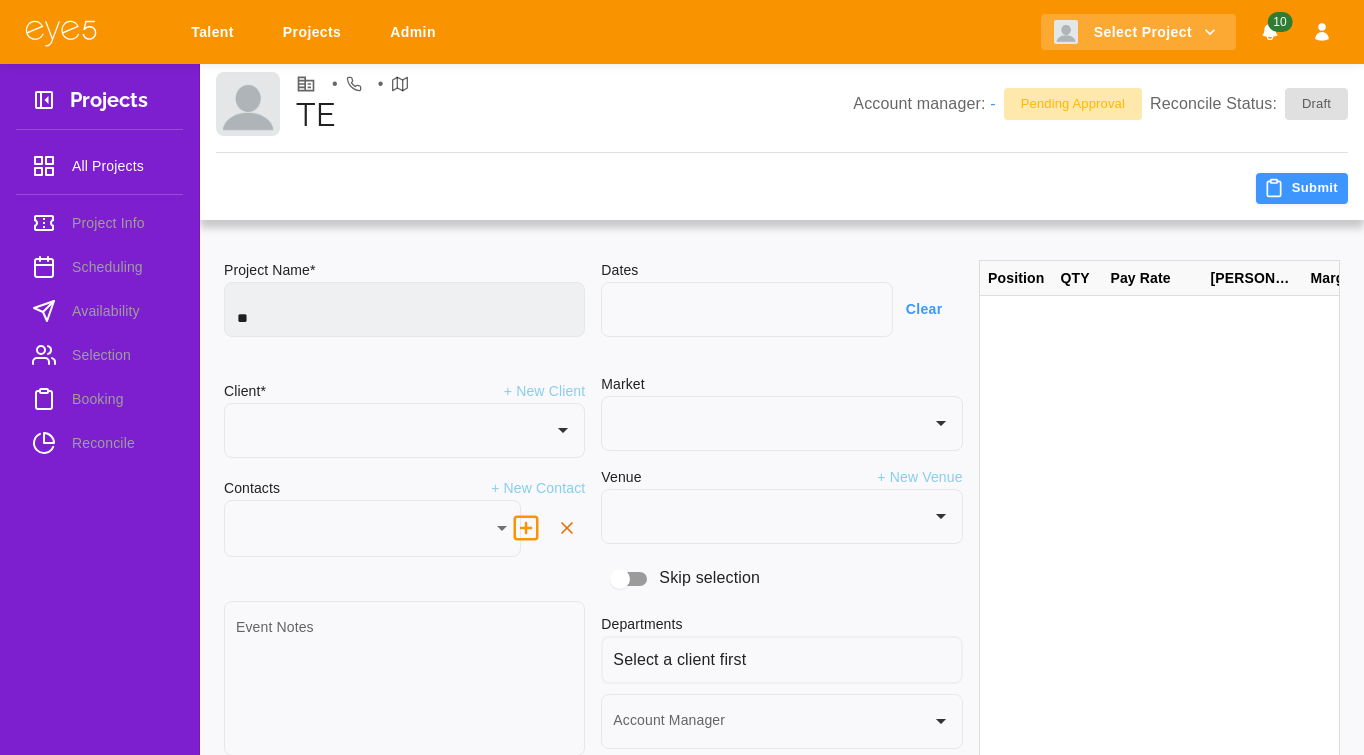type on "*" 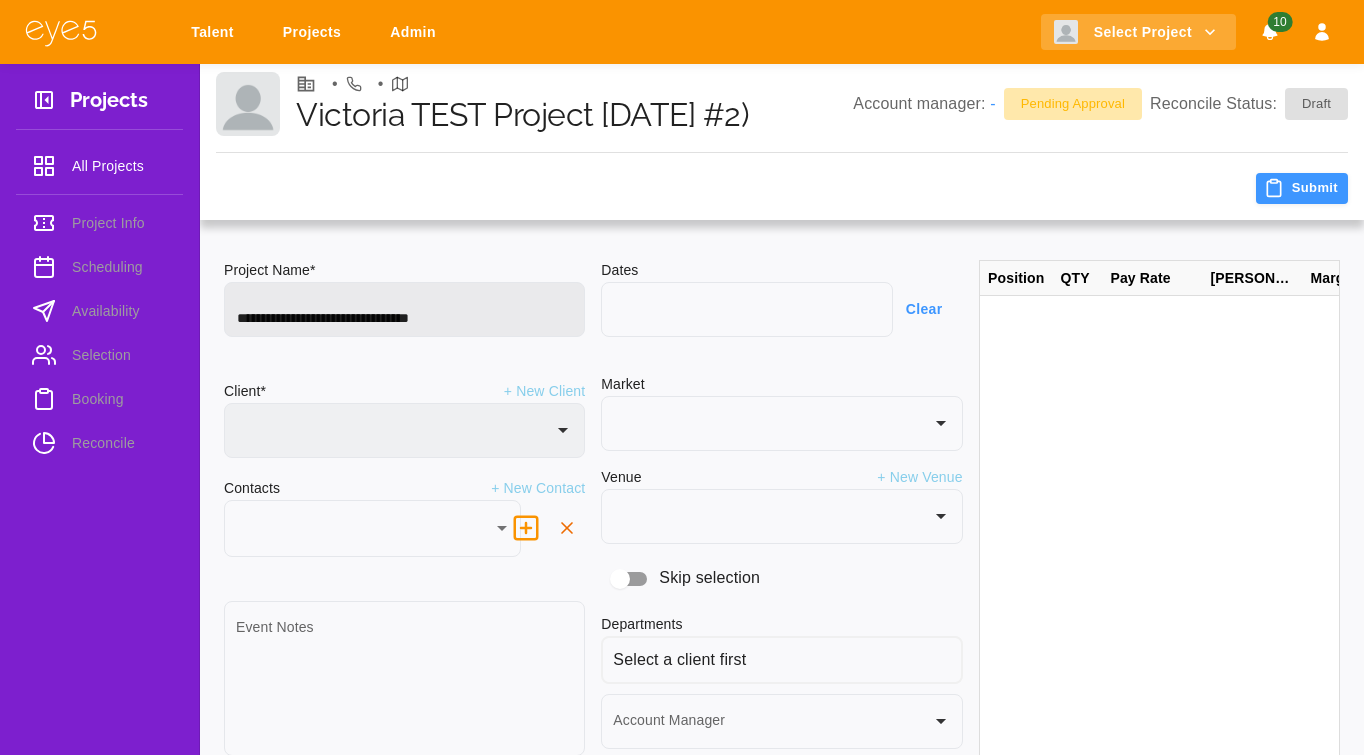 click at bounding box center (404, 430) 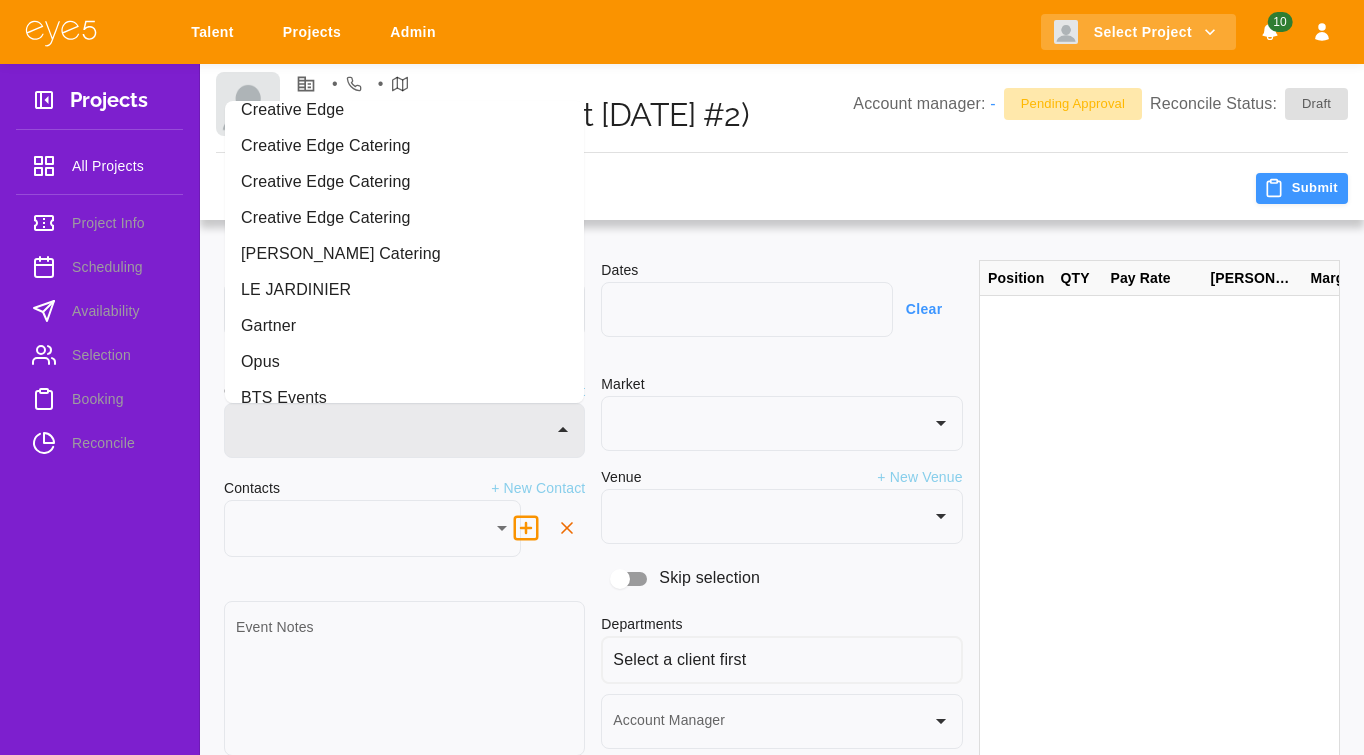 scroll, scrollTop: 95, scrollLeft: 0, axis: vertical 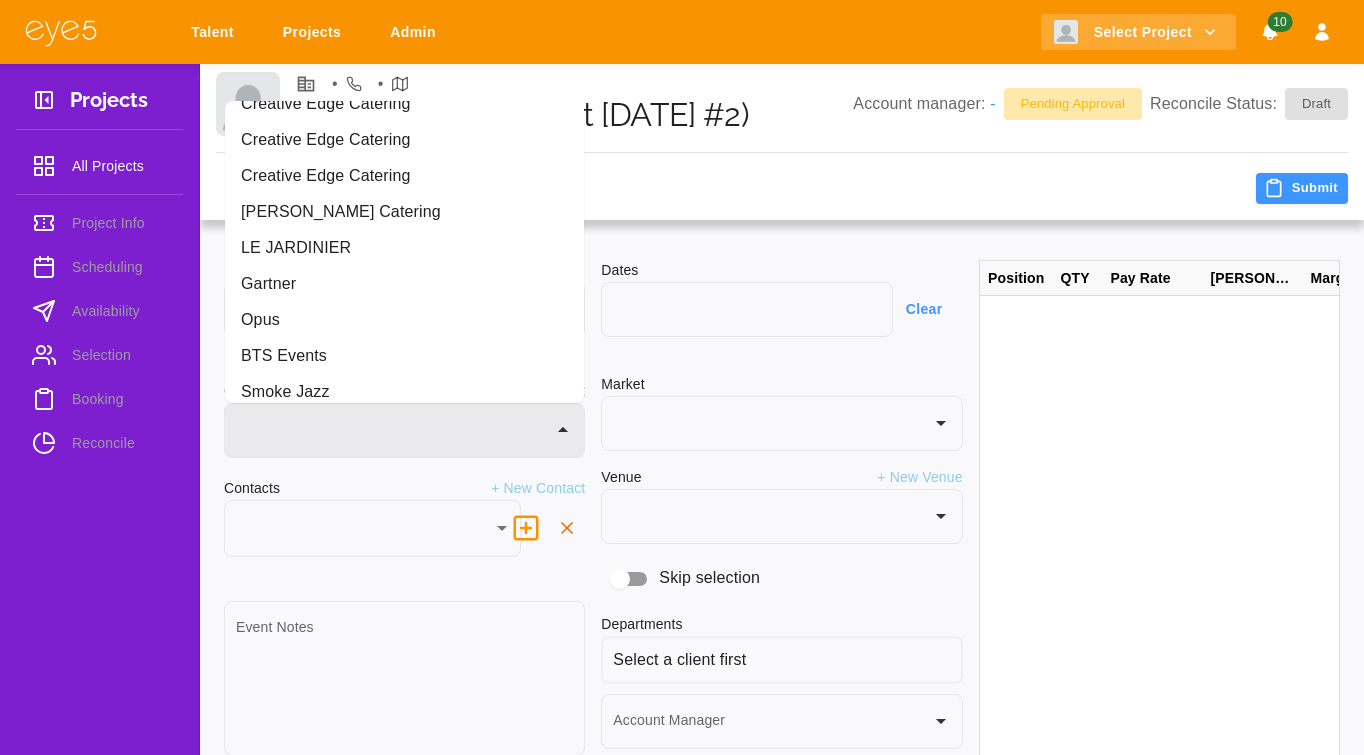 click on "Opus" at bounding box center [404, 320] 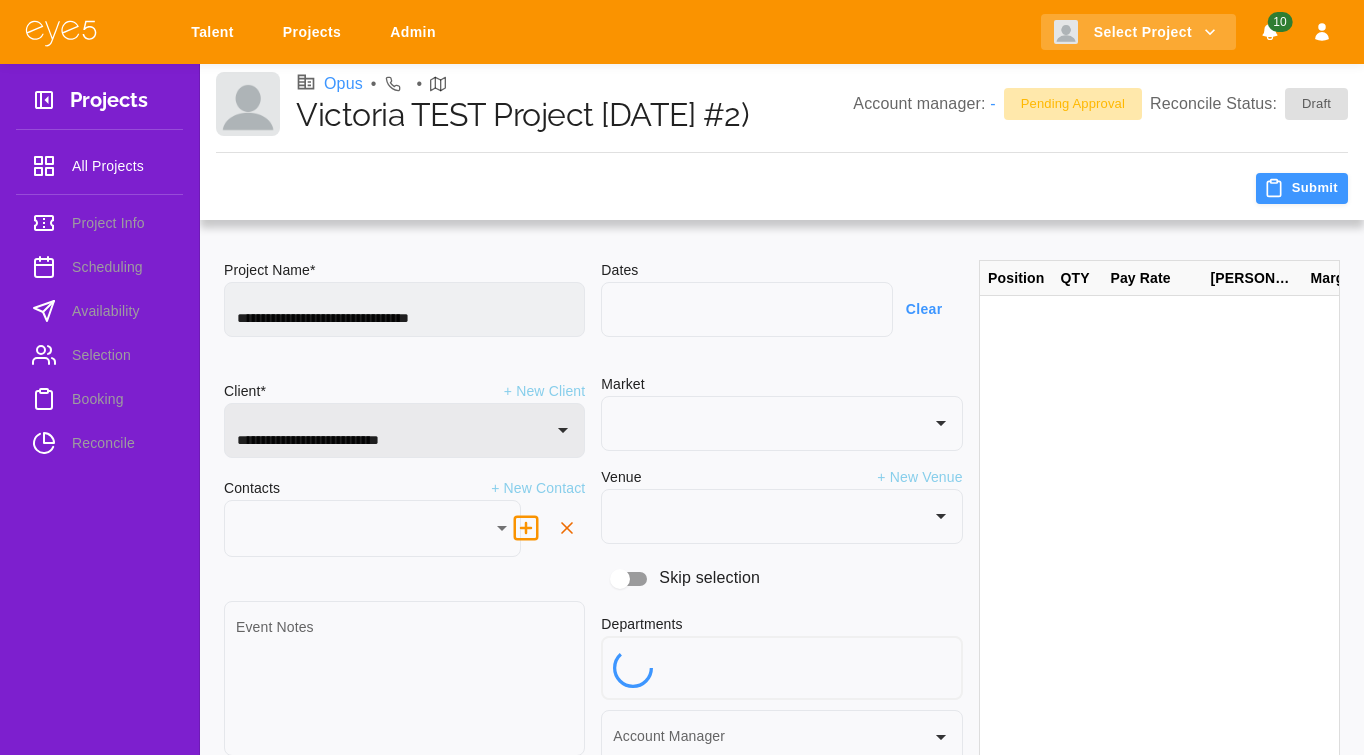 type on "****" 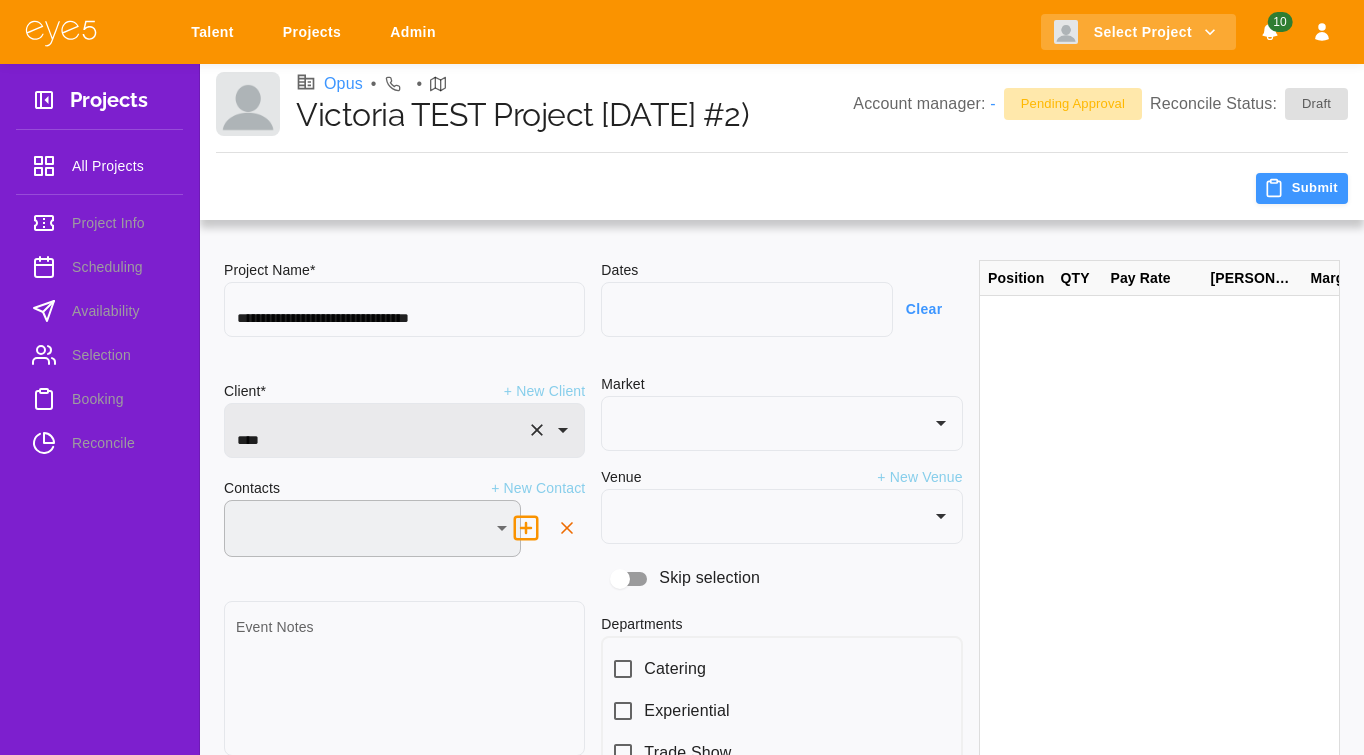 click on "**********" at bounding box center [682, 504] 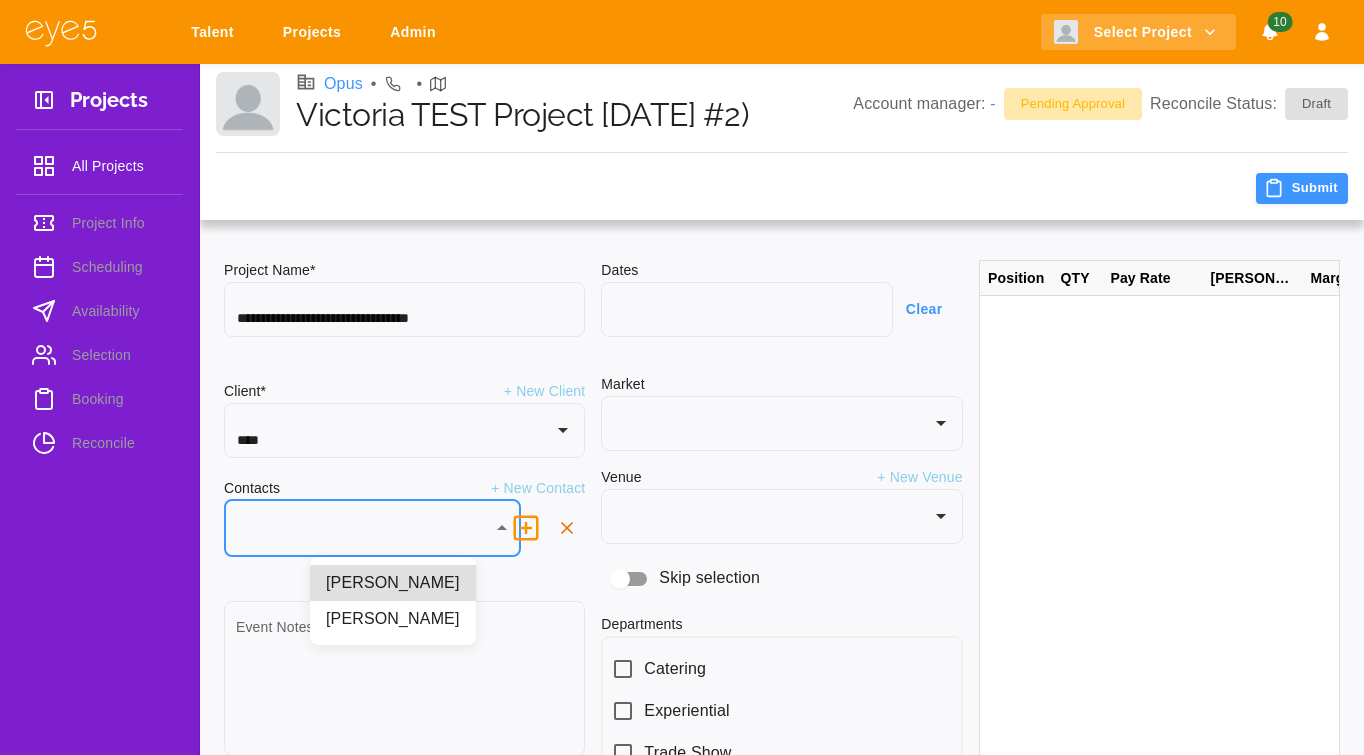 click on "[PERSON_NAME]" at bounding box center [393, 619] 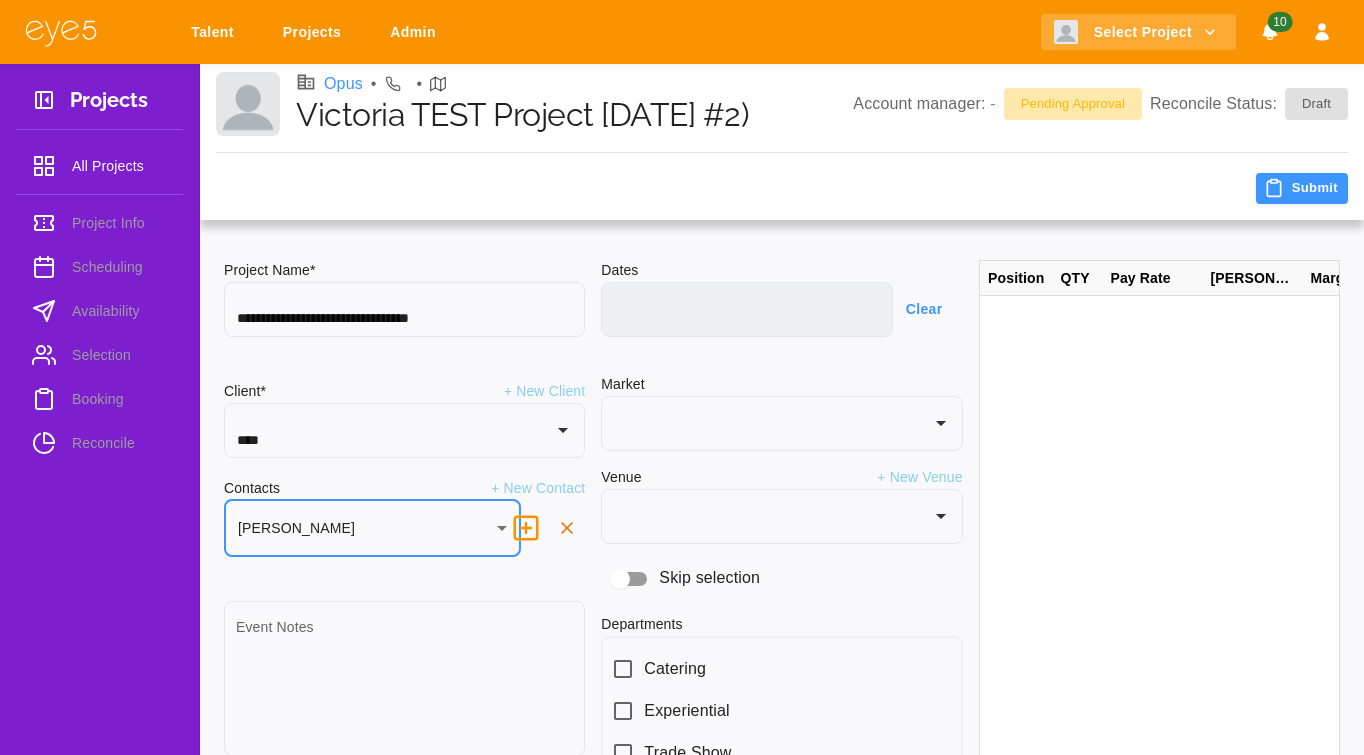 click at bounding box center (746, 309) 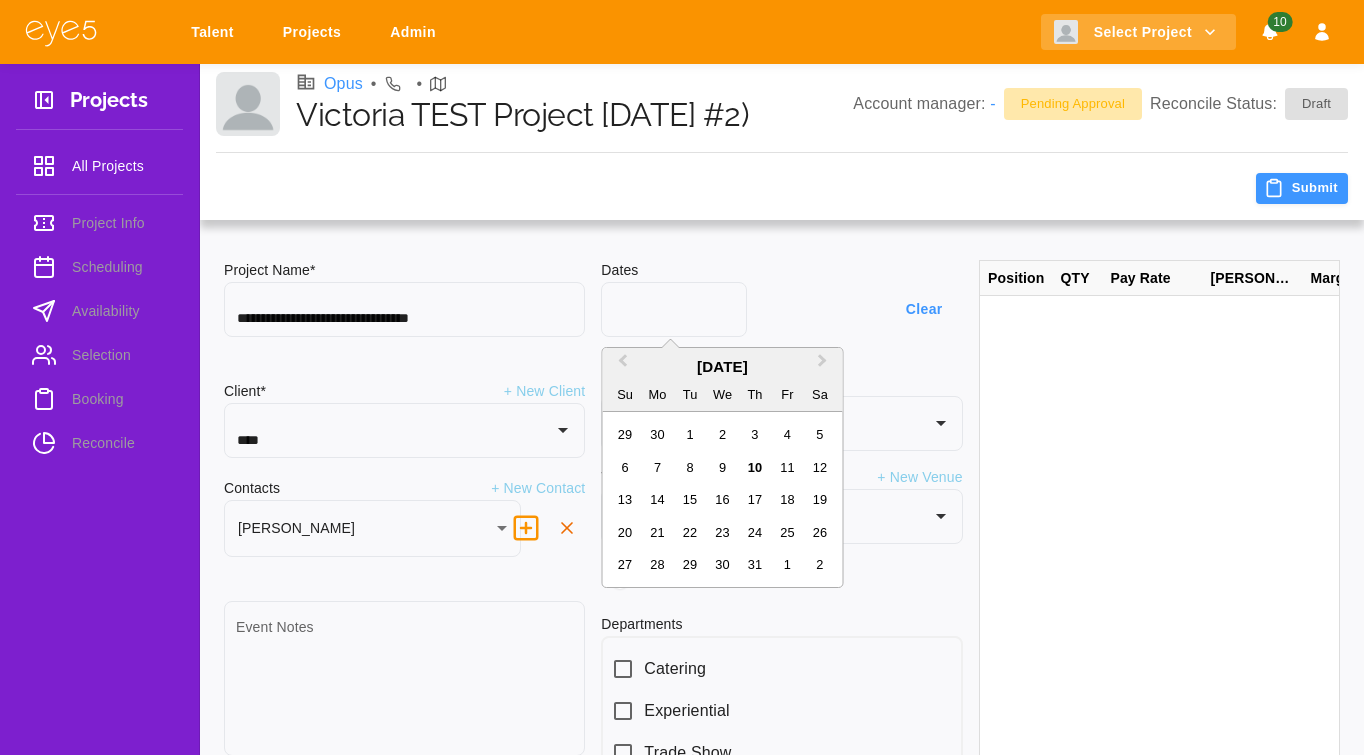 click on "Next Month" at bounding box center [825, 366] 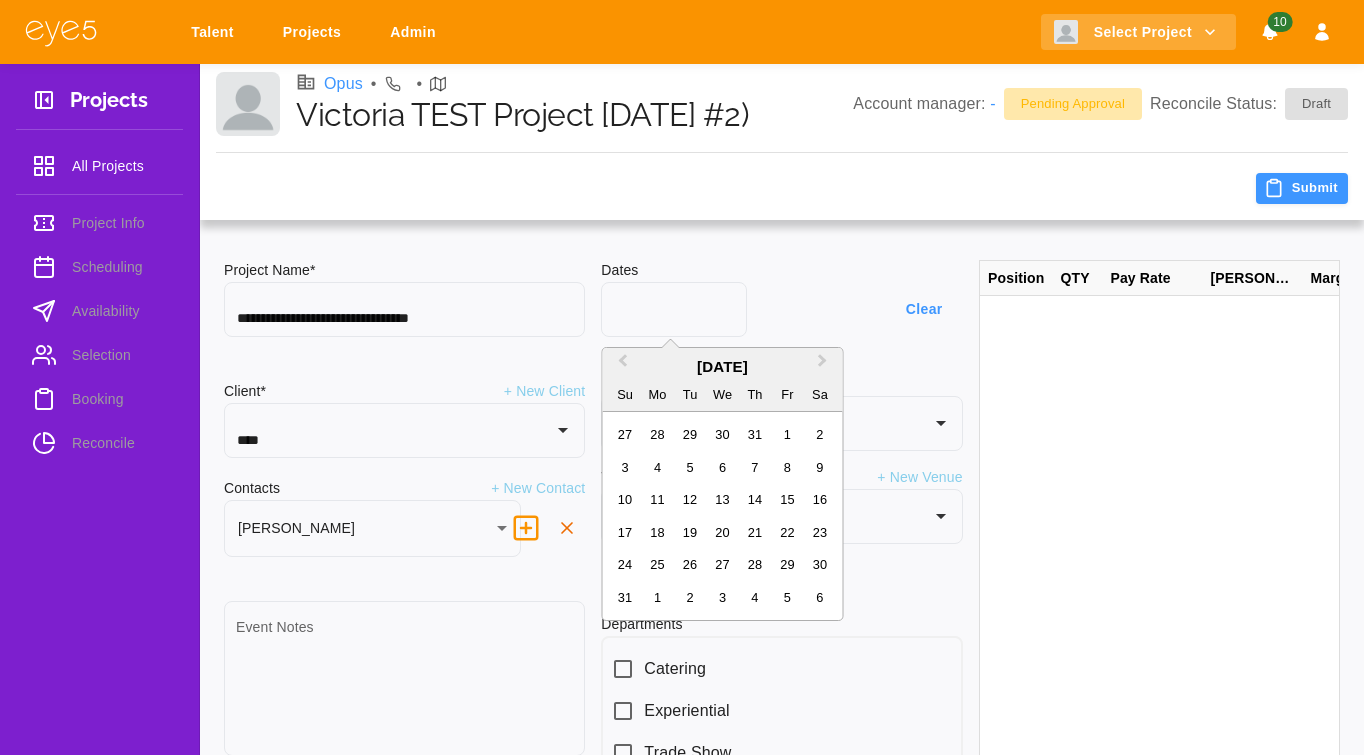 click on "Next Month" at bounding box center (825, 366) 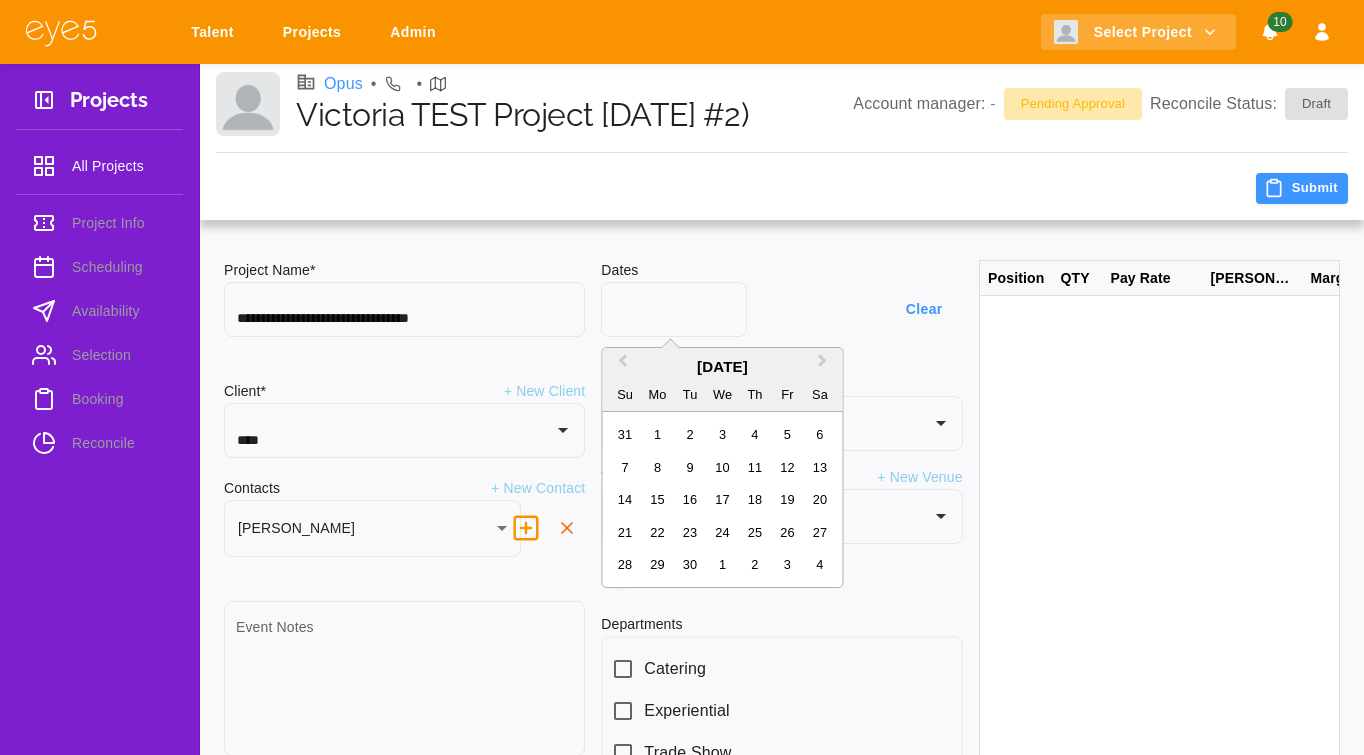 drag, startPoint x: 627, startPoint y: 367, endPoint x: 654, endPoint y: 387, distance: 33.600594 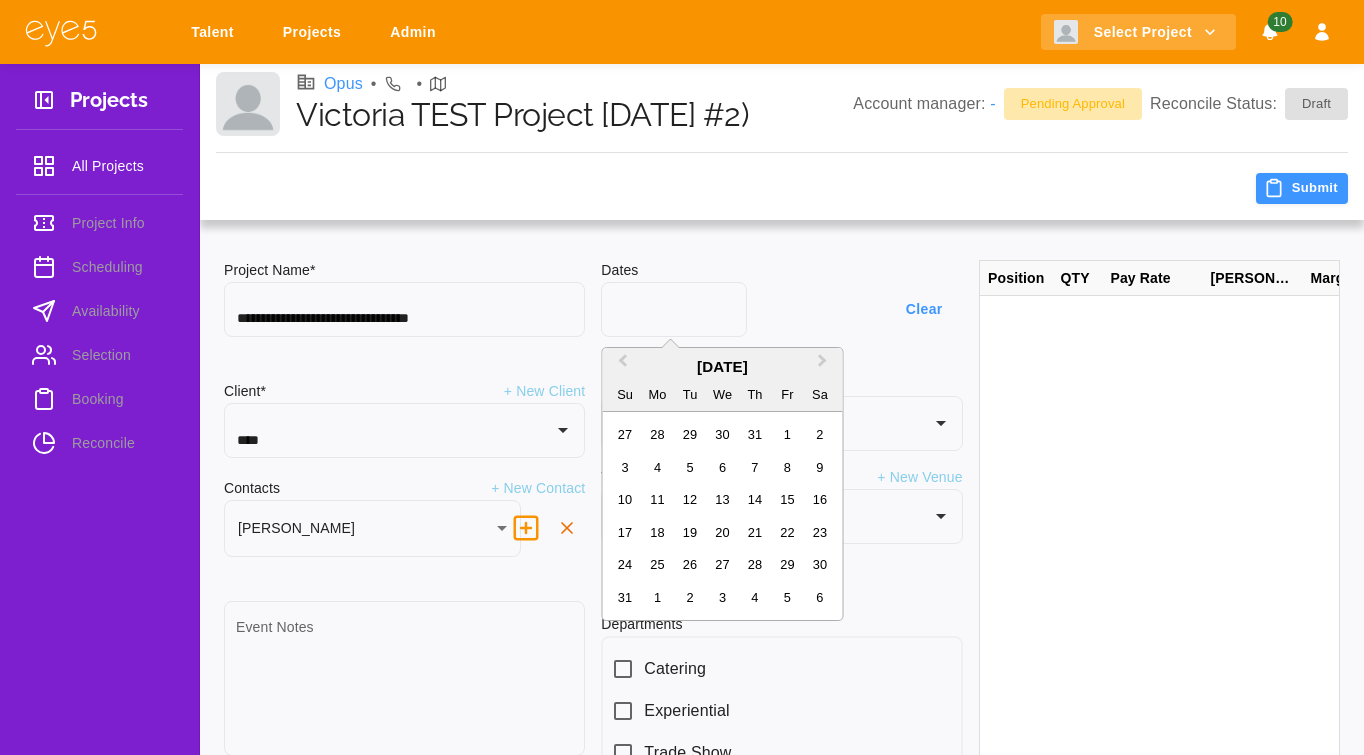 click on "14" at bounding box center [754, 499] 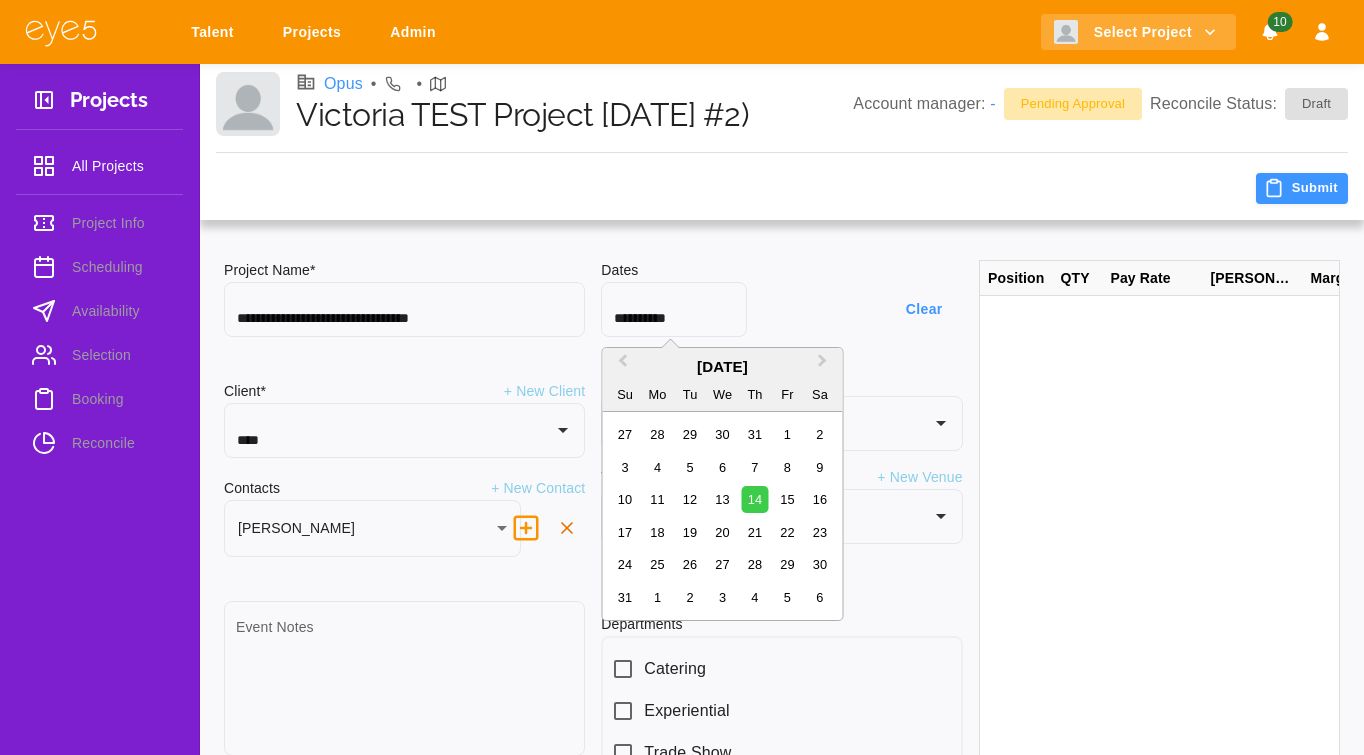 click on "15" at bounding box center [787, 499] 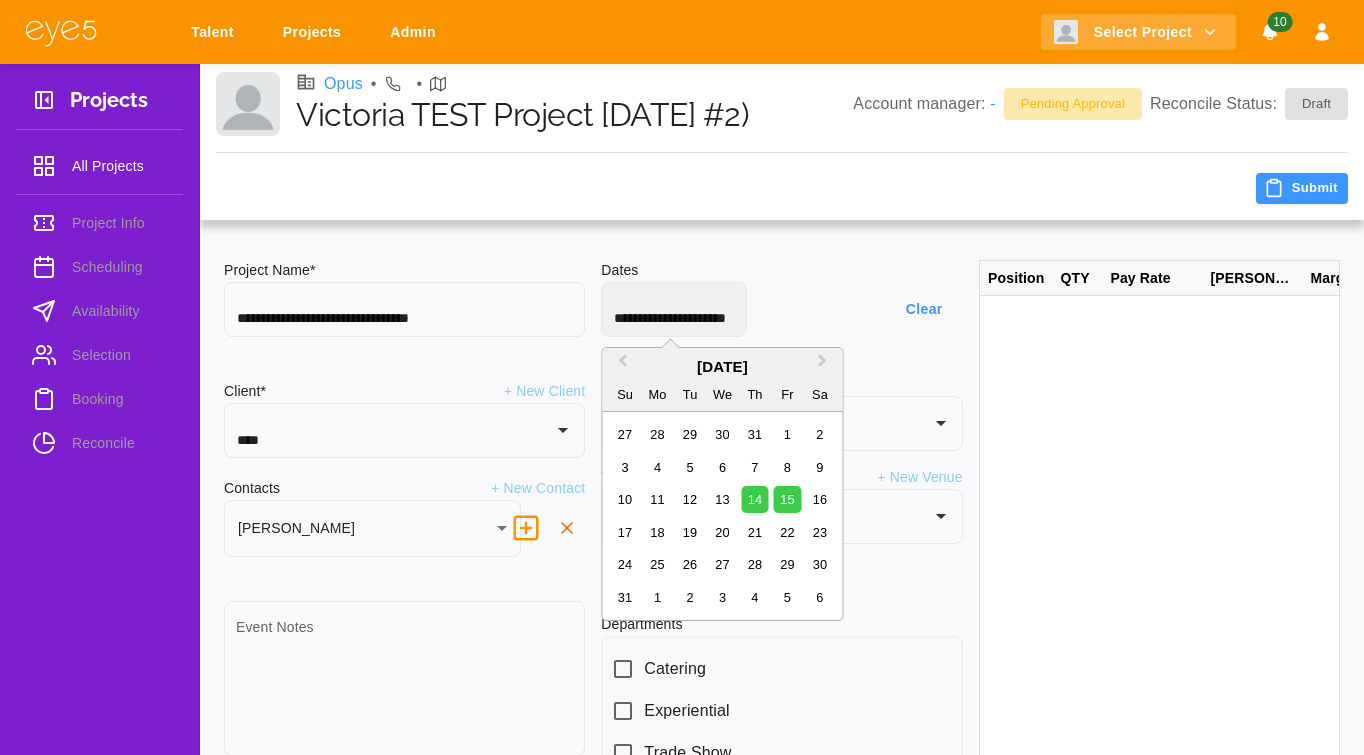 click on "Previous Month Next Month August 2025 Su Mo Tu We Th Fr Sa 27 28 29 30 31 1 2 3 4 5 6 7 8 9 10 11 12 13 14 15 16 17 18 19 20 21 22 23 24 25 26 27 28 29 30 31 1 2 3 4 5 6 Clear" at bounding box center (781, 309) 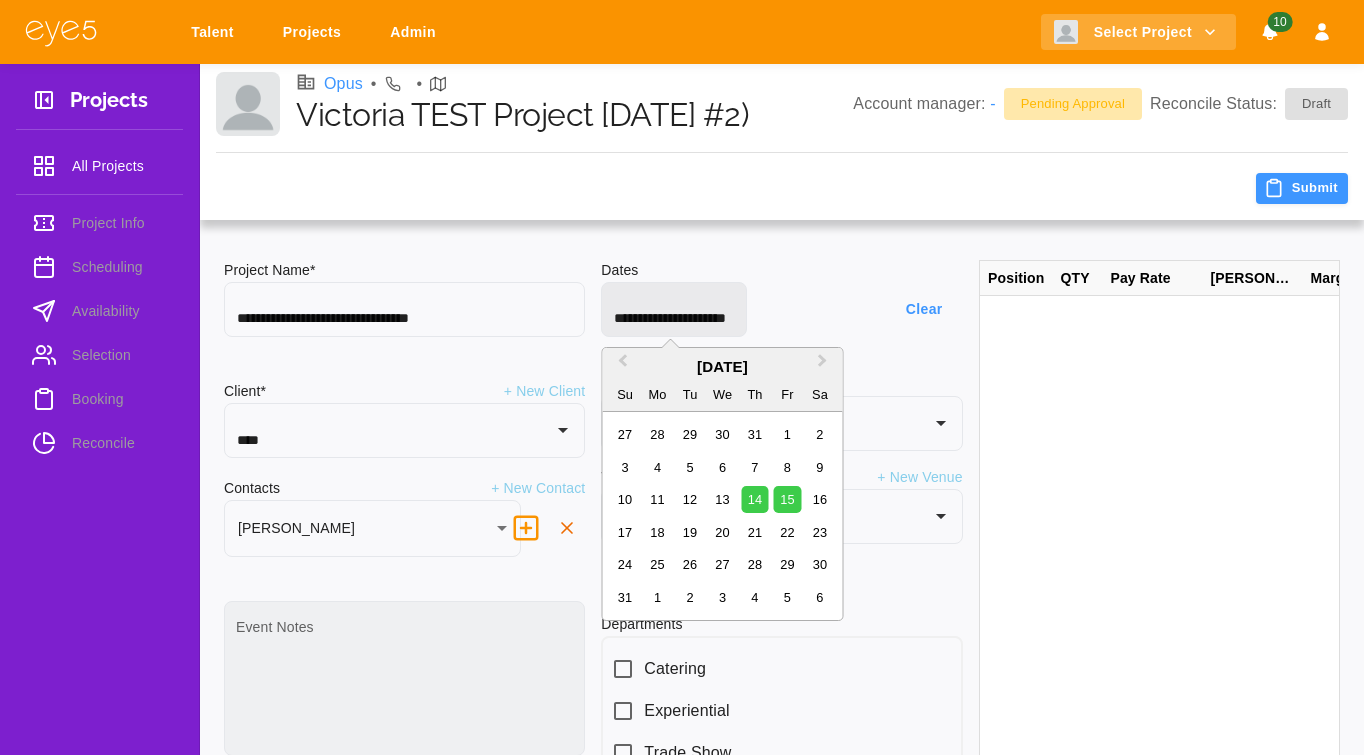 click on "Event Notes" at bounding box center (404, 687) 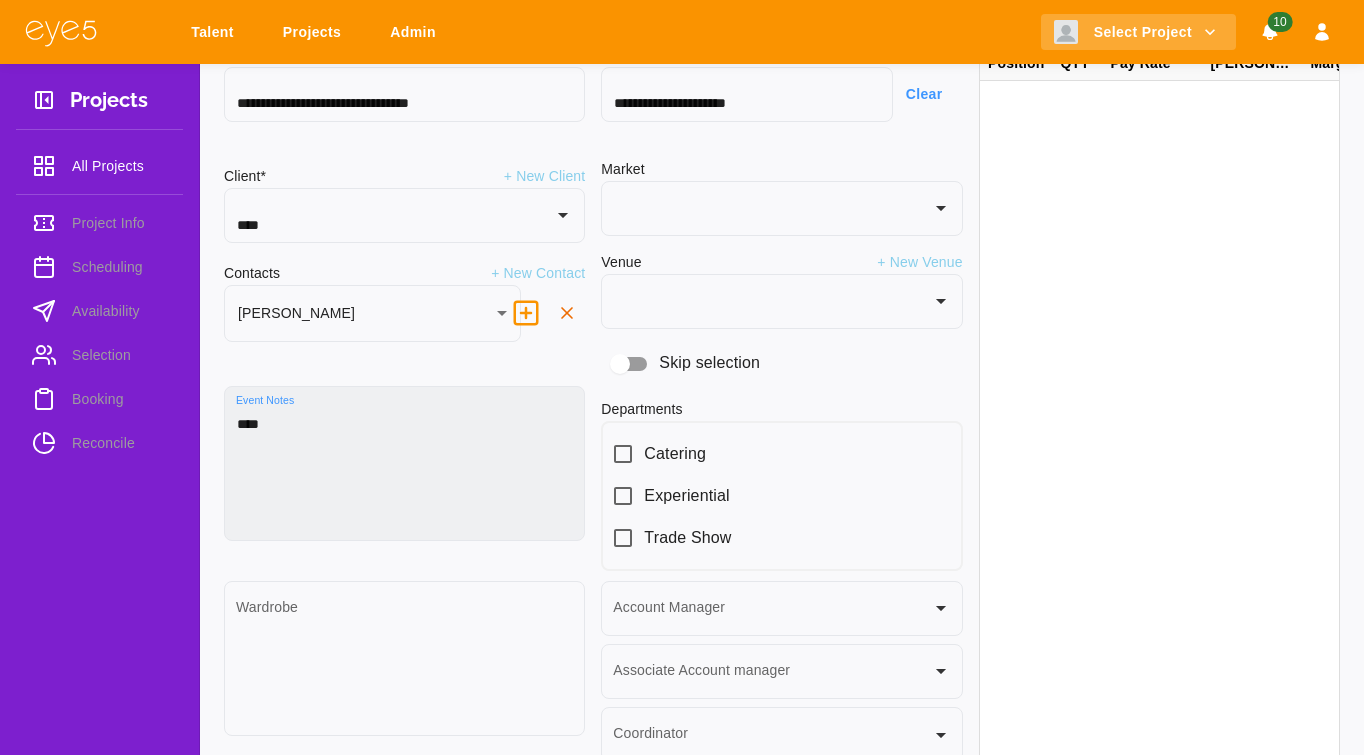 scroll, scrollTop: 254, scrollLeft: 0, axis: vertical 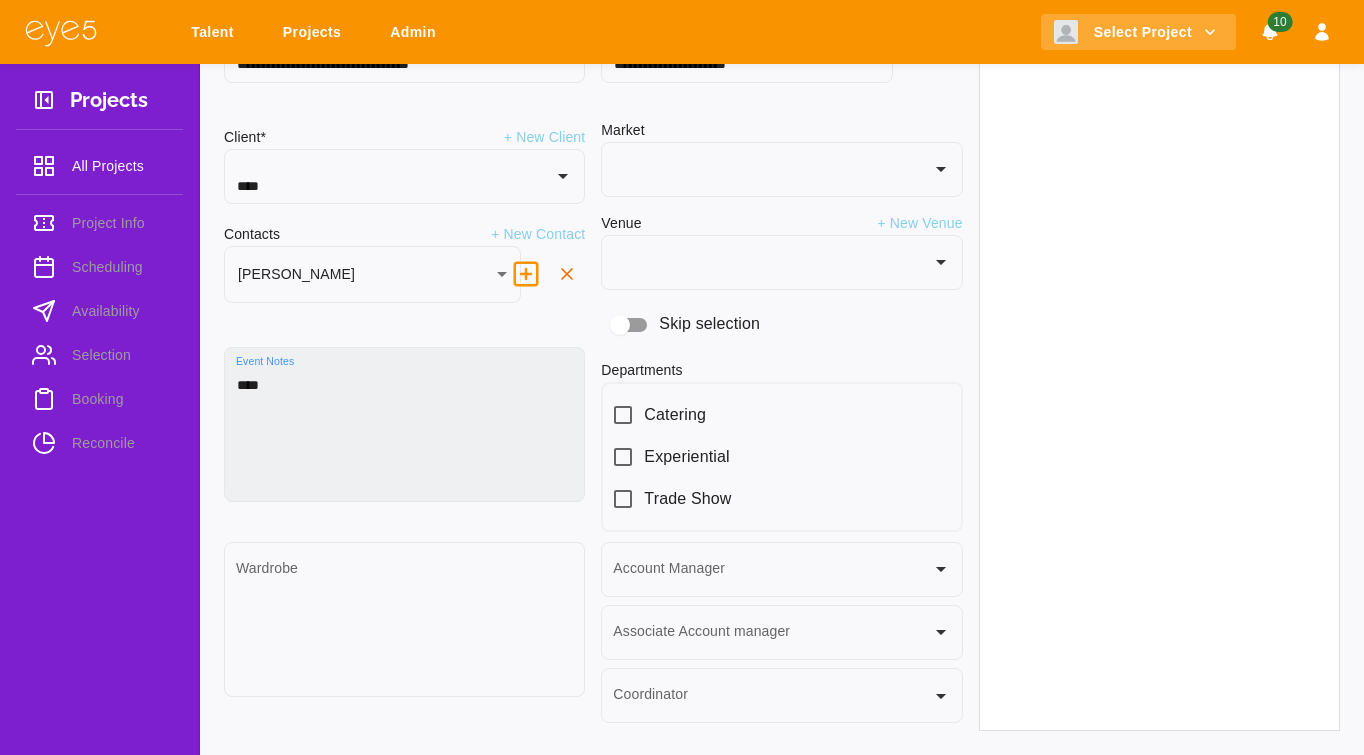 type on "****" 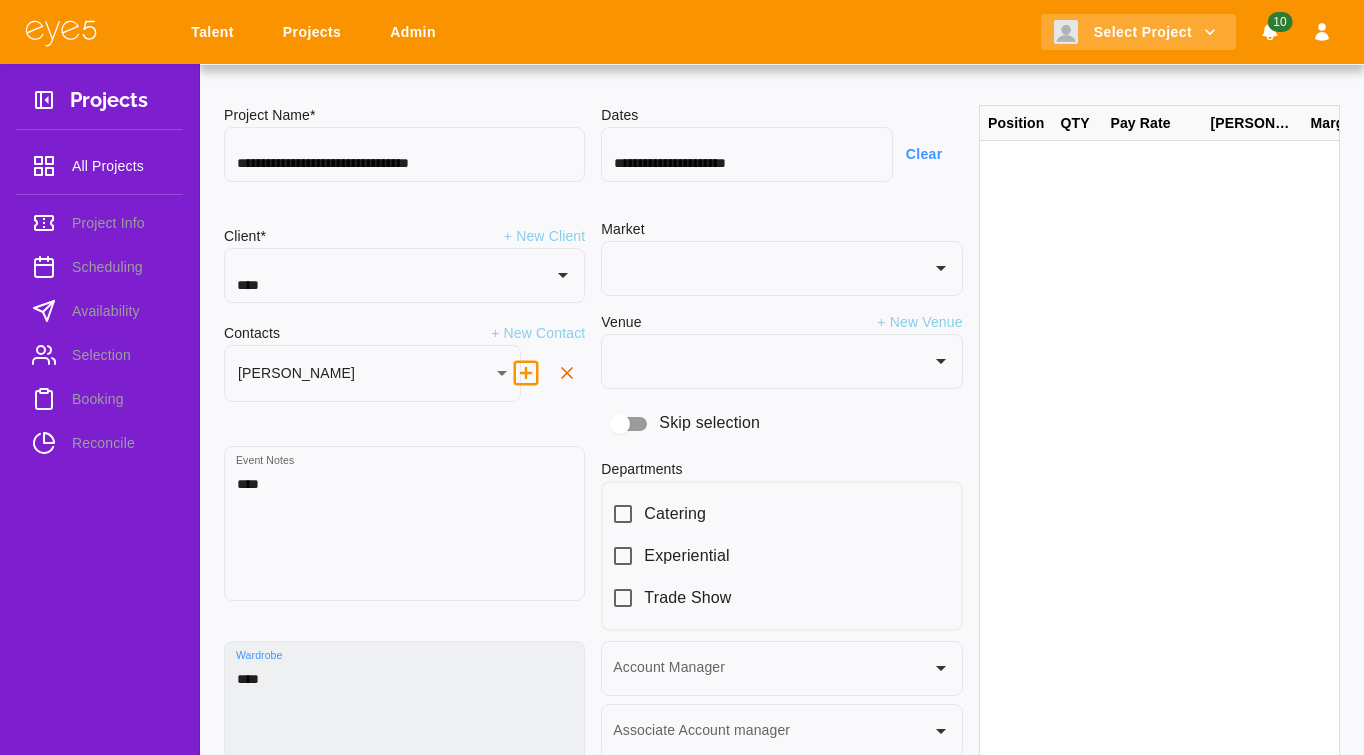 scroll, scrollTop: 88, scrollLeft: 0, axis: vertical 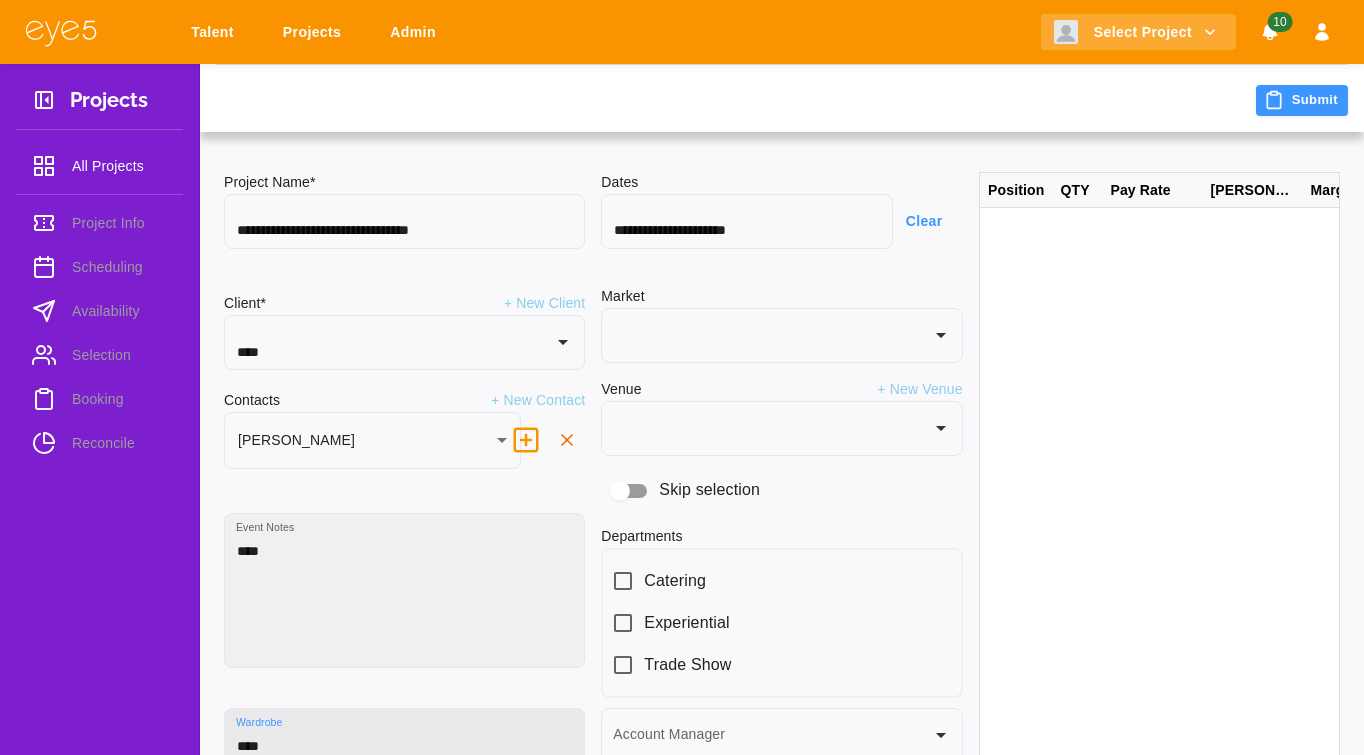 type on "****" 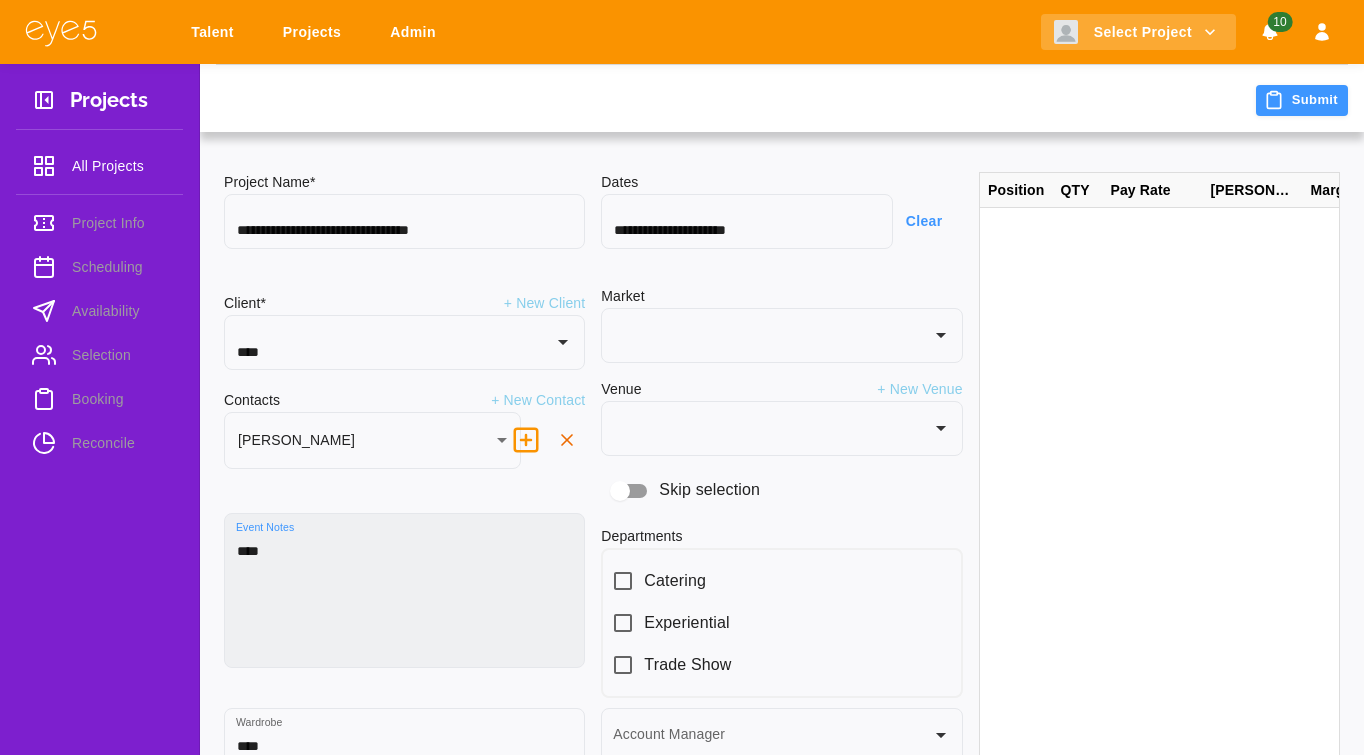 click on "****" at bounding box center (404, 599) 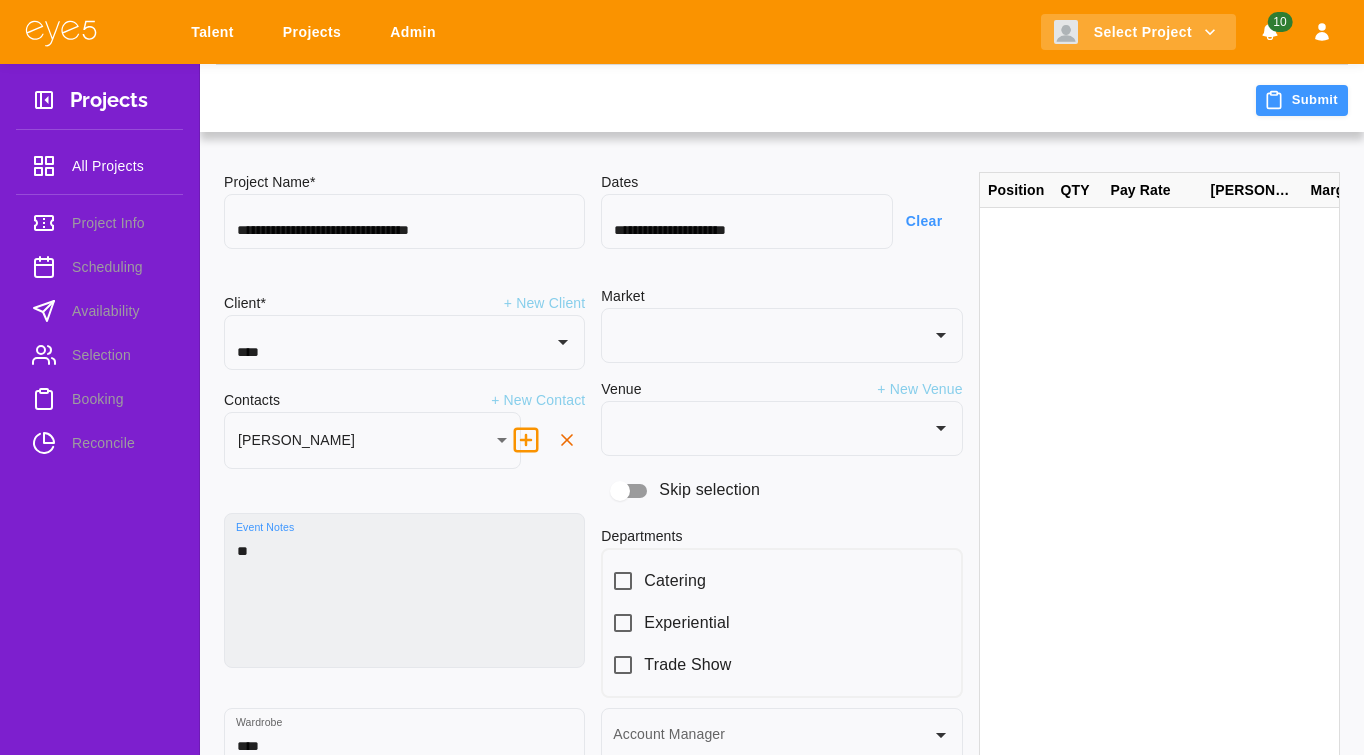 type on "*" 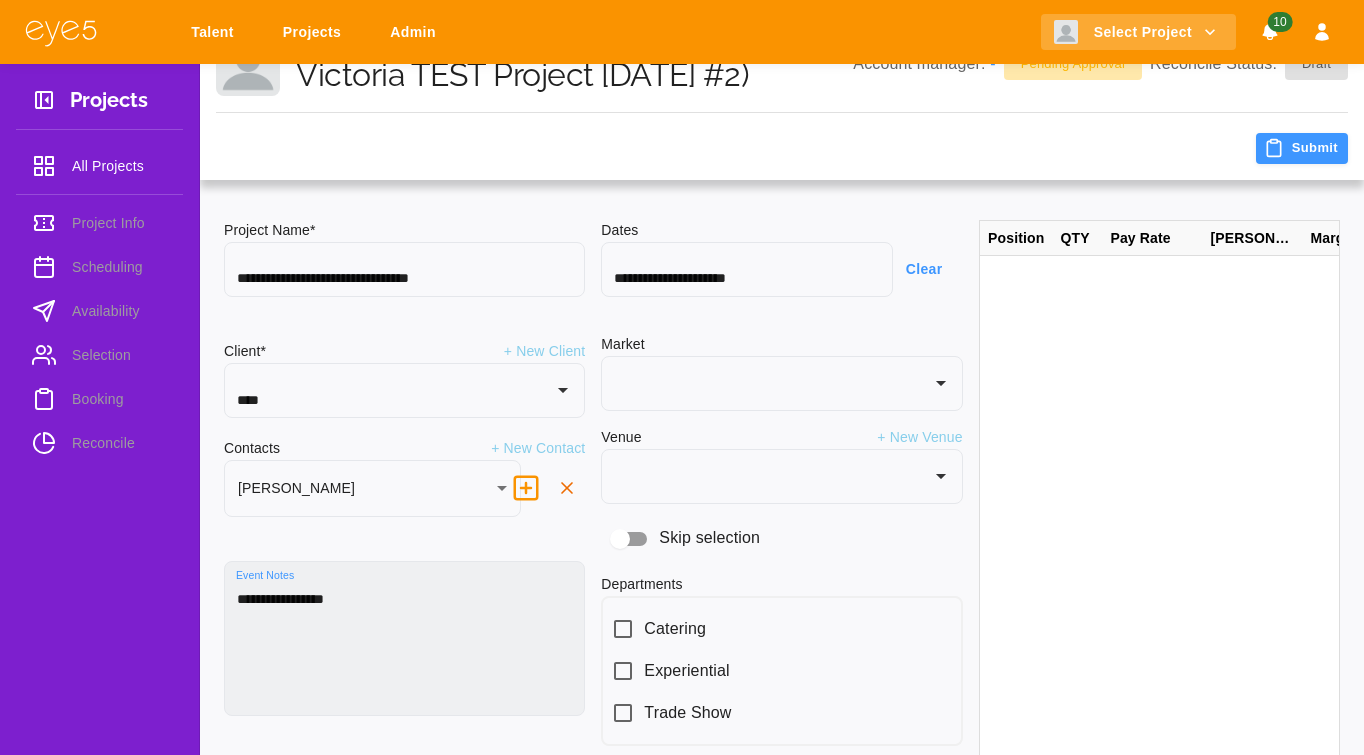 scroll, scrollTop: 0, scrollLeft: 0, axis: both 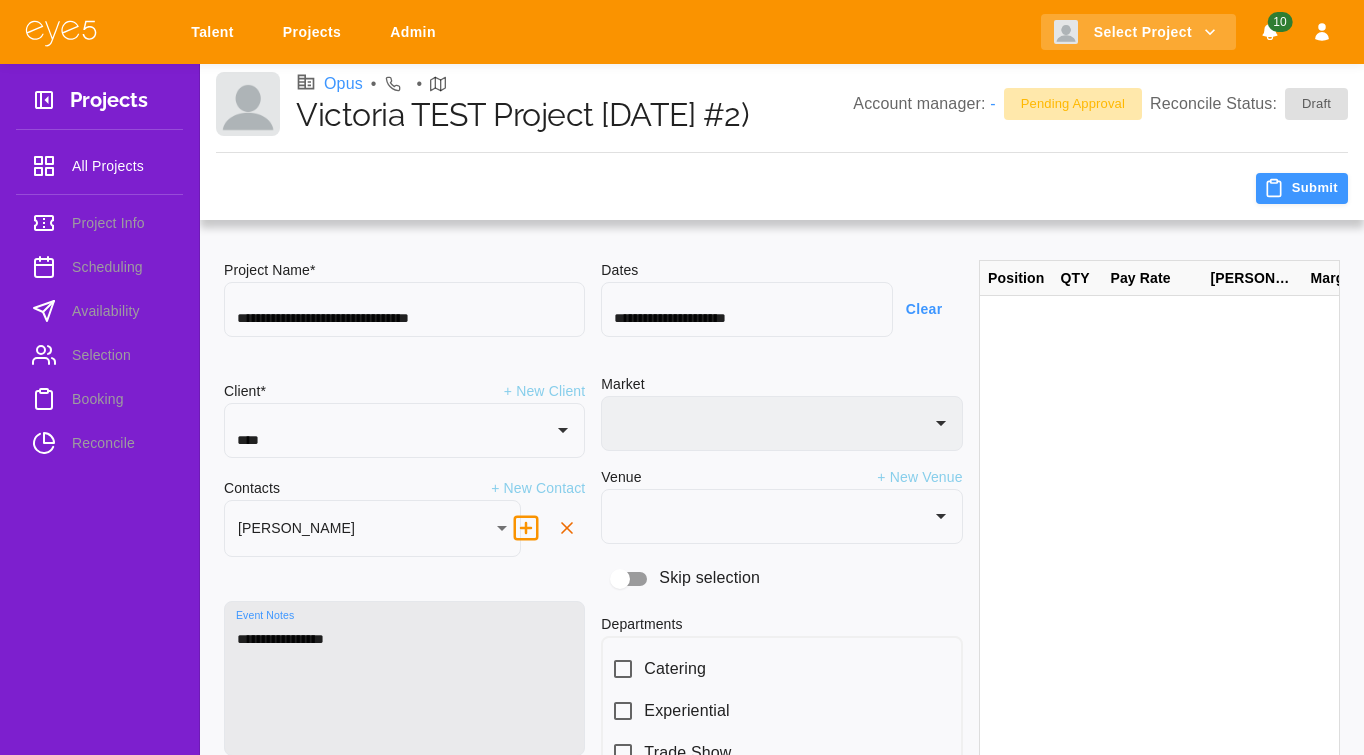 type on "**********" 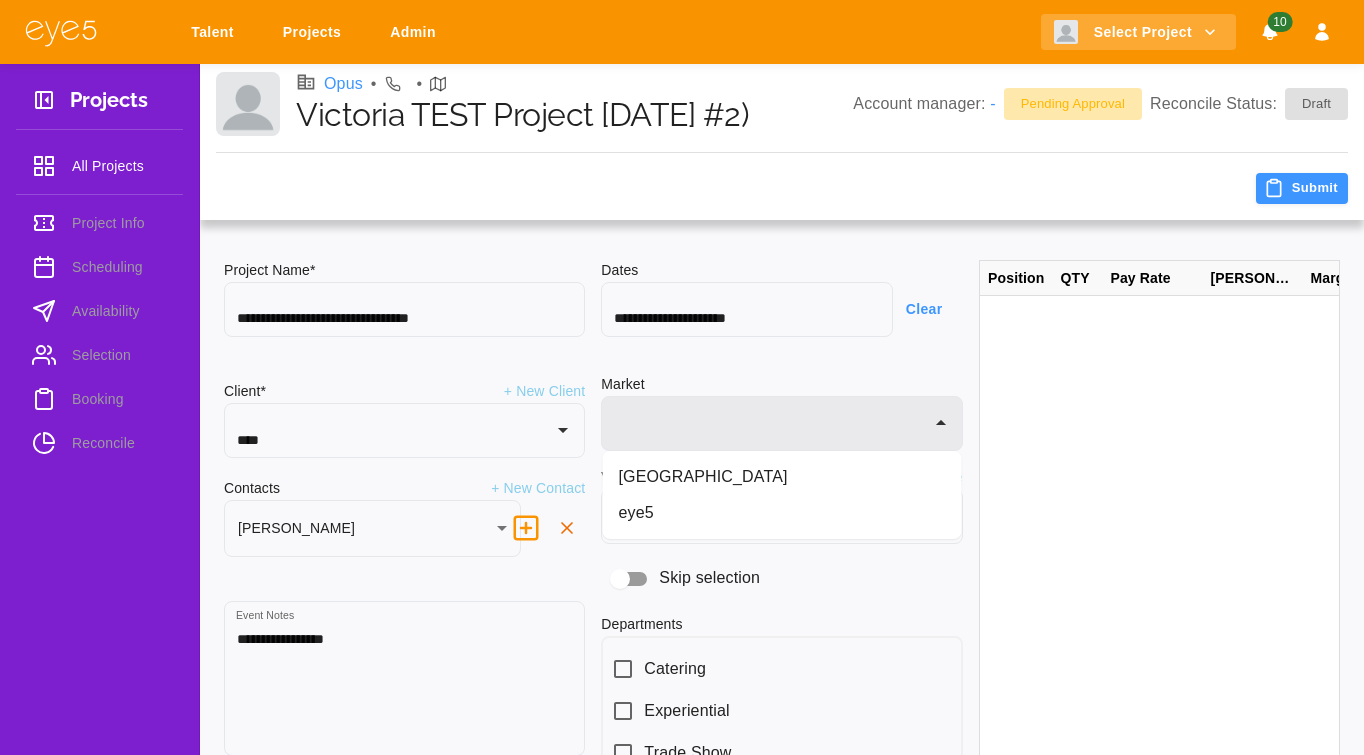 click on "[GEOGRAPHIC_DATA]" at bounding box center (782, 477) 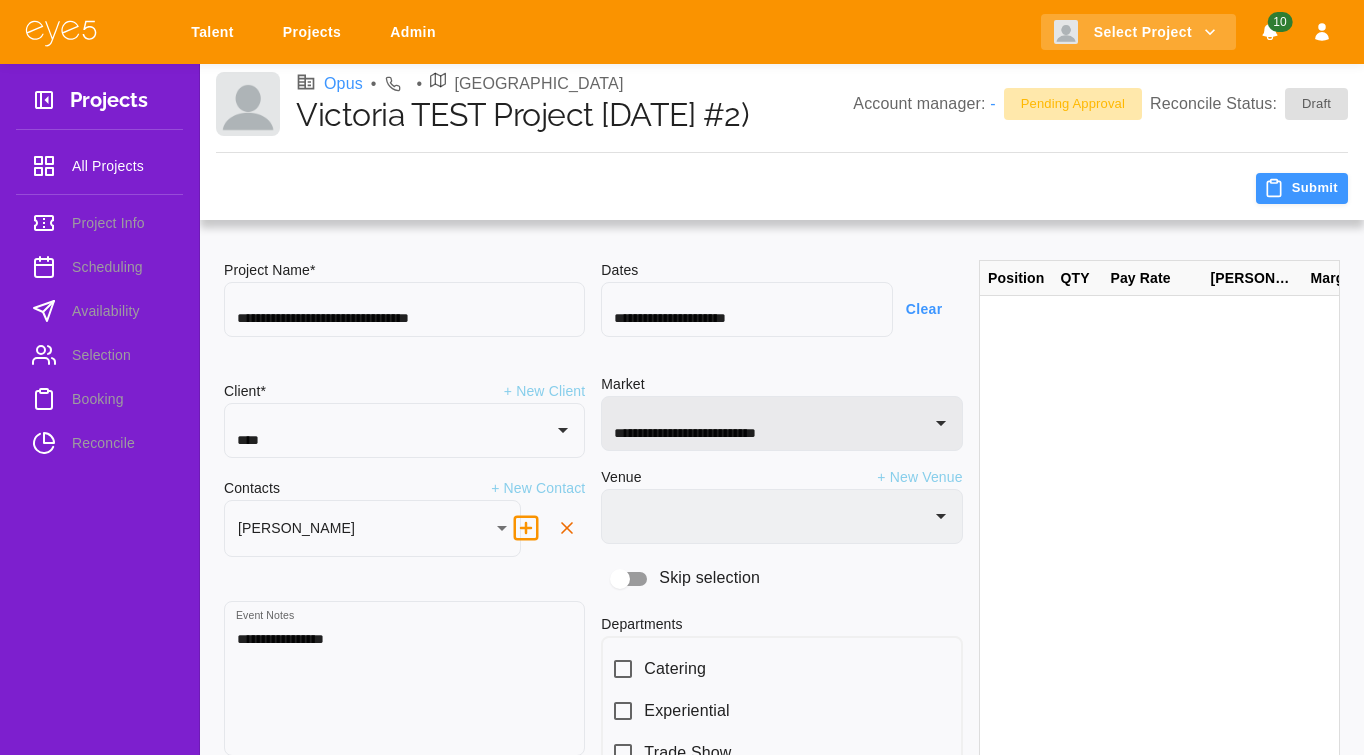 type on "***" 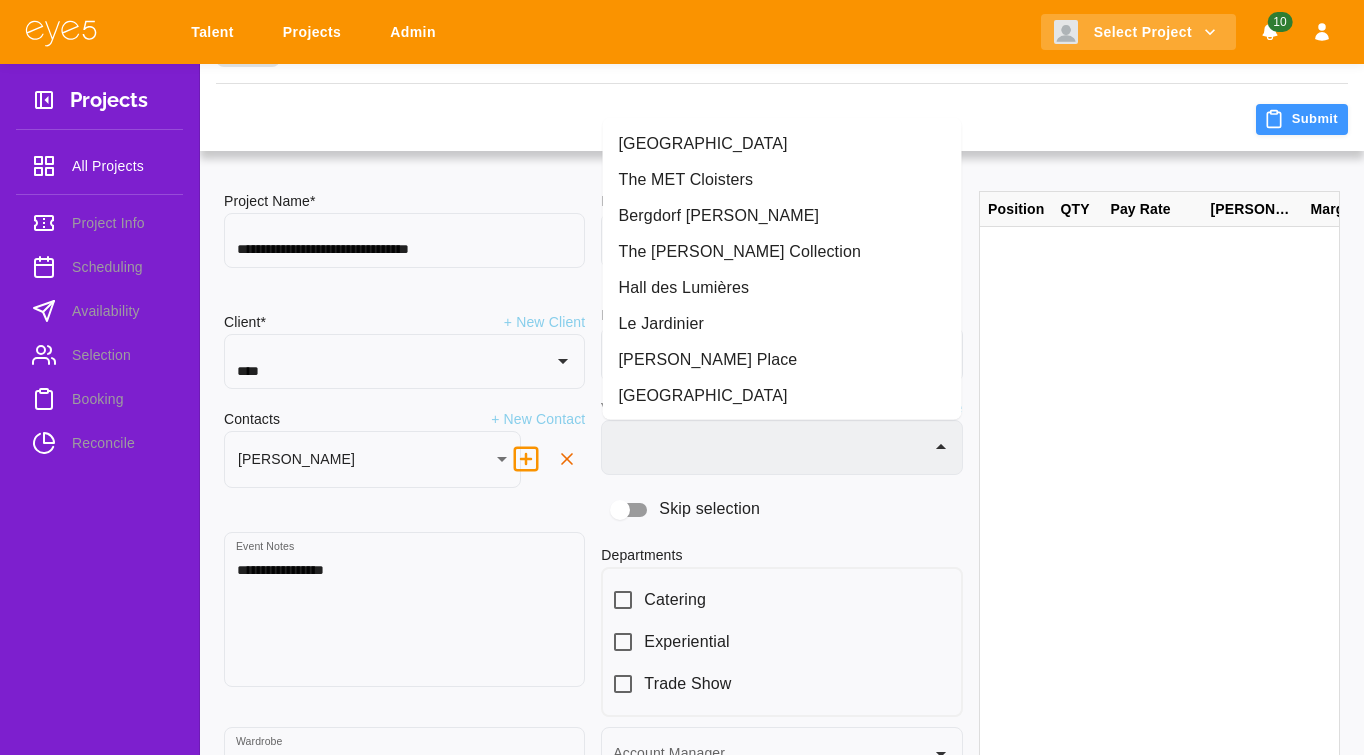 click at bounding box center [766, 457] 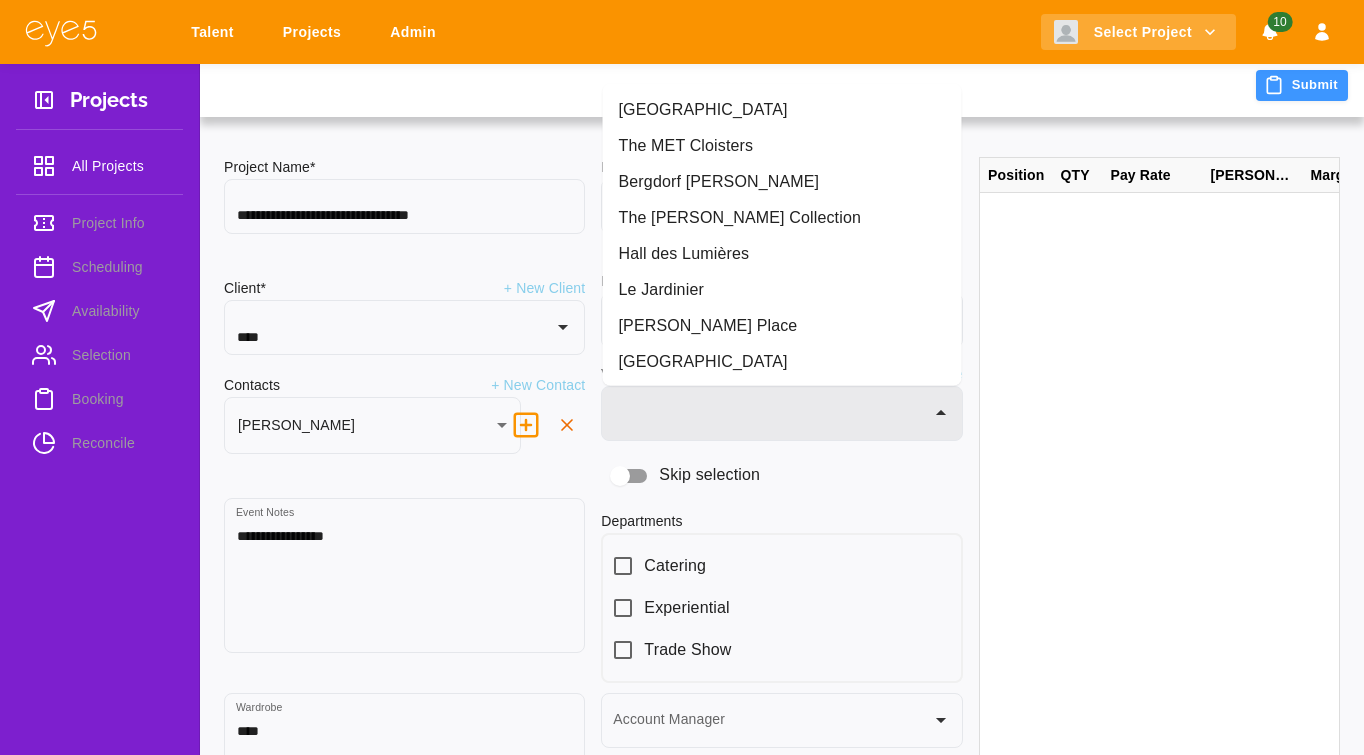 scroll, scrollTop: 146, scrollLeft: 0, axis: vertical 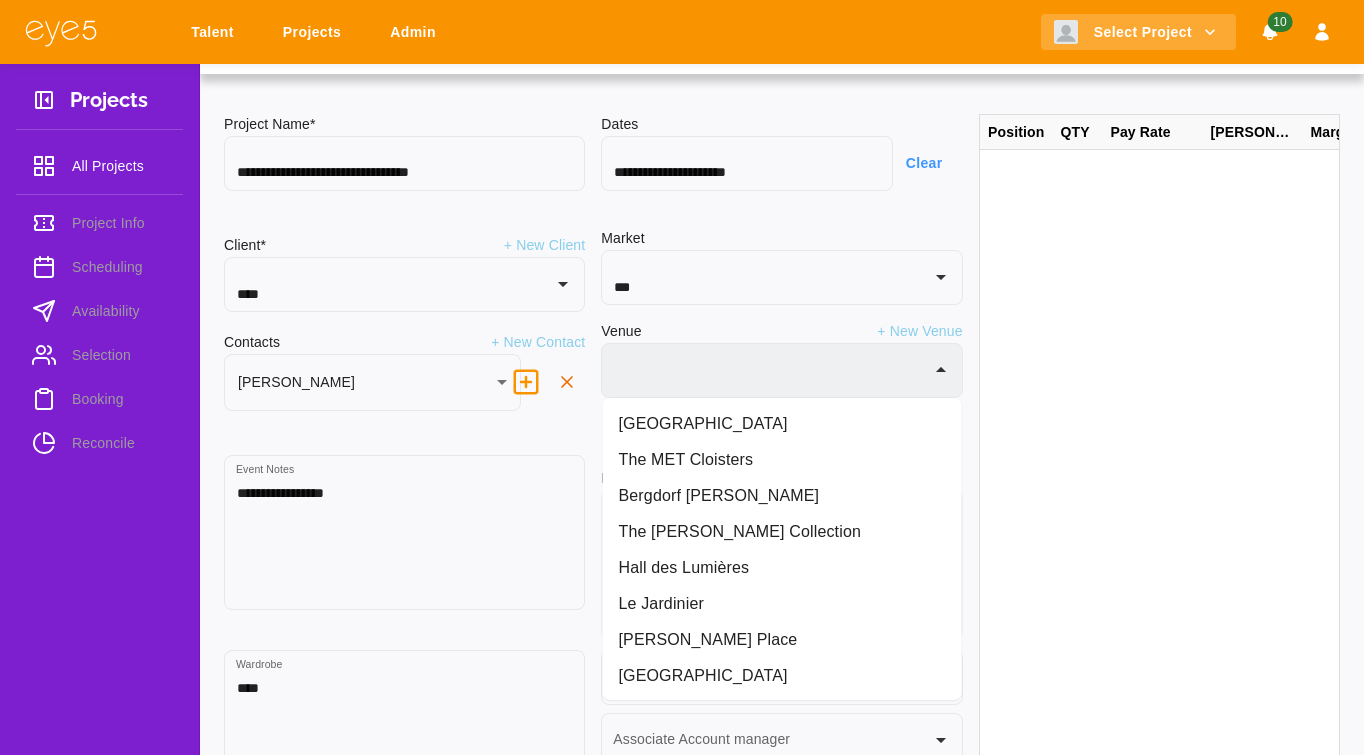 click at bounding box center (766, 380) 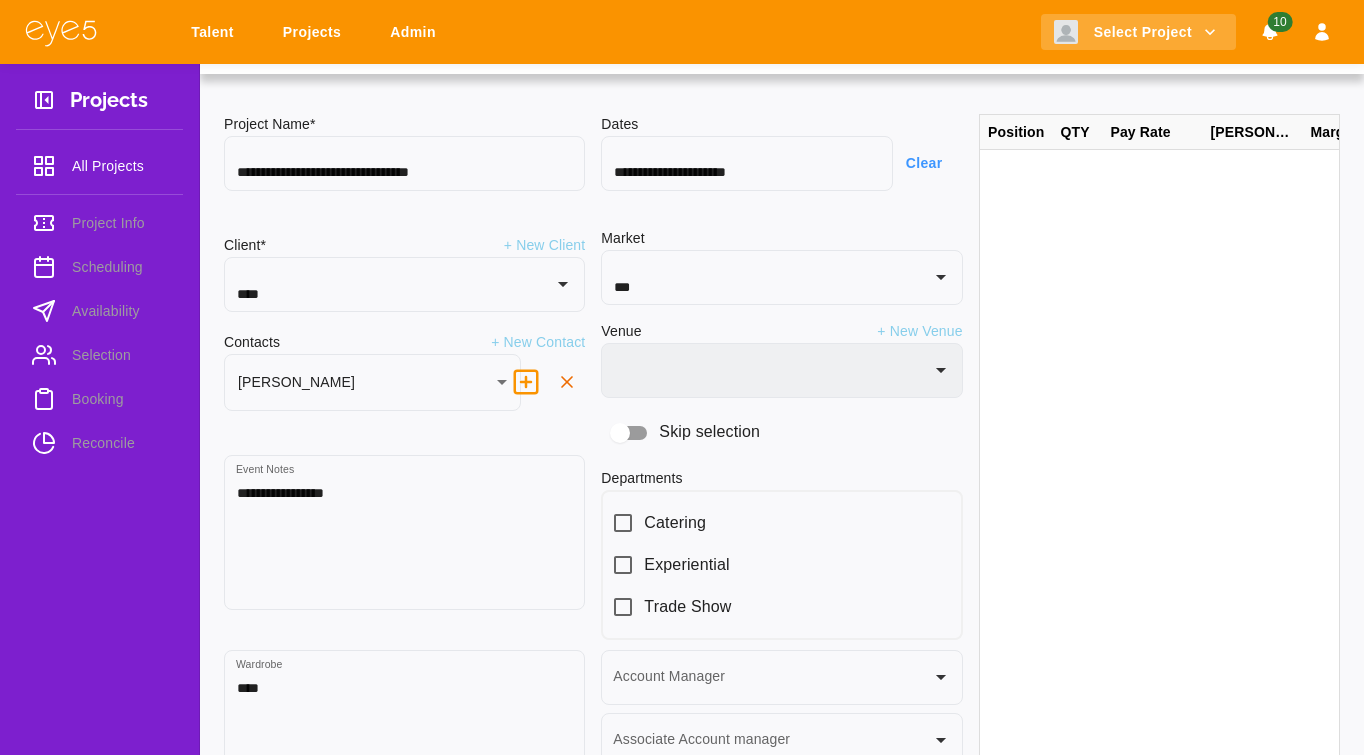 click at bounding box center [766, 380] 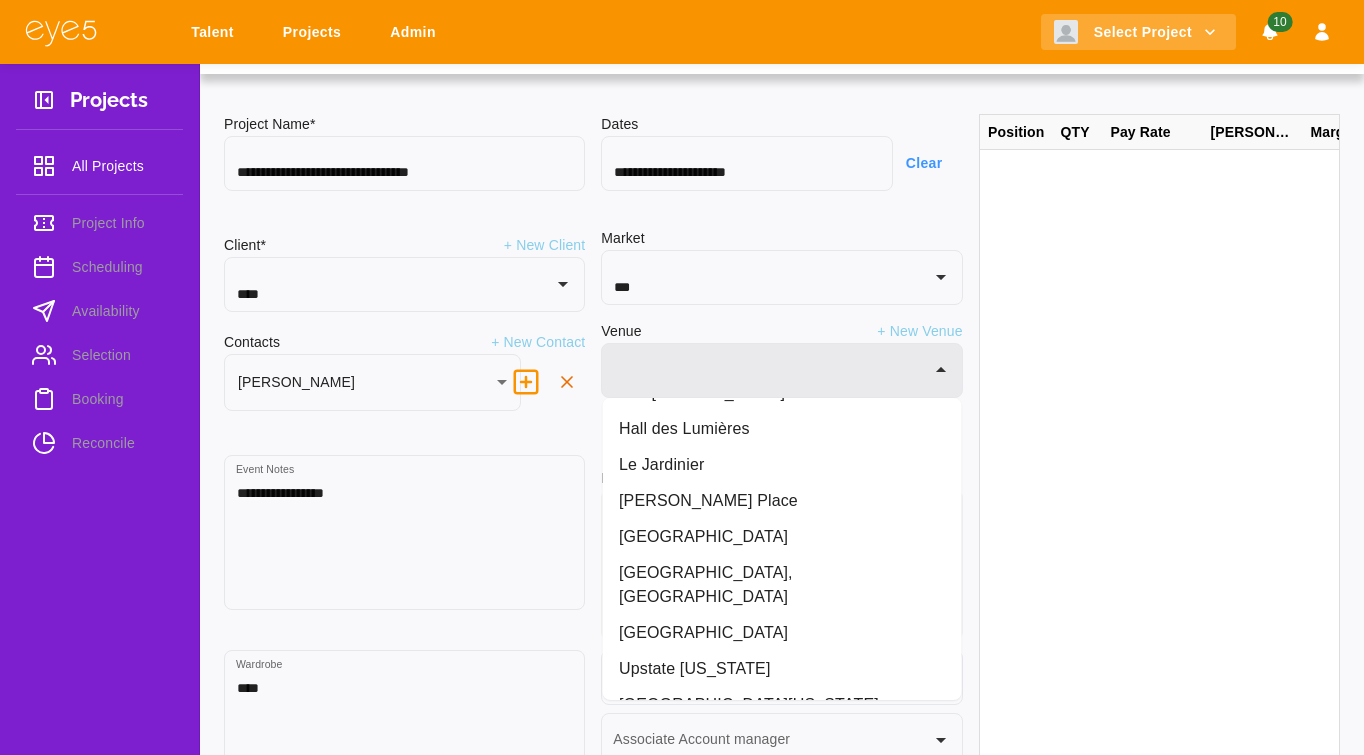 scroll, scrollTop: 170, scrollLeft: 0, axis: vertical 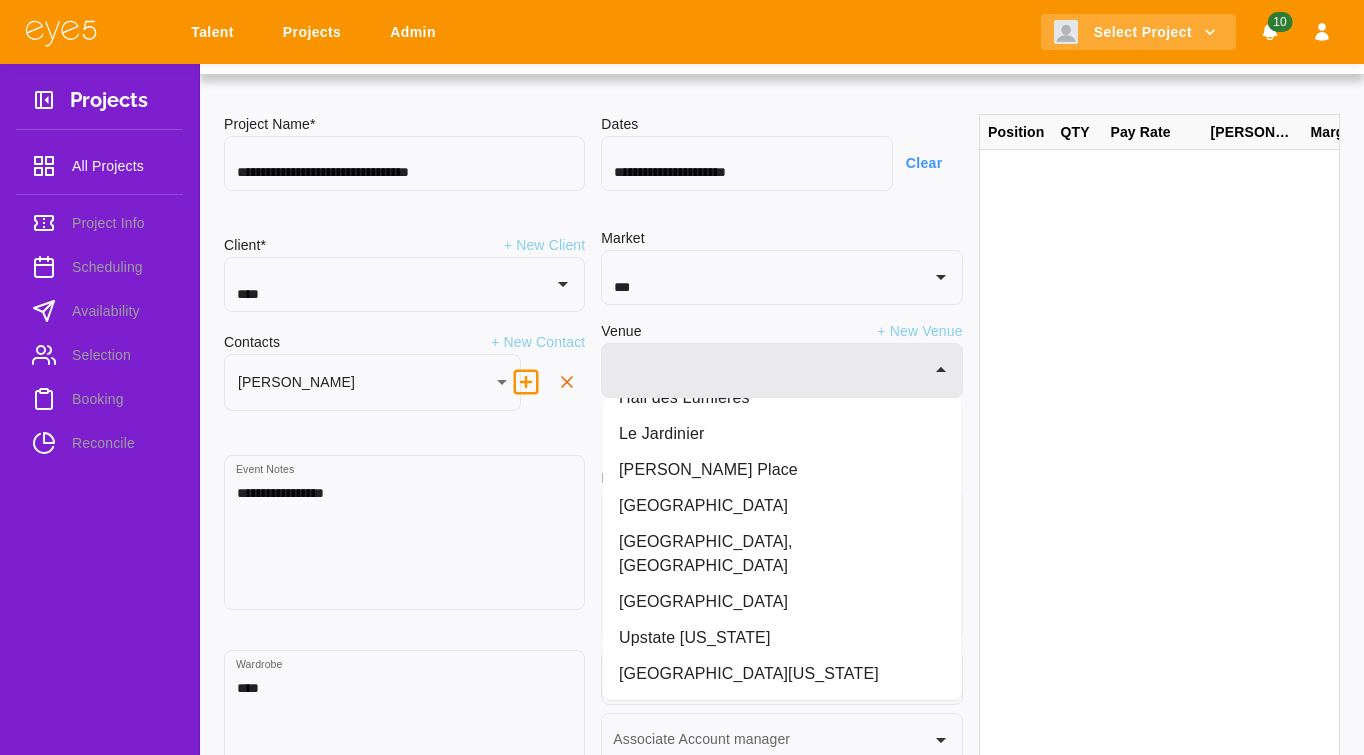 click on "Javits Center" at bounding box center (782, 506) 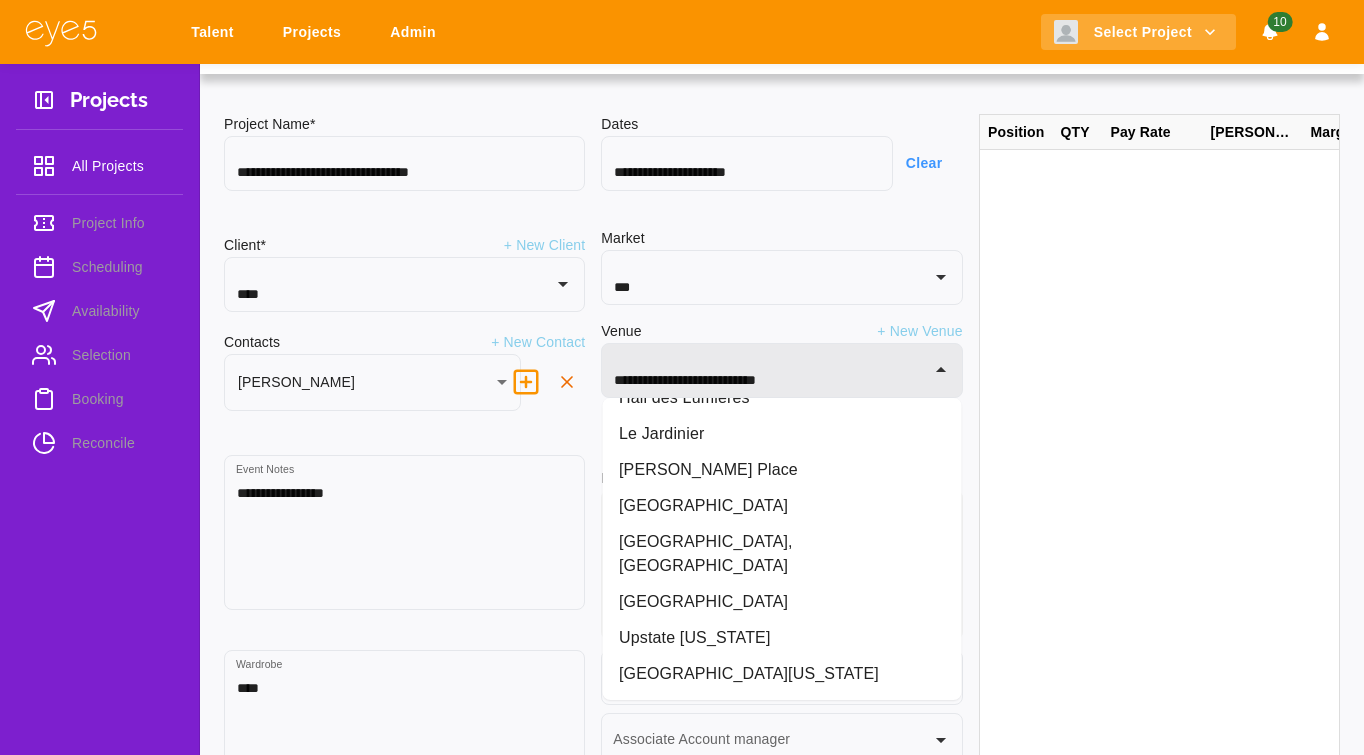 type on "**********" 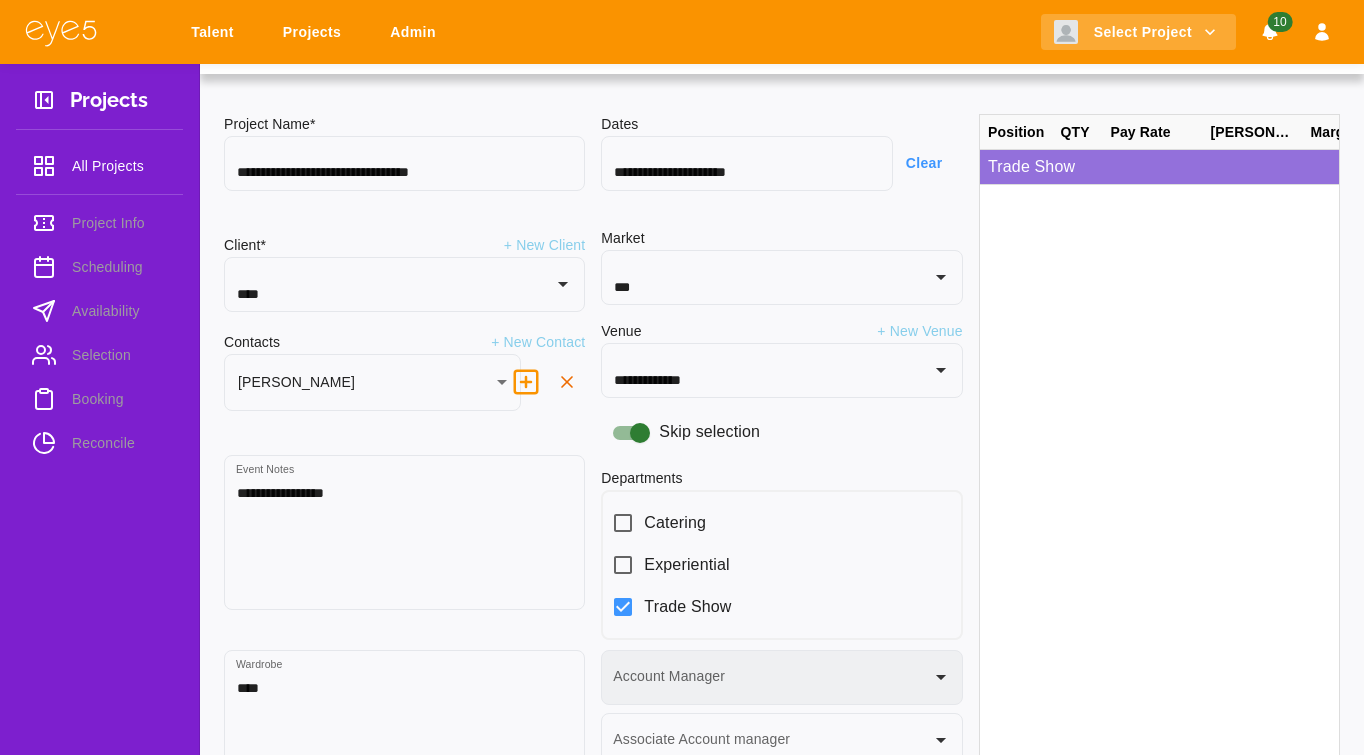click at bounding box center [781, 677] 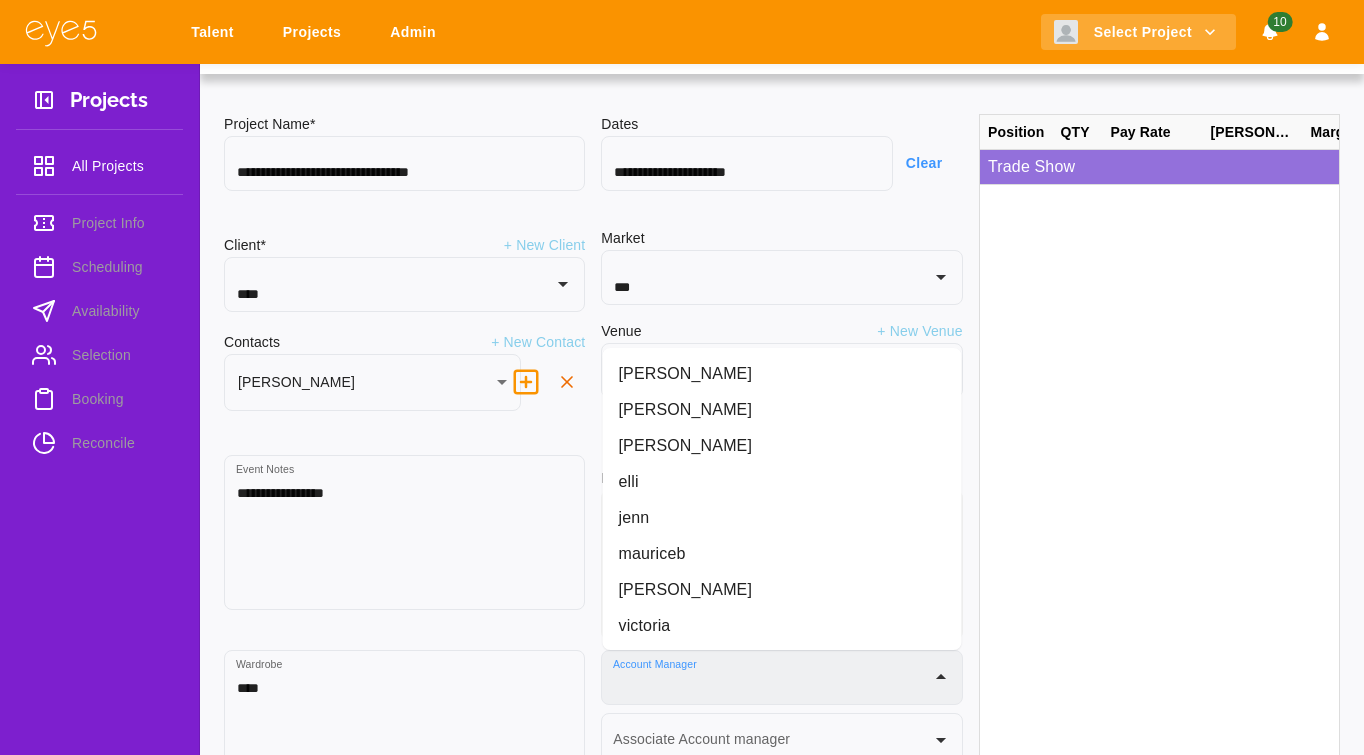 scroll, scrollTop: 244, scrollLeft: 0, axis: vertical 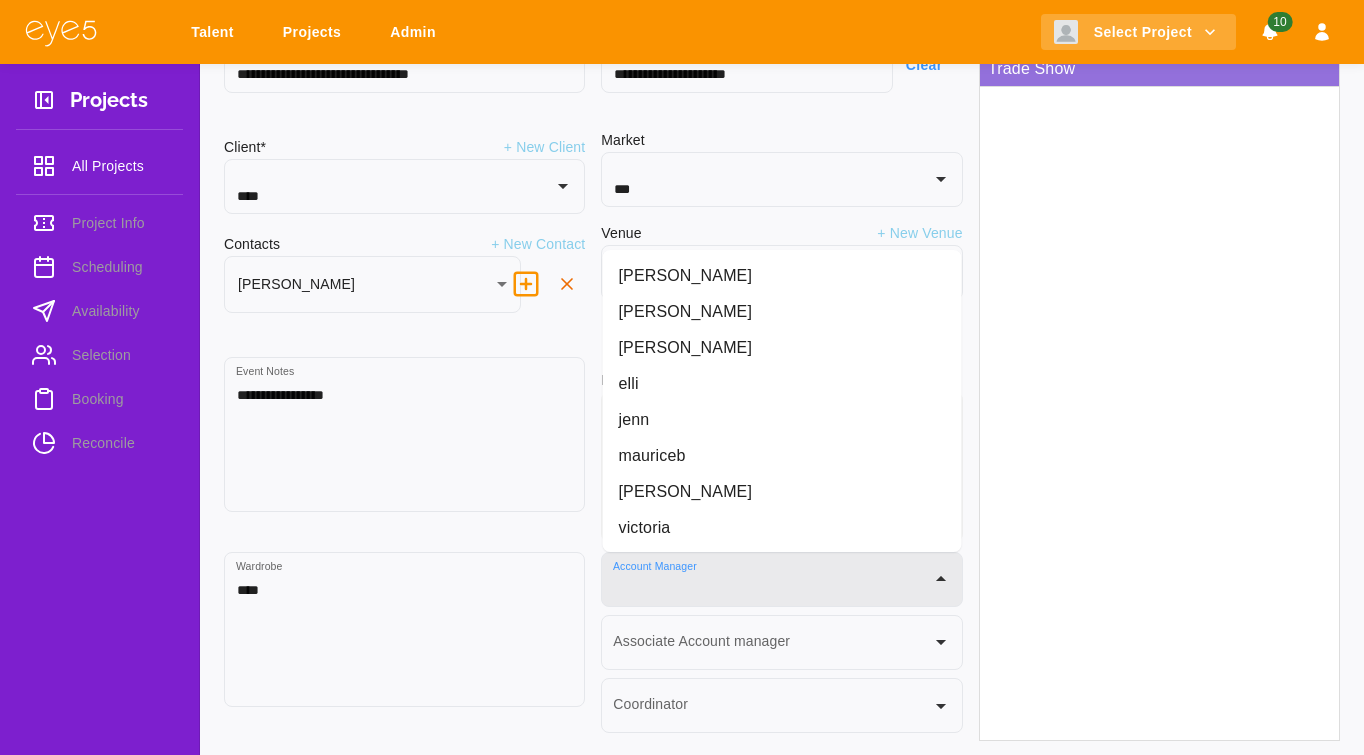 click on "victoria" at bounding box center (782, 528) 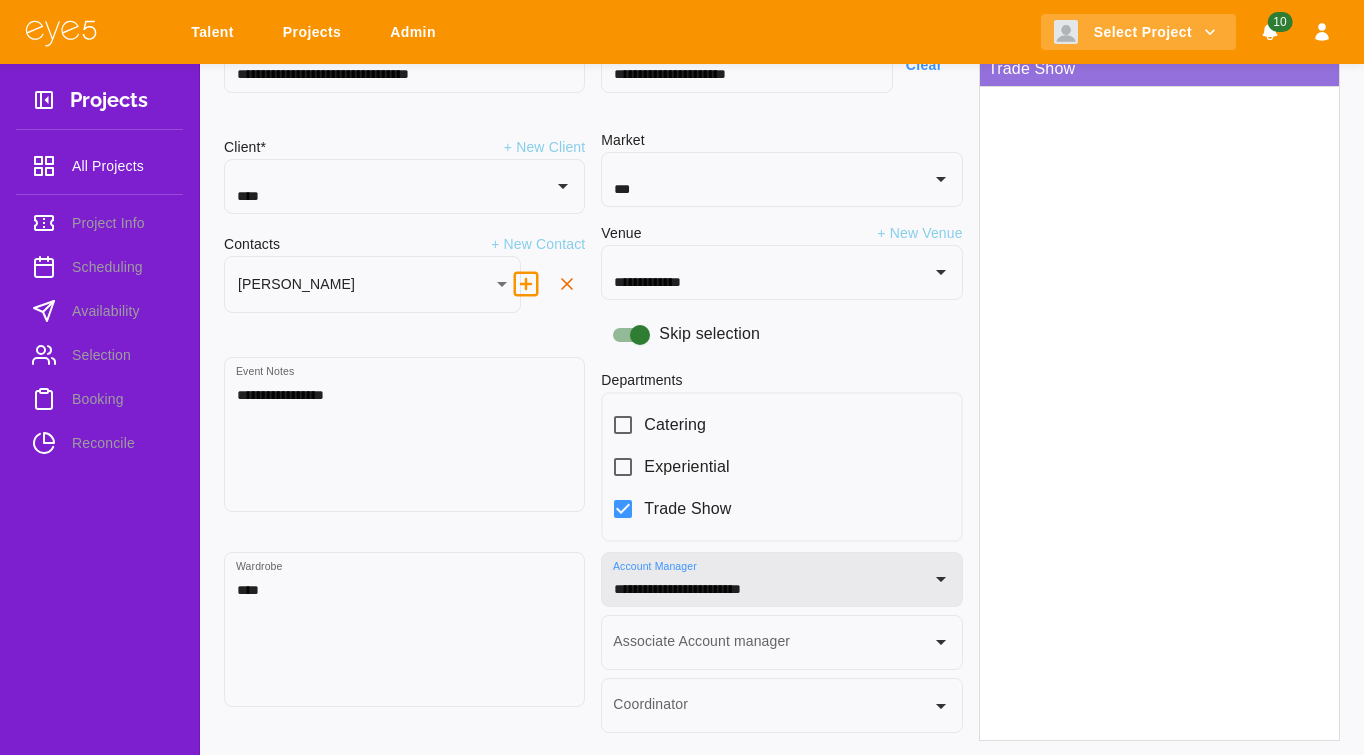 type on "********" 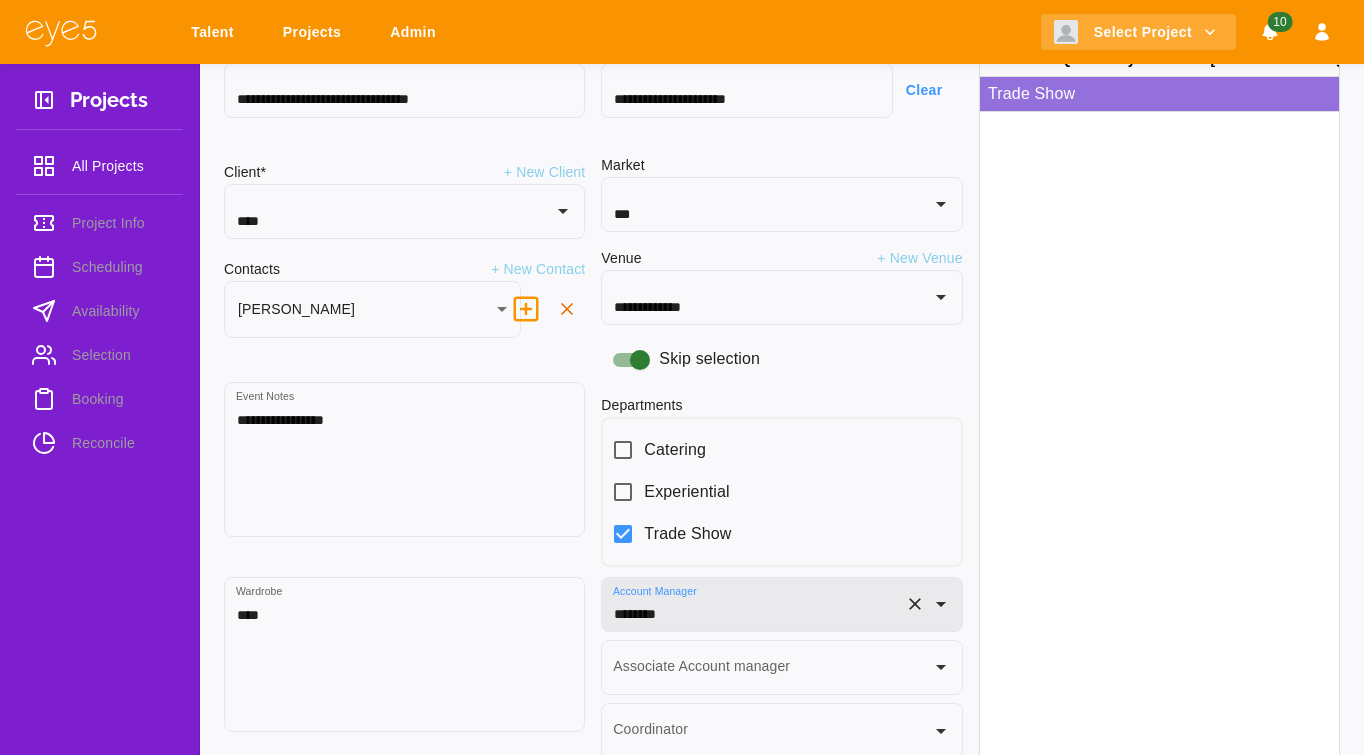 scroll, scrollTop: 4, scrollLeft: 0, axis: vertical 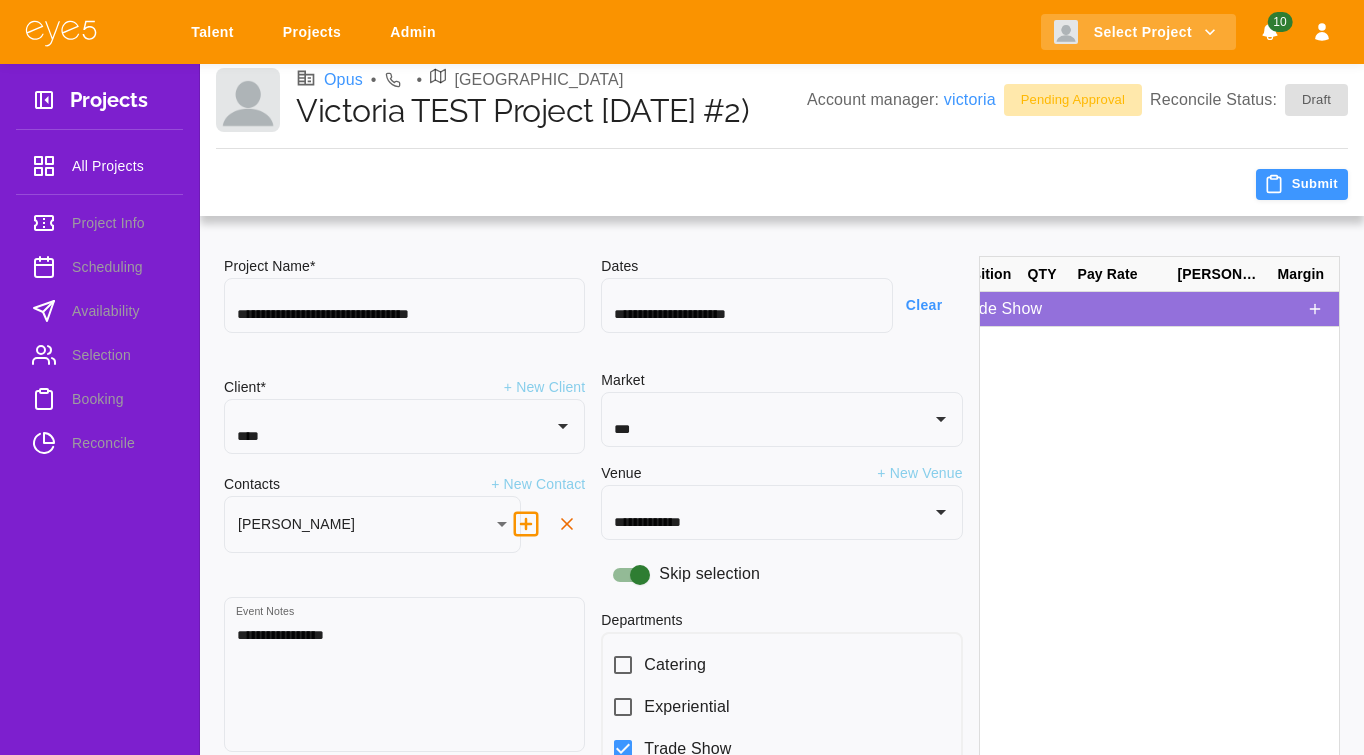 click at bounding box center (1315, 309) 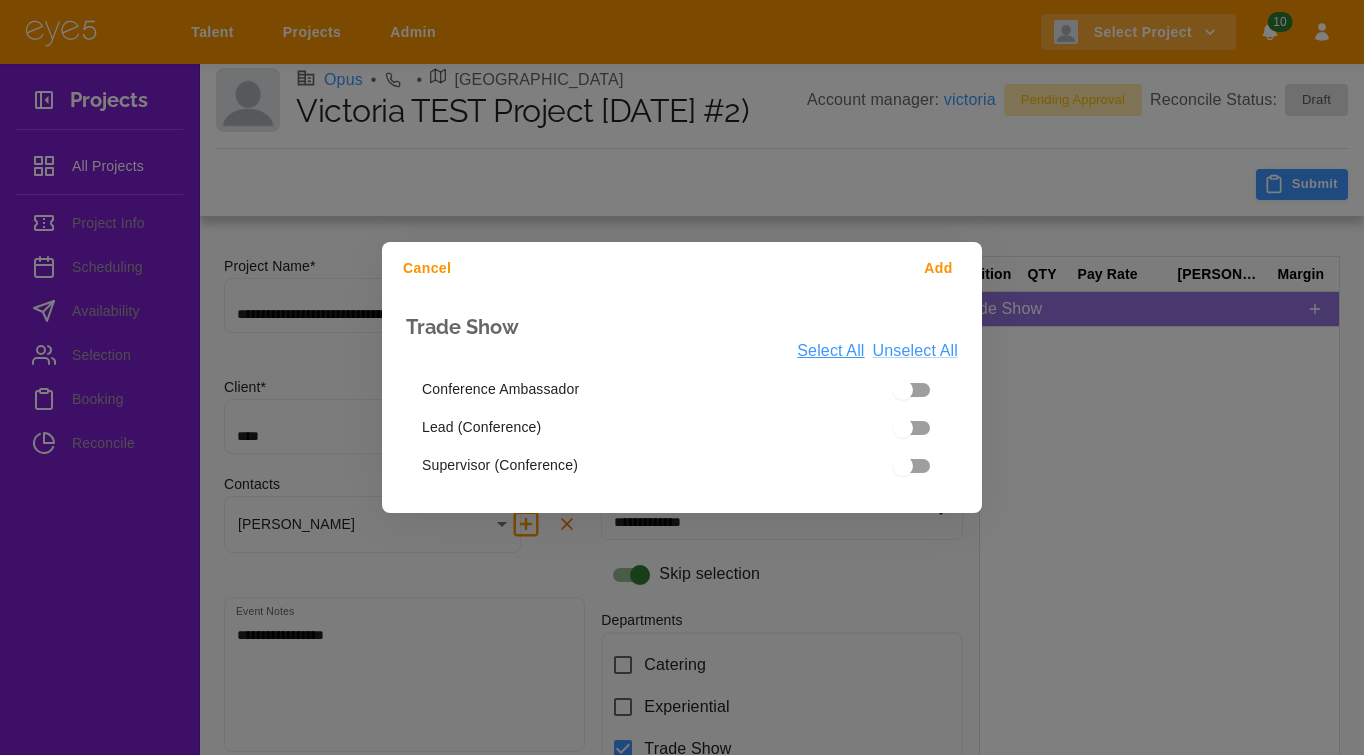 drag, startPoint x: 840, startPoint y: 350, endPoint x: 861, endPoint y: 350, distance: 21 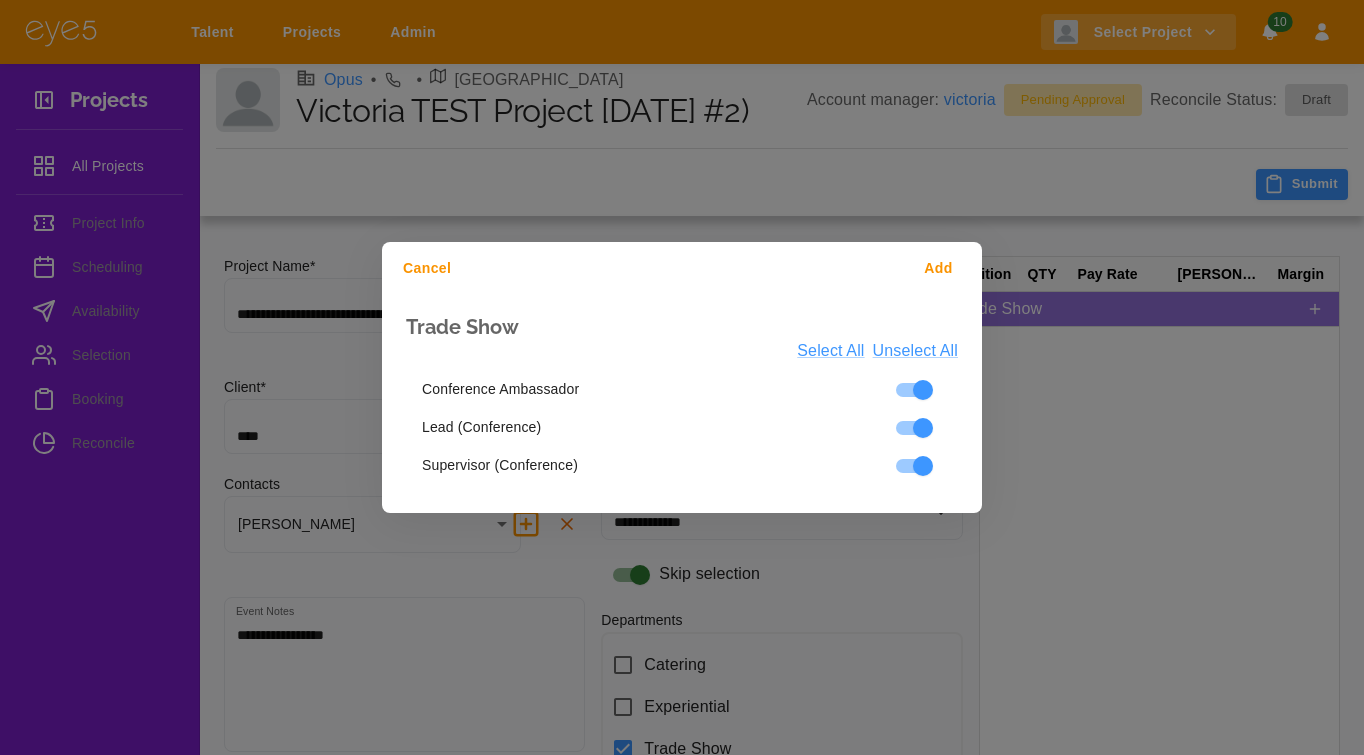 click on "Add" at bounding box center [942, 268] 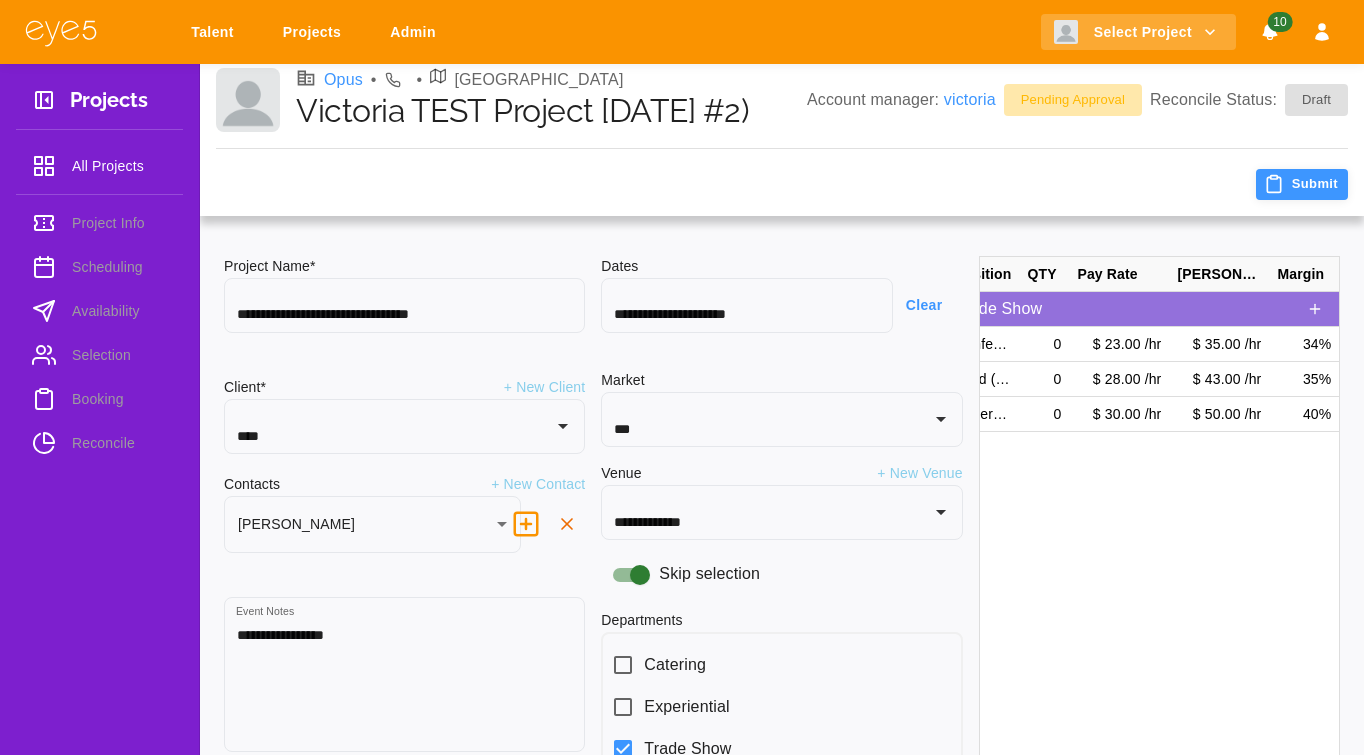 click on "Submit" at bounding box center (1302, 184) 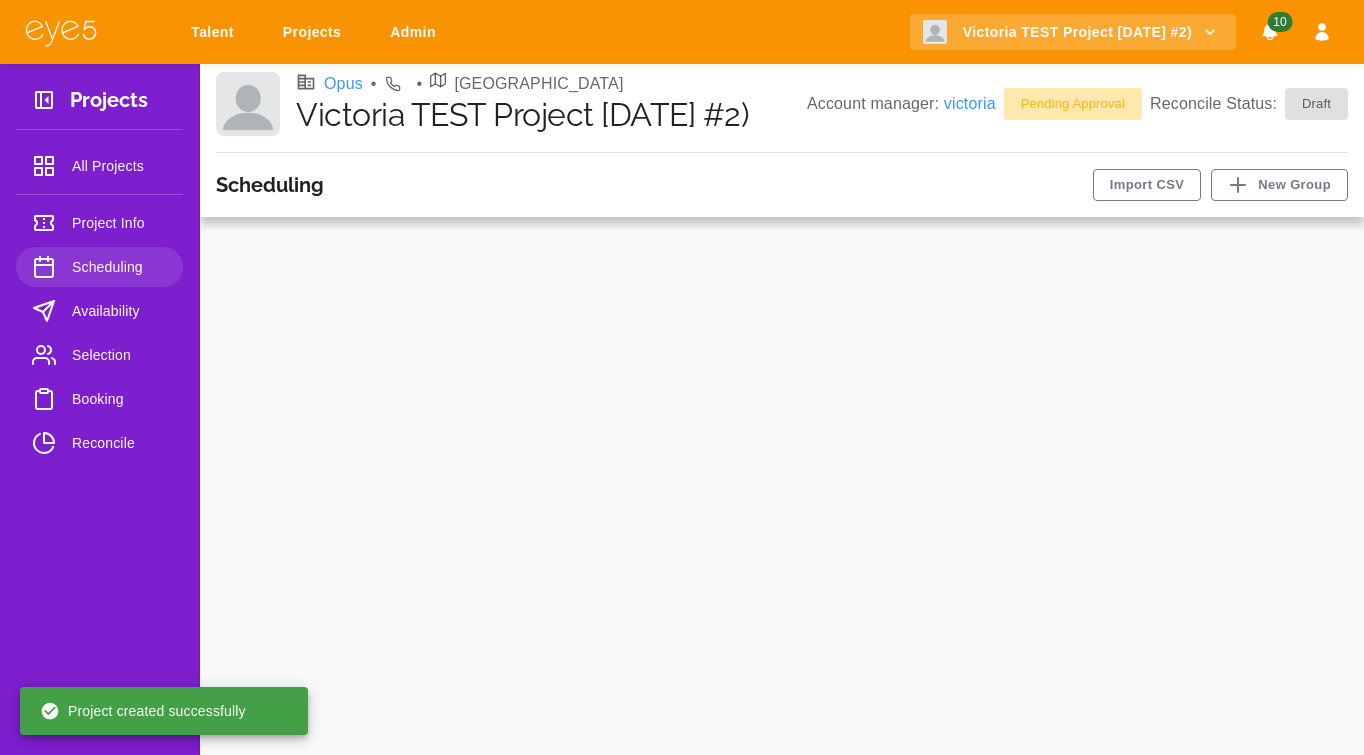 scroll, scrollTop: 0, scrollLeft: 0, axis: both 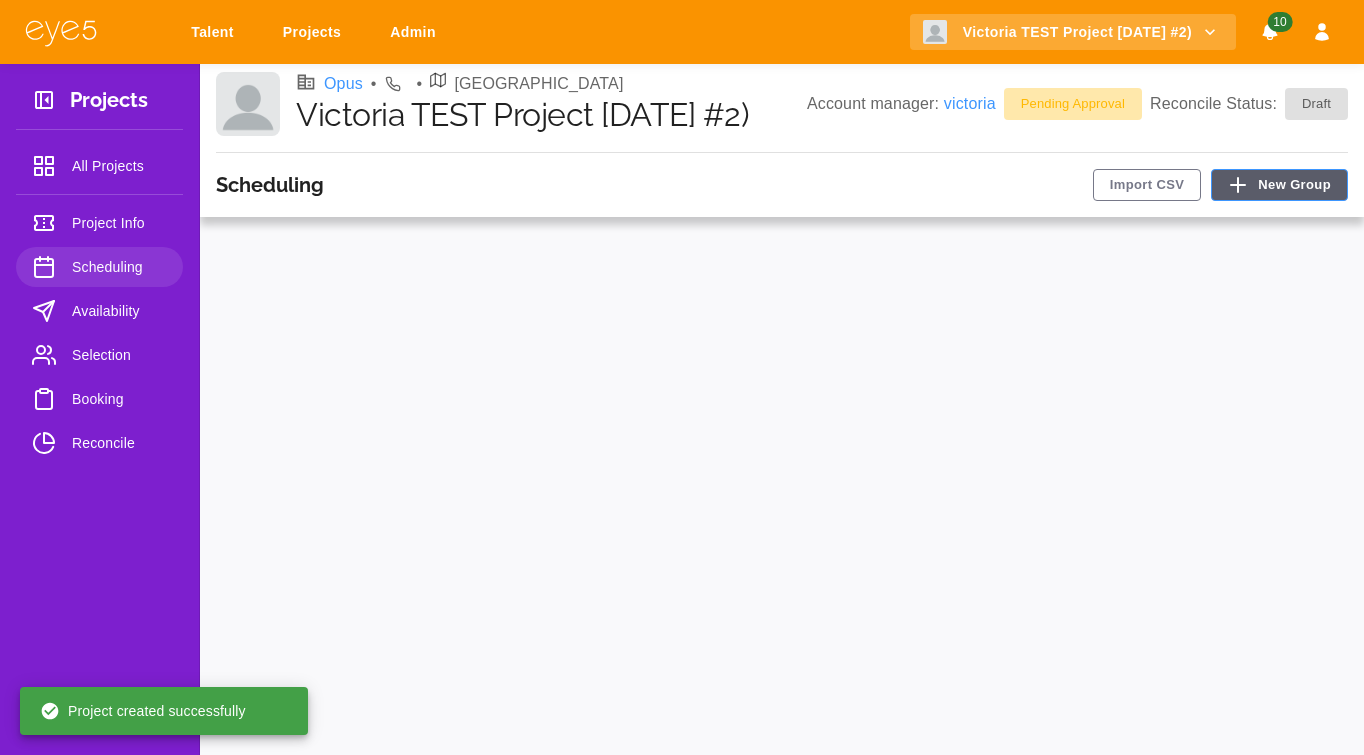 click 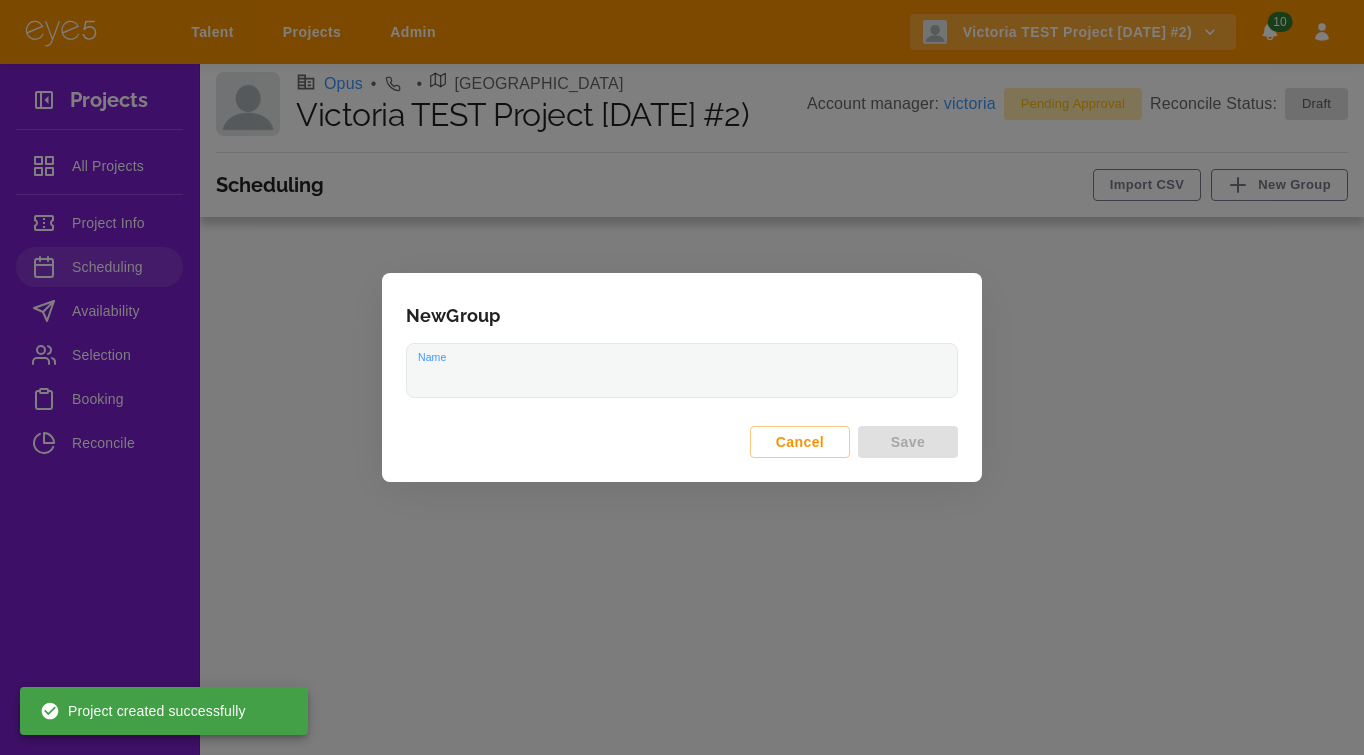 click on "Name" at bounding box center [682, 370] 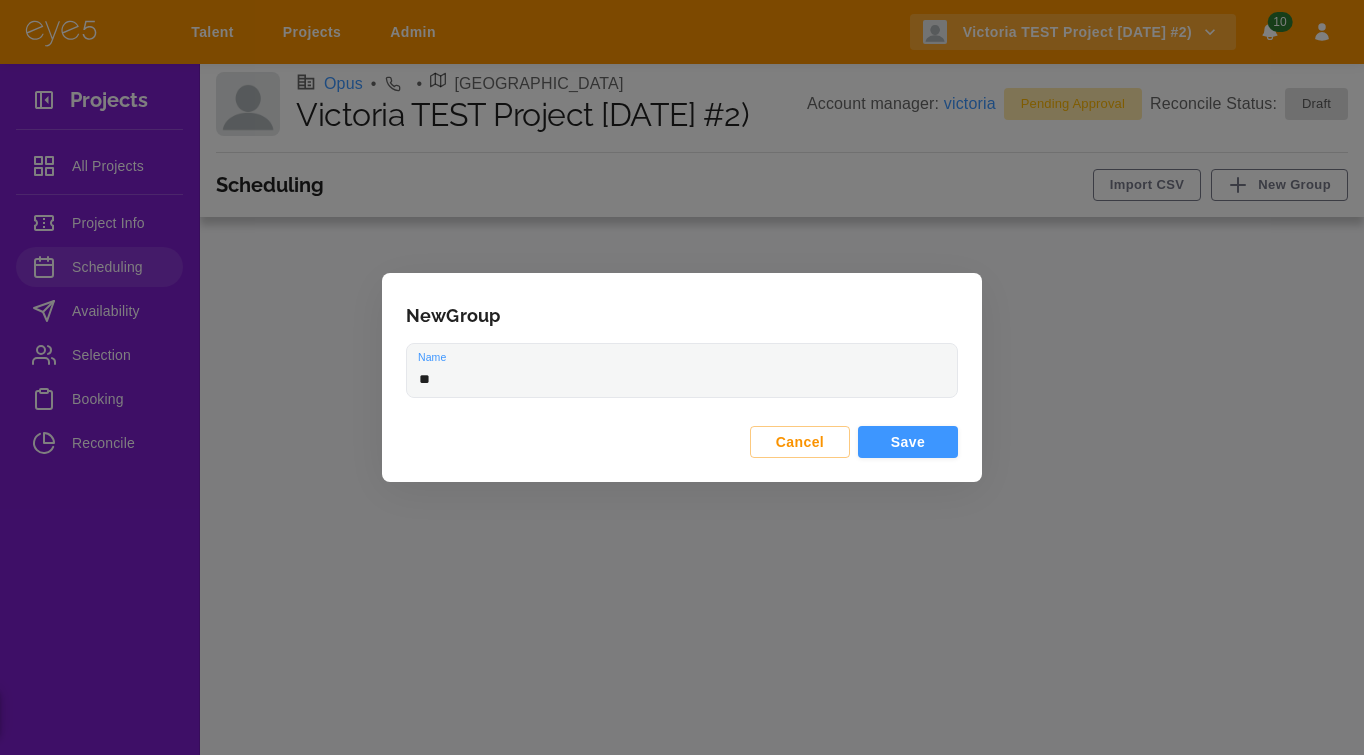 type on "*" 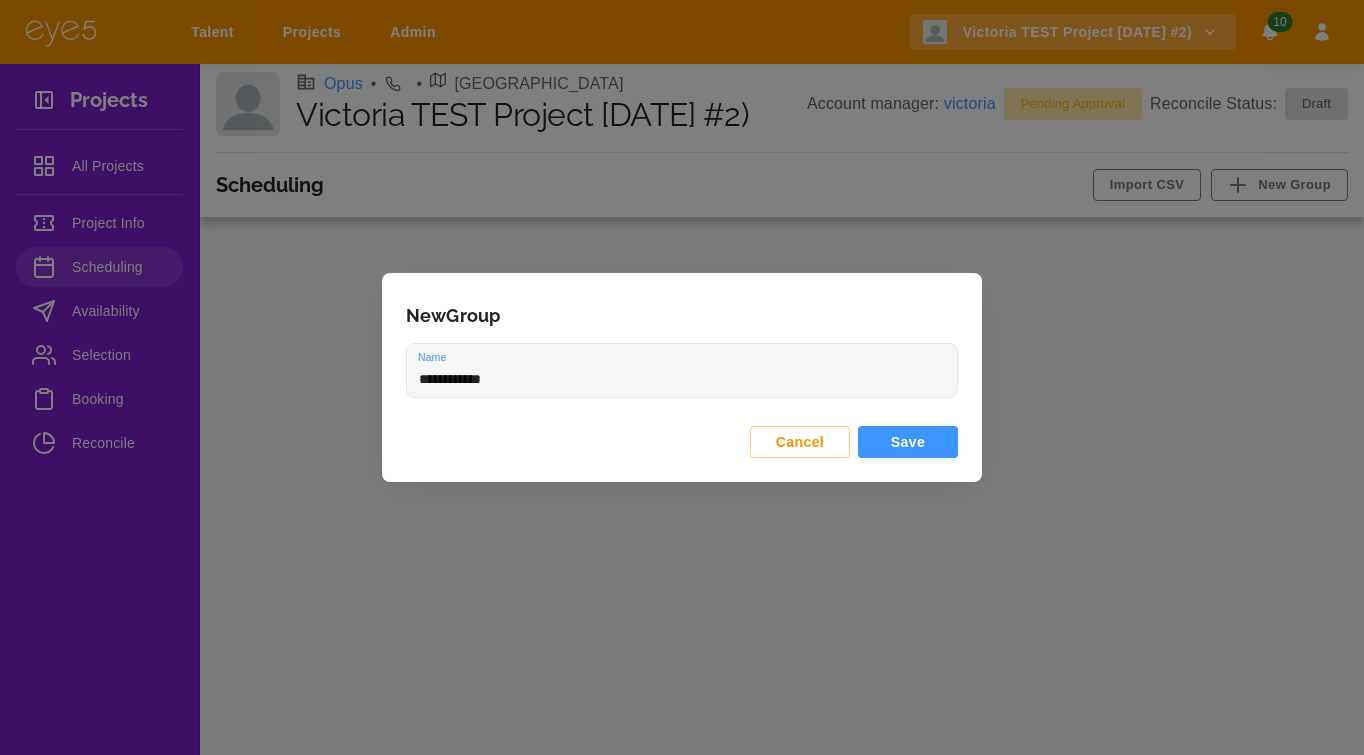 type on "**********" 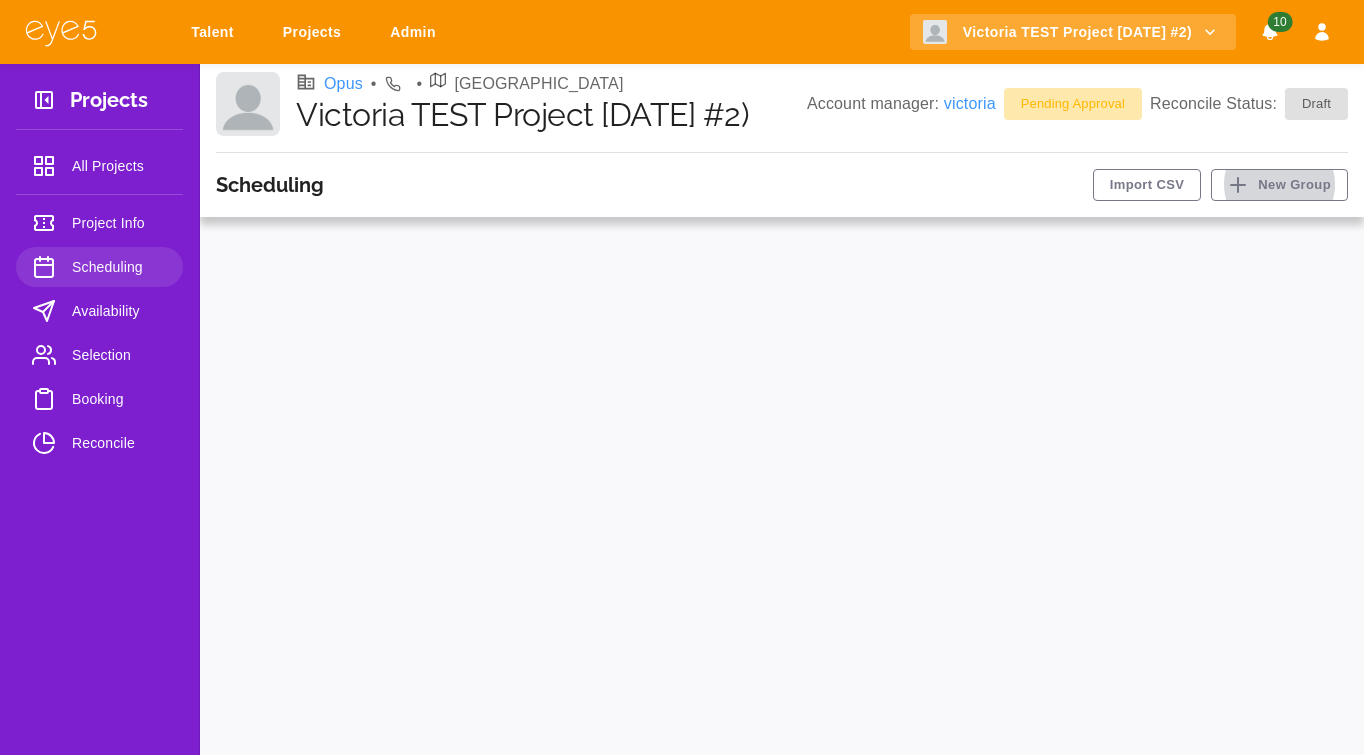 type 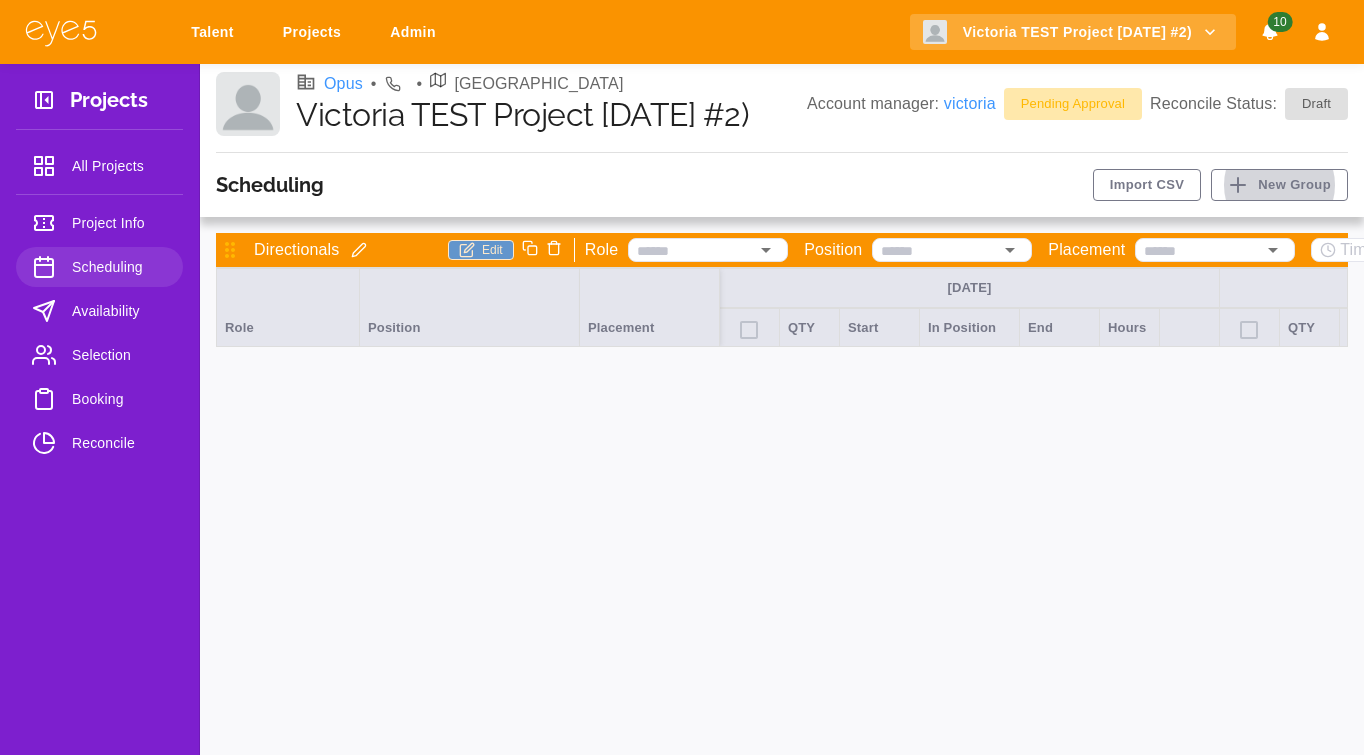 click 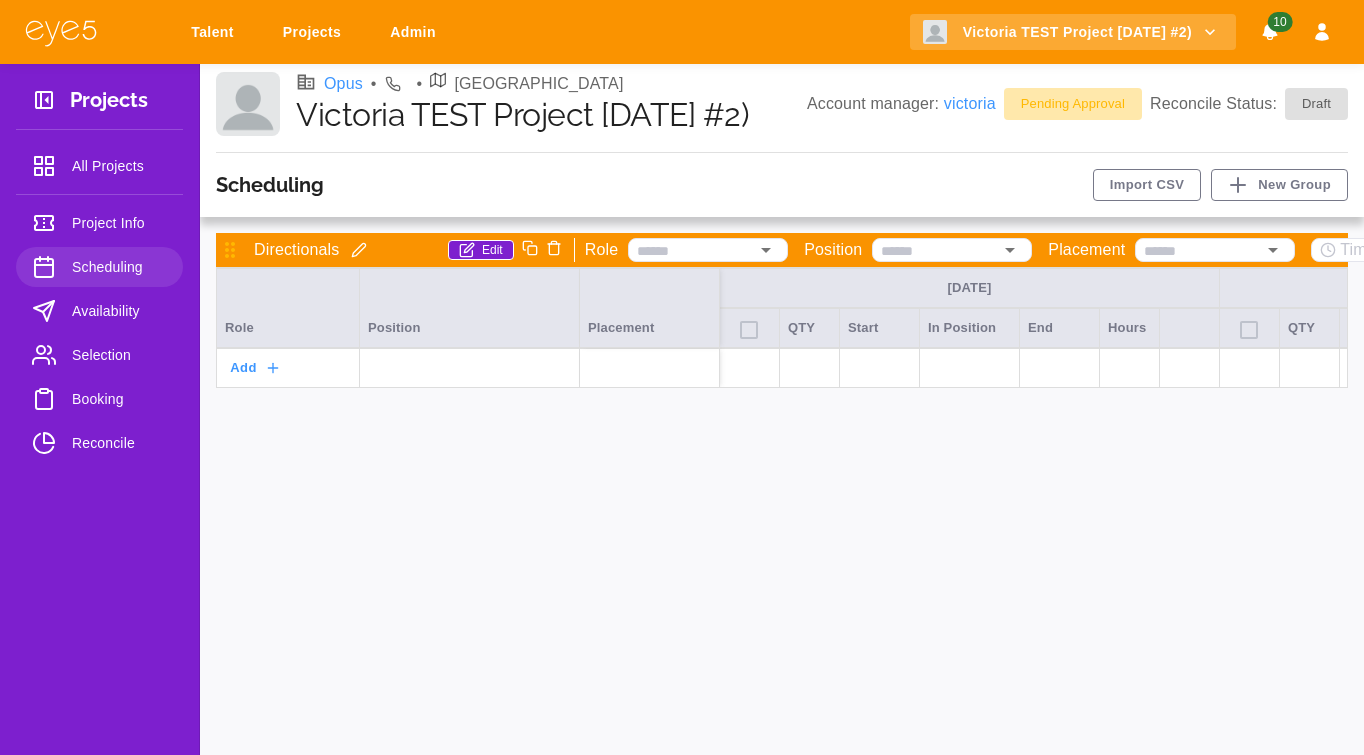 click on "Add" at bounding box center [257, 368] 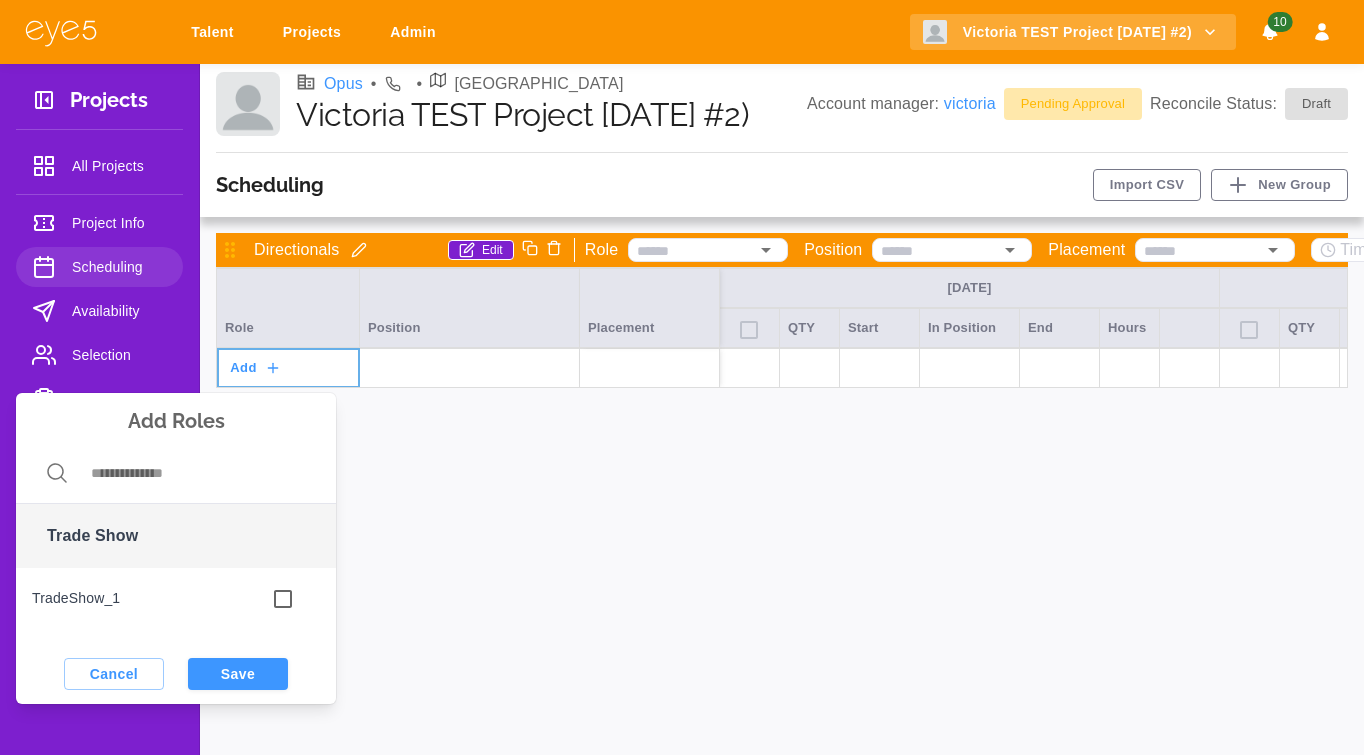 click on "TradeShow_1" at bounding box center (176, 599) 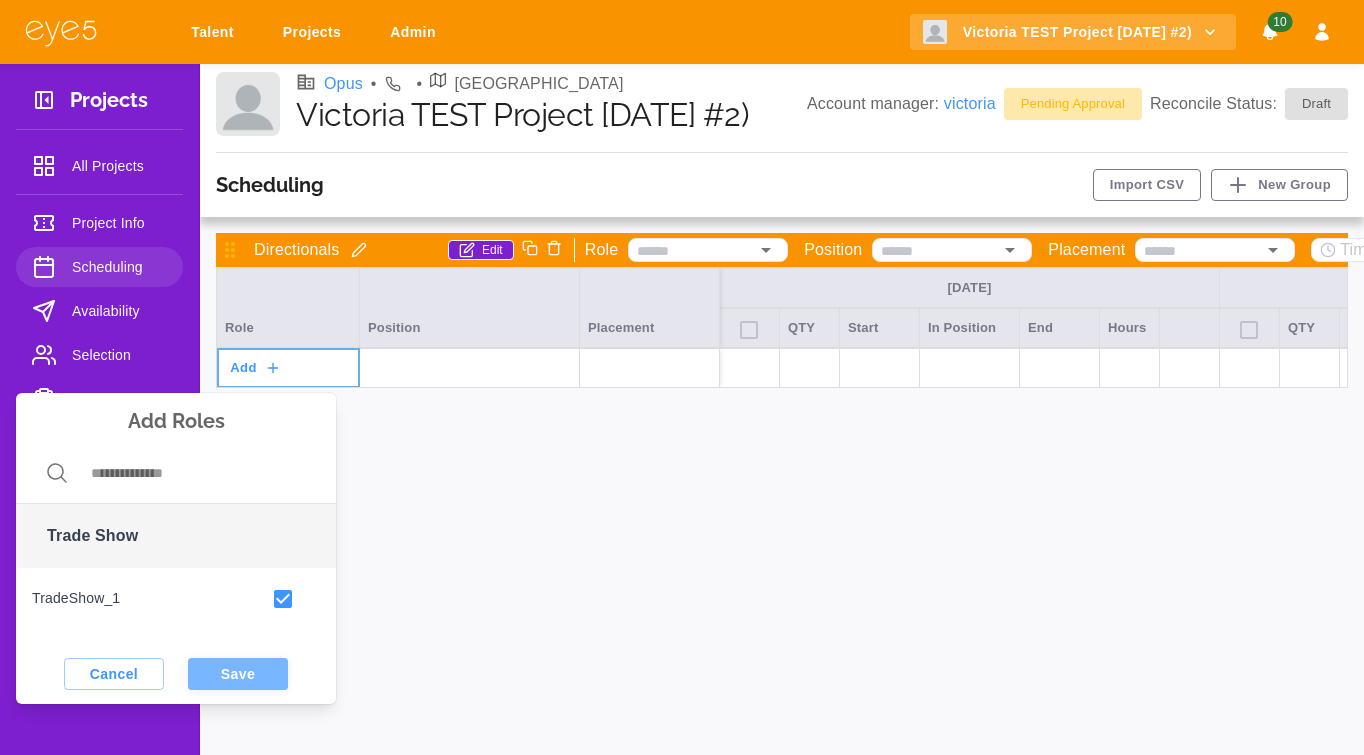 click on "Save" at bounding box center [238, 674] 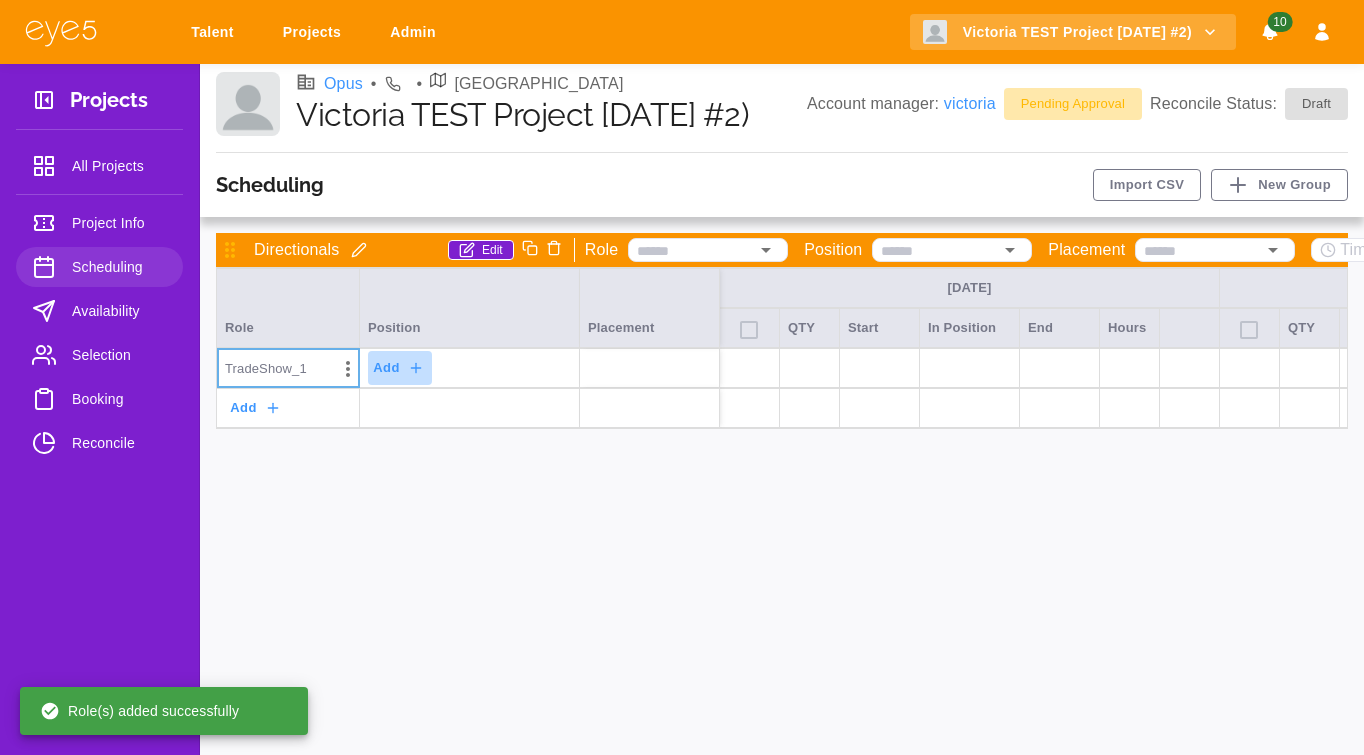 click 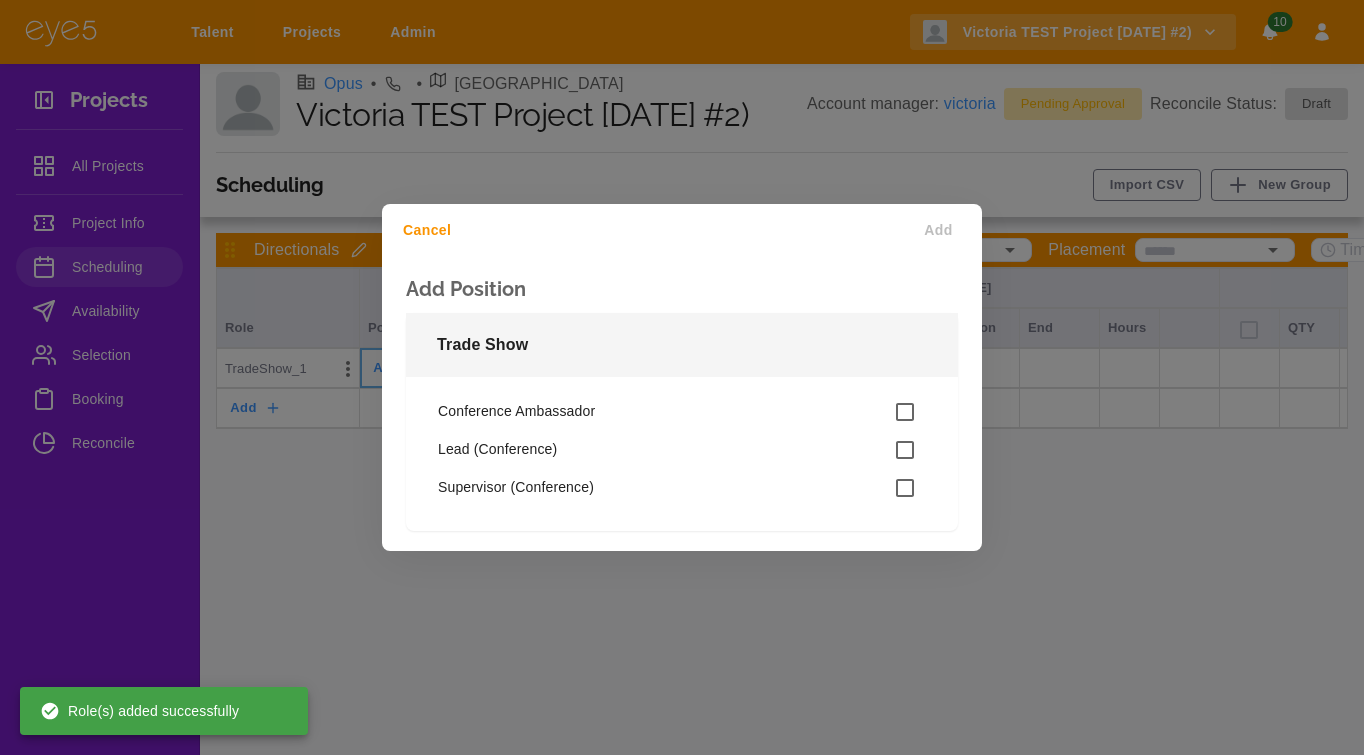 click on "Lead (Conference)" at bounding box center [666, 450] 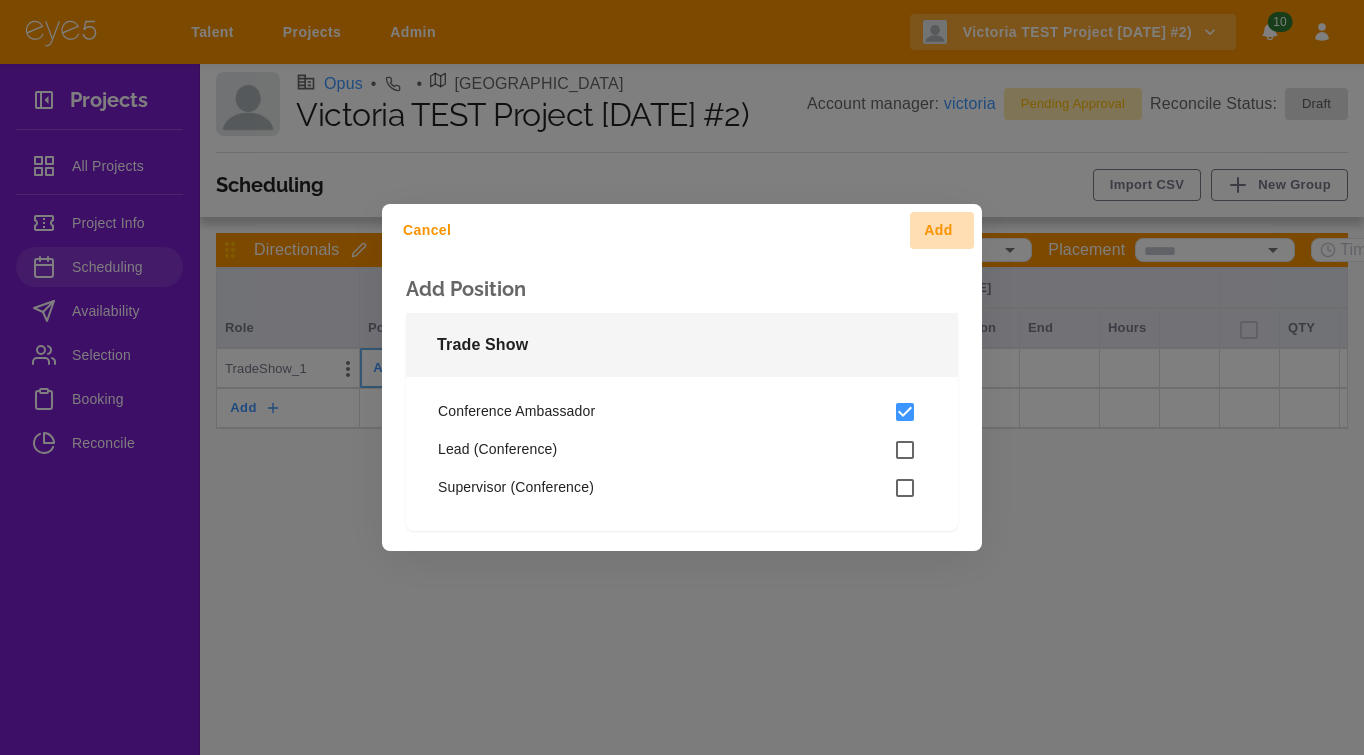 click on "Add" at bounding box center (942, 230) 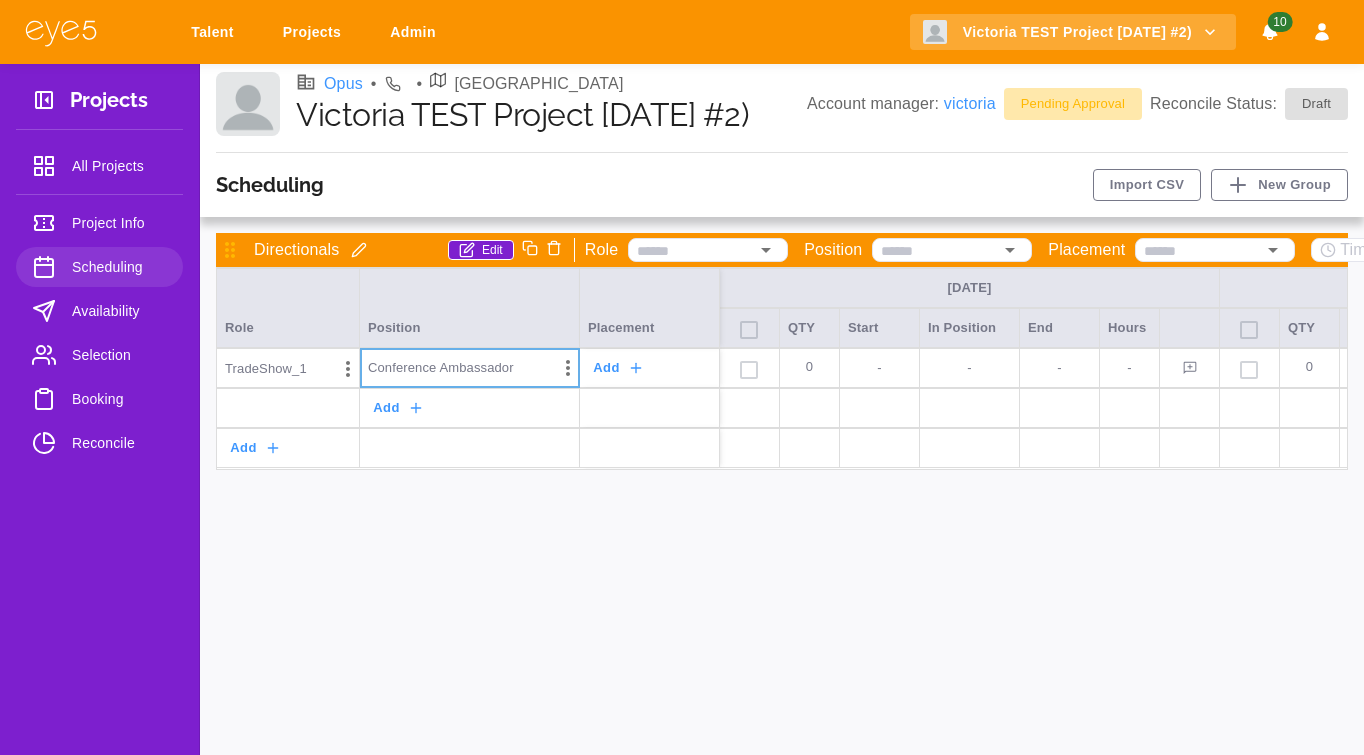 click on "0" at bounding box center (809, 368) 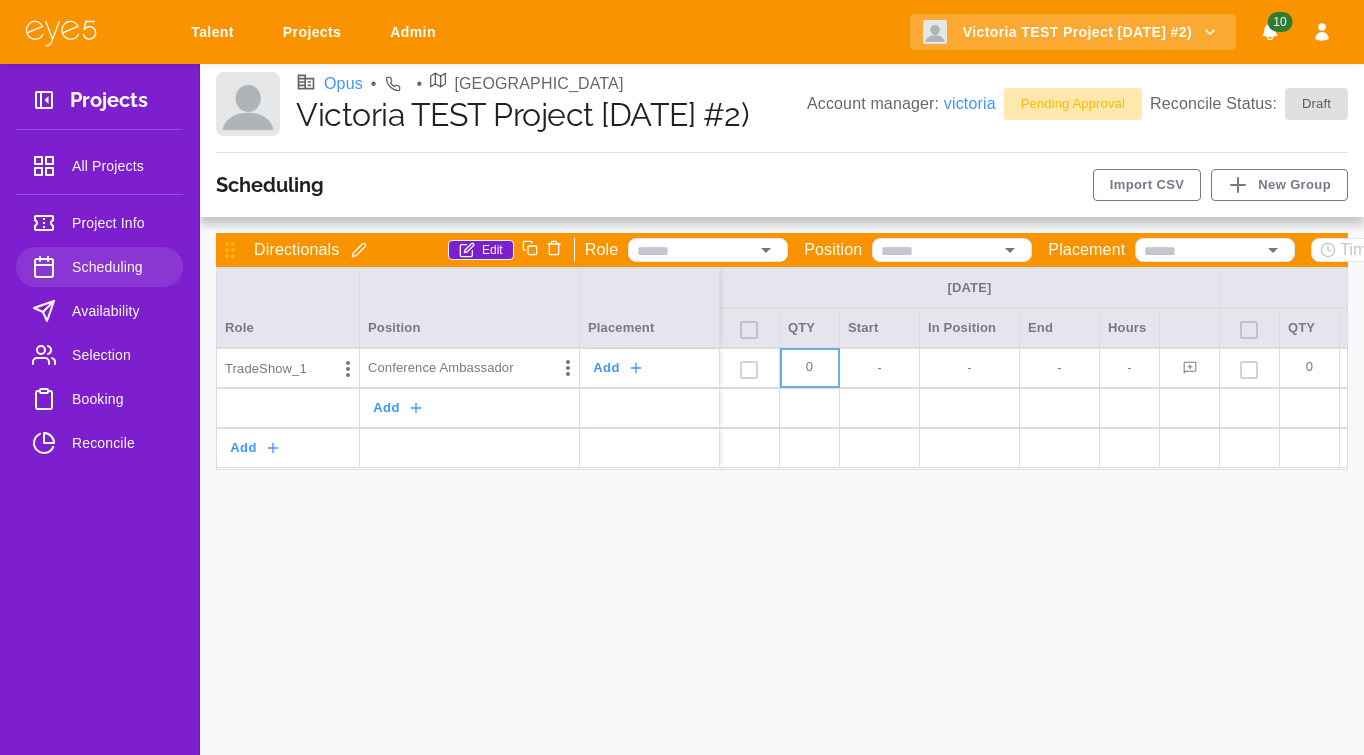 click on "0" at bounding box center [809, 368] 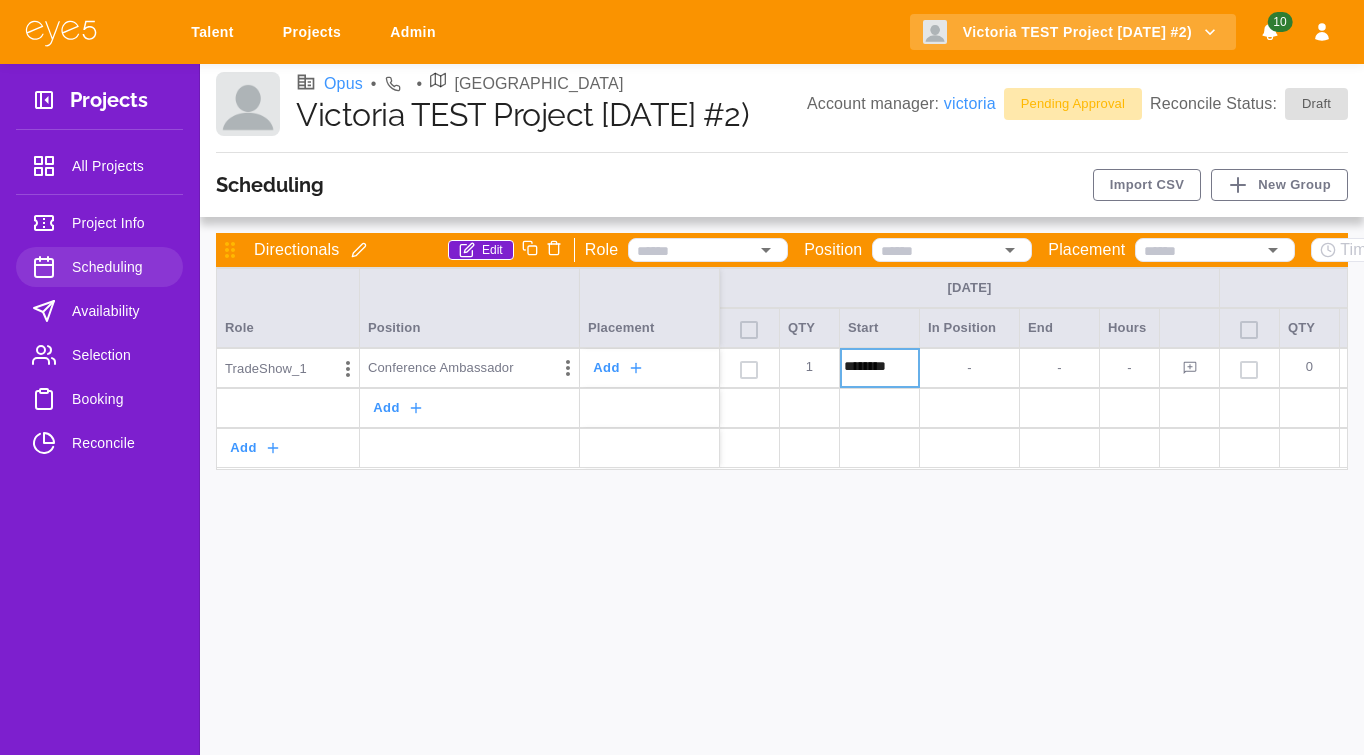 type on "********" 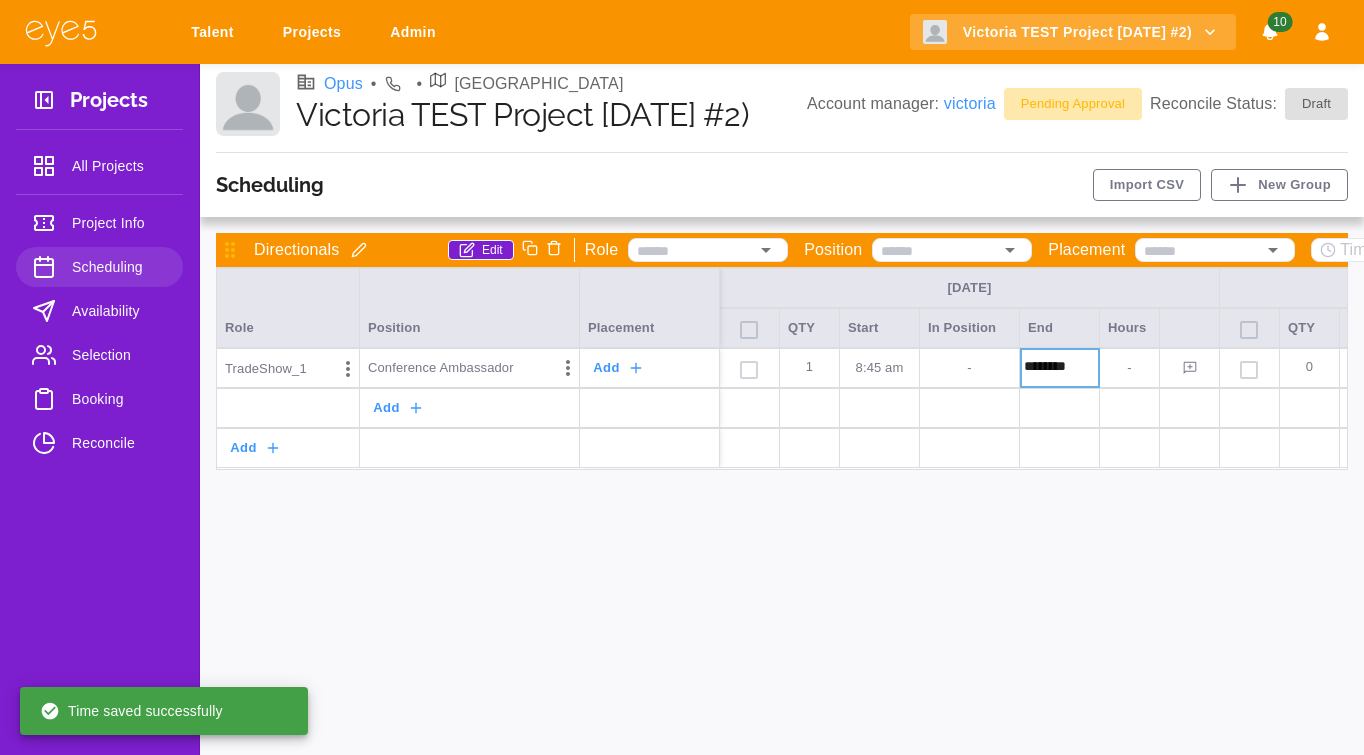 type on "********" 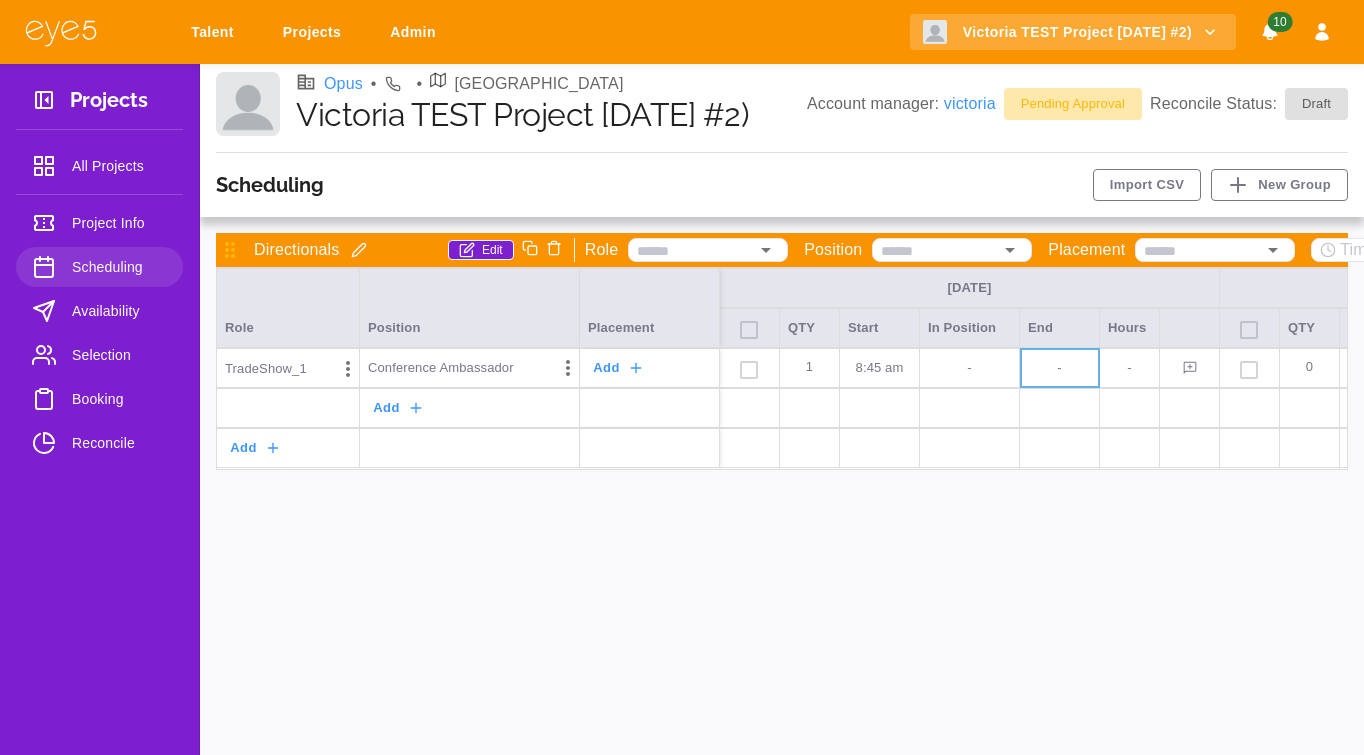 click at bounding box center [880, 448] 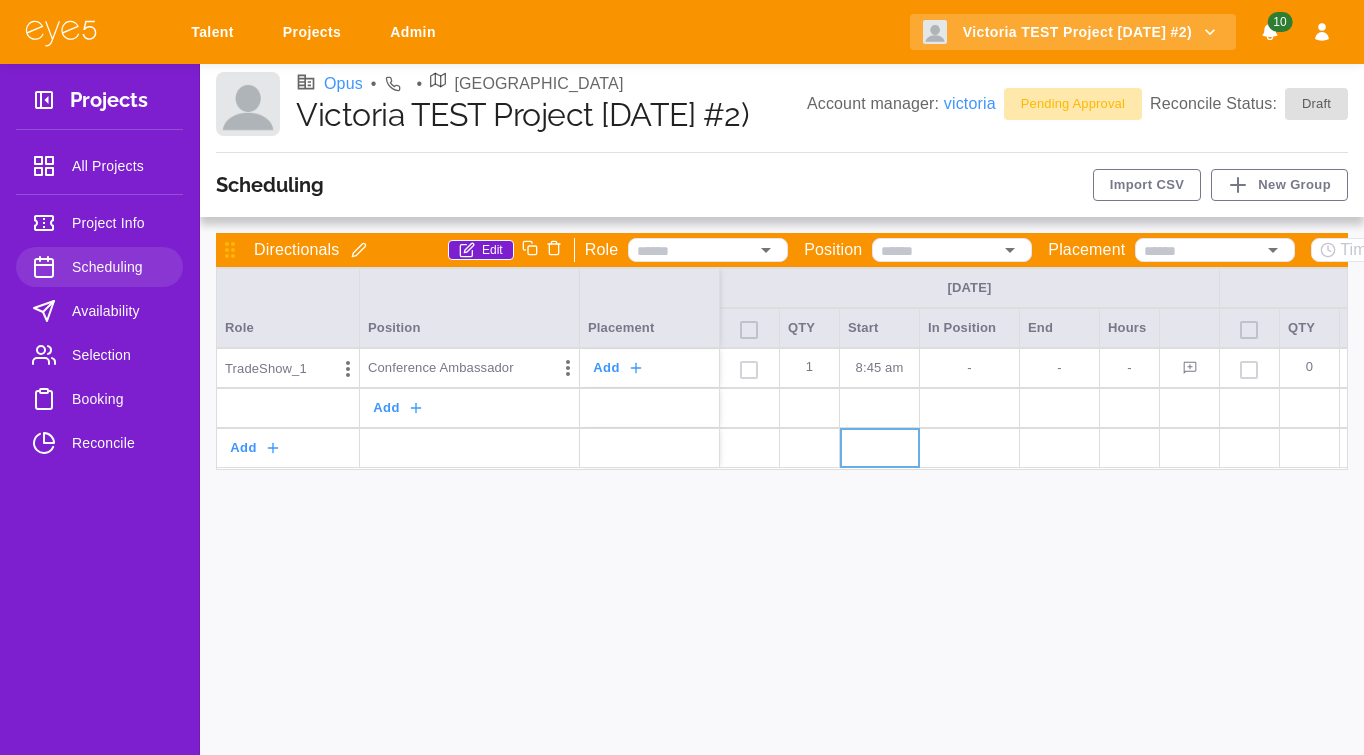 click on "-" at bounding box center [1059, 368] 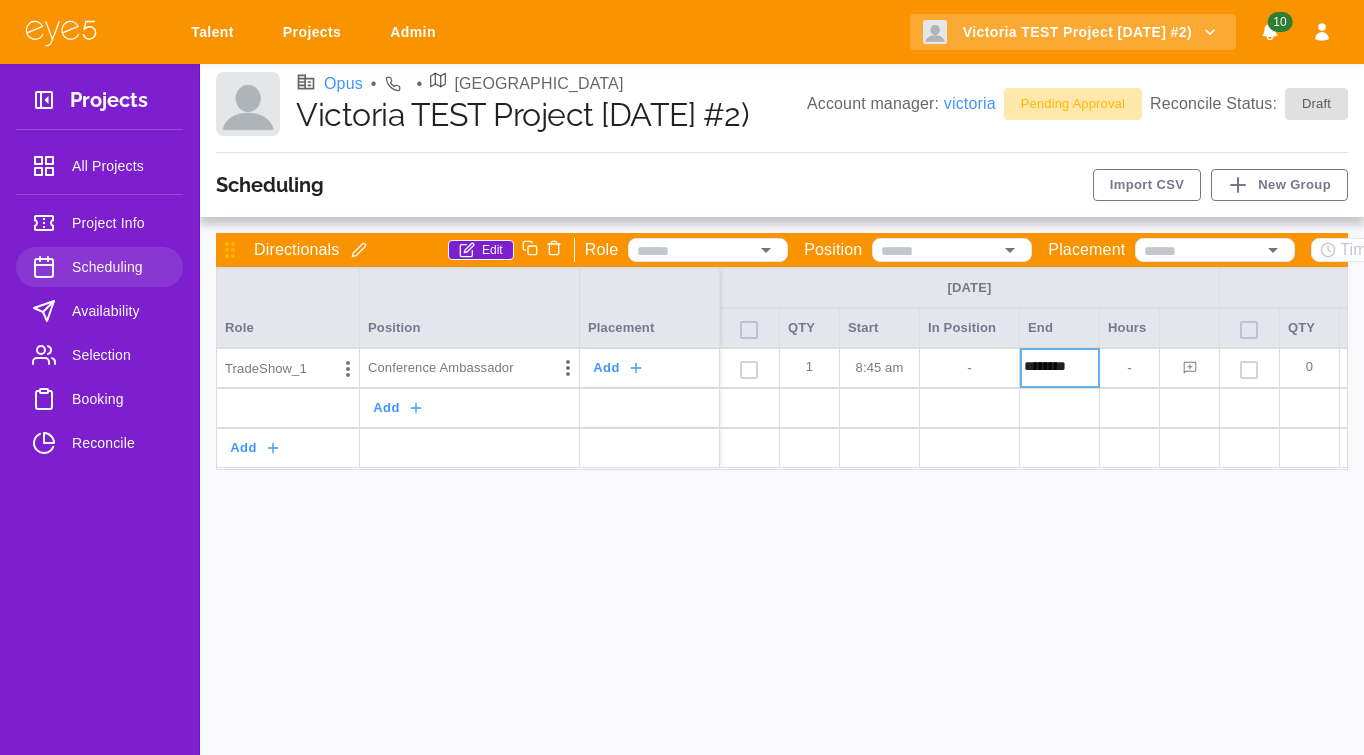 type on "********" 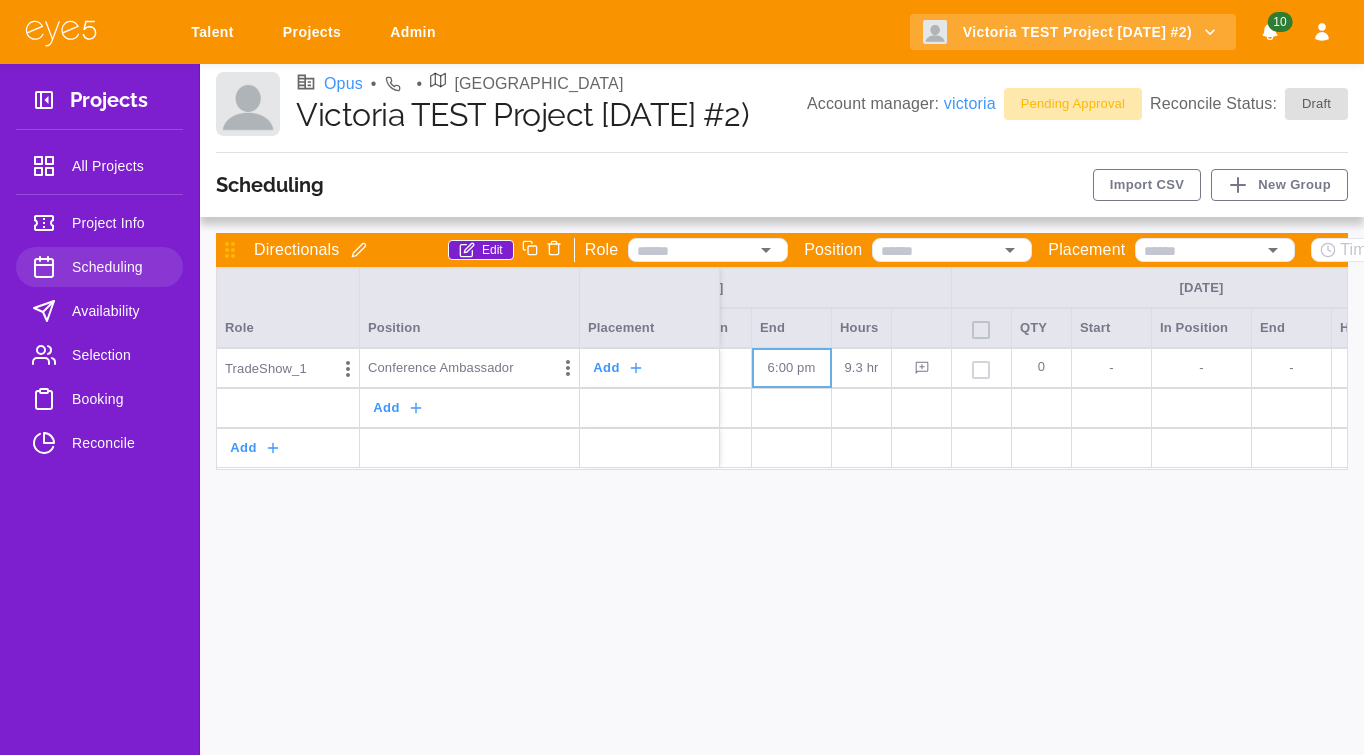 scroll, scrollTop: 0, scrollLeft: 320, axis: horizontal 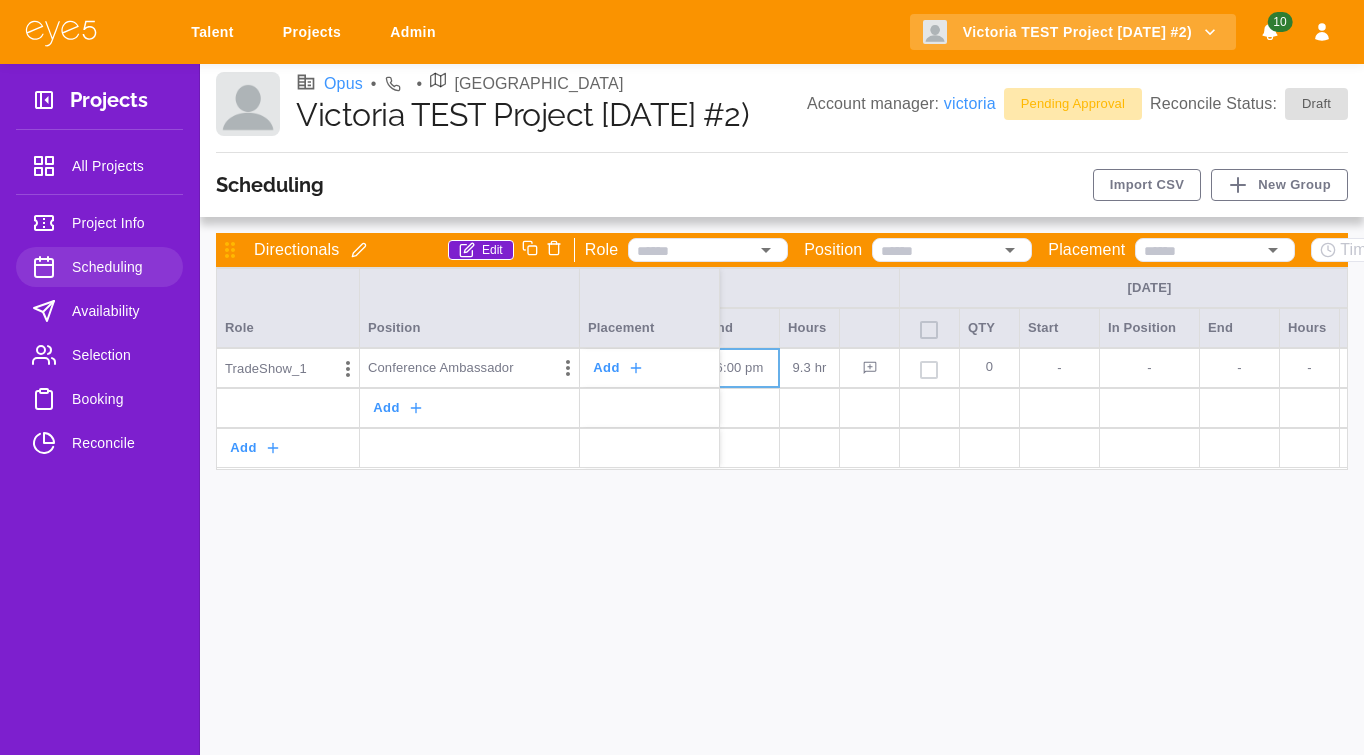 click on "Directionals  Edit Role Position Placement Time Thu Aug 14 Fri Aug 15 Role Position Placement In Position End Hours QTY Start In Position End Hours TradeShow_1 Conference Ambassador Add - 6:00 PM 9.3 hr 0 - - - - Add Add" at bounding box center (782, 485) 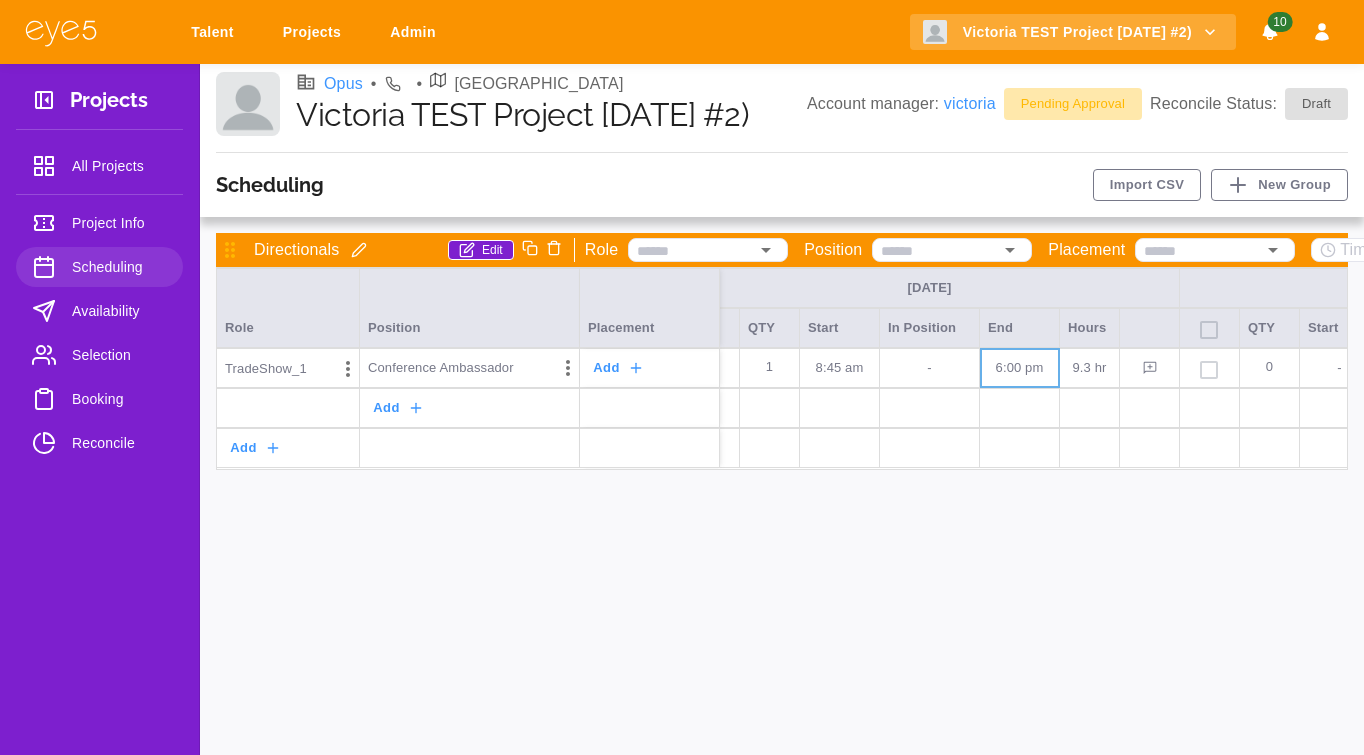 scroll, scrollTop: 0, scrollLeft: 323, axis: horizontal 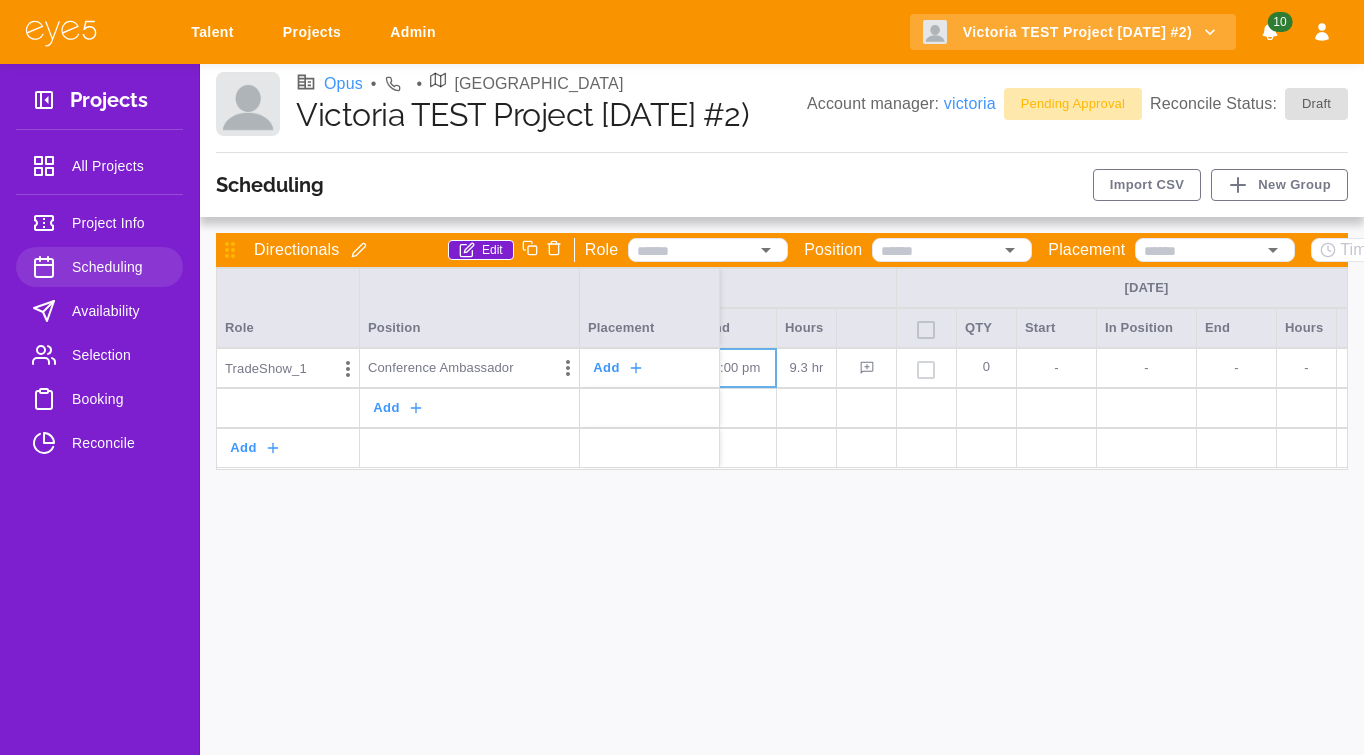 click on "0" at bounding box center [986, 368] 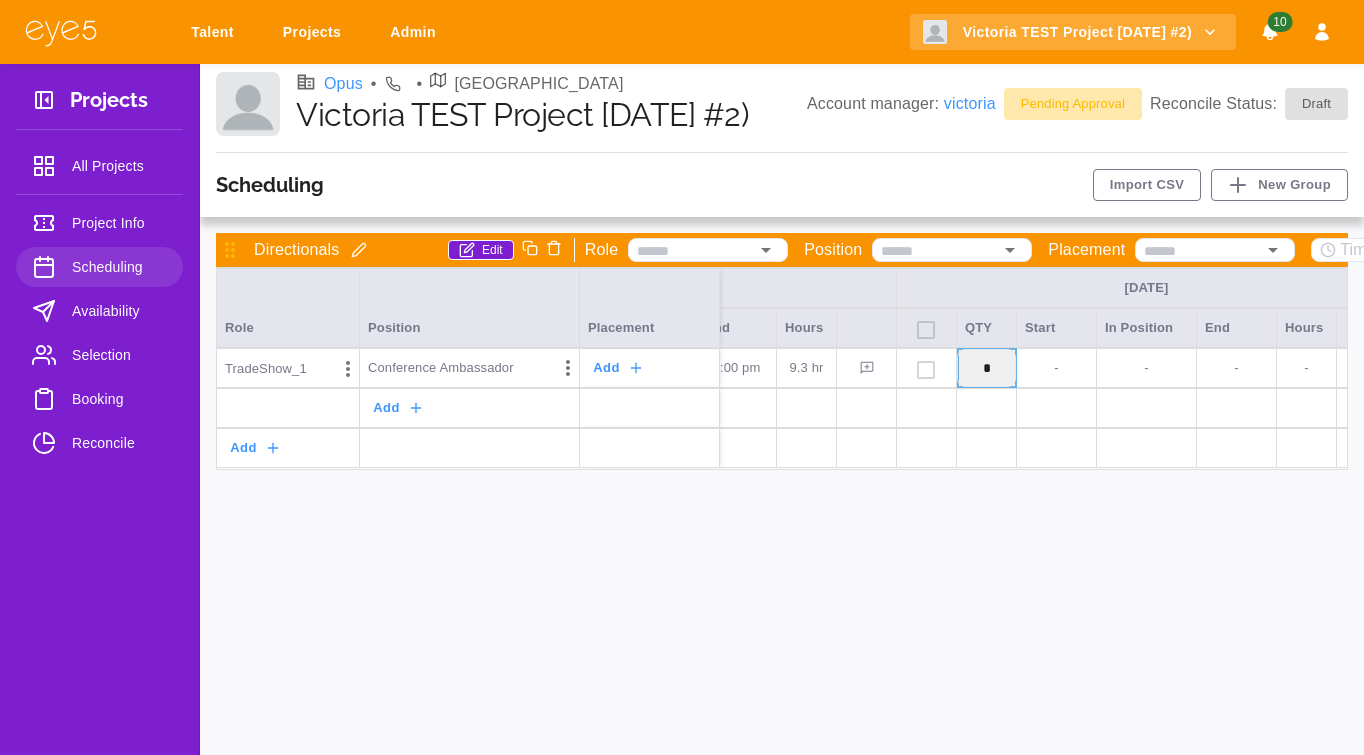 type on "*" 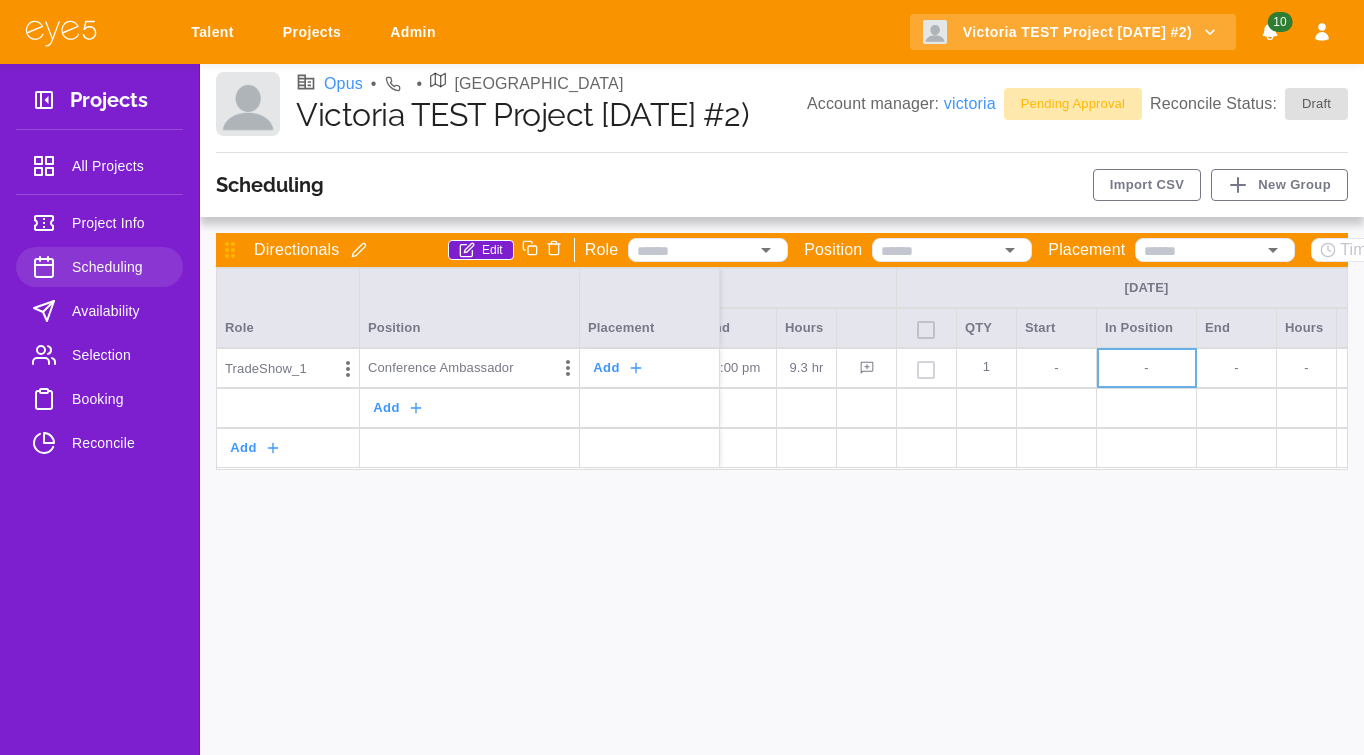 click on "-" at bounding box center [1056, 368] 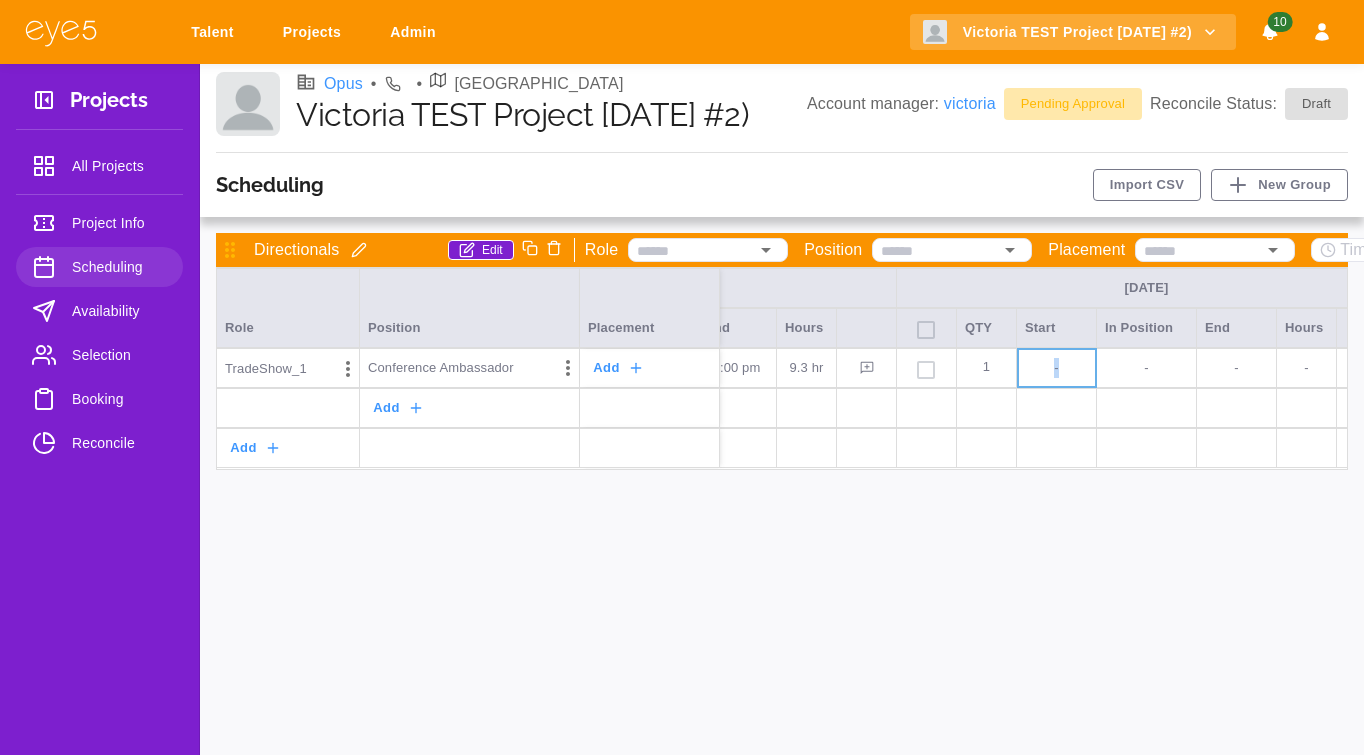 click on "-" at bounding box center [1056, 368] 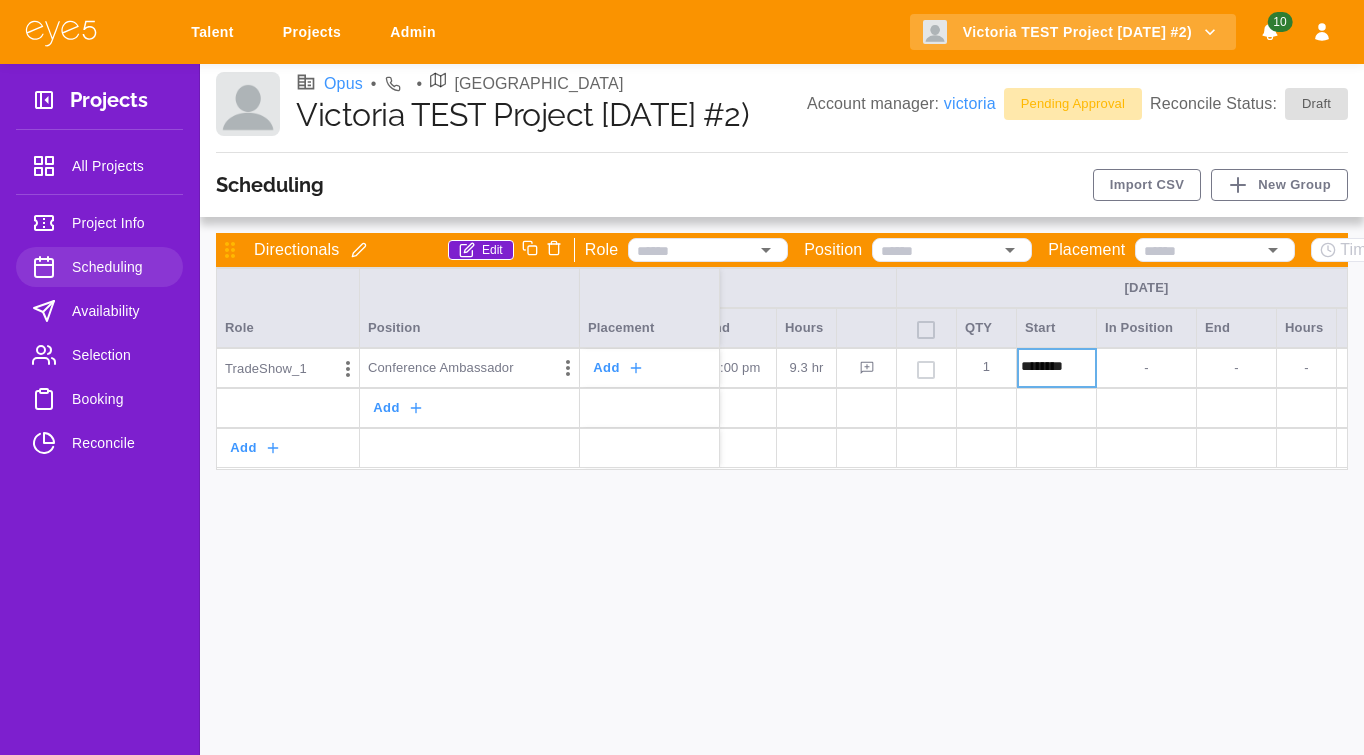 type on "********" 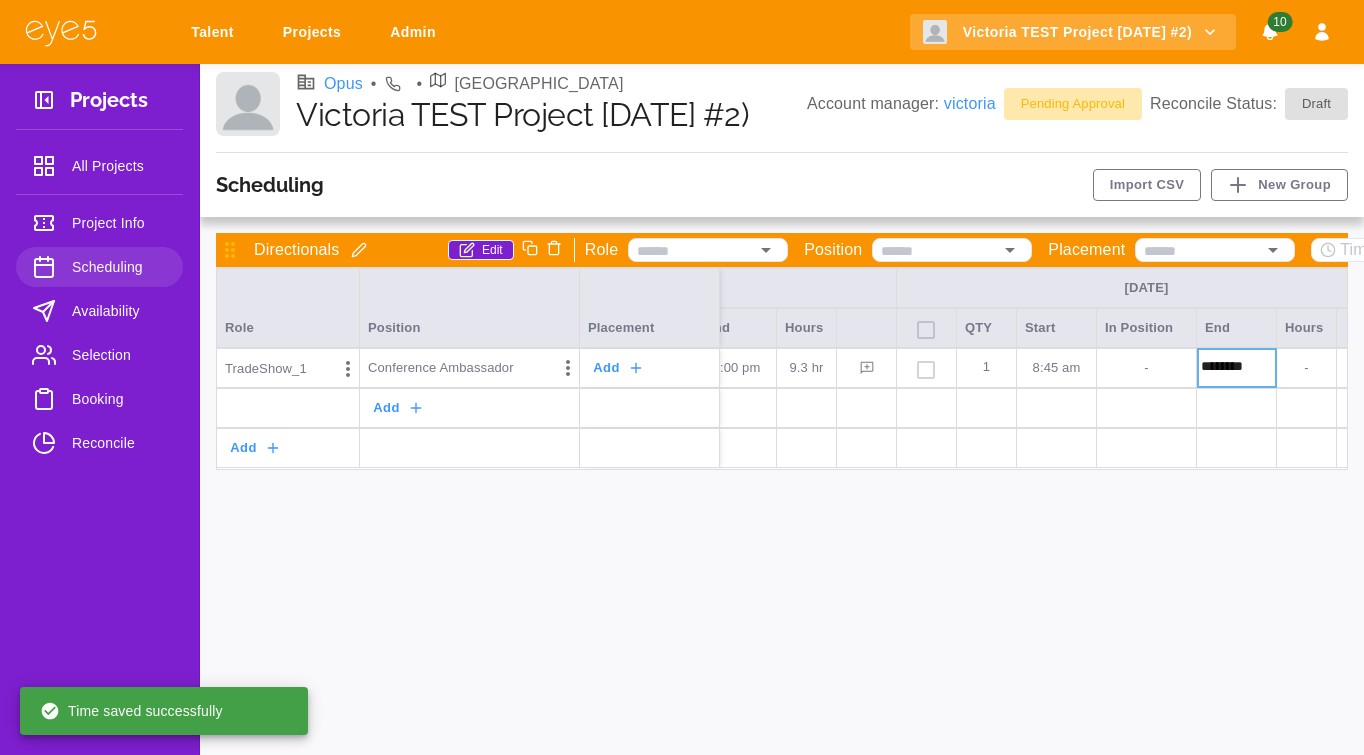 type on "********" 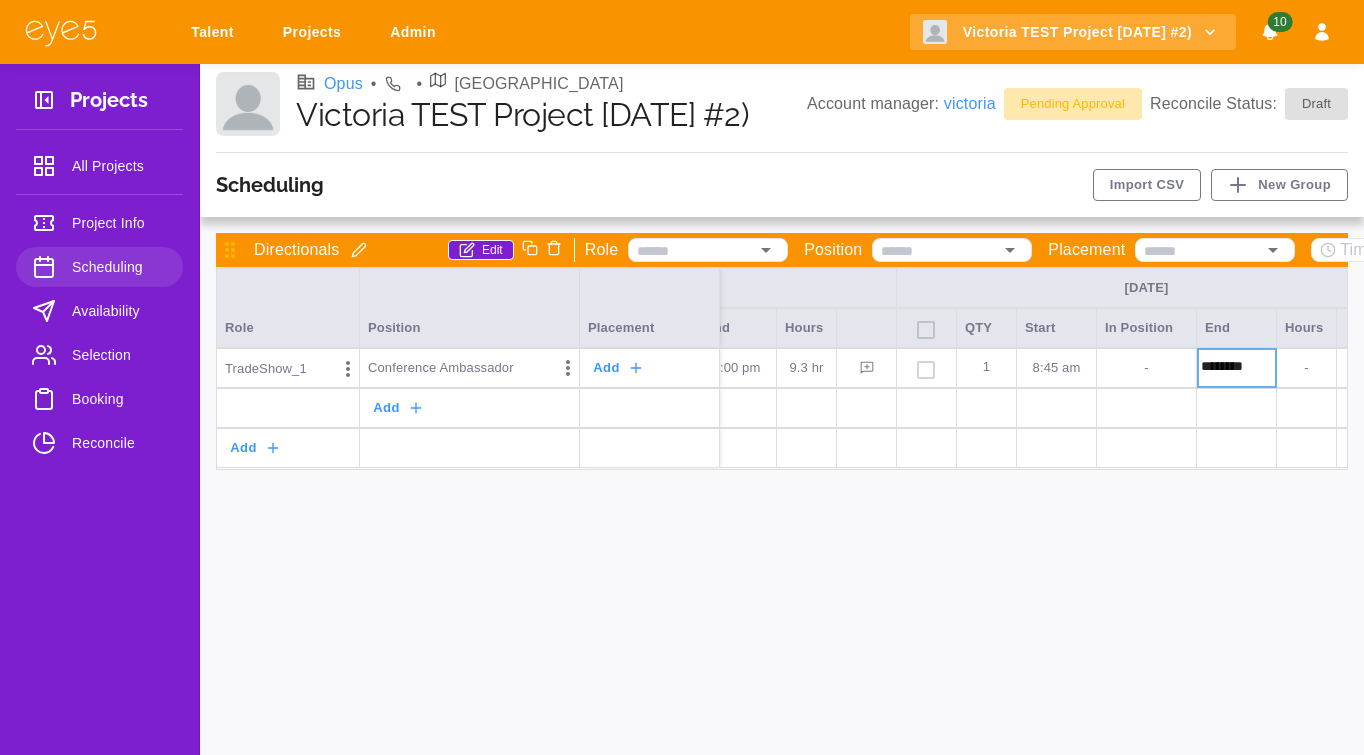 type on "********" 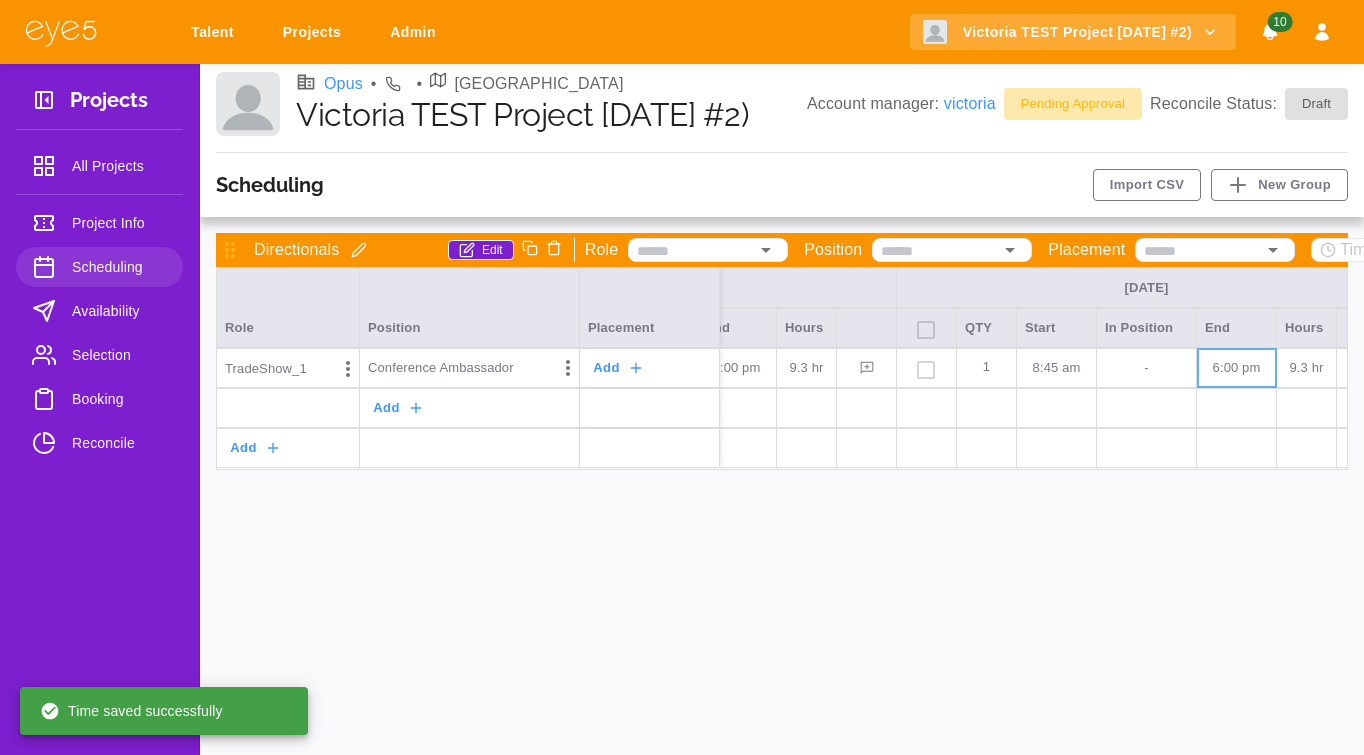 click on "Availability" at bounding box center [99, 311] 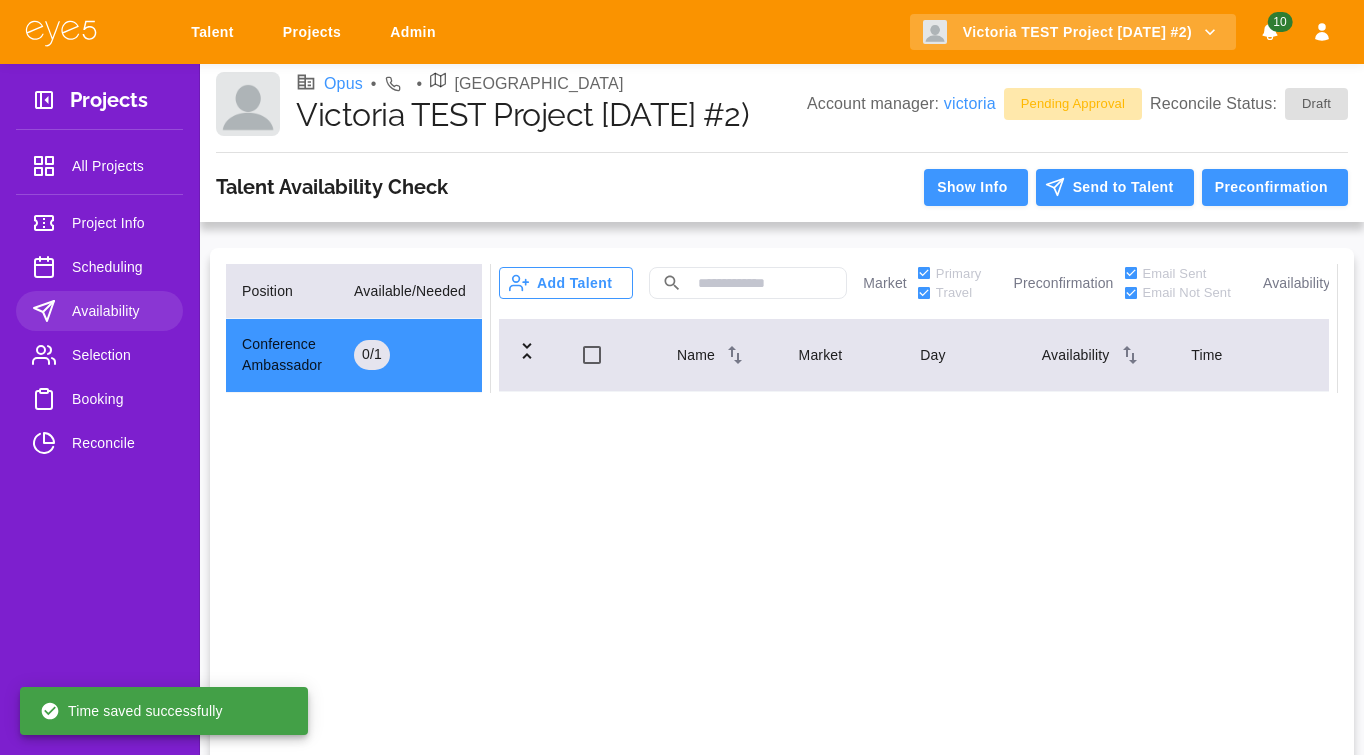 click on "Add Talent" at bounding box center [566, 283] 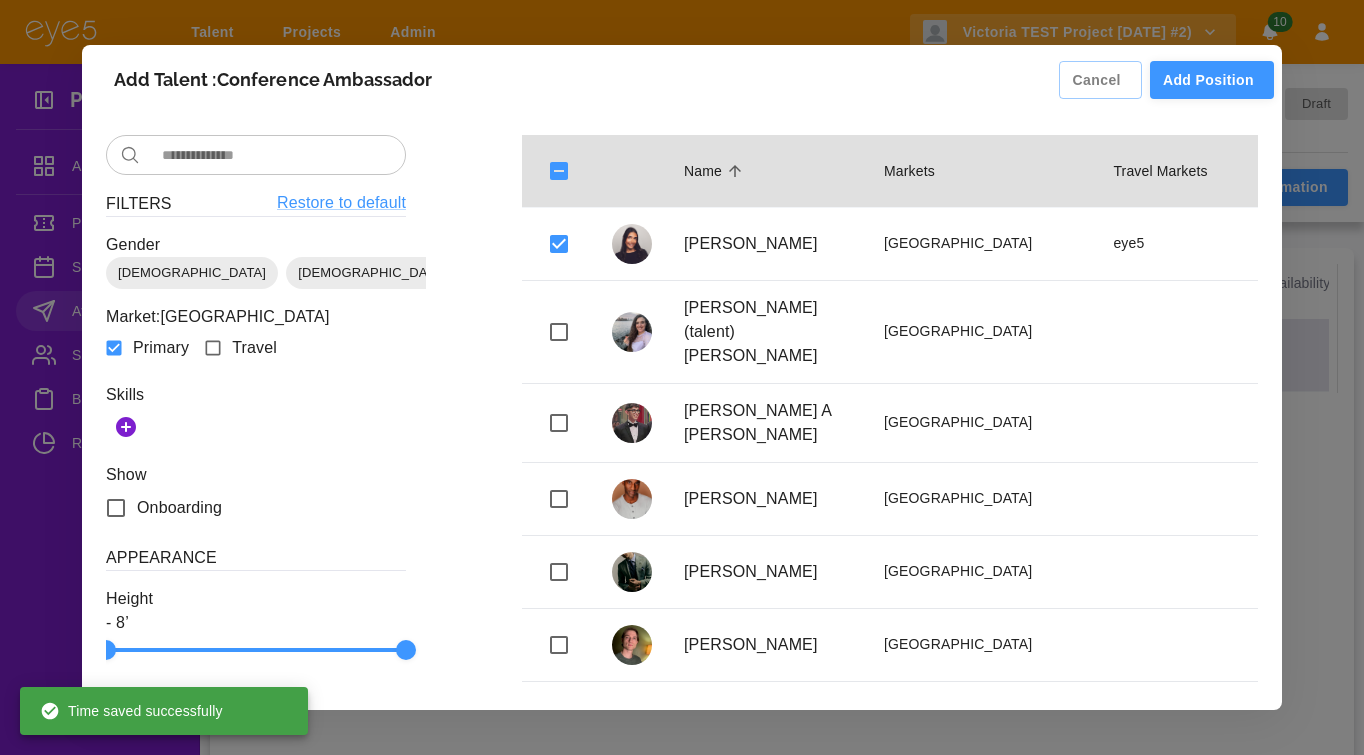 click on "Add Position" at bounding box center (1212, 80) 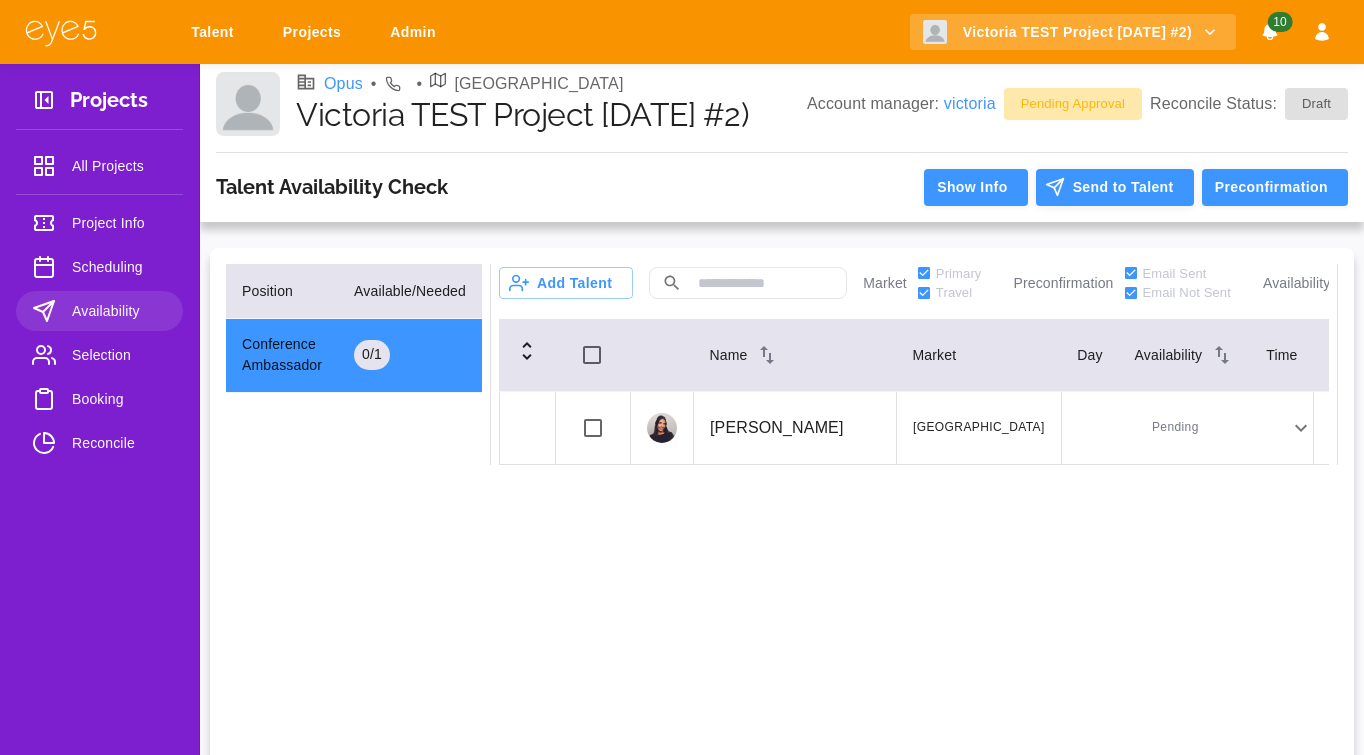 click on "Send to Talent" at bounding box center (1115, 187) 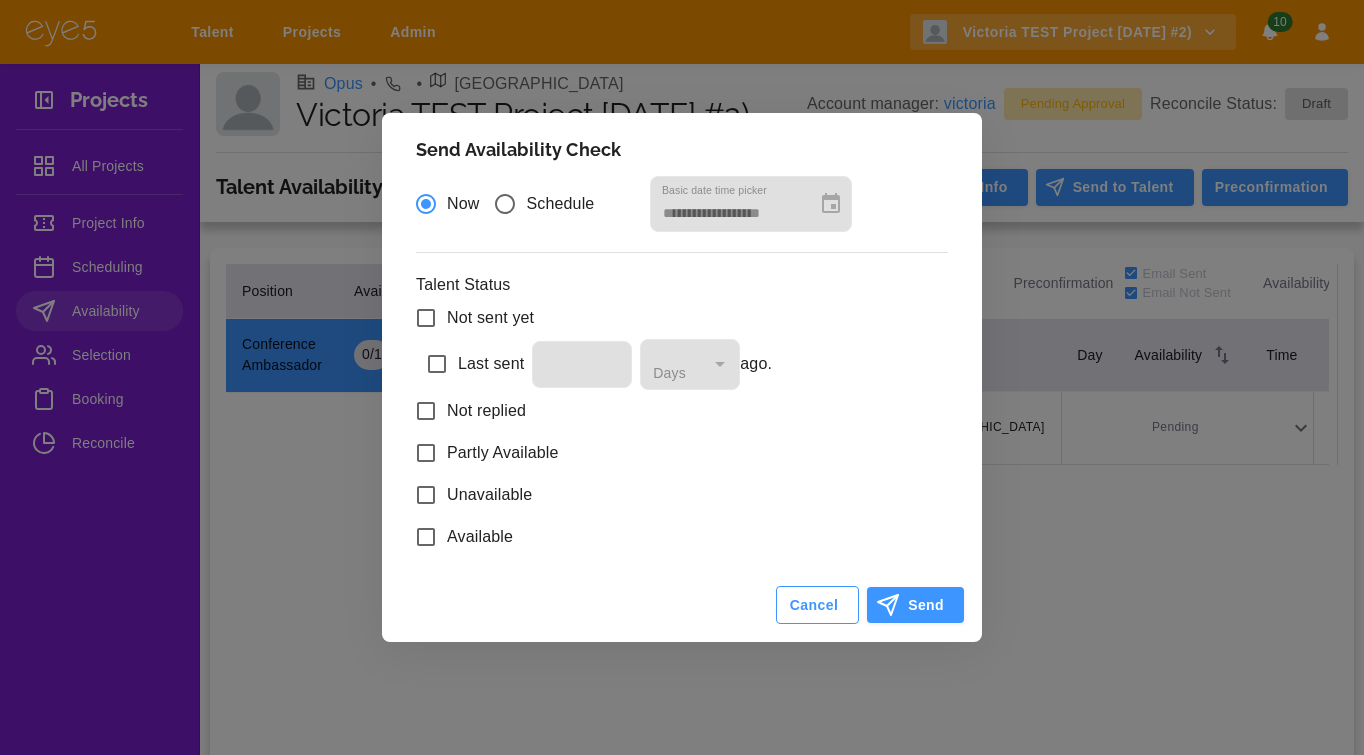 click on "Cancel" at bounding box center (817, 605) 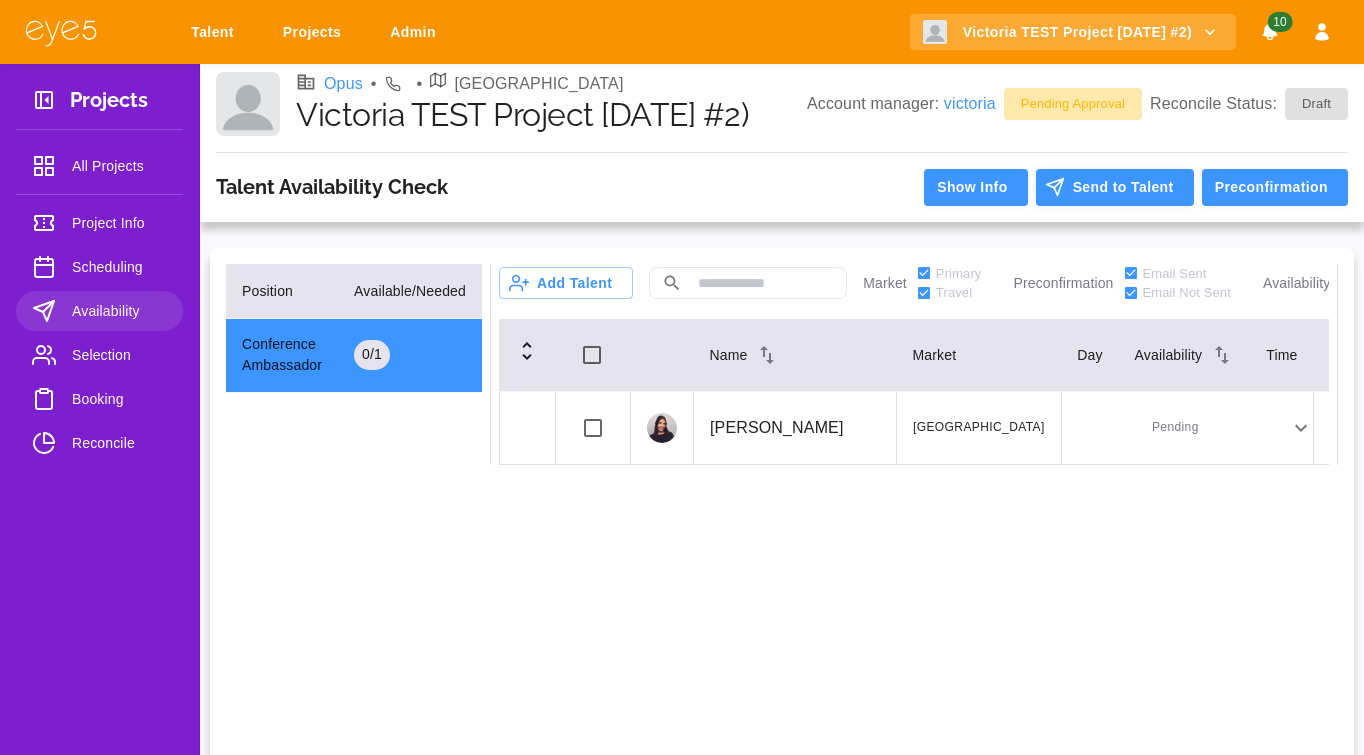 click on "Send to Talent" at bounding box center (1115, 187) 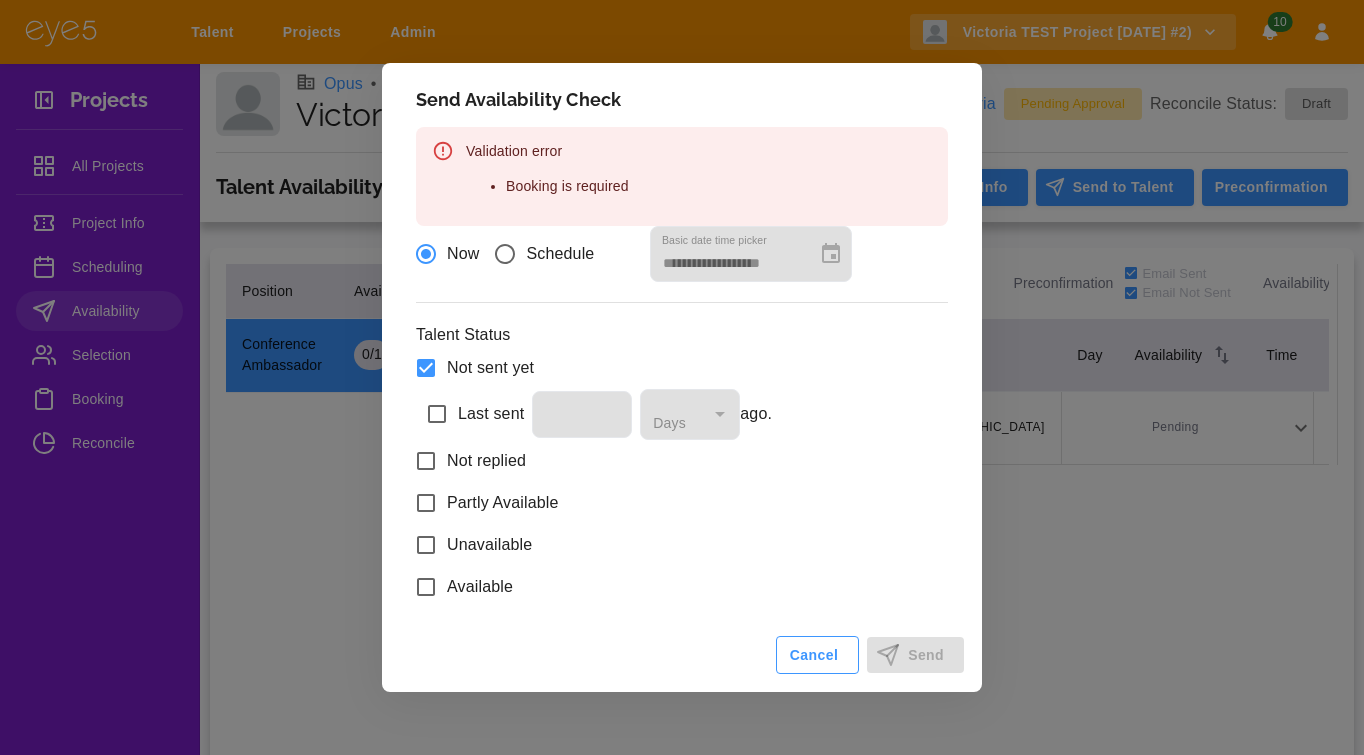 click on "Cancel" at bounding box center [817, 655] 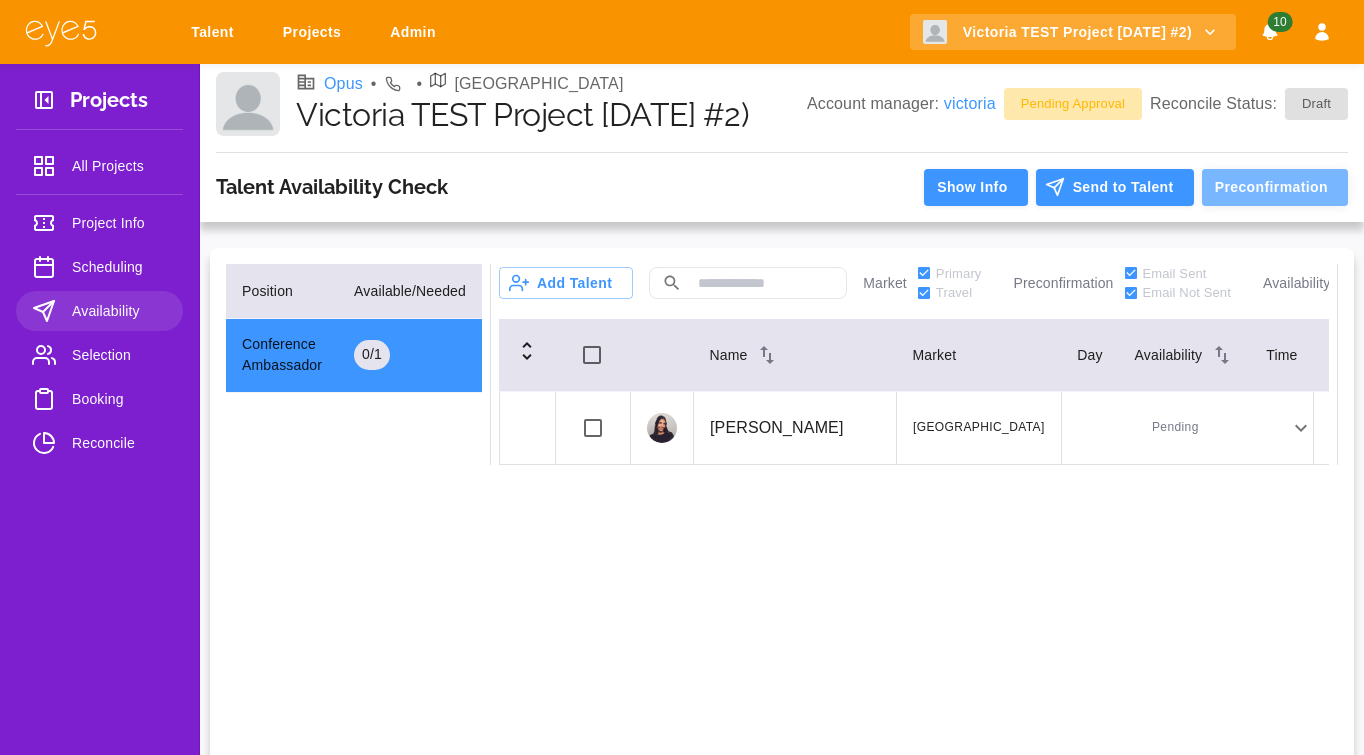 click on "Preconfirmation" at bounding box center (1275, 187) 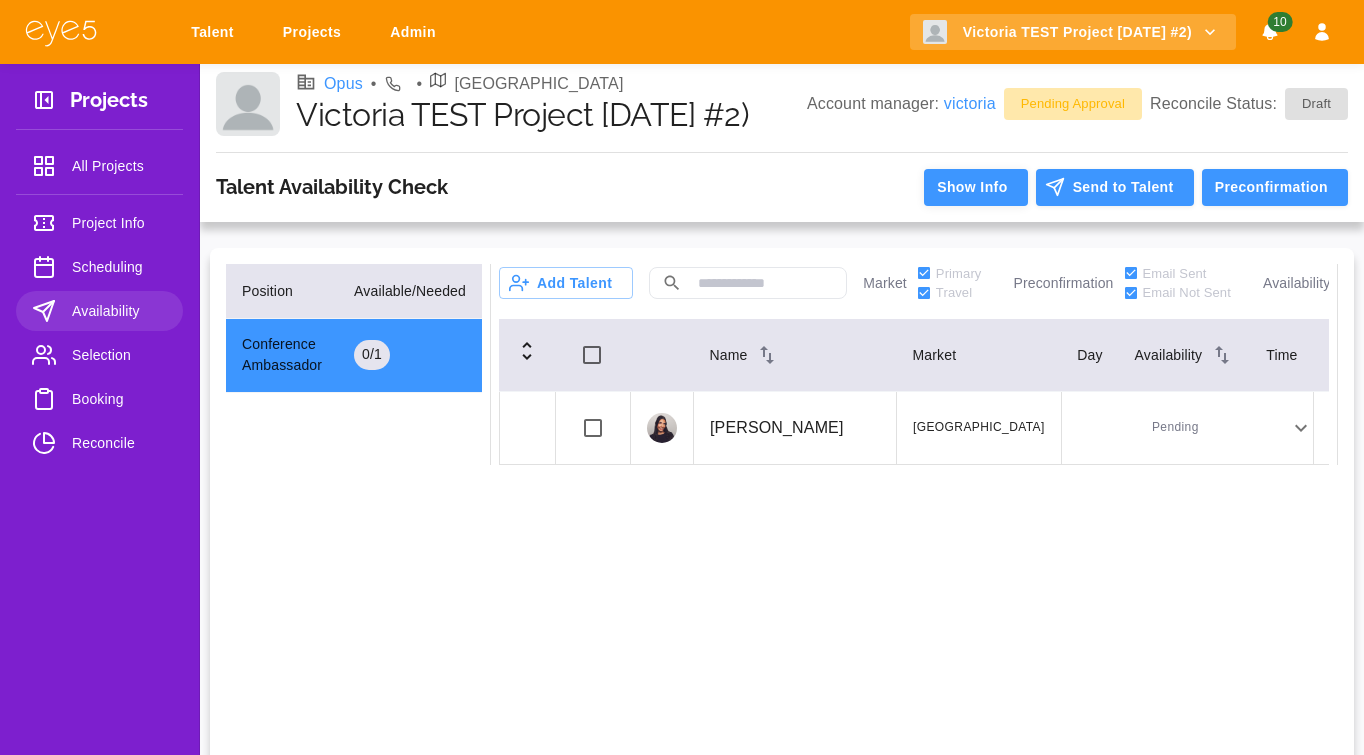 click on "Show Info" at bounding box center [975, 187] 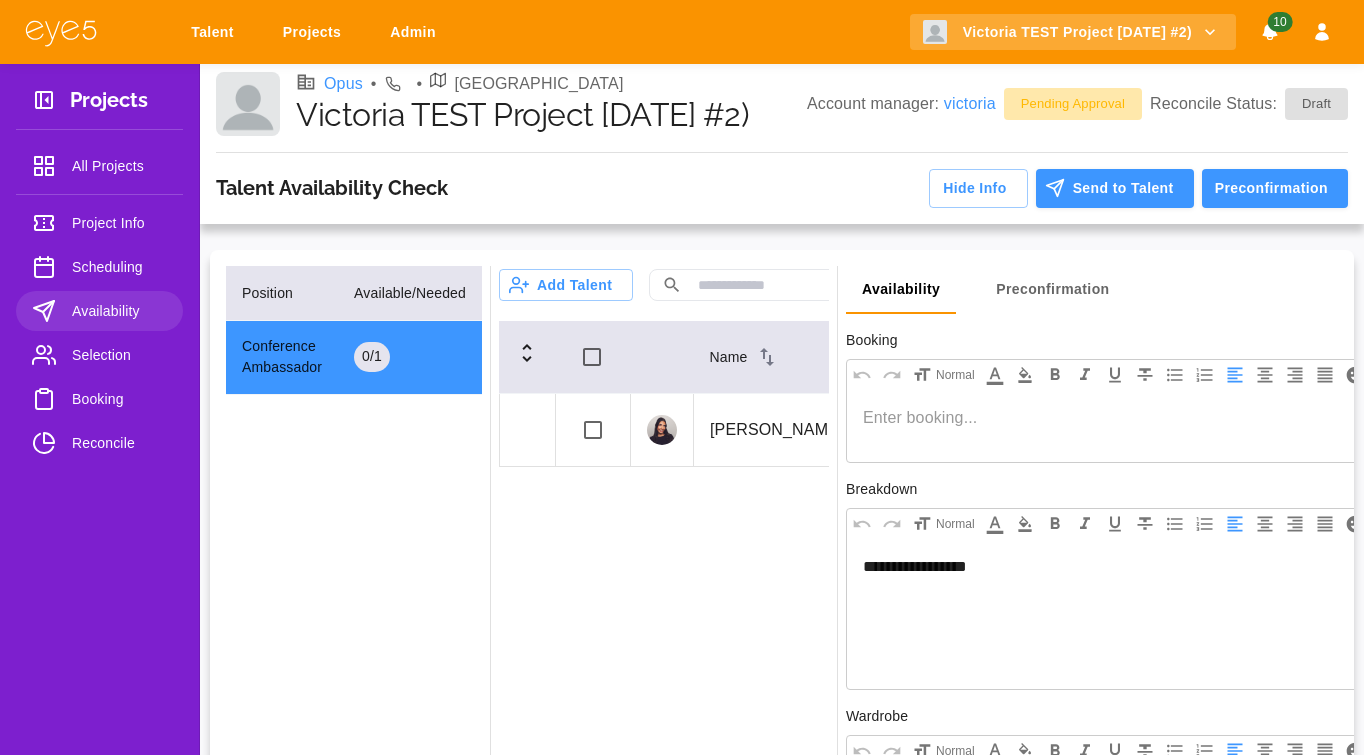 scroll, scrollTop: 22, scrollLeft: 0, axis: vertical 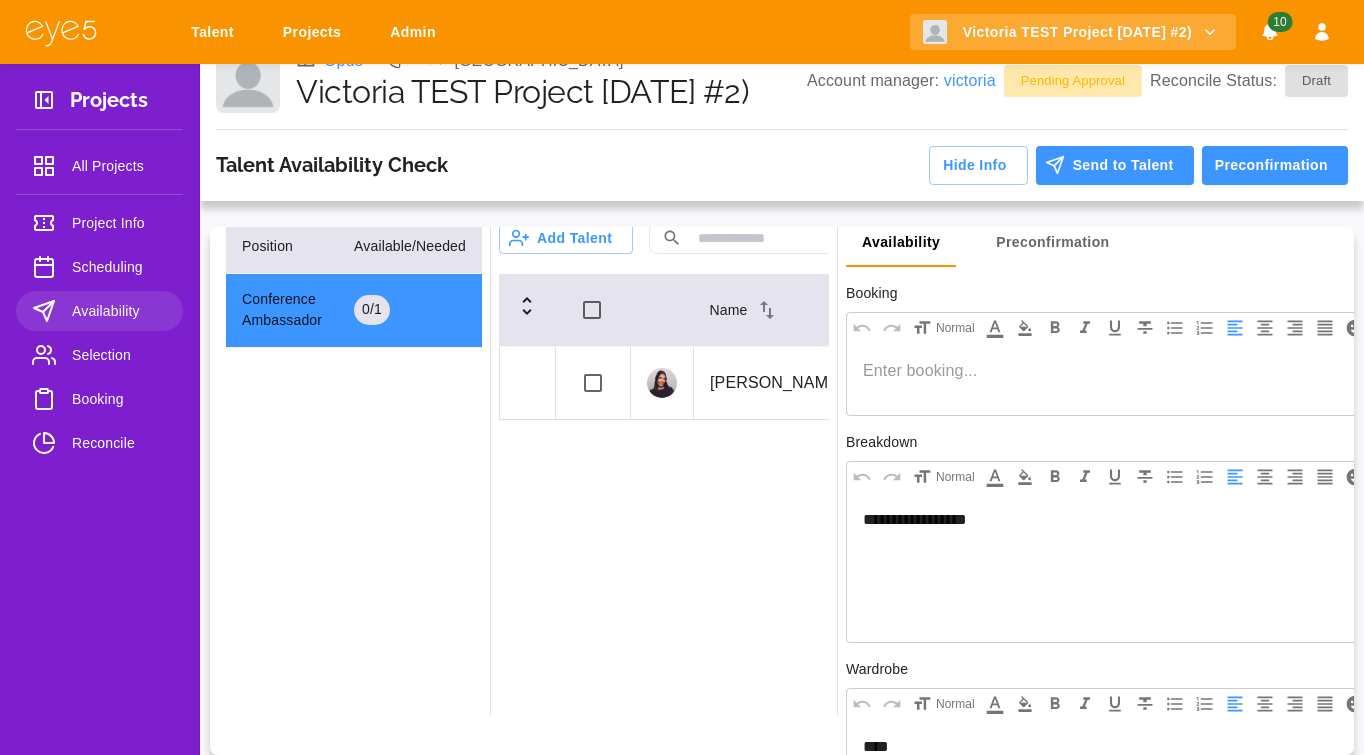 click on "Normal" at bounding box center [1108, 328] 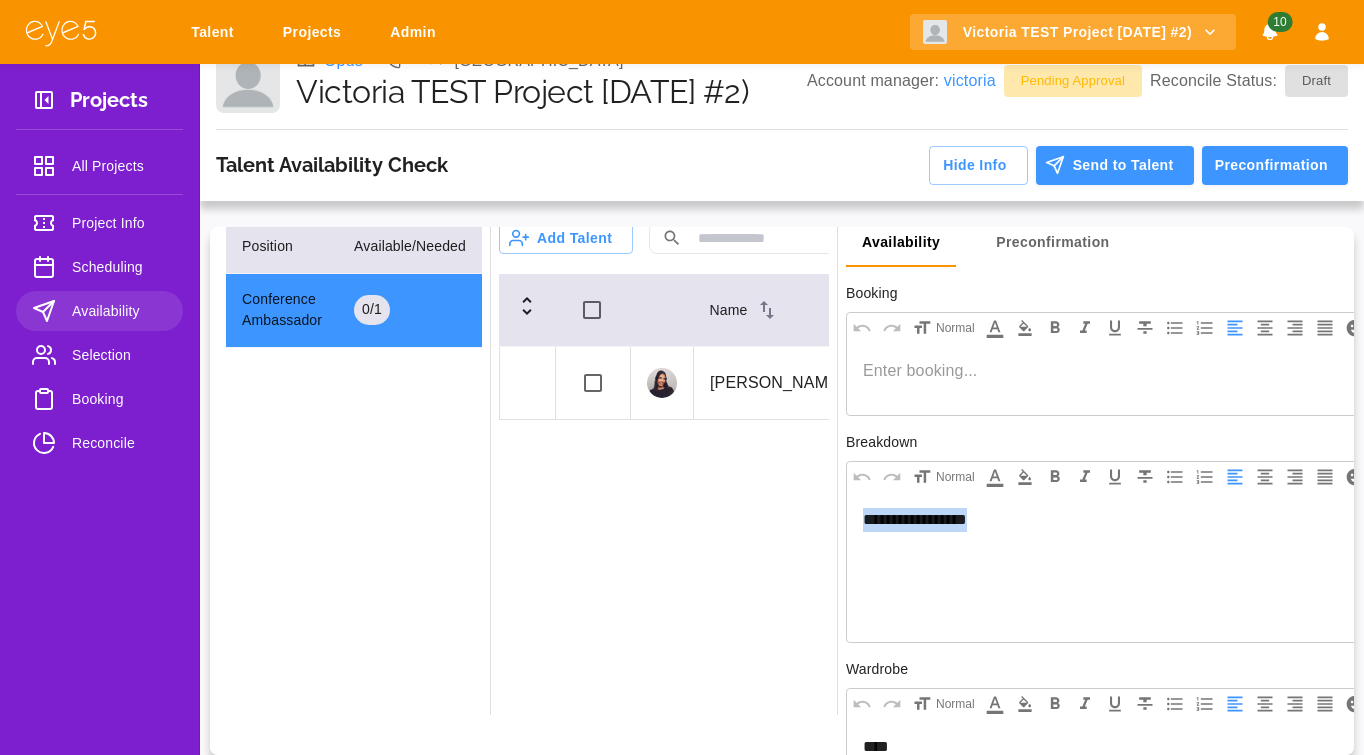 drag, startPoint x: 1050, startPoint y: 514, endPoint x: 828, endPoint y: 517, distance: 222.02026 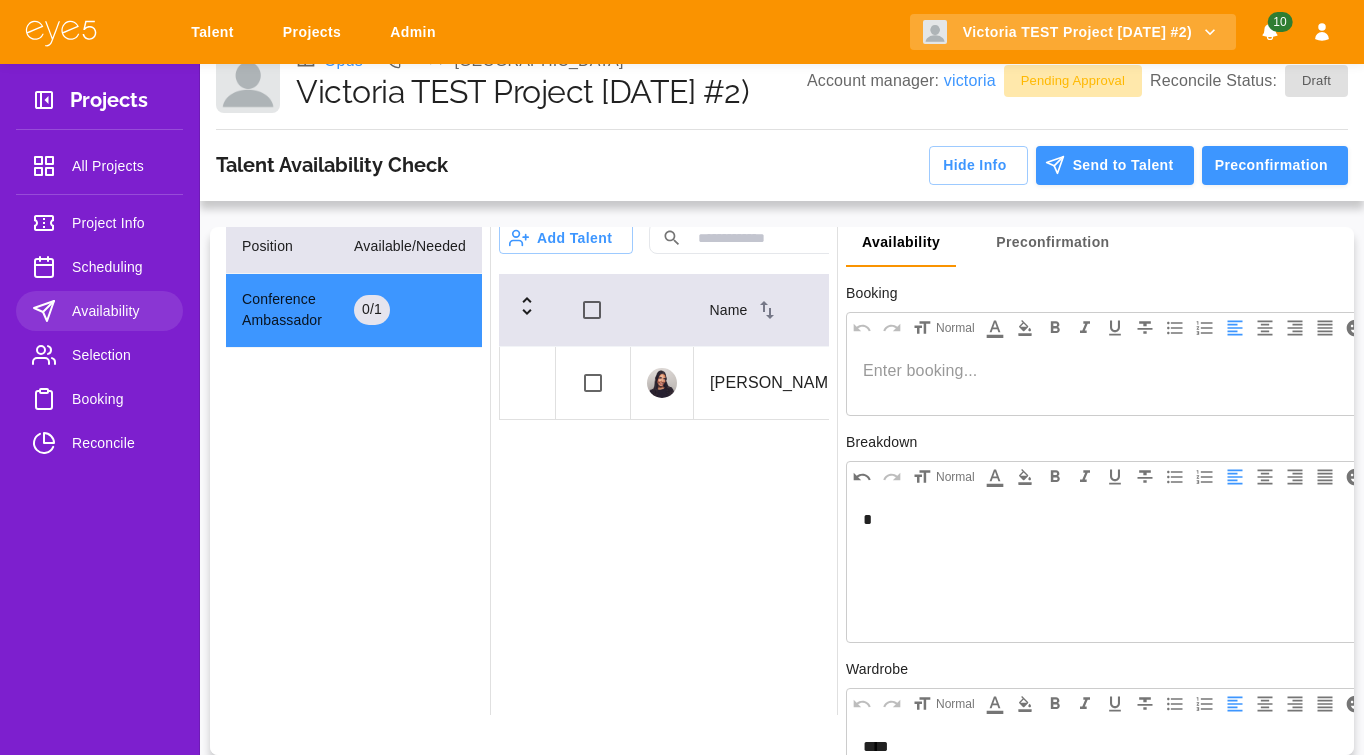 type 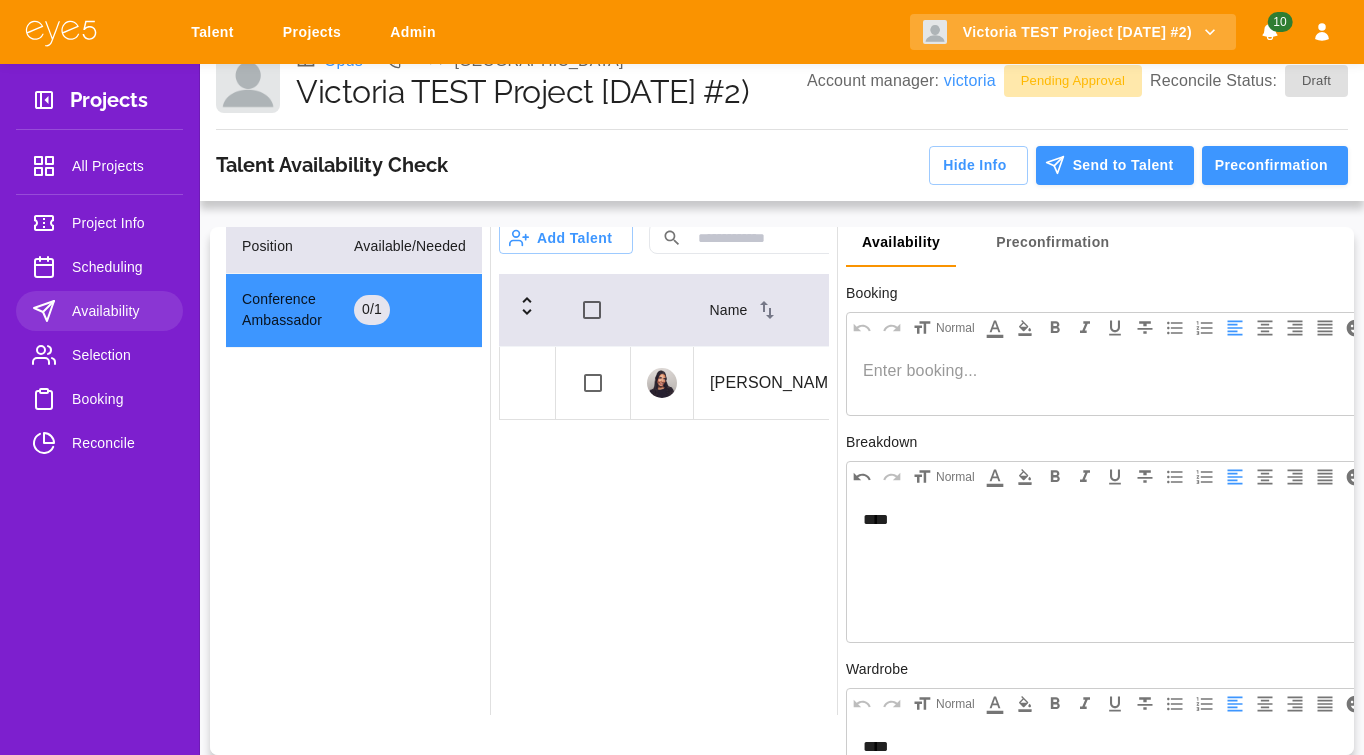 click at bounding box center (1108, 379) 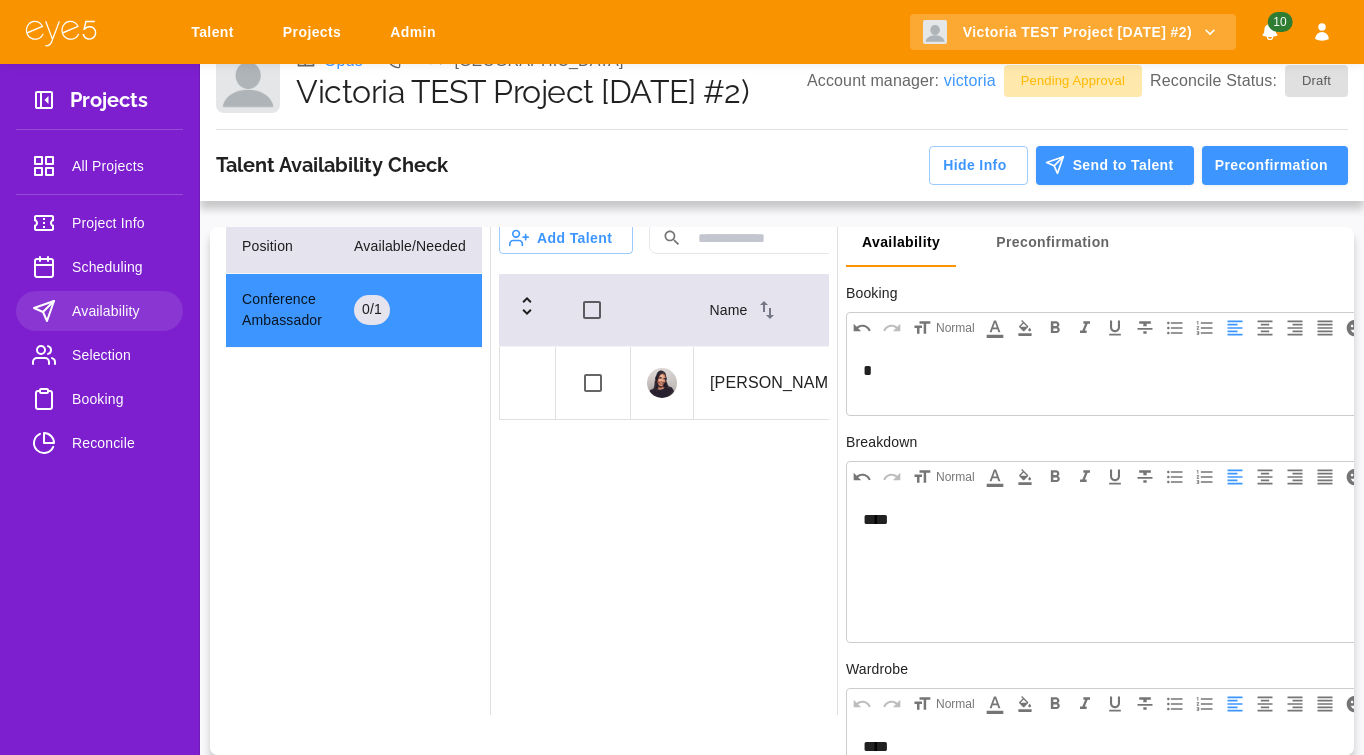 type 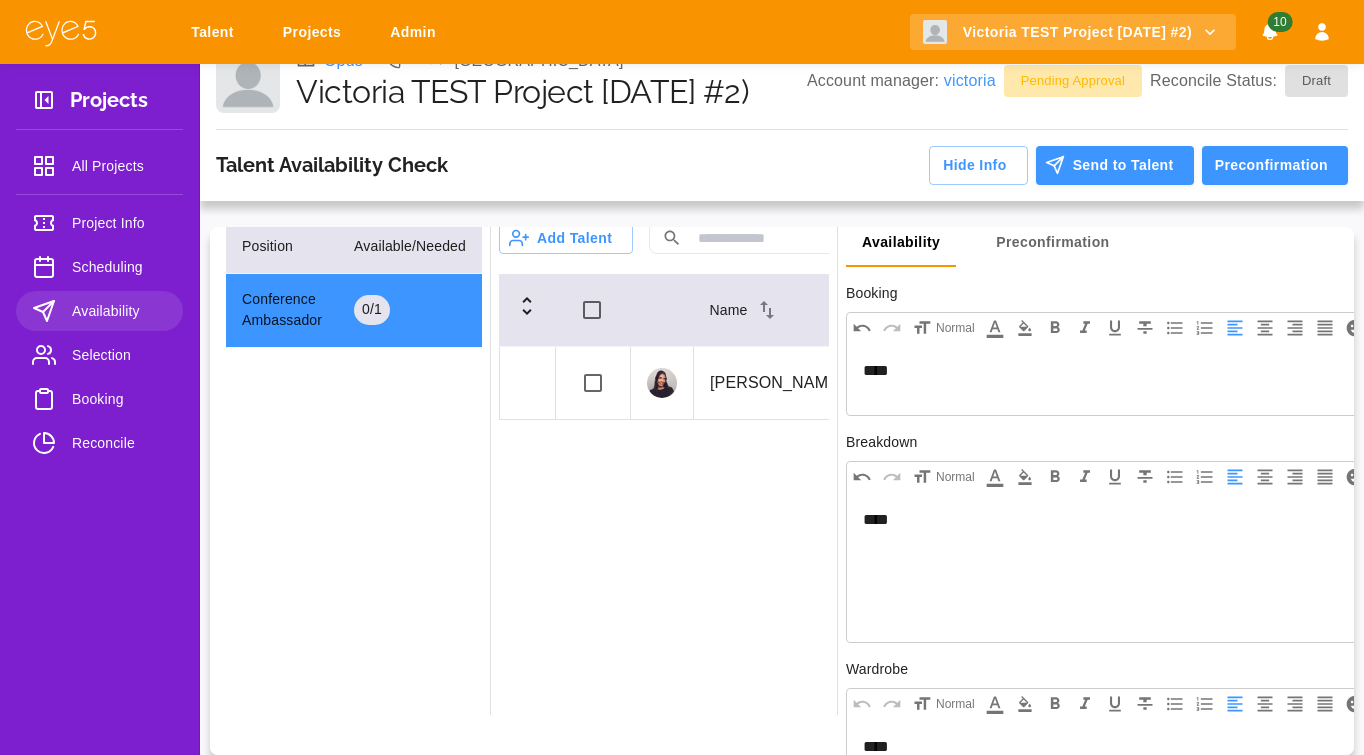 scroll, scrollTop: 136, scrollLeft: 0, axis: vertical 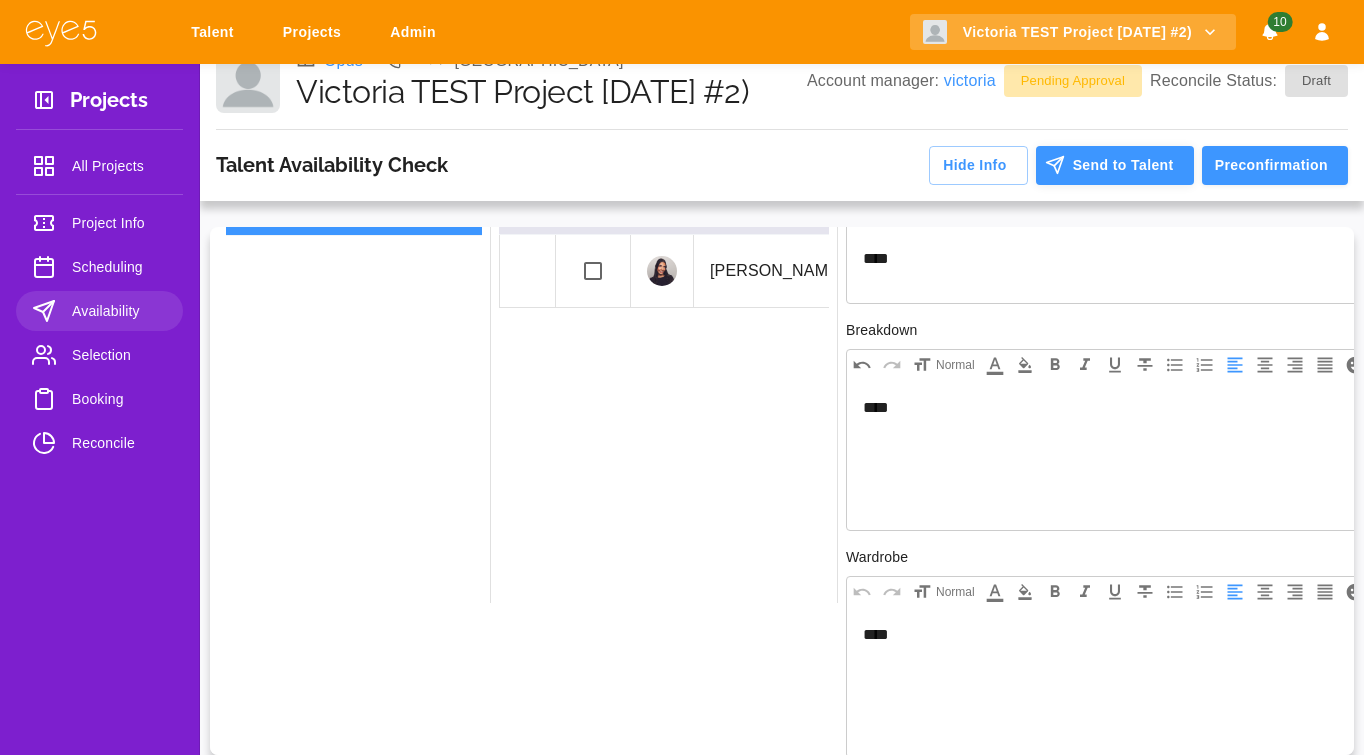 click on "Send to Talent" at bounding box center [1115, 165] 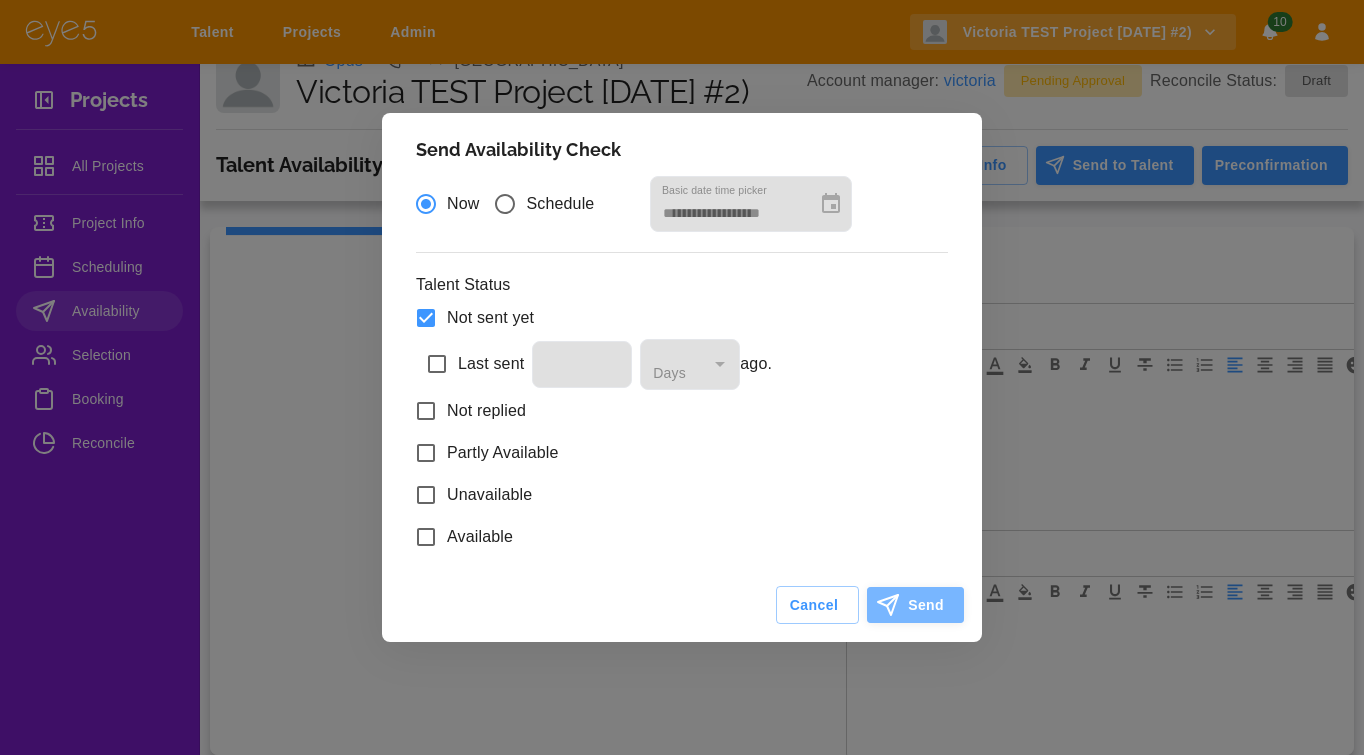 click on "Send" at bounding box center [915, 605] 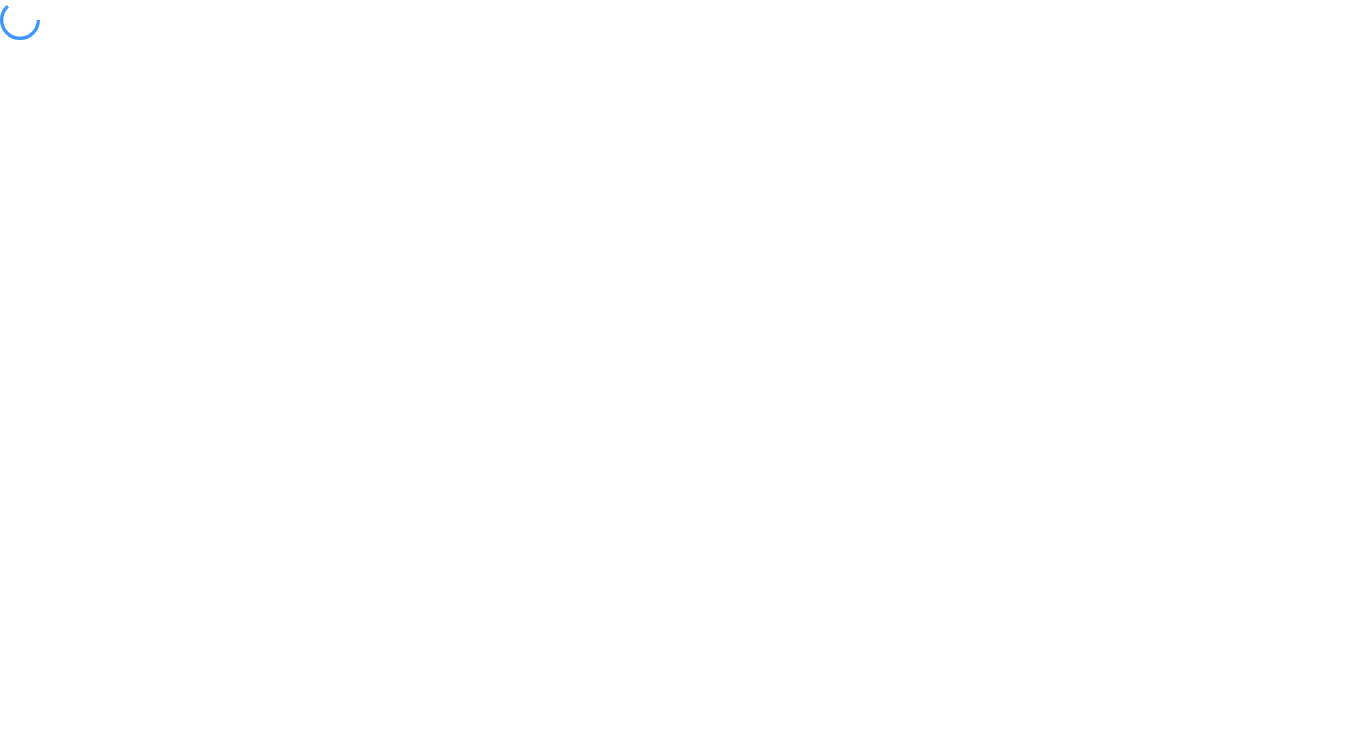 scroll, scrollTop: 0, scrollLeft: 0, axis: both 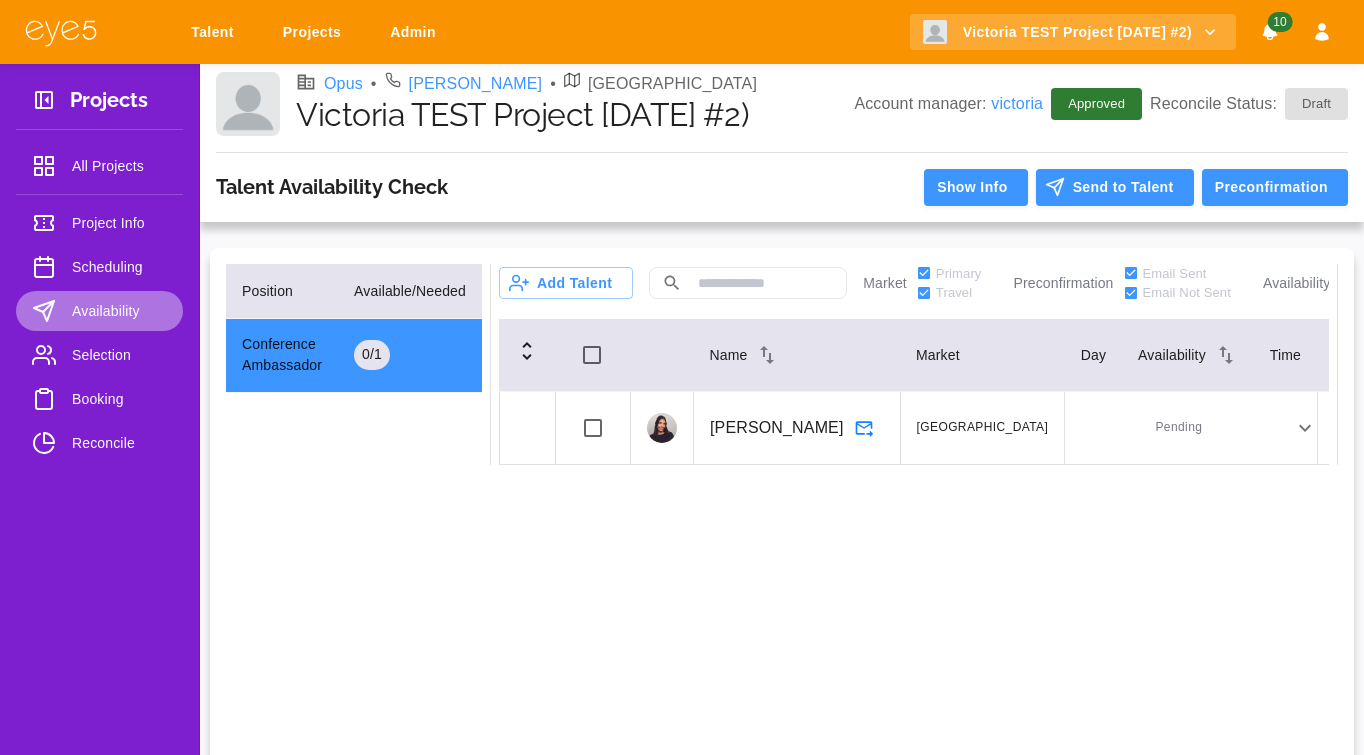 click on "Availability" at bounding box center (99, 311) 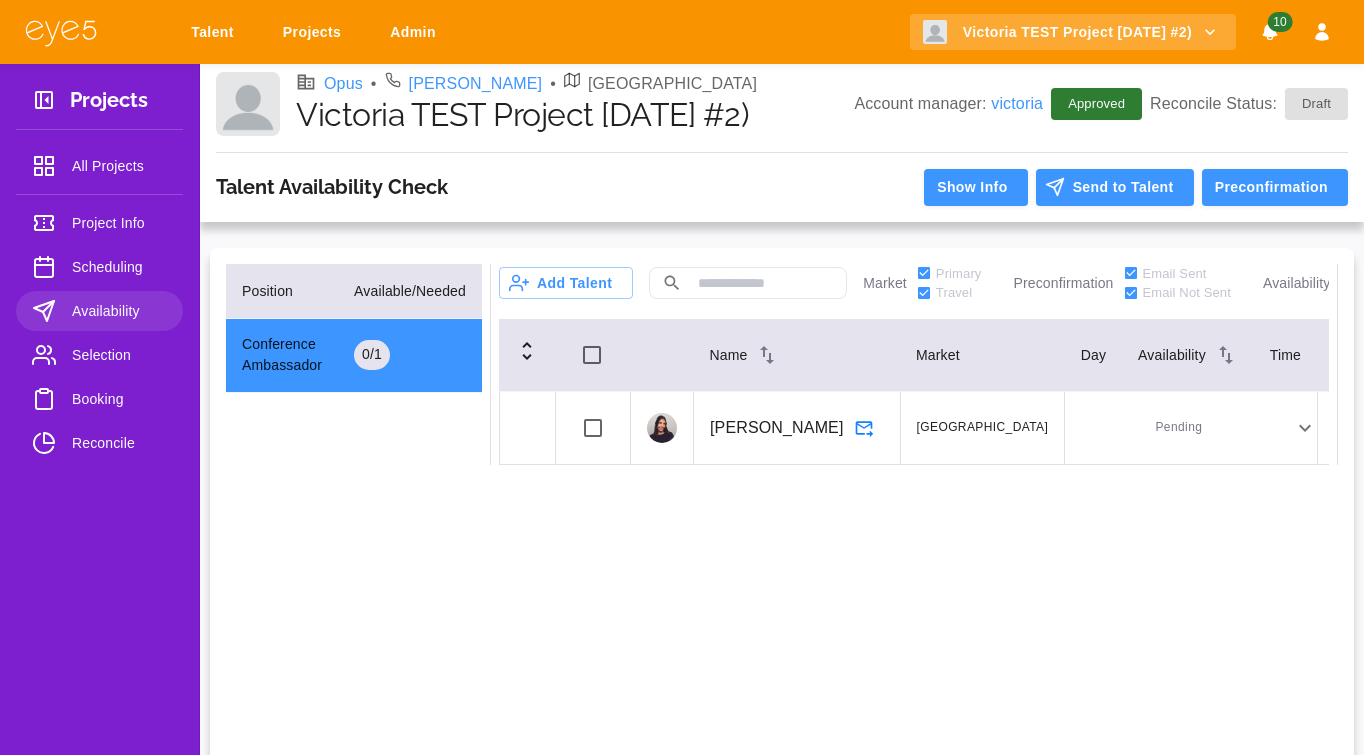 click on "Selection" at bounding box center (119, 355) 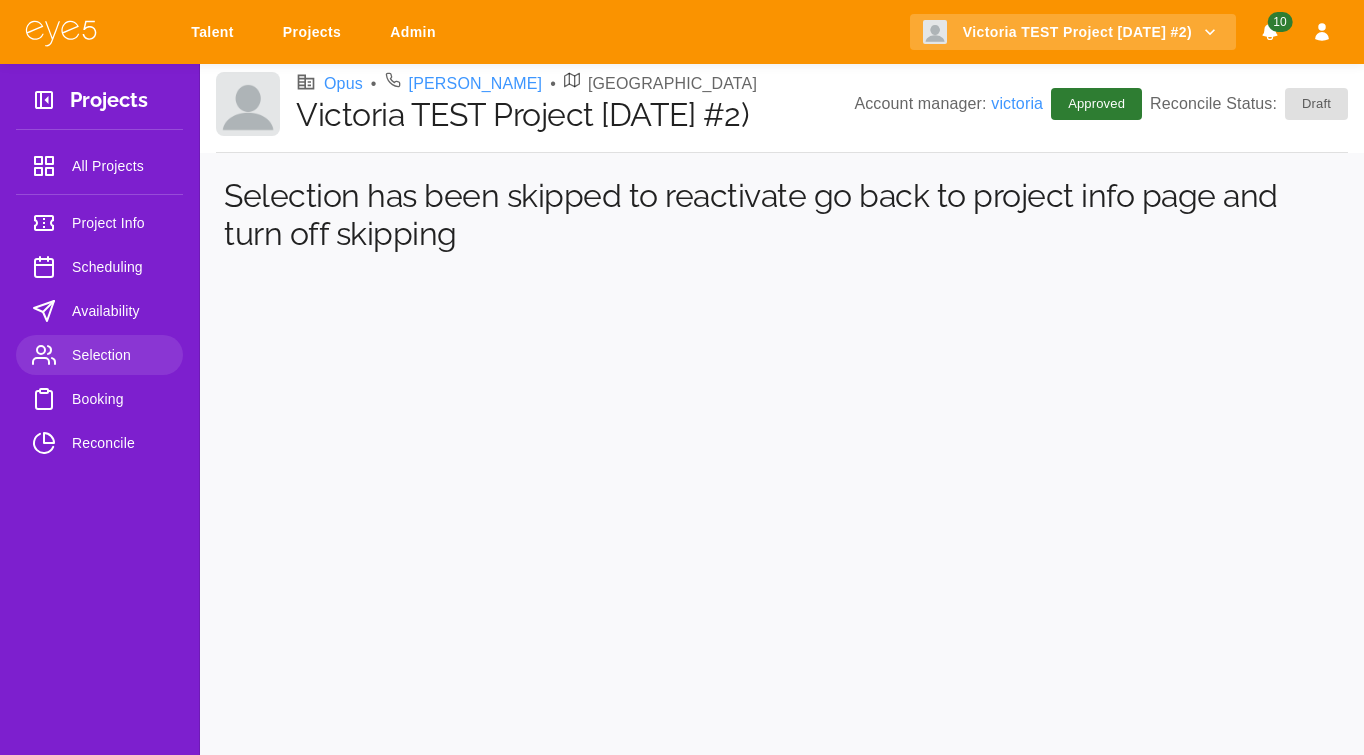 click on "Booking" at bounding box center [119, 399] 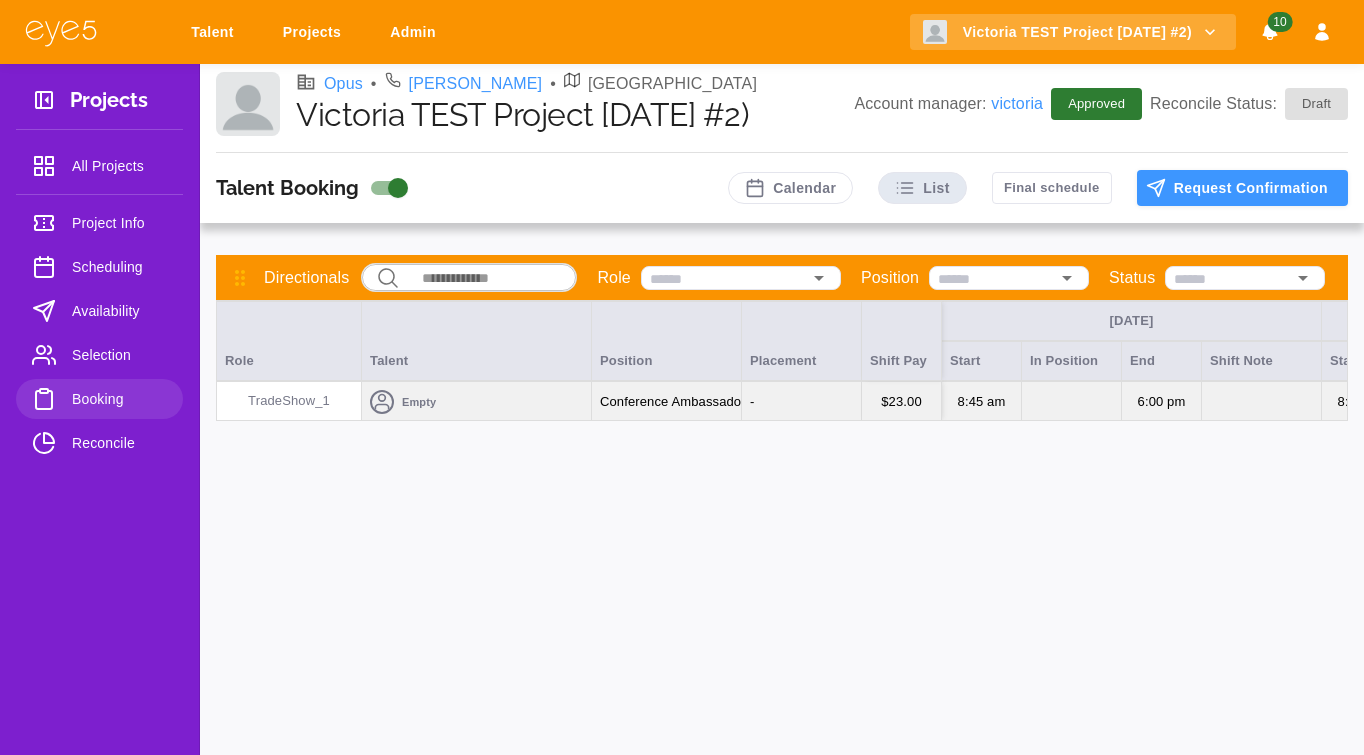 click 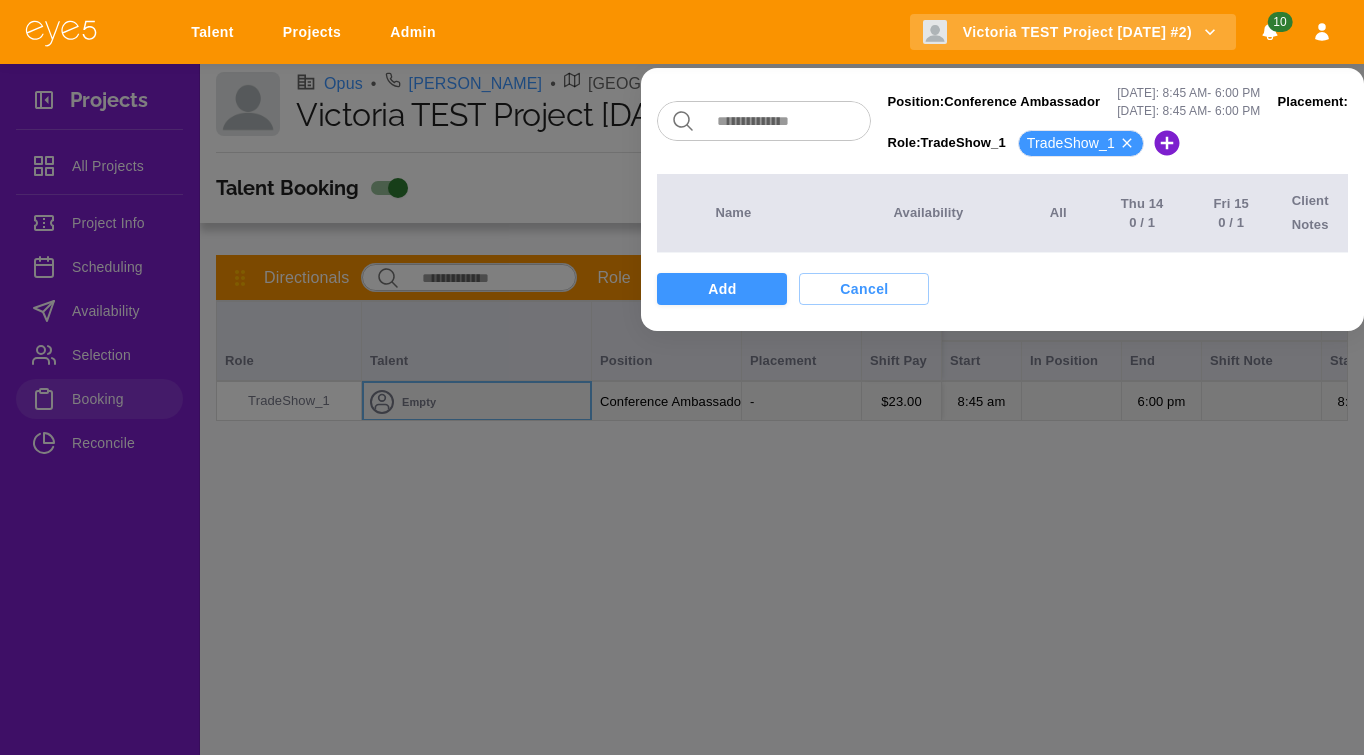 click at bounding box center (682, 377) 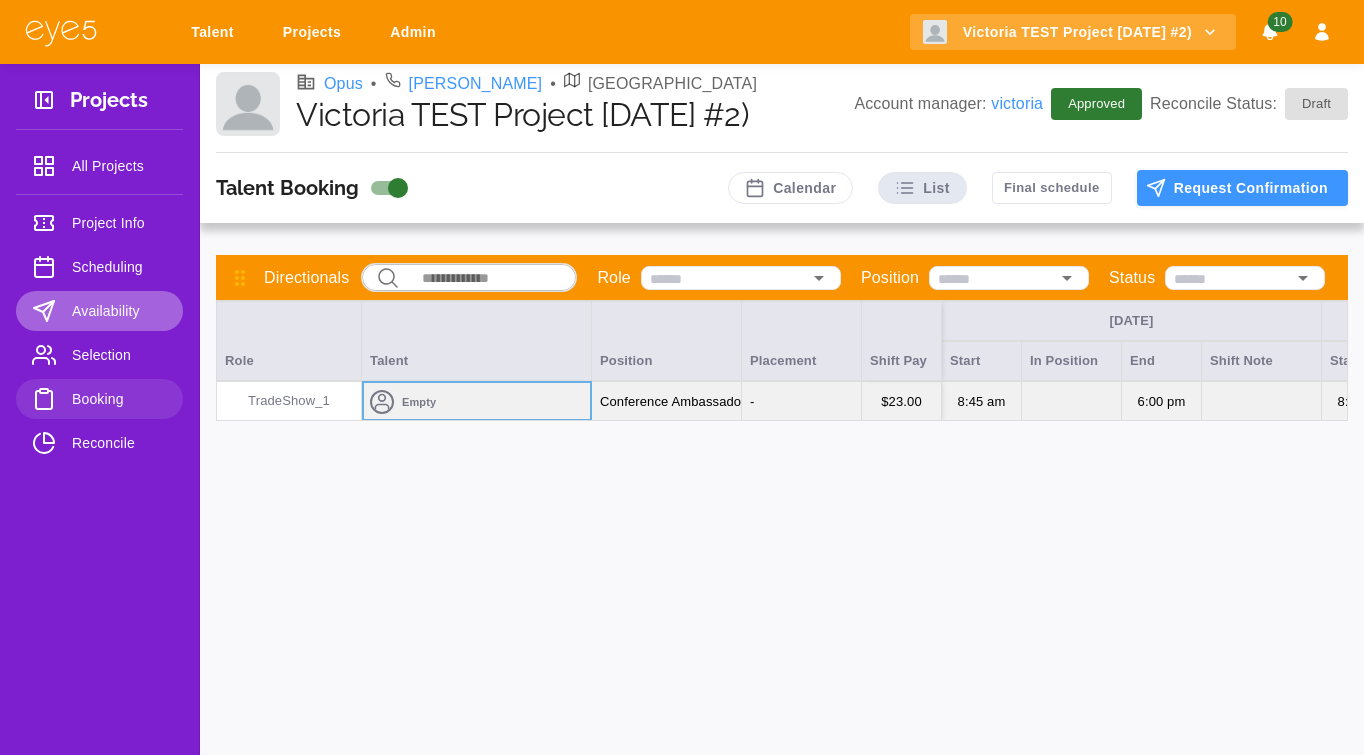 click on "Availability" at bounding box center (119, 311) 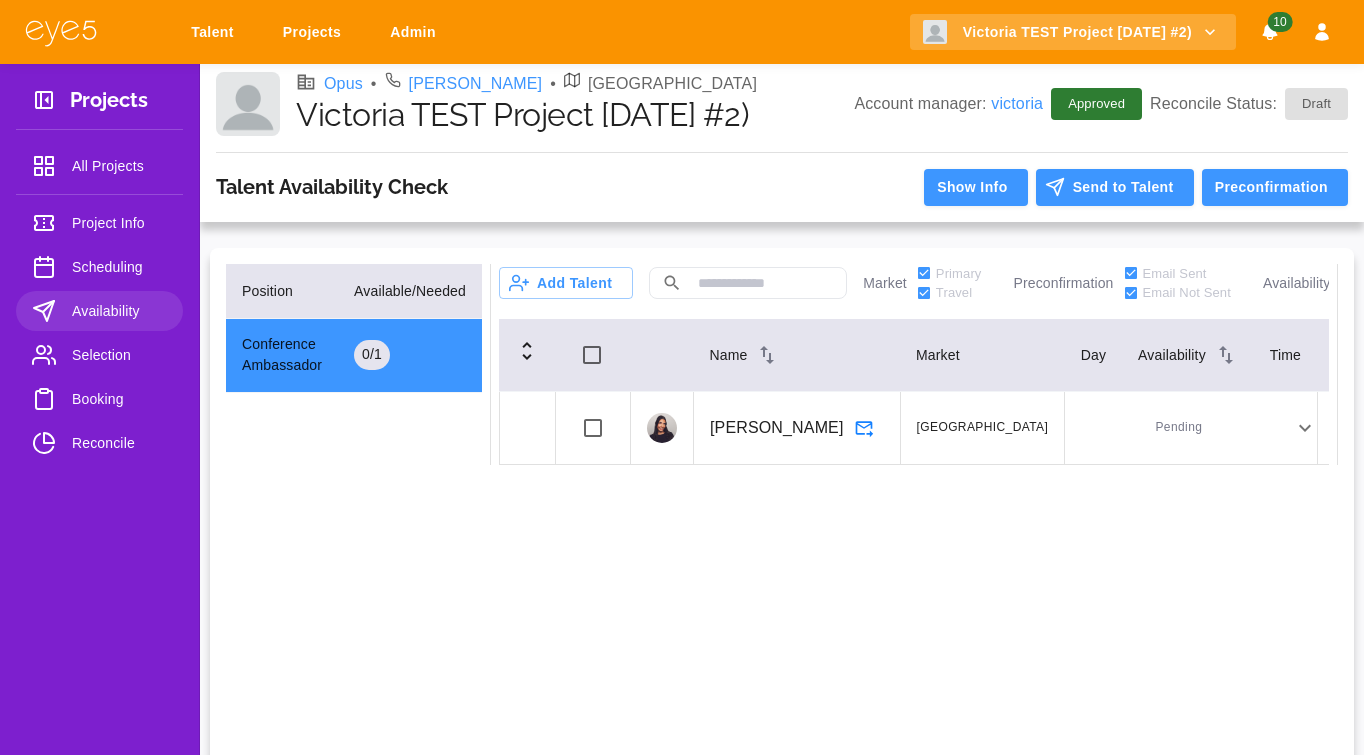 click on "[PERSON_NAME]" at bounding box center (777, 428) 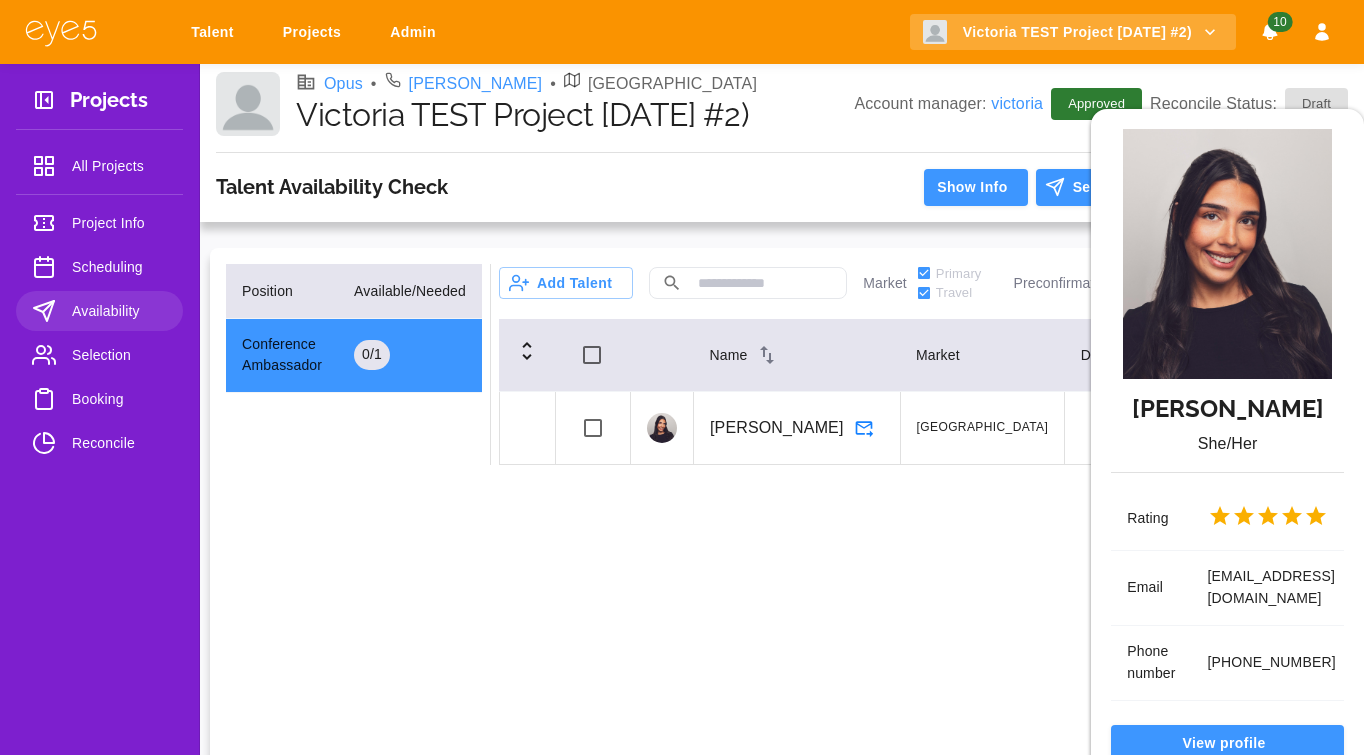 click on "[PERSON_NAME] She/Her Rating Email [EMAIL_ADDRESS][DOMAIN_NAME] Phone number [PHONE_NUMBER] View profile Pause Block" at bounding box center [682, 377] 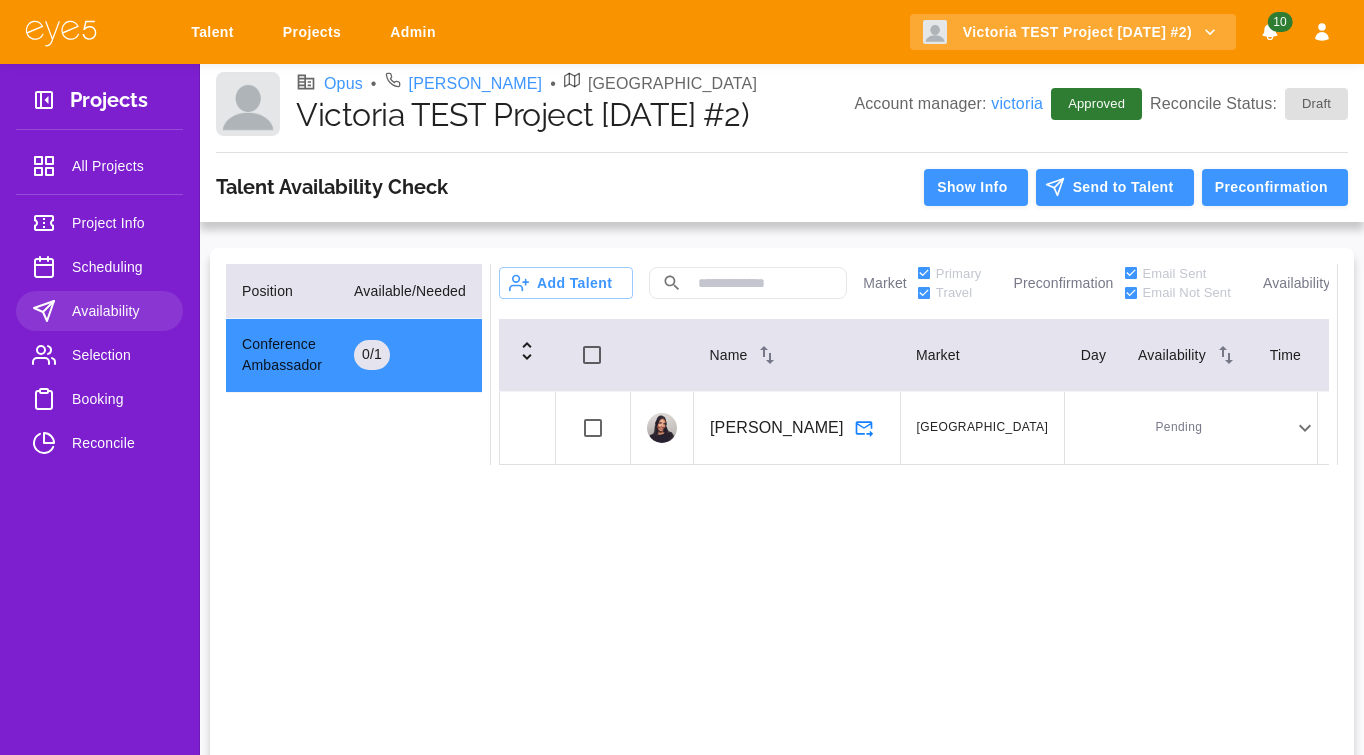 click on "Booking" at bounding box center (119, 399) 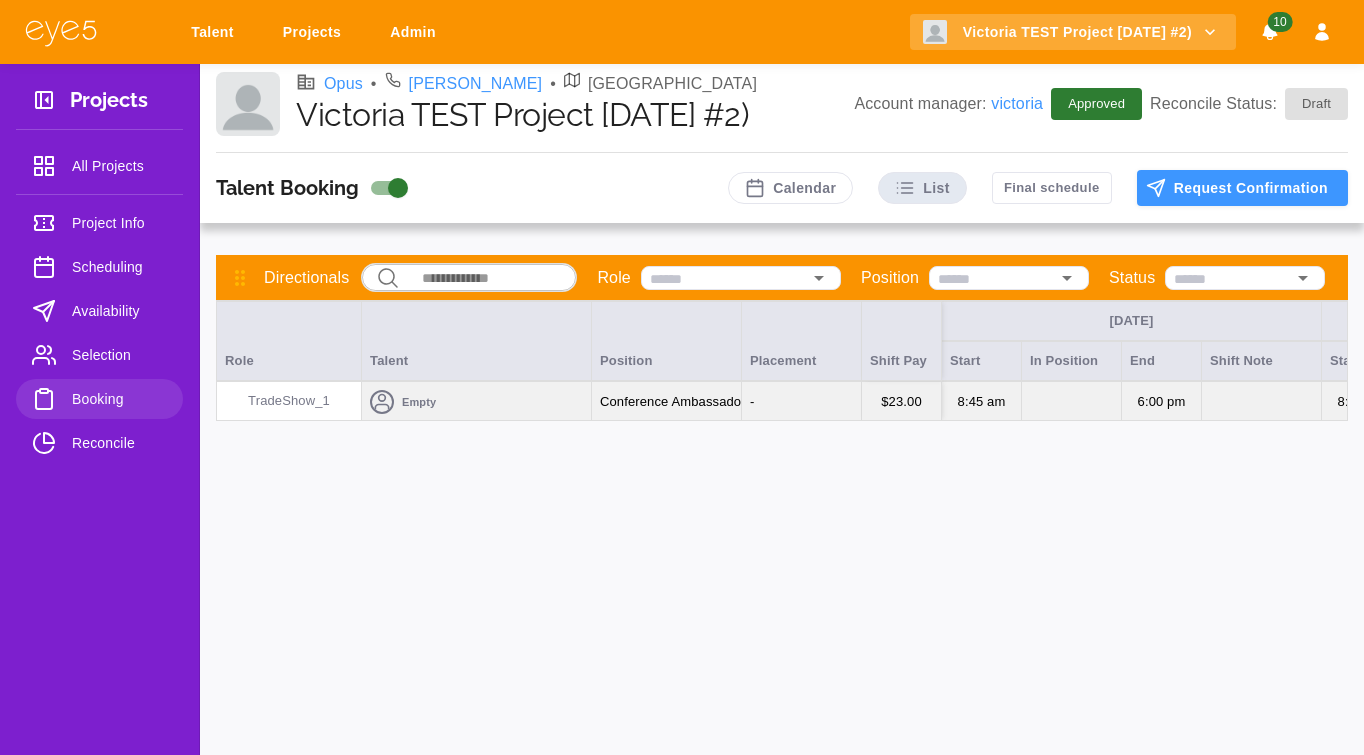 click on "Empty" at bounding box center (476, 402) 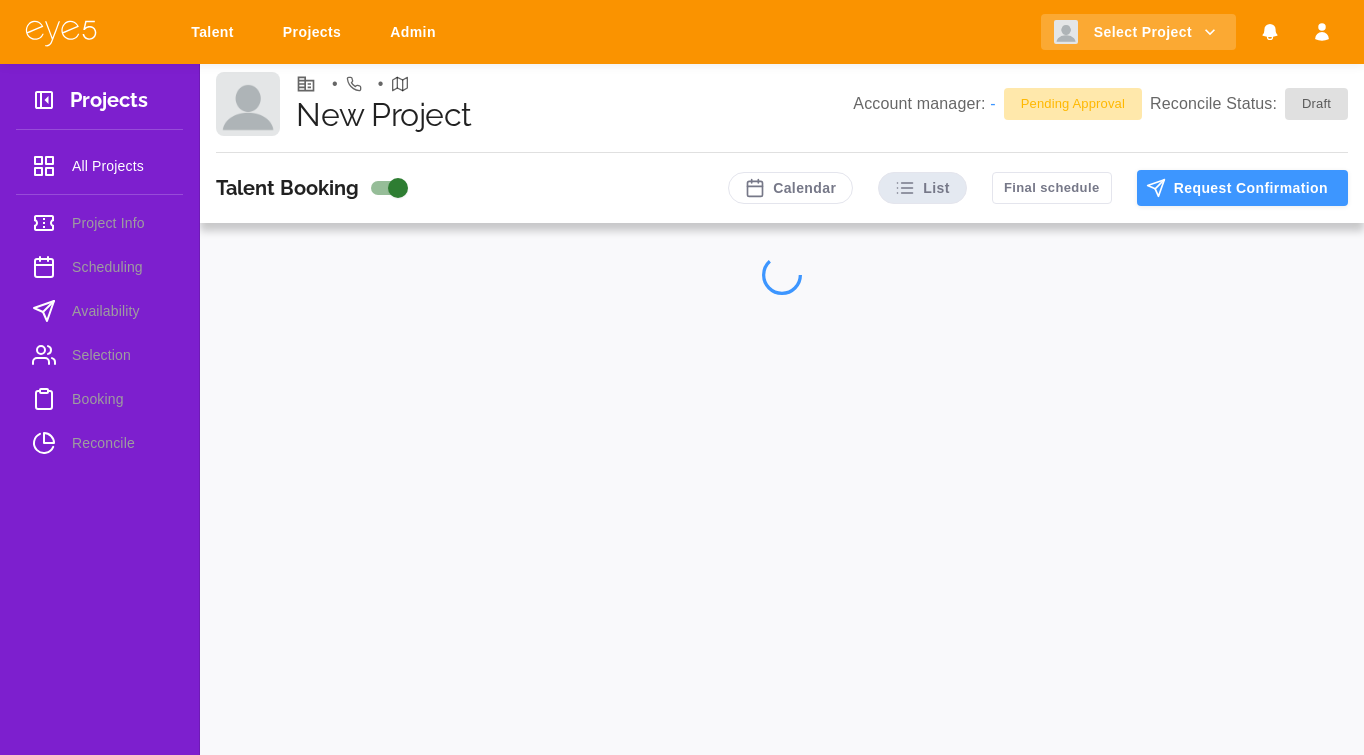 scroll, scrollTop: 0, scrollLeft: 0, axis: both 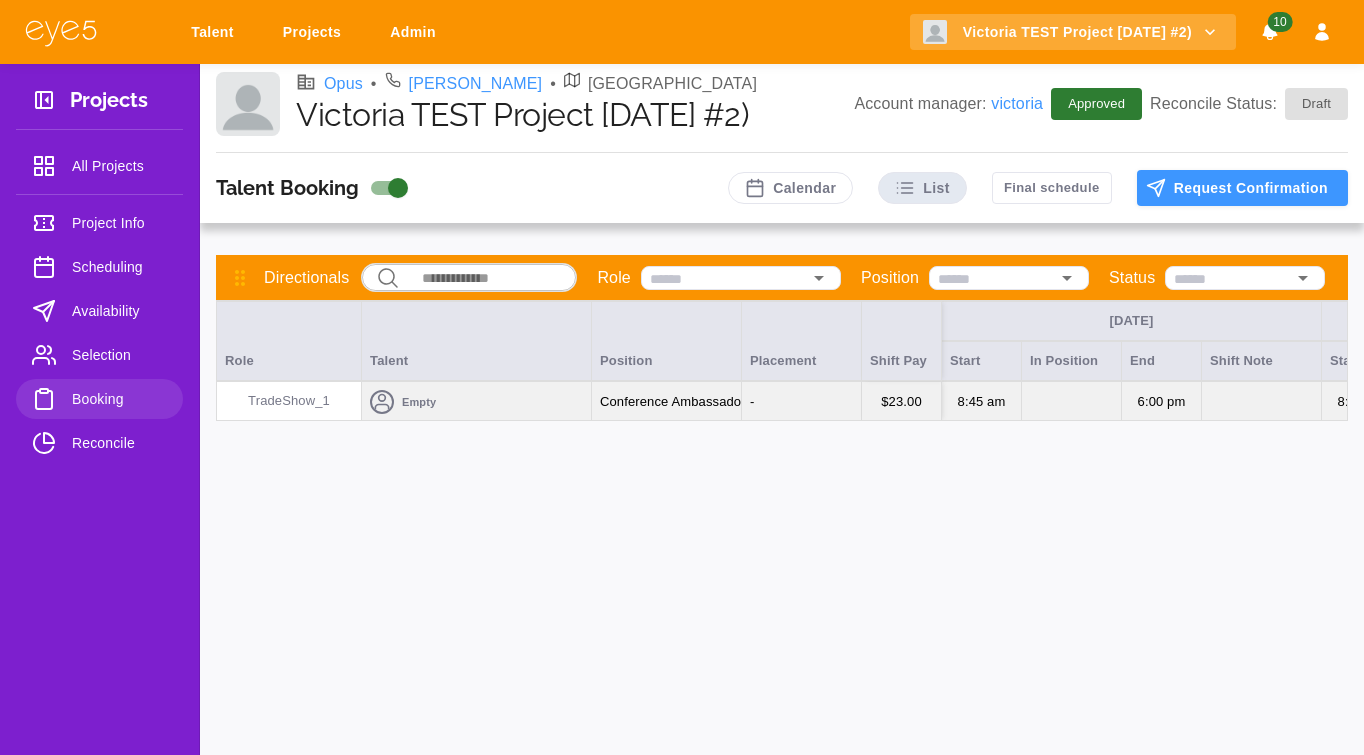 click on "Empty" at bounding box center (476, 402) 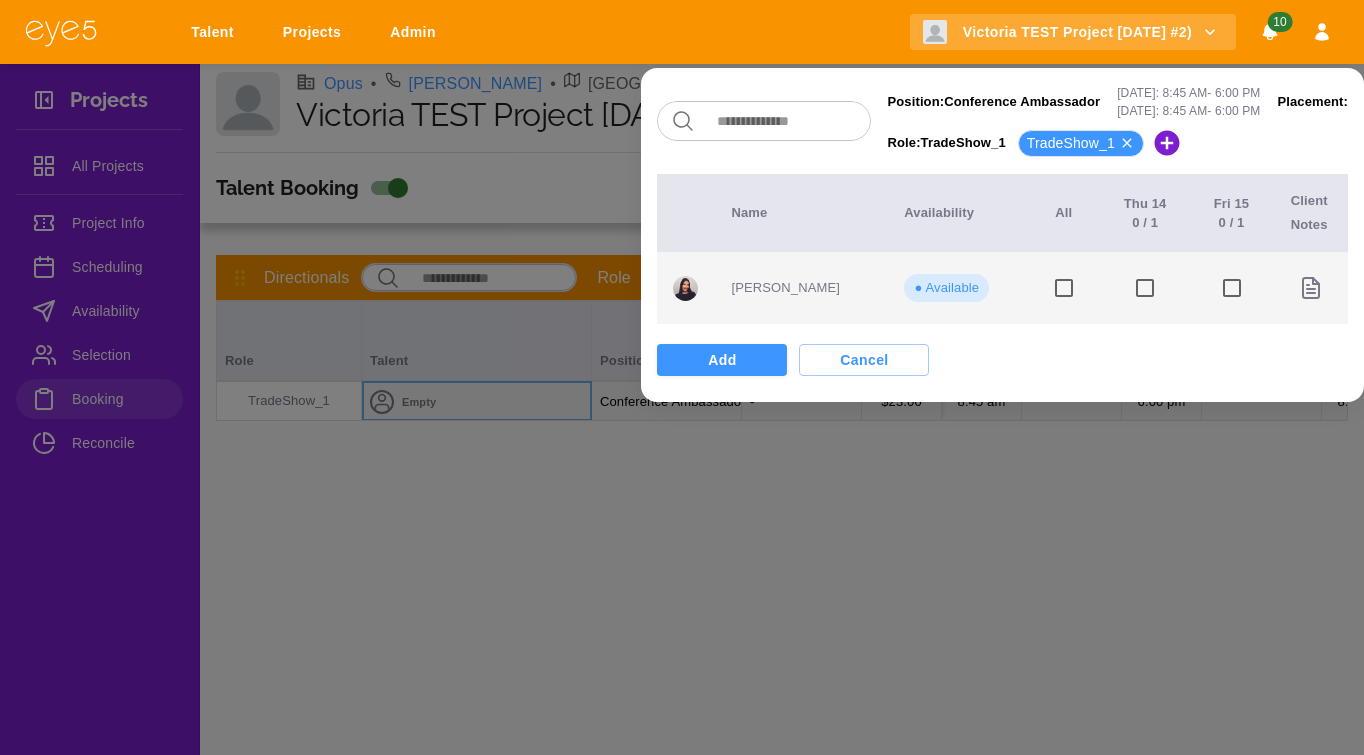 click on "[PERSON_NAME]" at bounding box center (801, 288) 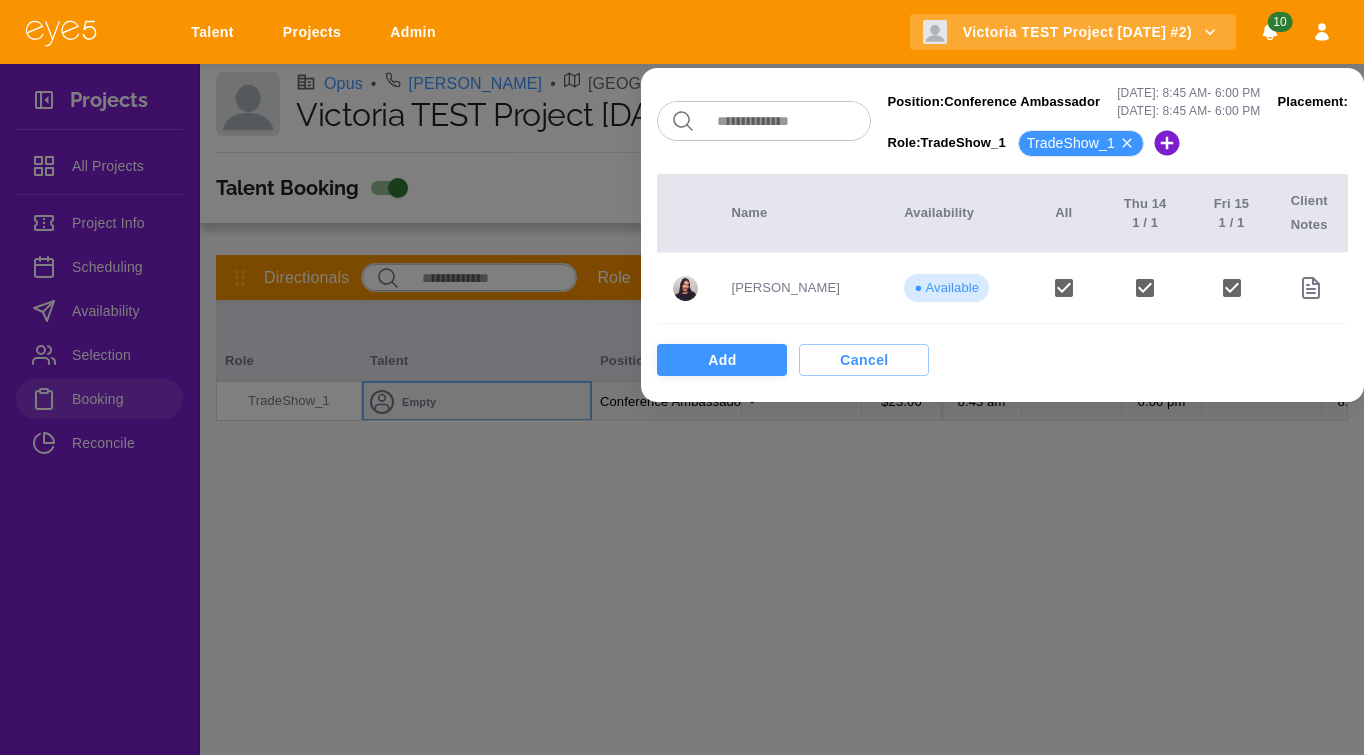 click on "Add" at bounding box center (722, 360) 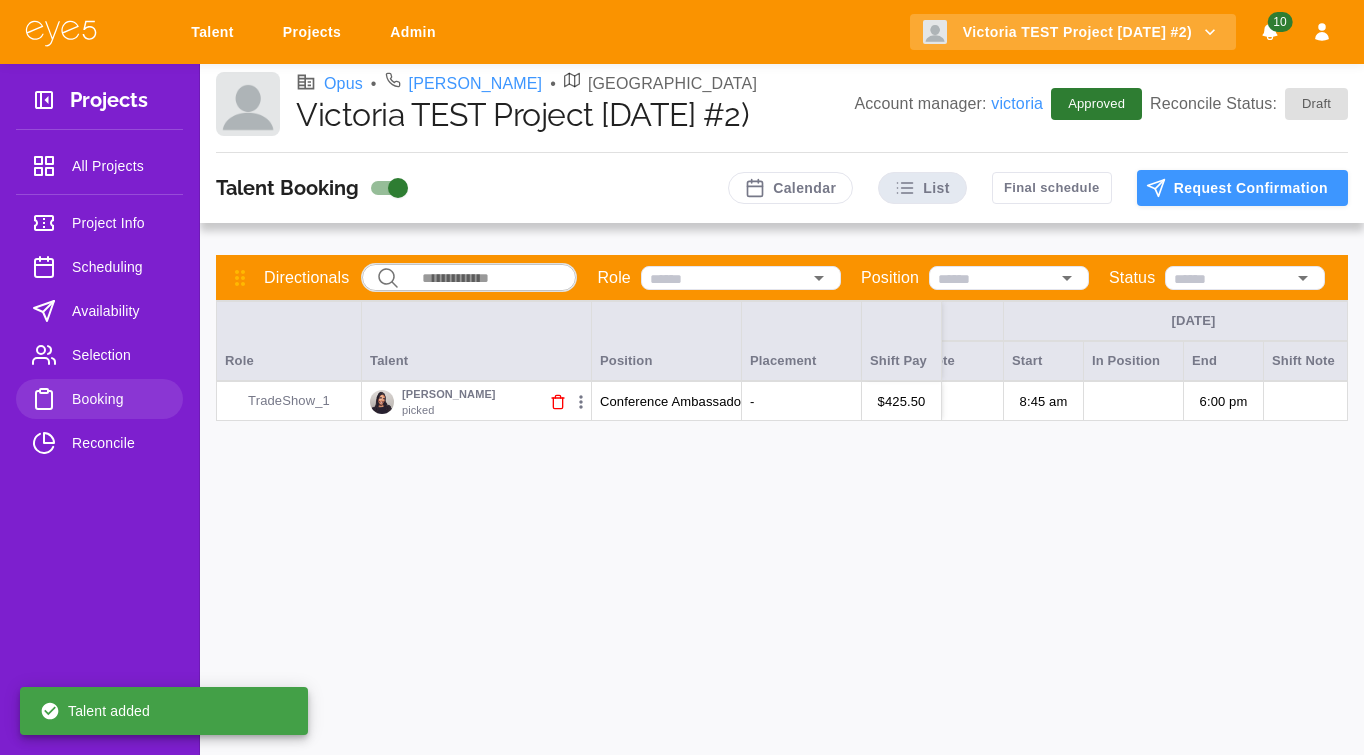 scroll, scrollTop: 0, scrollLeft: 283, axis: horizontal 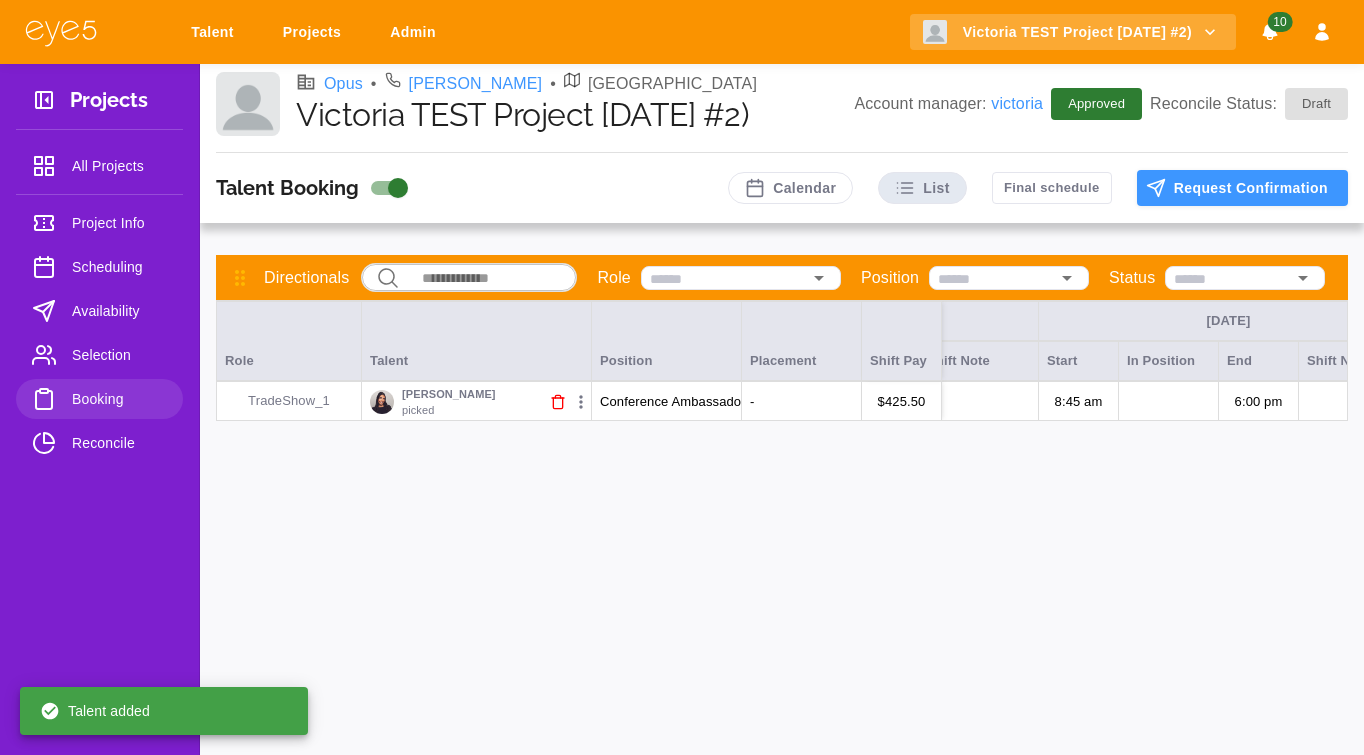click on "Reconcile" at bounding box center [119, 443] 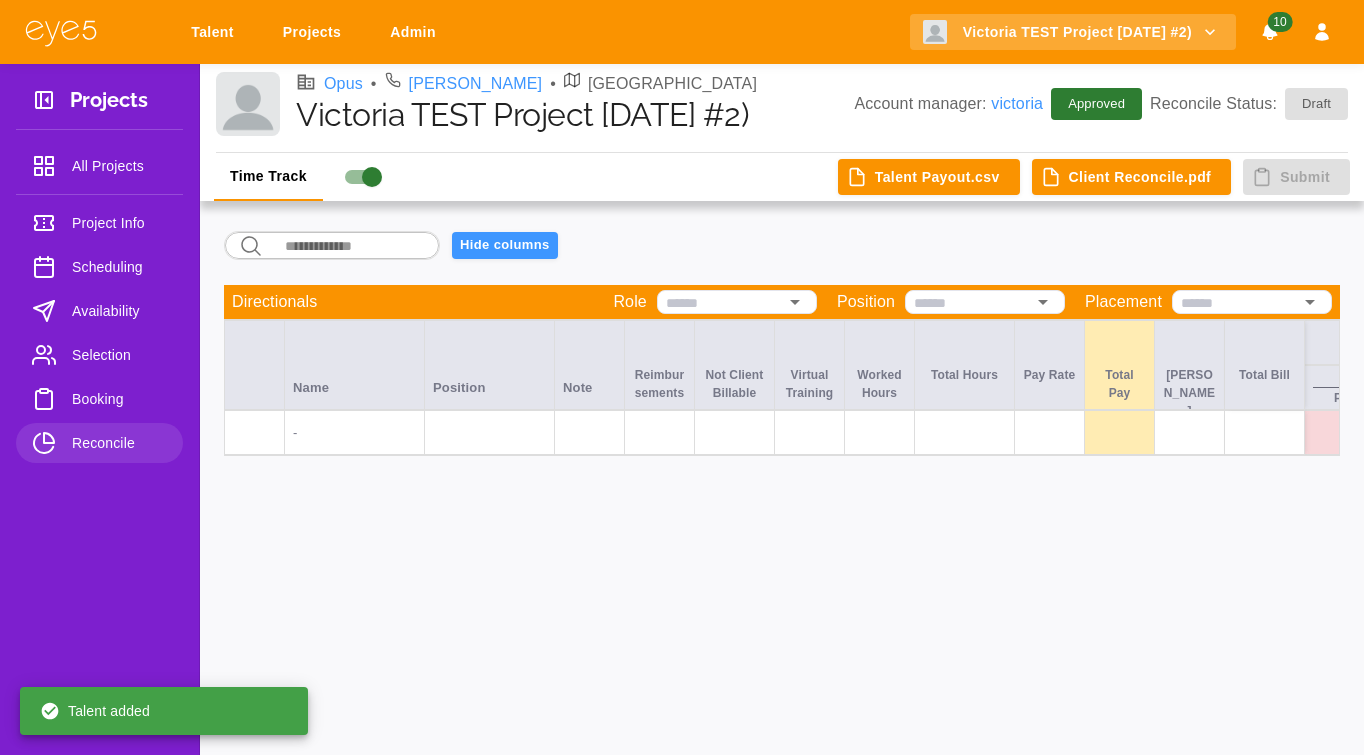 click on "Booking" at bounding box center (119, 399) 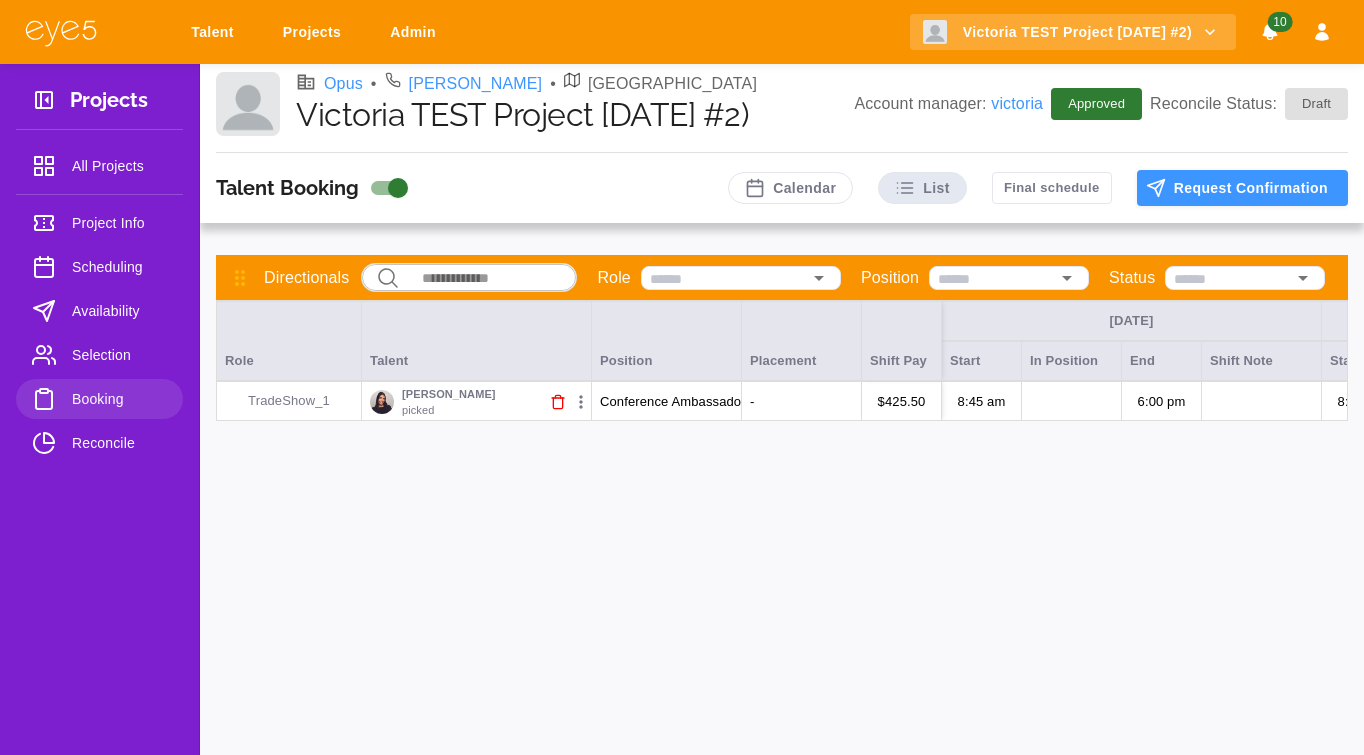 click on "Talent Booking Calendar List Final schedule Request Confirmation Directionals ​ ​ Role Position Status Time [DATE] [DATE] Role Talent Position Placement Shift Pay Start In Position End Shift Note Start In Position TradeShow_1 [PERSON_NAME] Picked Conference Ambassador - $ 425.50 8:45 AM 6:00 PM 8:45 AM" at bounding box center (782, 454) 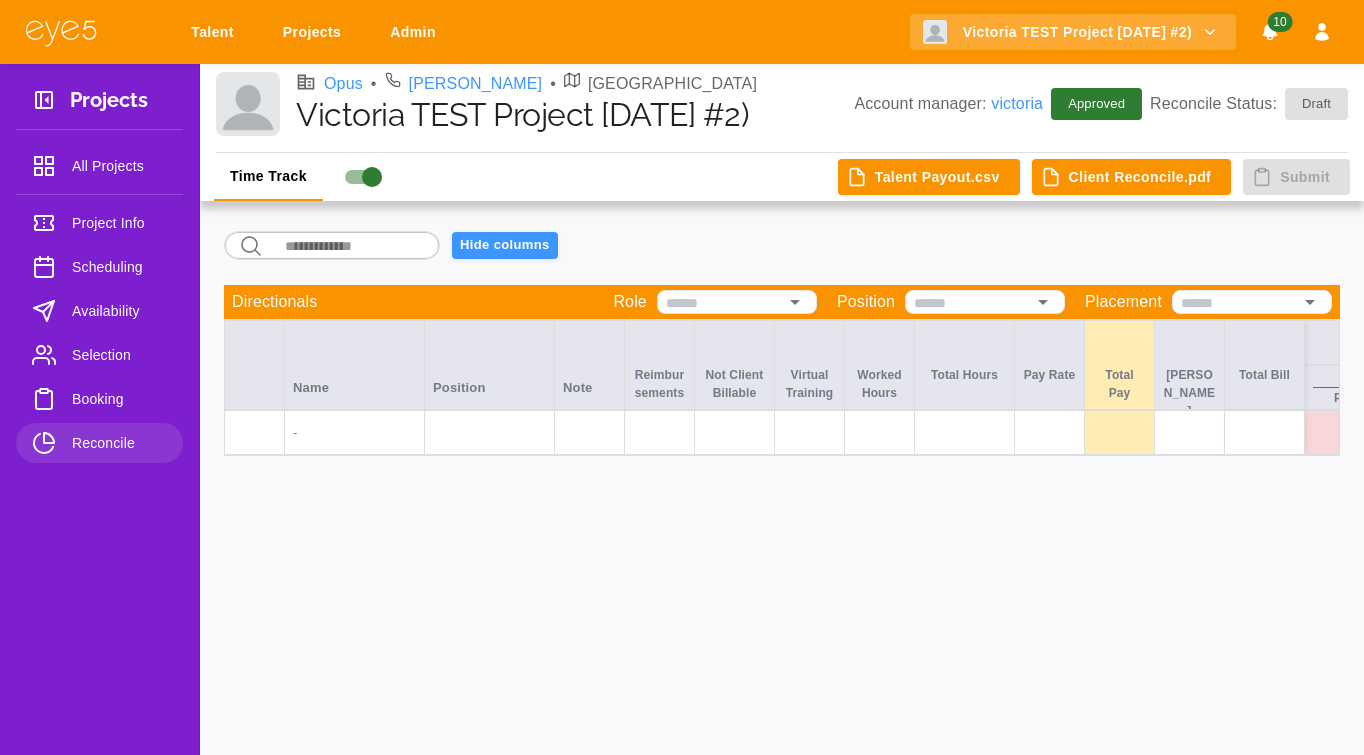 click on "Booking" at bounding box center (119, 399) 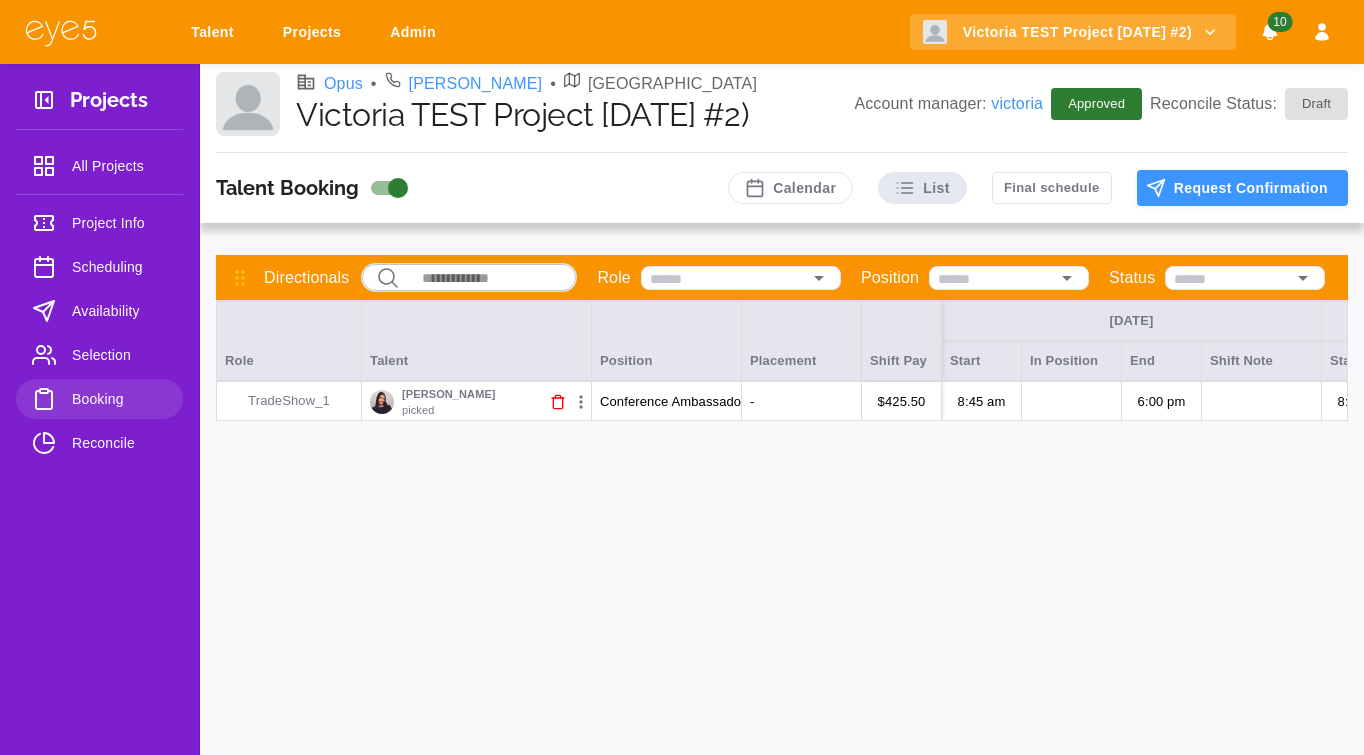 click on "Selection" at bounding box center [119, 355] 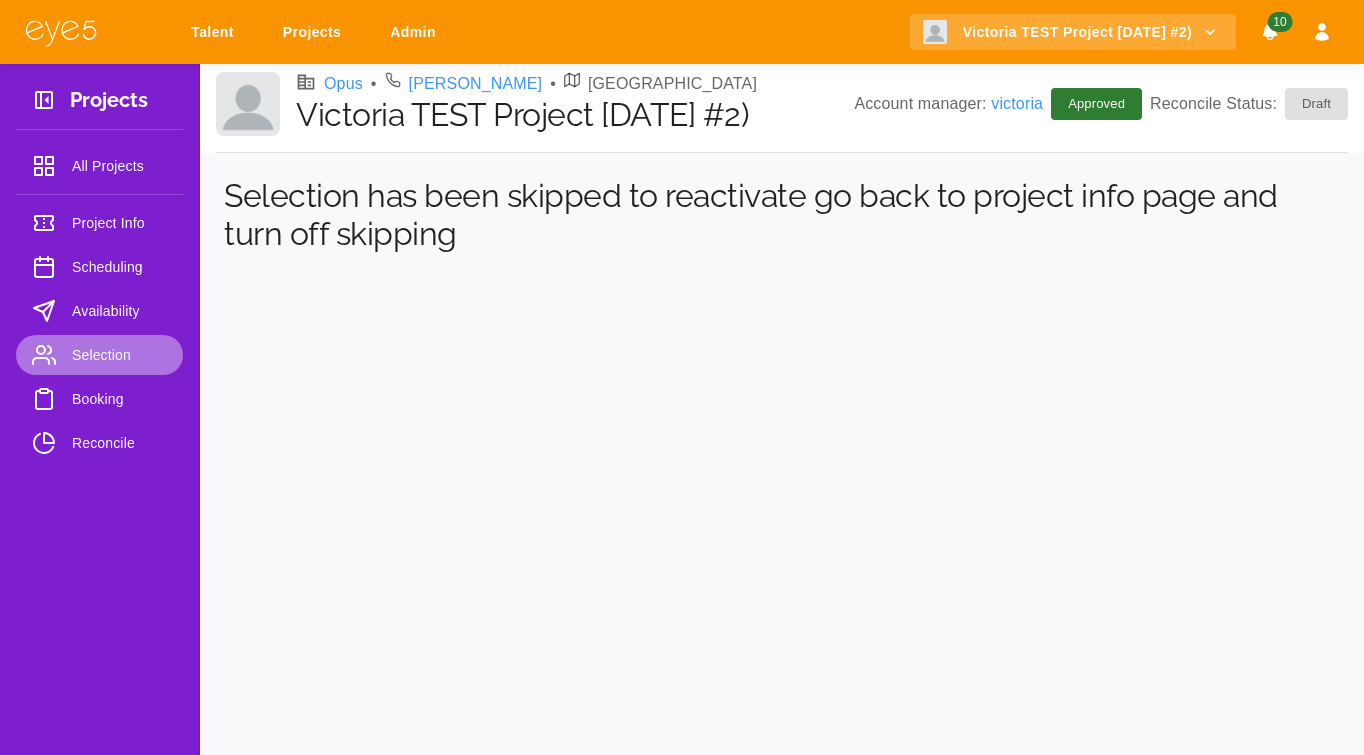 click on "Selection" at bounding box center [99, 355] 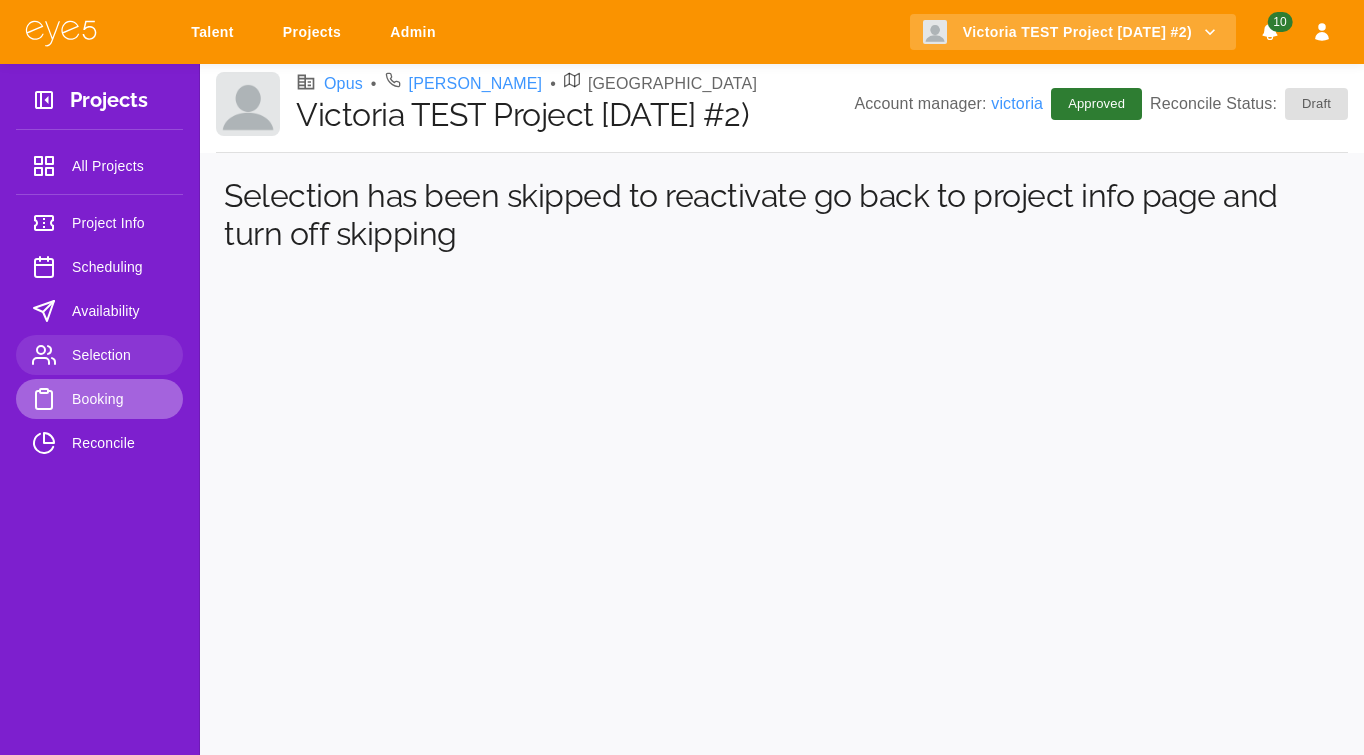 click on "Booking" at bounding box center [119, 399] 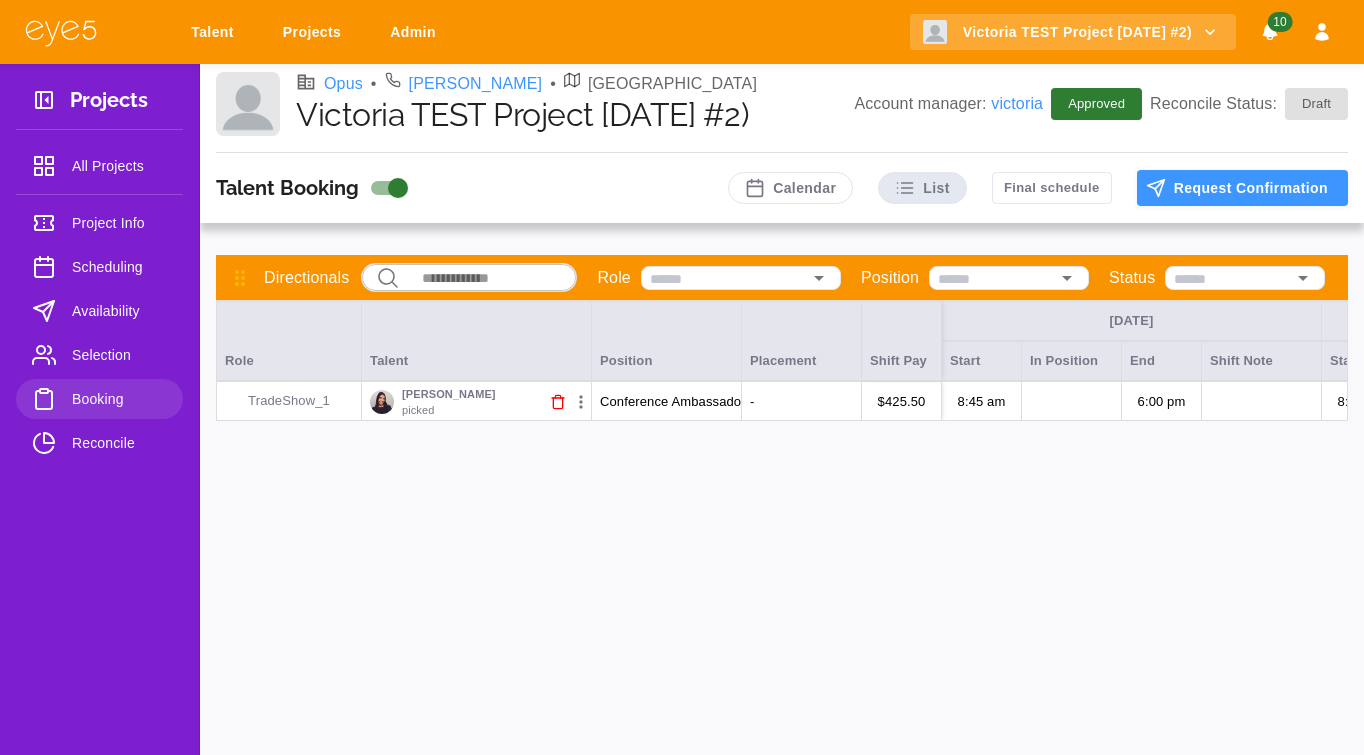click on "Talent Booking Calendar List Final schedule Request Confirmation Directionals ​ ​ Role Position Status Time Thu Aug 14 Fri Aug 15 Role Talent Position Placement Shift Pay Start In Position End Shift Note Start In Position TradeShow_1 Victoria Giarraffa Picked Conference Ambassador - $ 425.50 8:45 AM 6:00 PM 8:45 AM" at bounding box center [782, 454] 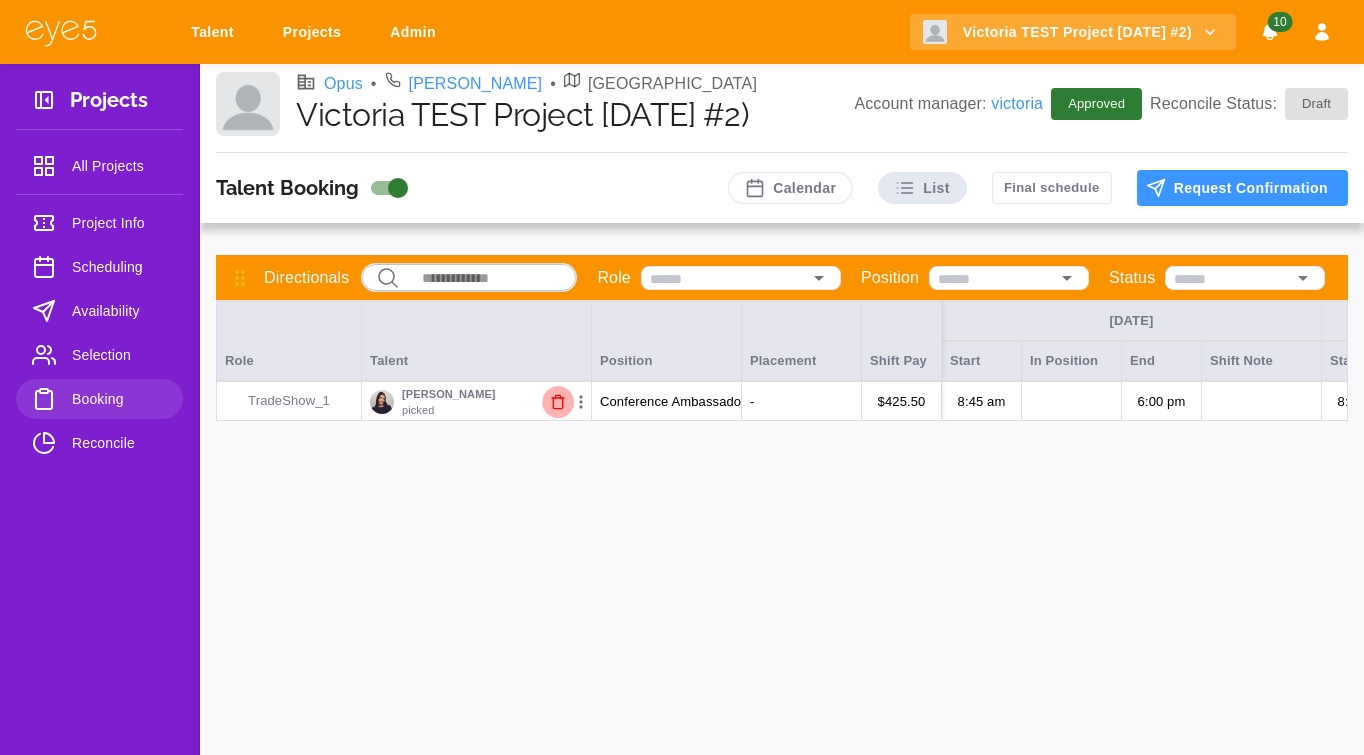 click 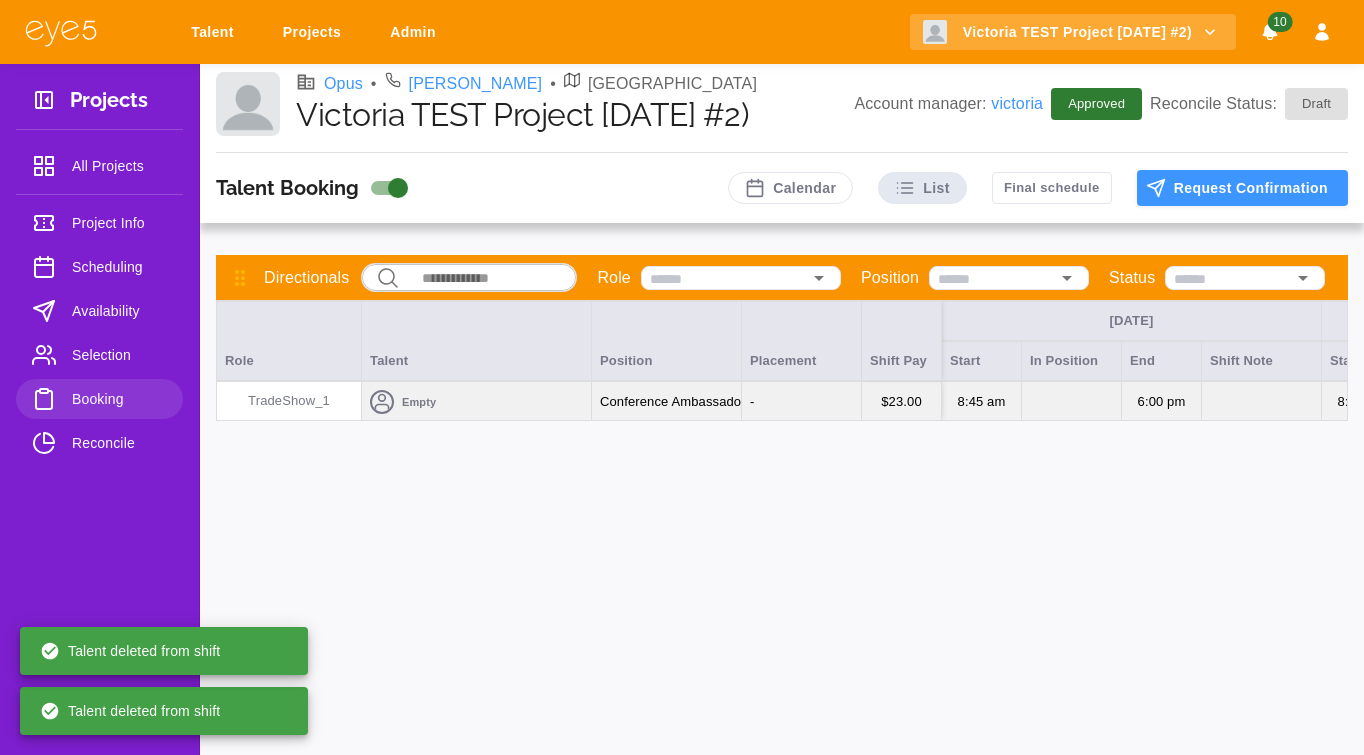click on "Selection" at bounding box center [119, 355] 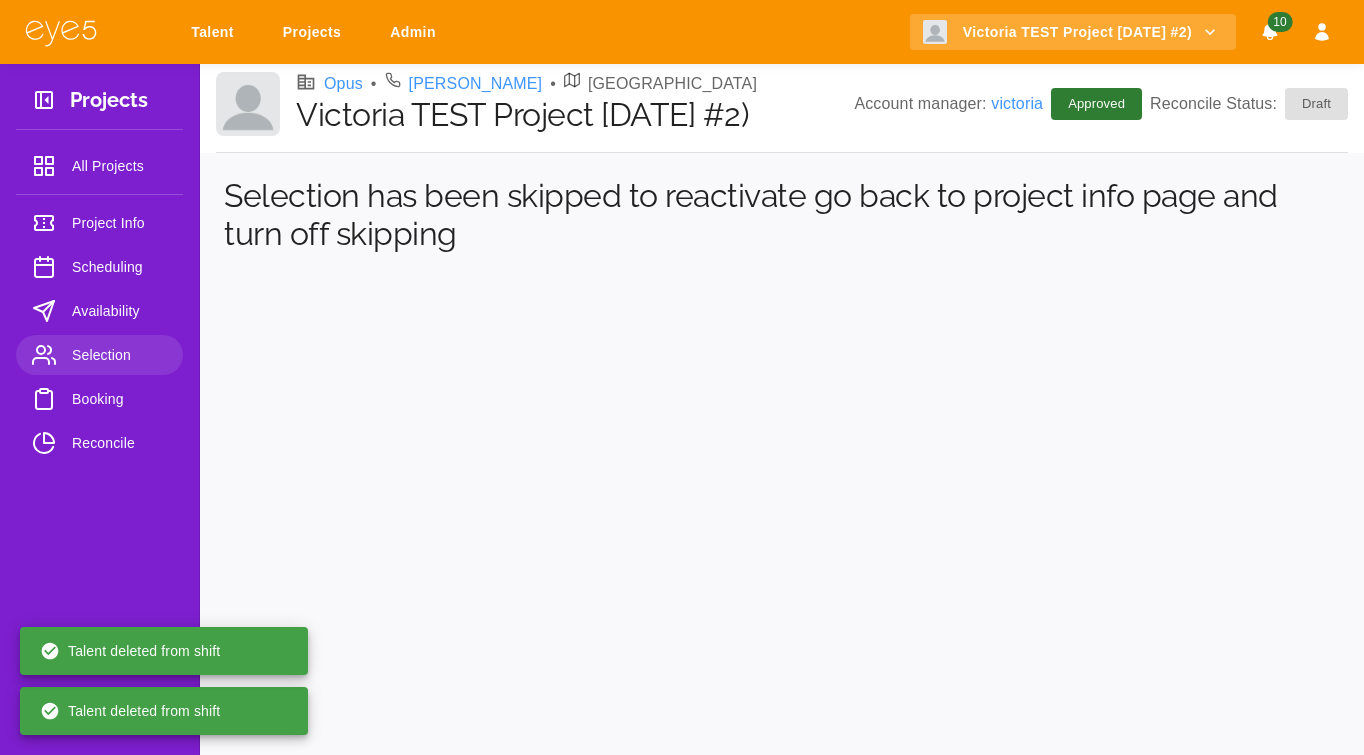 click on "Availability" at bounding box center (119, 311) 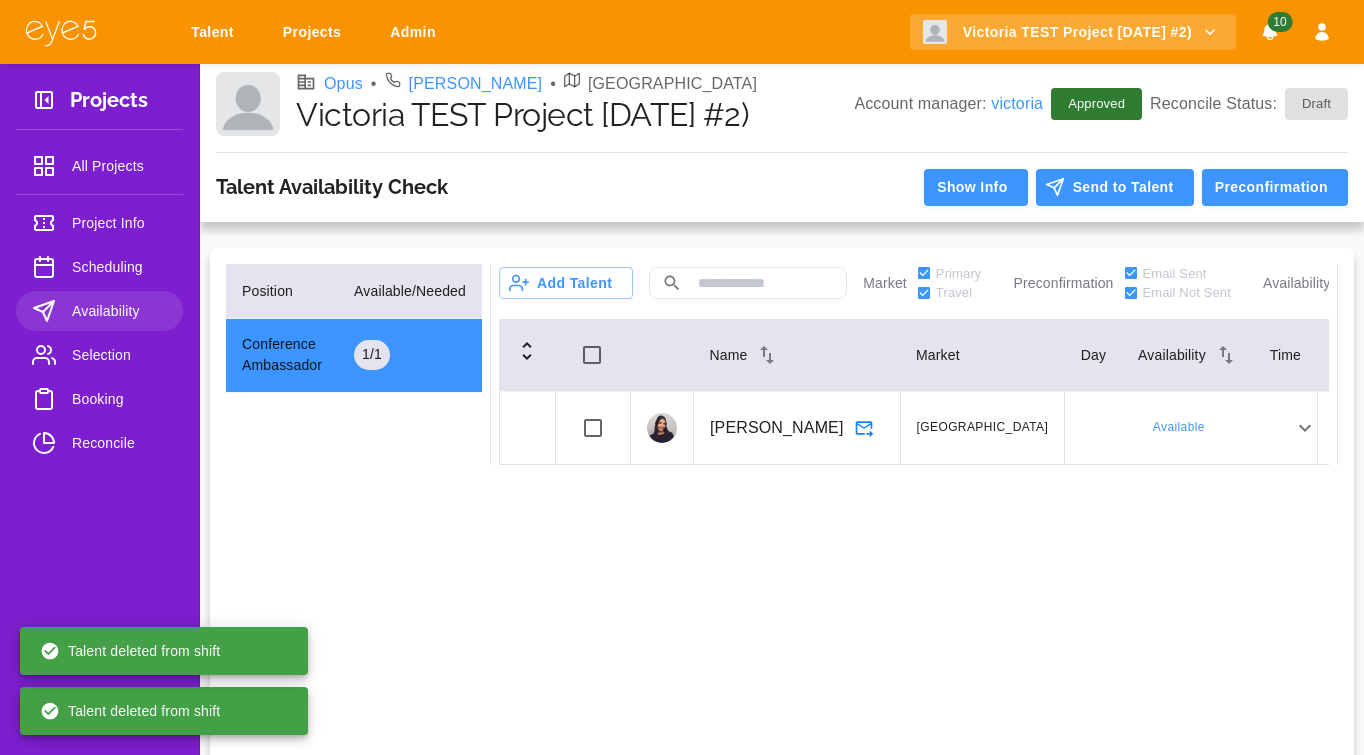click 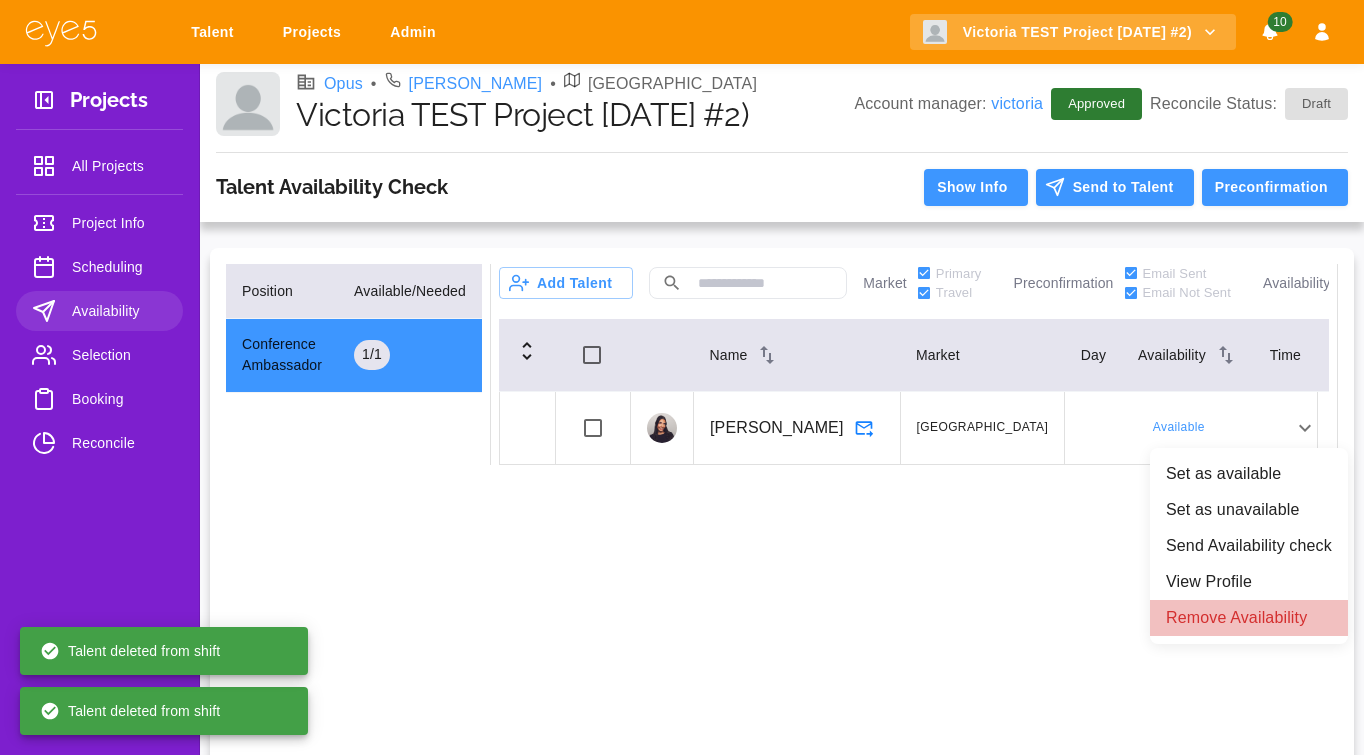 click on "Remove Availability" at bounding box center [1249, 618] 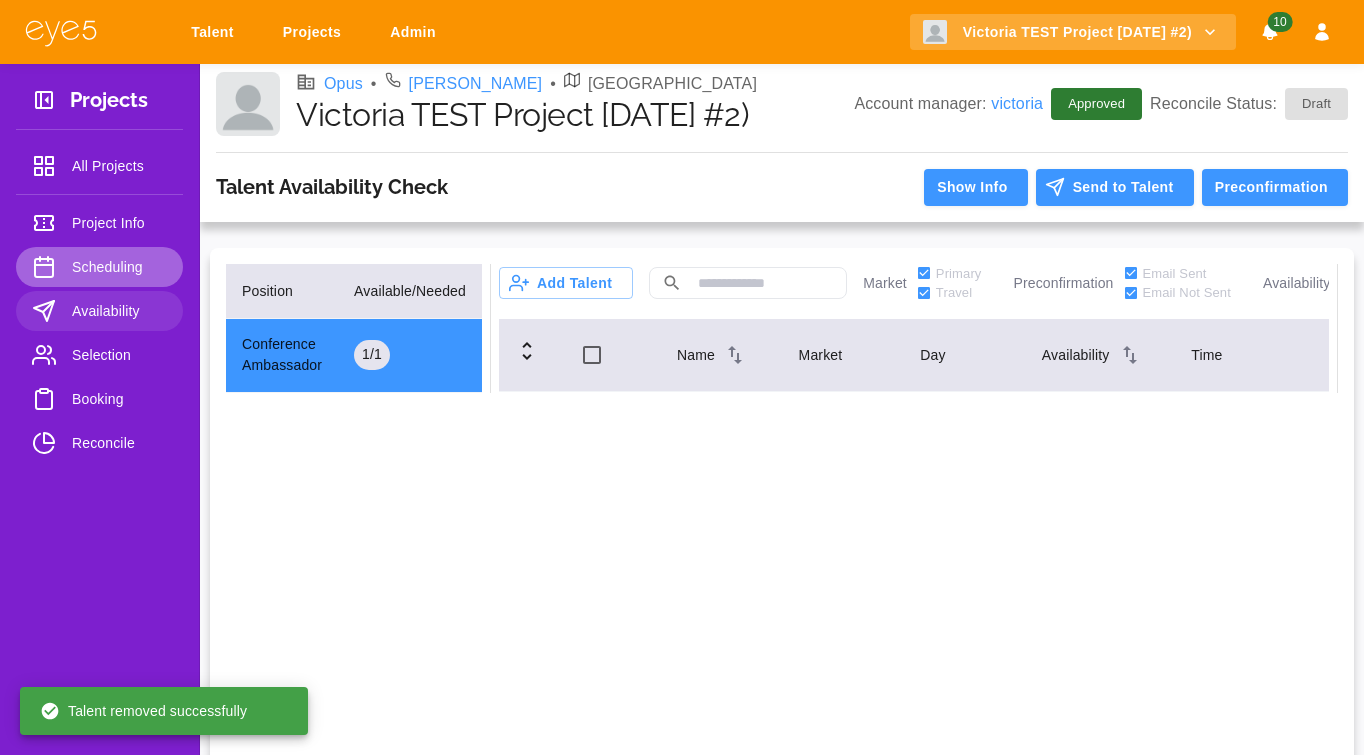 click on "Scheduling" at bounding box center [99, 267] 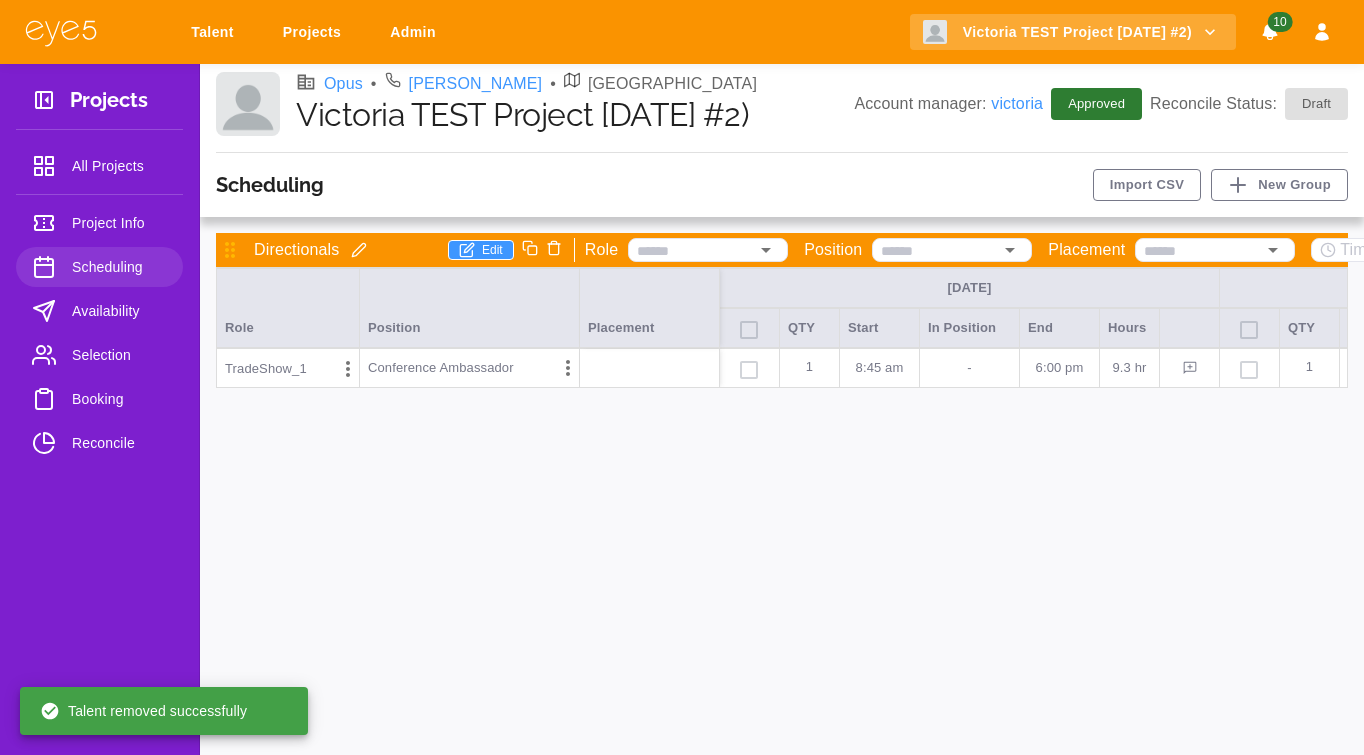 click on "Availability" at bounding box center (119, 311) 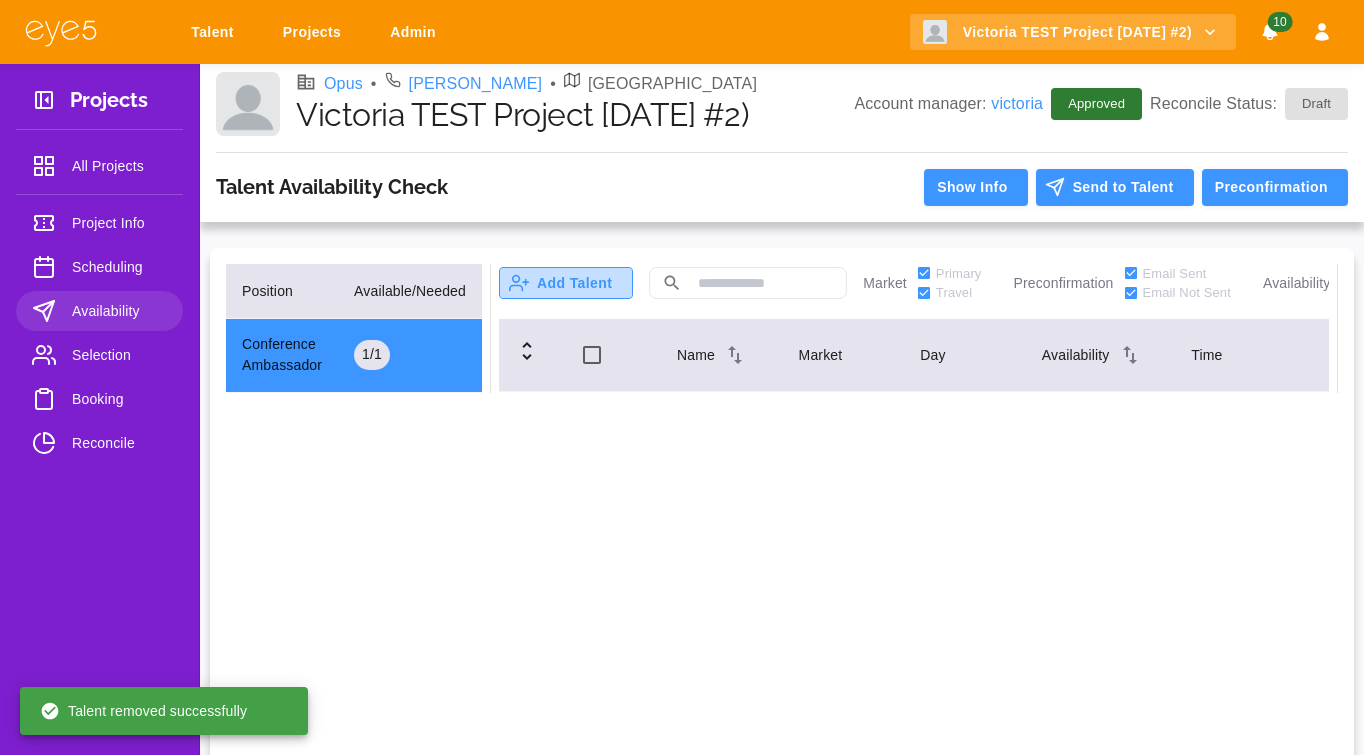 click on "Add Talent" at bounding box center [566, 283] 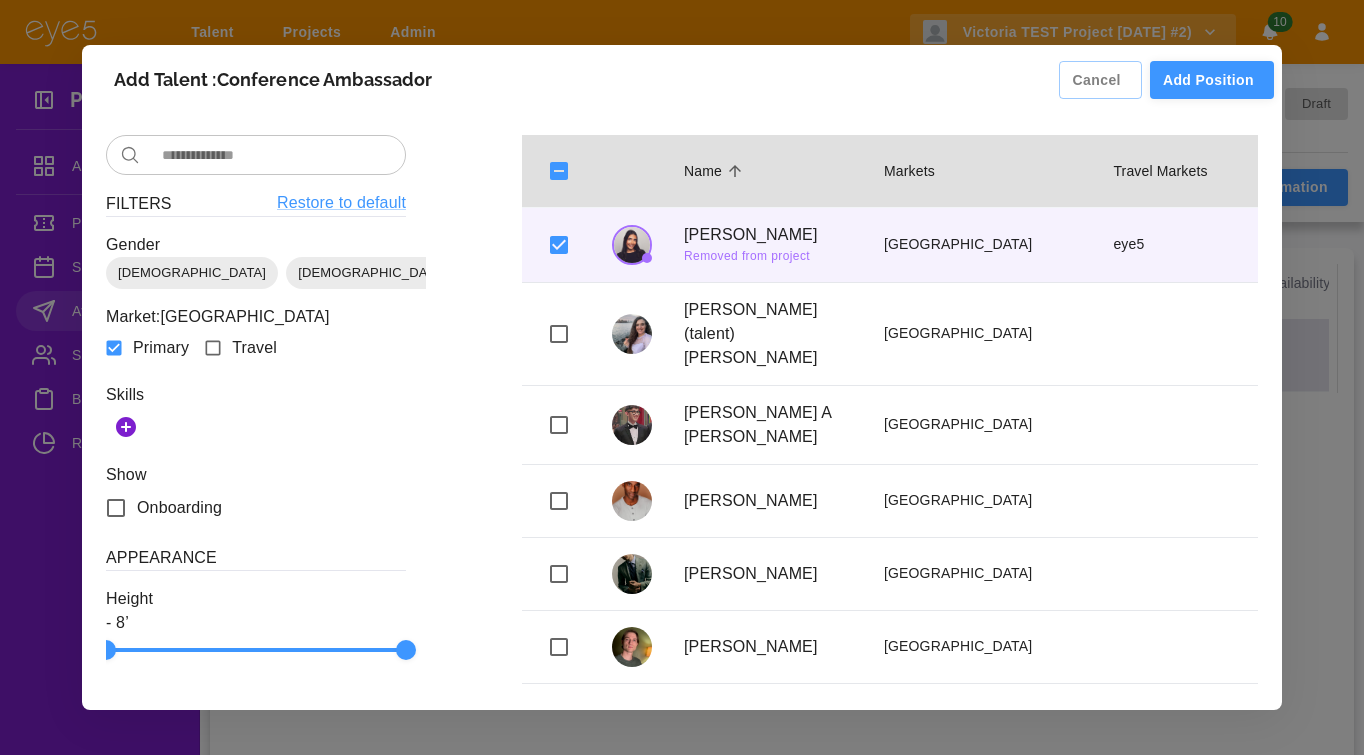 click on "Add Position" at bounding box center [1212, 80] 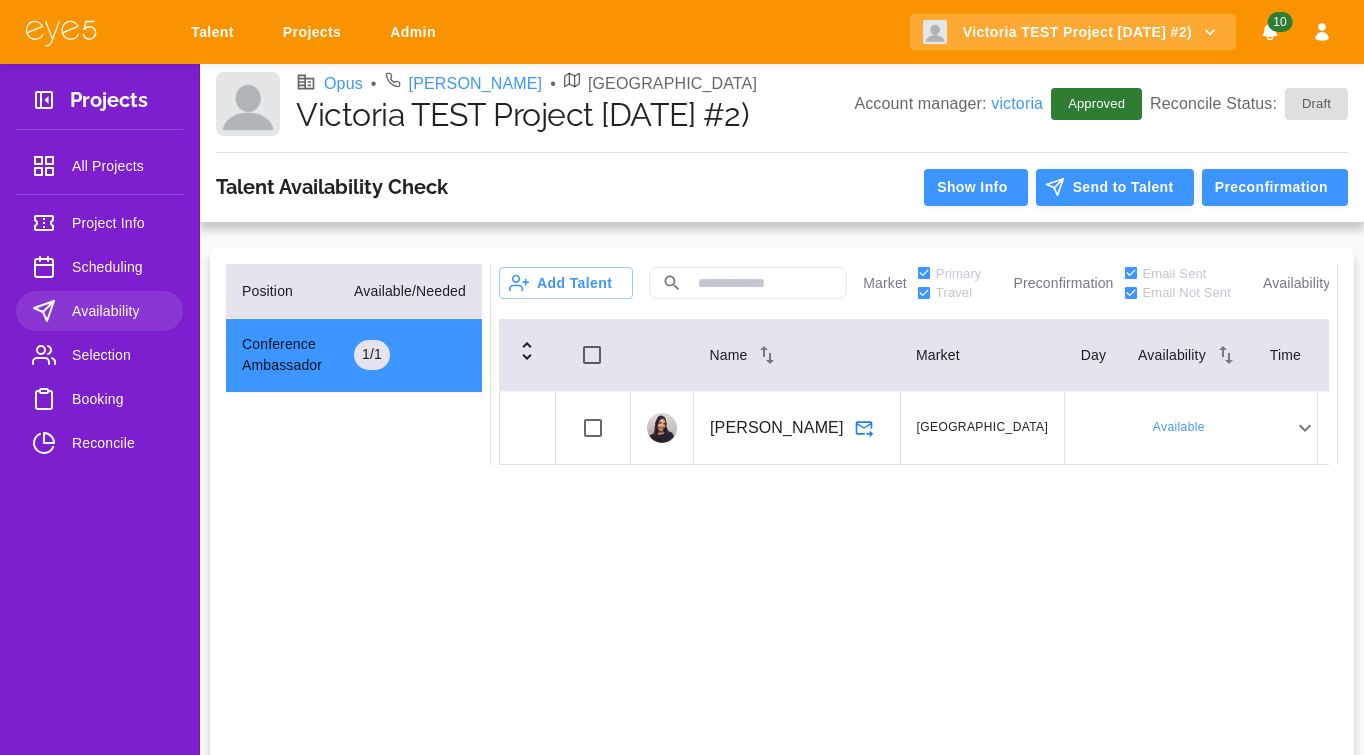 click on "Send to Talent" at bounding box center (1115, 187) 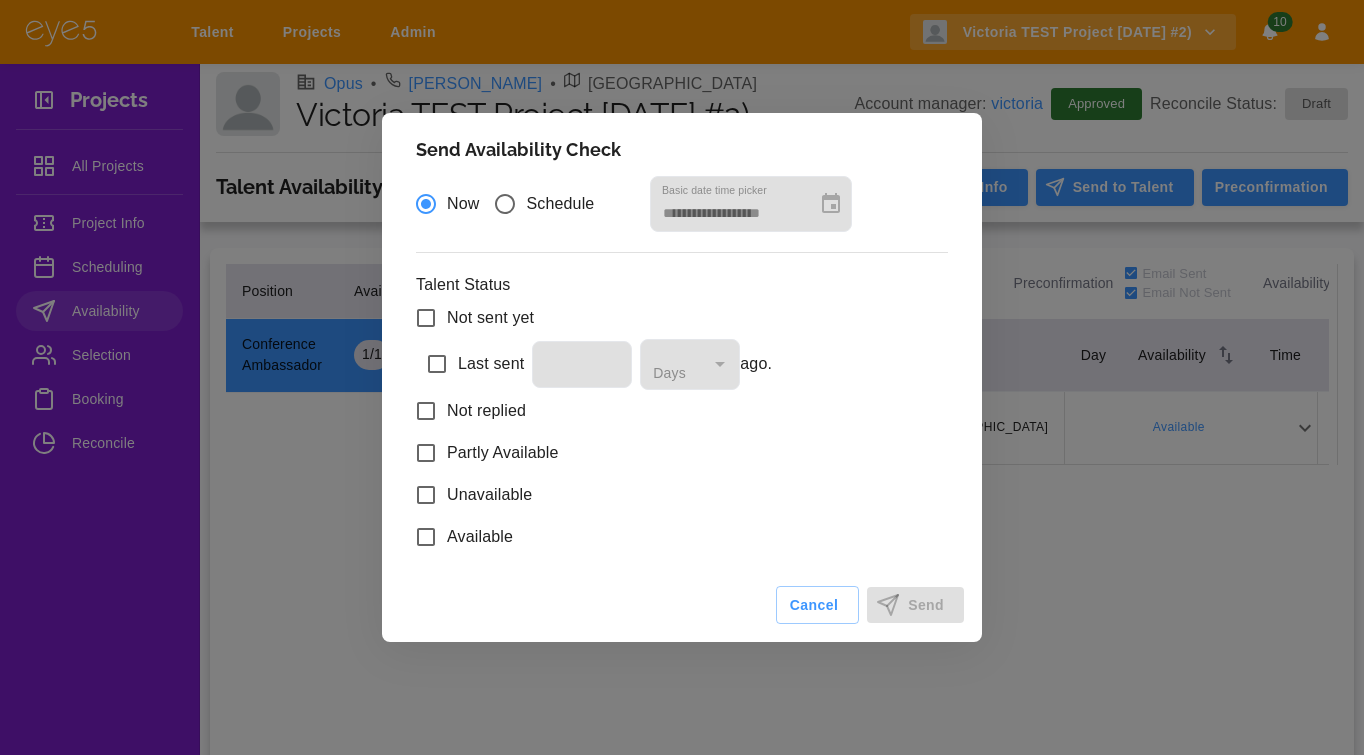 click on "Last sent" at bounding box center [470, 364] 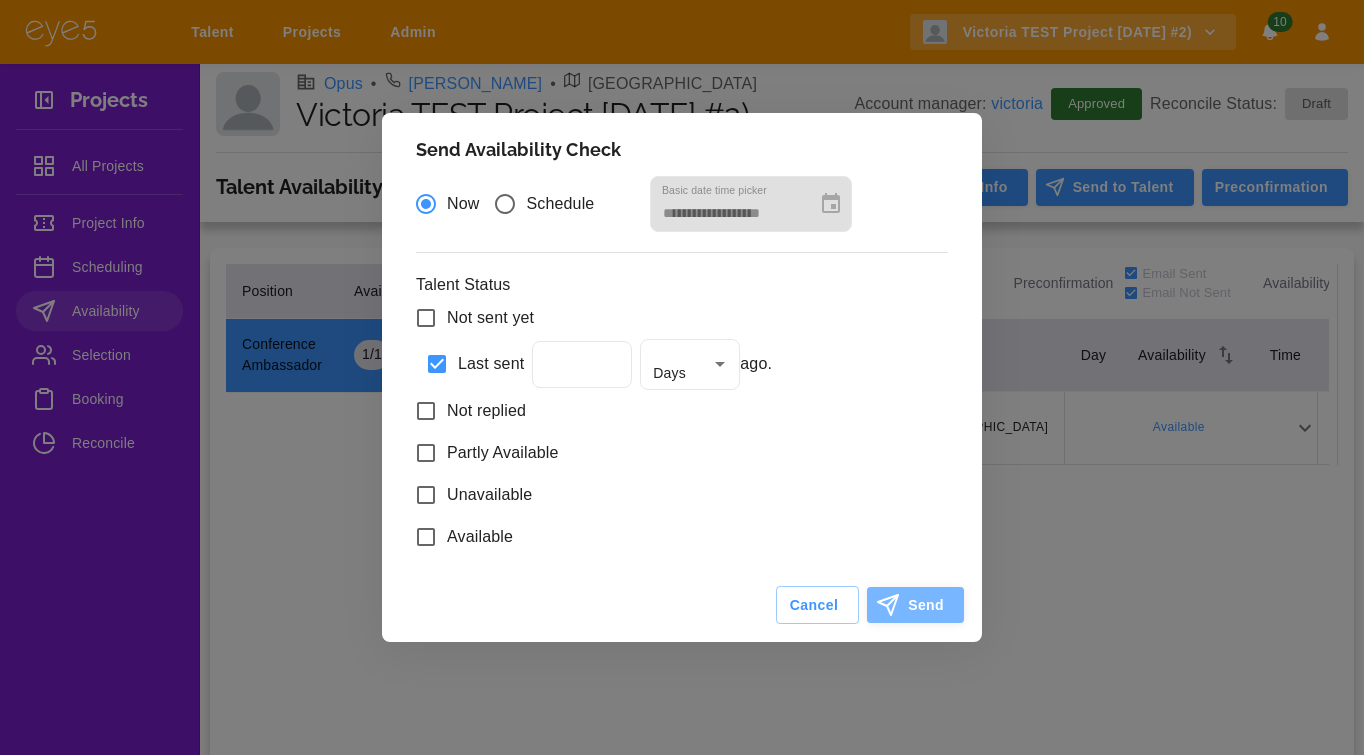 click on "Send" at bounding box center (915, 605) 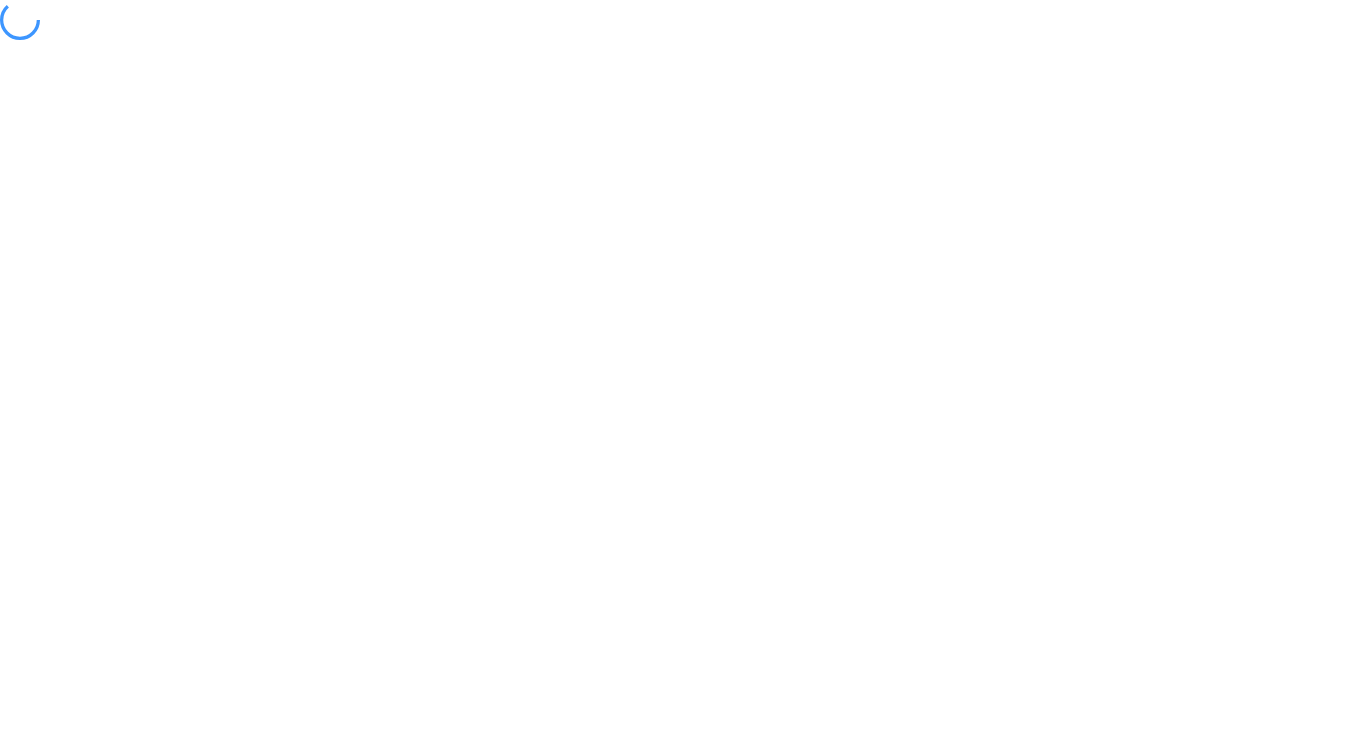 scroll, scrollTop: 0, scrollLeft: 0, axis: both 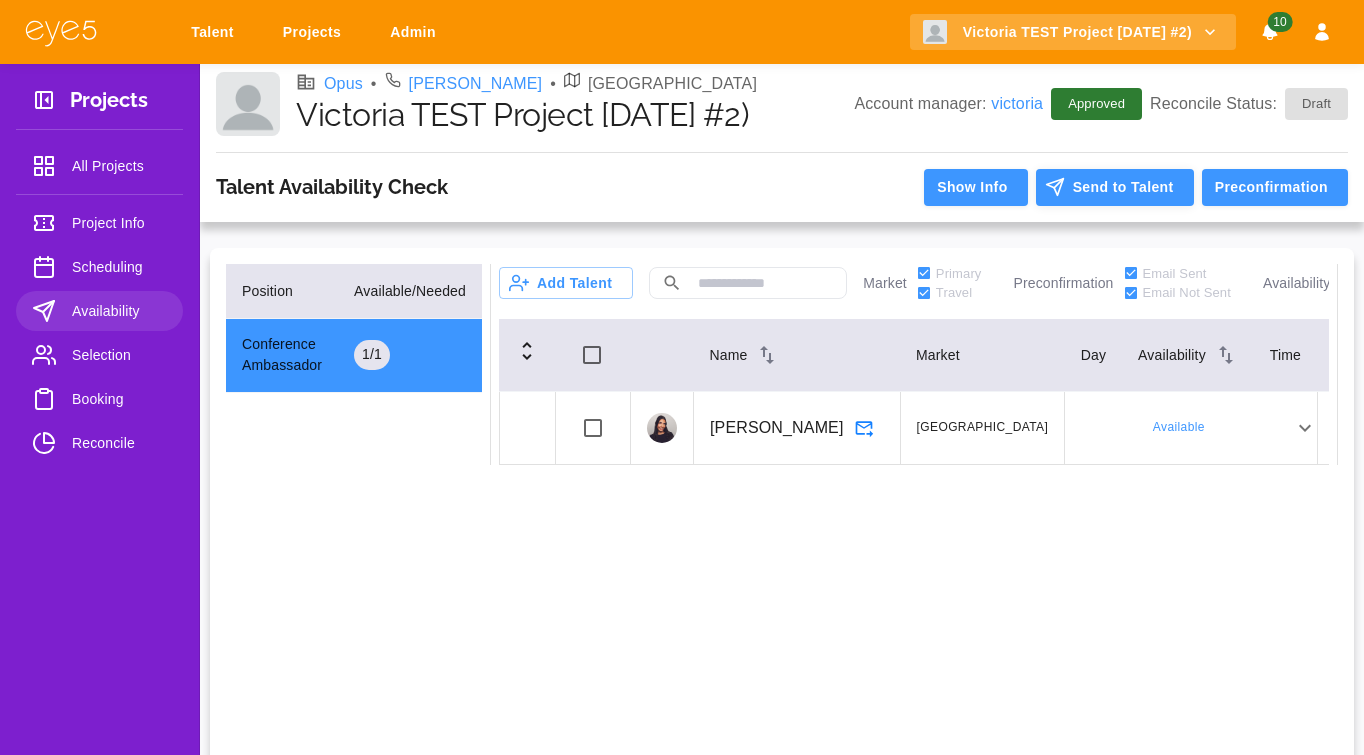 click 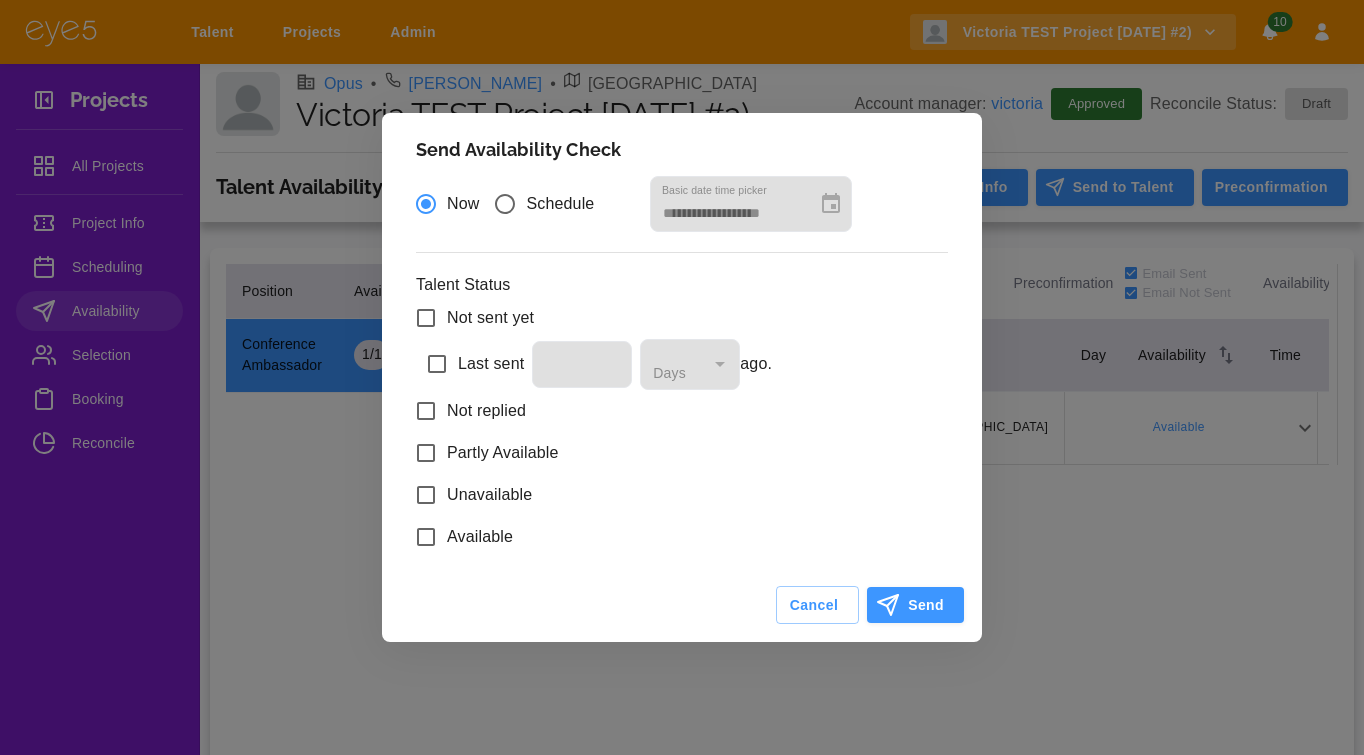 click on "Not sent yet" at bounding box center [490, 318] 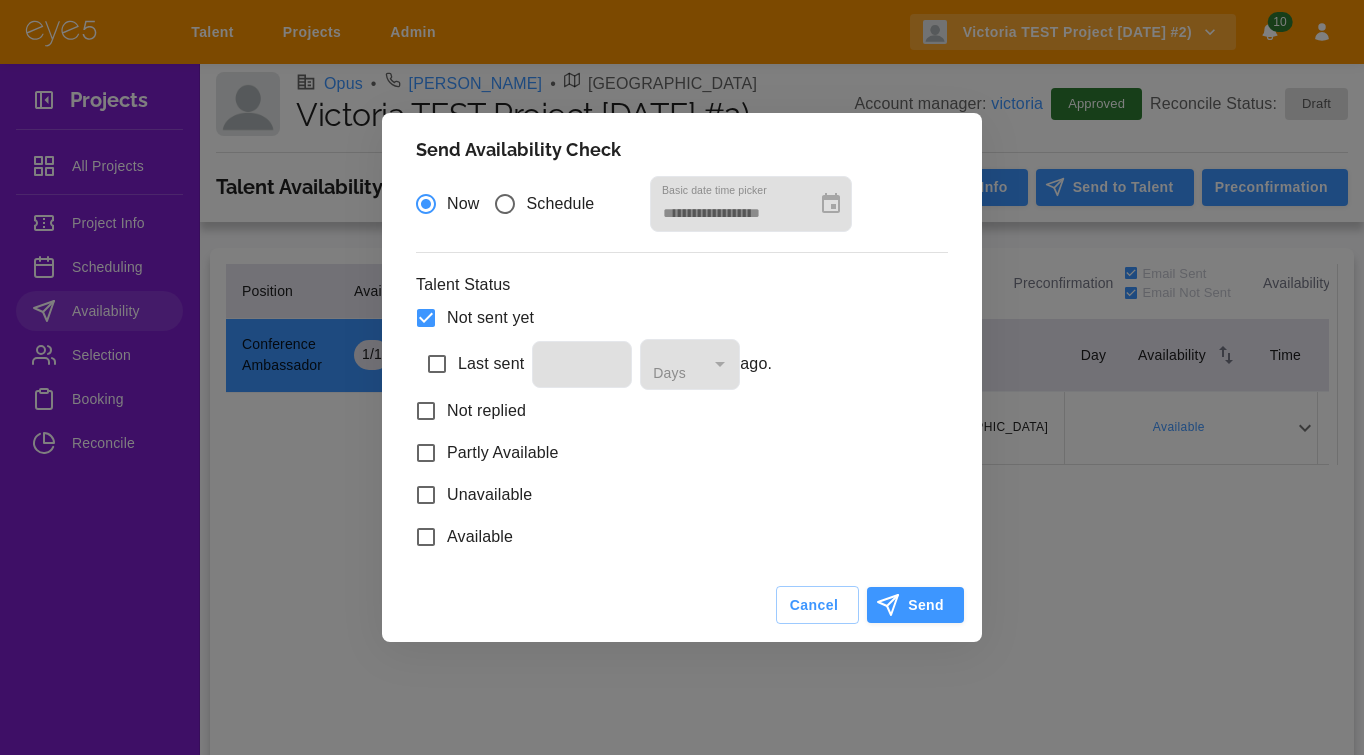click on "Last sent" at bounding box center [491, 364] 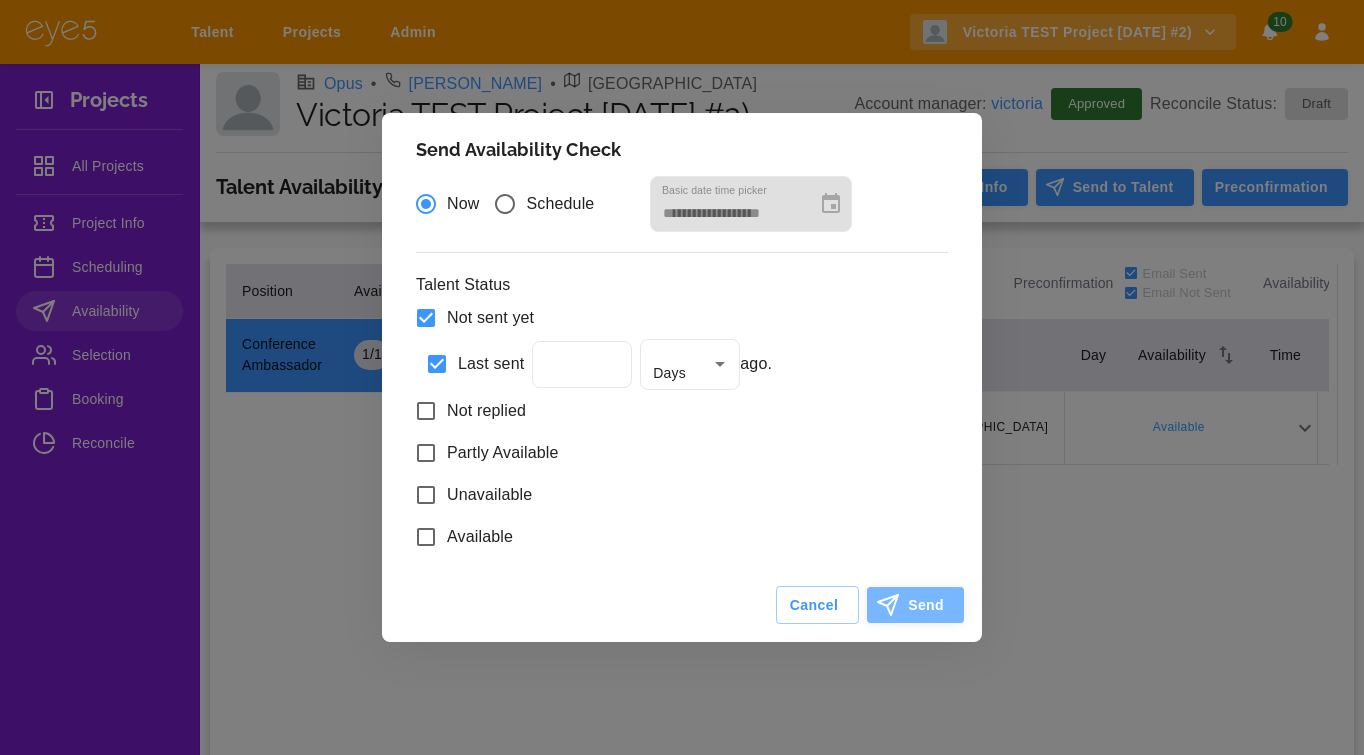click on "Send" at bounding box center [915, 605] 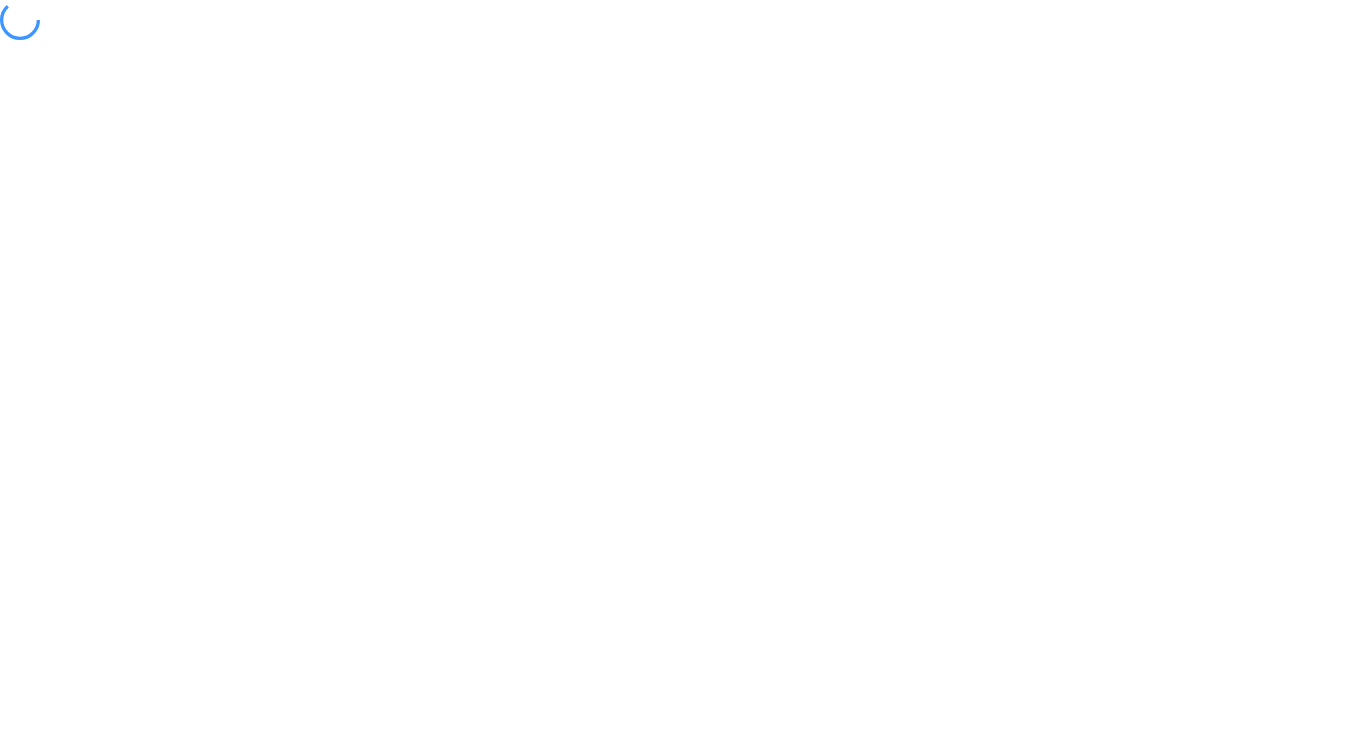 scroll, scrollTop: 0, scrollLeft: 0, axis: both 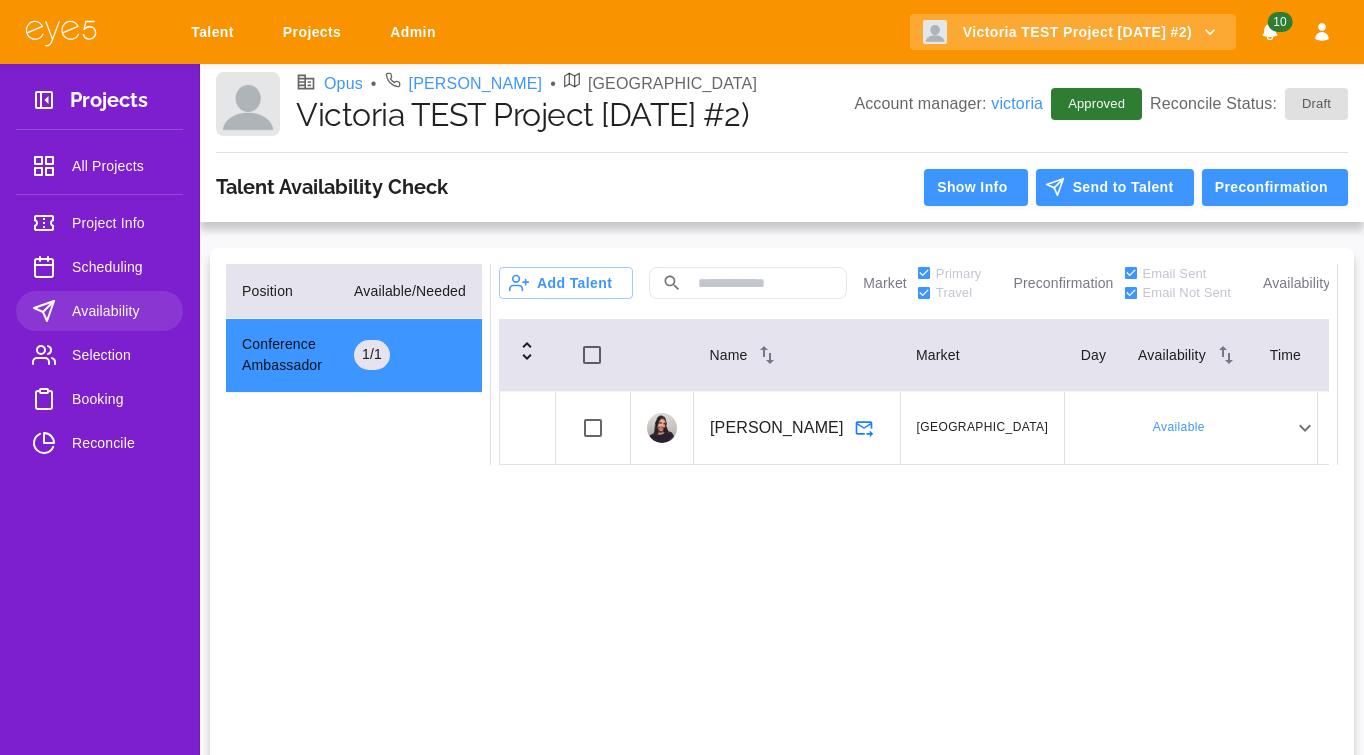 click on "[PERSON_NAME]" at bounding box center (796, 427) 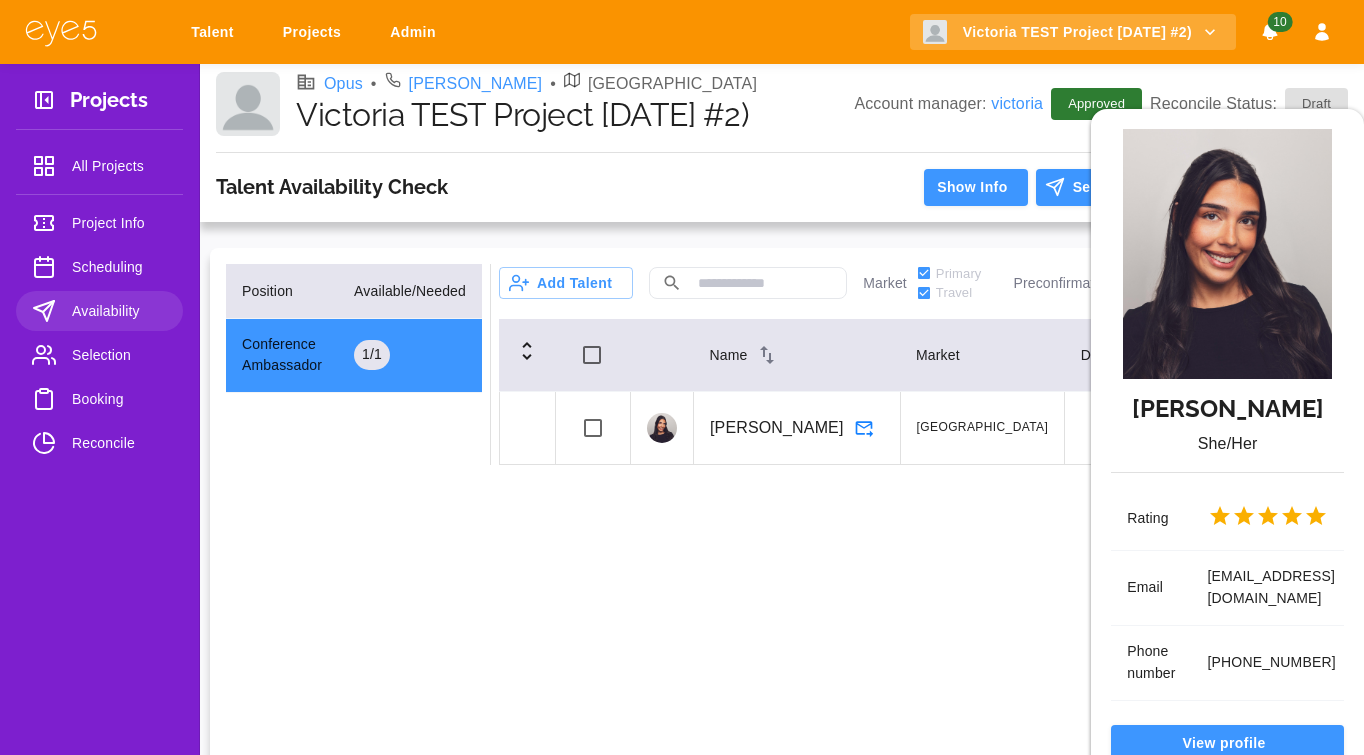 click on "[PERSON_NAME] She/Her Rating Email [EMAIL_ADDRESS][DOMAIN_NAME] Phone number [PHONE_NUMBER] View profile Pause Block" at bounding box center (682, 377) 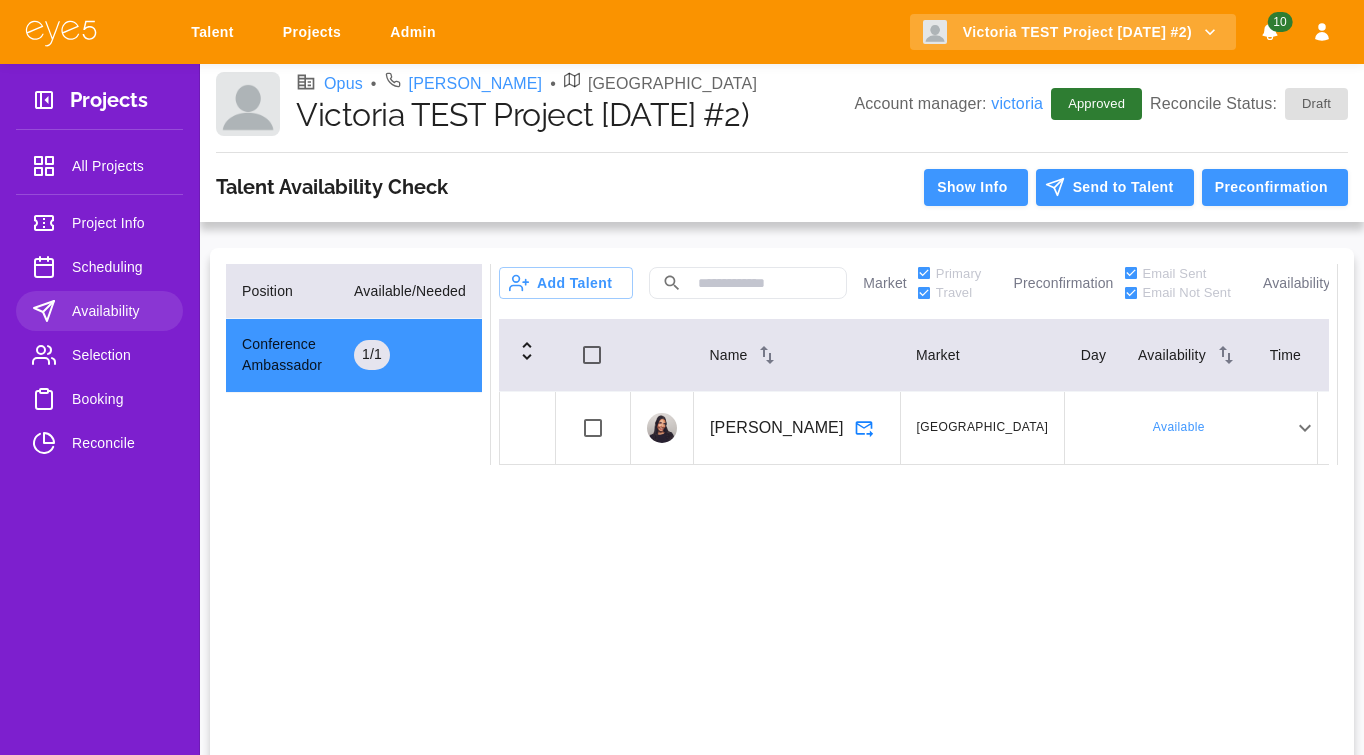 click 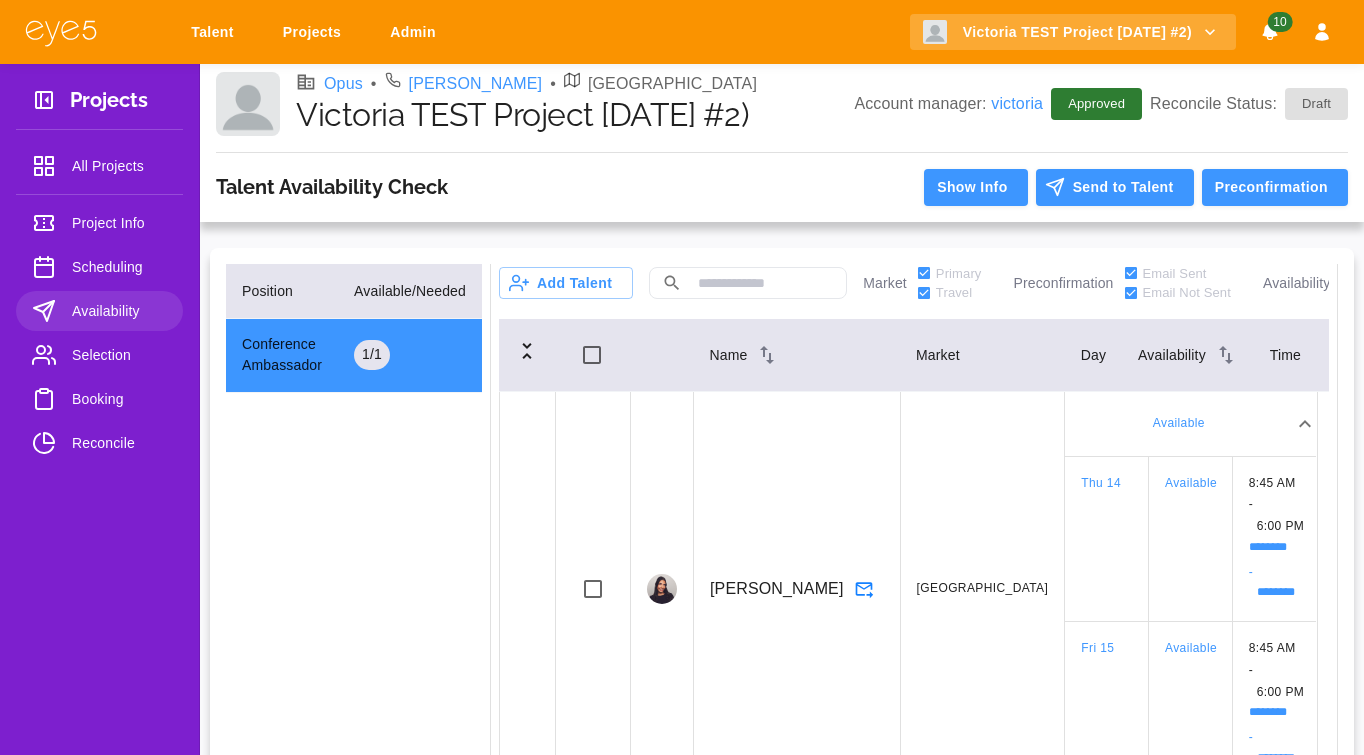 scroll, scrollTop: 27, scrollLeft: 0, axis: vertical 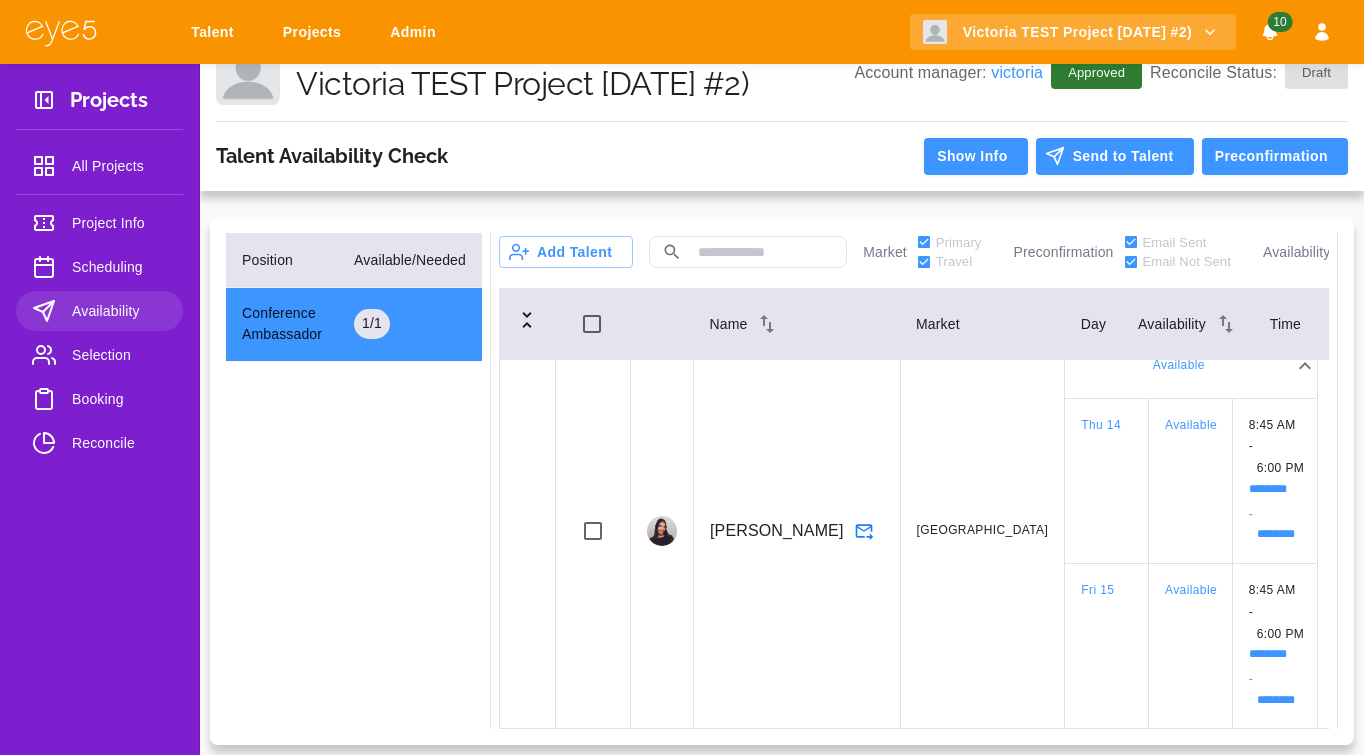 click at bounding box center (1354, 531) 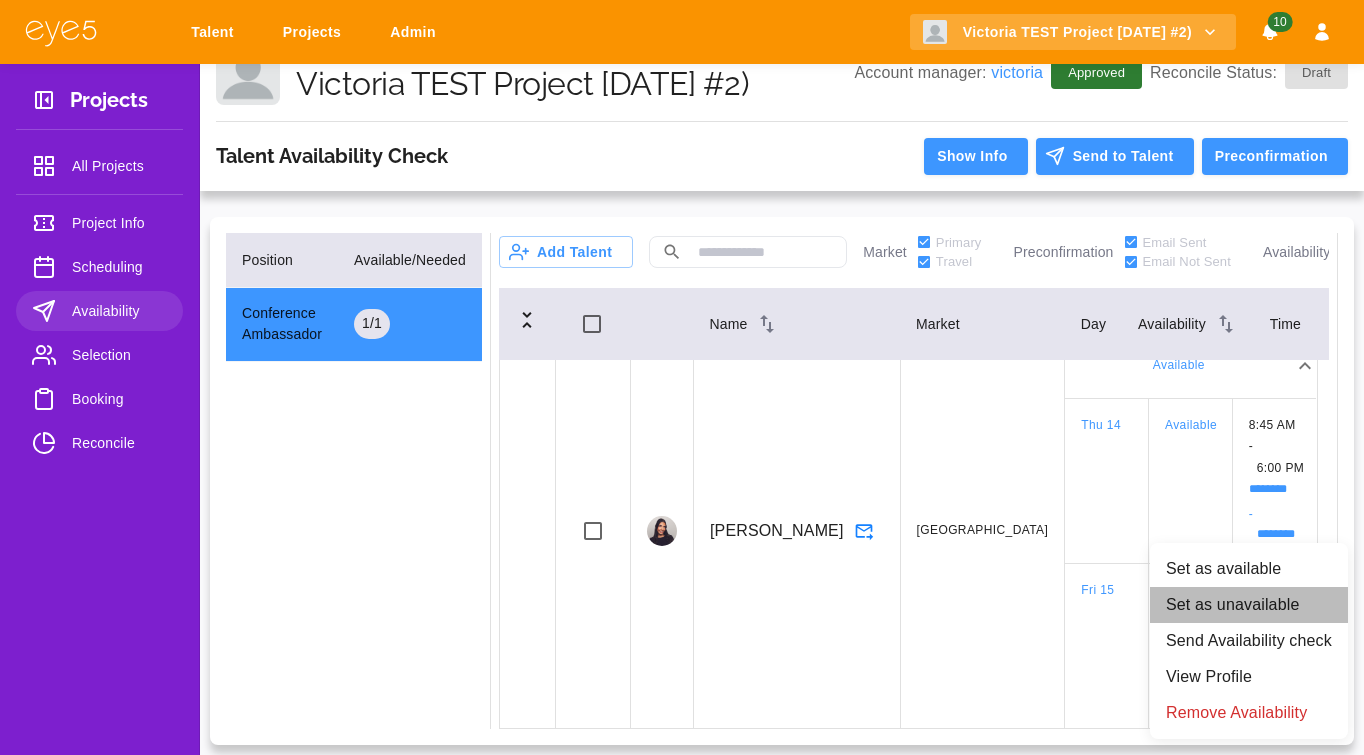 click on "Set as unavailable" at bounding box center (1249, 605) 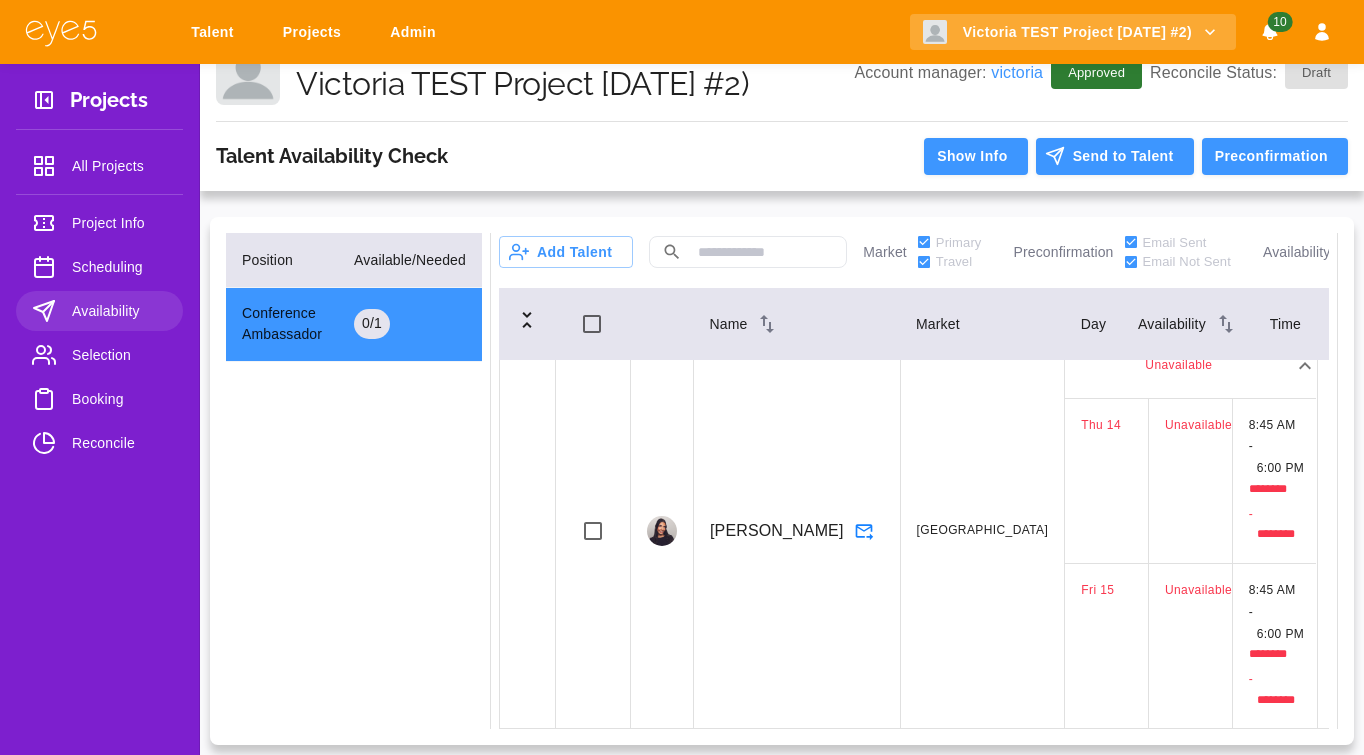 scroll, scrollTop: 0, scrollLeft: 0, axis: both 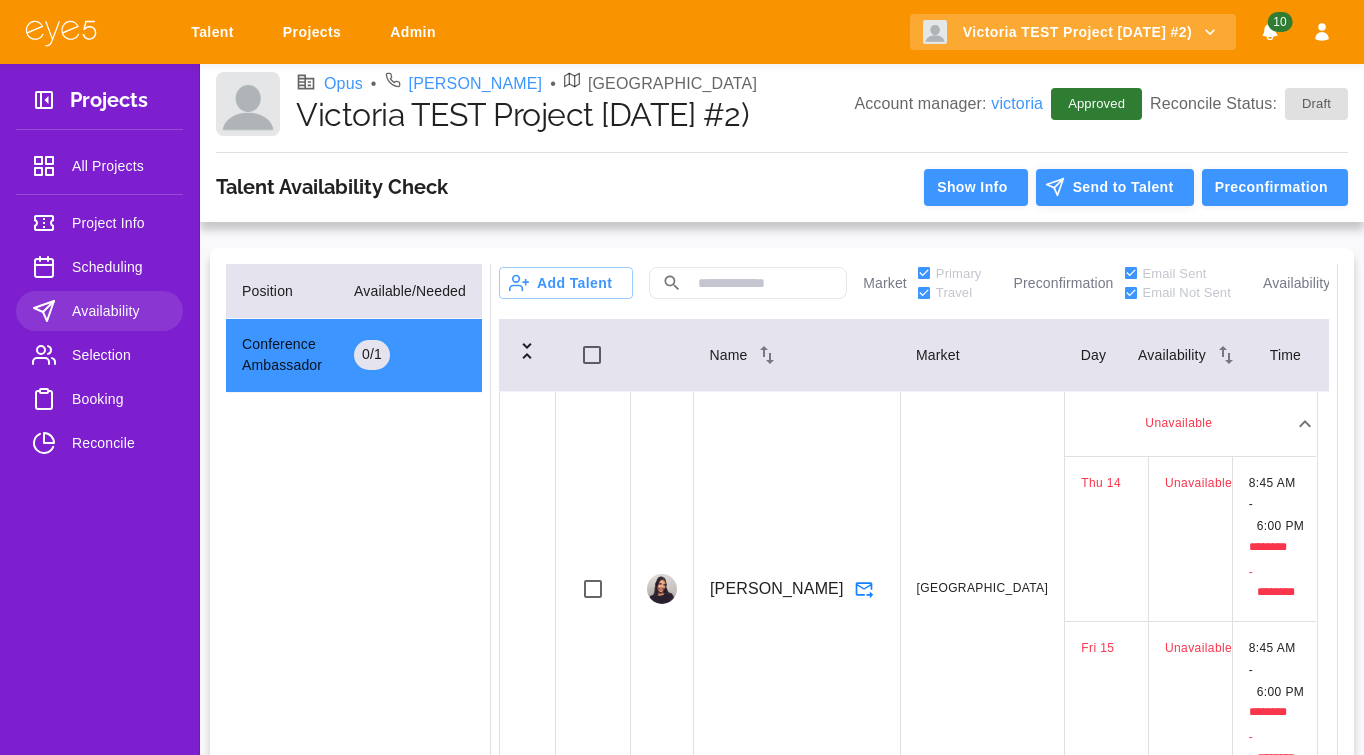 click on "Send to Talent" at bounding box center [1115, 187] 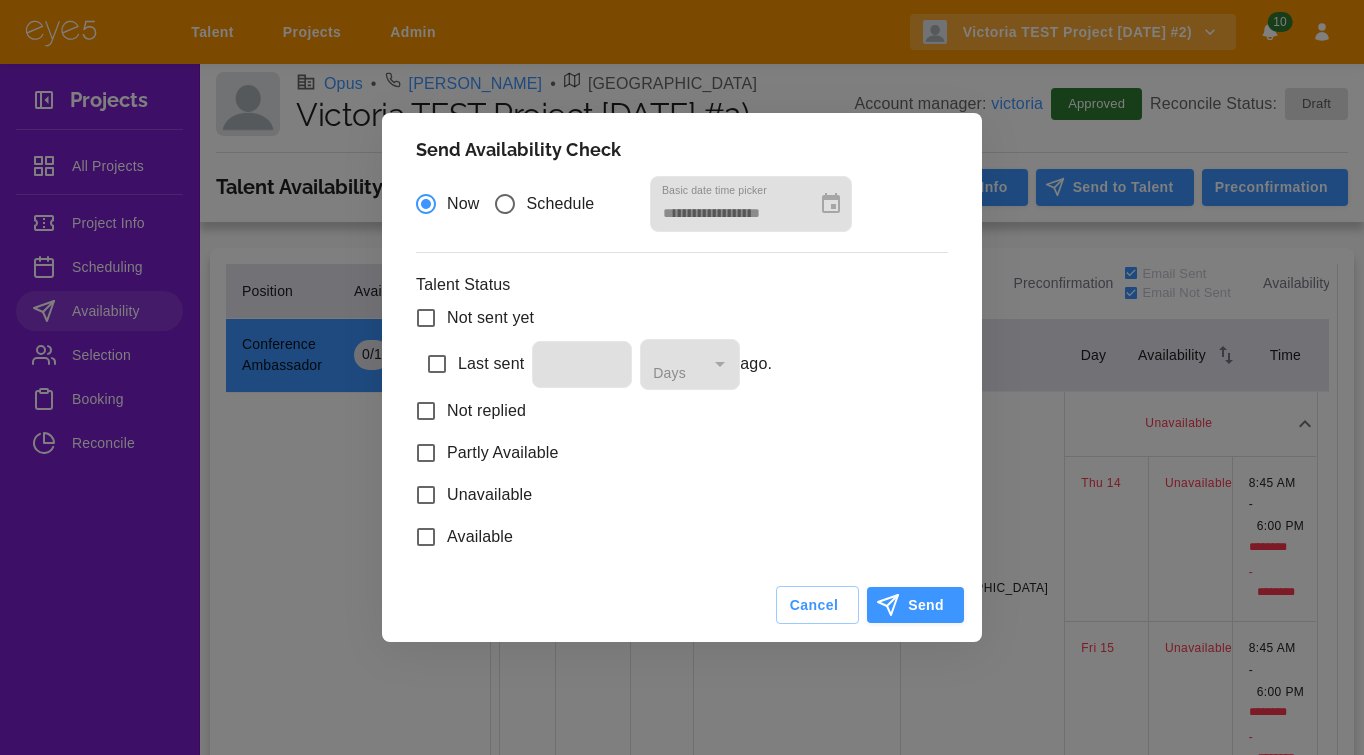 click on "Unavailable" at bounding box center (489, 495) 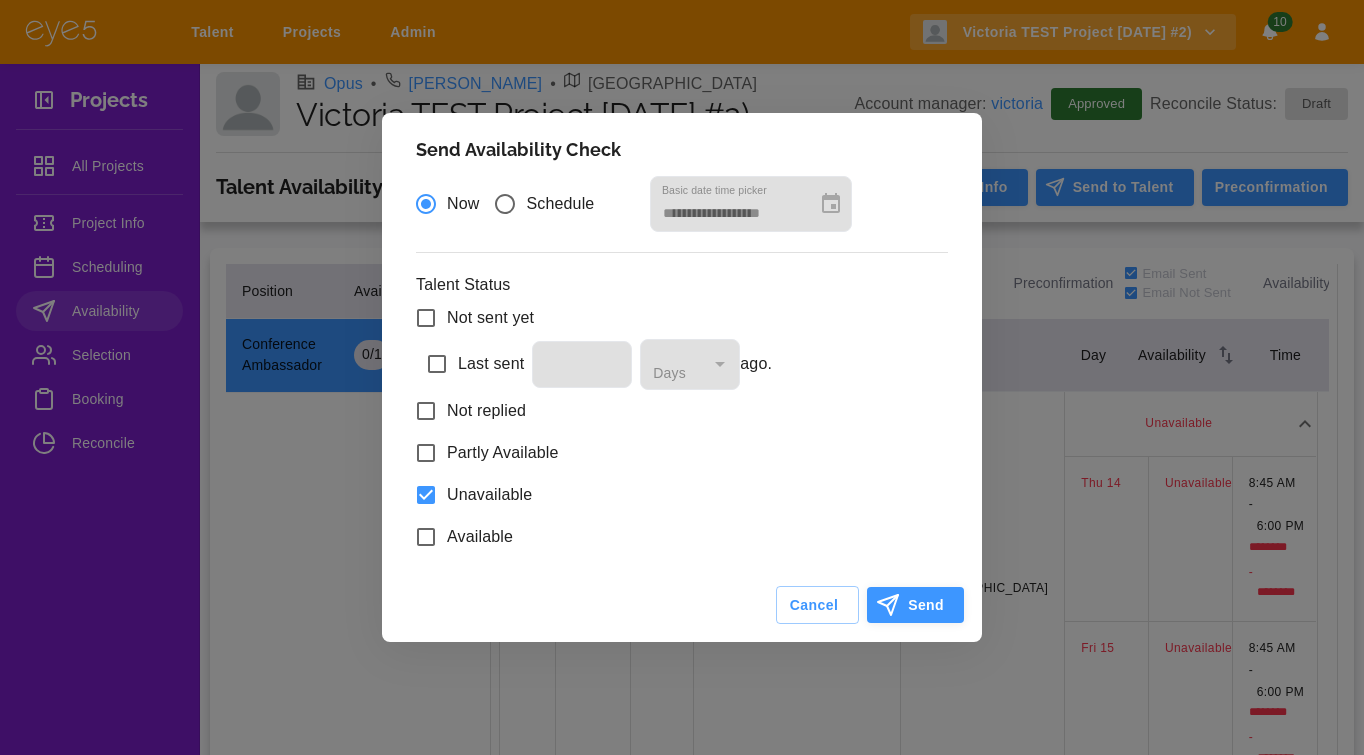 click on "Send" at bounding box center [915, 605] 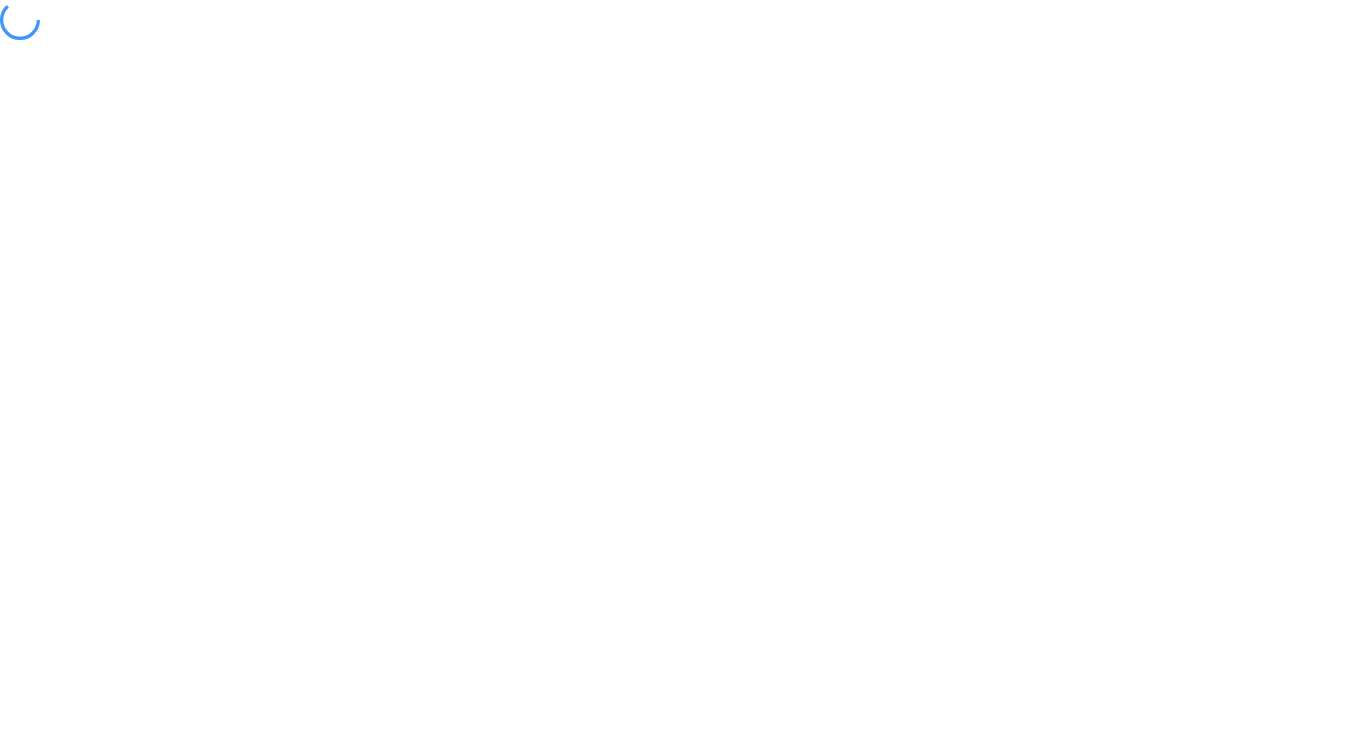 scroll, scrollTop: 0, scrollLeft: 0, axis: both 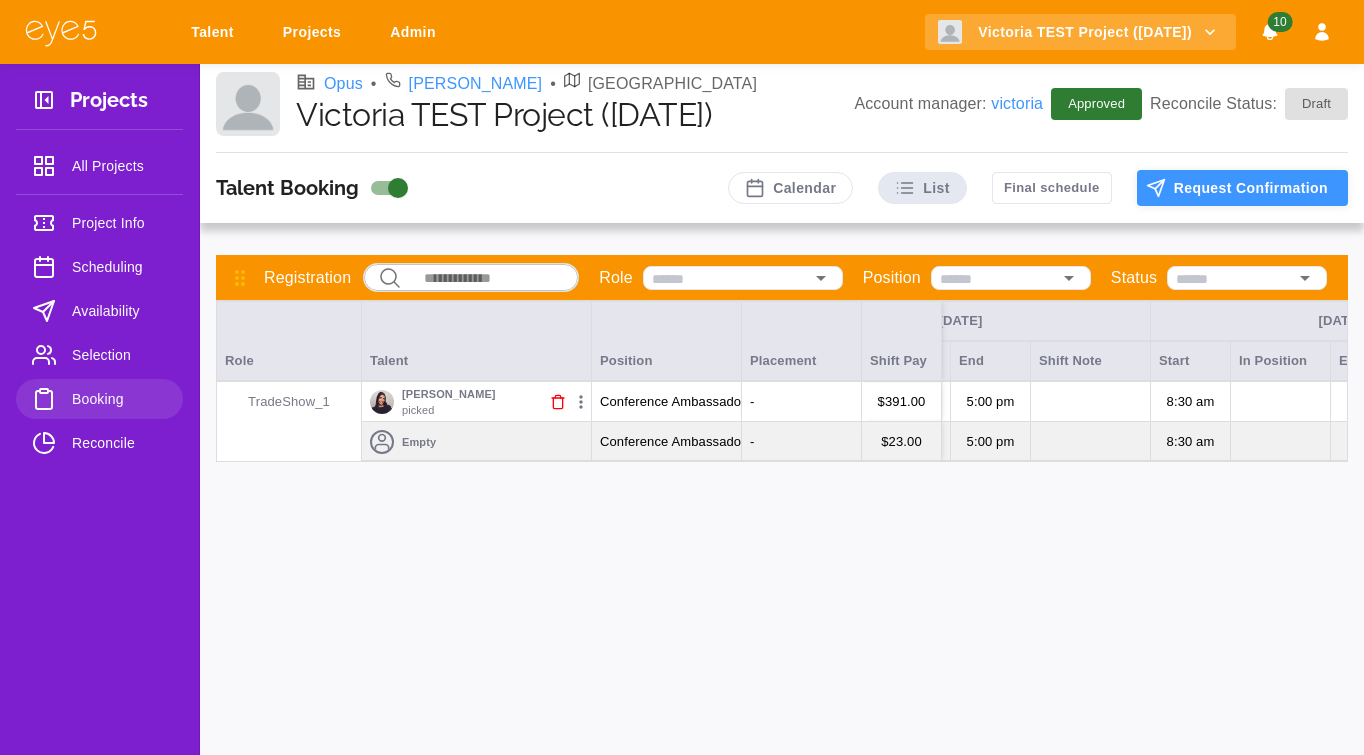 click on "Request Confirmation" at bounding box center (1242, 188) 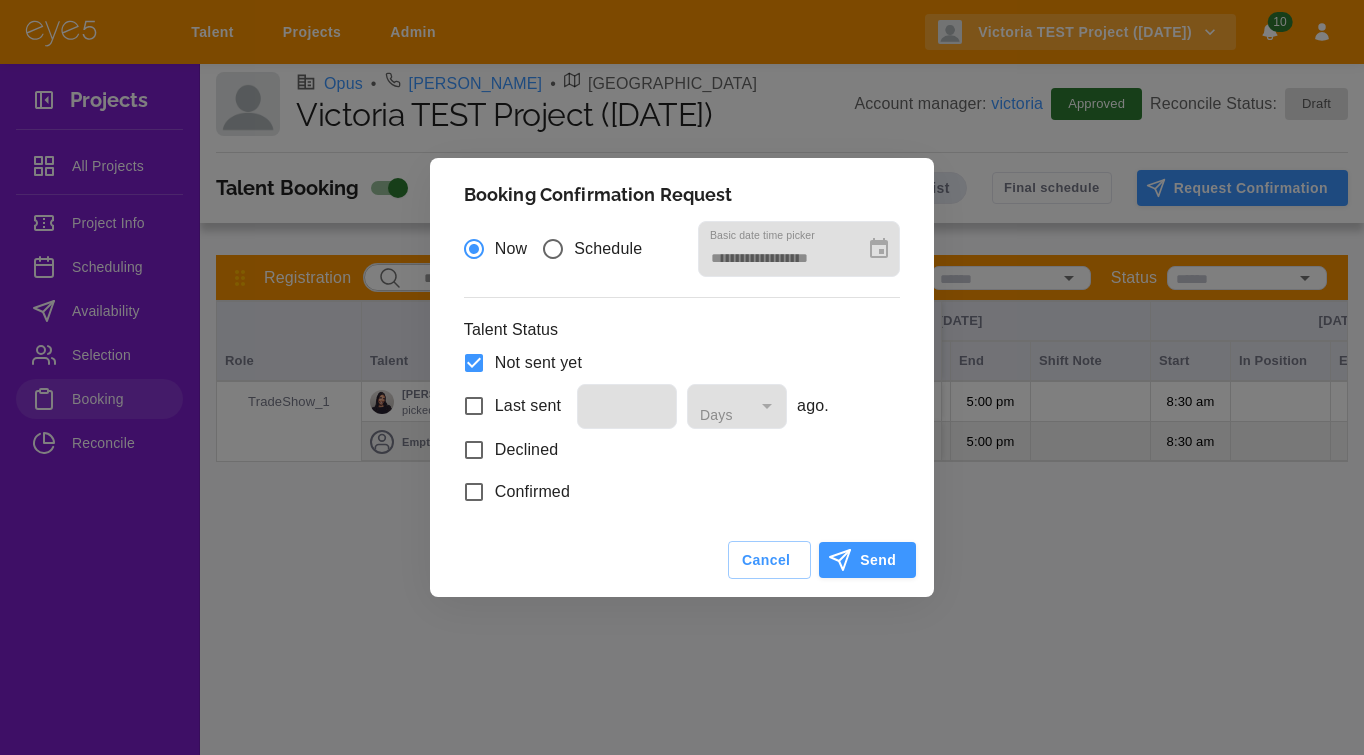 click on "Send" at bounding box center (867, 560) 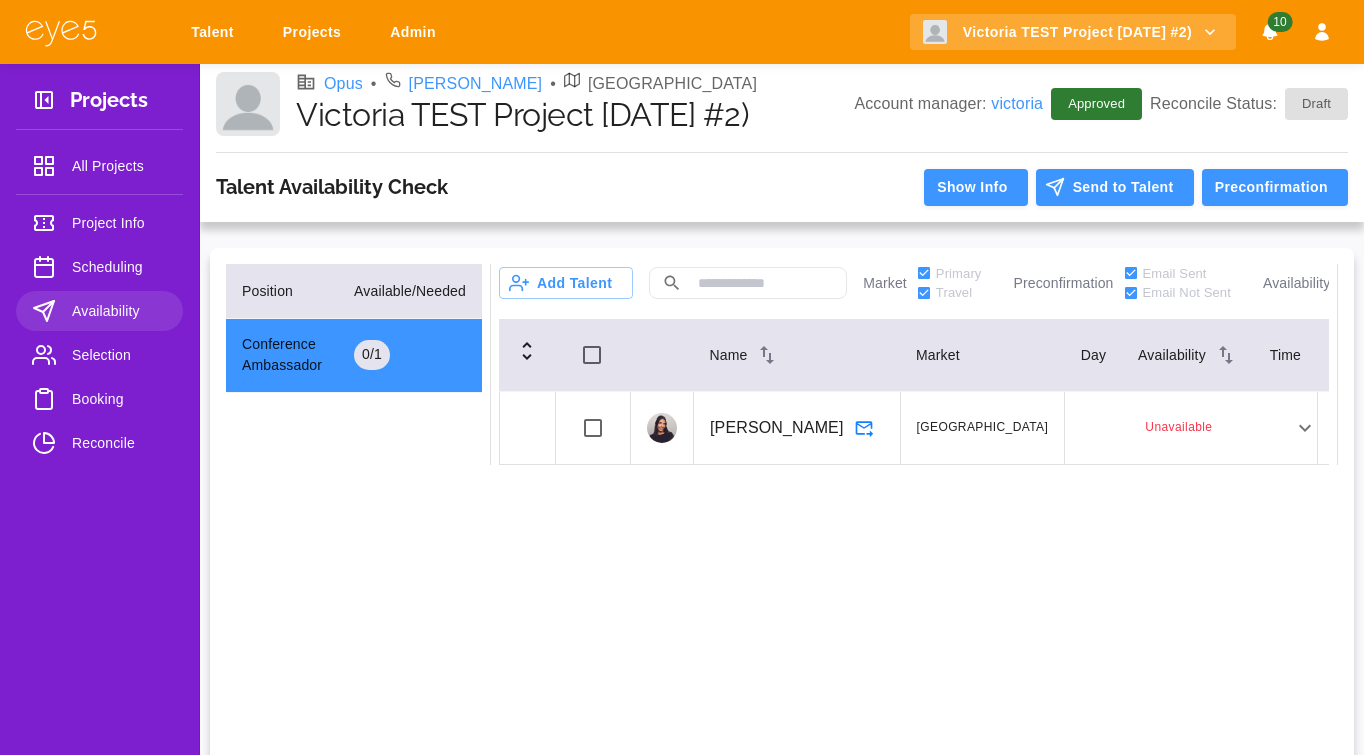 scroll, scrollTop: 0, scrollLeft: 0, axis: both 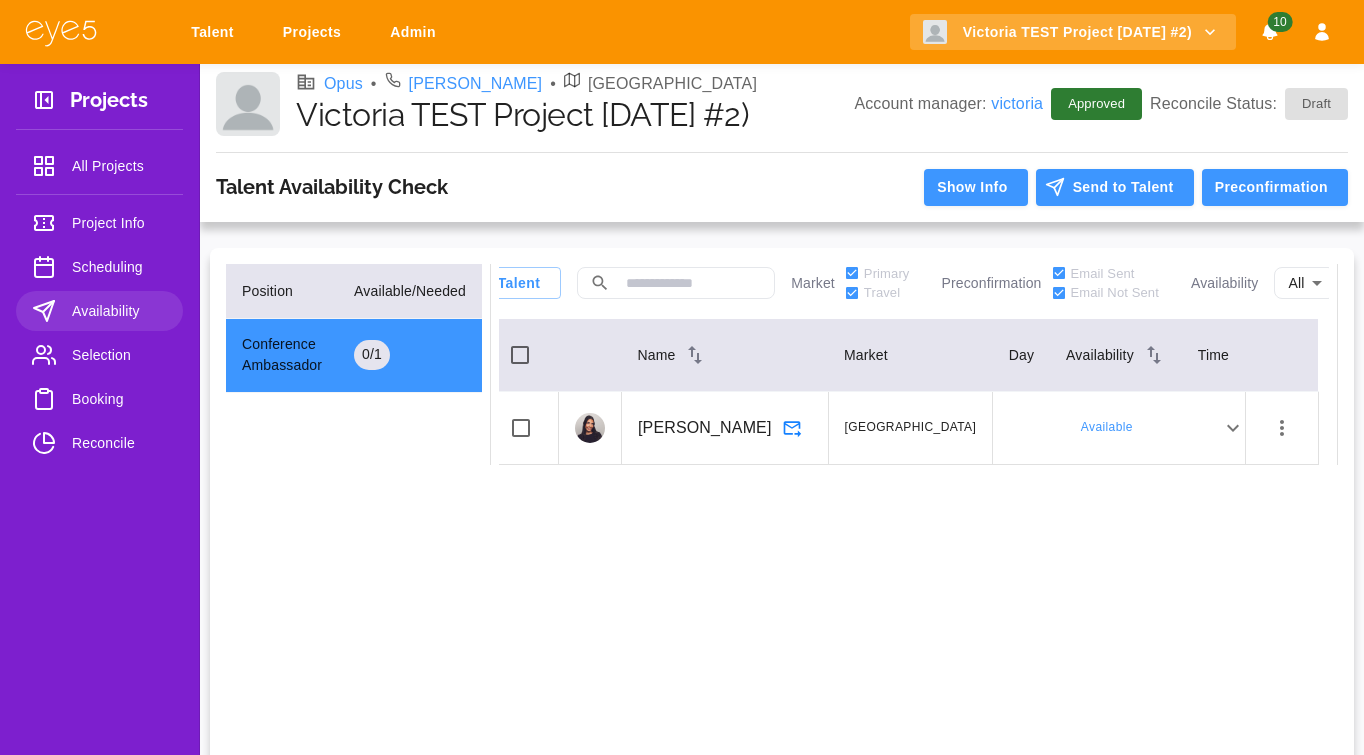 click on "Selection" at bounding box center [119, 355] 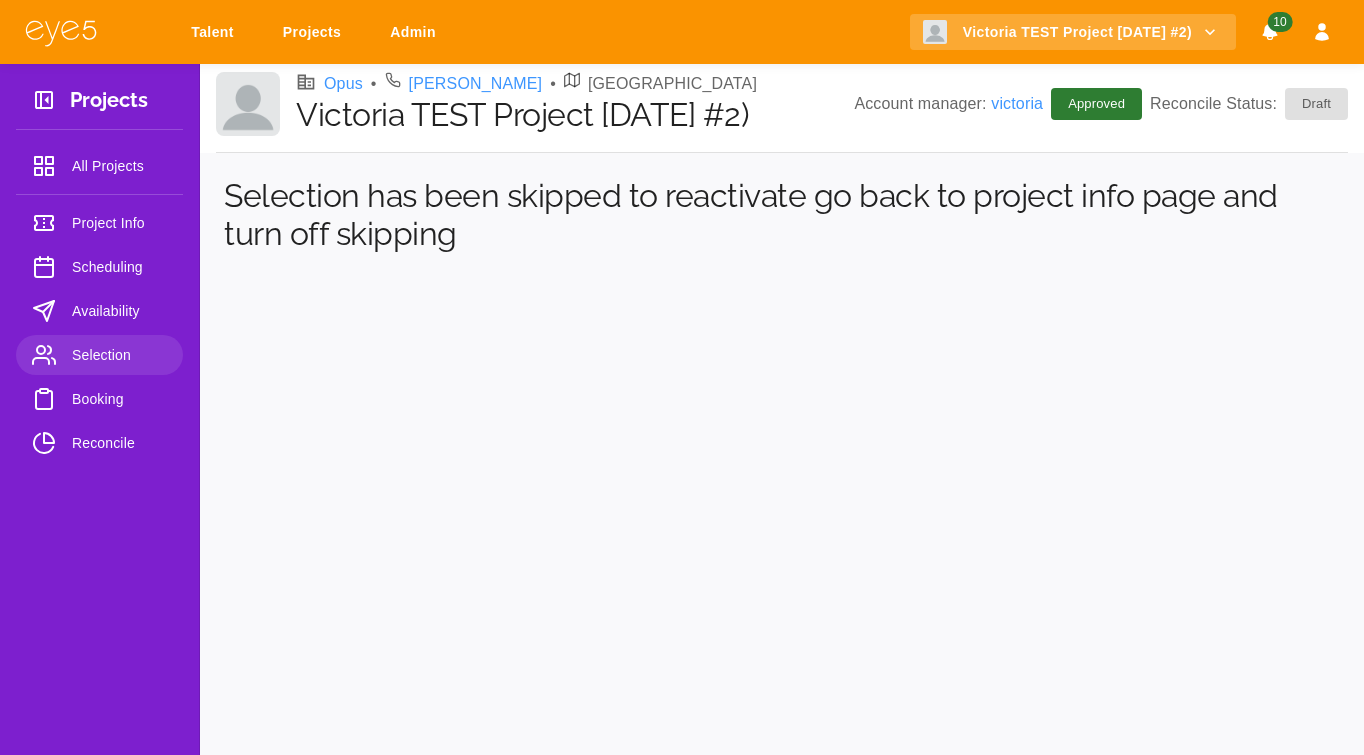 click on "Booking" at bounding box center [119, 399] 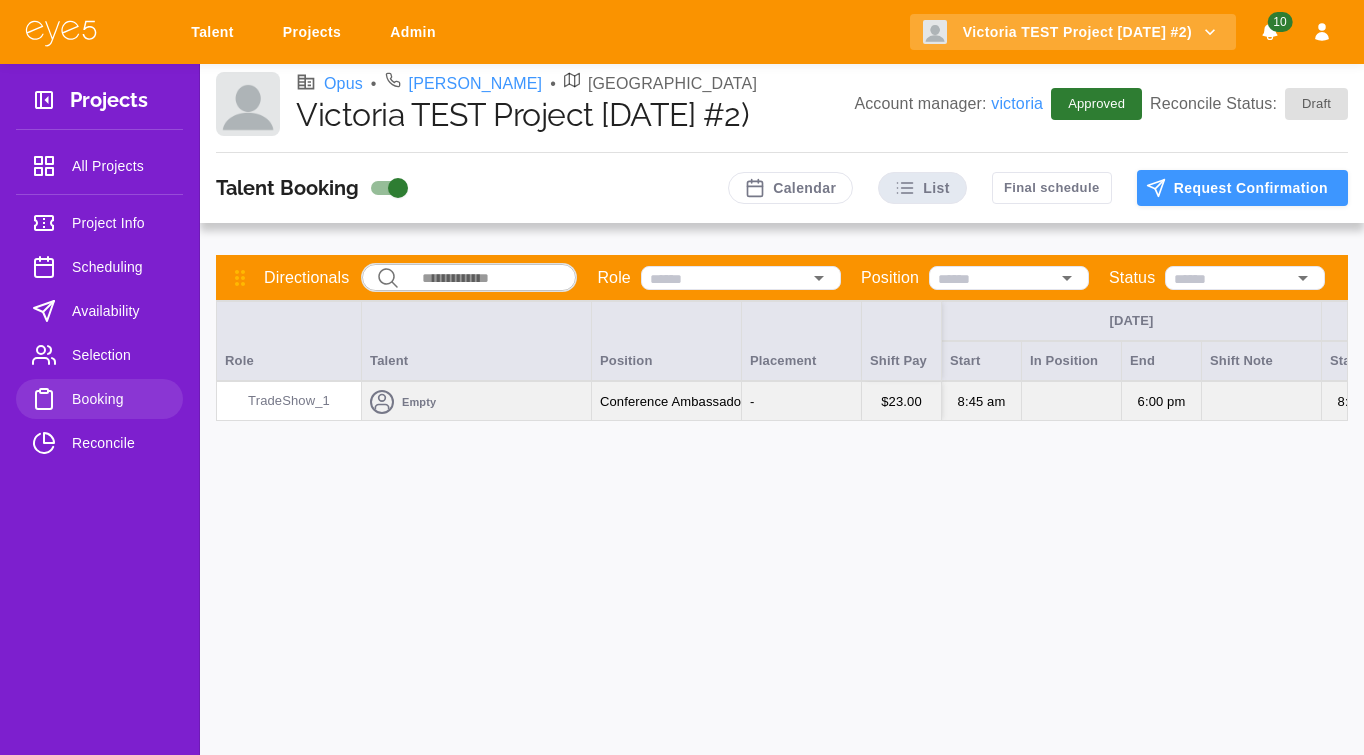 click on "Empty" at bounding box center (476, 402) 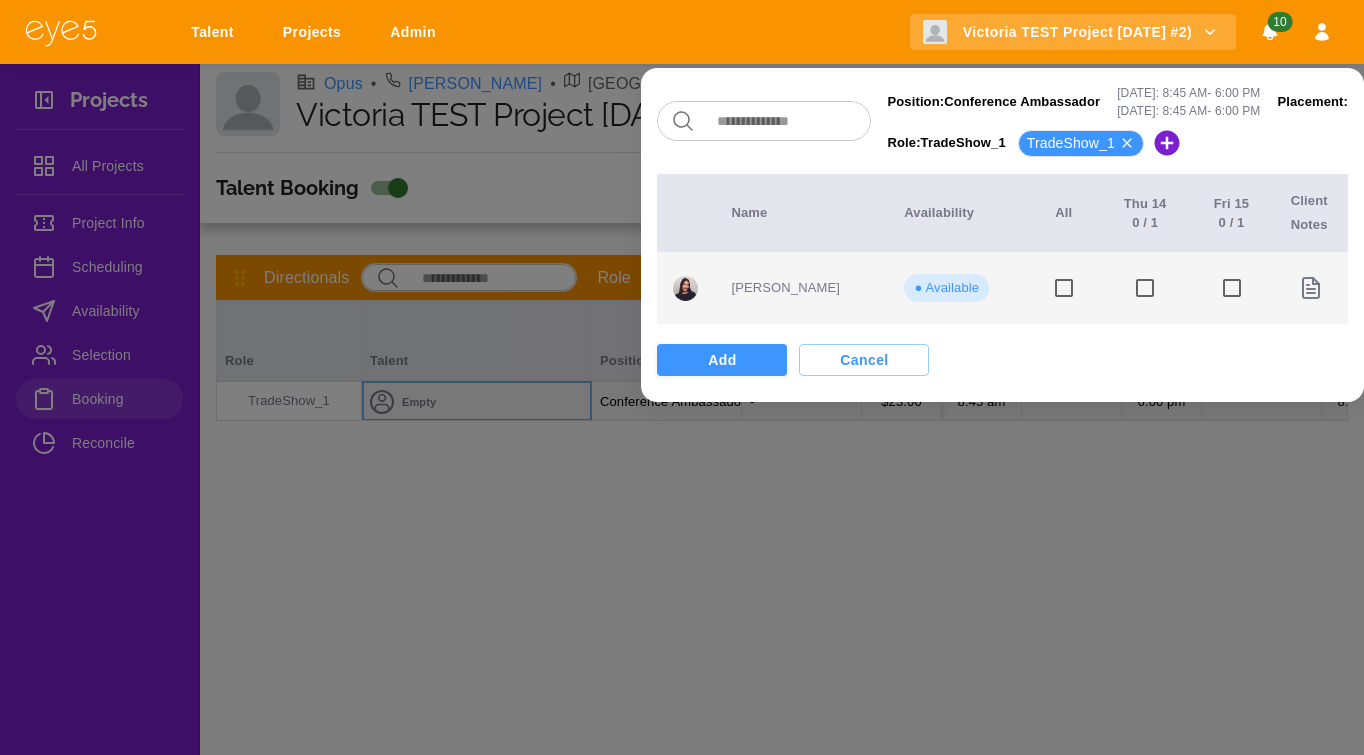 click at bounding box center (1064, 288) 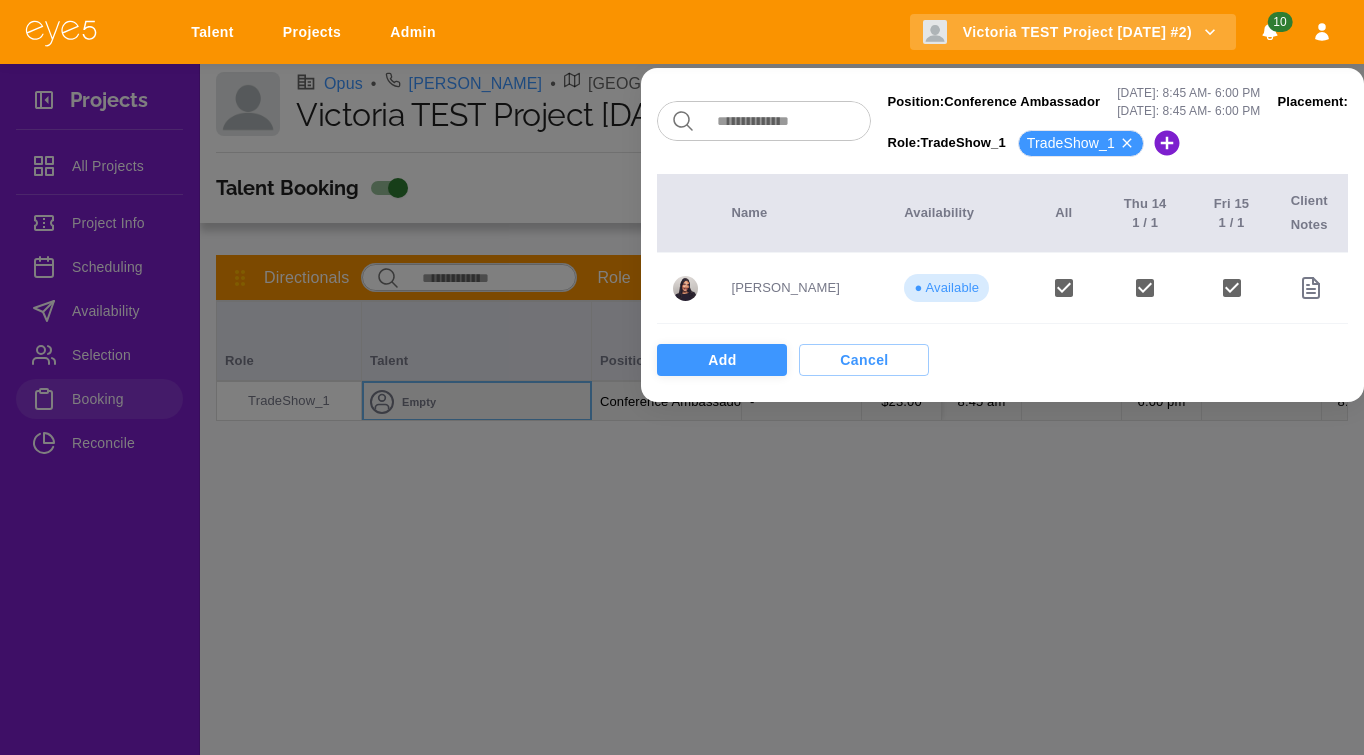 click on "Add" at bounding box center (722, 360) 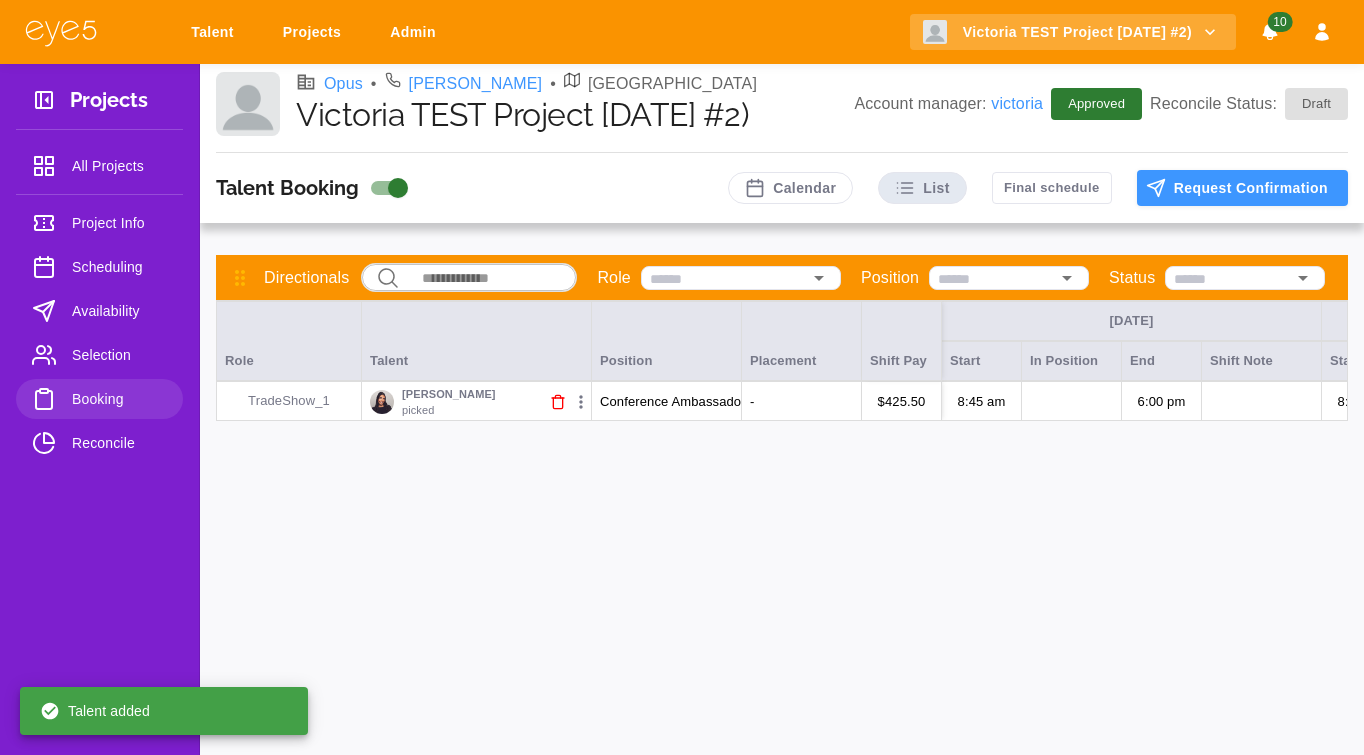 drag, startPoint x: 658, startPoint y: 460, endPoint x: 116, endPoint y: 204, distance: 599.4164 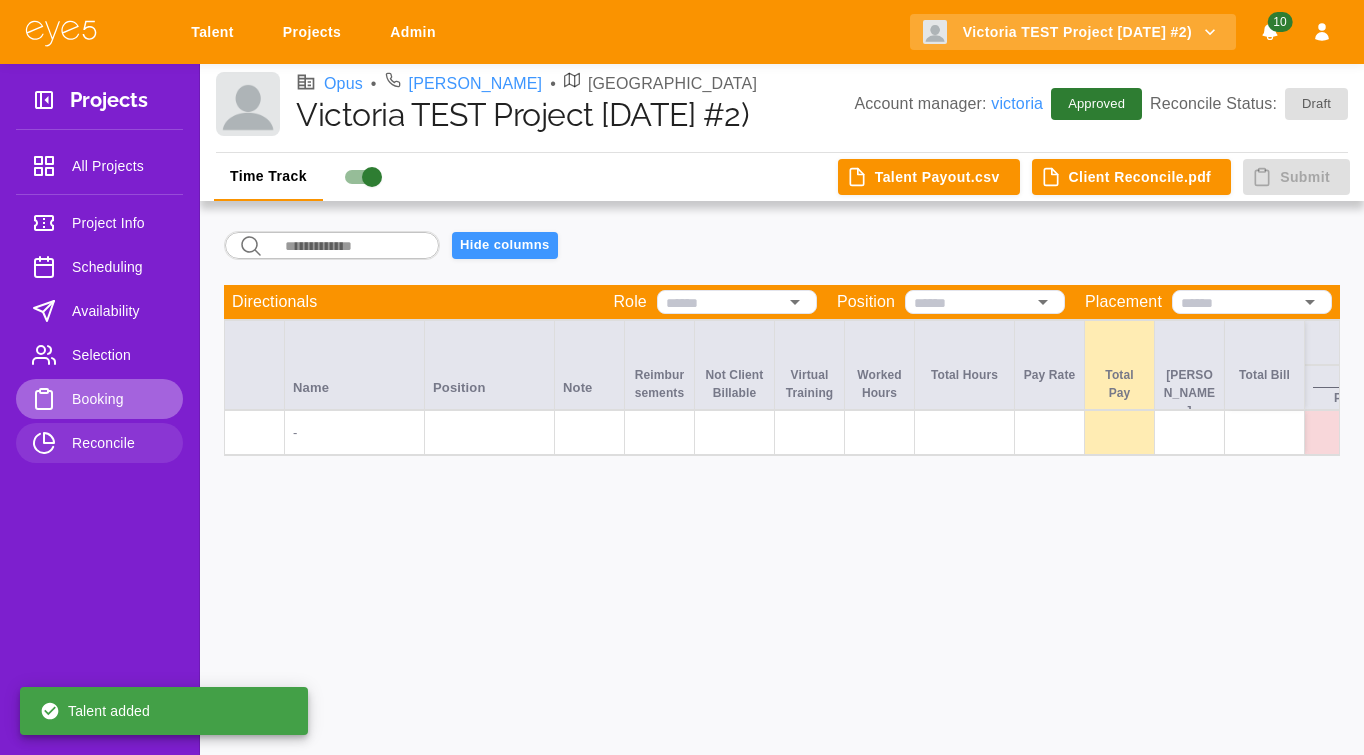click on "Booking" at bounding box center (99, 399) 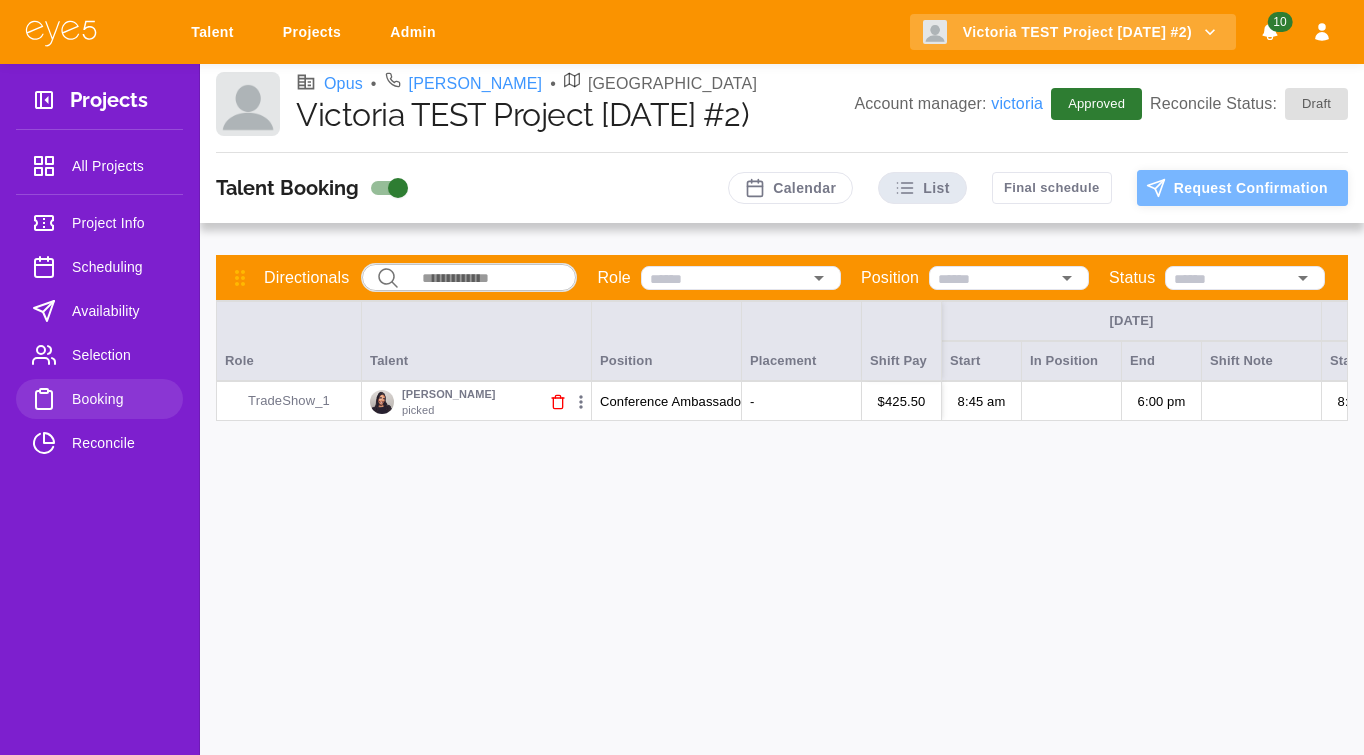click on "Request Confirmation" at bounding box center (1242, 188) 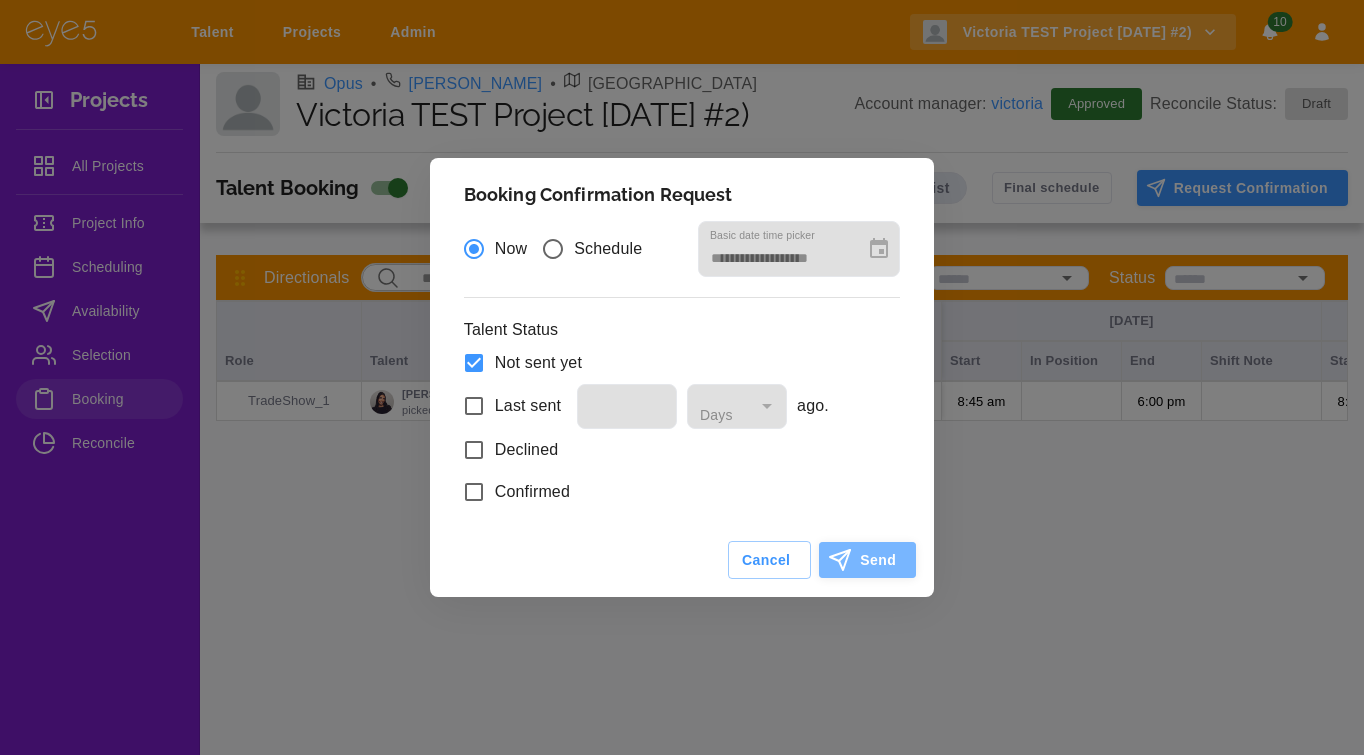 click 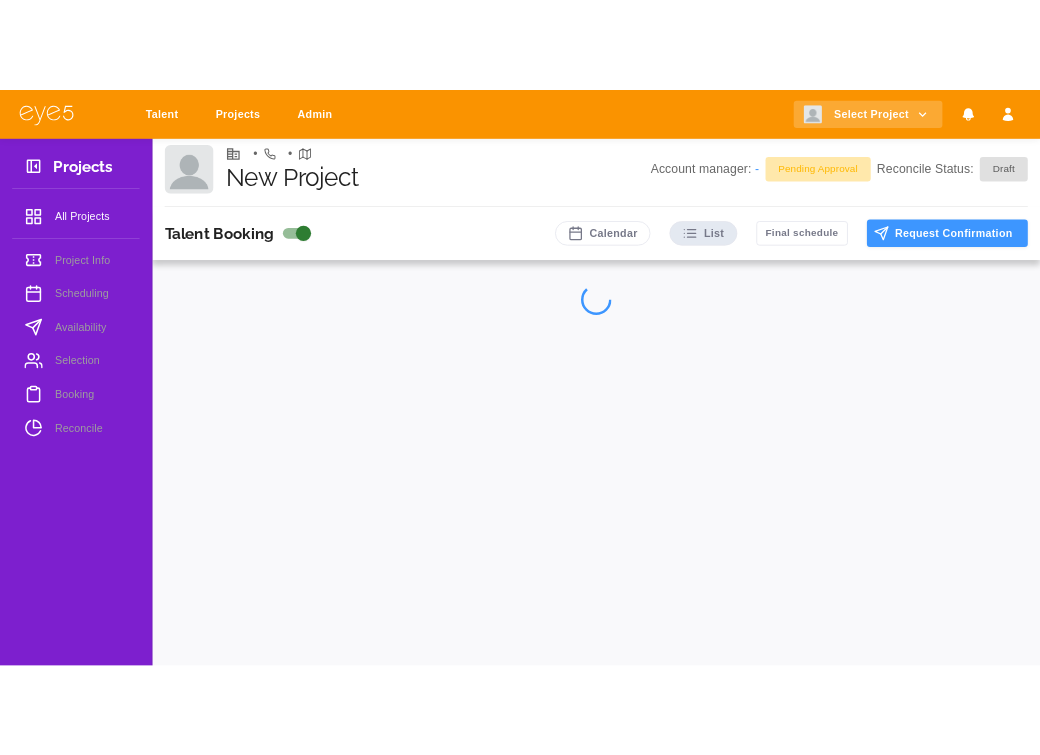 scroll, scrollTop: 0, scrollLeft: 0, axis: both 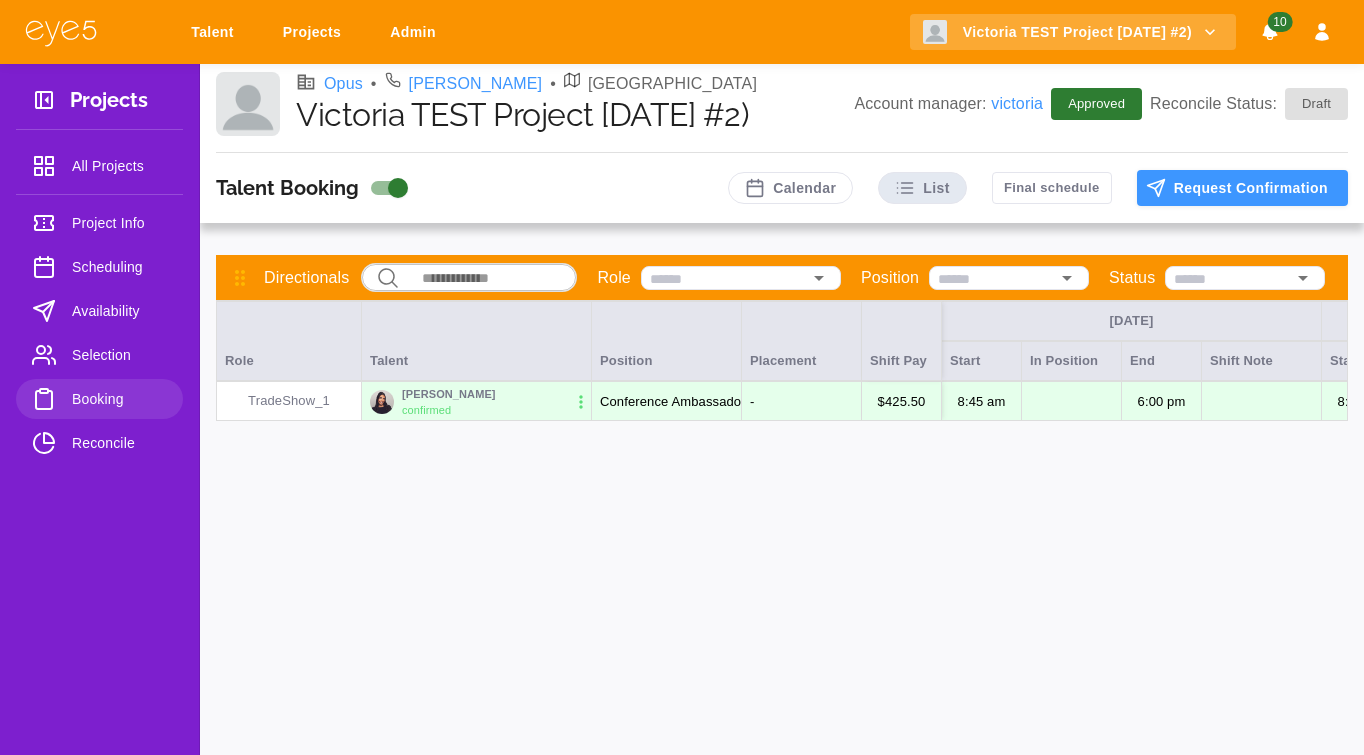 click on "Talent Booking Calendar List Final schedule Request Confirmation Directionals ​ ​ Role Position Status Time [DATE] [DATE] Role Talent Position Placement Shift Pay Start In Position End Shift Note Start In Position TradeShow_1 [PERSON_NAME] Confirmed Conference Ambassador - $ 425.50 8:45 AM 6:00 PM 8:45 AM" at bounding box center [782, 454] 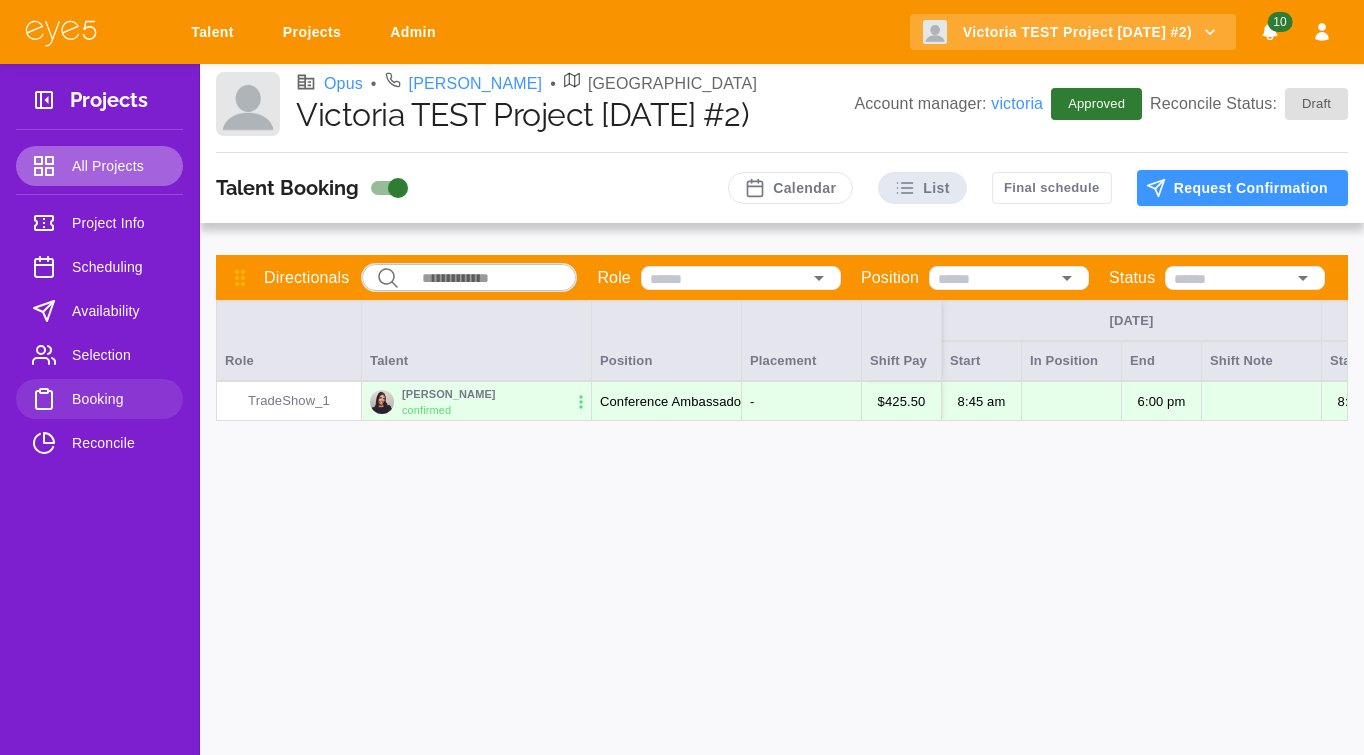 click on "All Projects" at bounding box center (119, 166) 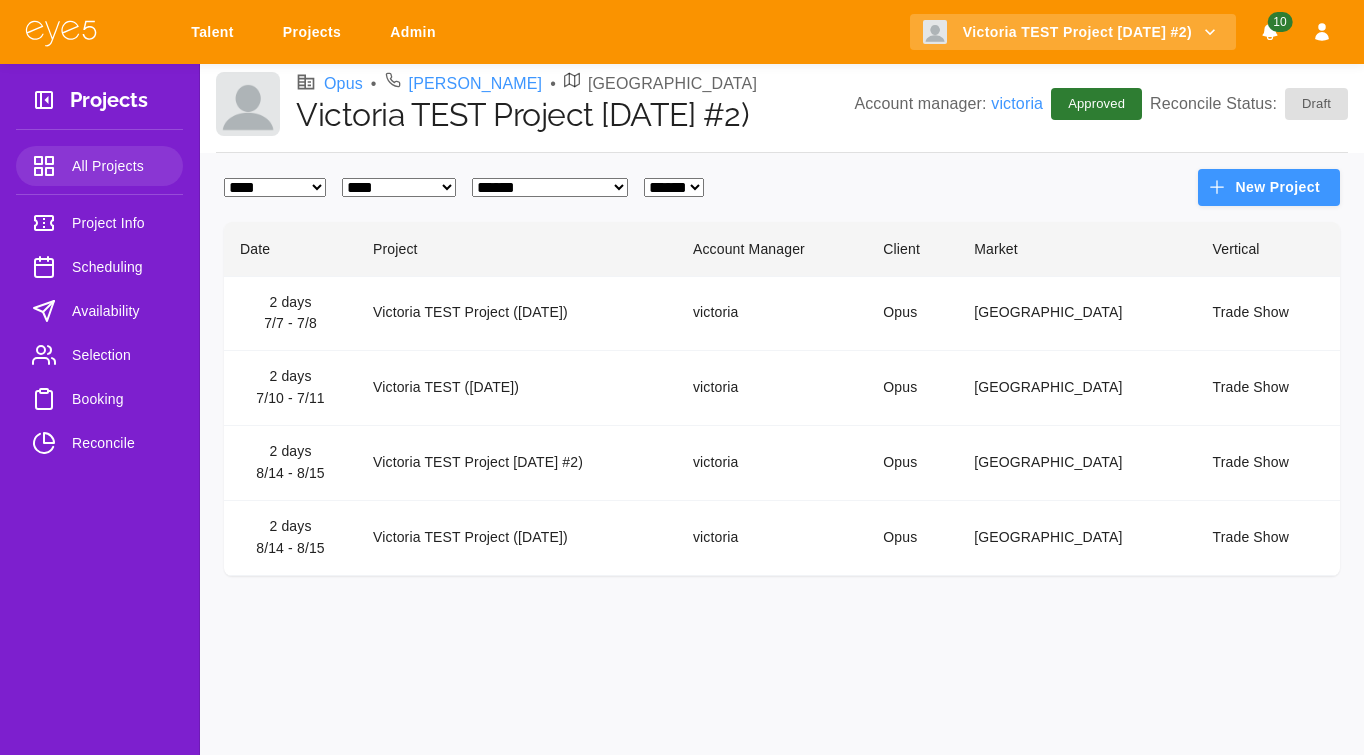 click on "Availability" at bounding box center (99, 311) 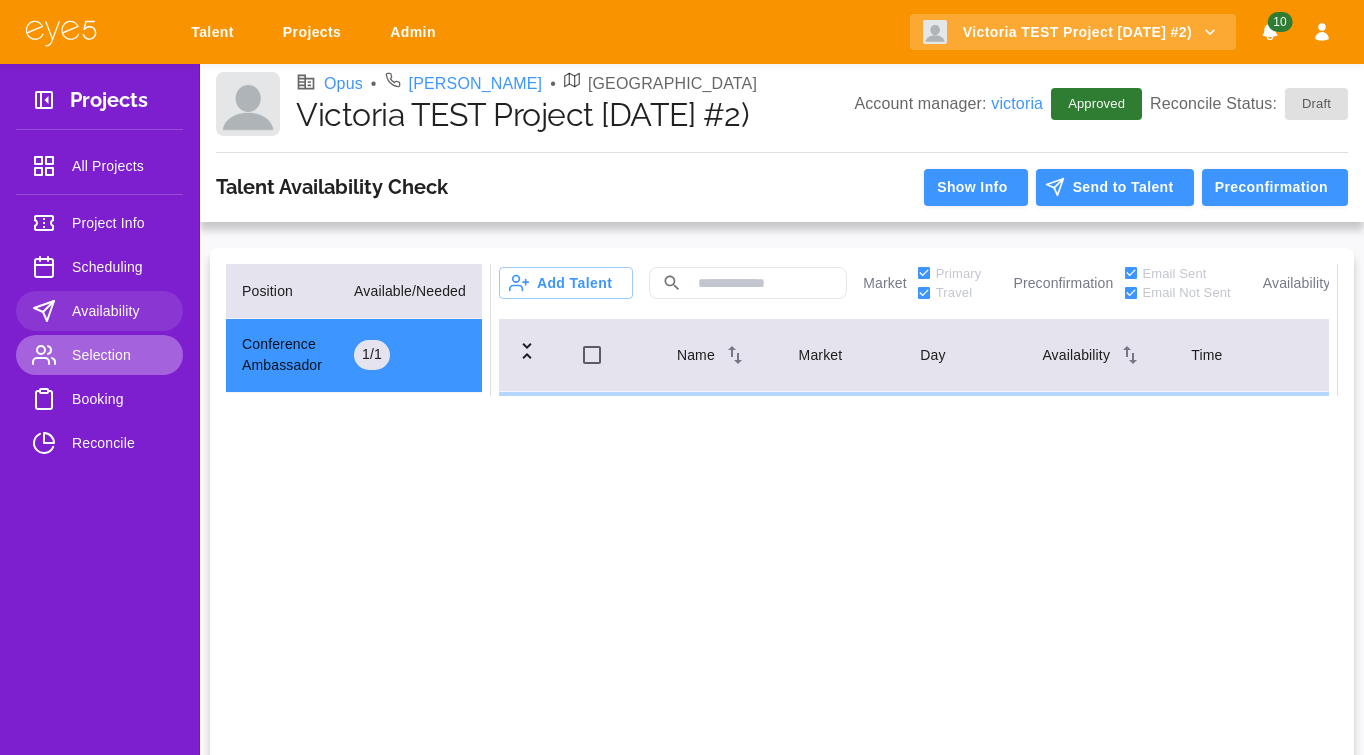 click on "Selection" at bounding box center [119, 355] 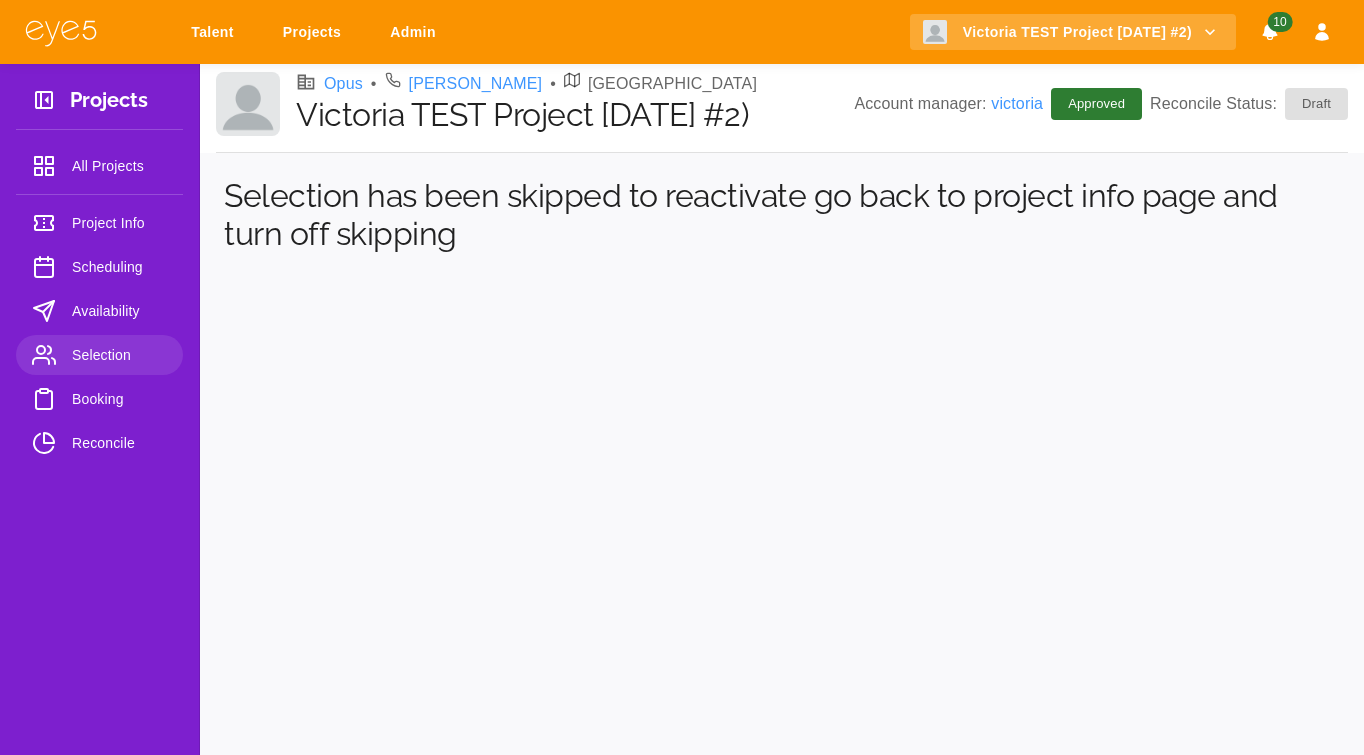 click on "All Projects" at bounding box center [99, 170] 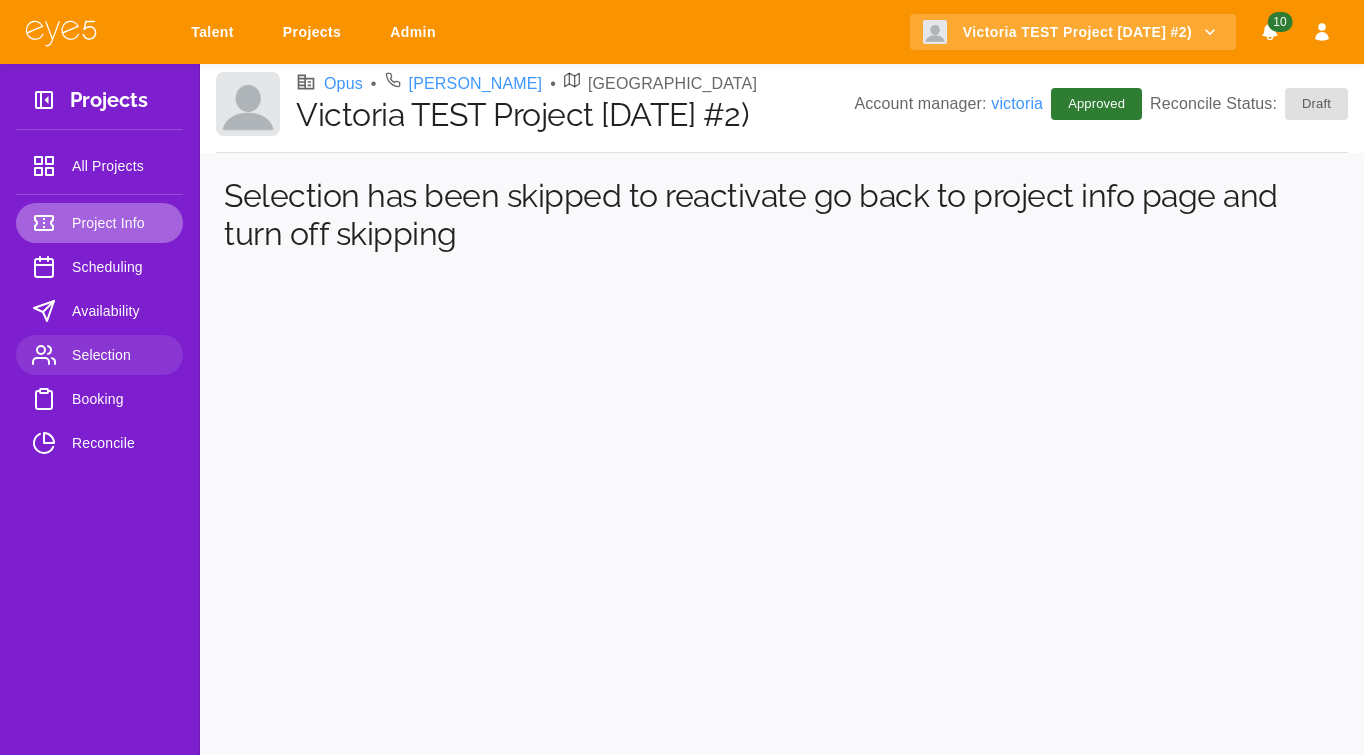 click on "Project Info" at bounding box center [99, 223] 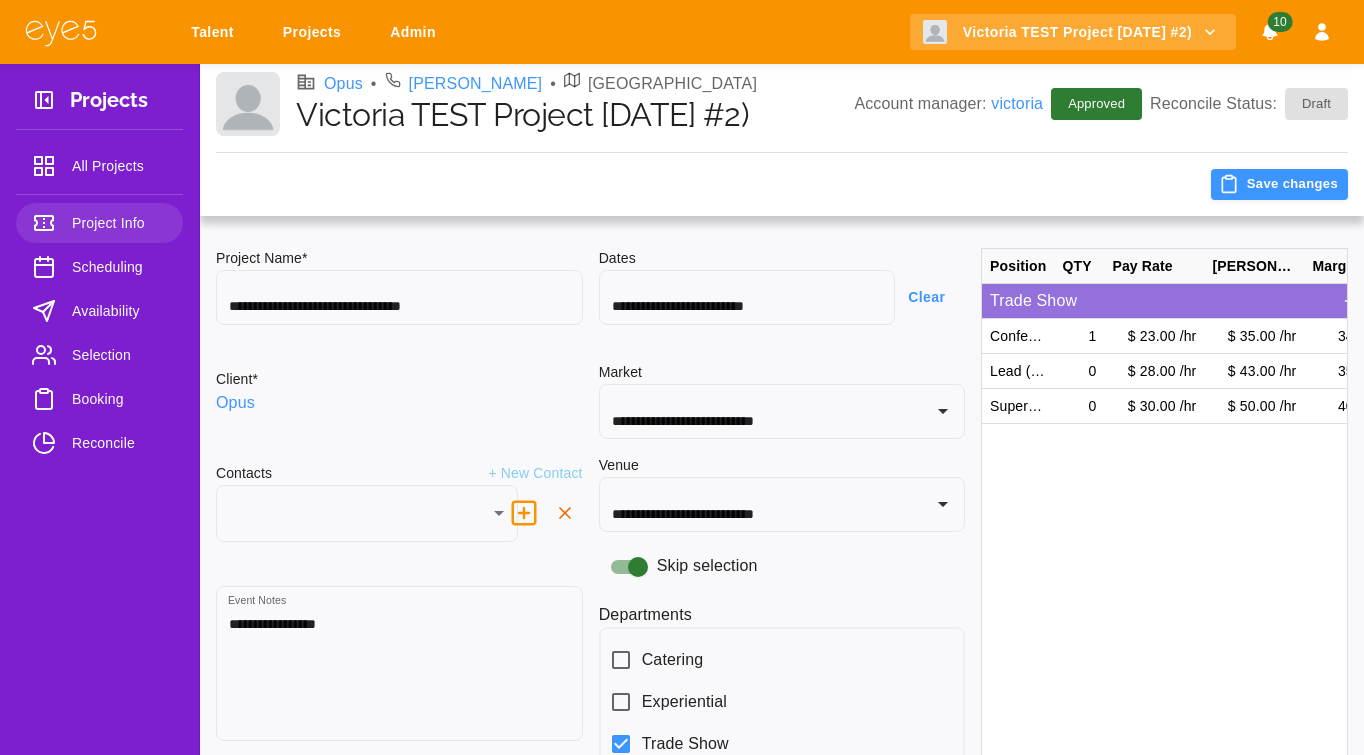 type on "***" 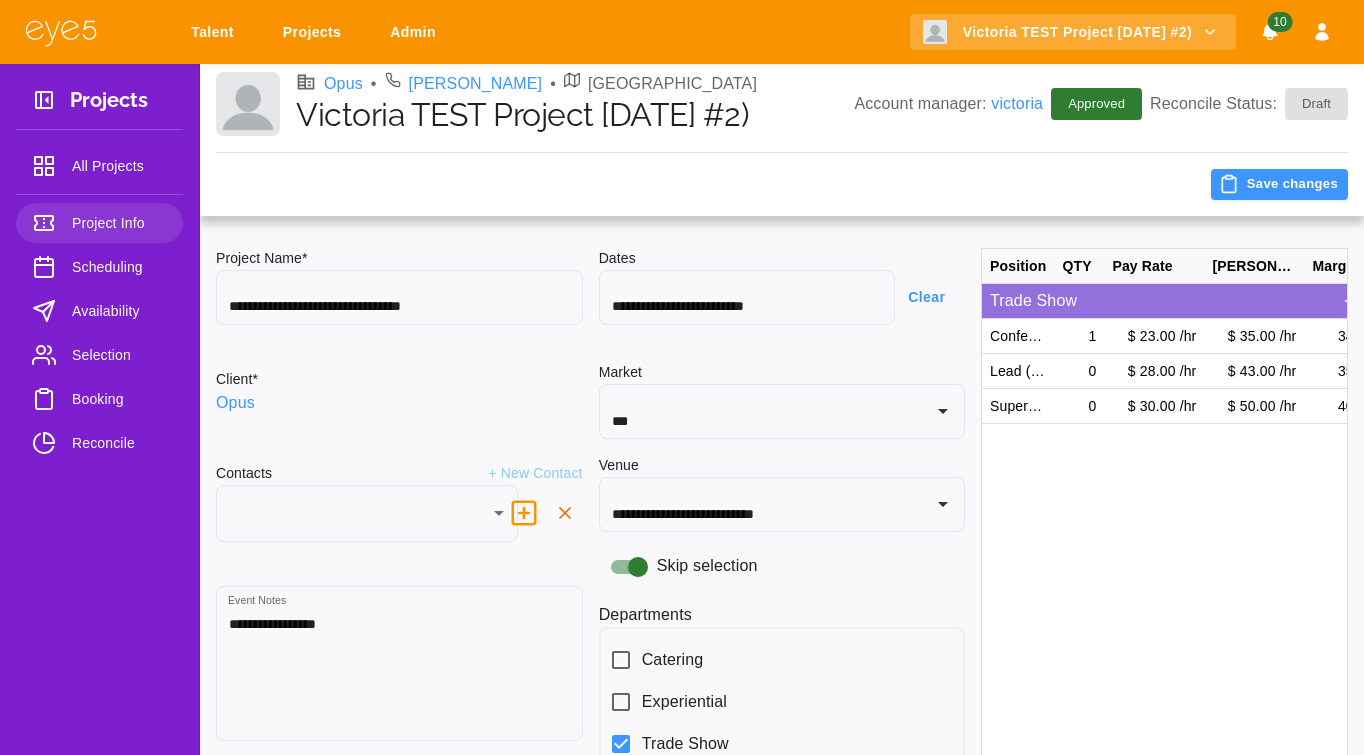 type on "**********" 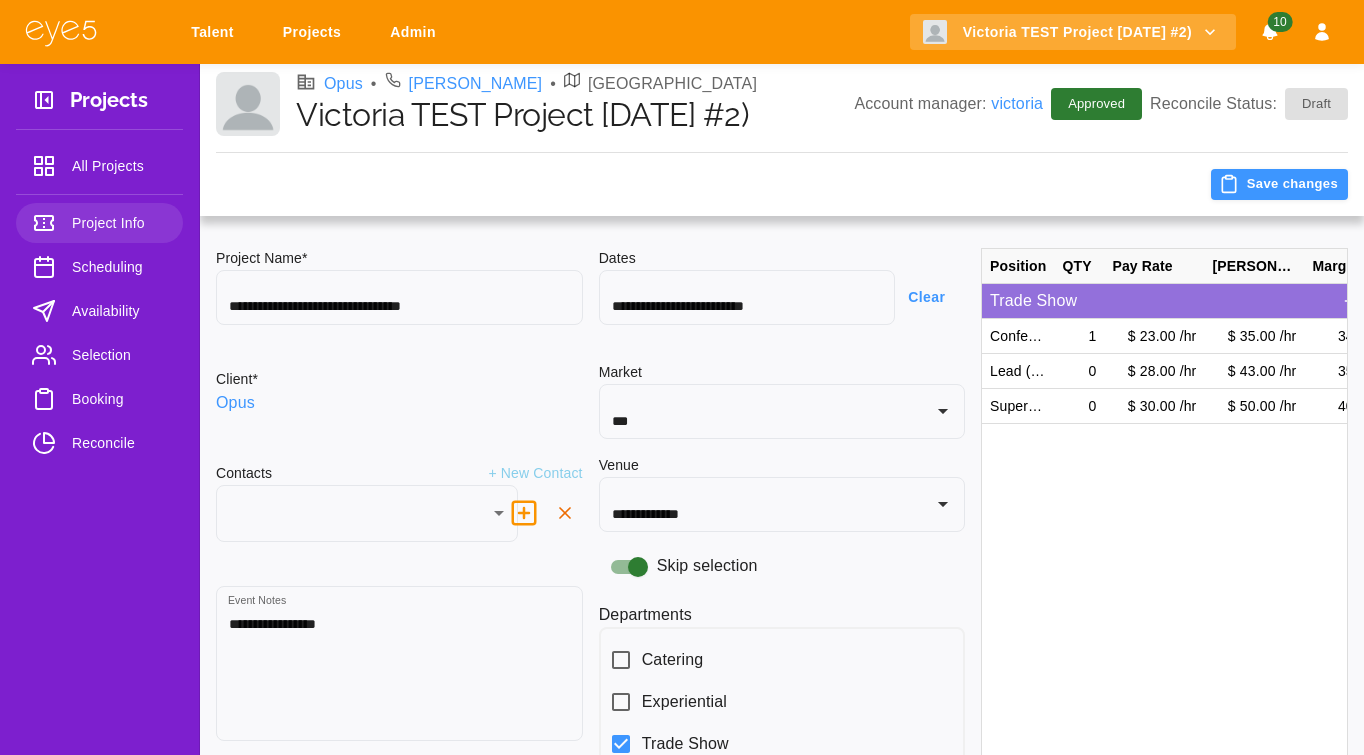 type on "********" 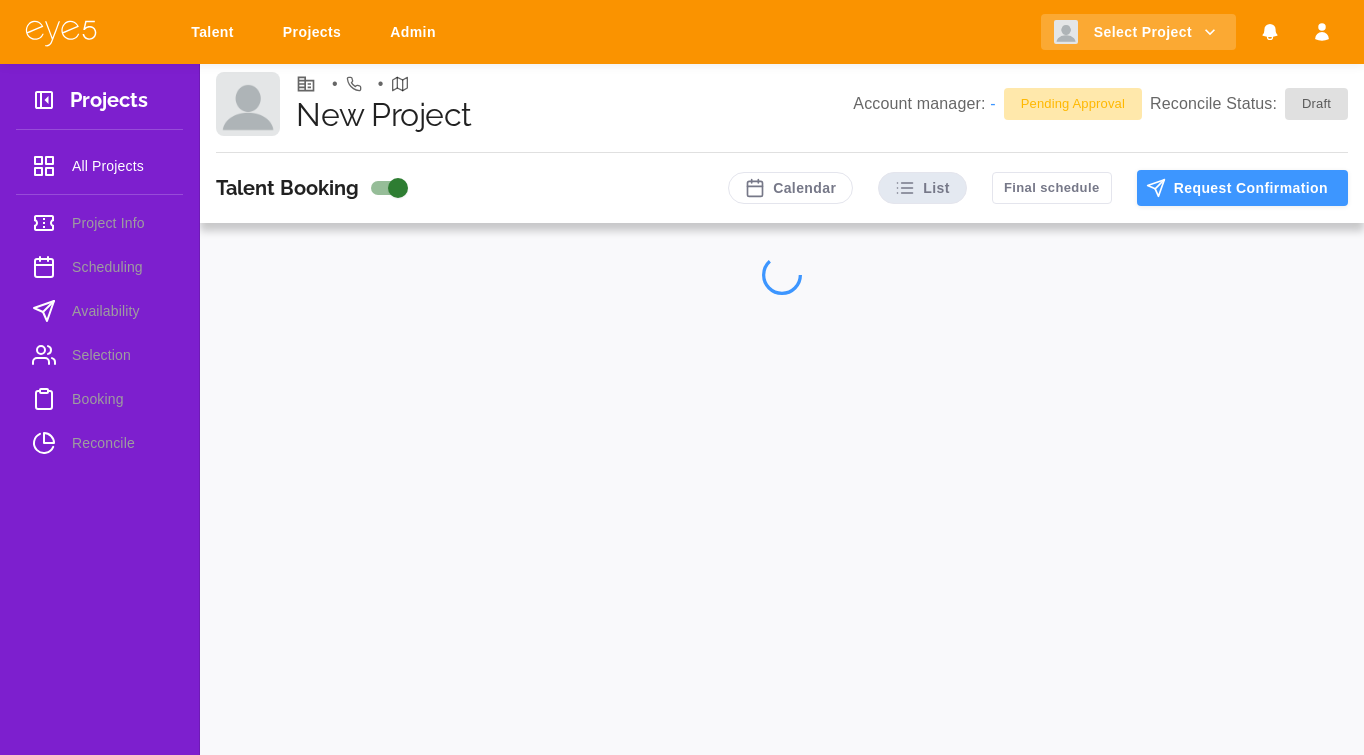 scroll, scrollTop: 0, scrollLeft: 0, axis: both 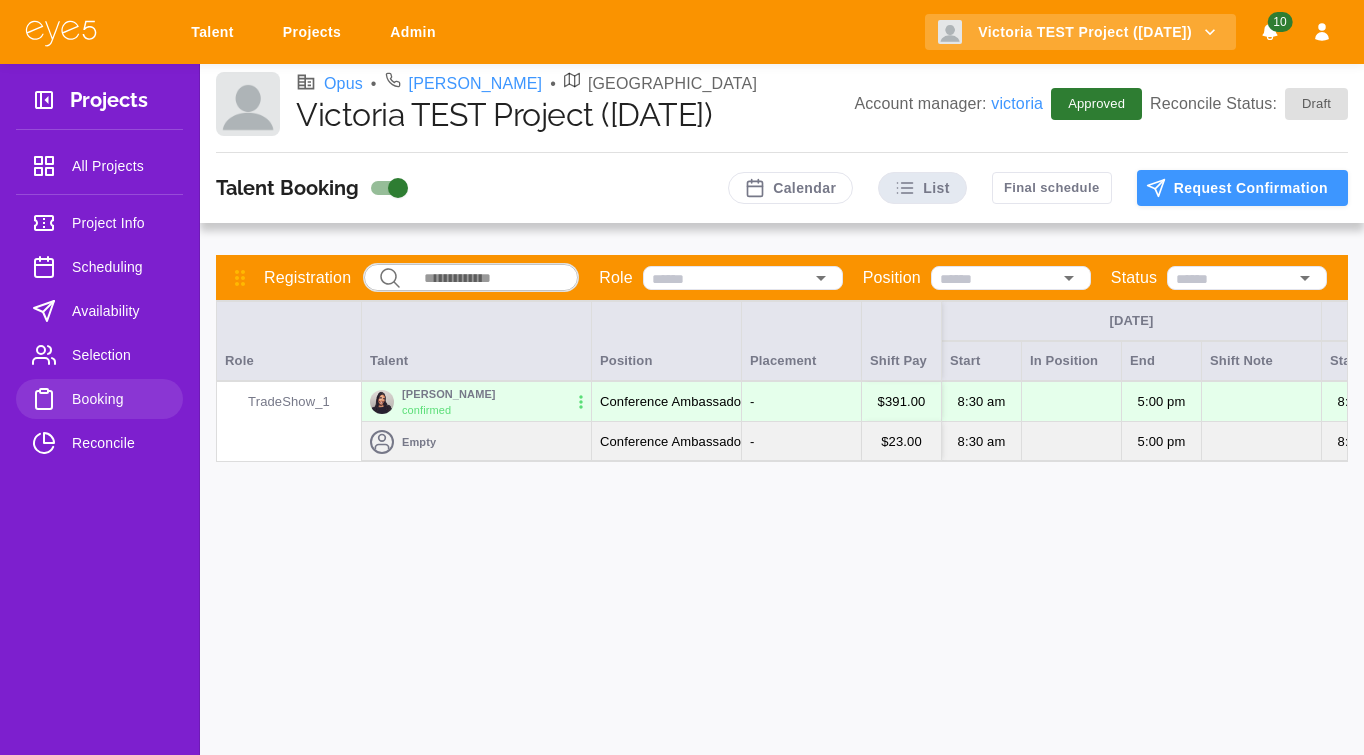 click on "Talent Booking Calendar List Final schedule Request Confirmation" at bounding box center (782, 188) 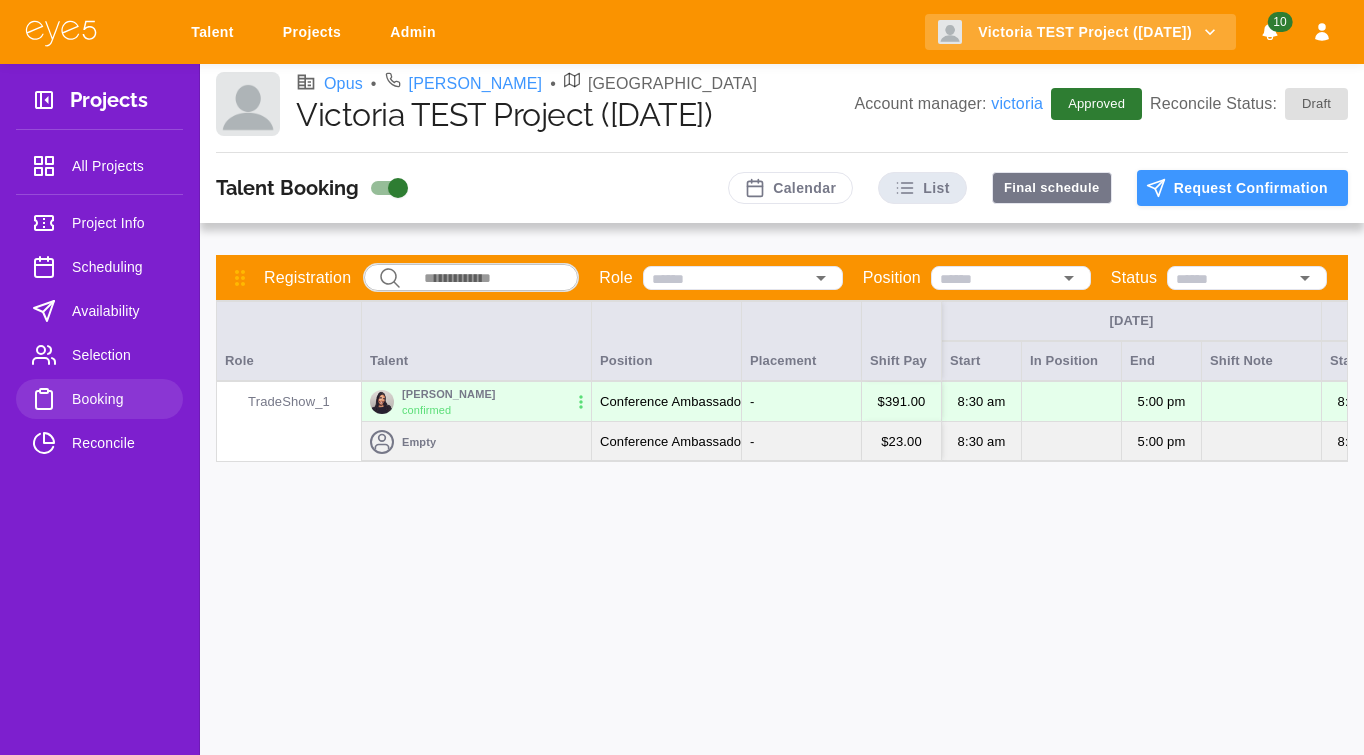 click on "Final schedule" at bounding box center (1052, 188) 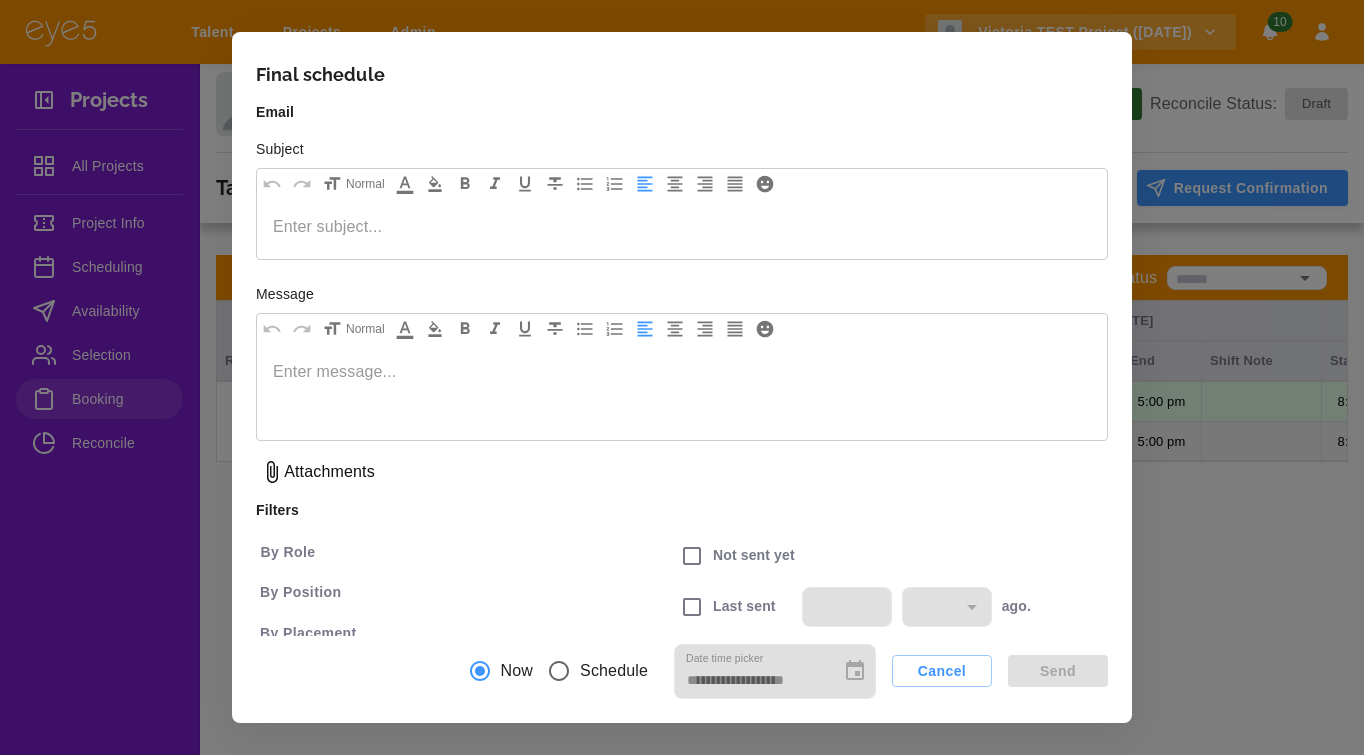 click at bounding box center (682, 227) 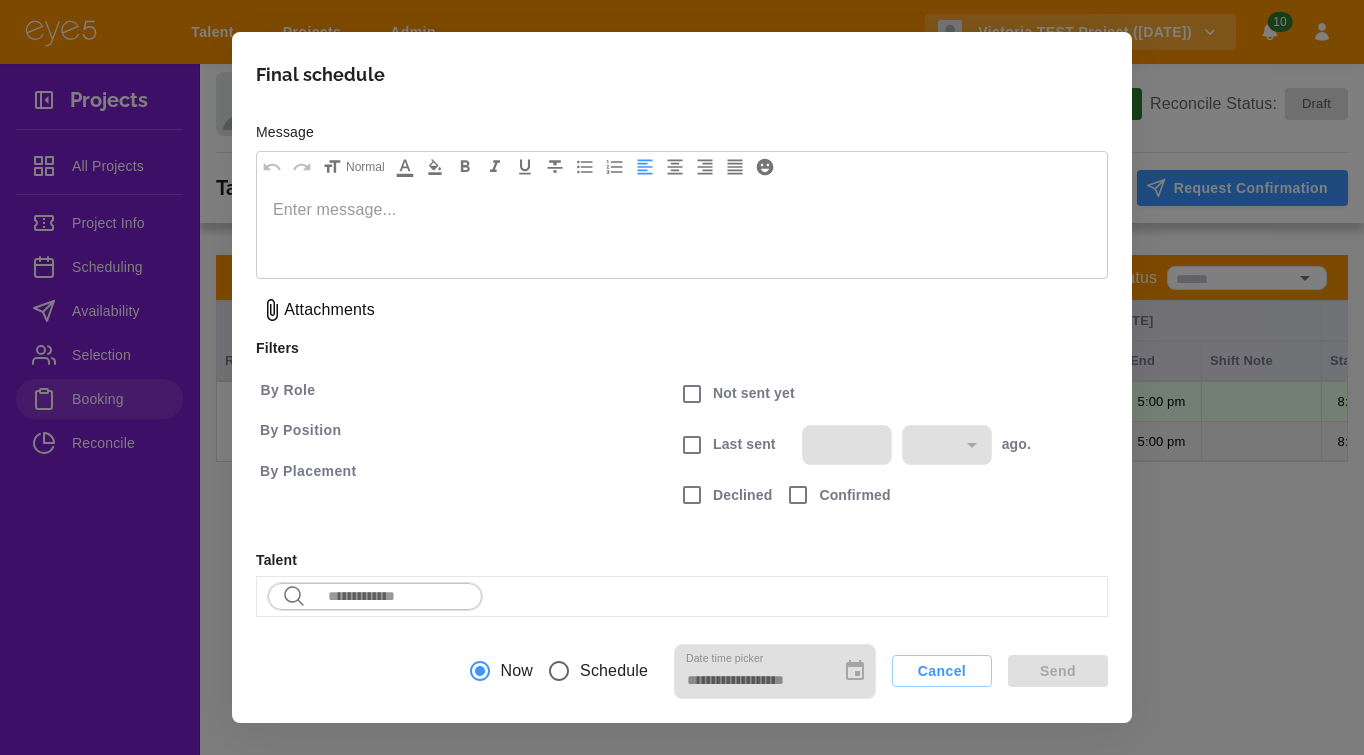 scroll, scrollTop: 0, scrollLeft: 0, axis: both 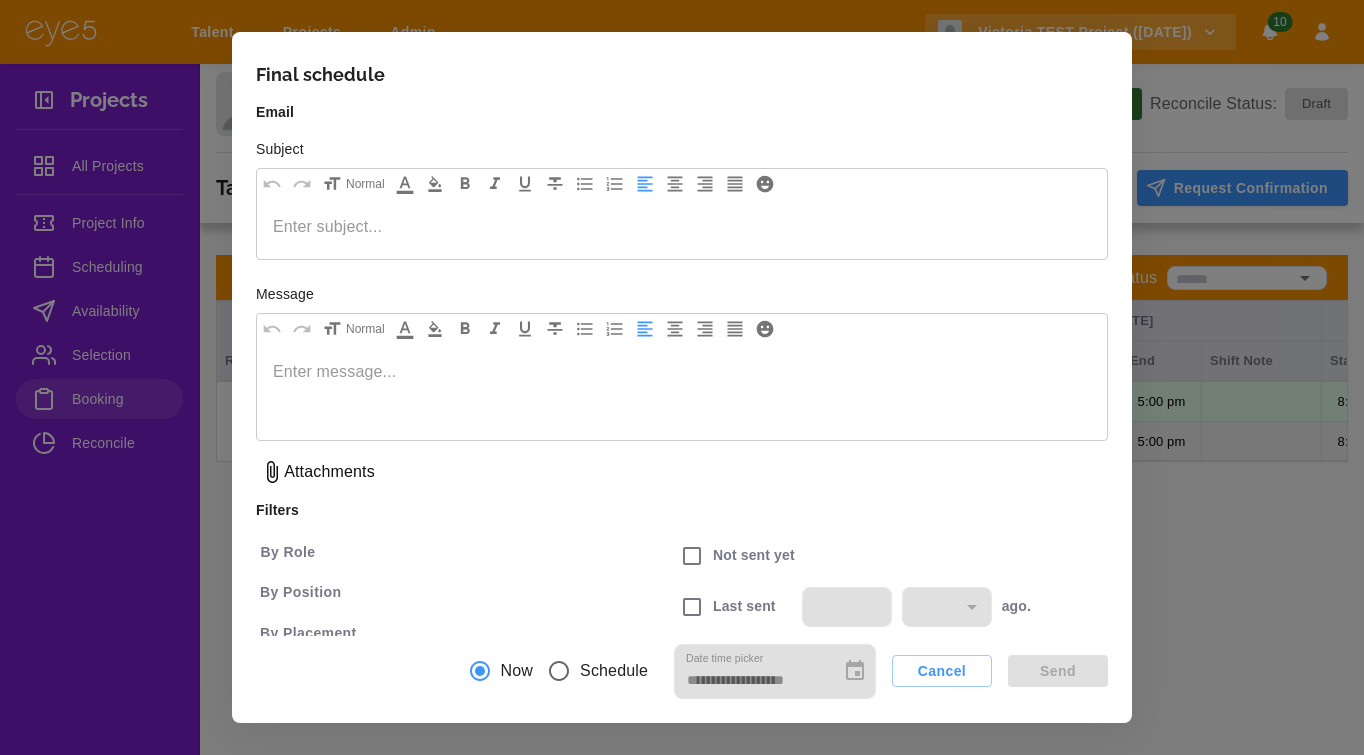 click at bounding box center (682, 229) 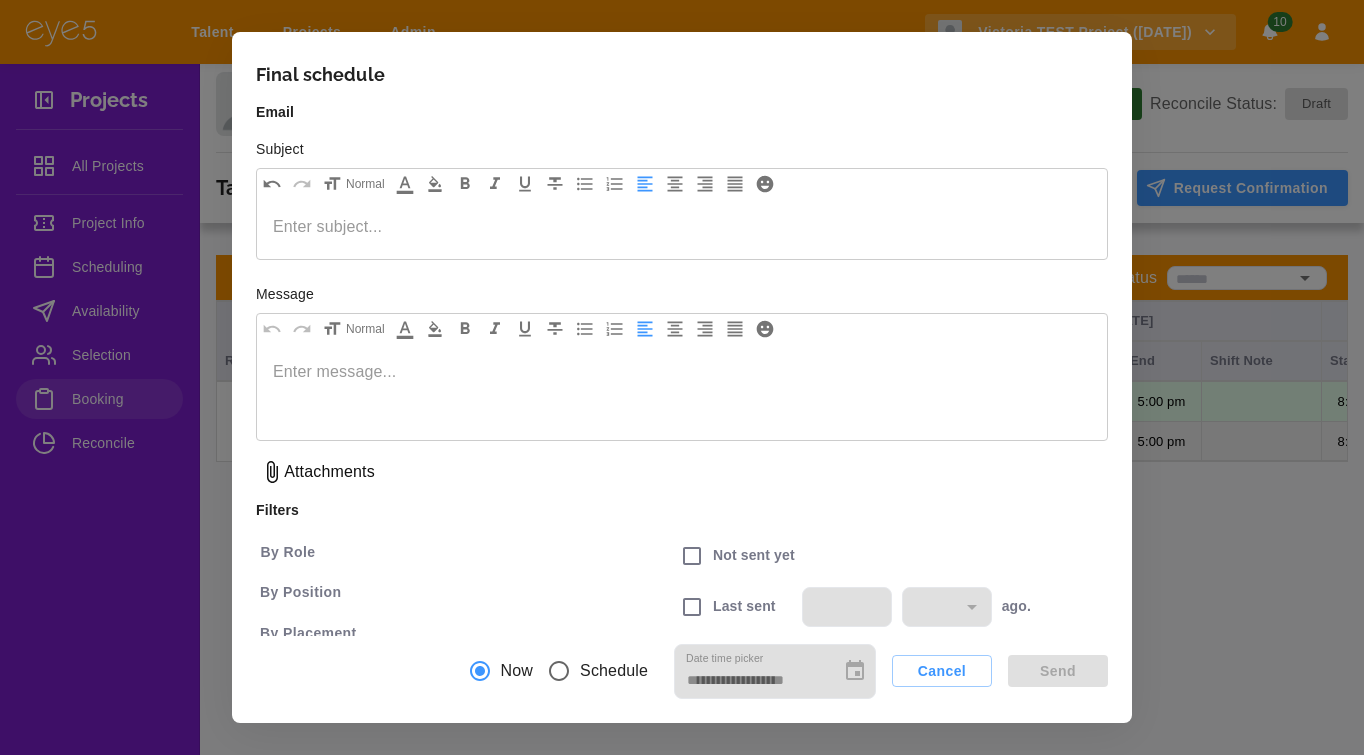 type 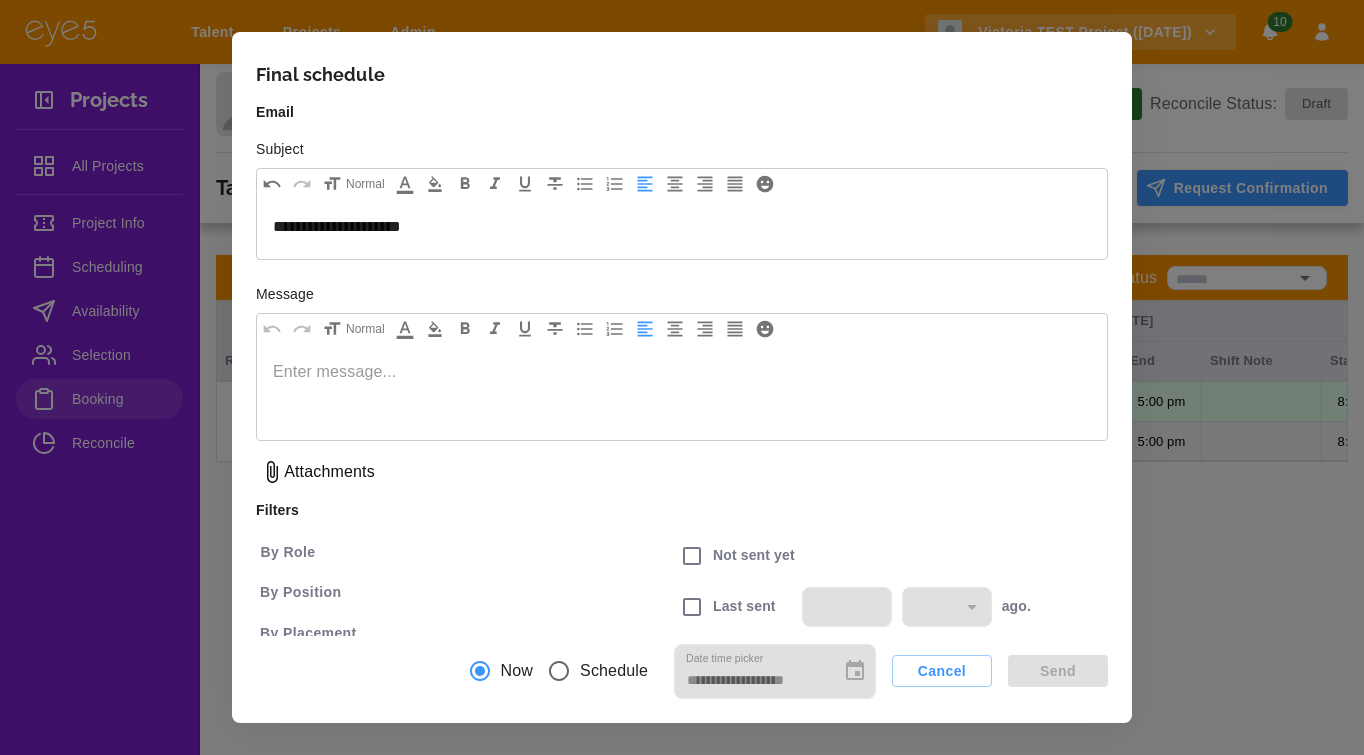 click at bounding box center (682, 372) 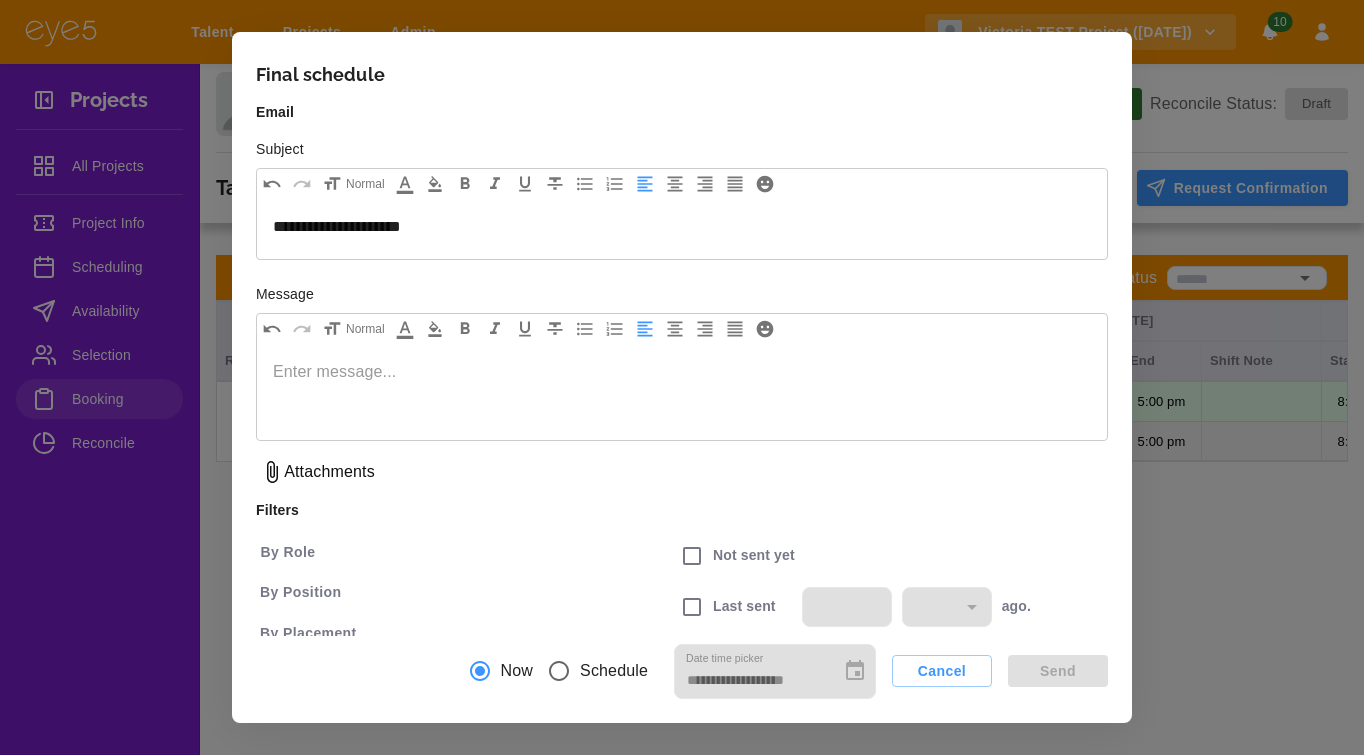 type 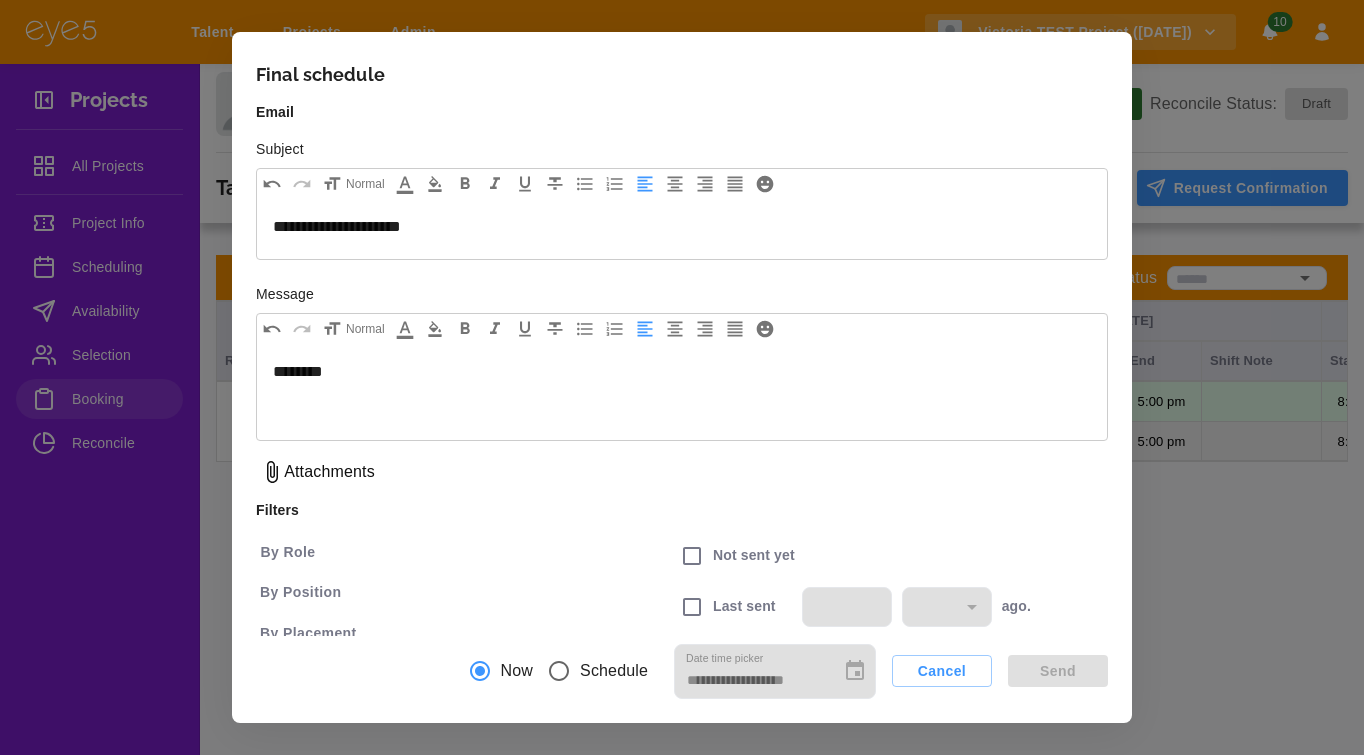 click on "Attachments" at bounding box center (329, 472) 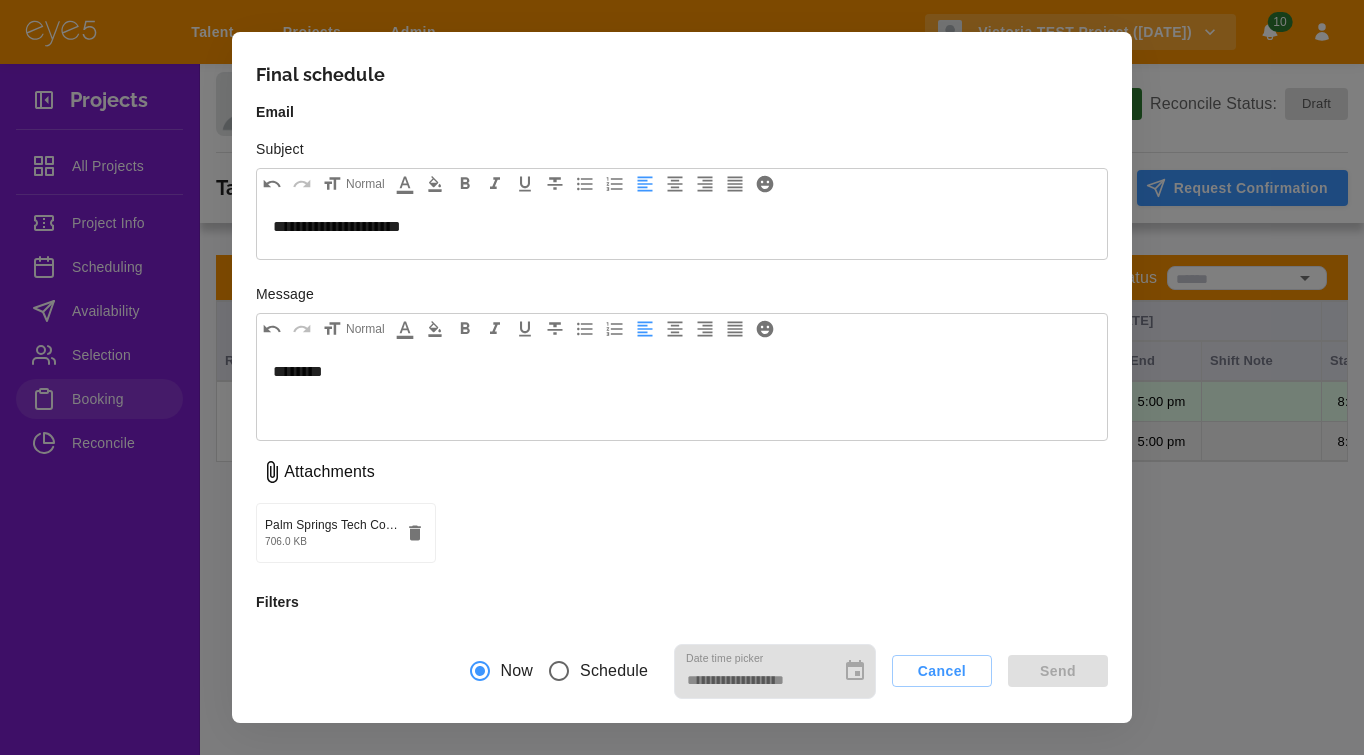 click on "********" at bounding box center [682, 392] 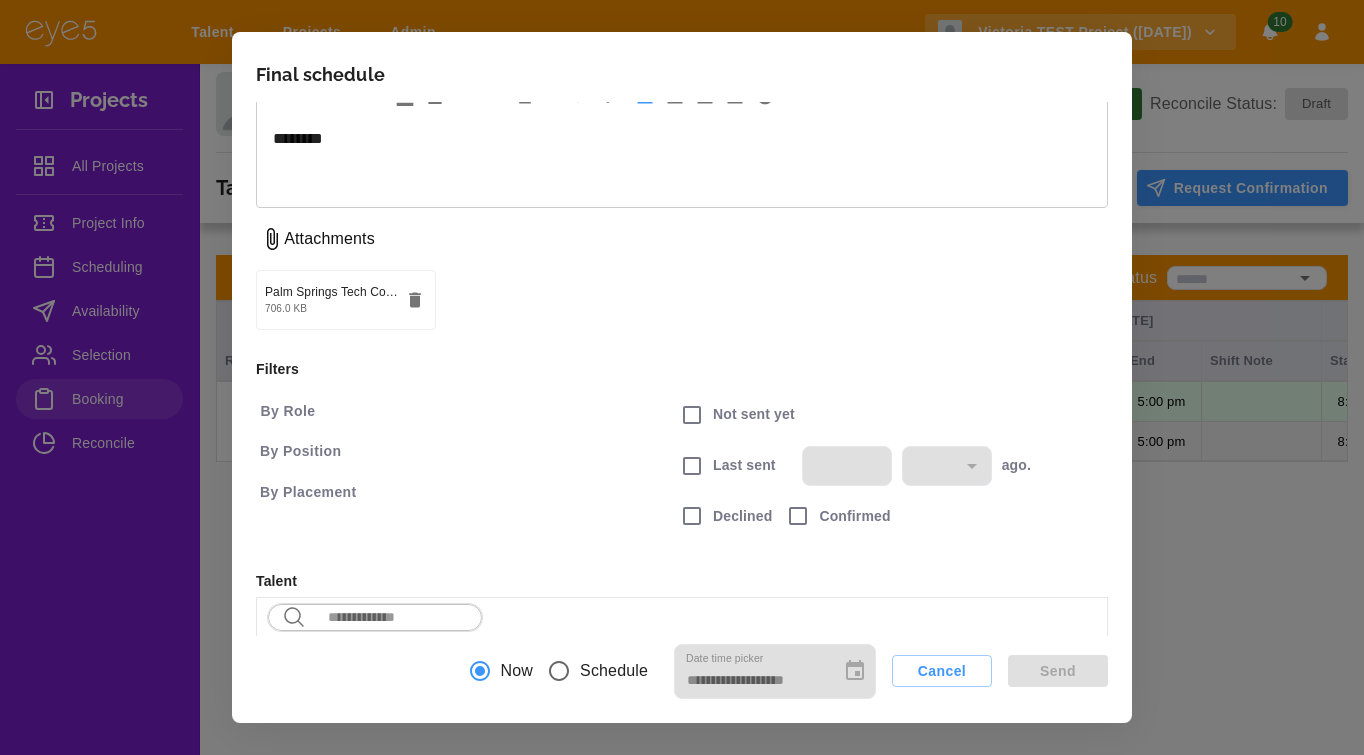 scroll, scrollTop: 254, scrollLeft: 0, axis: vertical 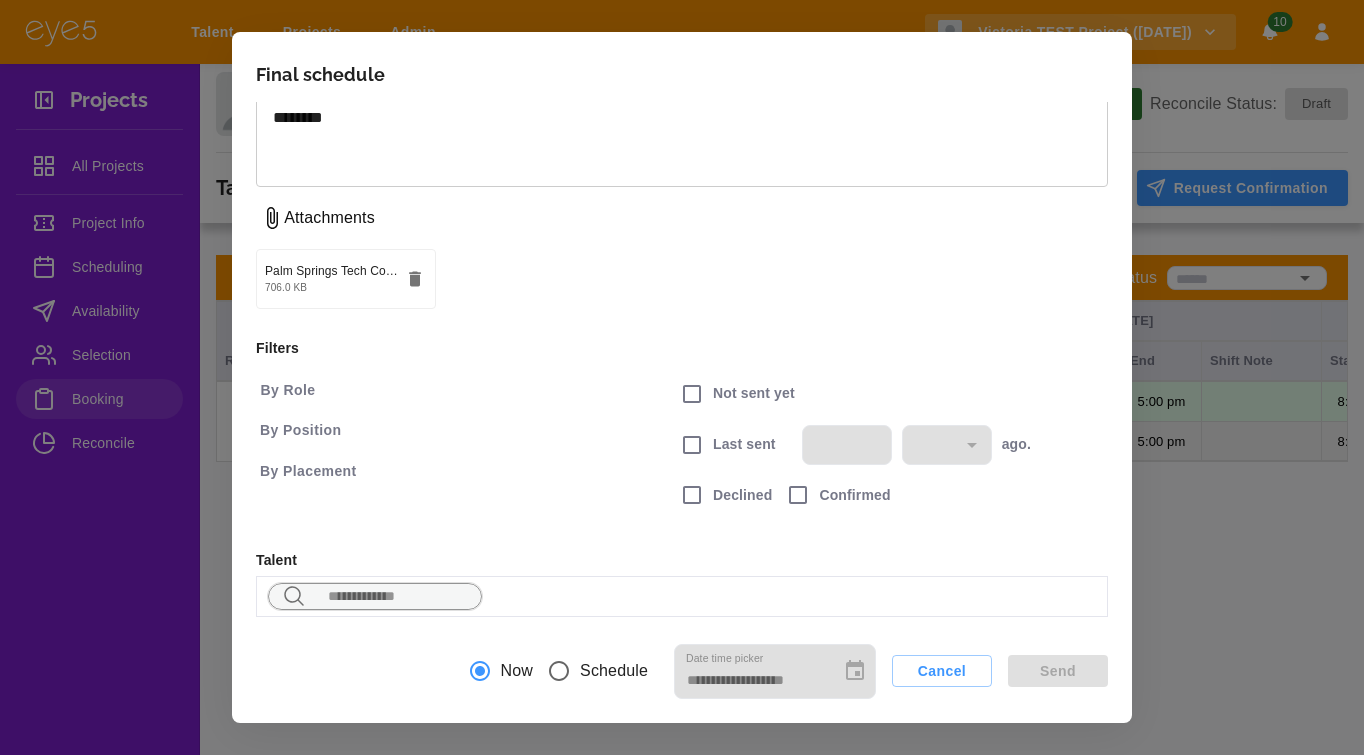 click on "​ ​" at bounding box center (375, 596) 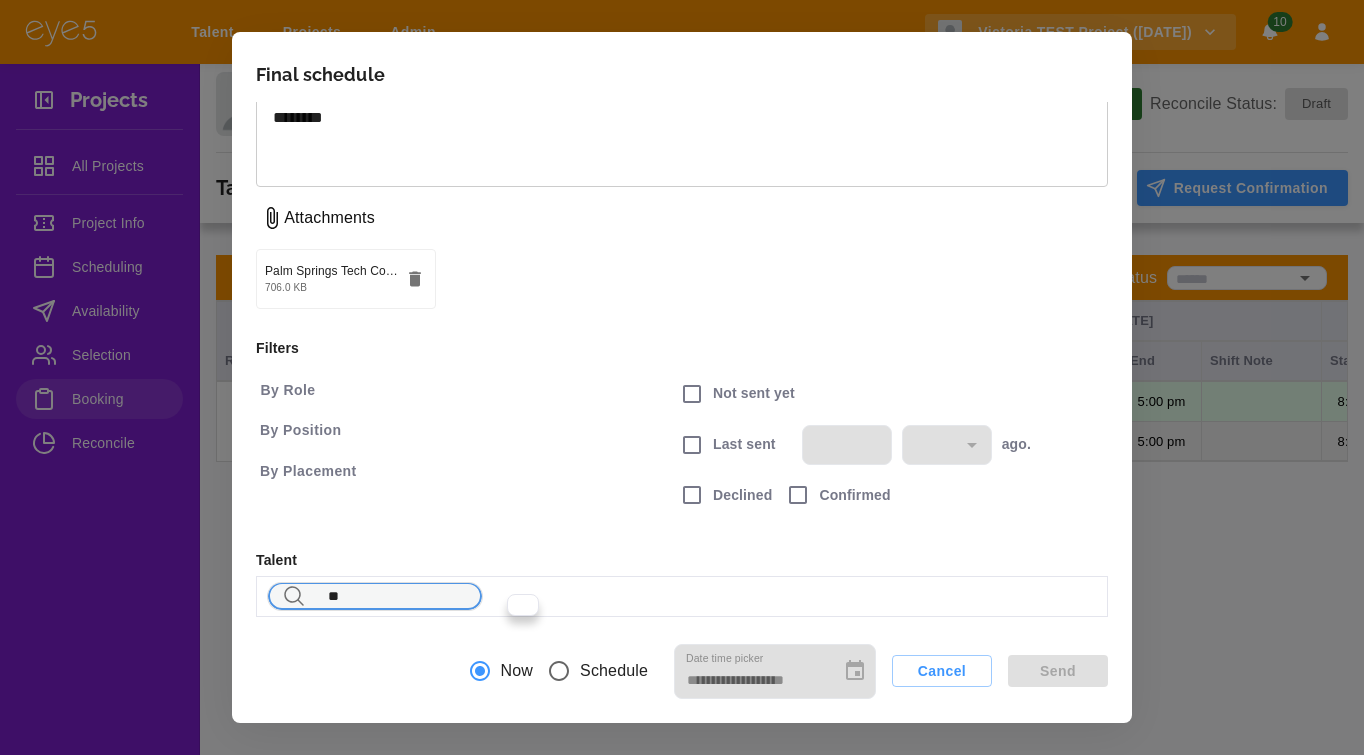 type on "*" 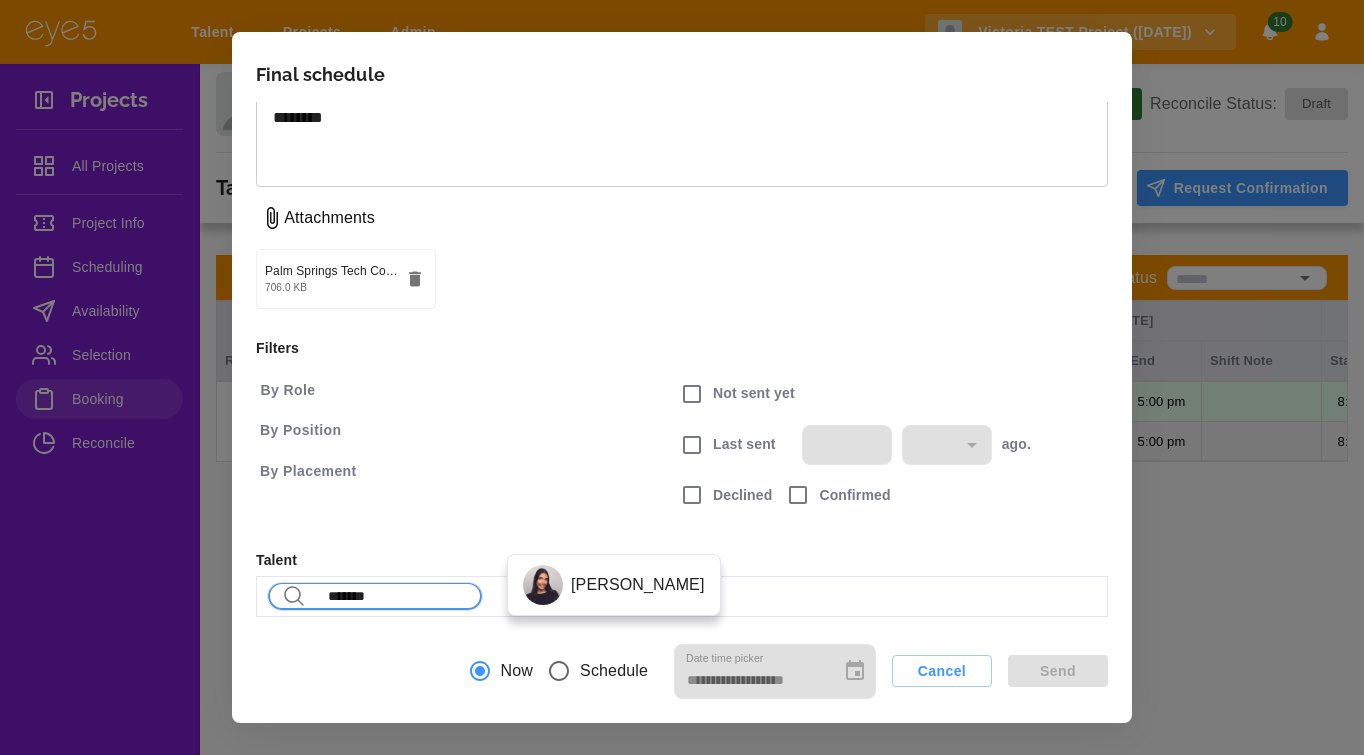 type on "*******" 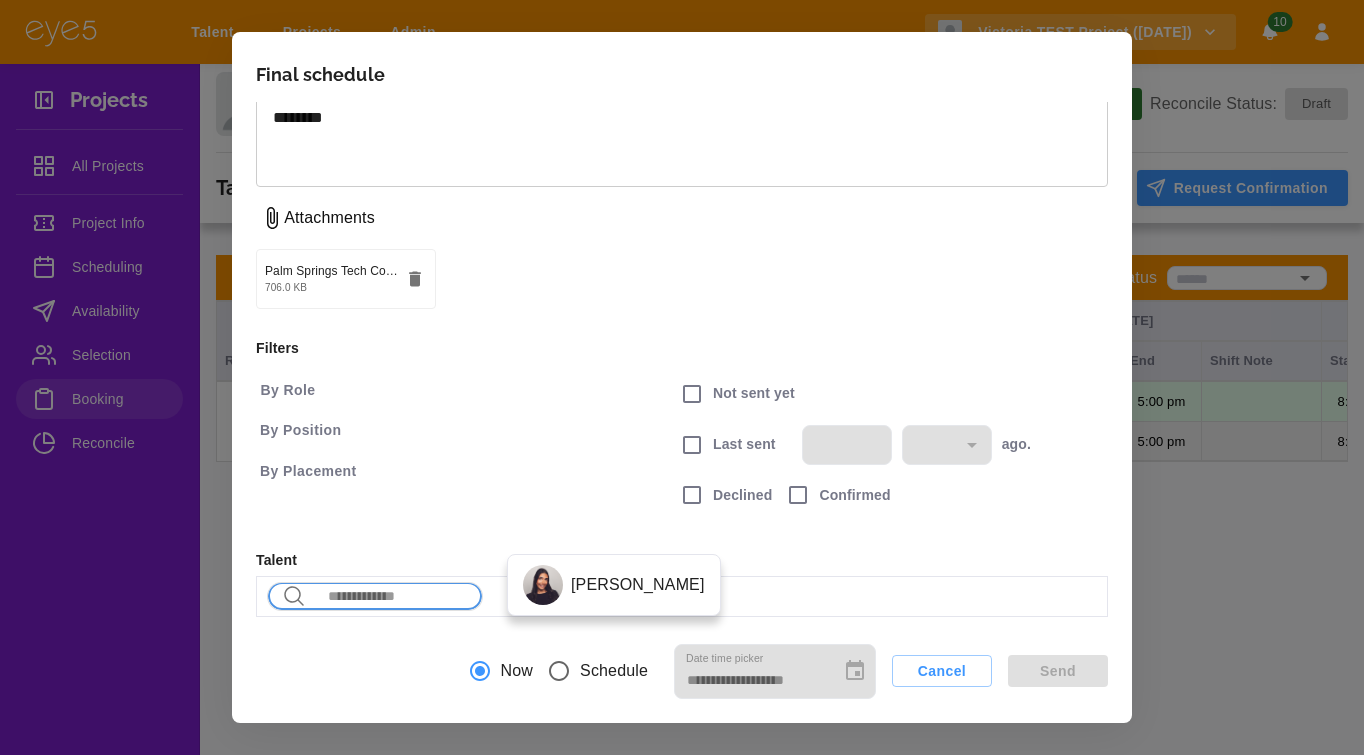 click on "[PERSON_NAME]" at bounding box center (614, 585) 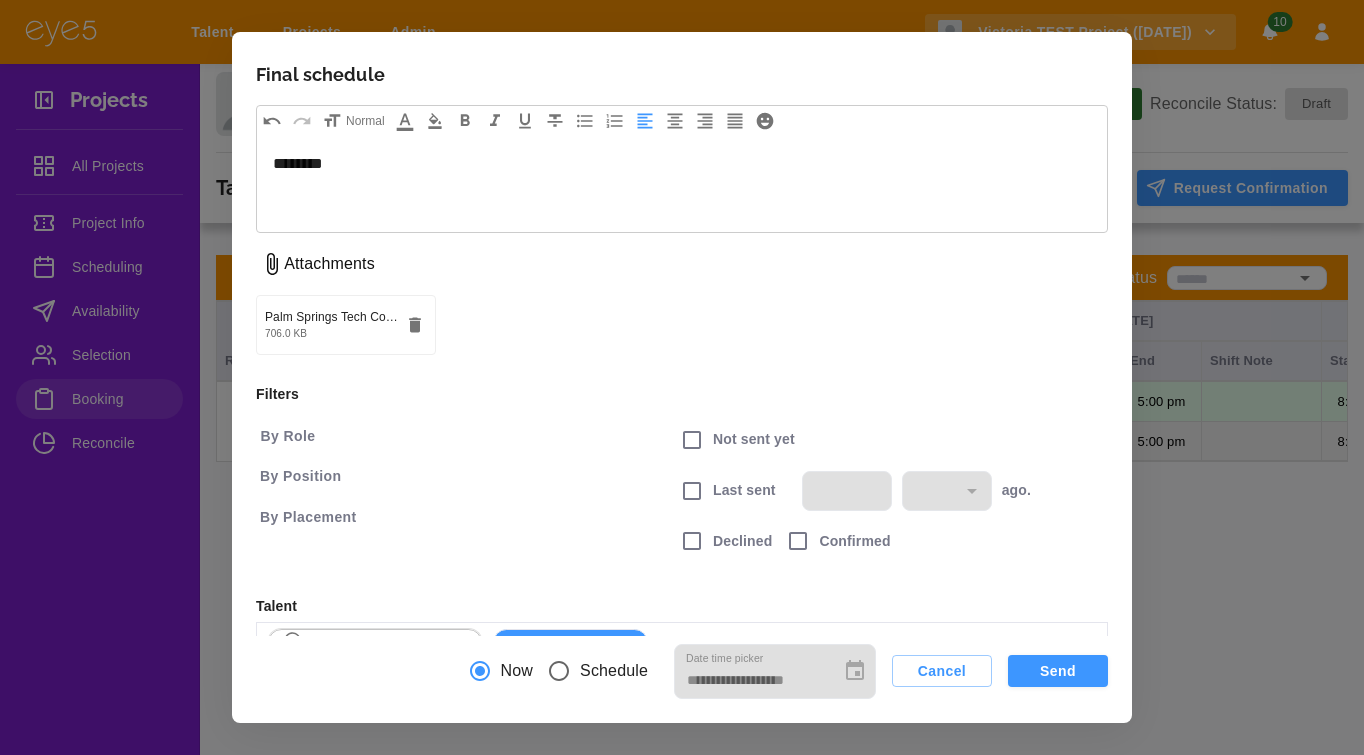 scroll, scrollTop: 254, scrollLeft: 0, axis: vertical 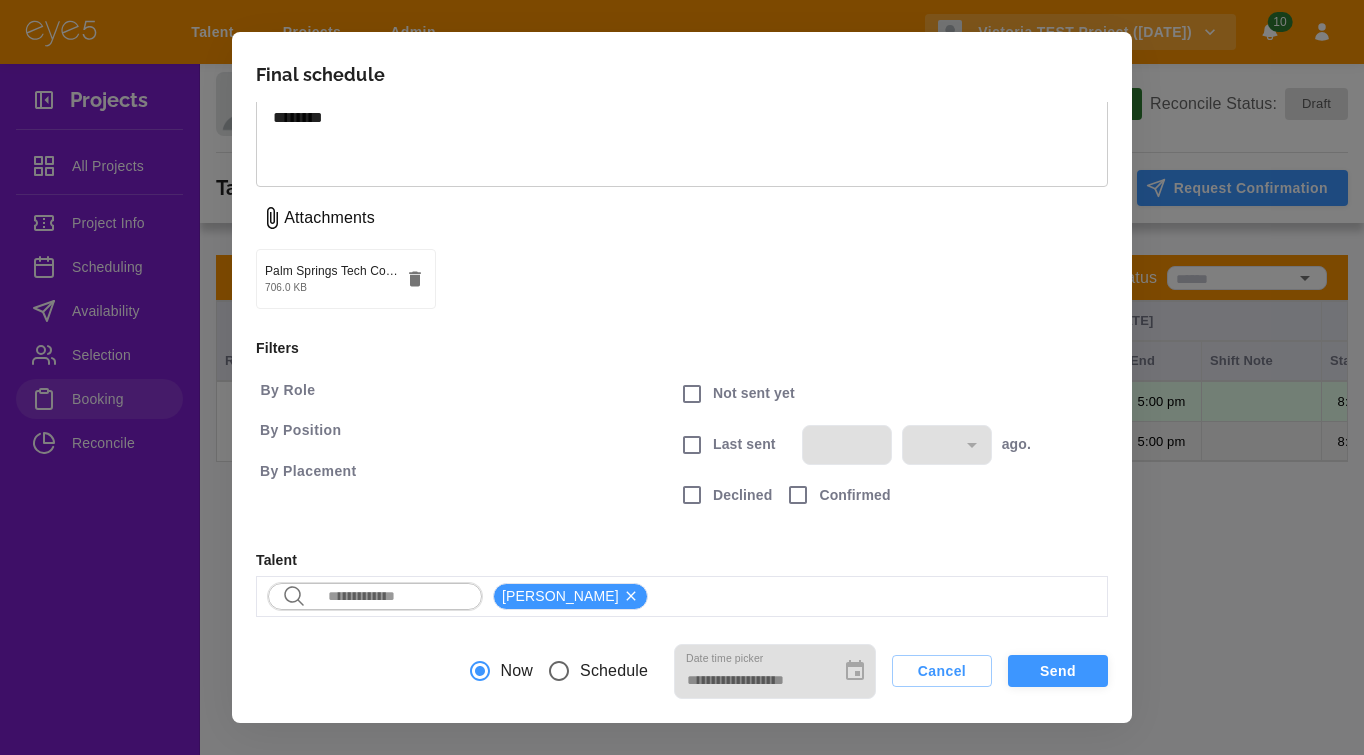 click on "Send" at bounding box center (1058, 671) 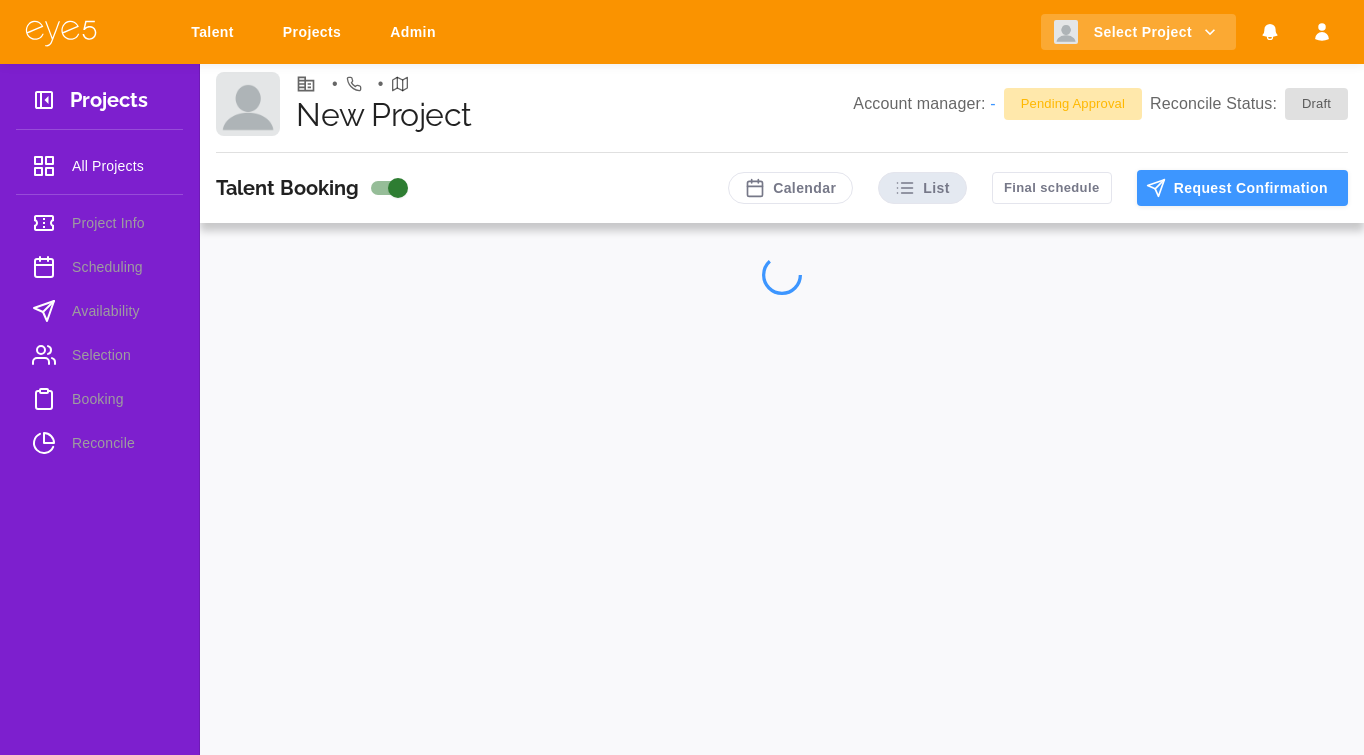 scroll, scrollTop: 0, scrollLeft: 0, axis: both 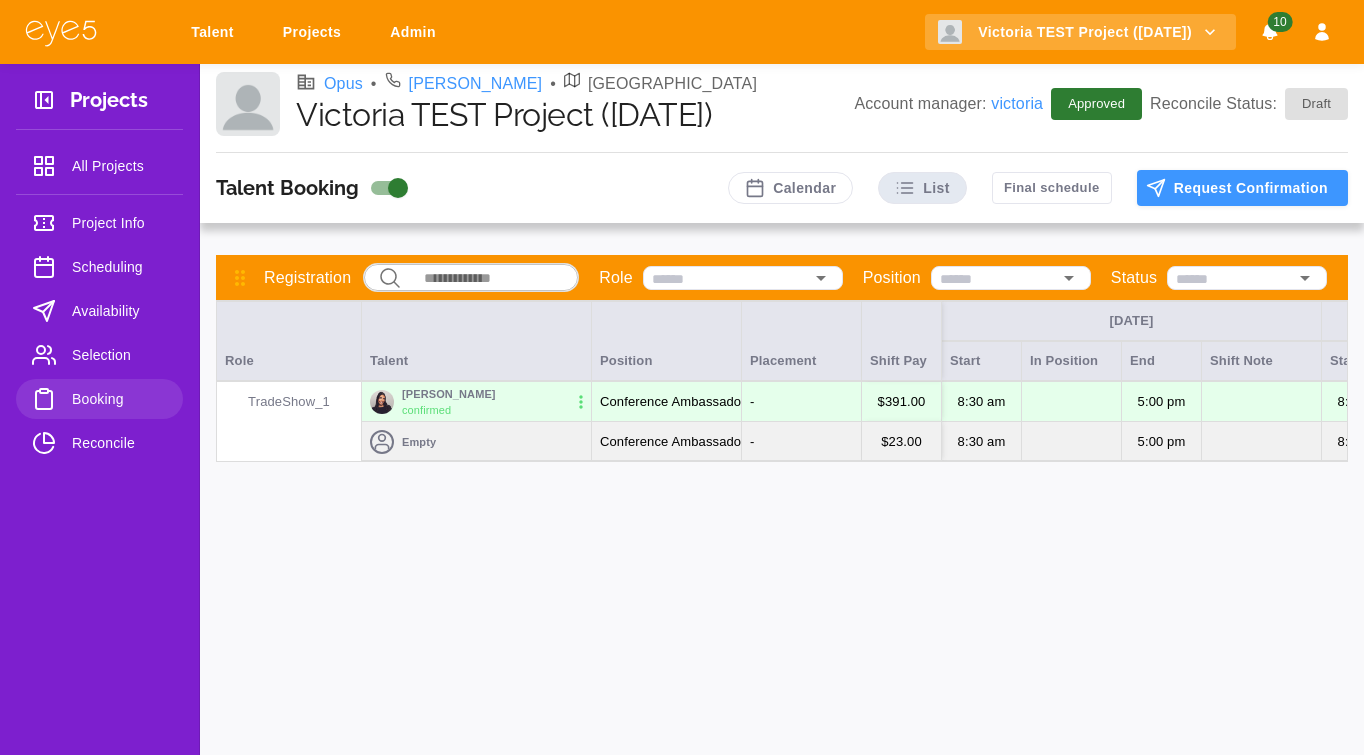 click on "Selection" at bounding box center [119, 355] 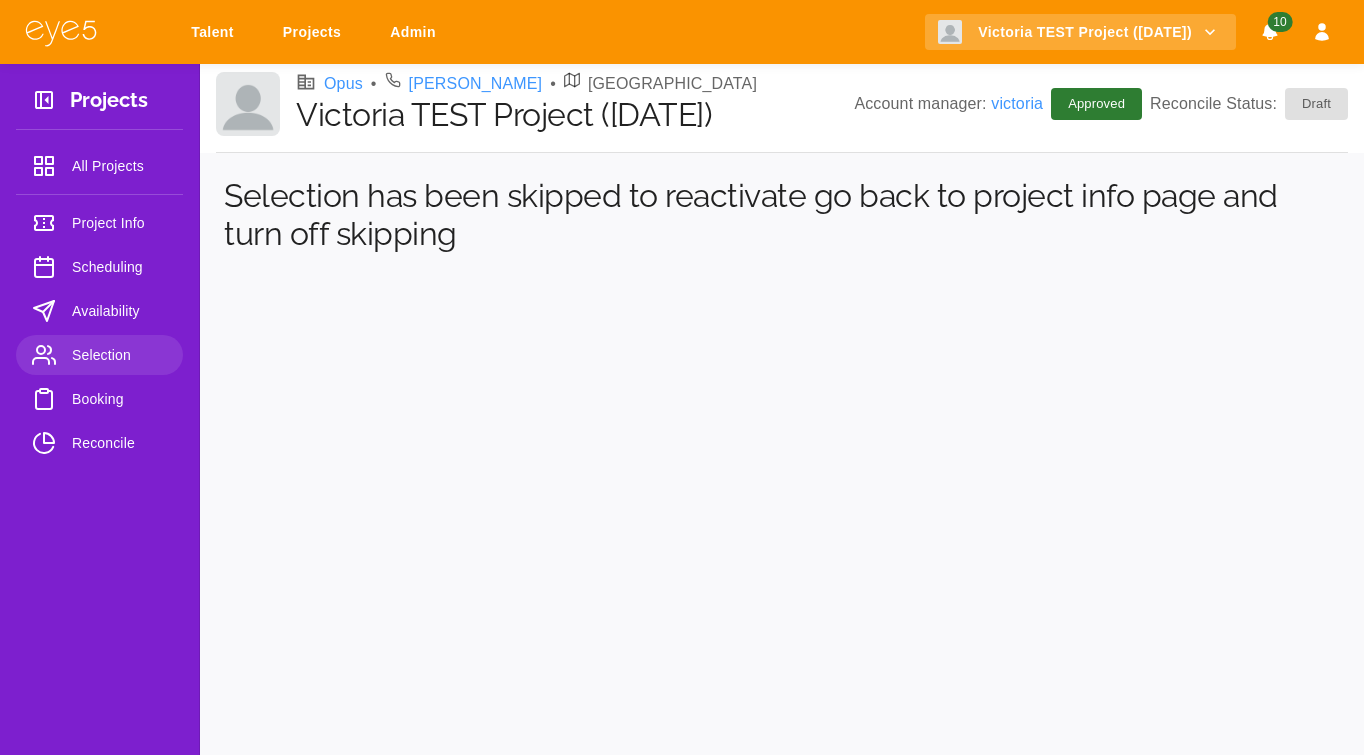 click on "Availability" at bounding box center (99, 311) 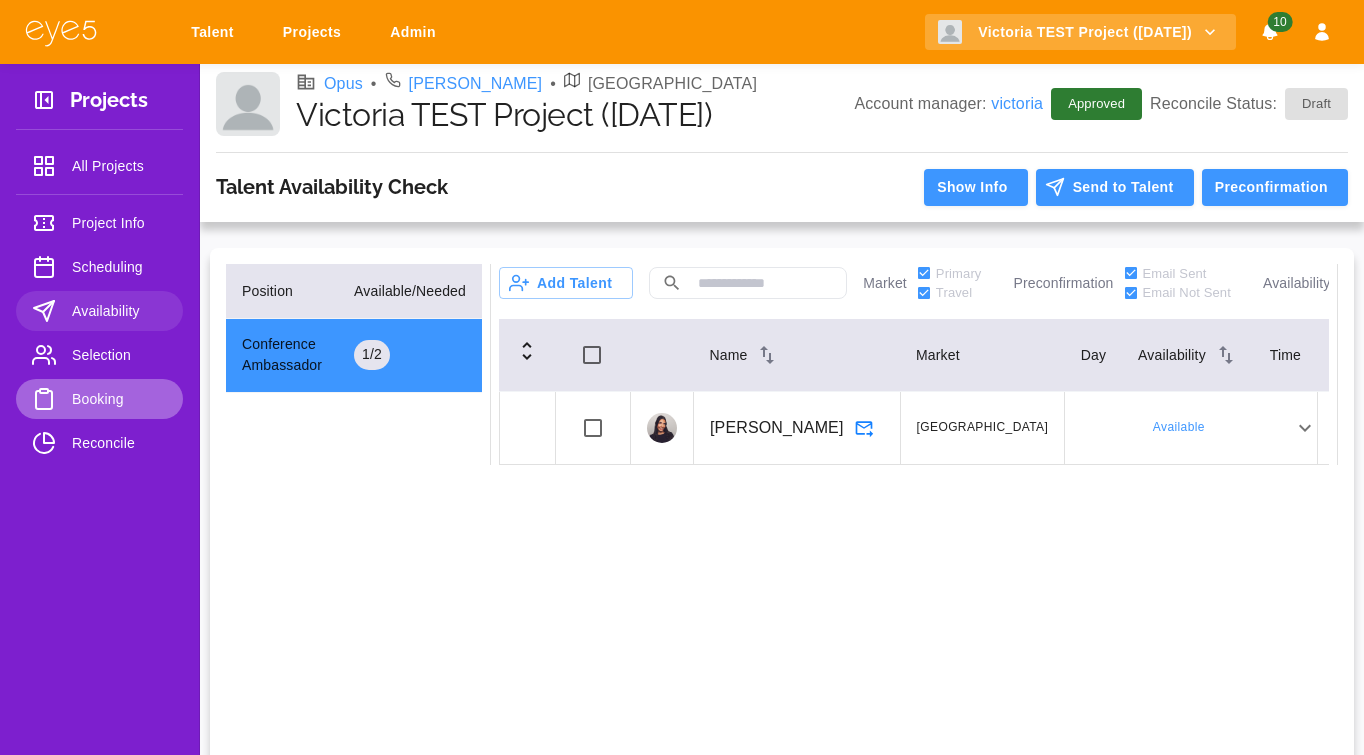 click on "Booking" at bounding box center [99, 399] 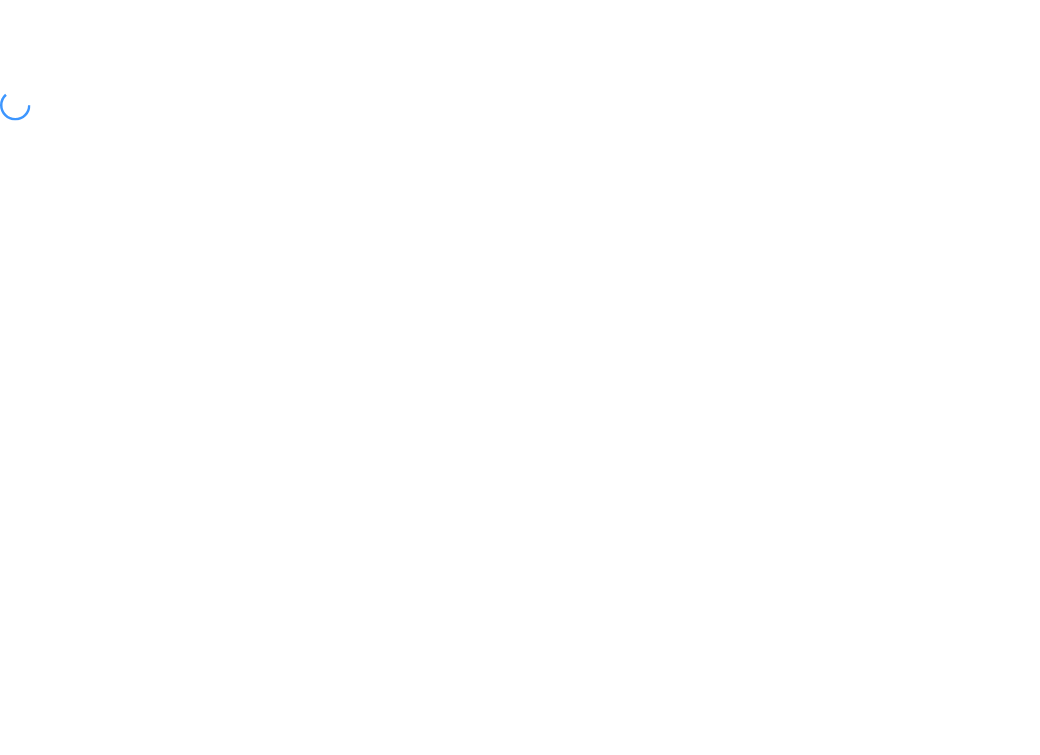scroll, scrollTop: 0, scrollLeft: 0, axis: both 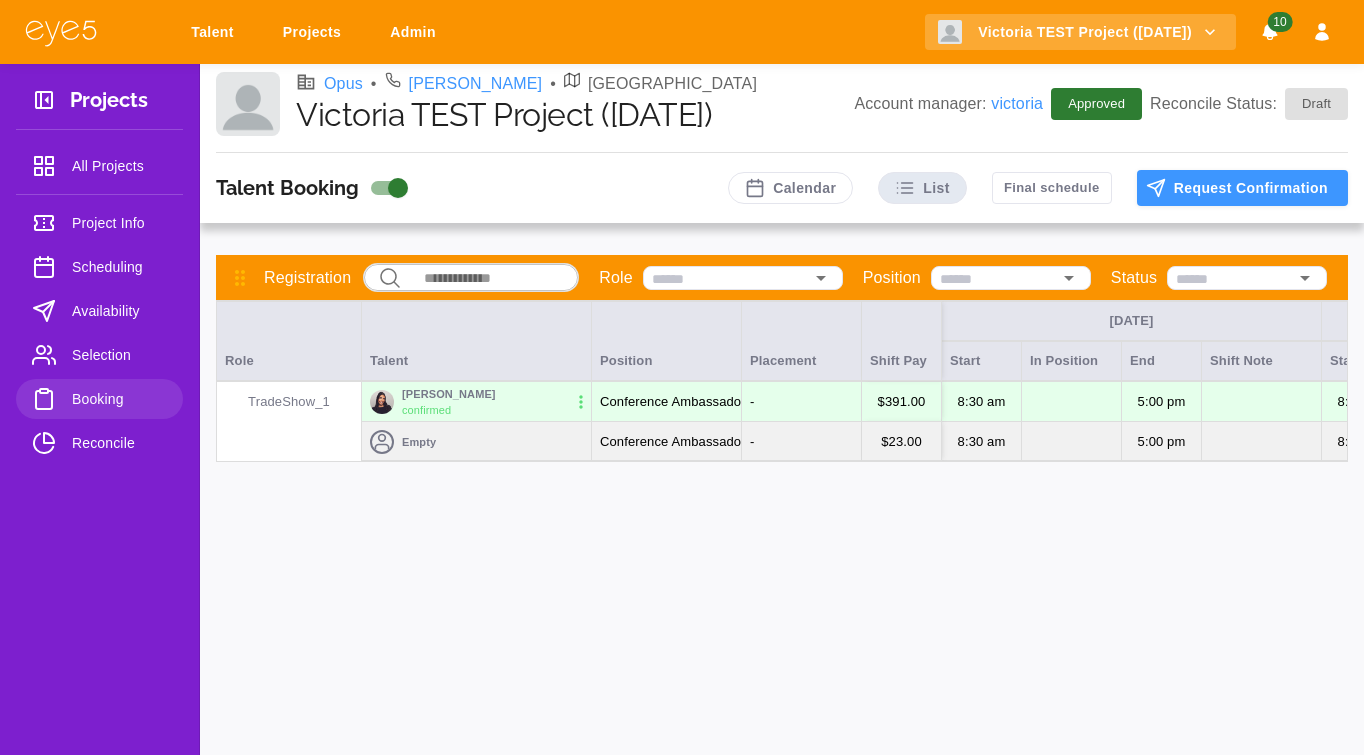 click on "[PERSON_NAME] Confirmed" at bounding box center (476, 402) 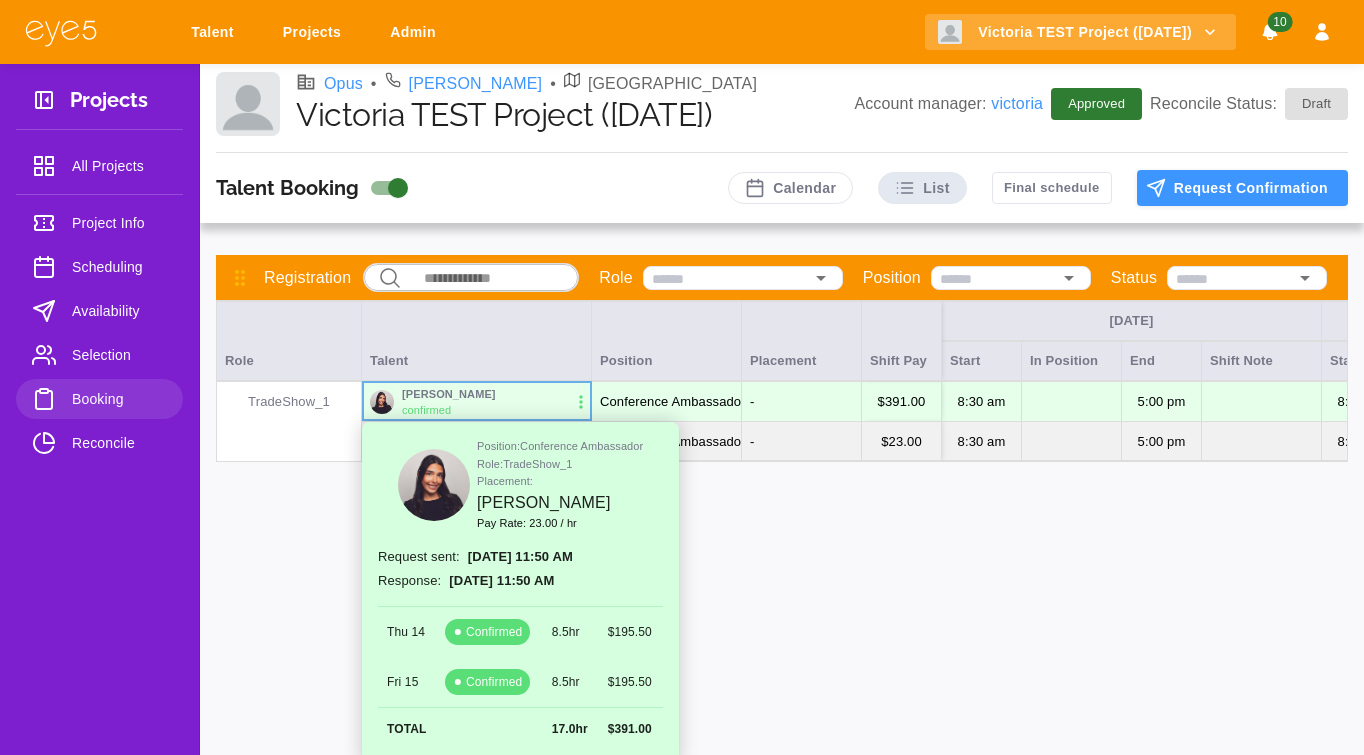 click on "Talent Booking Calendar List Final schedule Request Confirmation Registration  ​ ​ Role Position Status Time [DATE] [DATE] Role Talent Position Placement Shift Pay Start In Position End Shift Note Start In Position TradeShow_1 [PERSON_NAME] Confirmed Conference Ambassador - $ 391.00 8:30 AM 5:00 PM 8:30 AM Empty Conference Ambassador - $ 23.00 8:30 AM 5:00 PM 8:30 AM Position:  Conference Ambassador Role:  TradeShow_1 Placement:  [PERSON_NAME] Pay Rate: 23.00 / hr Request sent: [DATE] 11:50 AM Response: [DATE] 11:50 AM Thu 14 Confirmed 8.5  hr $  195.50 Fri 15 Confirmed 8.5  hr $  195.50 TOTAL 17.0  hr $ 391.00" at bounding box center (782, 454) 